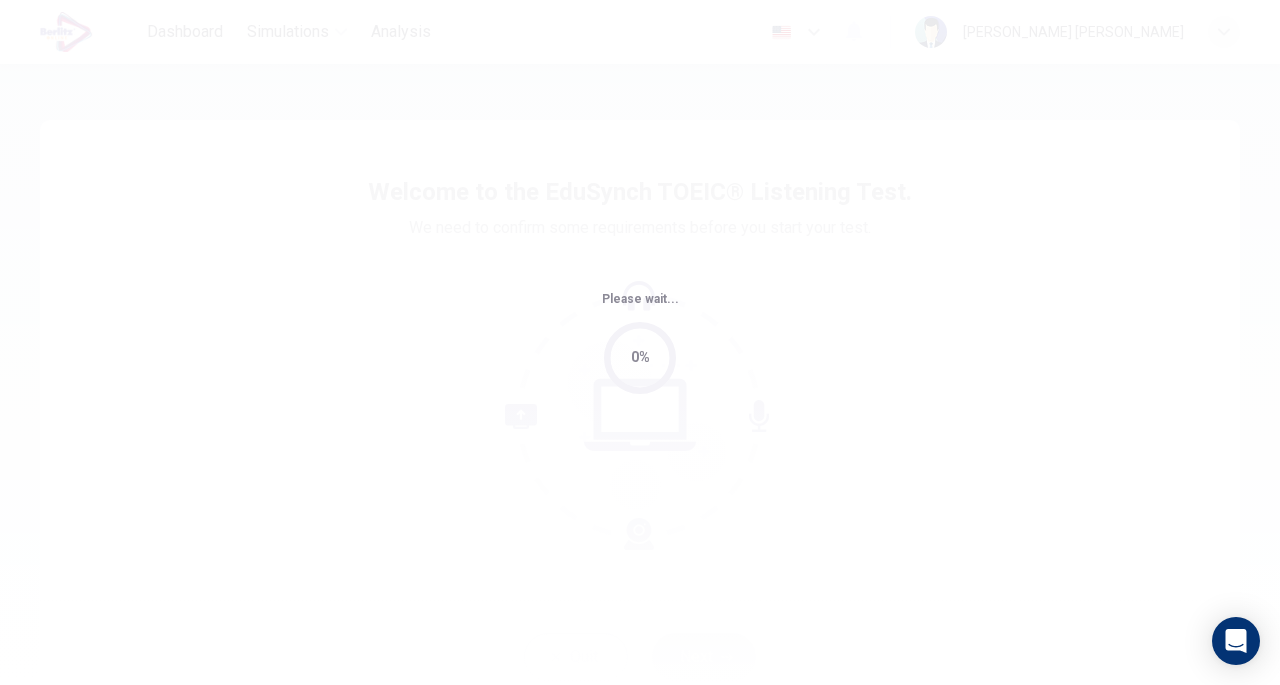scroll, scrollTop: 0, scrollLeft: 0, axis: both 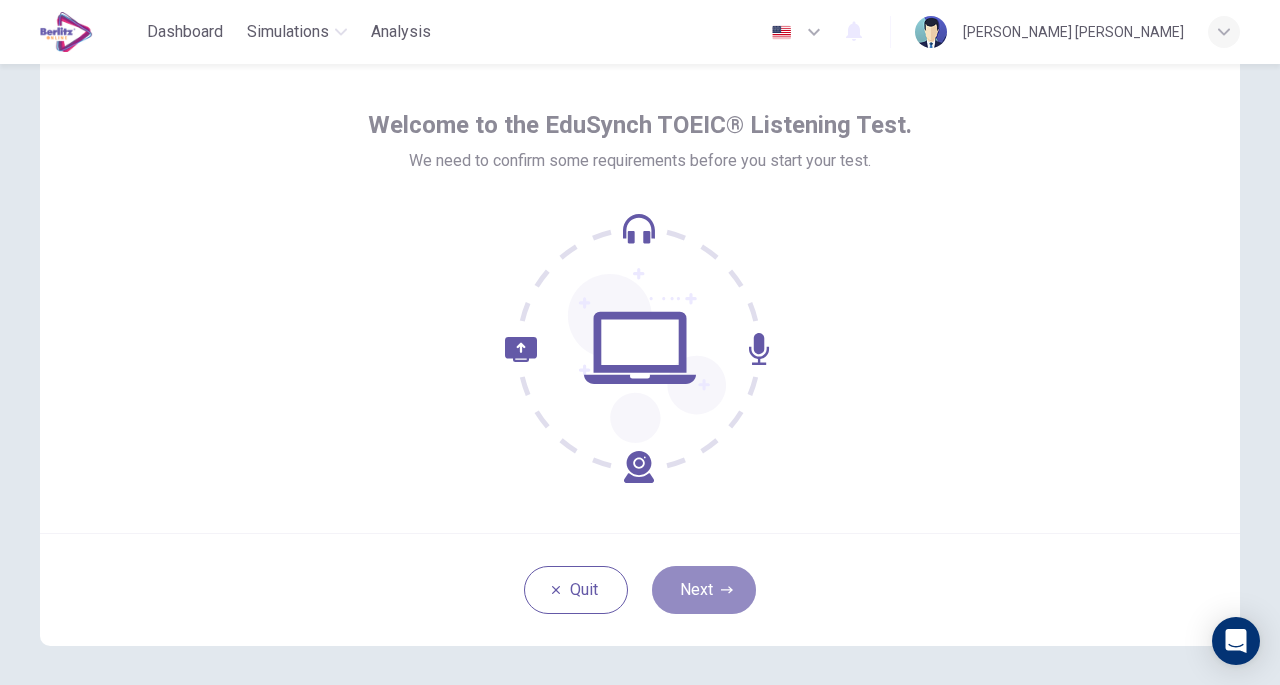 click 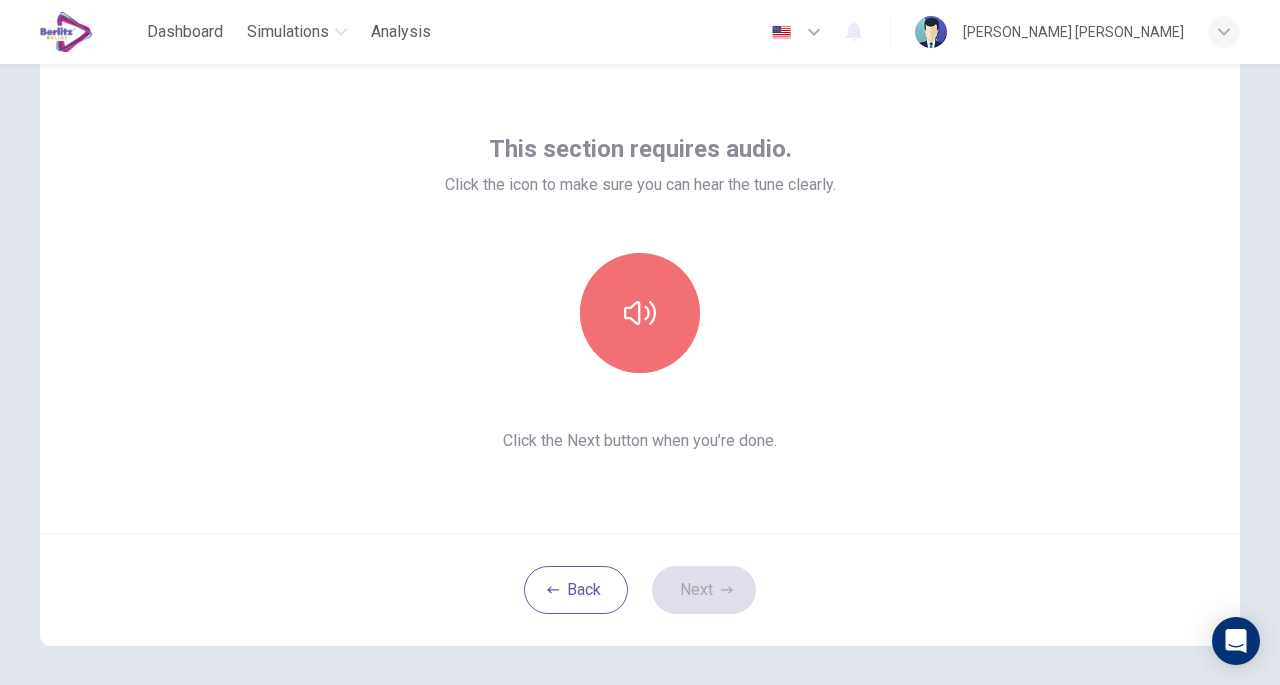 click at bounding box center (640, 313) 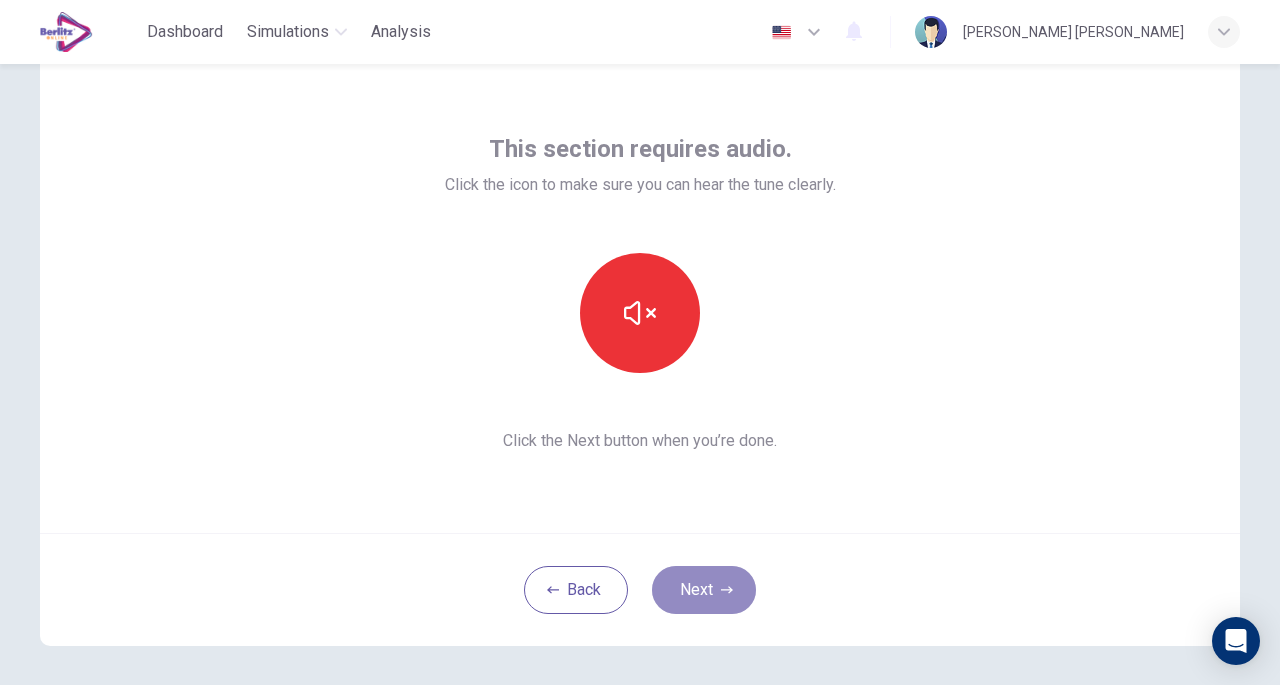 click on "Next" at bounding box center (704, 590) 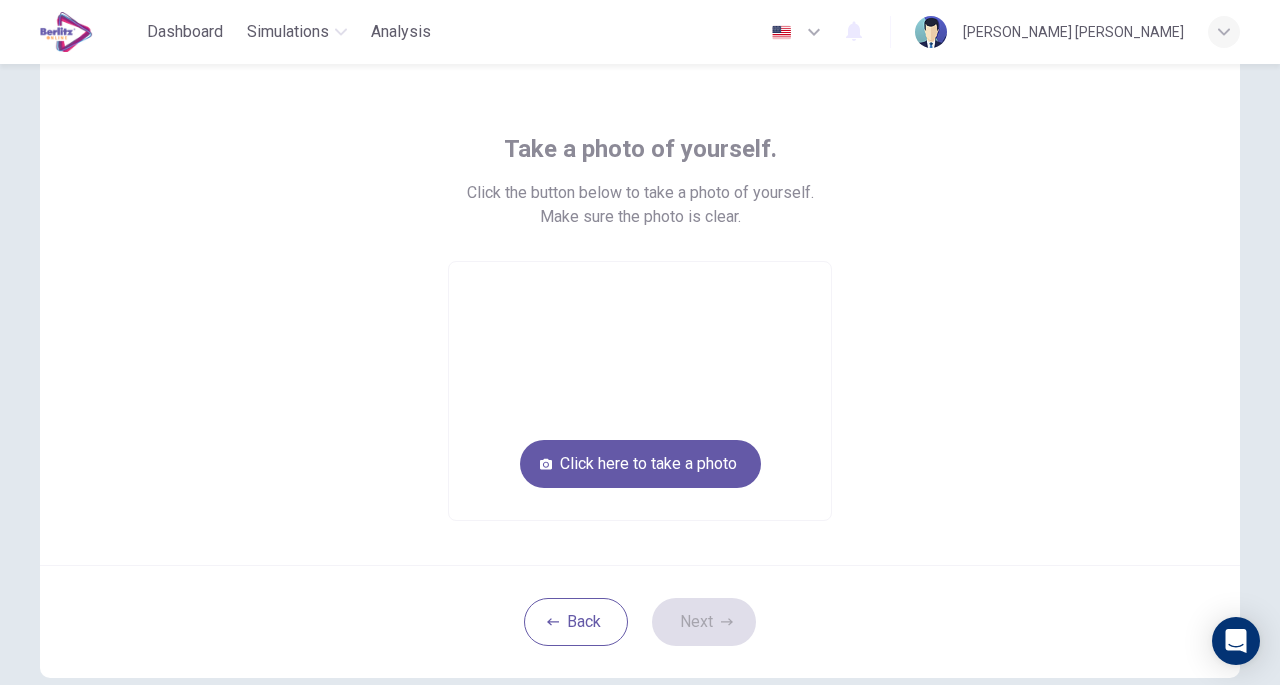 click on "Click here to take a photo" at bounding box center [640, 464] 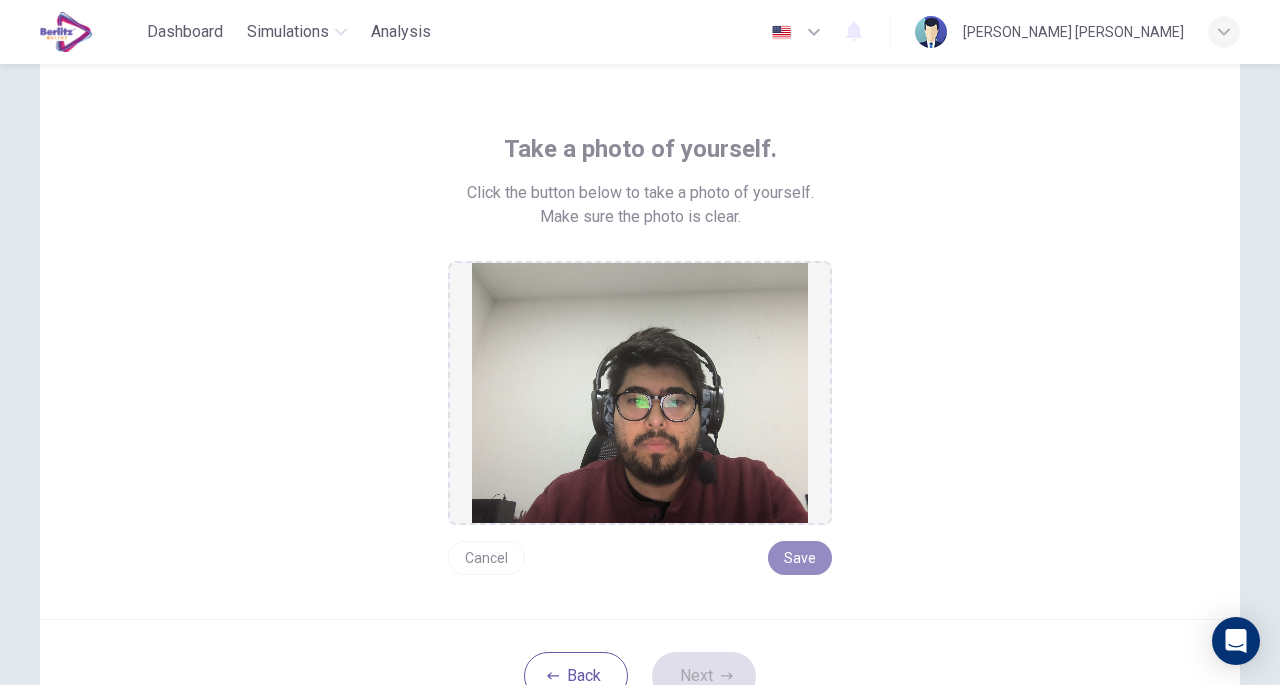 click on "Save" at bounding box center [800, 558] 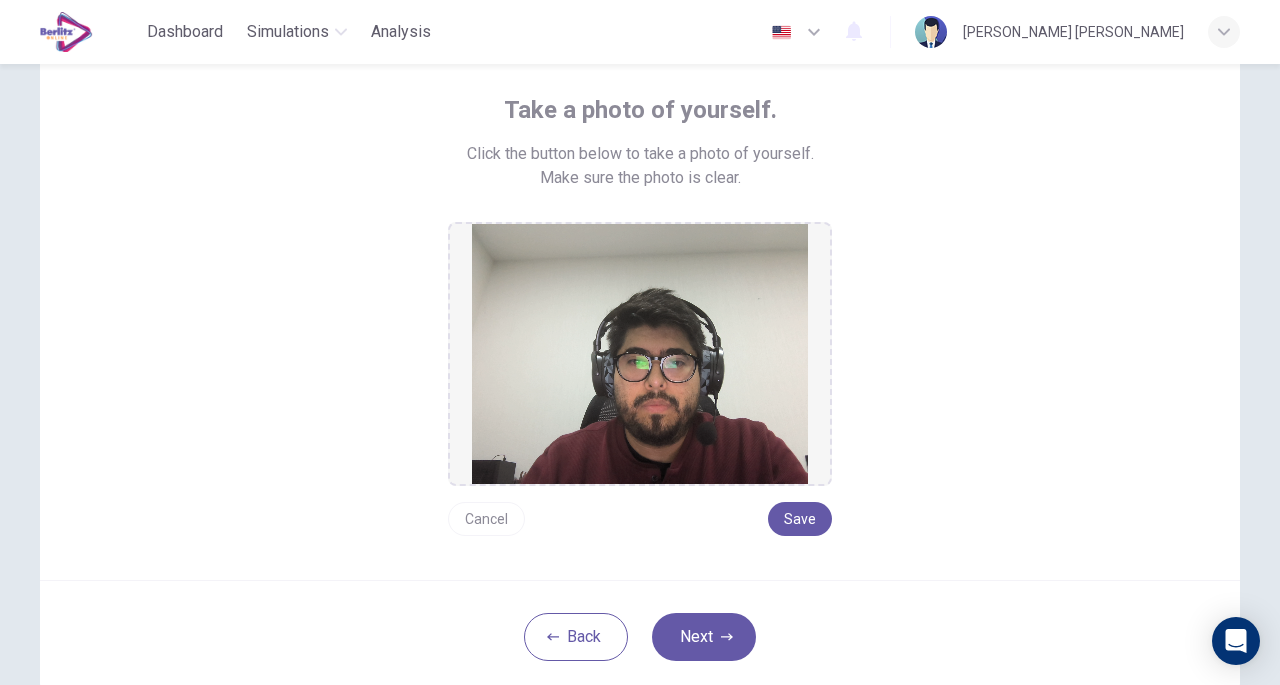 scroll, scrollTop: 107, scrollLeft: 0, axis: vertical 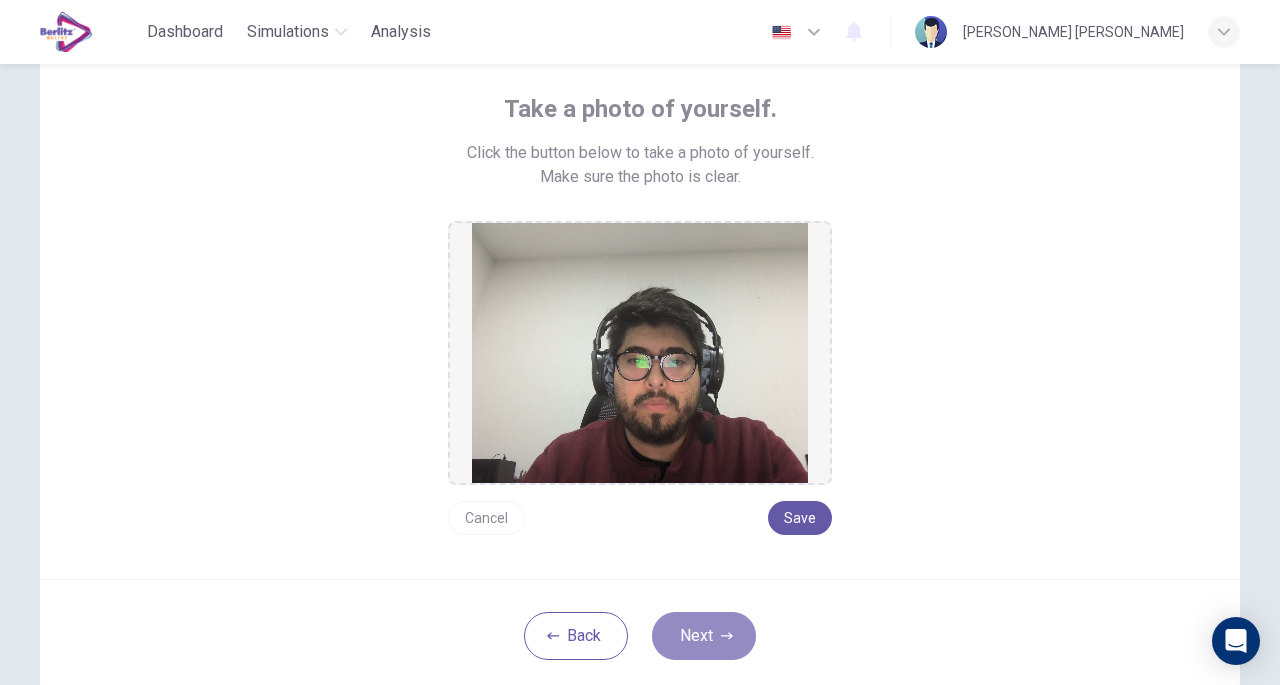 click on "Next" at bounding box center (704, 636) 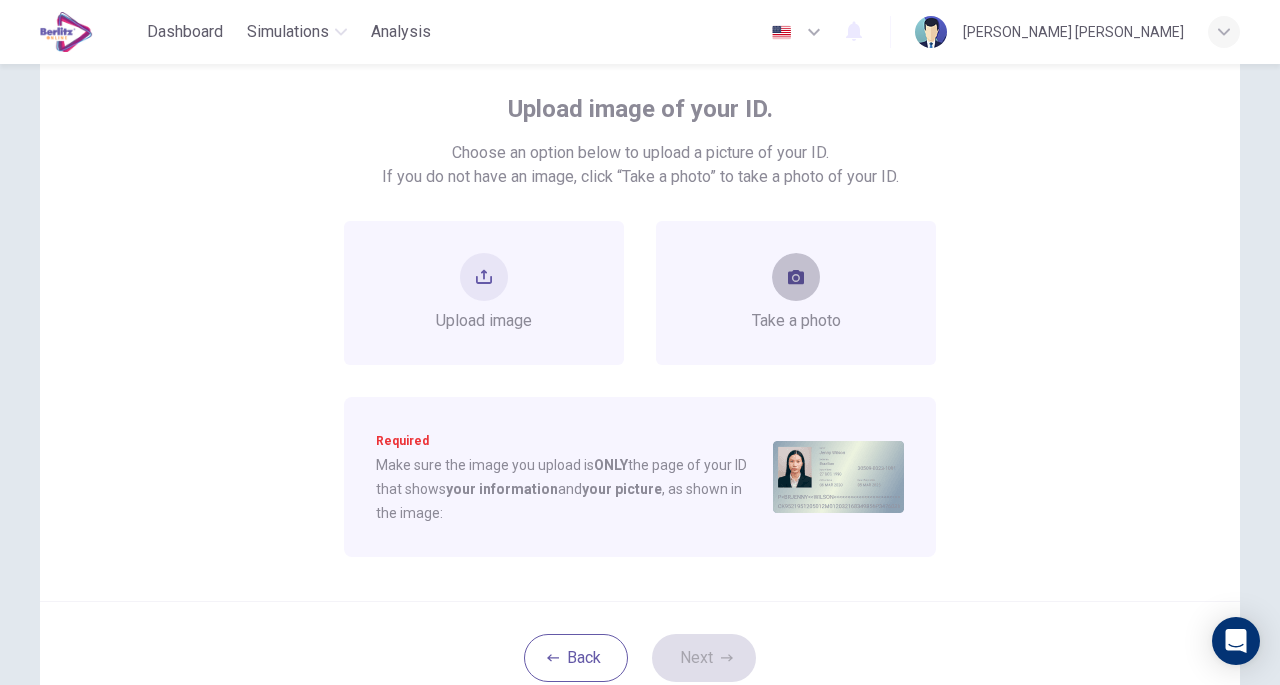 click at bounding box center [796, 277] 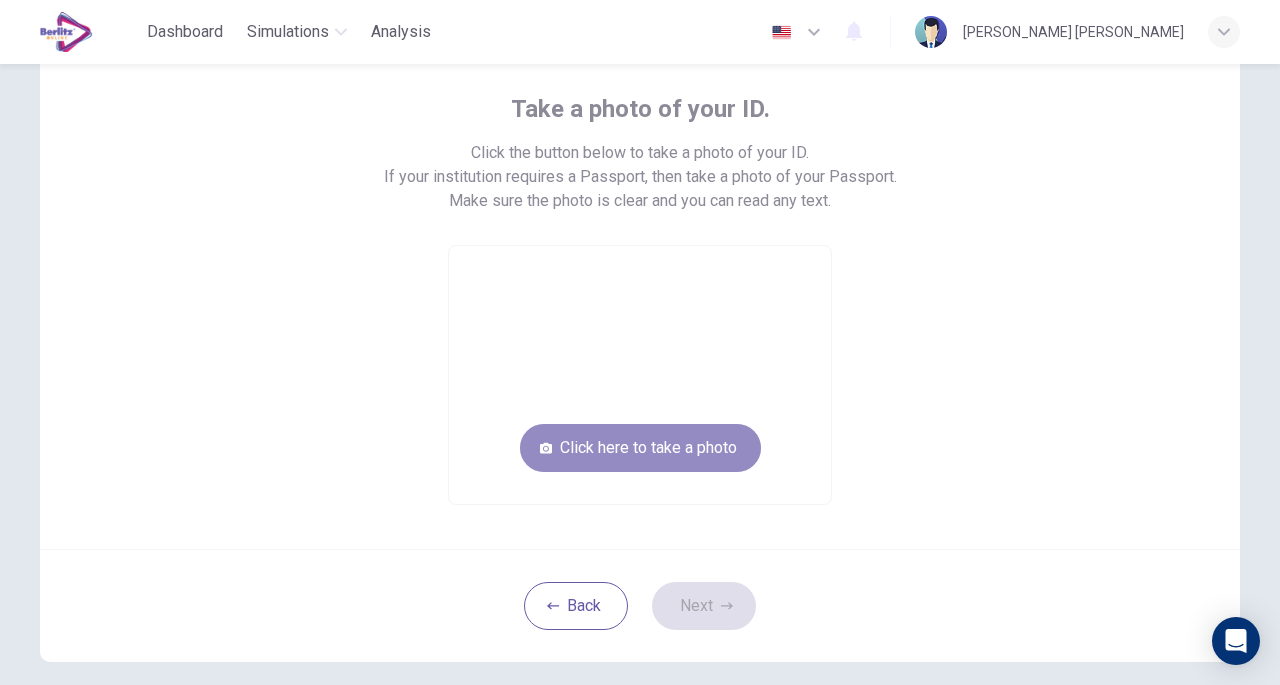 click on "Click here to take a photo" at bounding box center (640, 448) 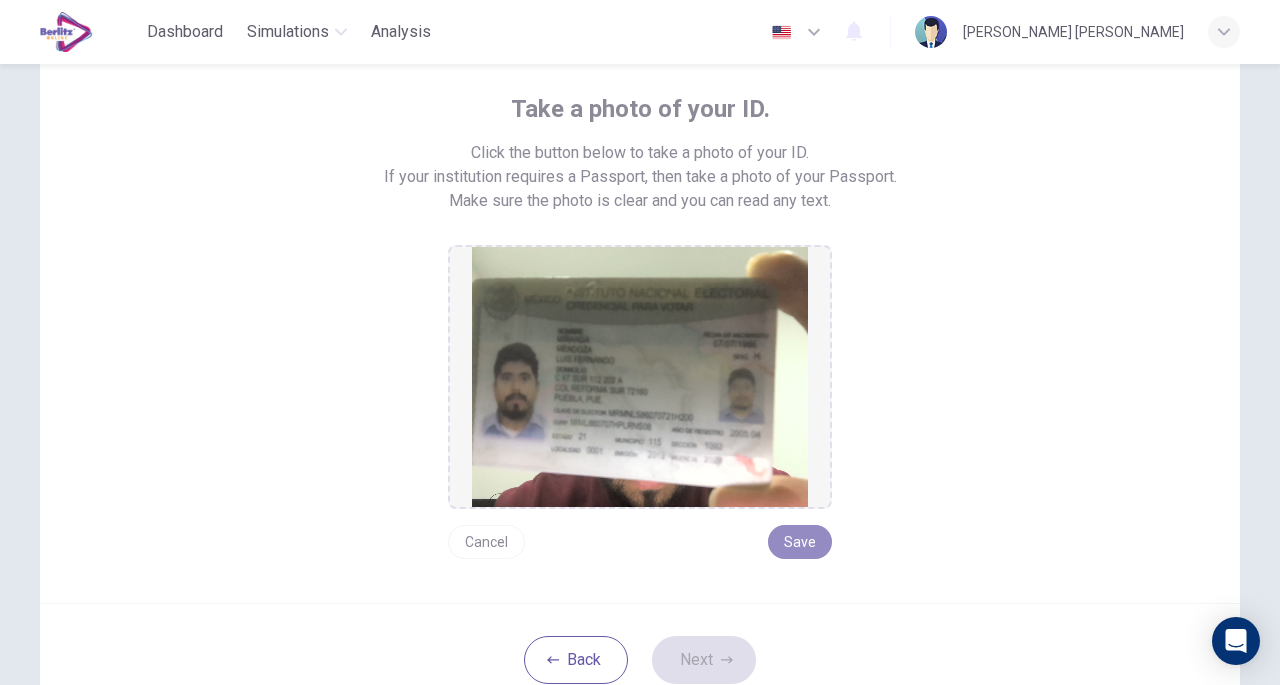 click on "Save" at bounding box center (800, 542) 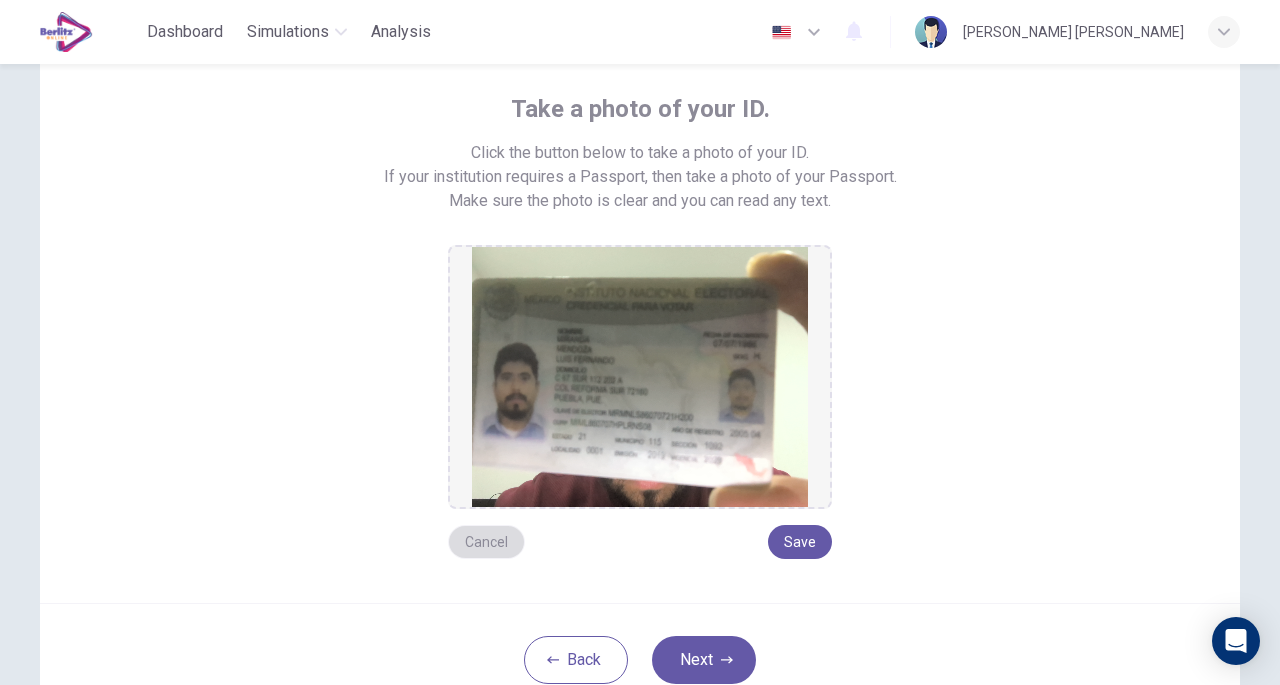 click on "Cancel" at bounding box center [486, 542] 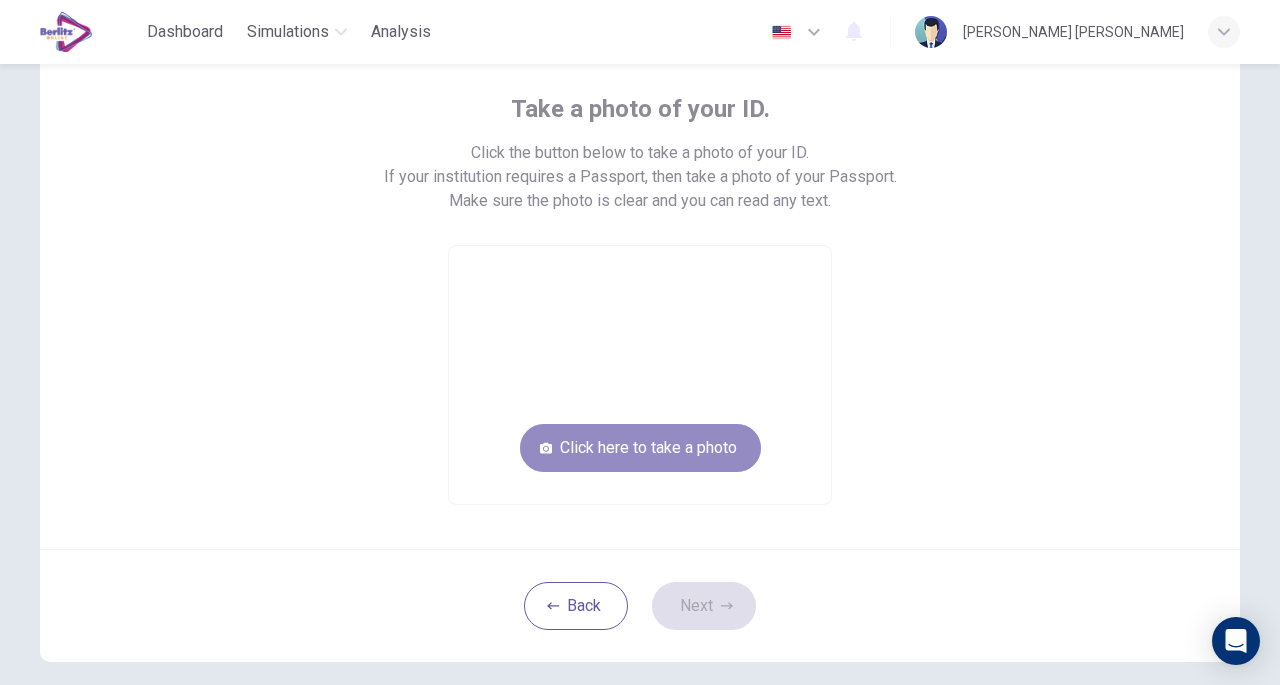 click on "Click here to take a photo" at bounding box center (640, 448) 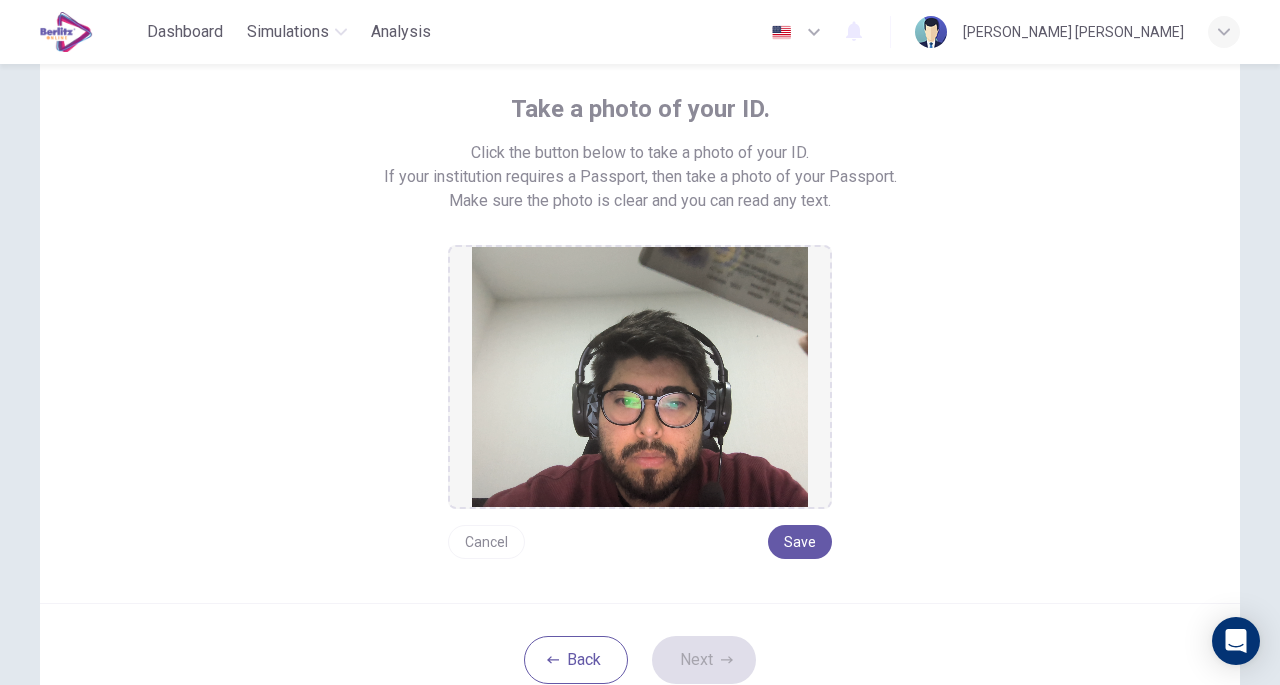 click on "Cancel" at bounding box center (486, 542) 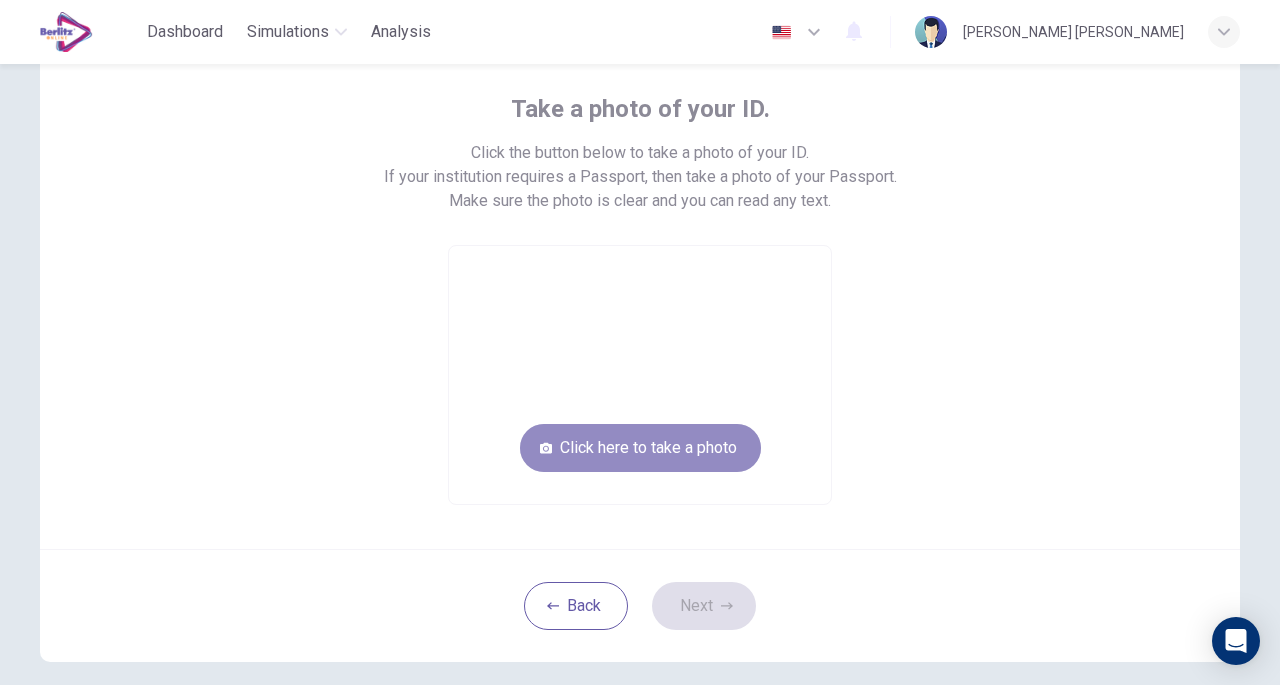click on "Click here to take a photo" at bounding box center (640, 448) 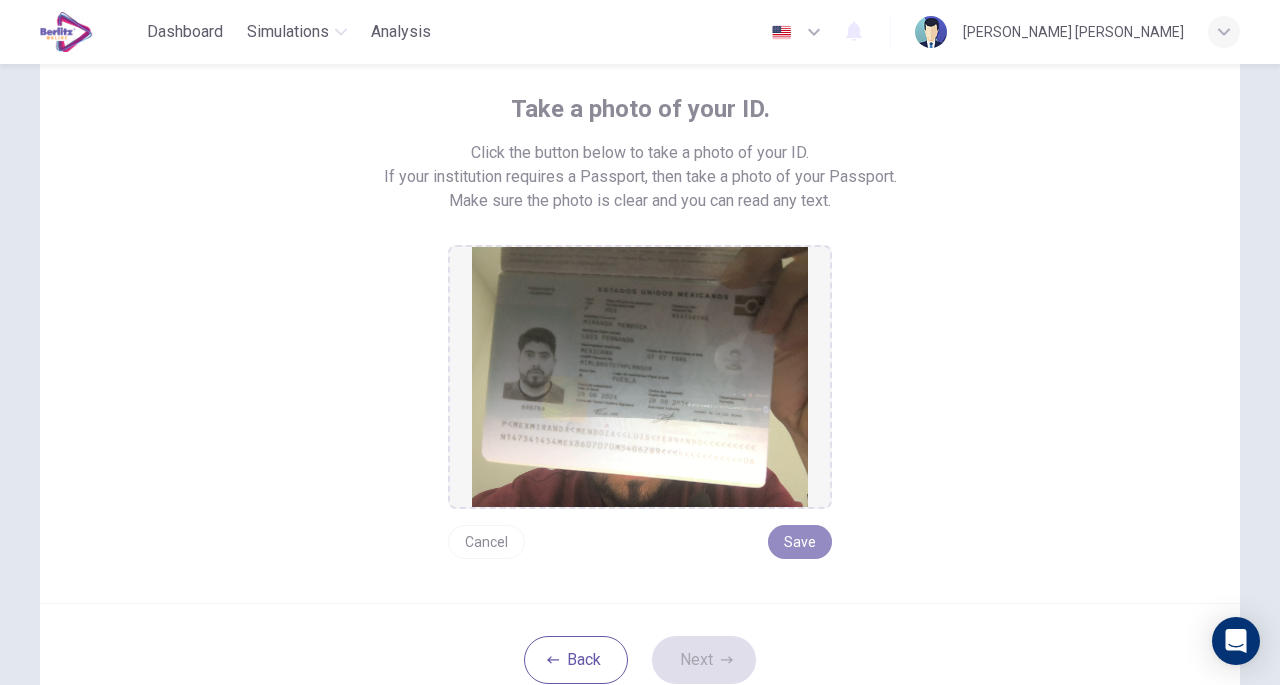 click on "Save" at bounding box center (800, 542) 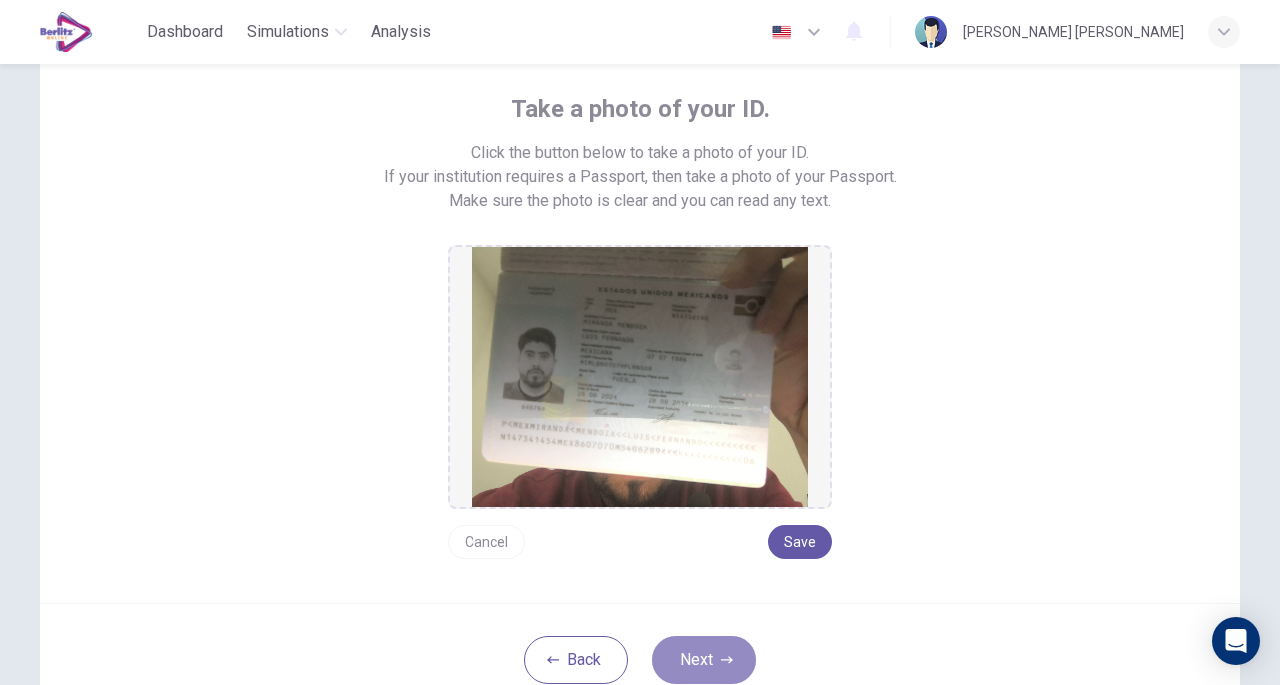 click on "Next" at bounding box center (704, 660) 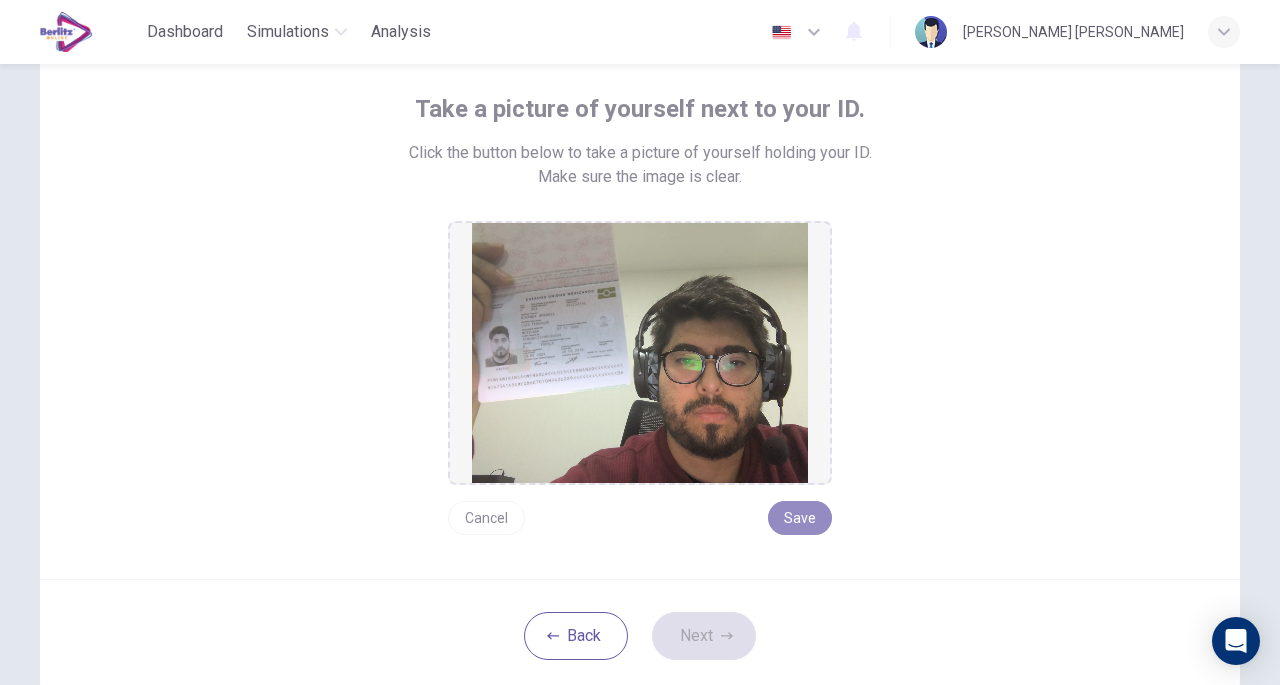 click on "Save" at bounding box center (800, 518) 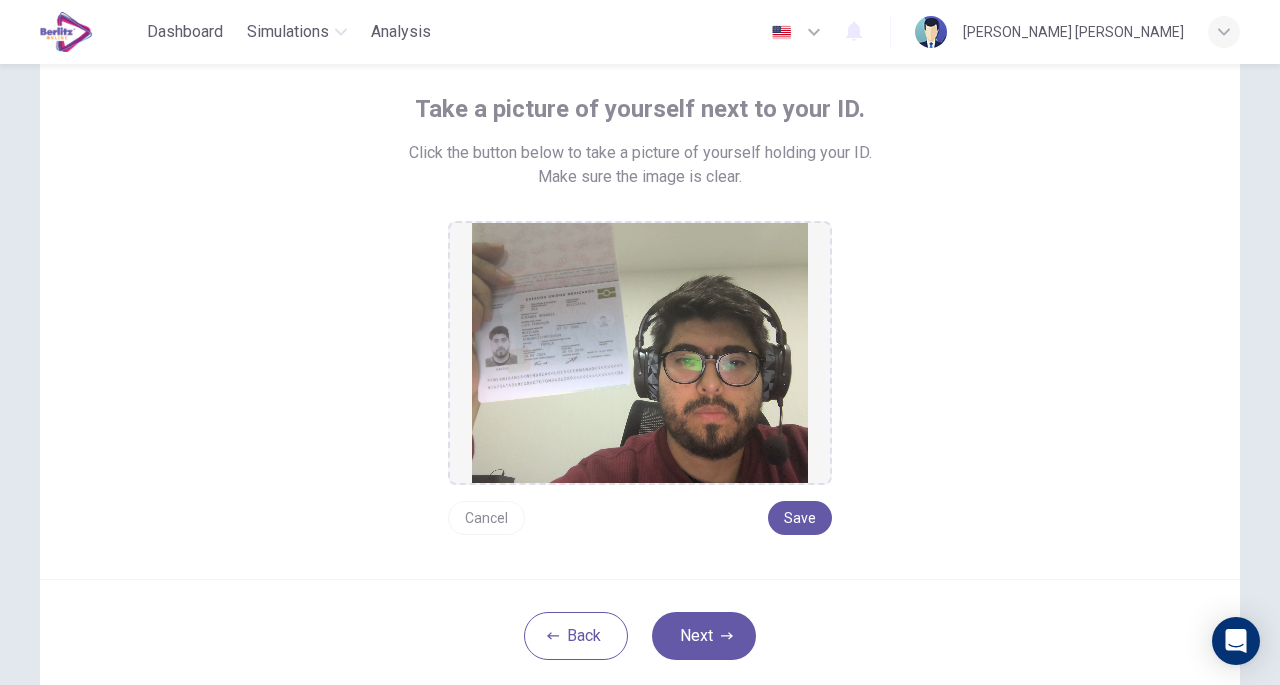 click on "Back Next" at bounding box center (640, 635) 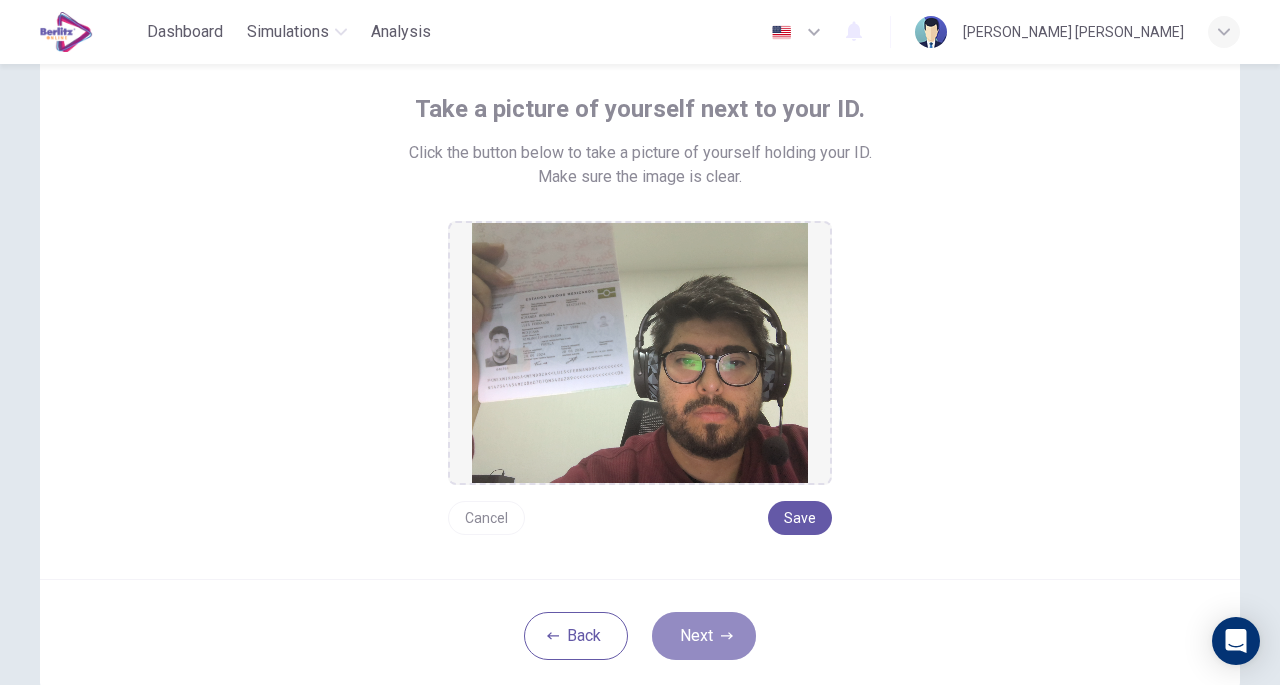 click on "Next" at bounding box center [704, 636] 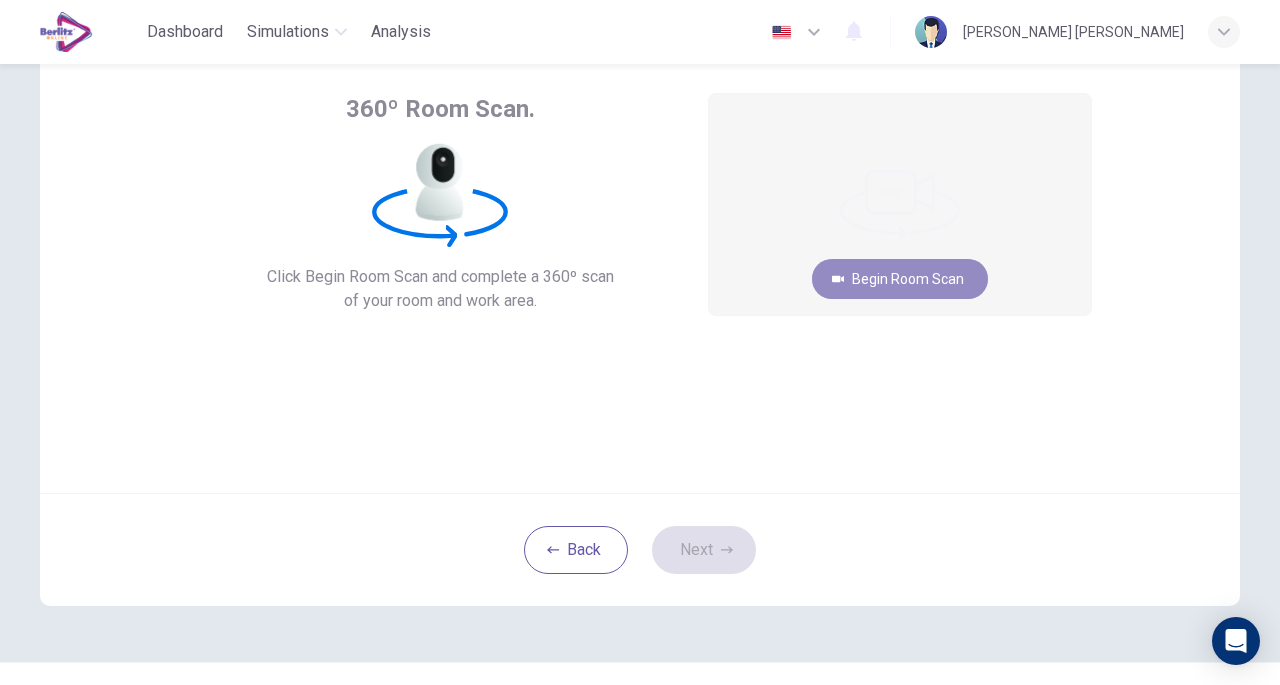click on "Begin Room Scan" at bounding box center [900, 279] 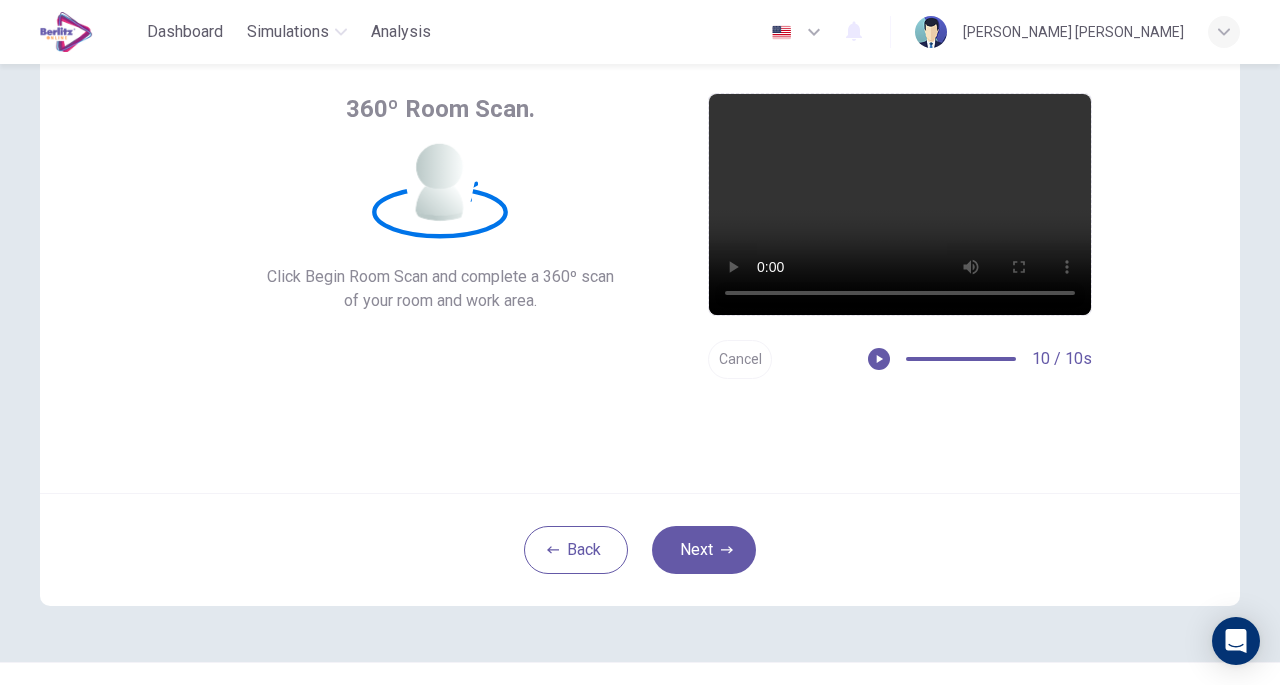 click on "Next" at bounding box center (704, 550) 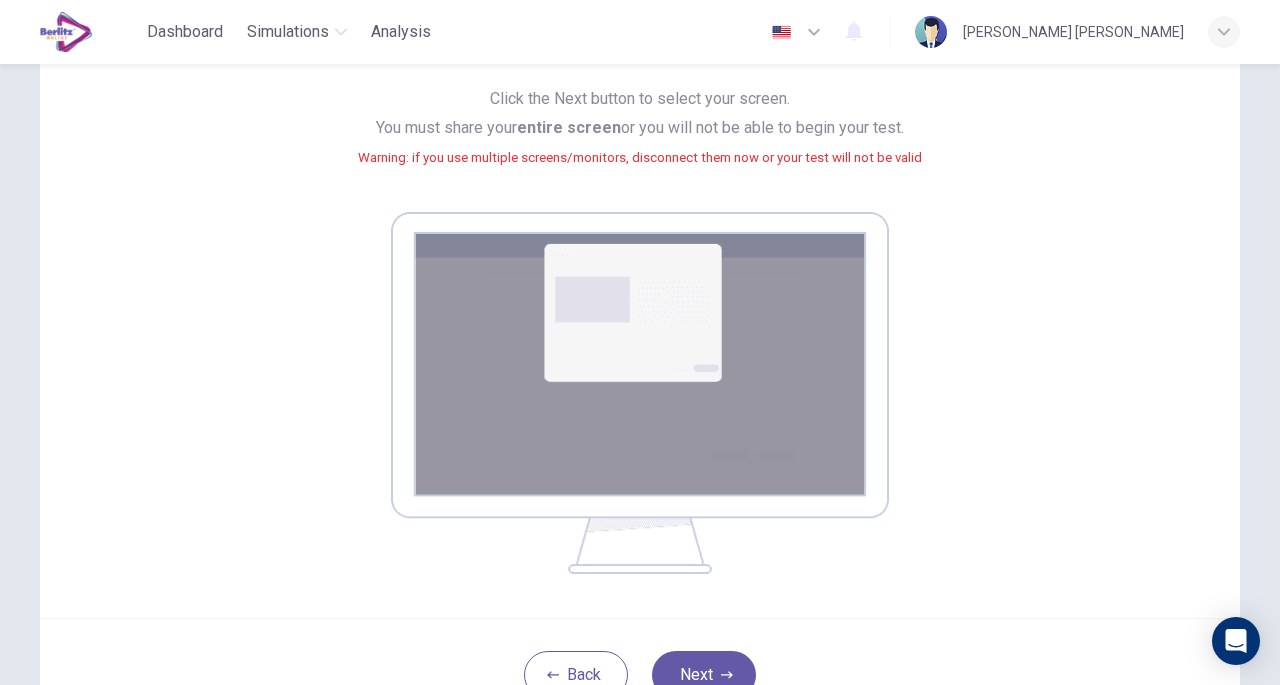 scroll, scrollTop: 302, scrollLeft: 0, axis: vertical 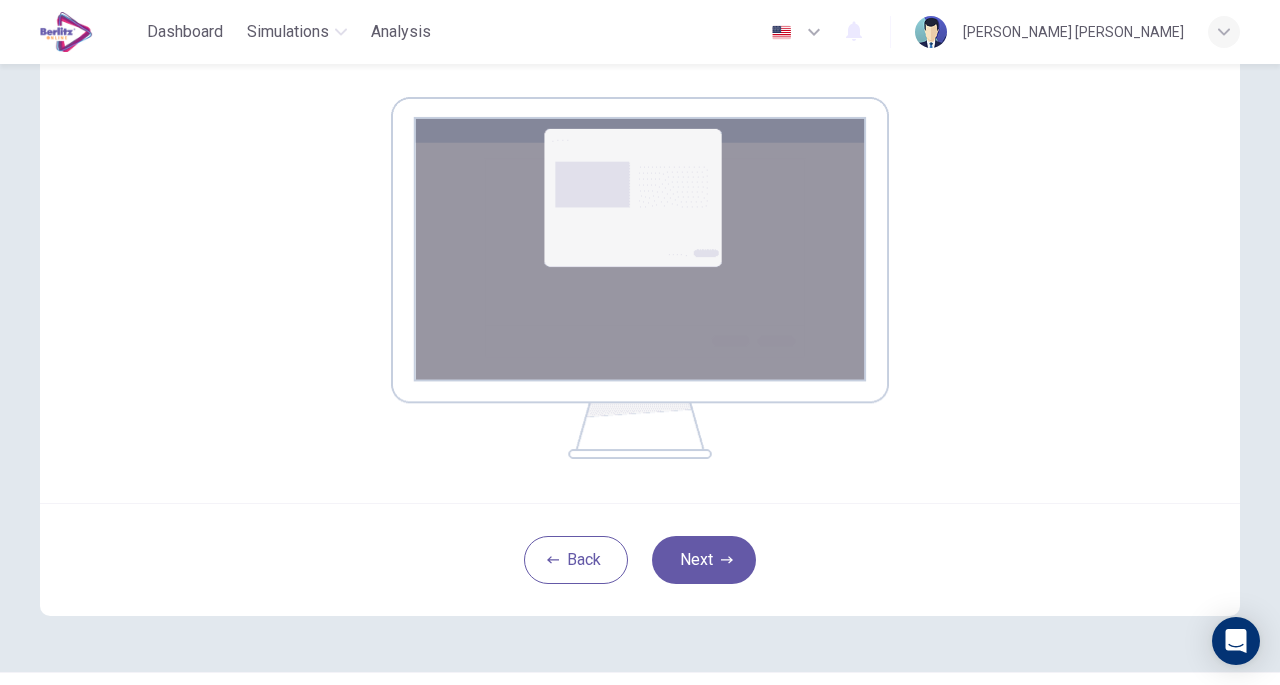 click on "Next" at bounding box center (704, 560) 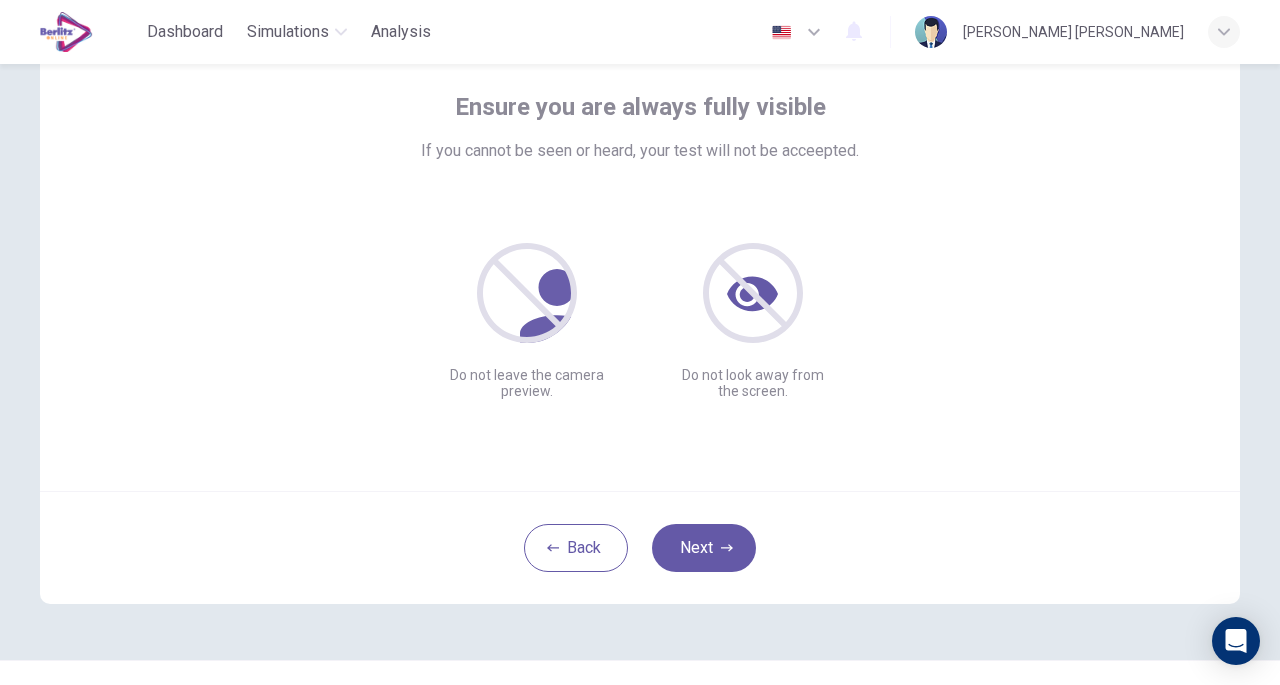 scroll, scrollTop: 147, scrollLeft: 0, axis: vertical 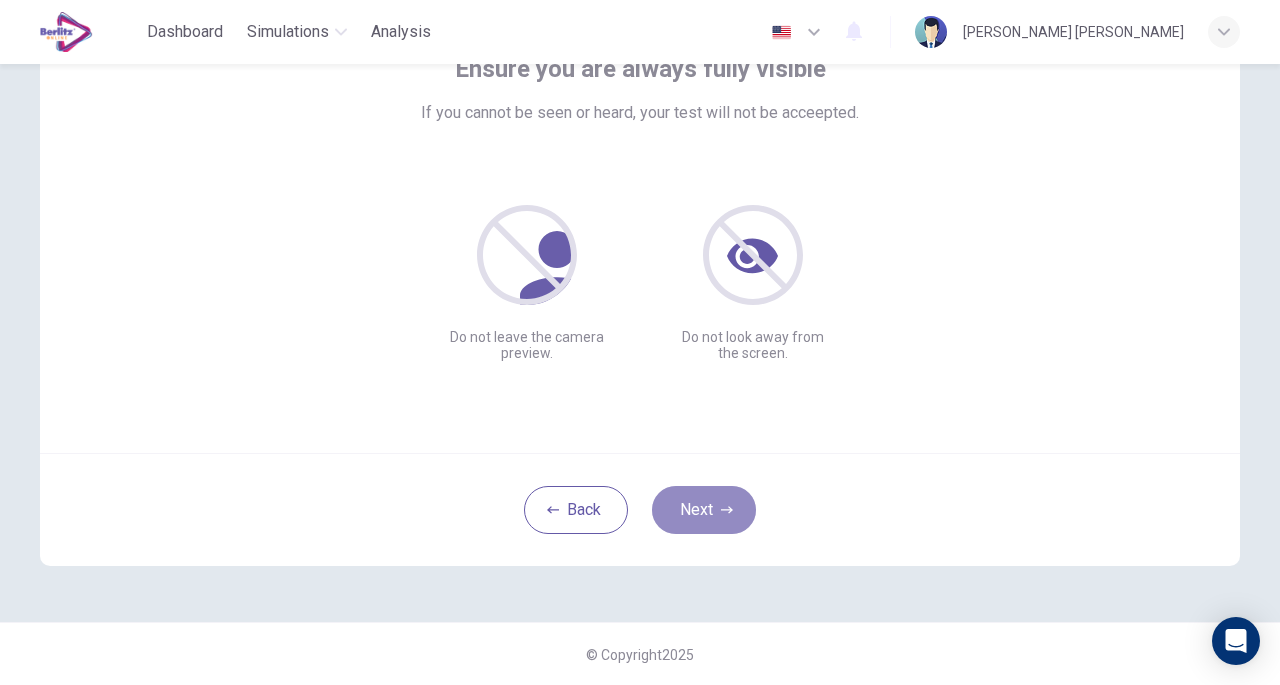 click 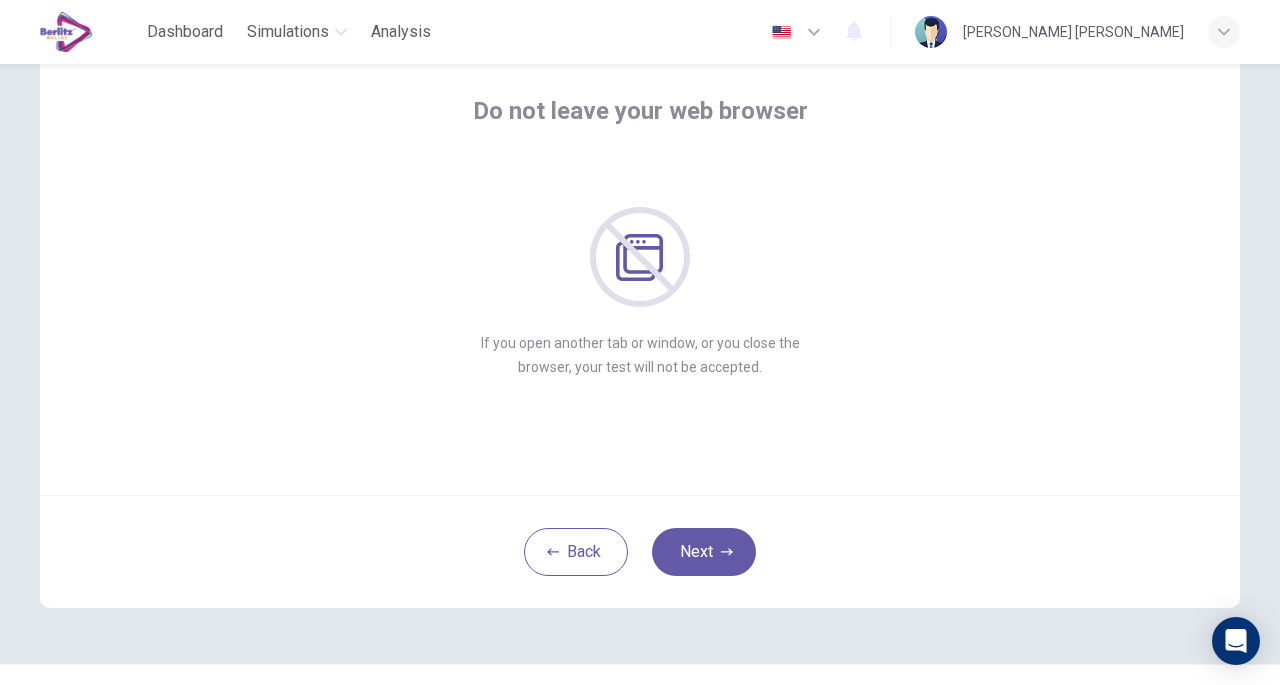 scroll, scrollTop: 103, scrollLeft: 0, axis: vertical 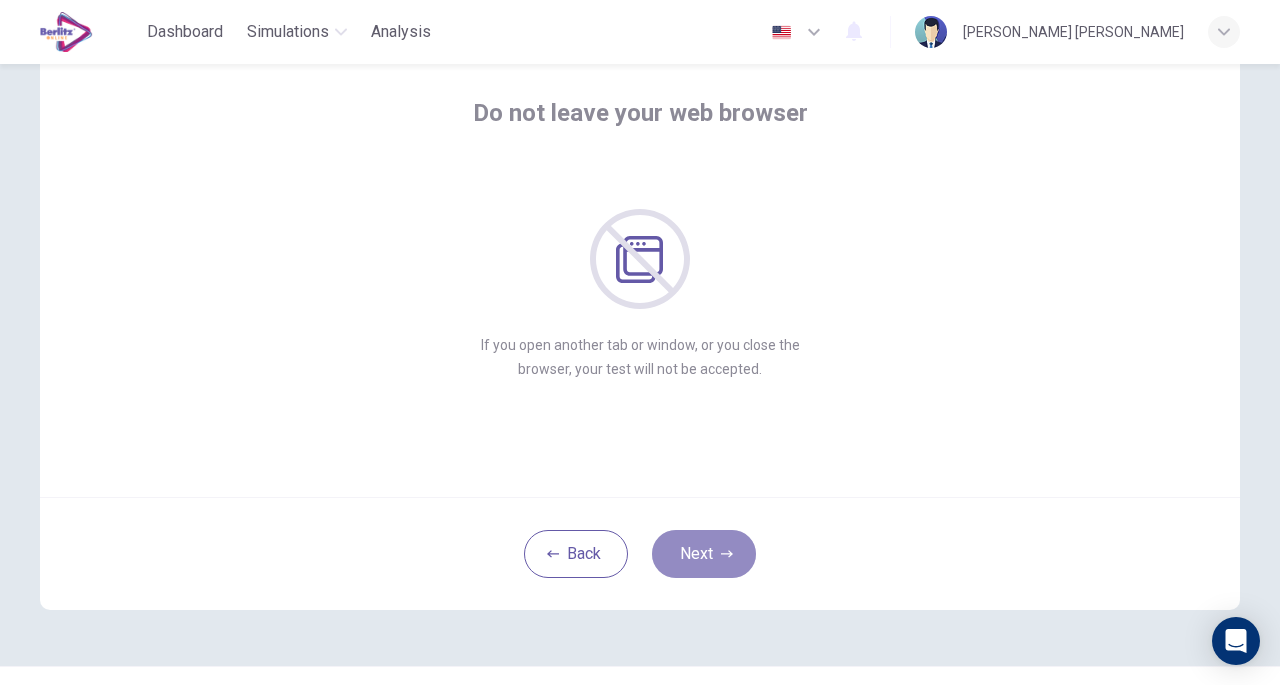 click on "Next" at bounding box center (704, 554) 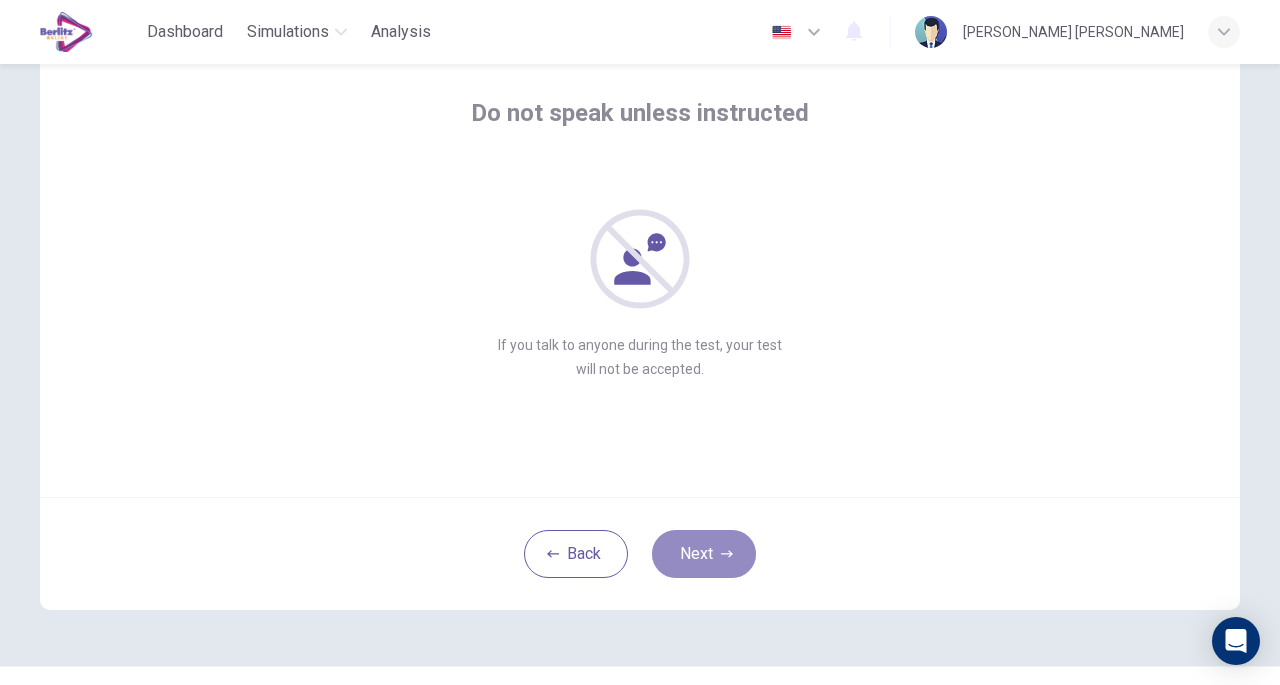 click 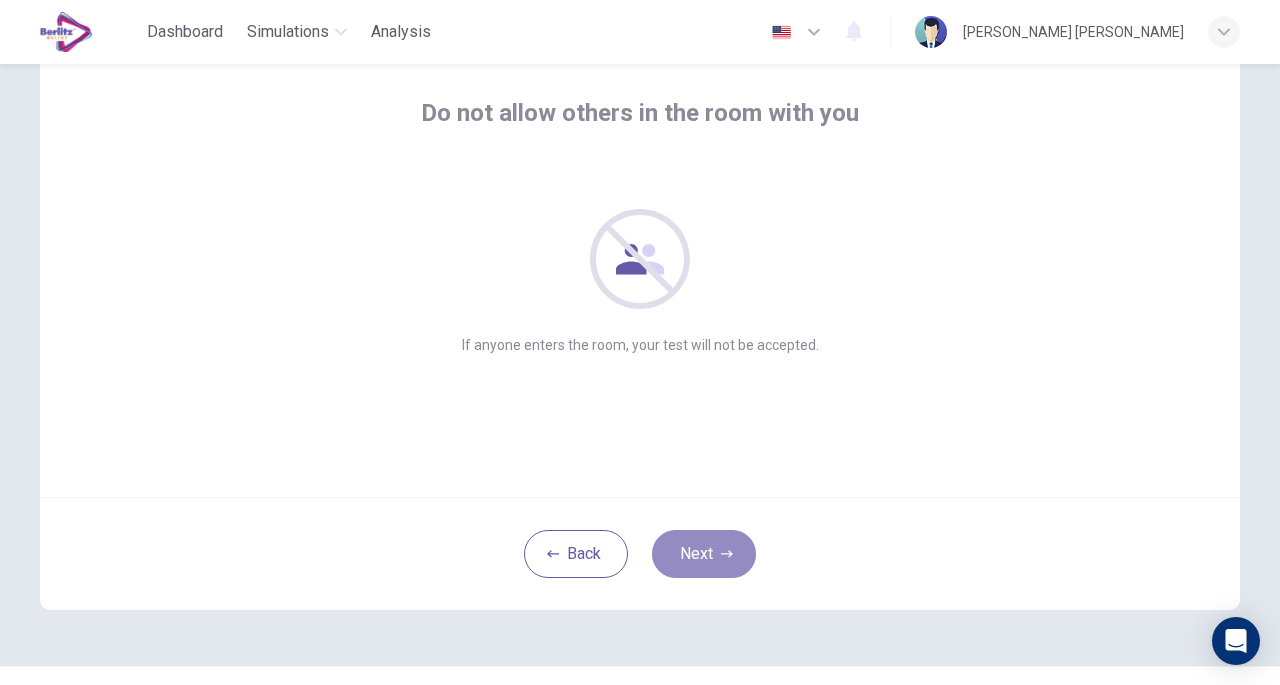 click on "Next" at bounding box center (704, 554) 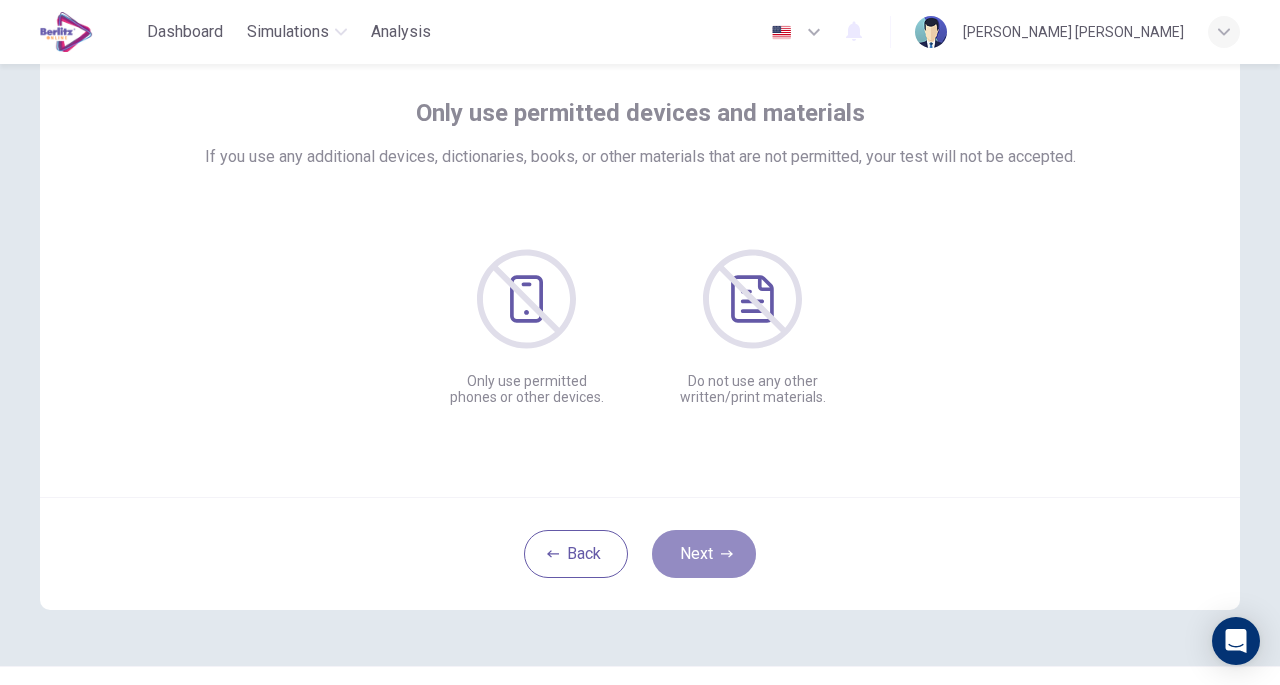 click 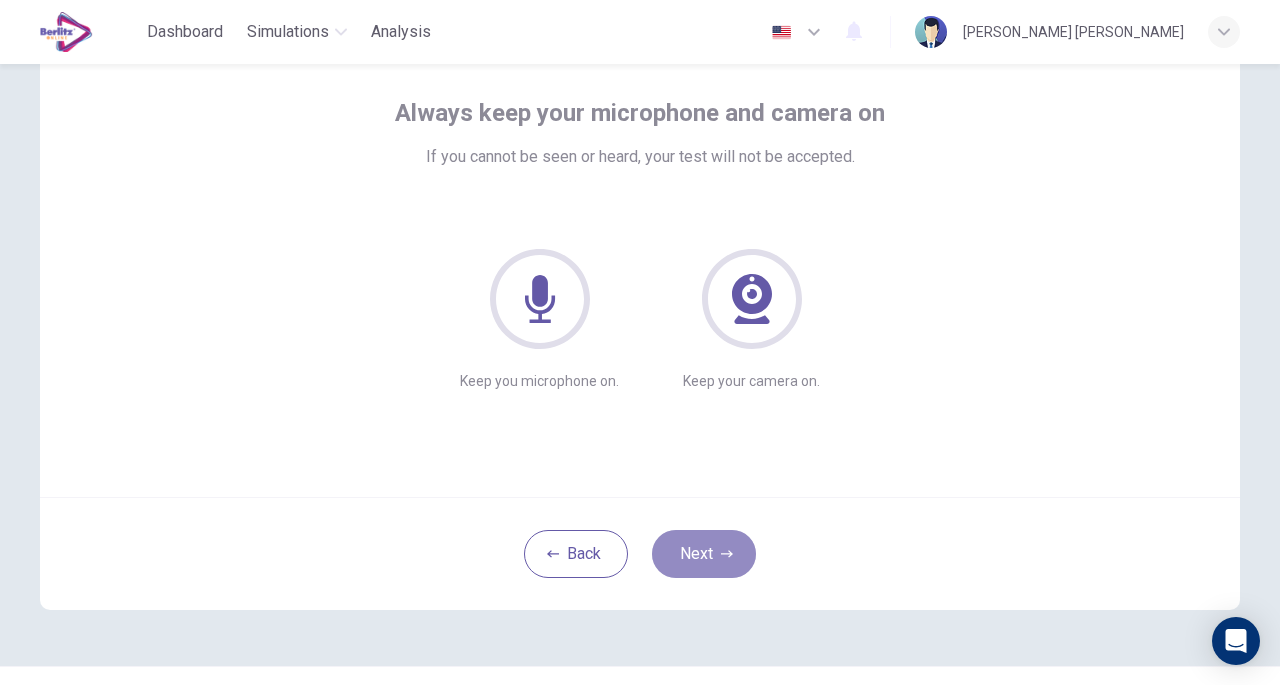 click on "Next" at bounding box center [704, 554] 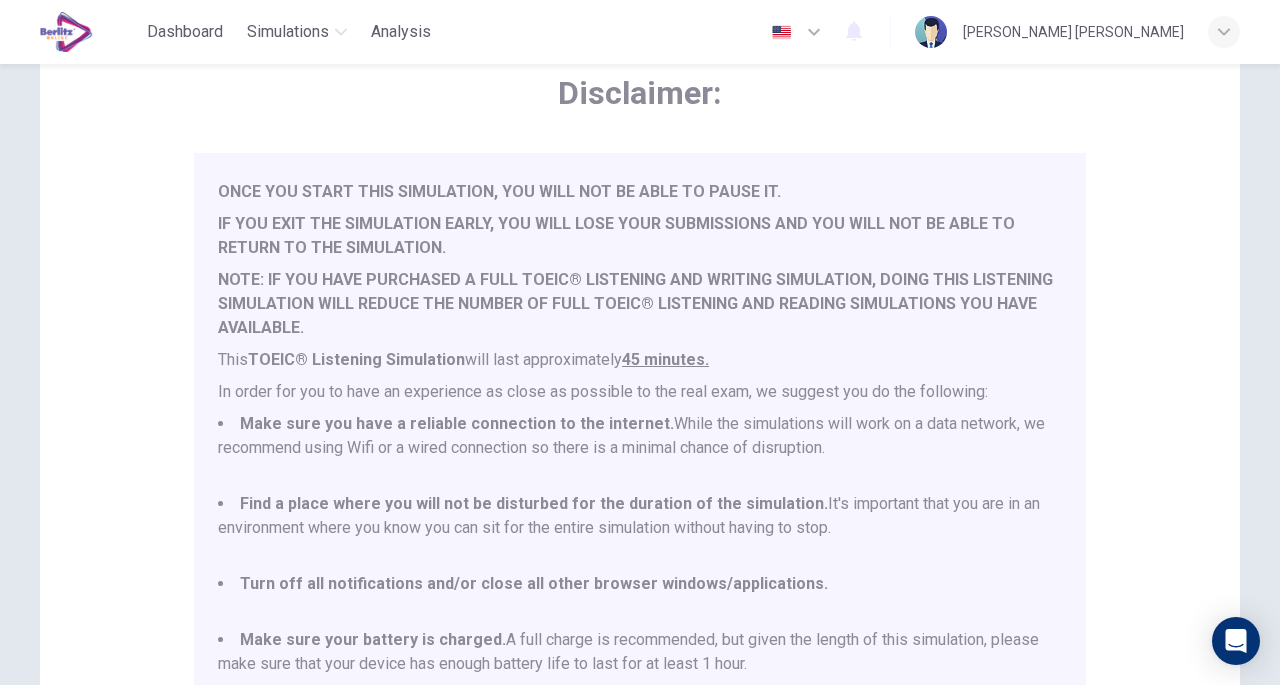 scroll, scrollTop: 52, scrollLeft: 0, axis: vertical 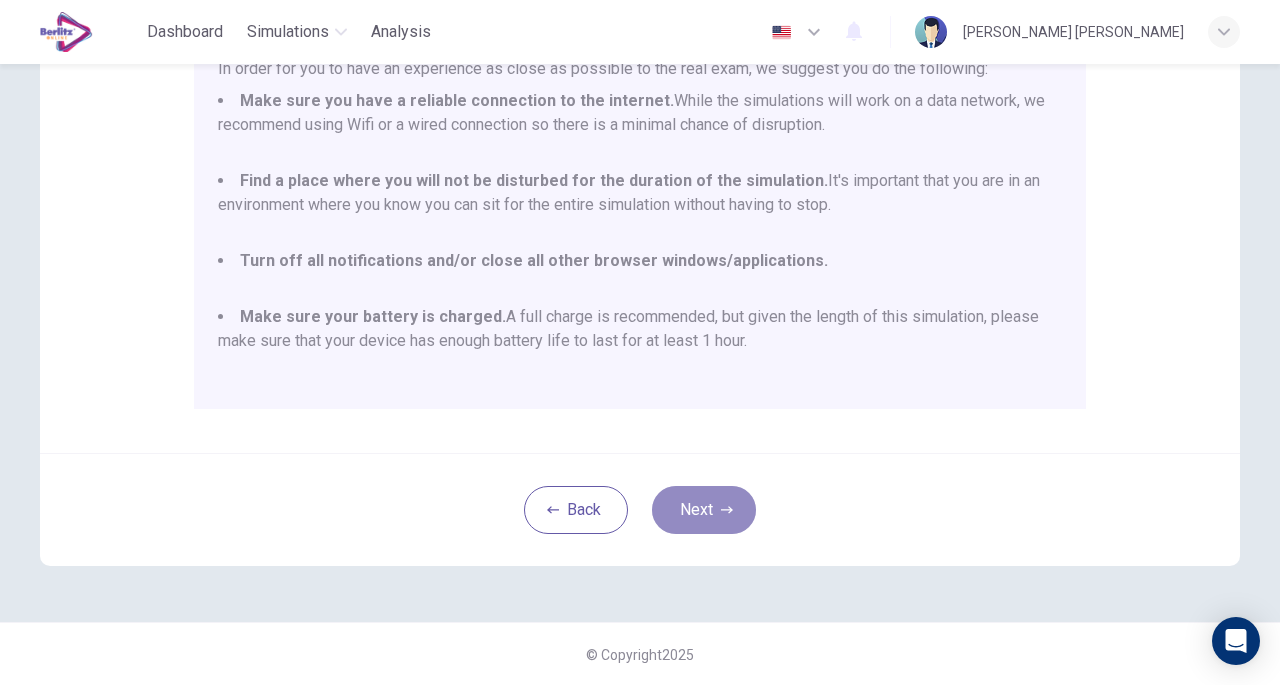click on "Next" at bounding box center (704, 510) 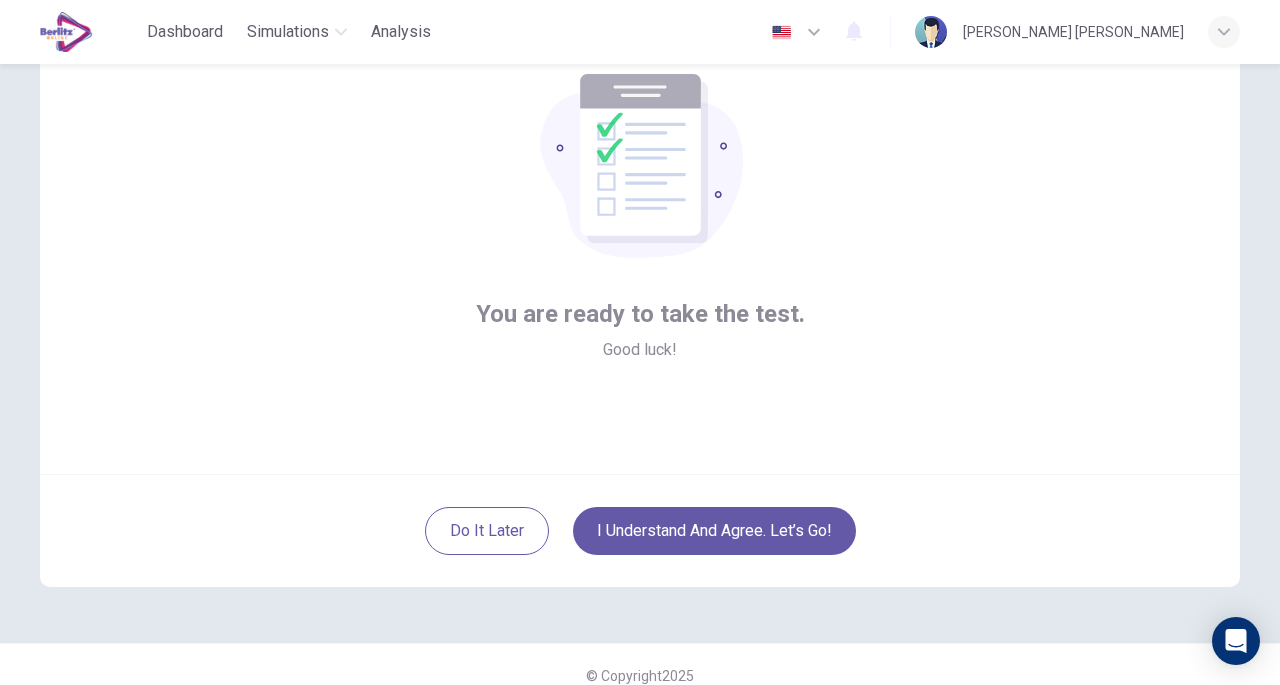 scroll, scrollTop: 129, scrollLeft: 0, axis: vertical 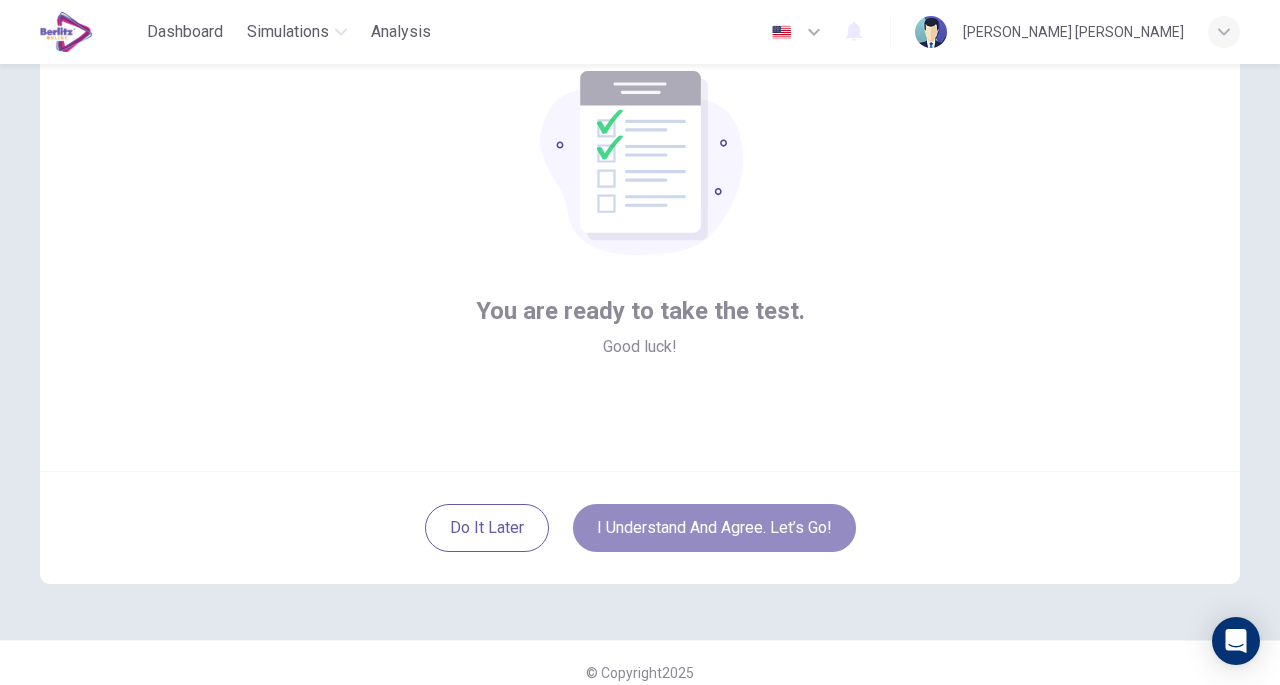 click on "I understand and agree. Let’s go!" at bounding box center (714, 528) 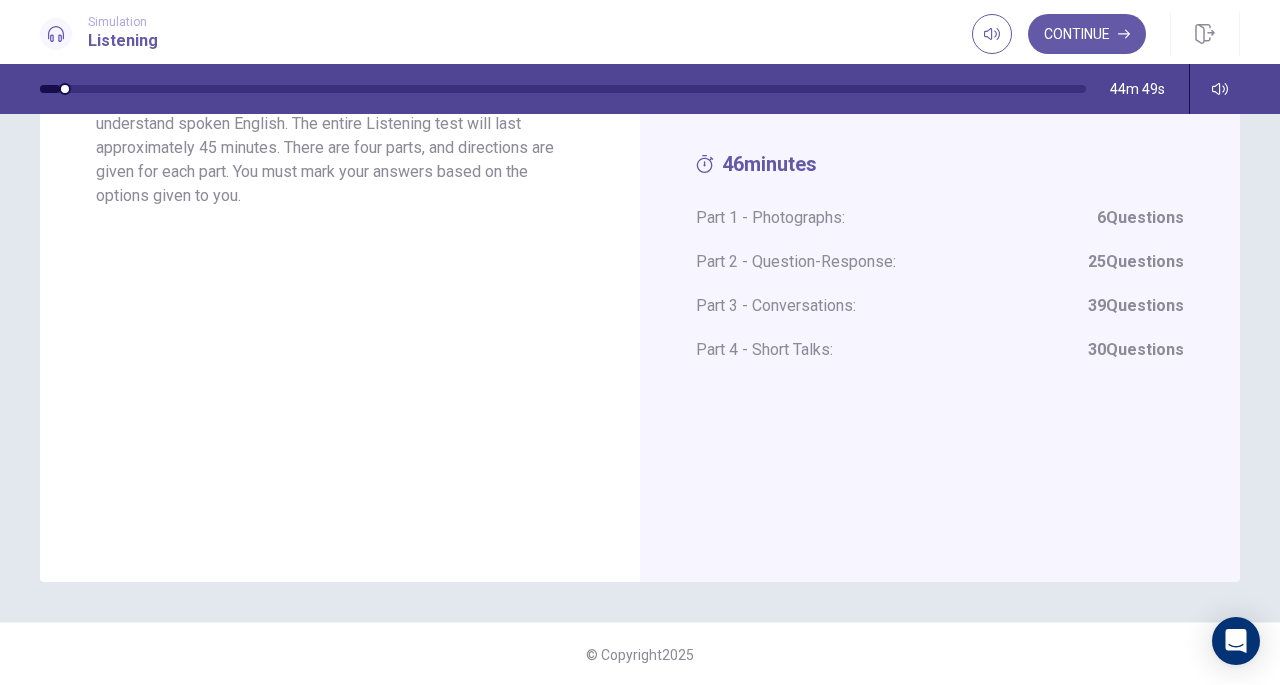 scroll, scrollTop: 0, scrollLeft: 0, axis: both 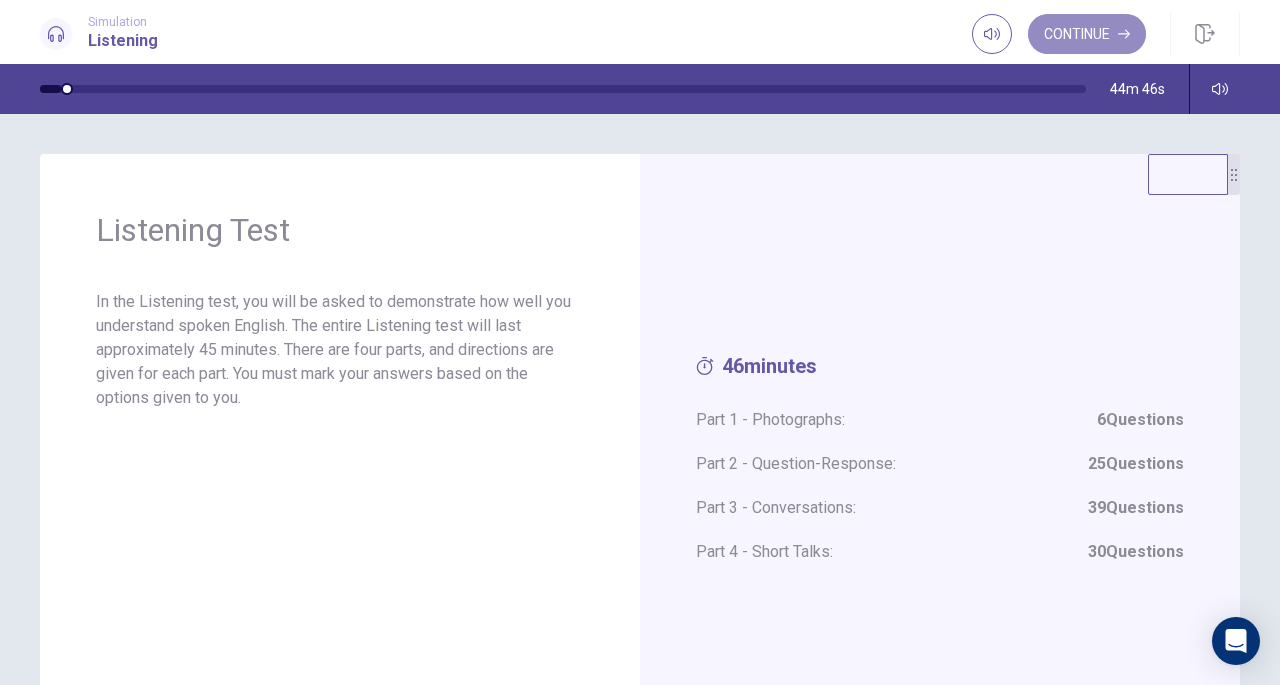 click on "Continue" at bounding box center [1087, 34] 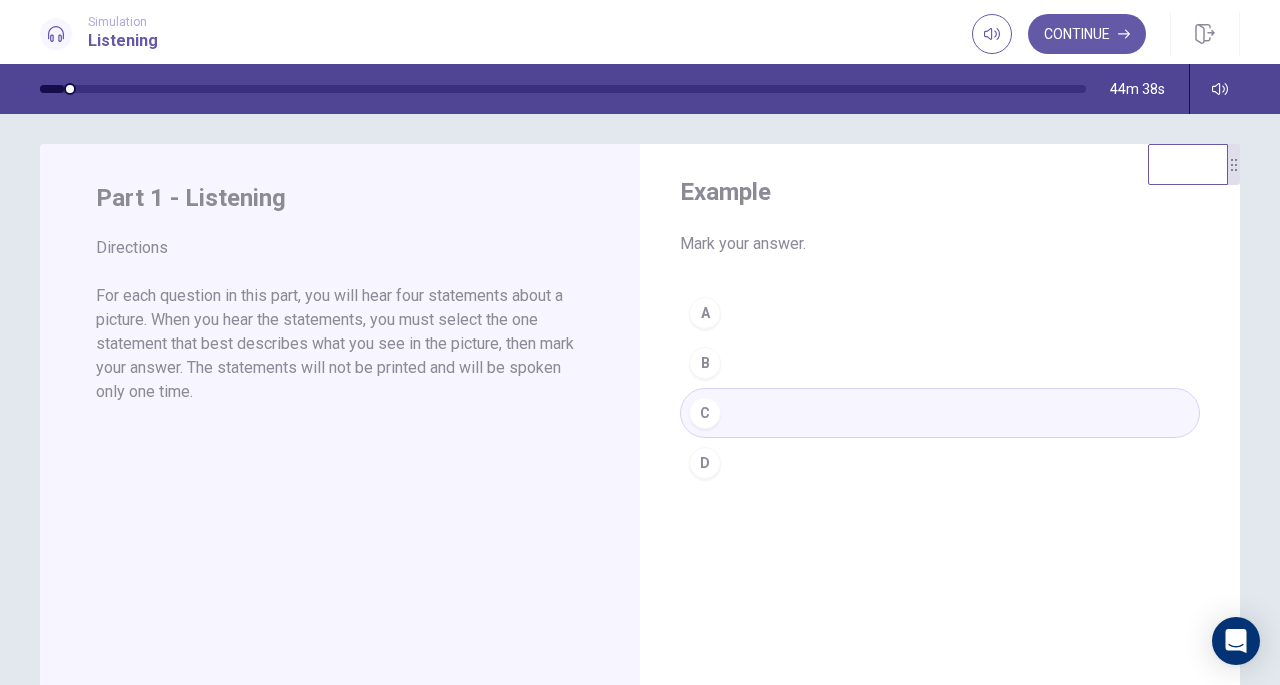 scroll, scrollTop: 9, scrollLeft: 0, axis: vertical 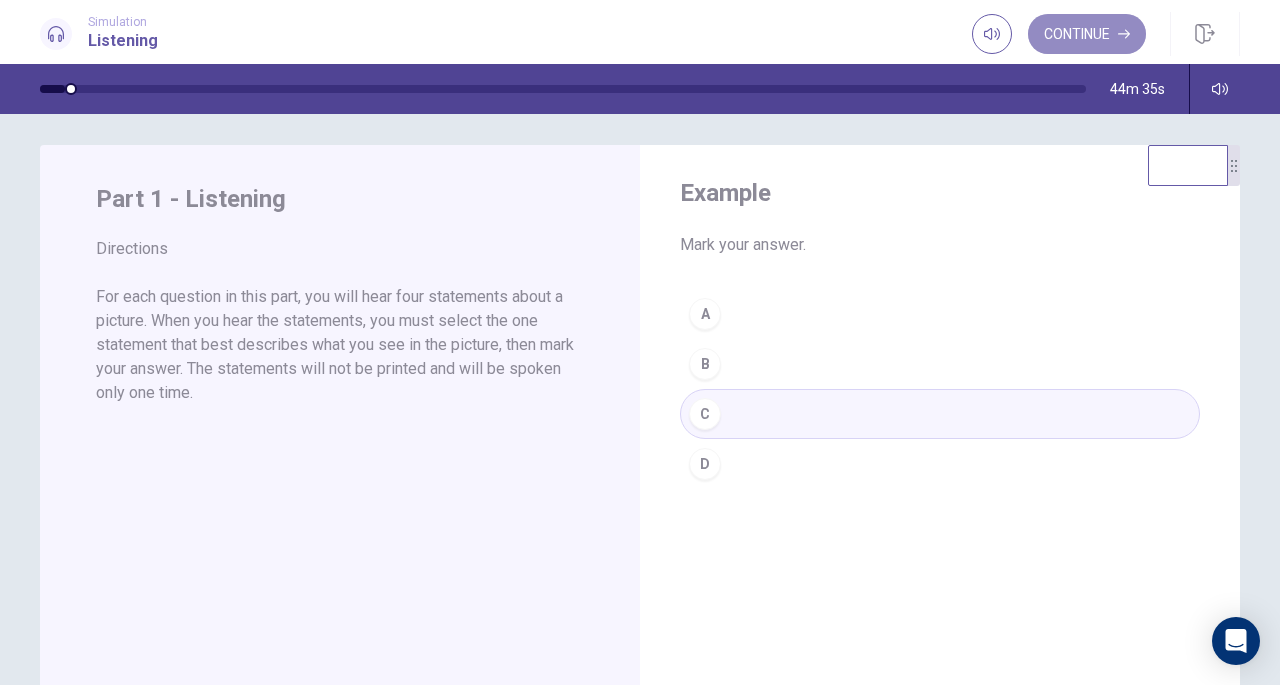 click on "Continue" at bounding box center (1087, 34) 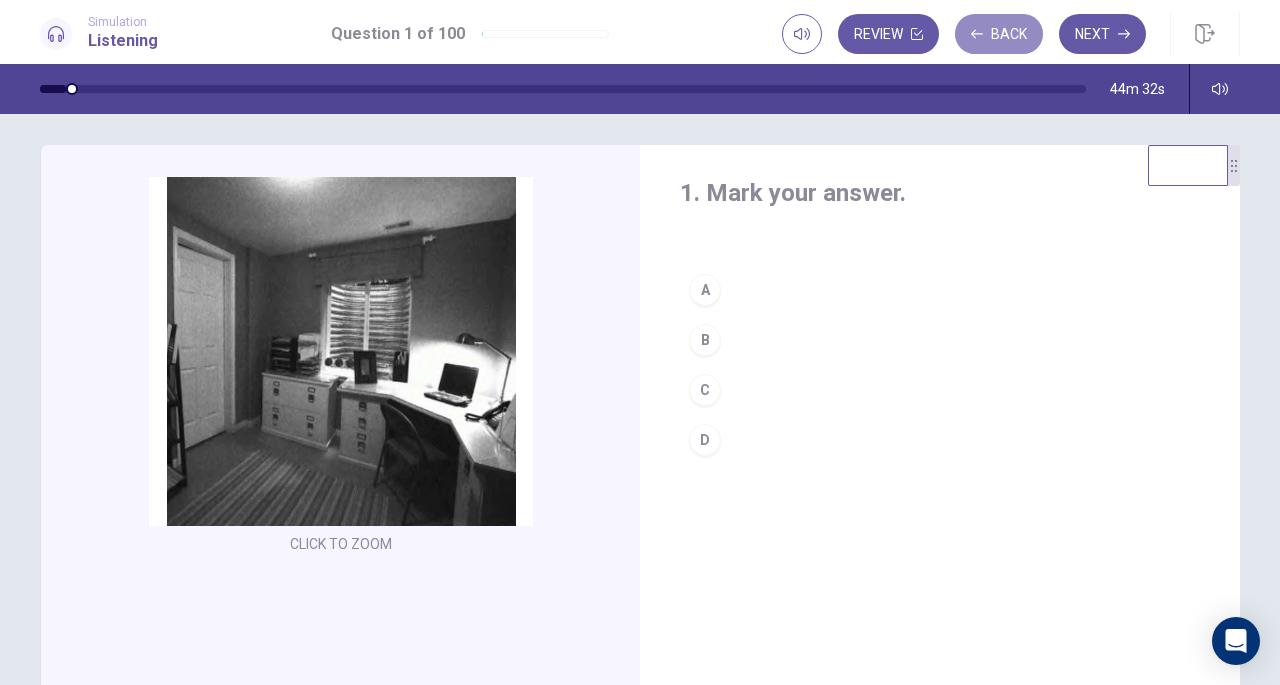 click on "Back" at bounding box center [999, 34] 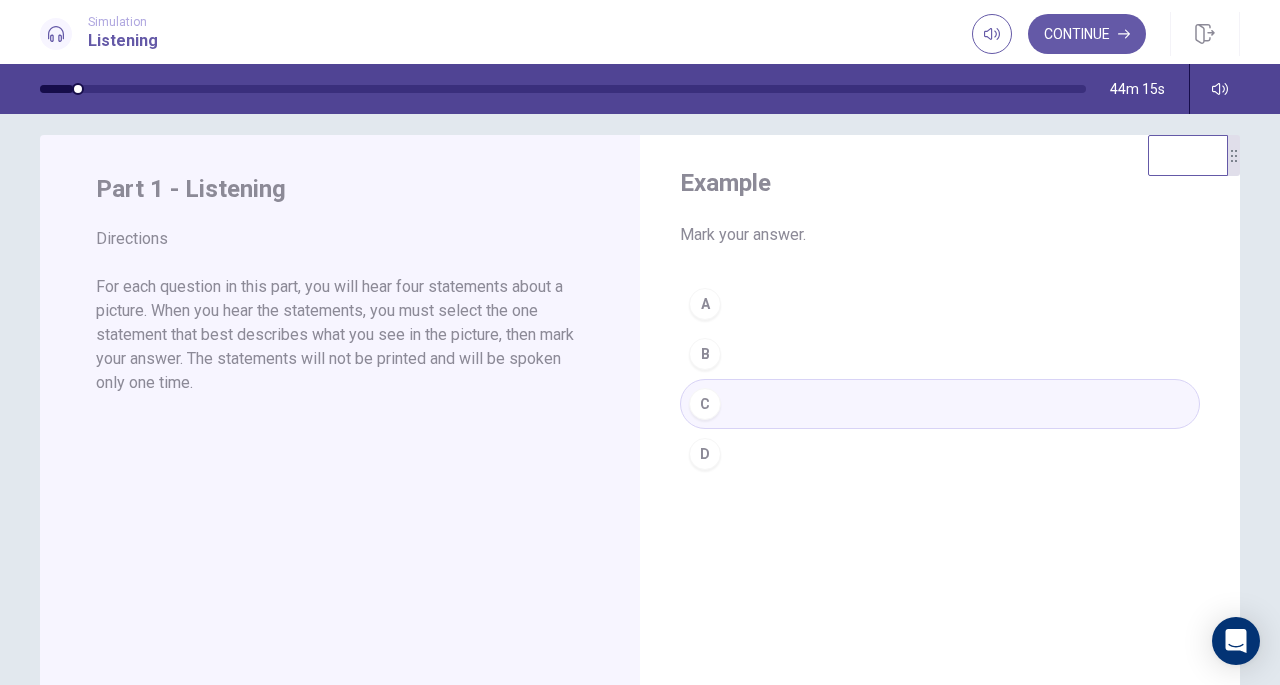 scroll, scrollTop: 20, scrollLeft: 0, axis: vertical 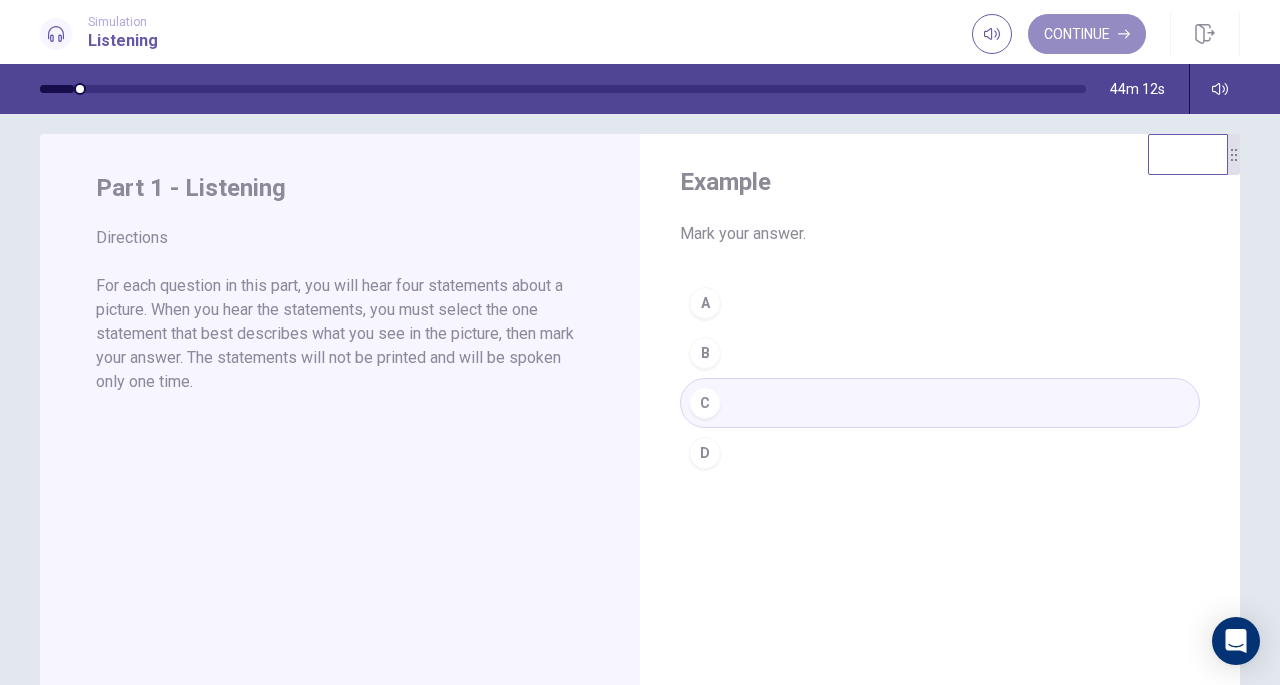 click on "Continue" at bounding box center [1087, 34] 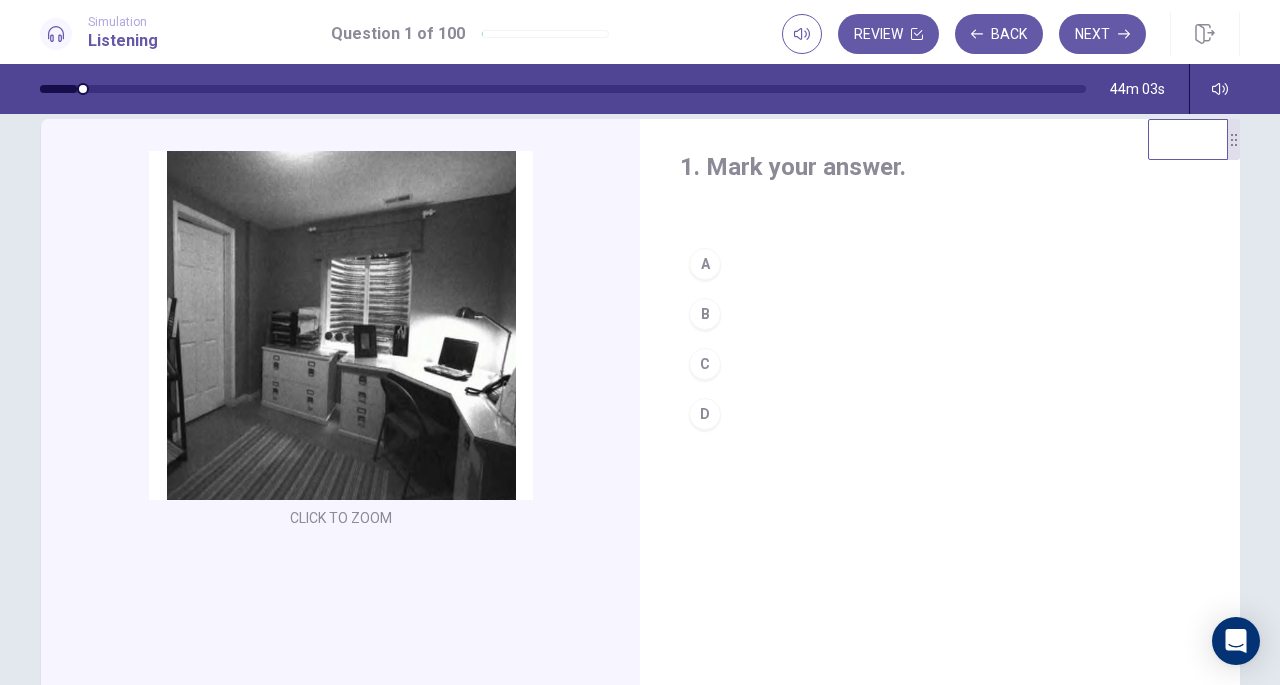 scroll, scrollTop: 33, scrollLeft: 0, axis: vertical 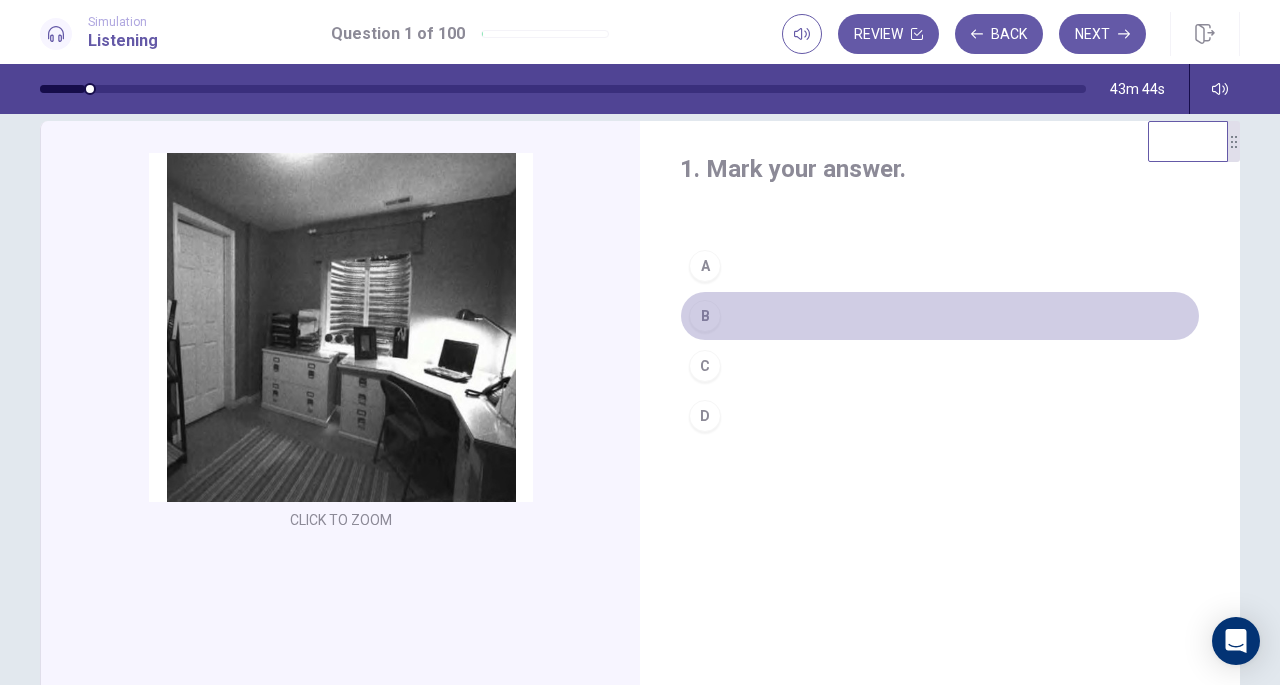 click on "B" at bounding box center (705, 316) 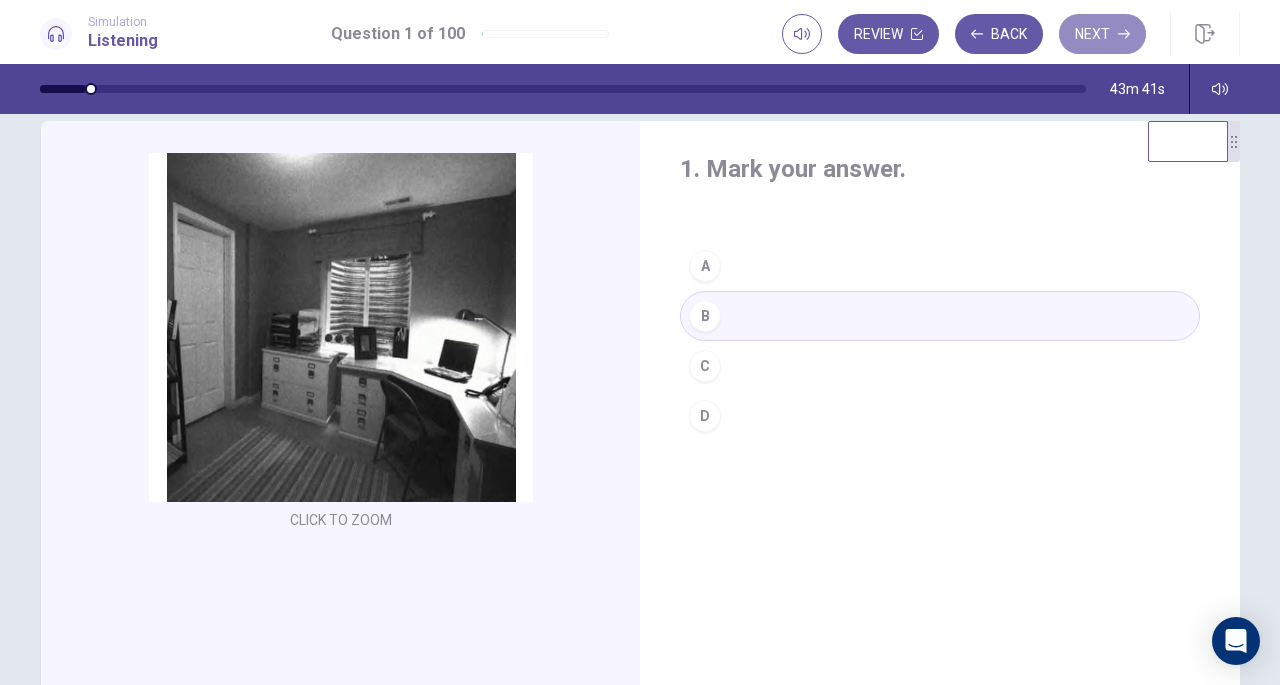 click on "Next" at bounding box center [1102, 34] 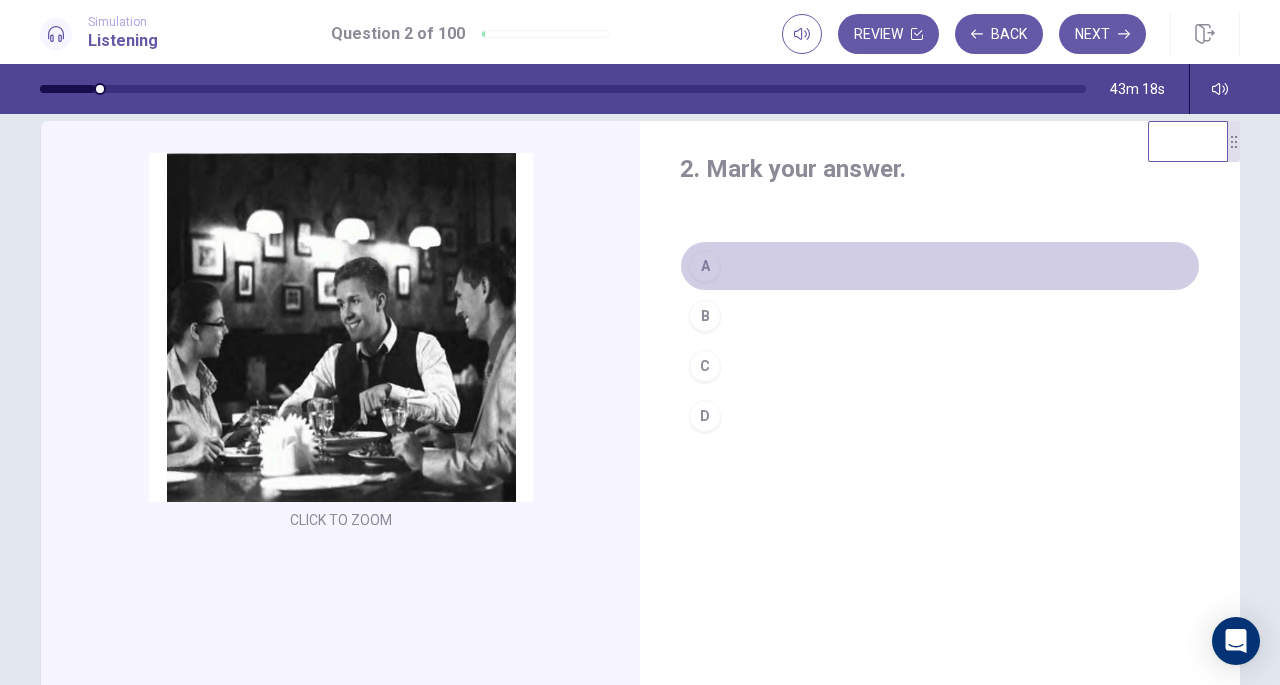 click on "A" at bounding box center (705, 266) 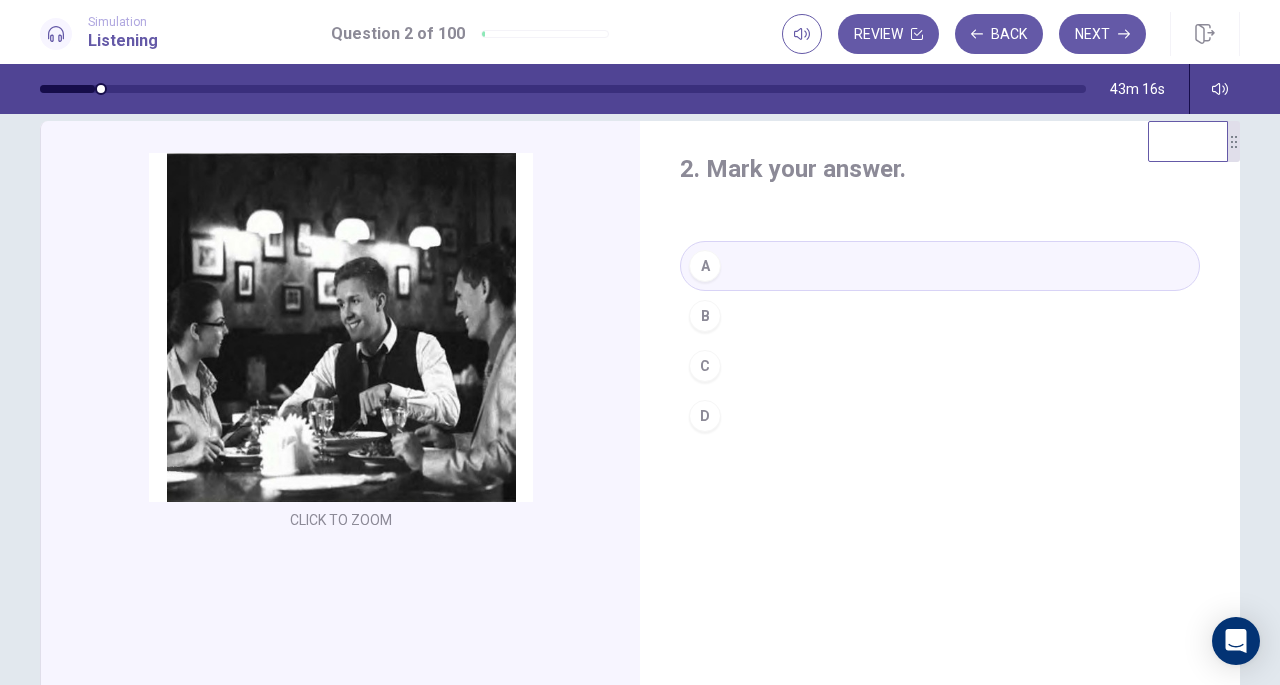 click on "Next" at bounding box center [1102, 34] 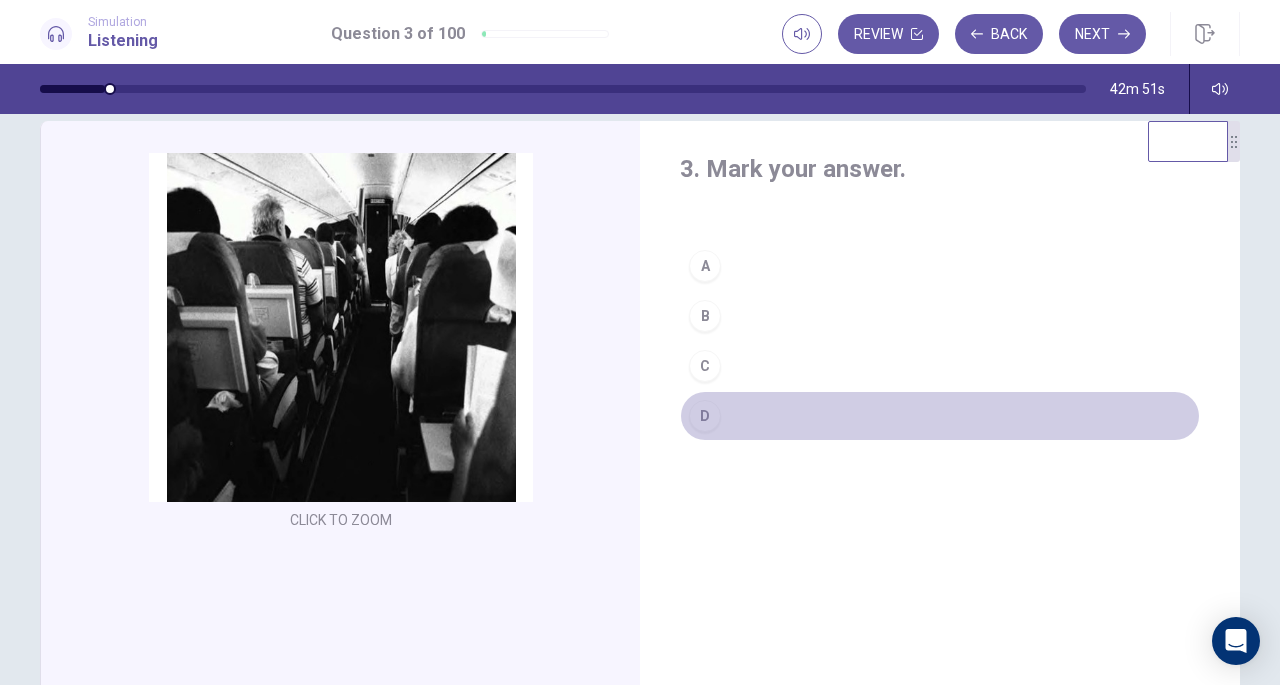 click on "D" at bounding box center (705, 416) 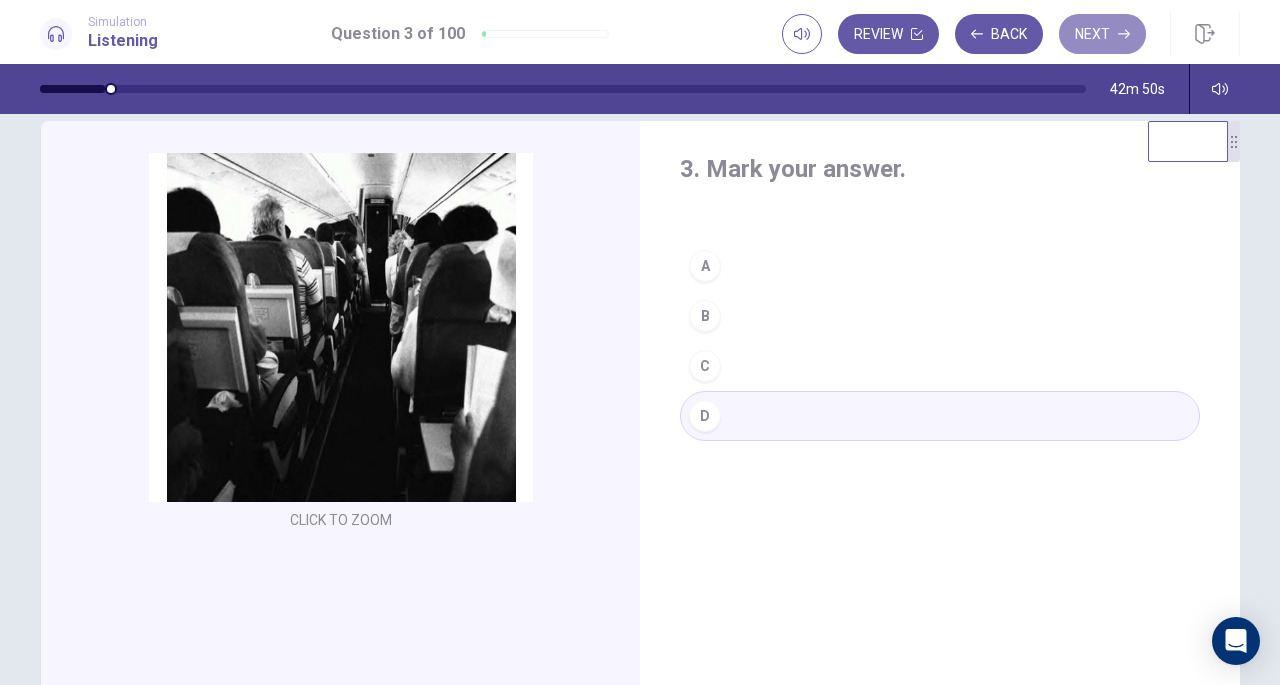 click on "Next" at bounding box center [1102, 34] 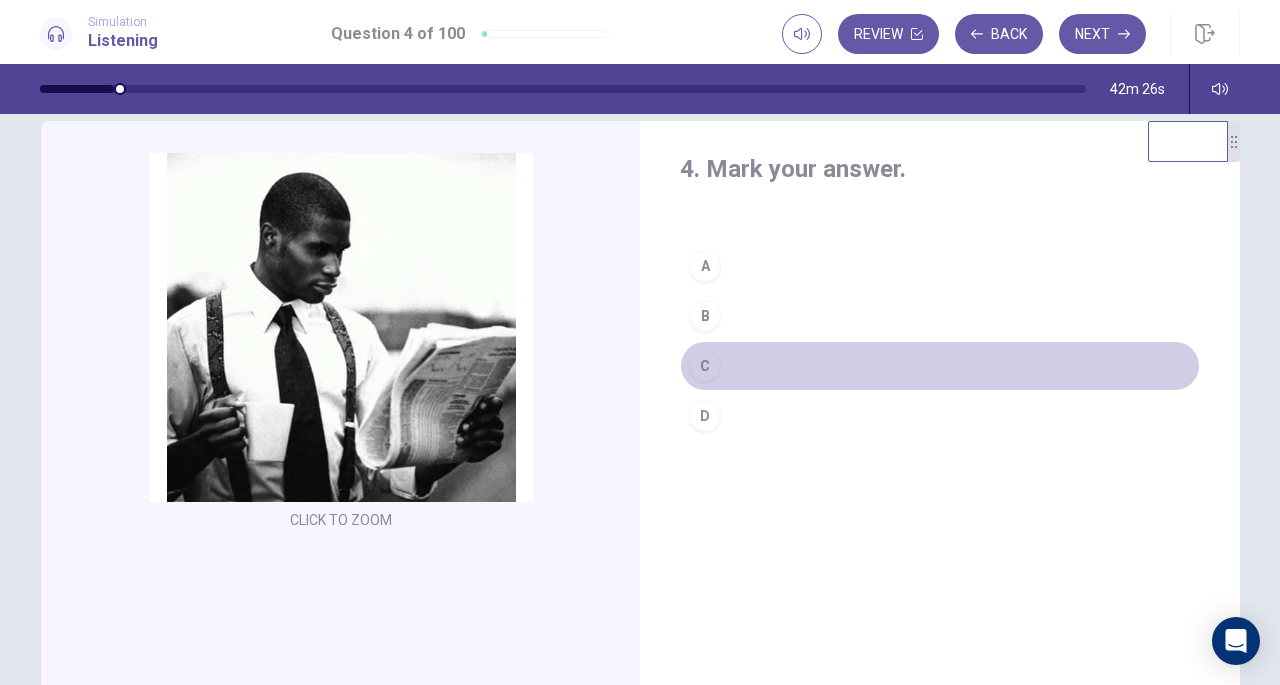 click on "C" at bounding box center (705, 366) 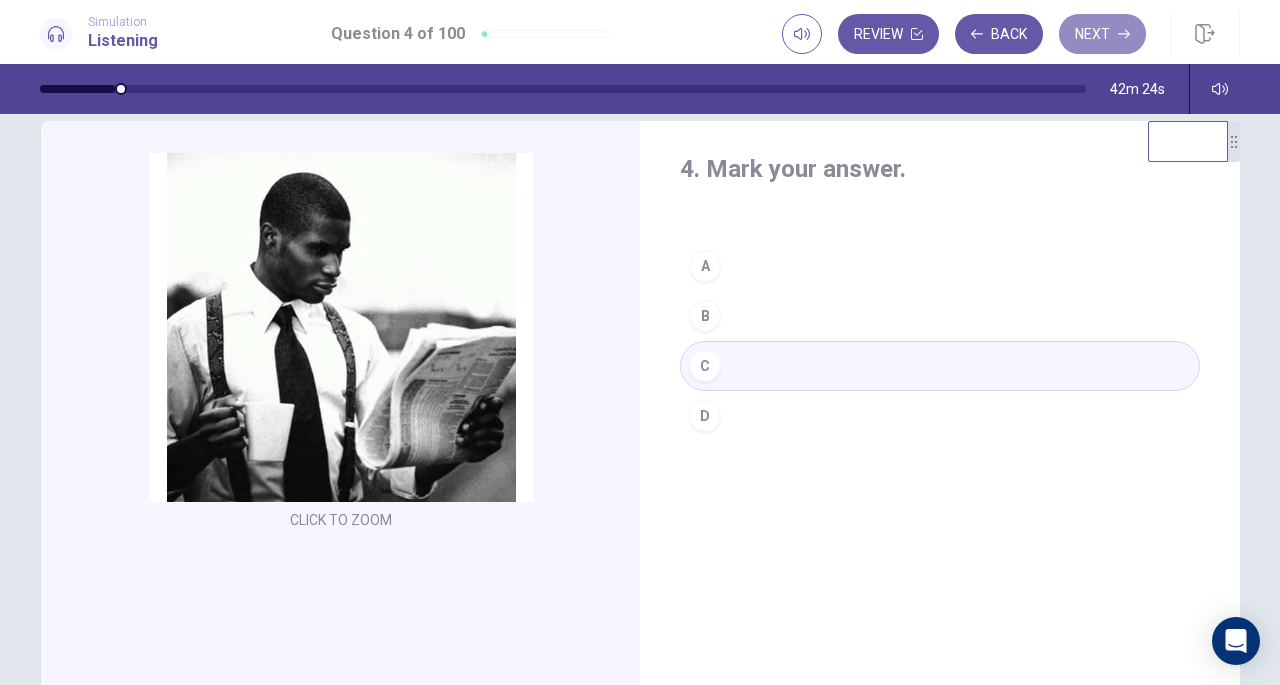 click on "Next" at bounding box center [1102, 34] 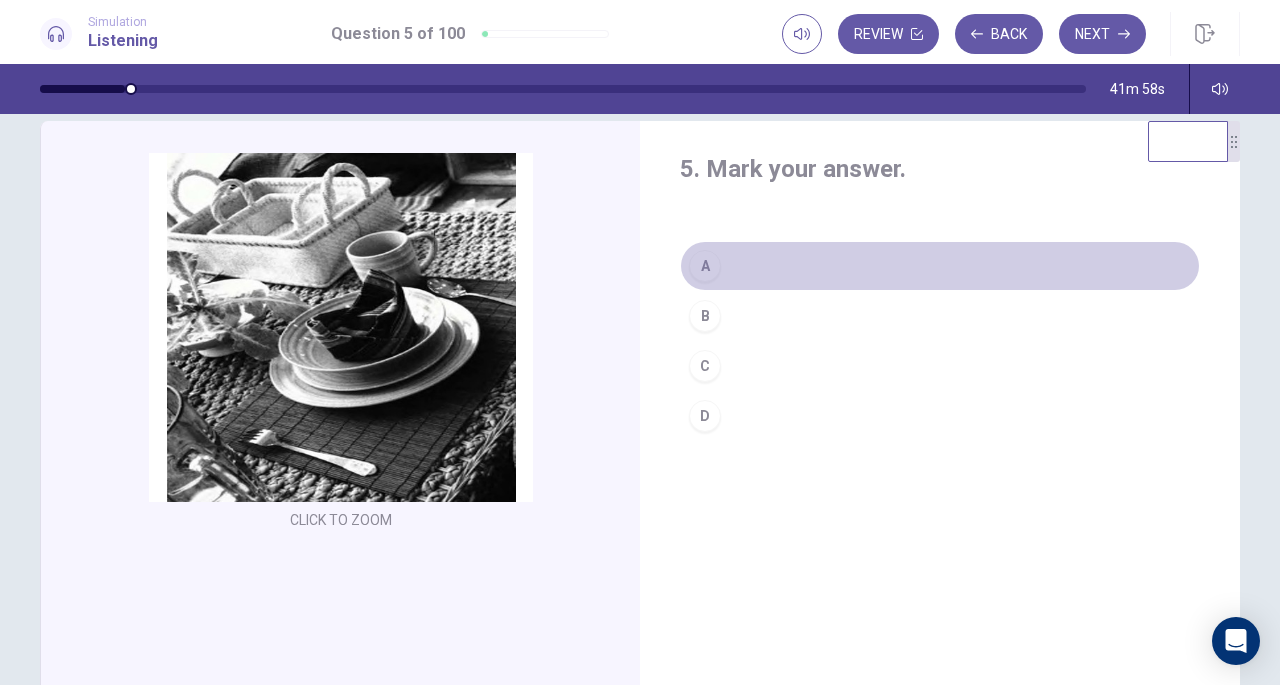click on "A" at bounding box center (705, 266) 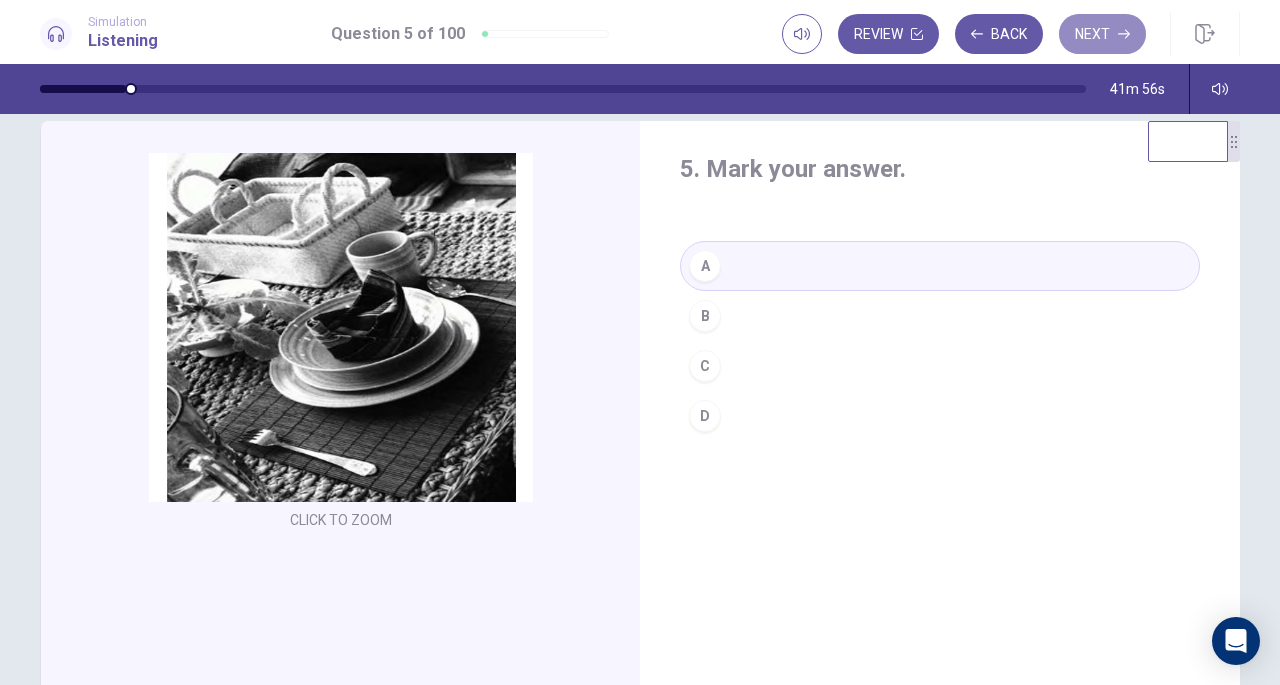 click on "Next" at bounding box center (1102, 34) 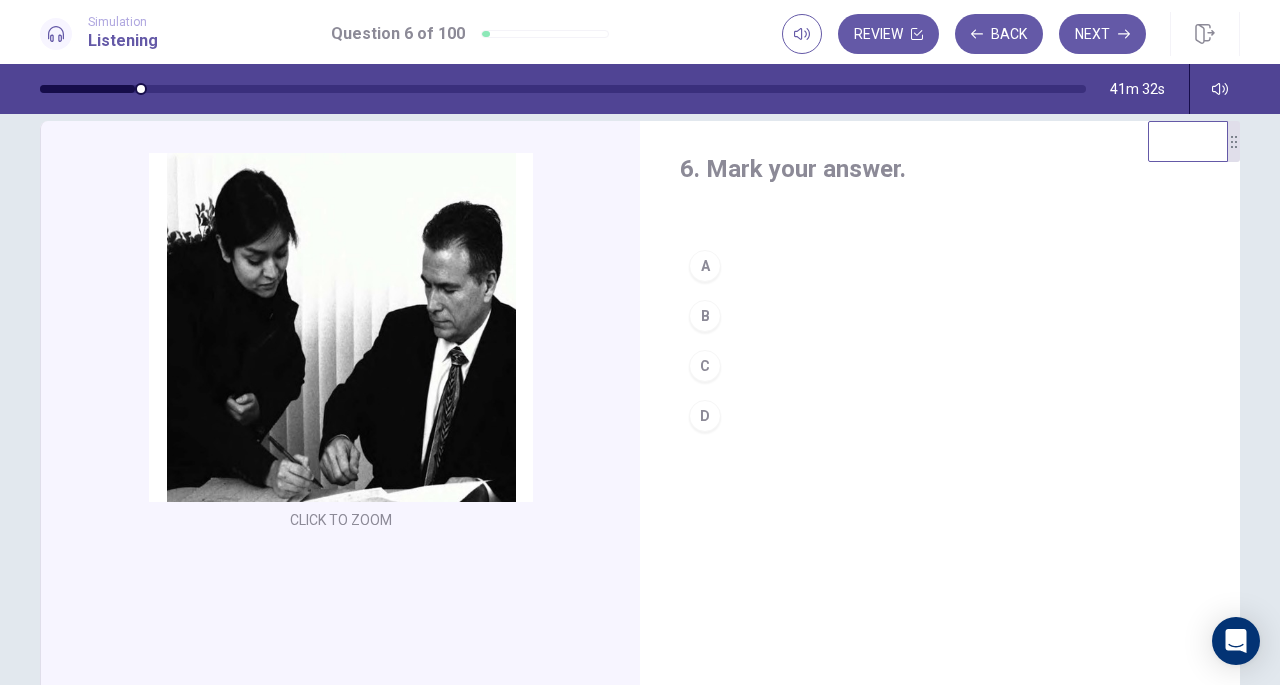 click on "C" at bounding box center (705, 366) 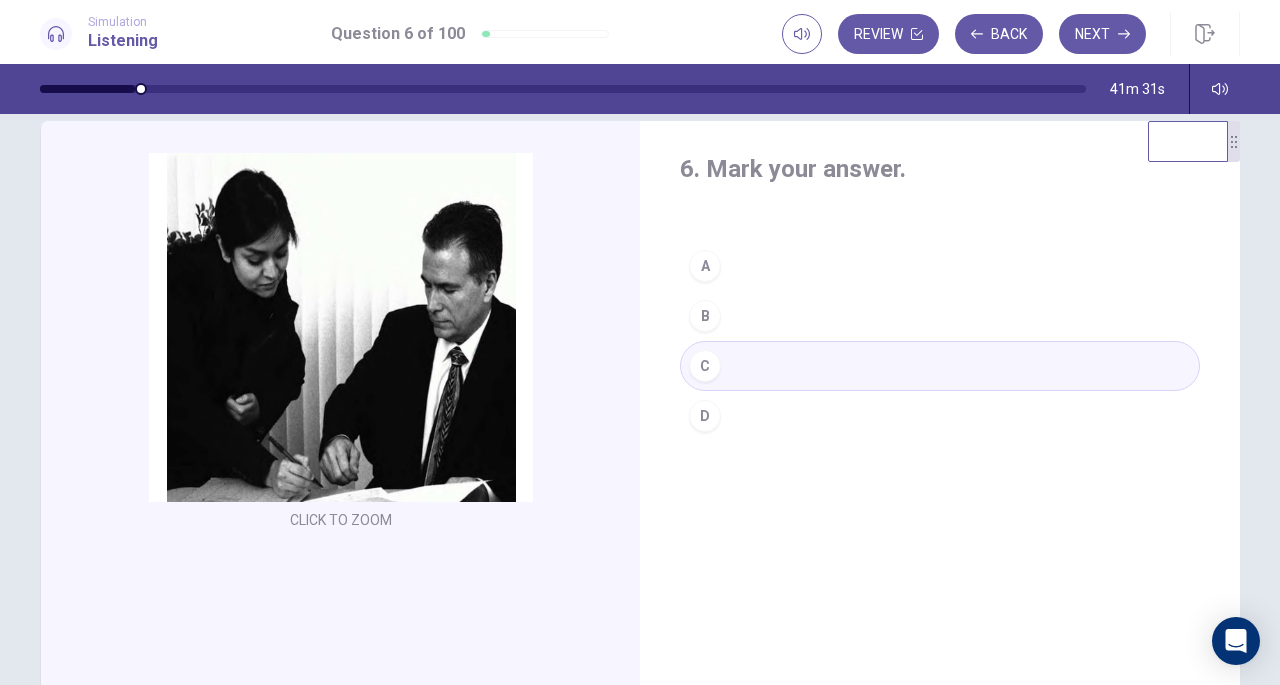 click on "Next" at bounding box center [1102, 34] 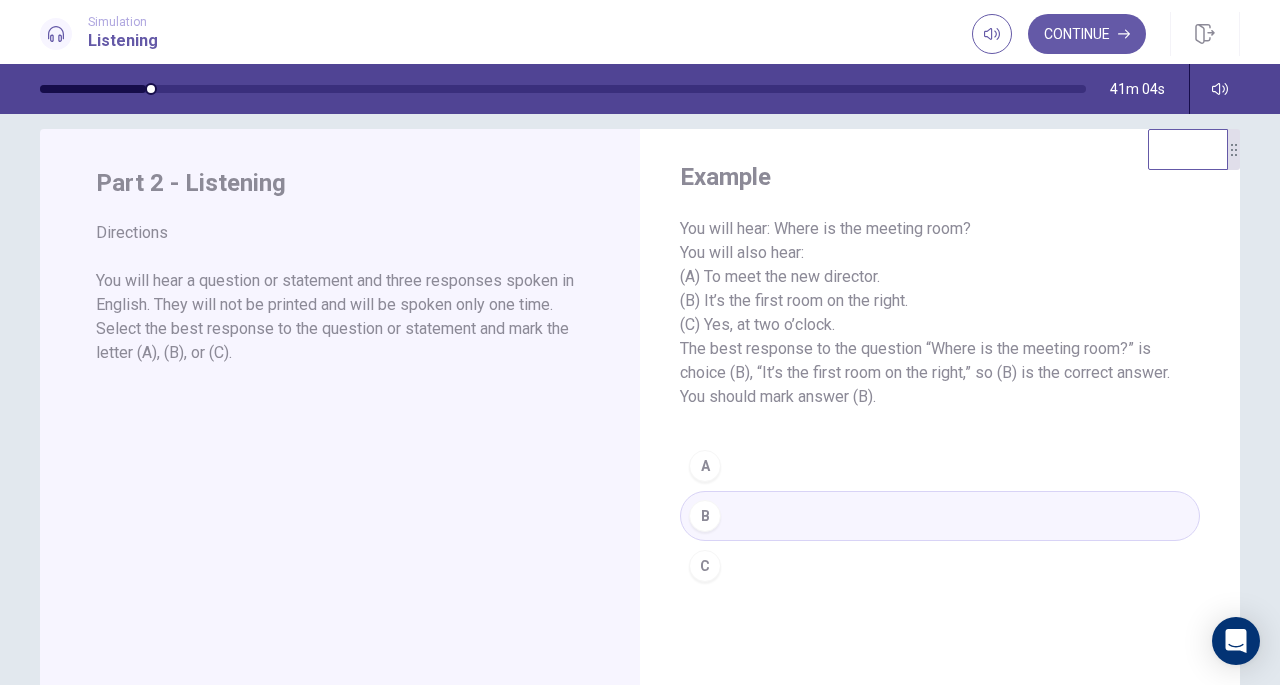 scroll, scrollTop: 24, scrollLeft: 0, axis: vertical 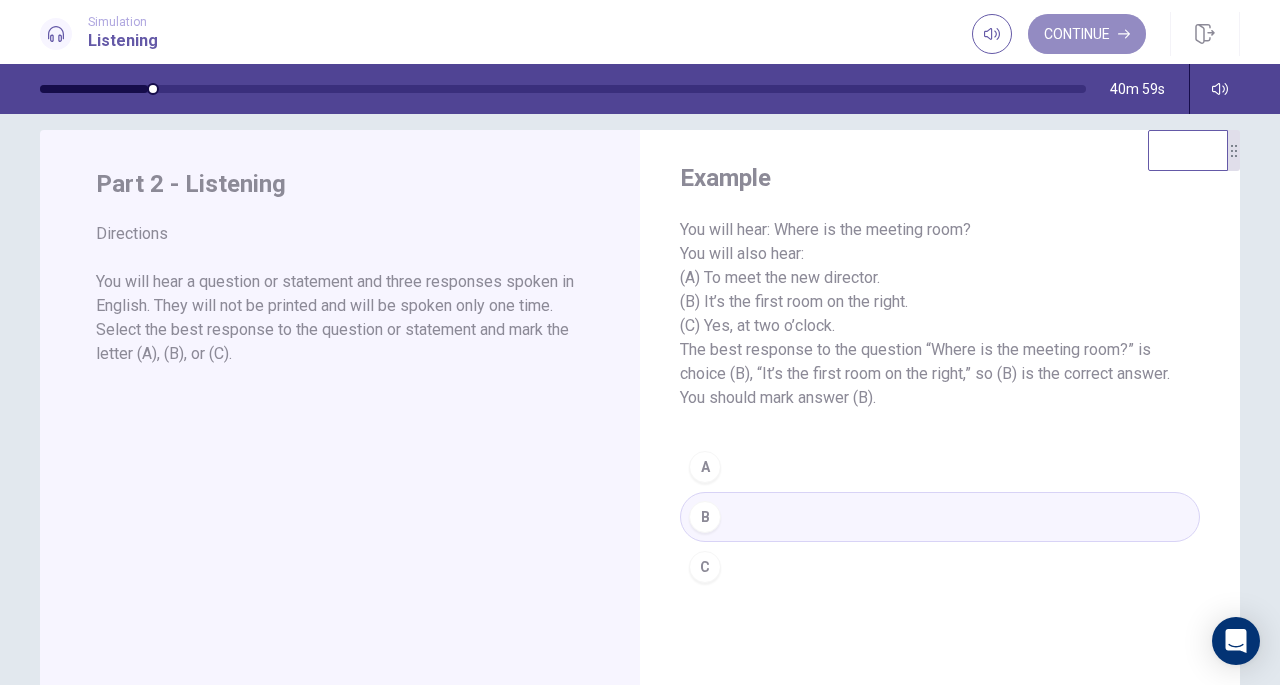 click on "Continue" at bounding box center [1087, 34] 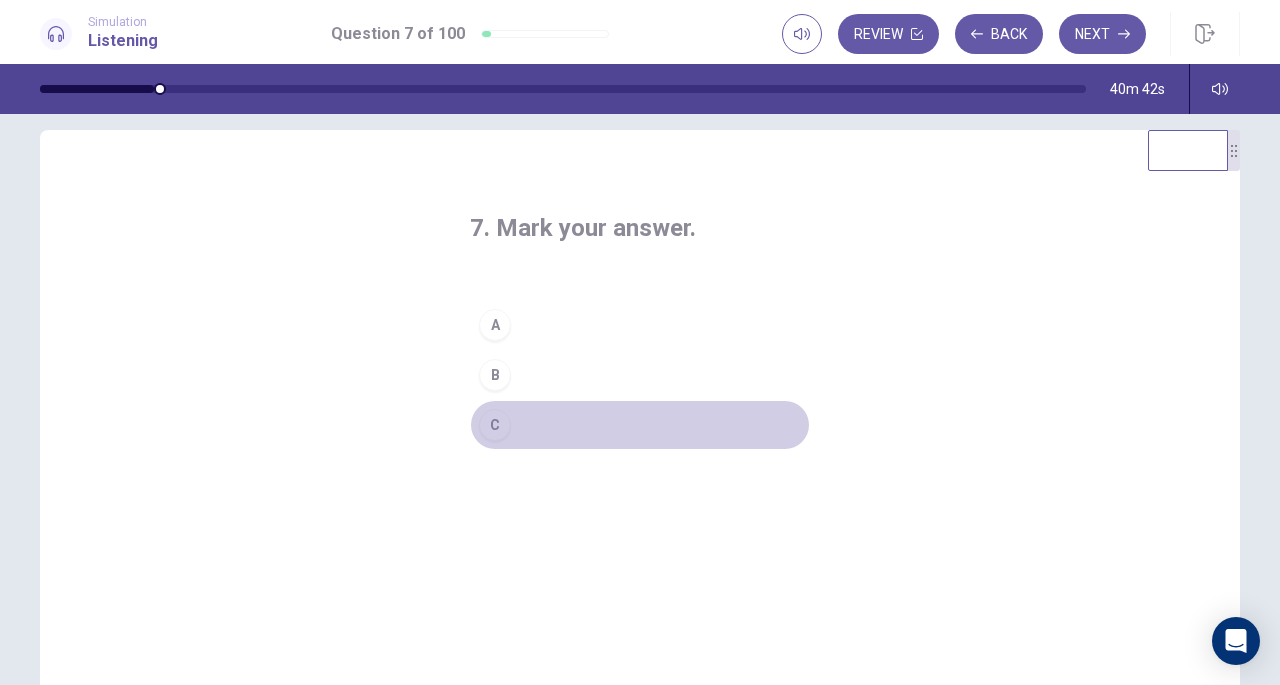 click on "C" at bounding box center (495, 425) 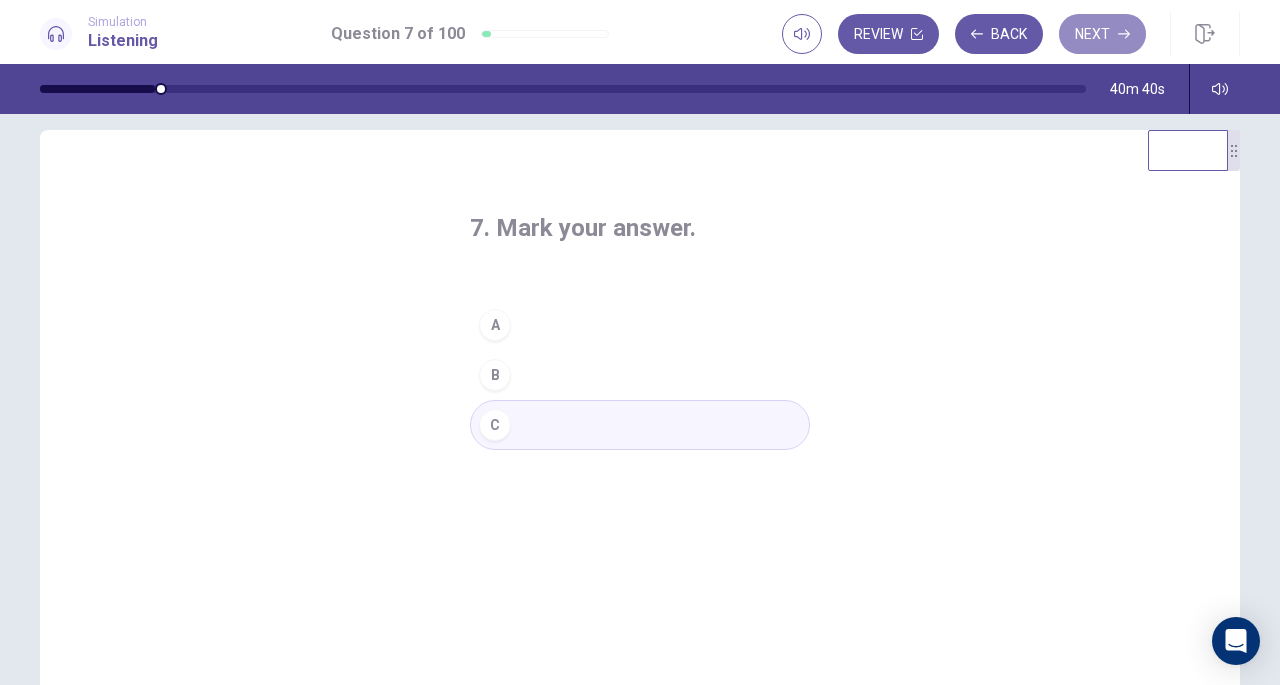 click on "Next" at bounding box center (1102, 34) 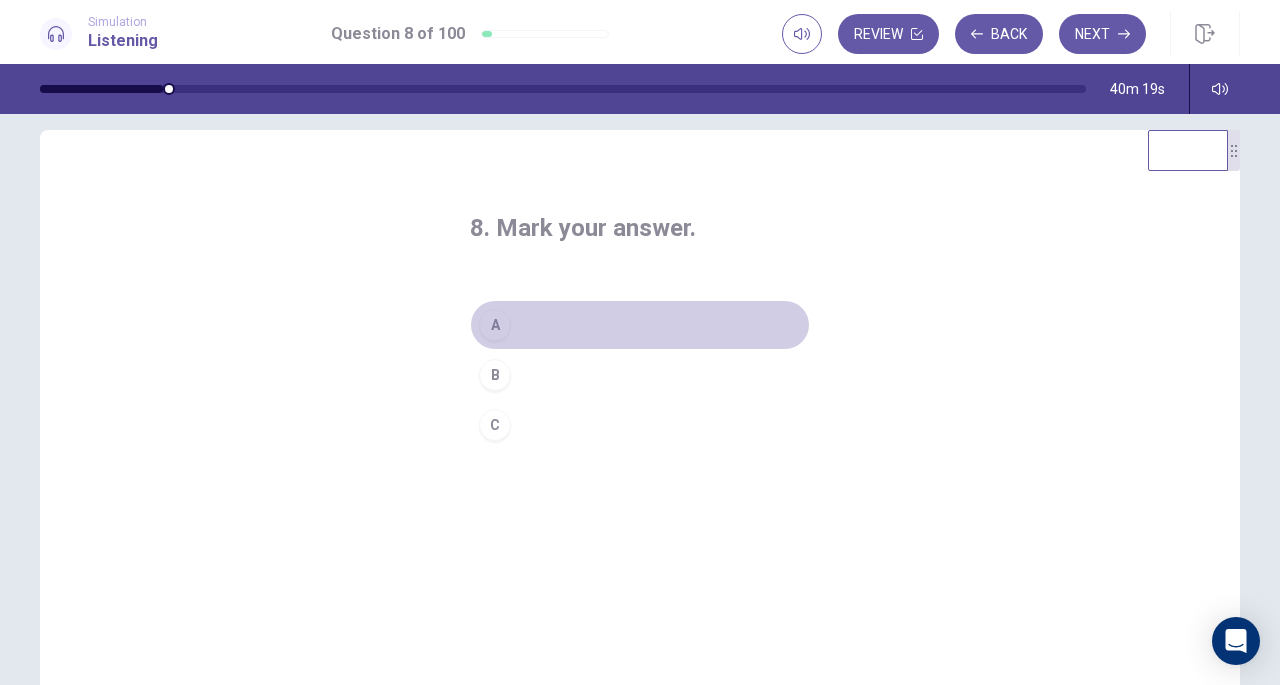 click on "A" at bounding box center [495, 325] 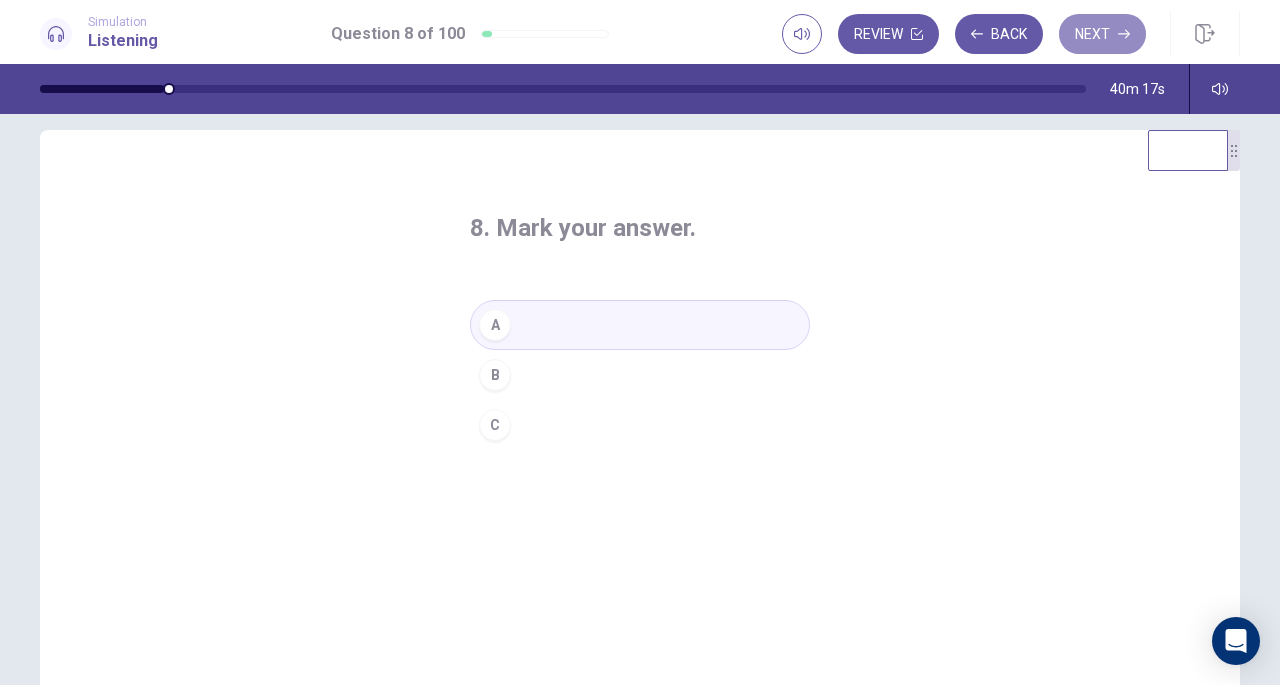 click on "Next" at bounding box center [1102, 34] 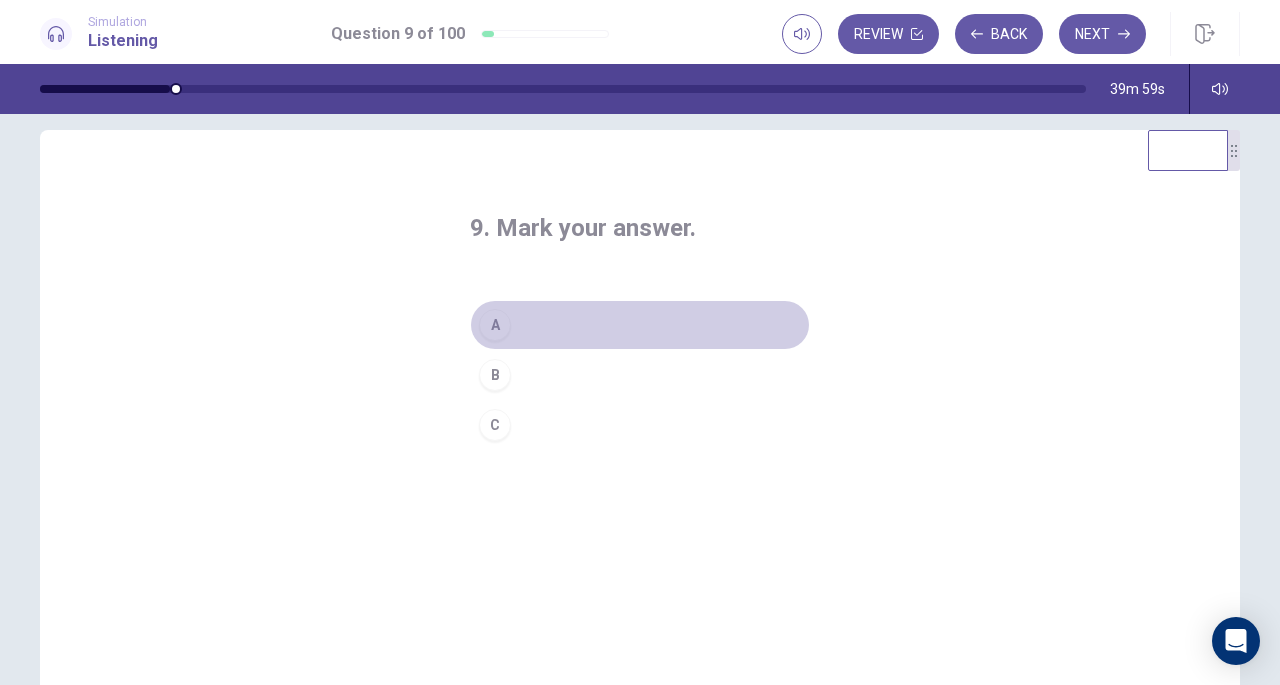 click on "A" at bounding box center [495, 325] 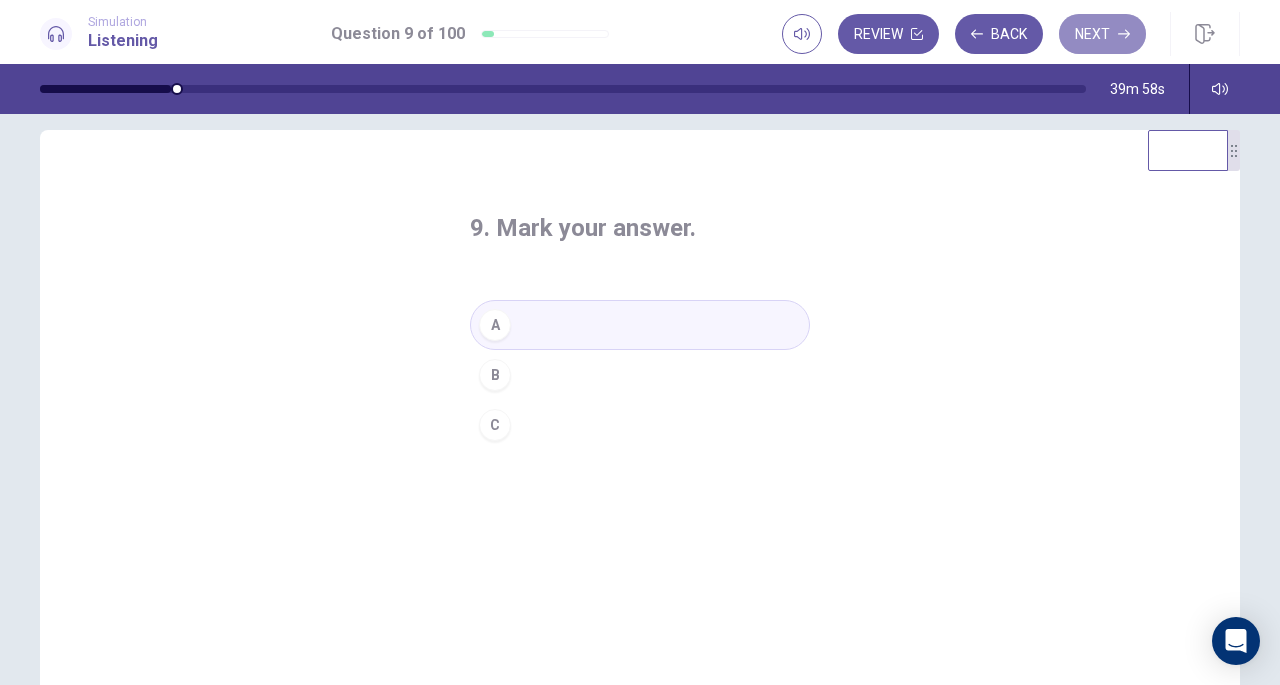 click on "Next" at bounding box center (1102, 34) 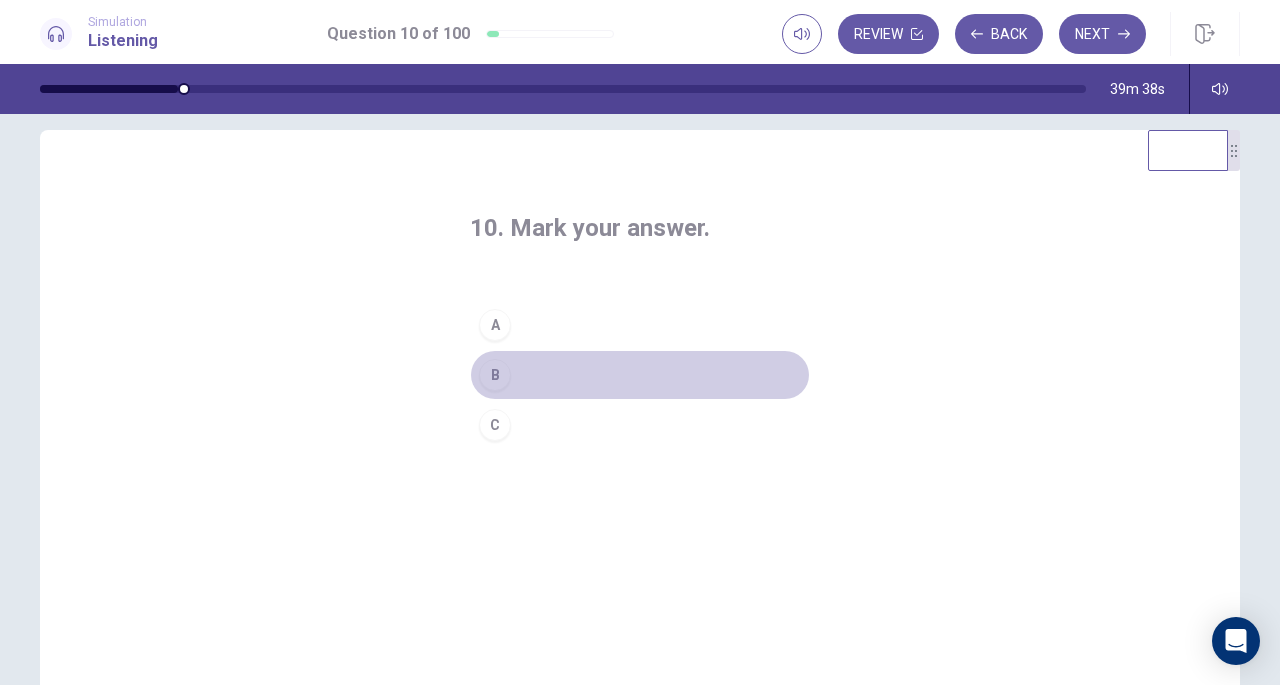 click on "B" at bounding box center (495, 375) 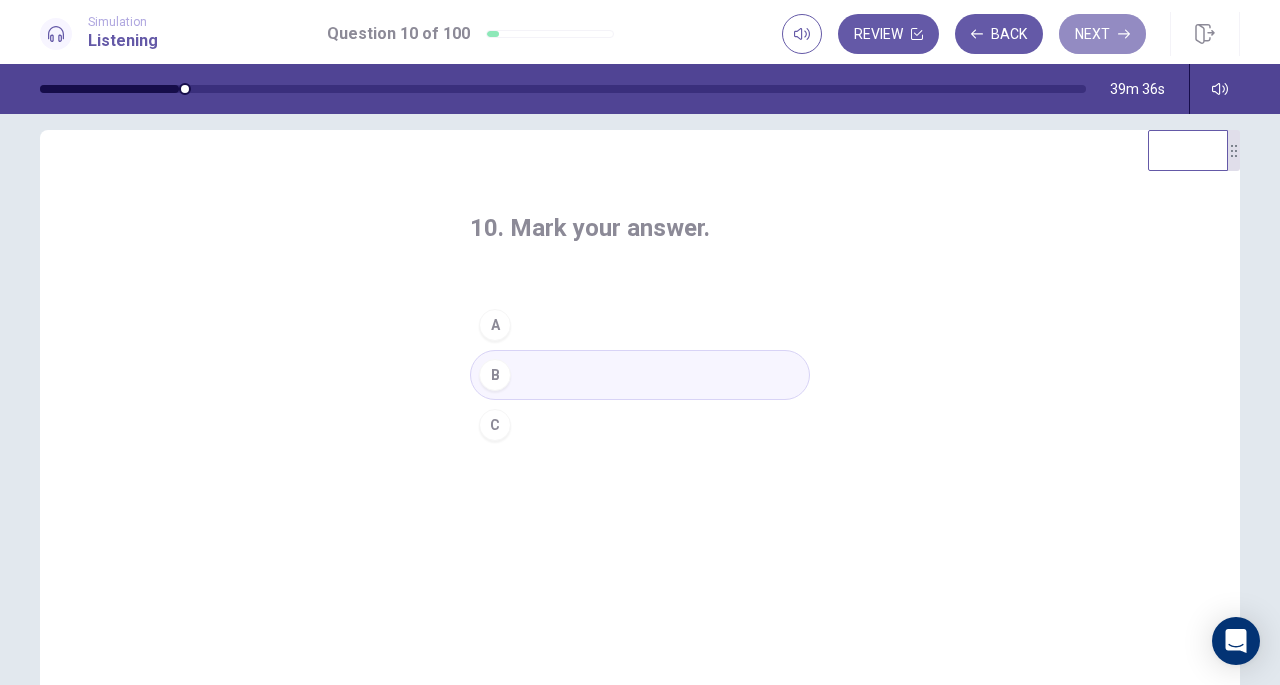 click on "Next" at bounding box center (1102, 34) 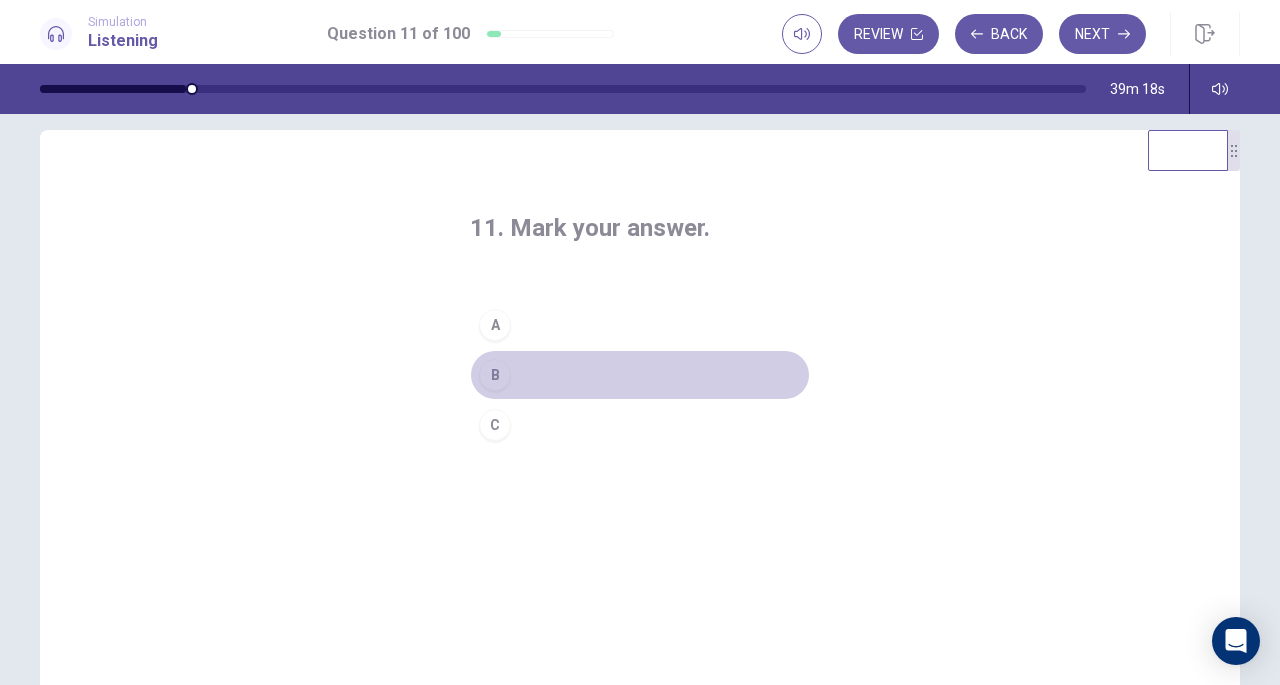 click on "B" at bounding box center (495, 375) 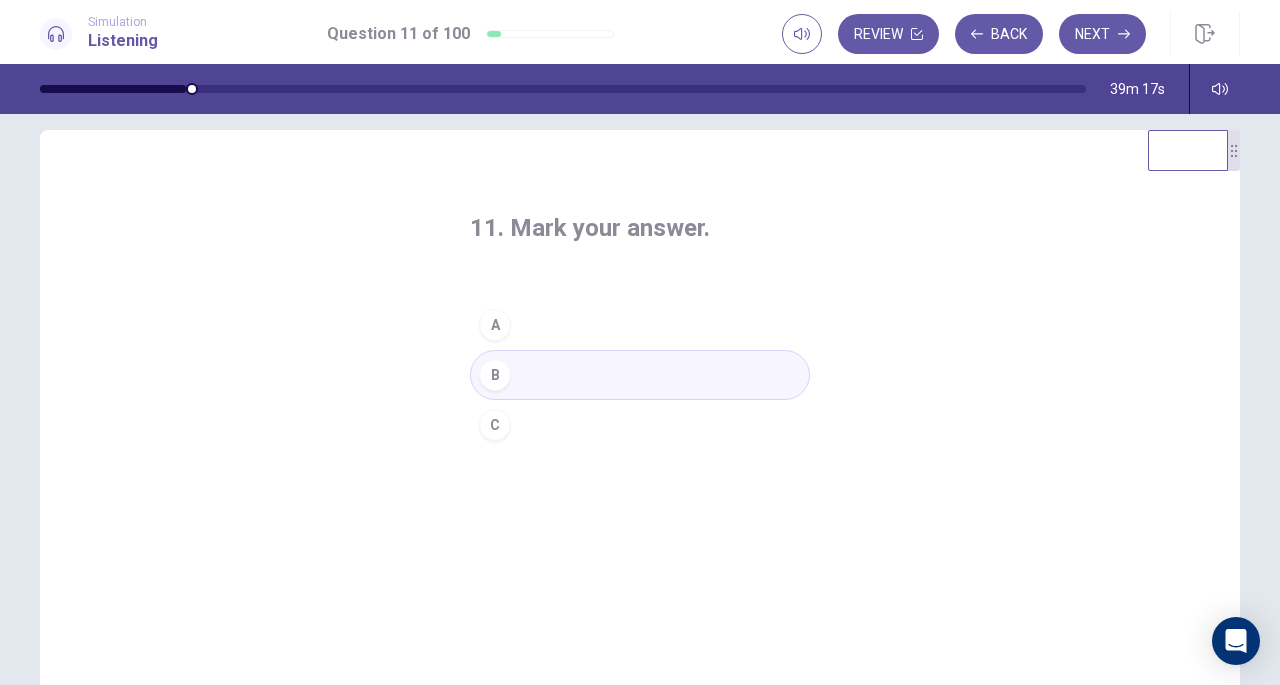 click on "Next" at bounding box center (1102, 34) 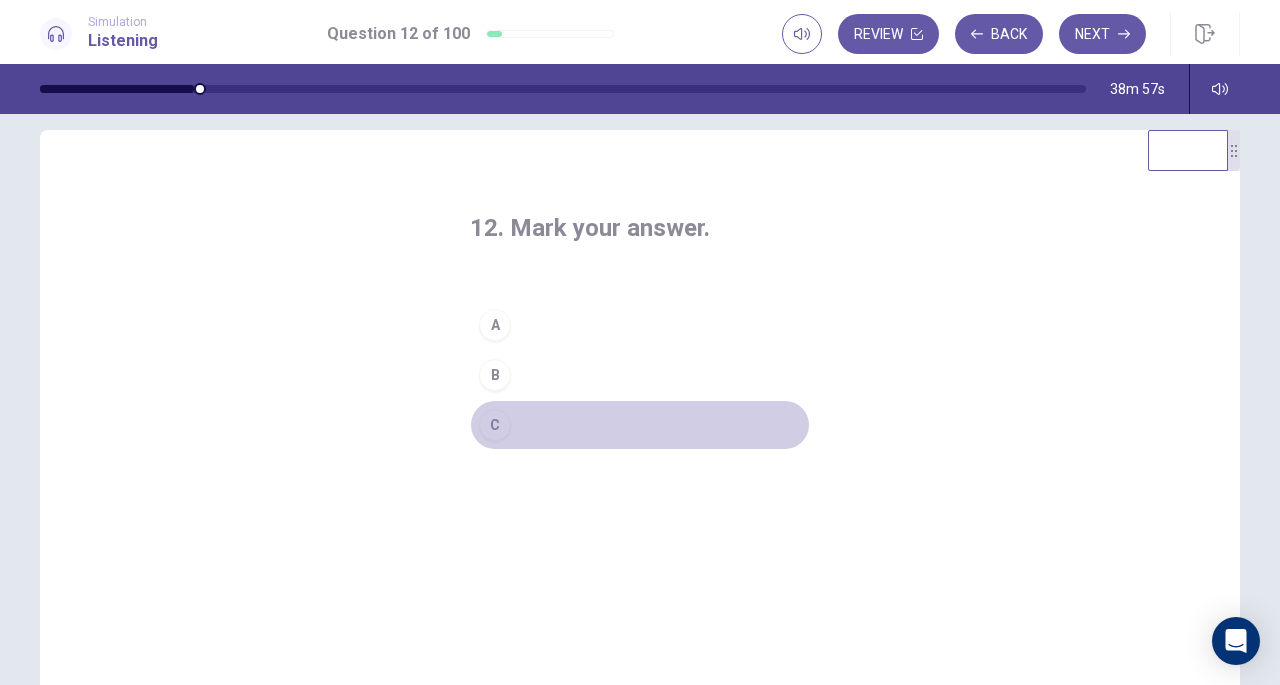 click on "C" at bounding box center (495, 425) 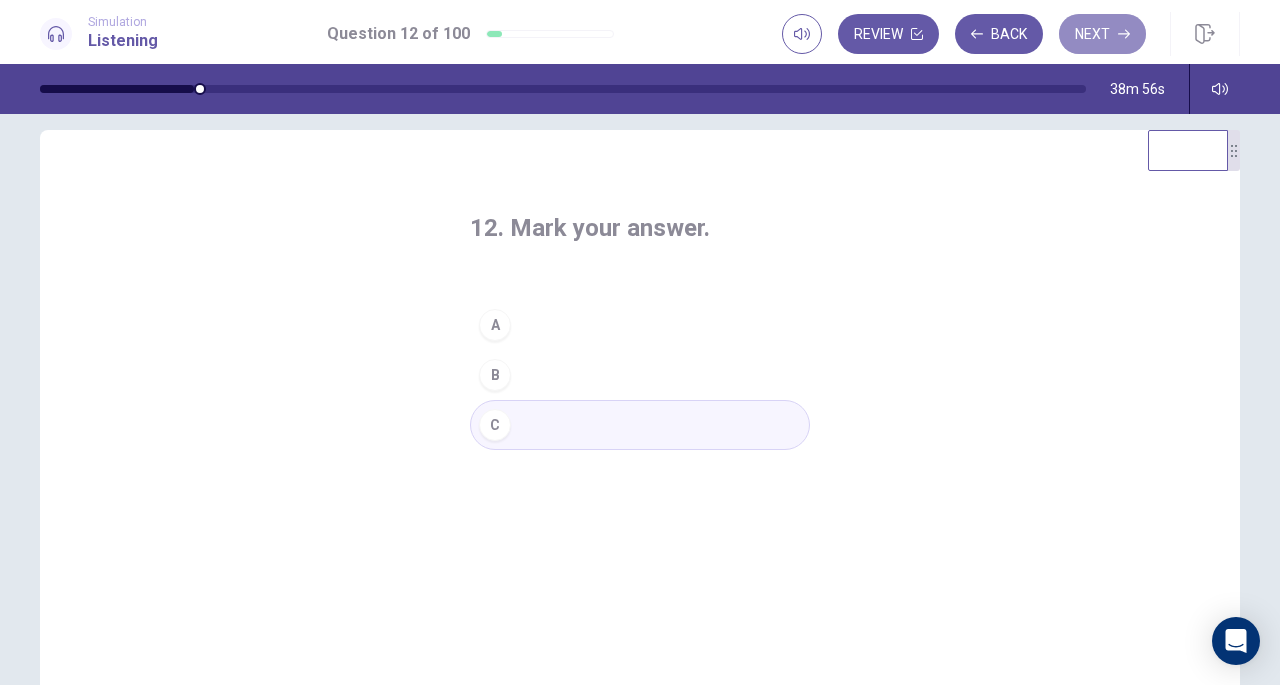 click on "Next" at bounding box center [1102, 34] 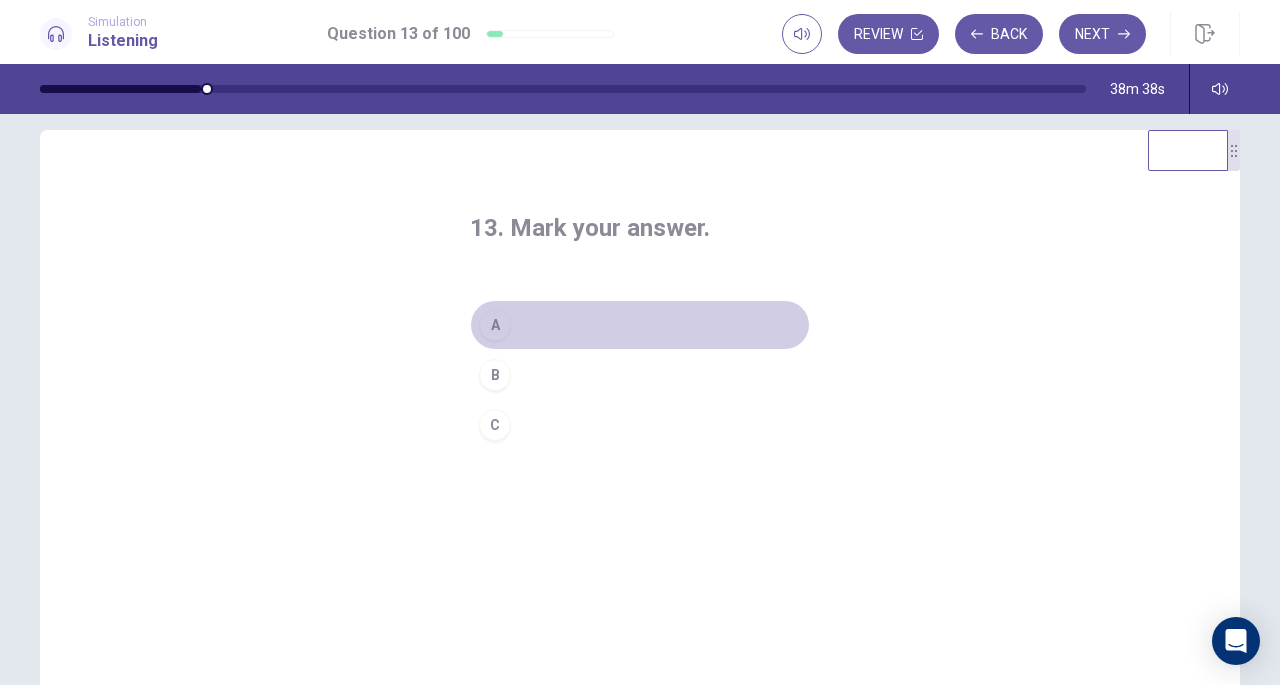 click on "A" at bounding box center (495, 325) 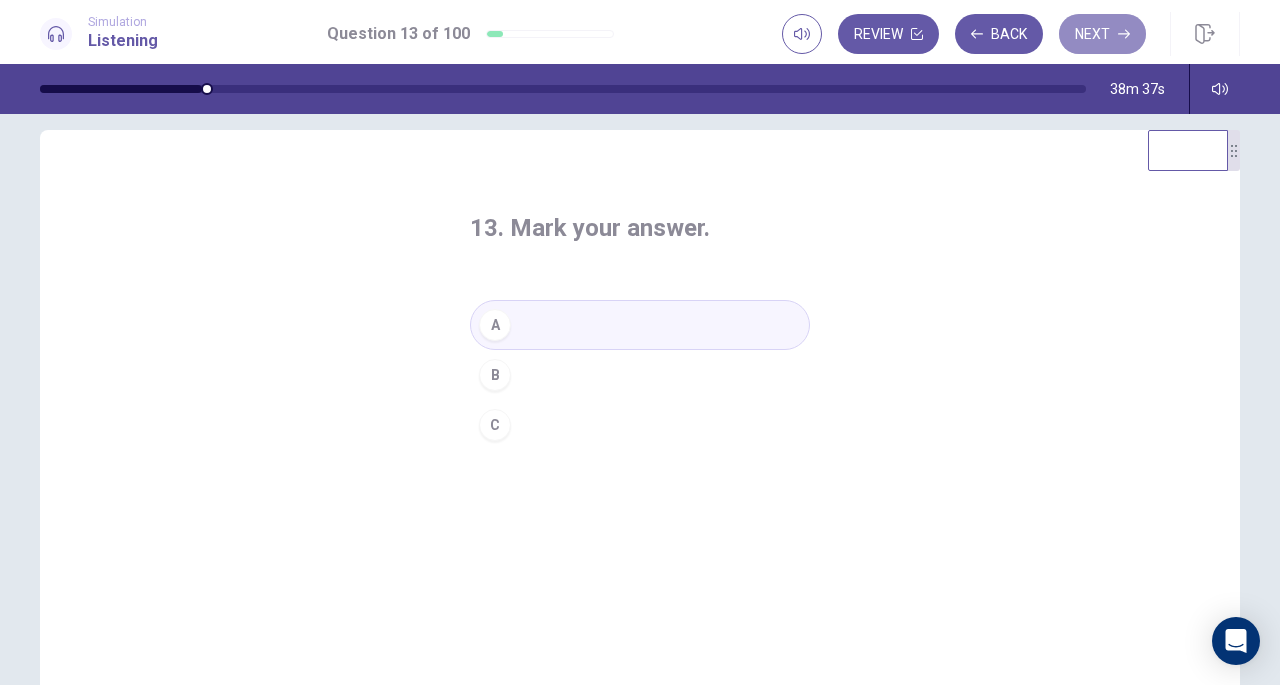 click on "Next" at bounding box center [1102, 34] 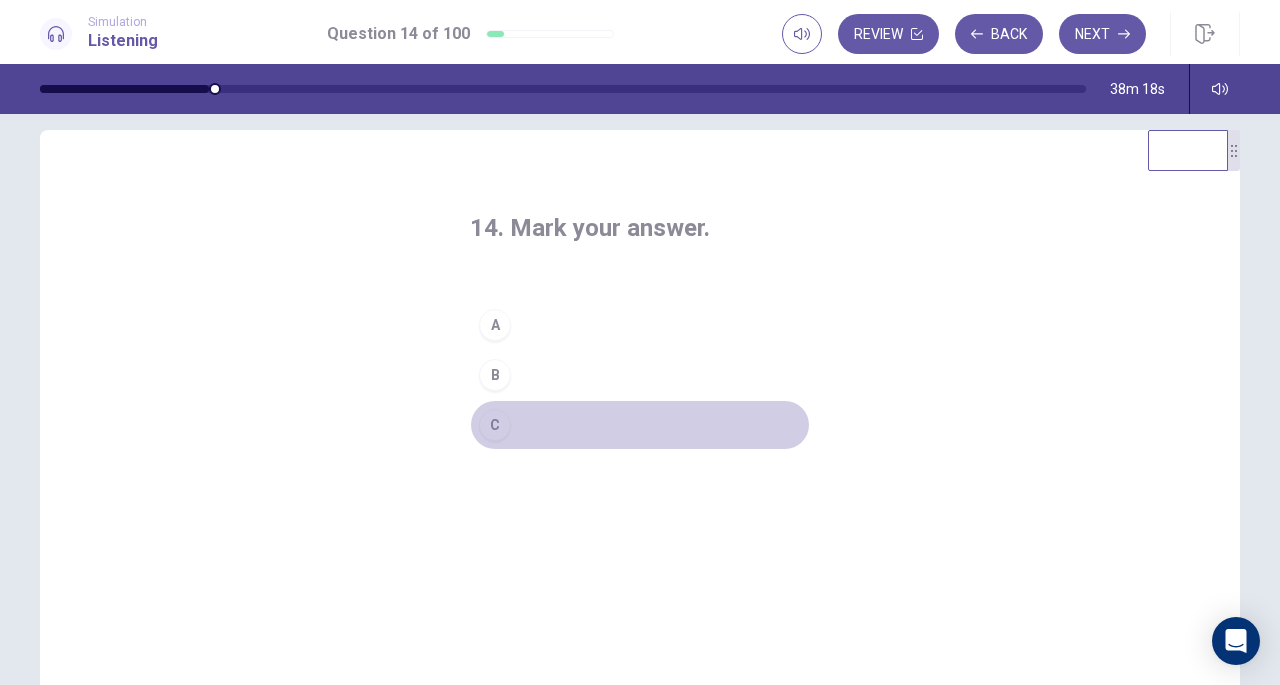 click on "C" at bounding box center [495, 425] 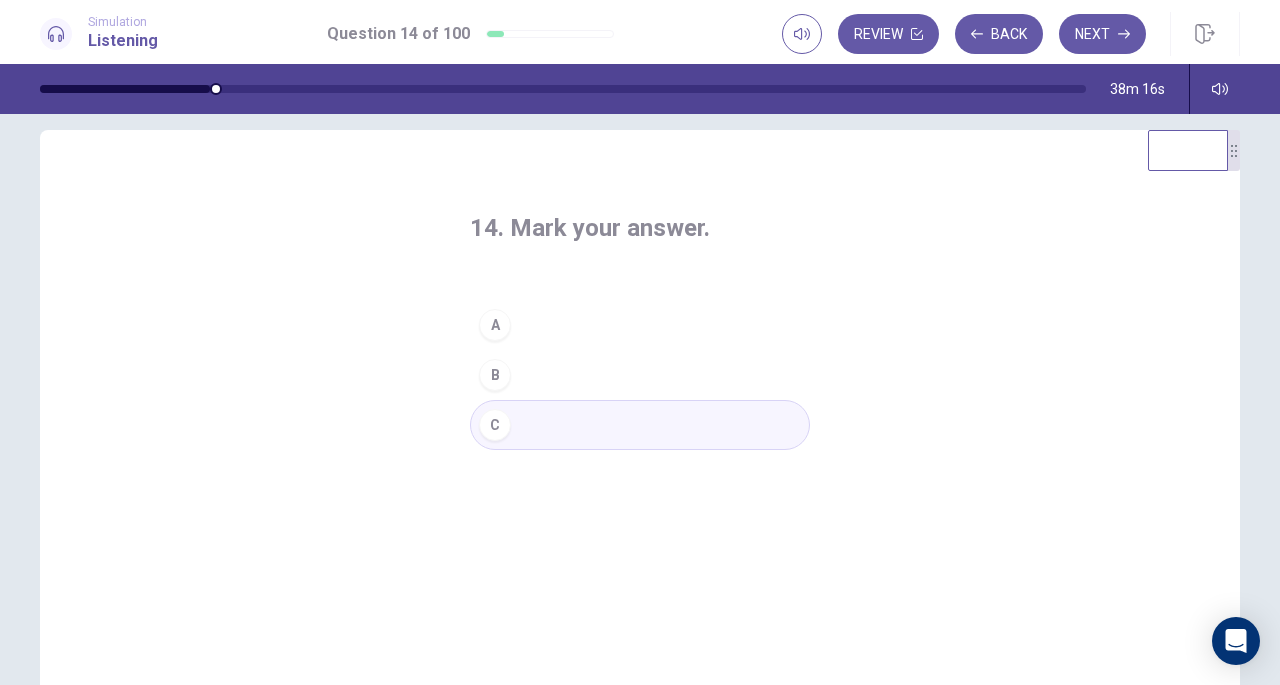 click on "Next" at bounding box center [1102, 34] 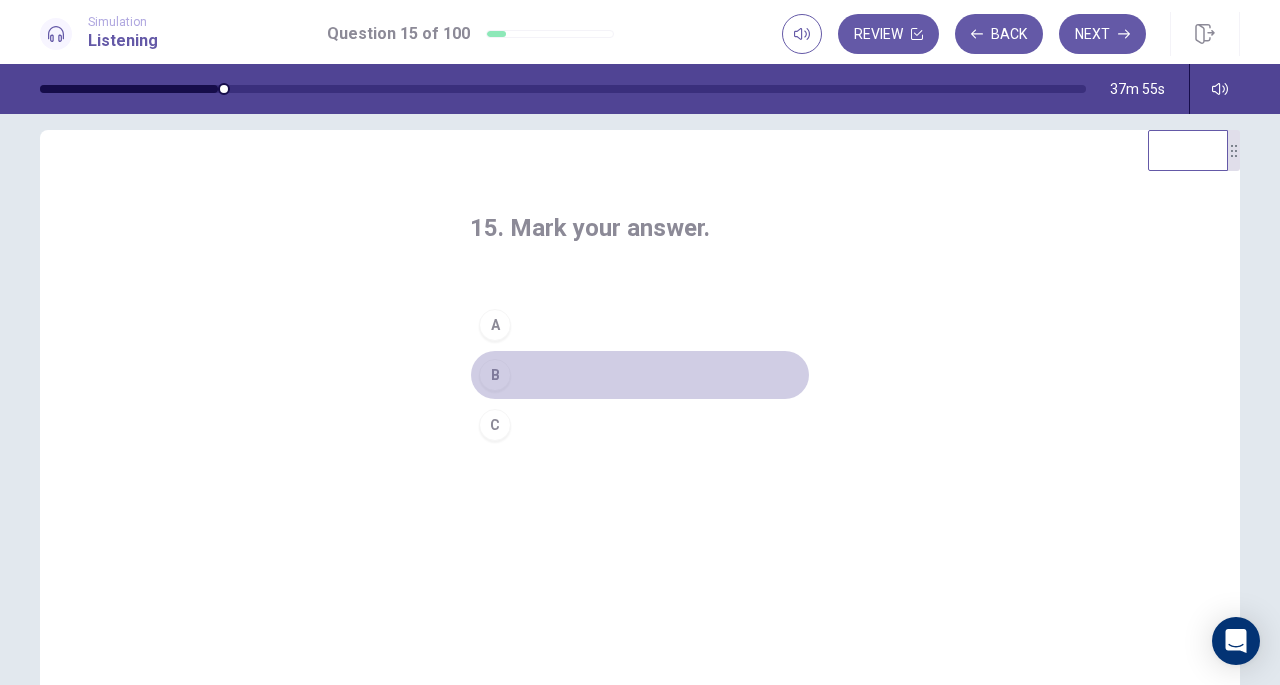click on "B" at bounding box center (495, 375) 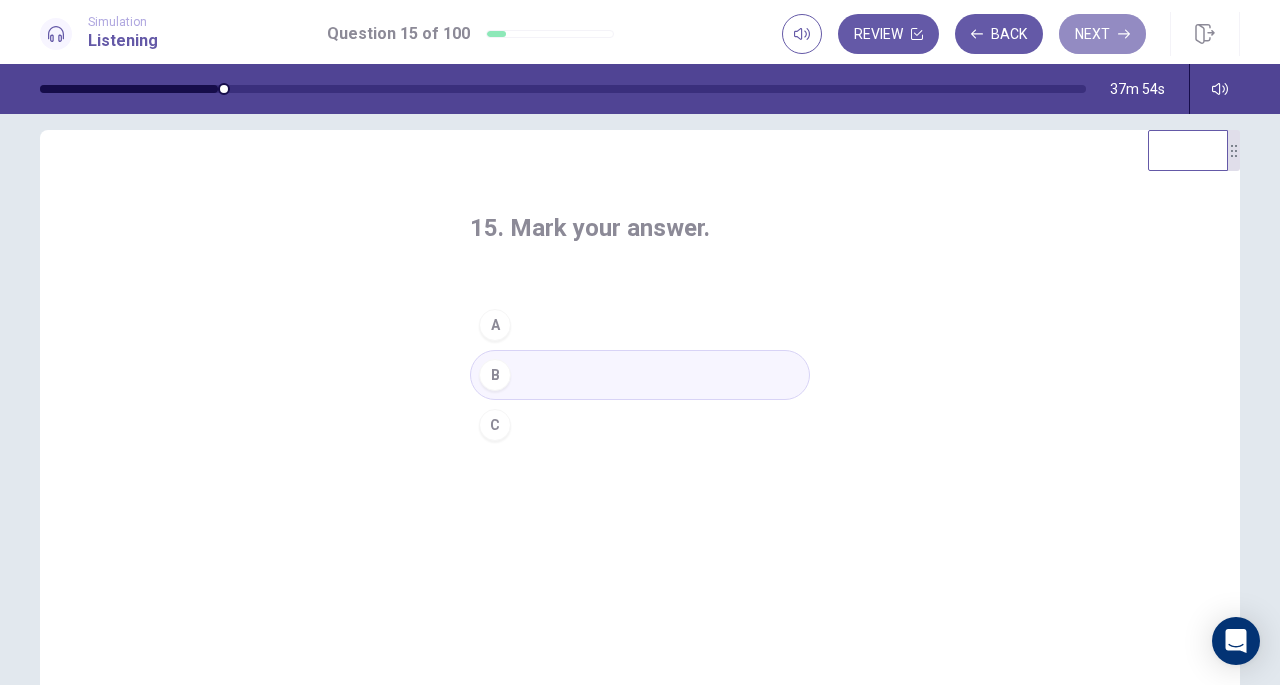 click on "Next" at bounding box center (1102, 34) 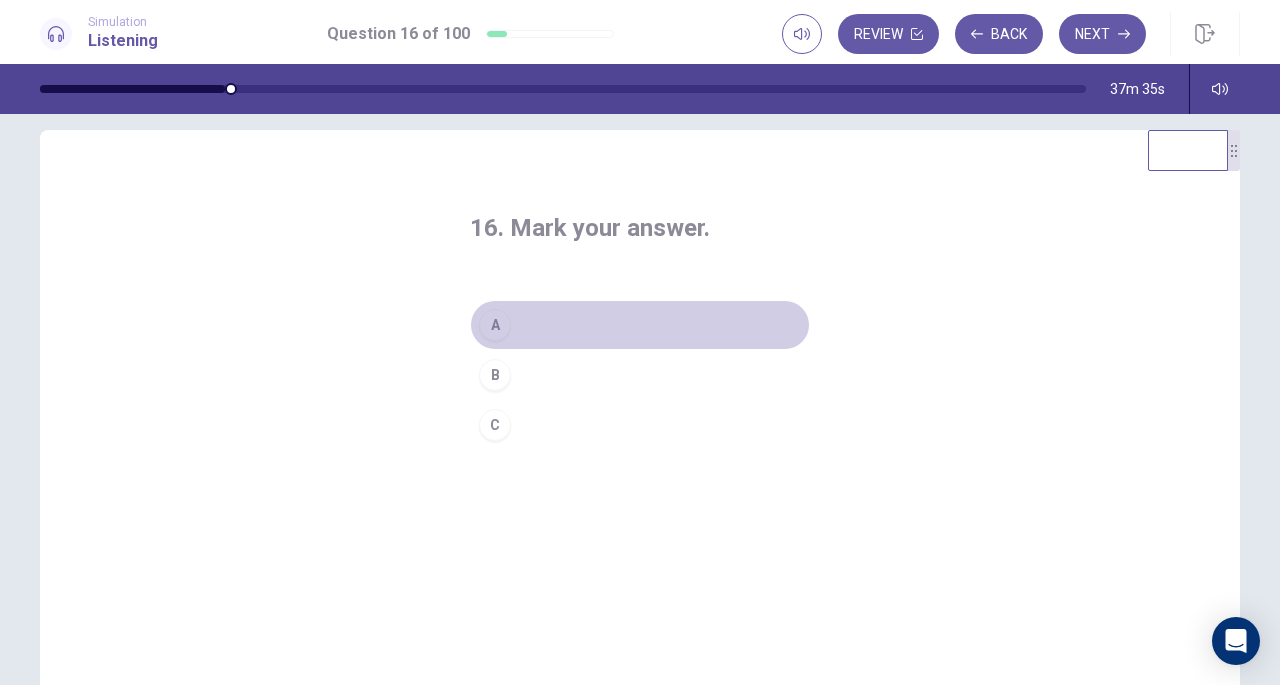 click on "A" at bounding box center [495, 325] 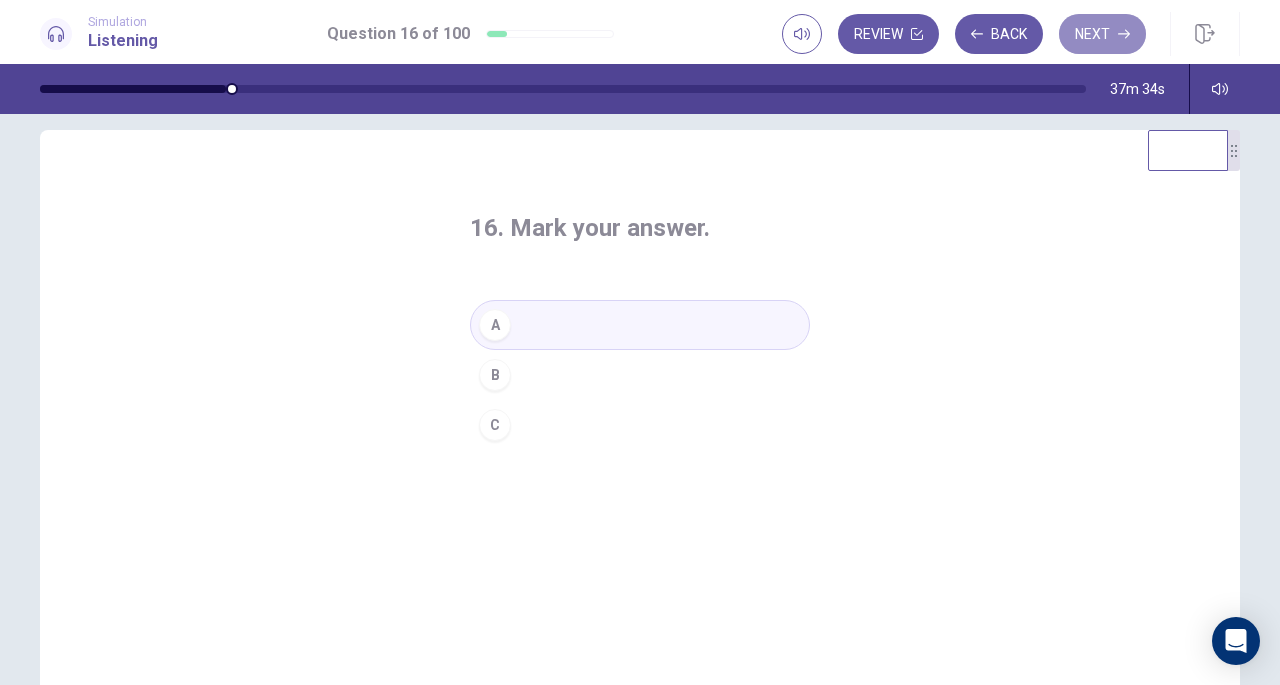 click on "Next" at bounding box center (1102, 34) 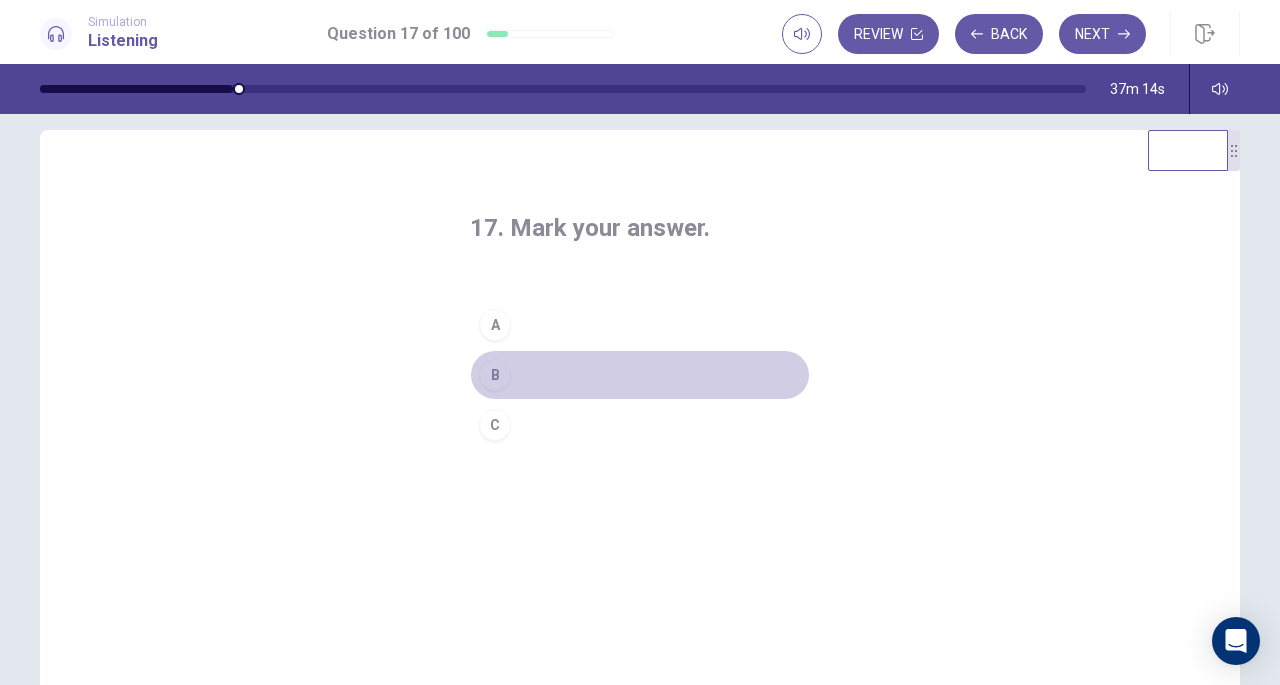 click on "B" at bounding box center [495, 375] 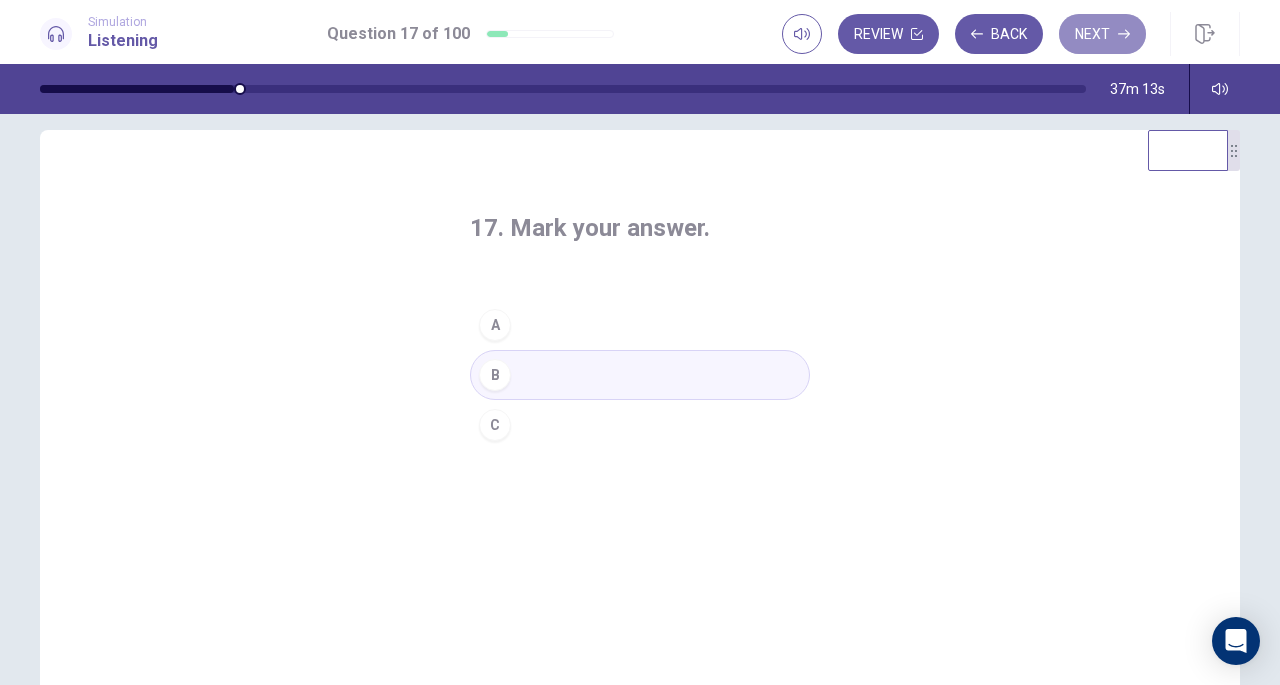 click on "Next" at bounding box center (1102, 34) 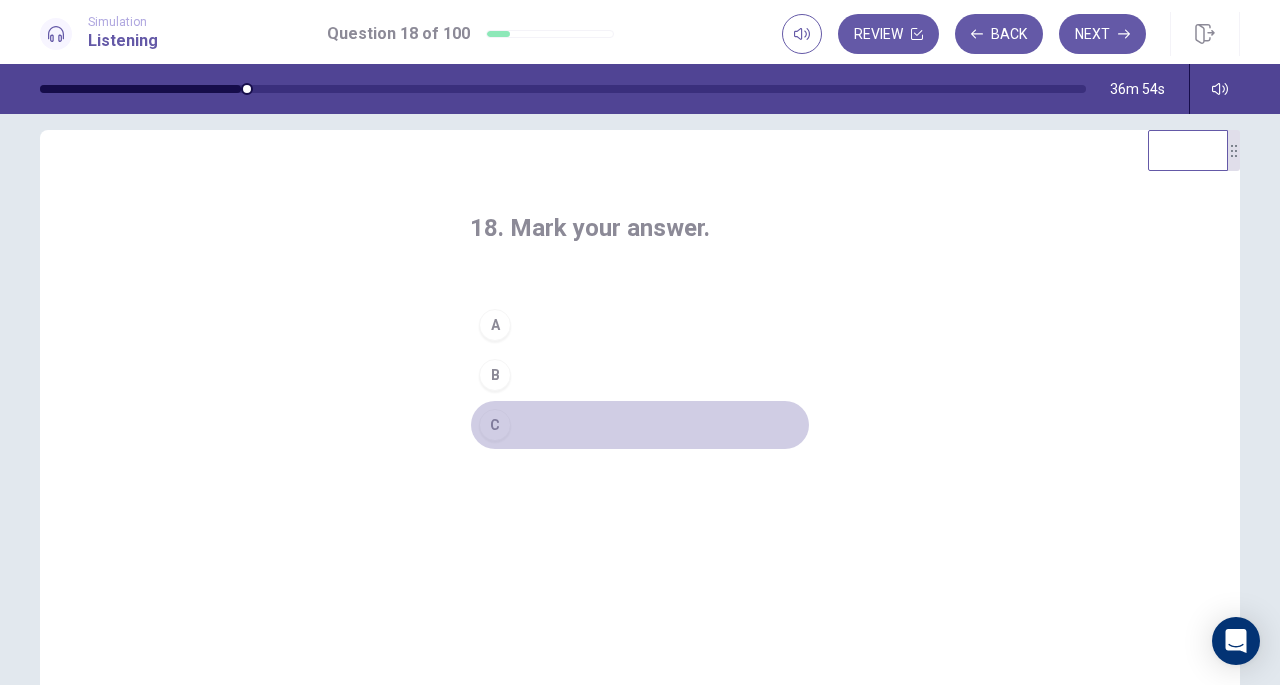 click on "C" at bounding box center (495, 425) 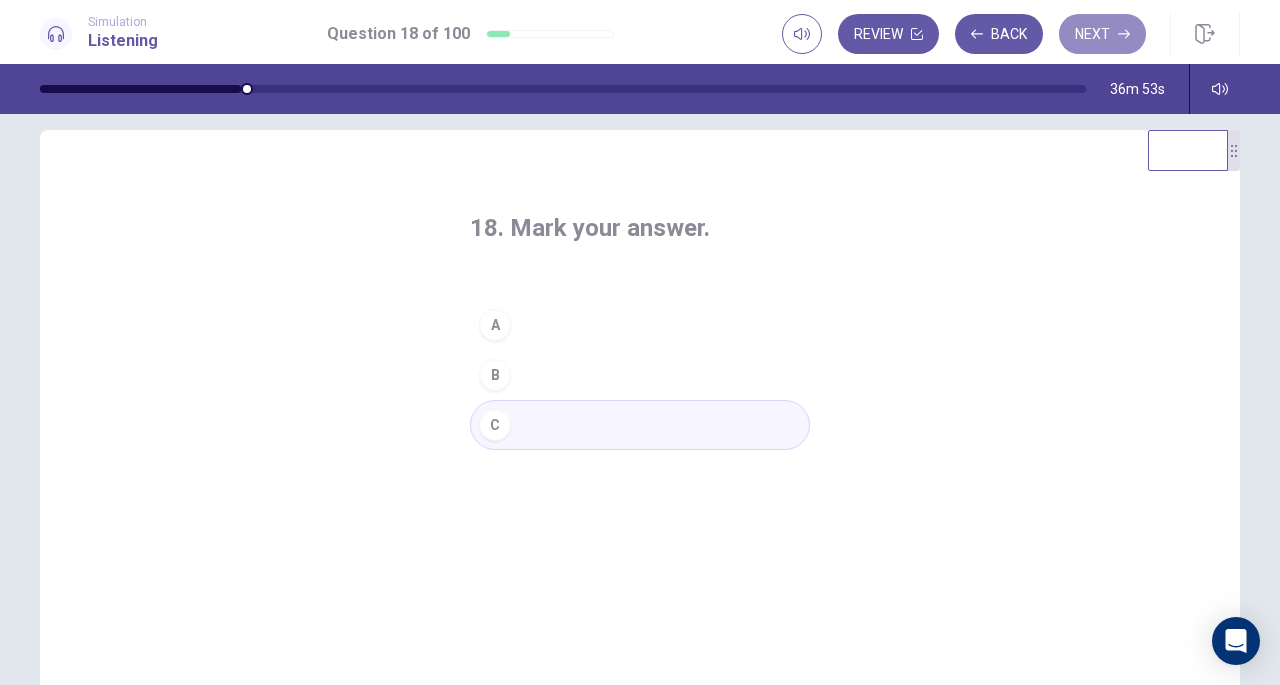 click on "Next" at bounding box center (1102, 34) 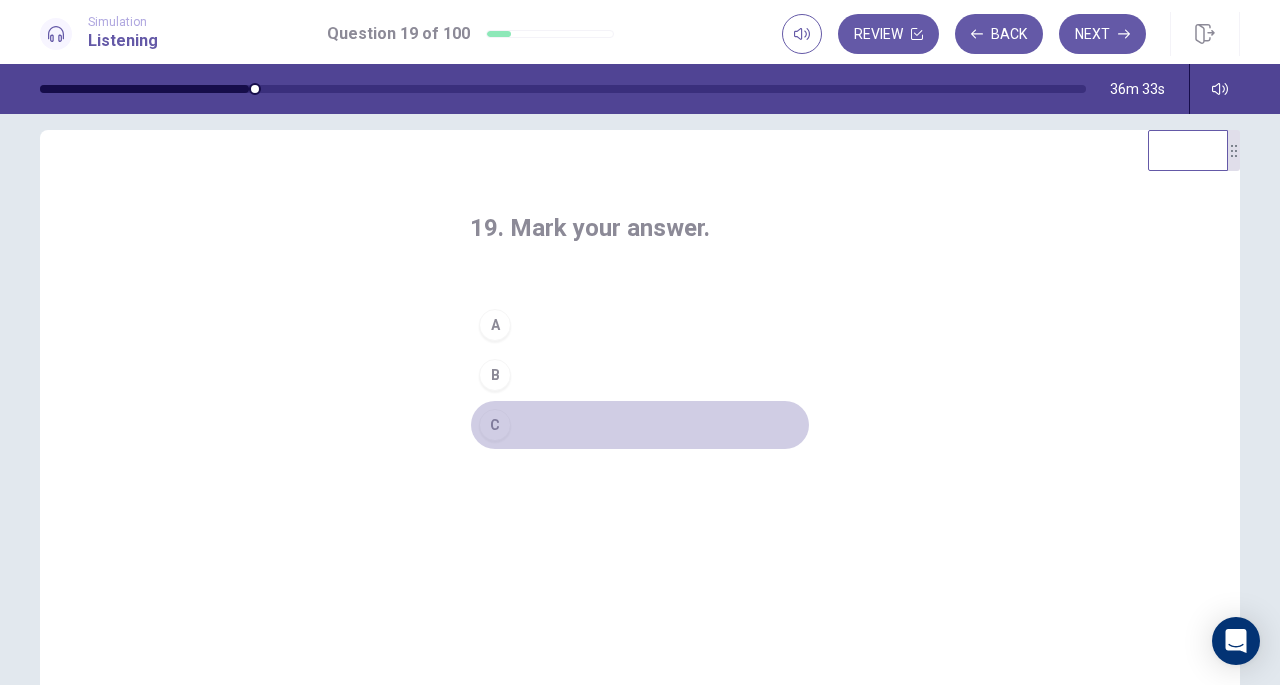 click on "C" at bounding box center [495, 425] 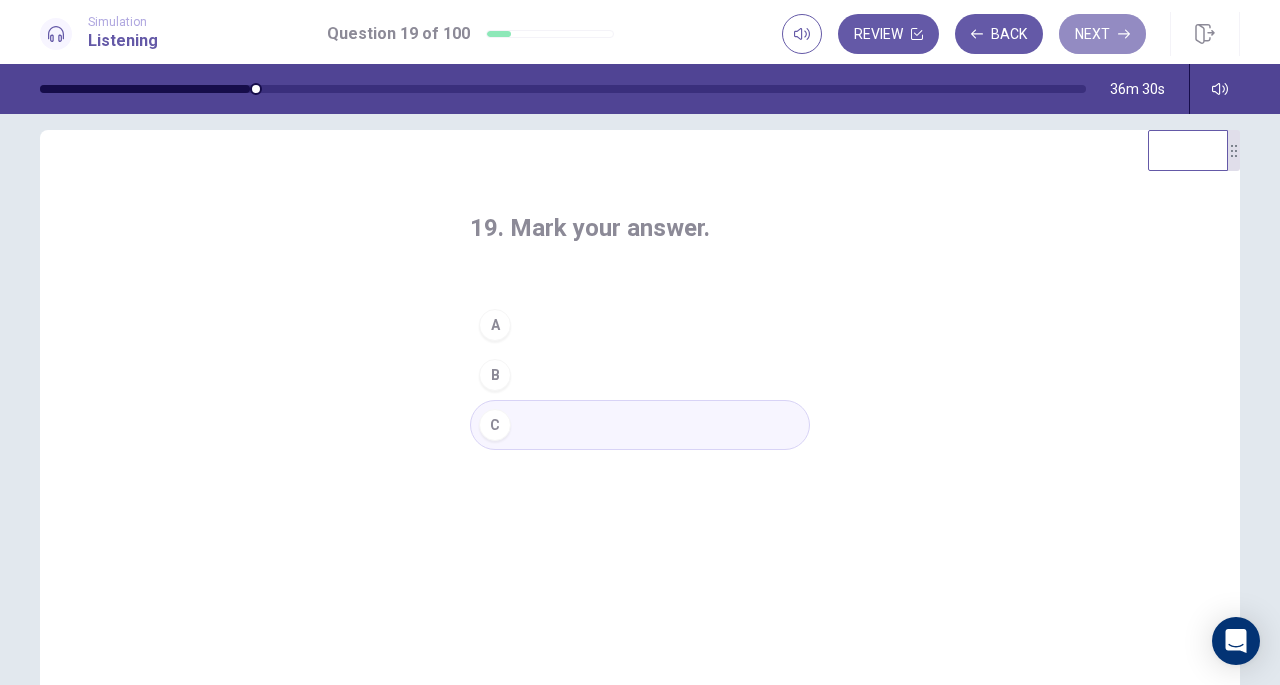 click on "Next" at bounding box center [1102, 34] 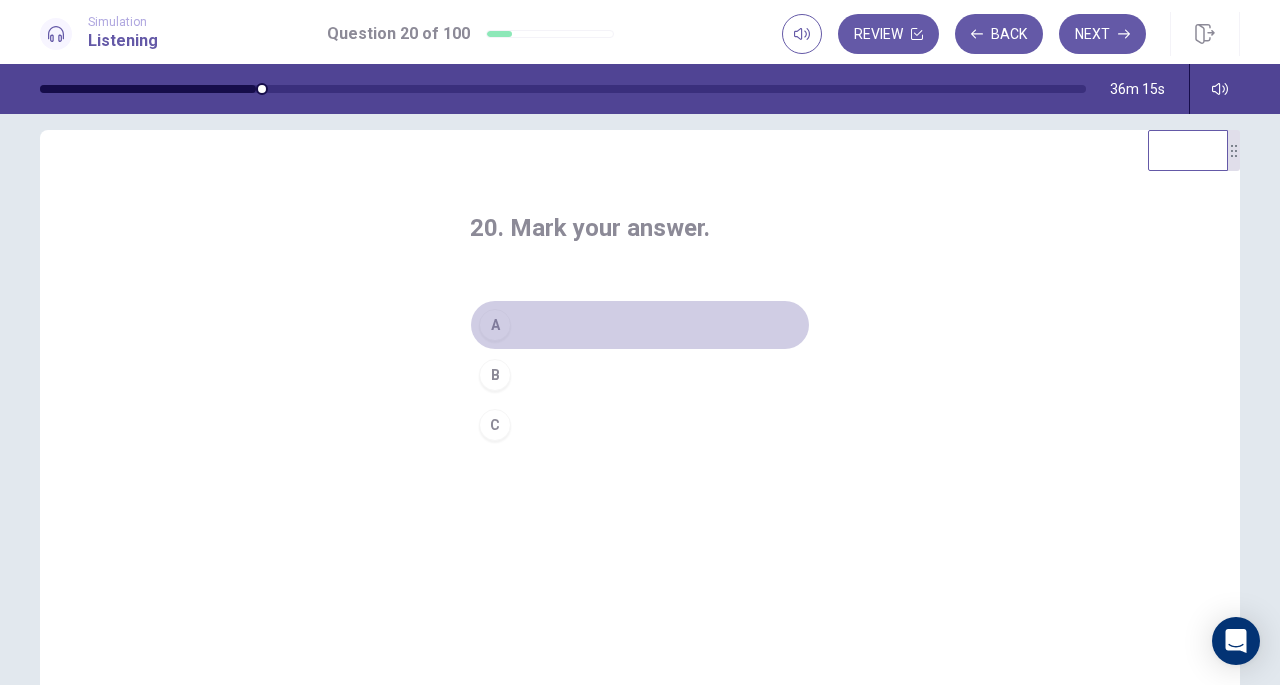 click on "A" at bounding box center (495, 325) 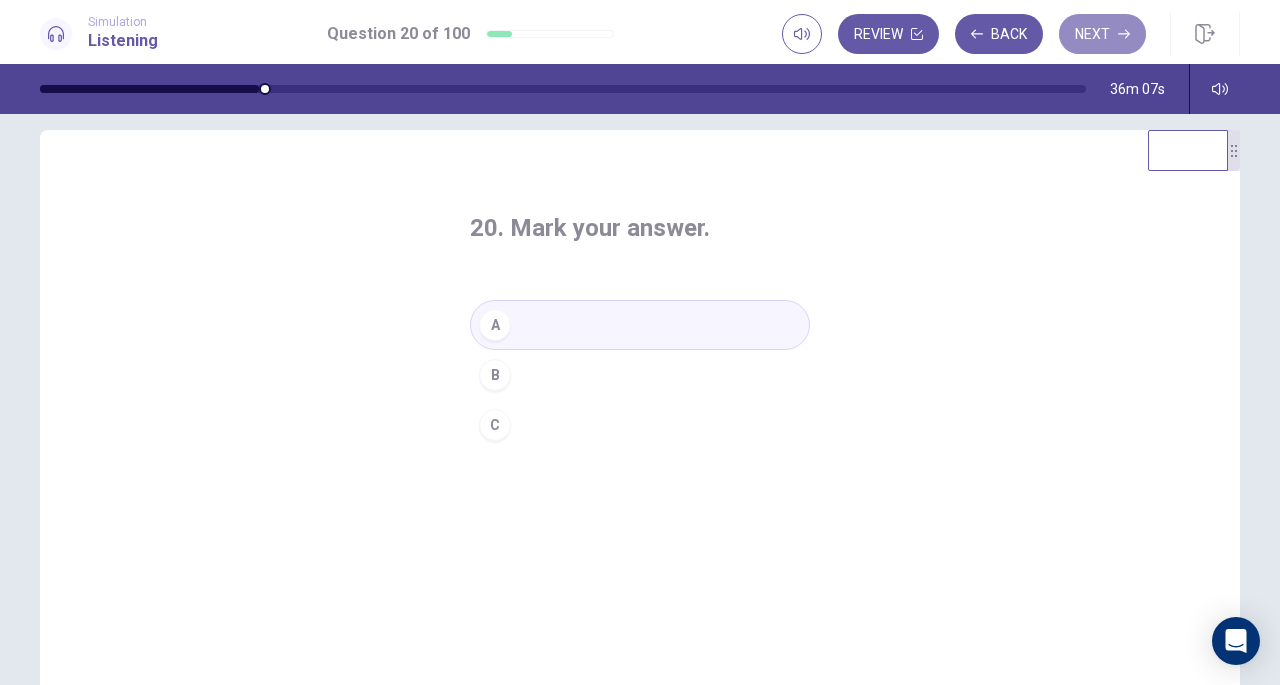 click on "Next" at bounding box center [1102, 34] 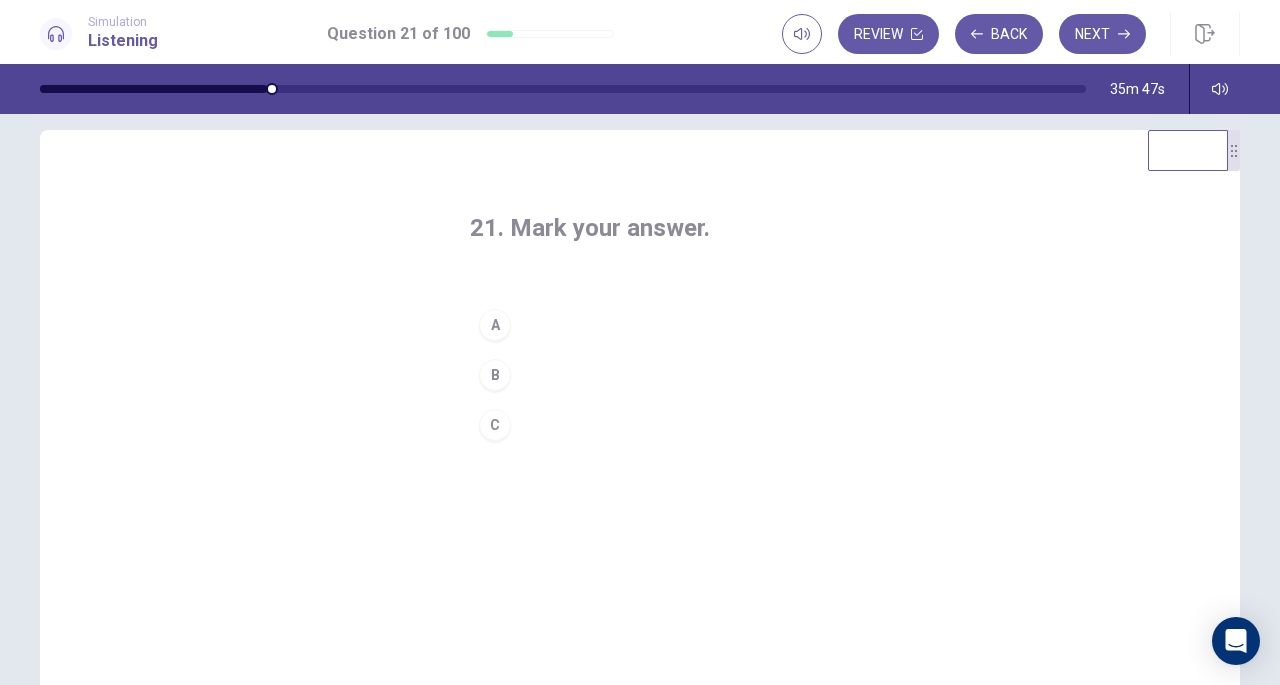 click on "B" at bounding box center [495, 375] 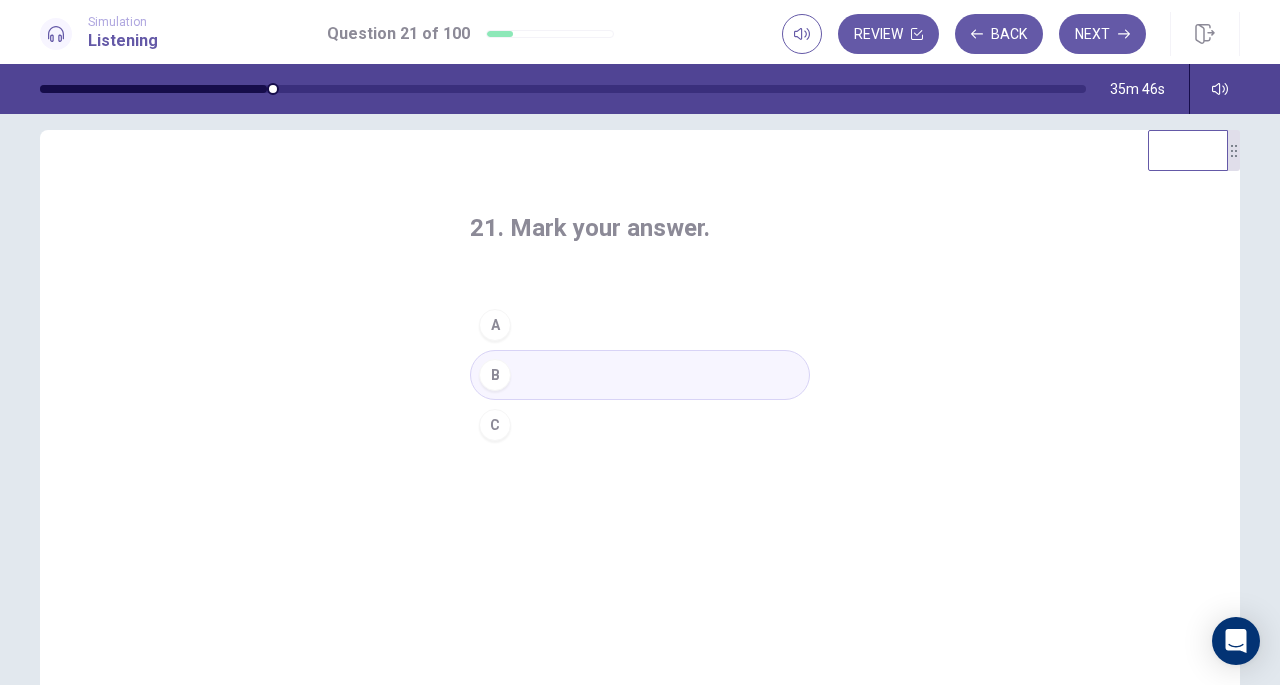 click on "Next" at bounding box center (1102, 34) 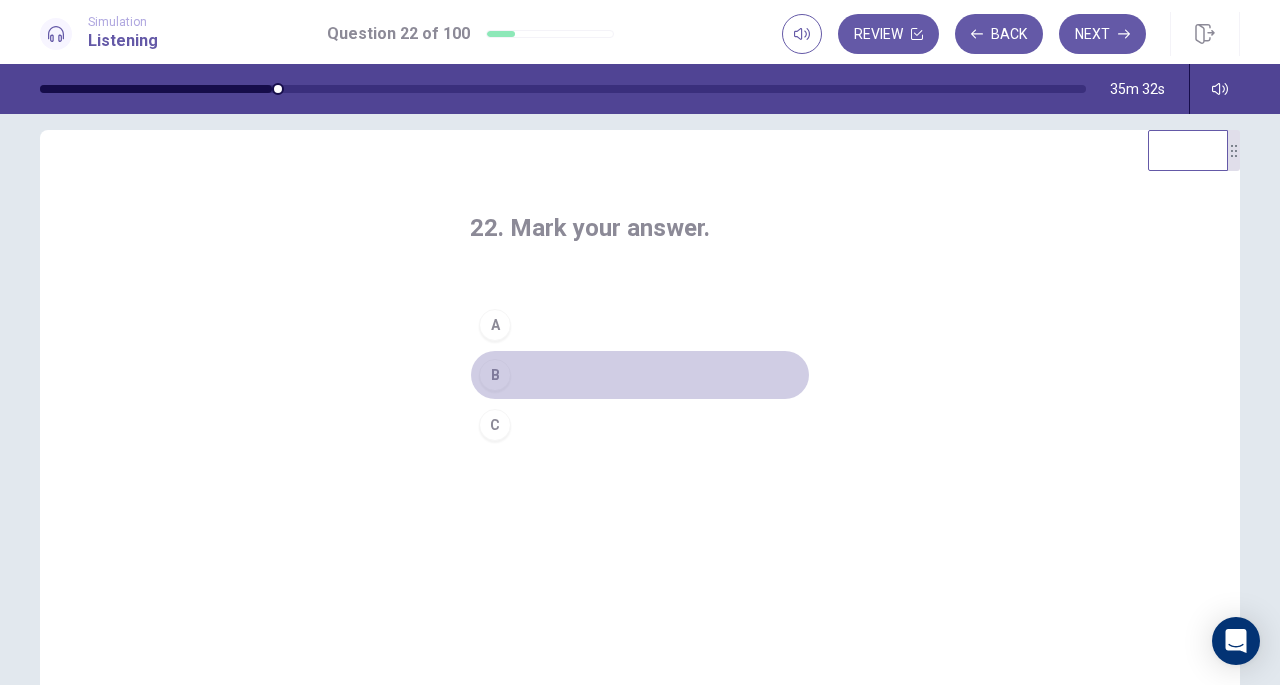 click on "B" at bounding box center (495, 375) 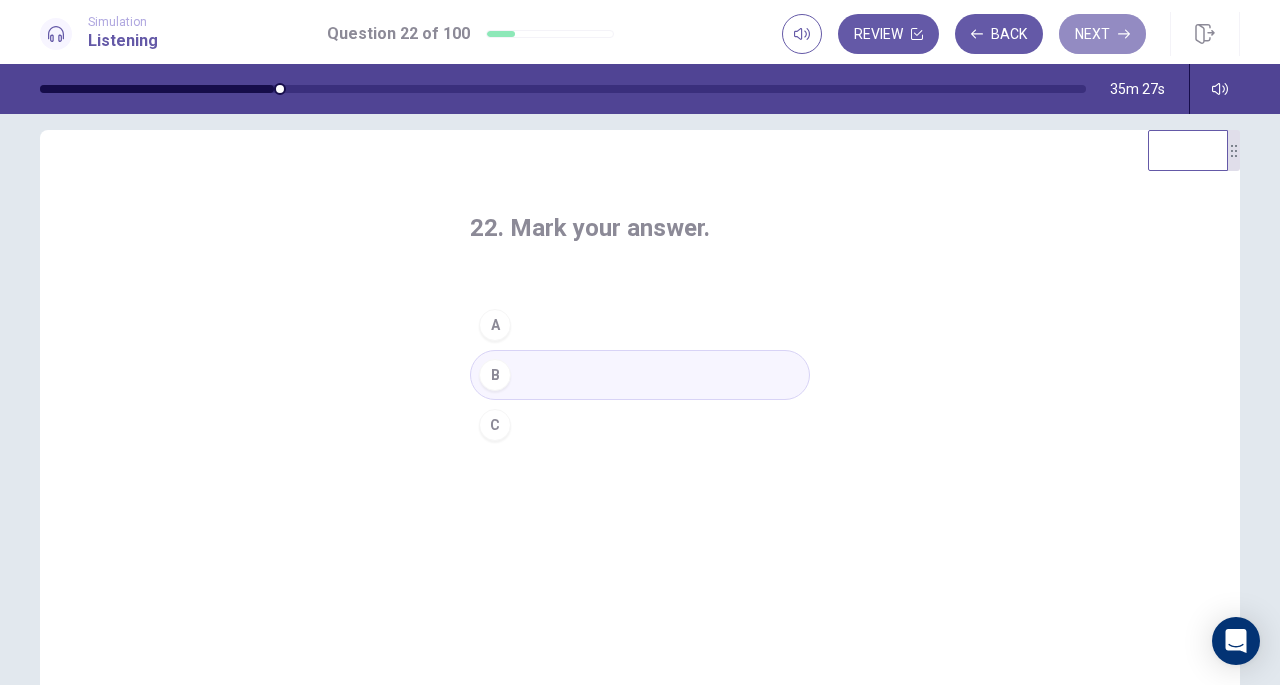 click on "Next" at bounding box center [1102, 34] 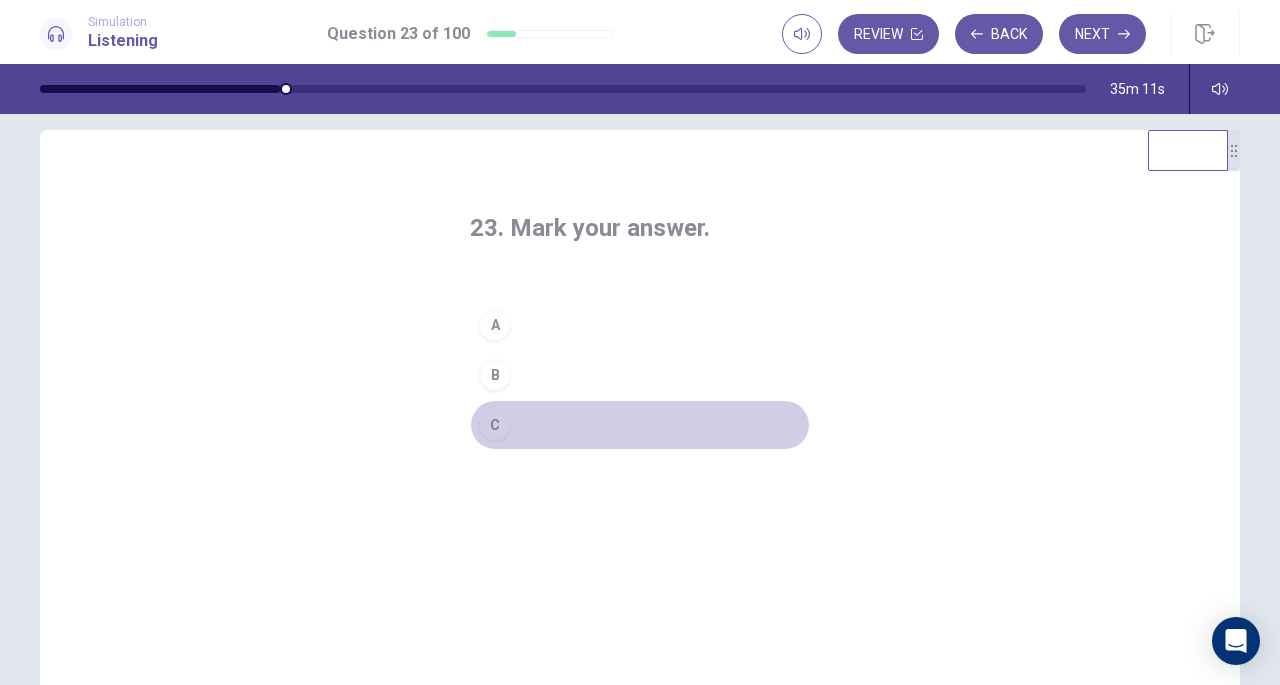 click on "C" at bounding box center (495, 425) 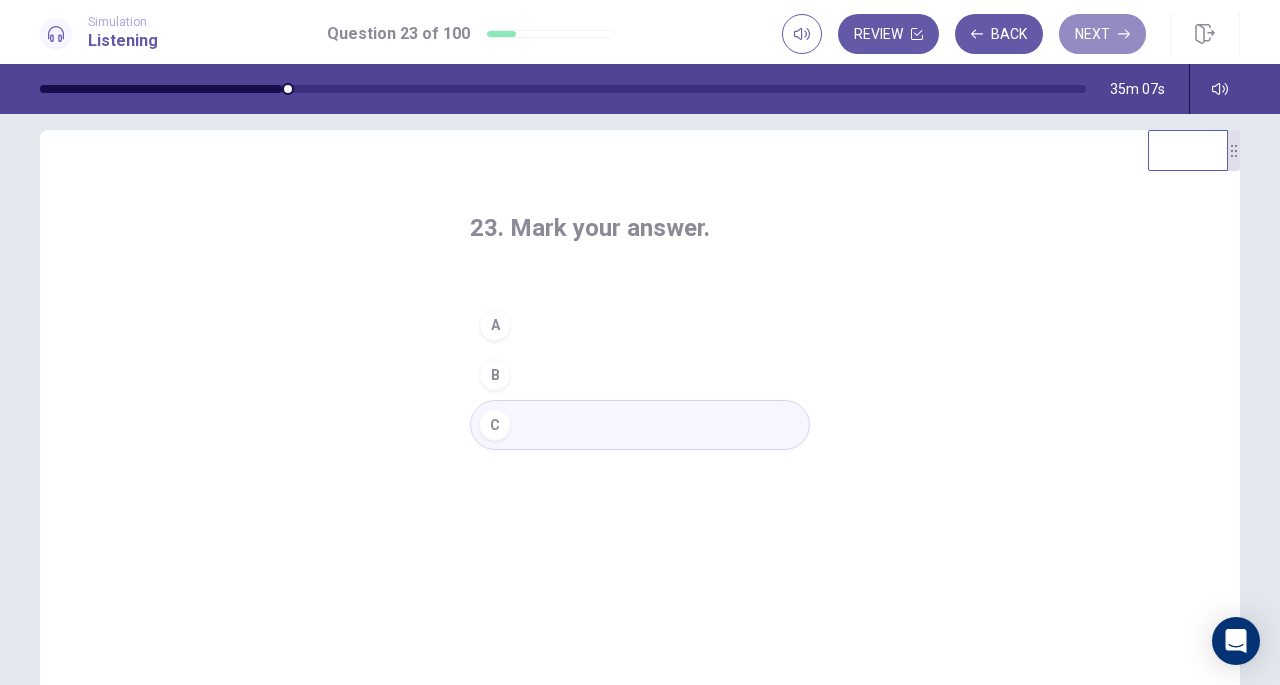 click on "Next" at bounding box center (1102, 34) 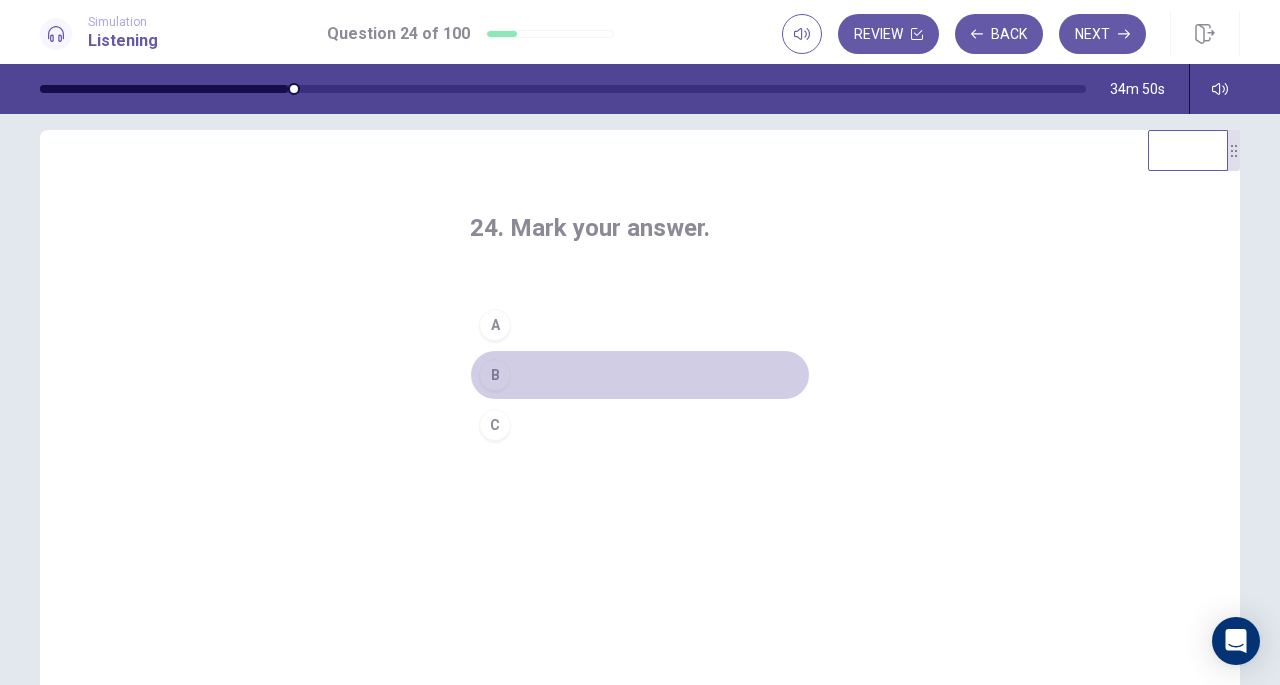 click on "B" at bounding box center (640, 375) 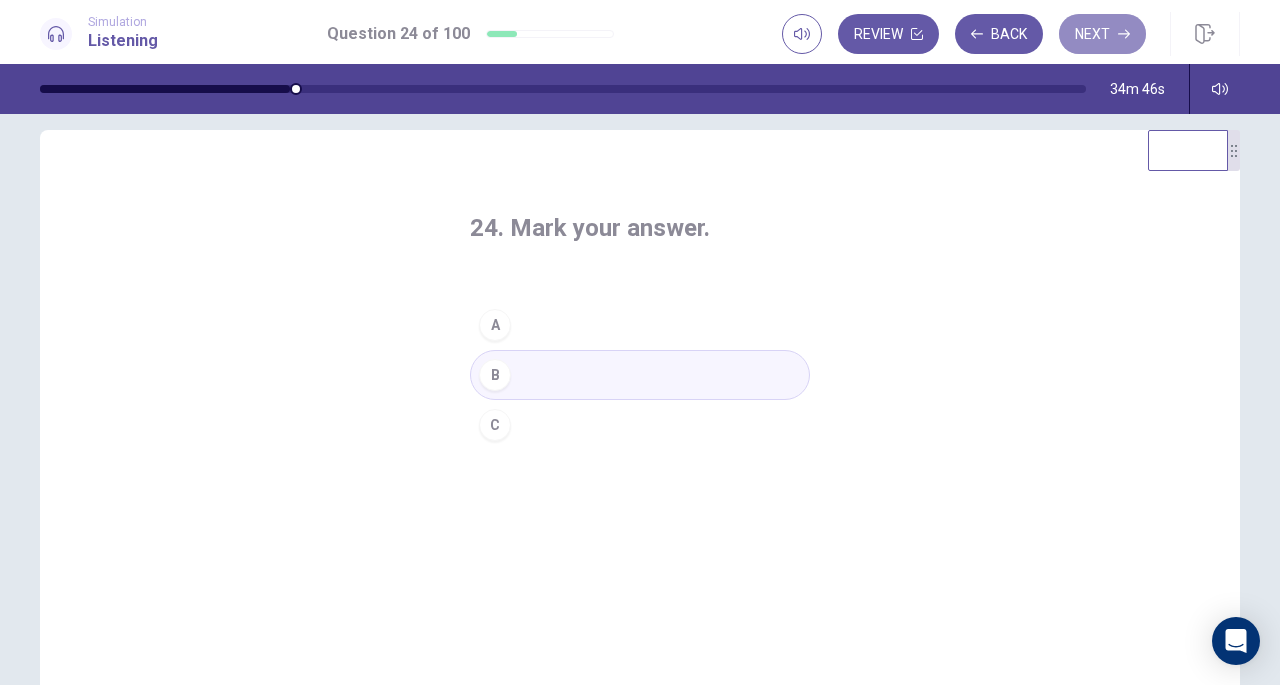 click on "Next" at bounding box center (1102, 34) 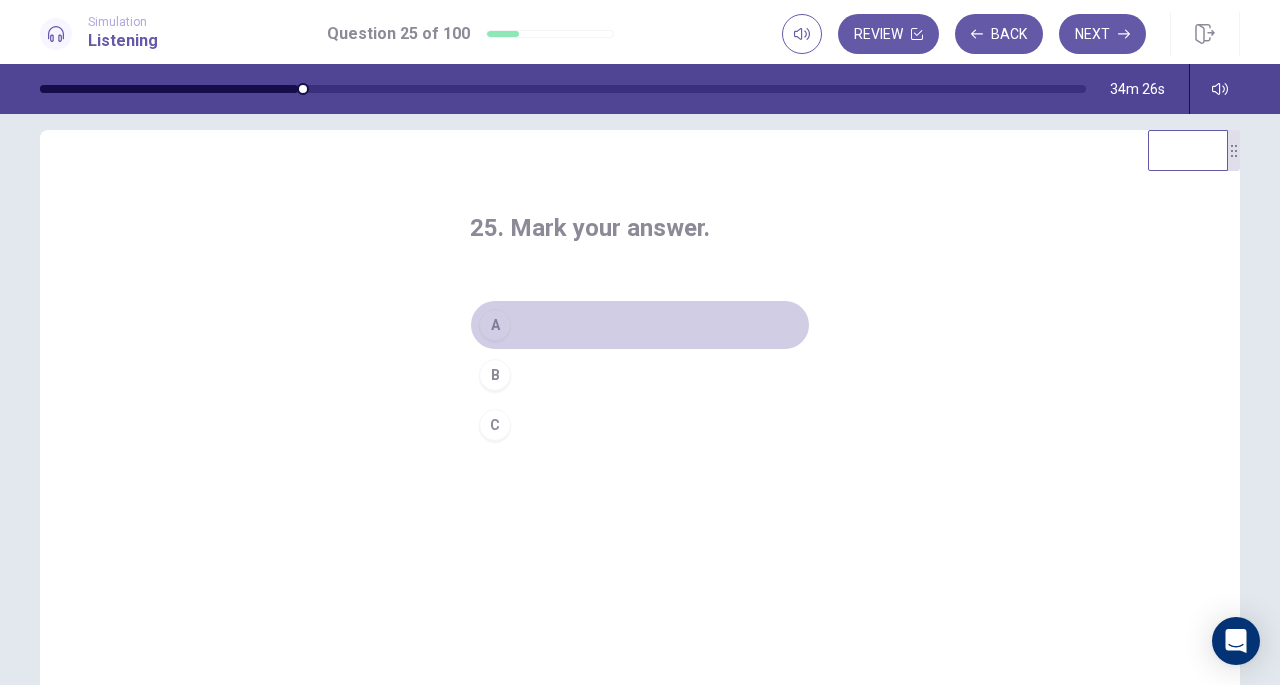 click on "A" at bounding box center [495, 325] 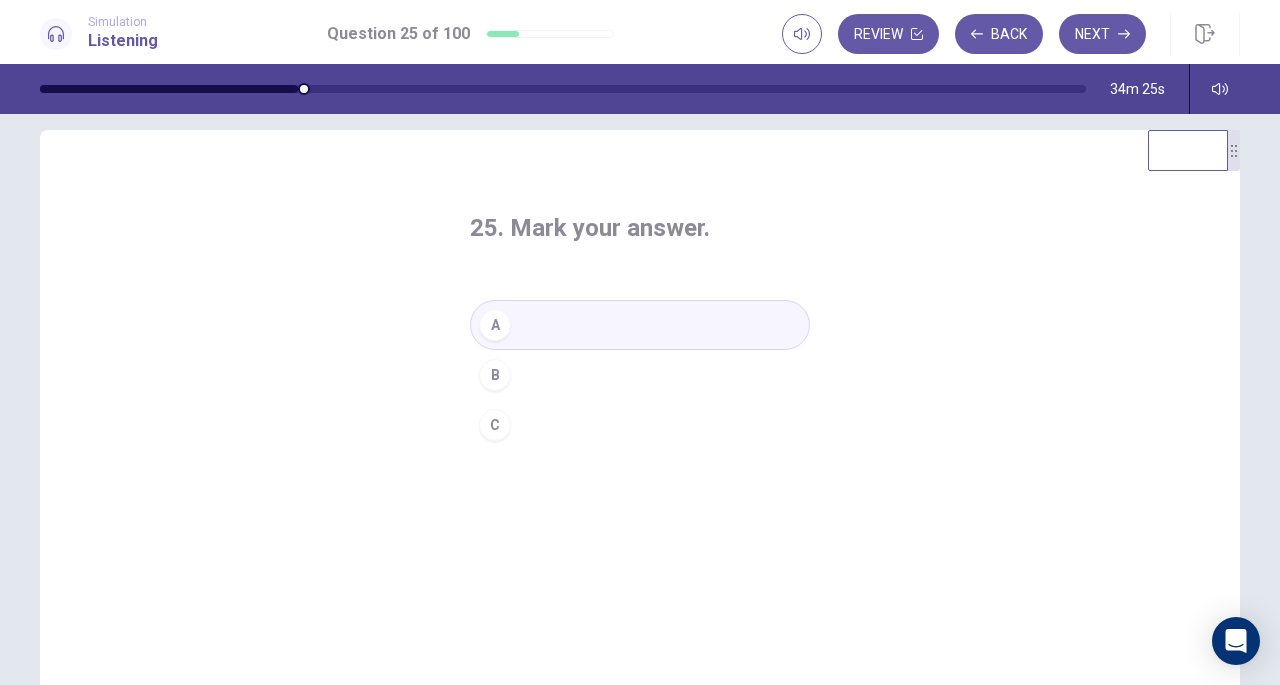 click on "Next" at bounding box center [1102, 34] 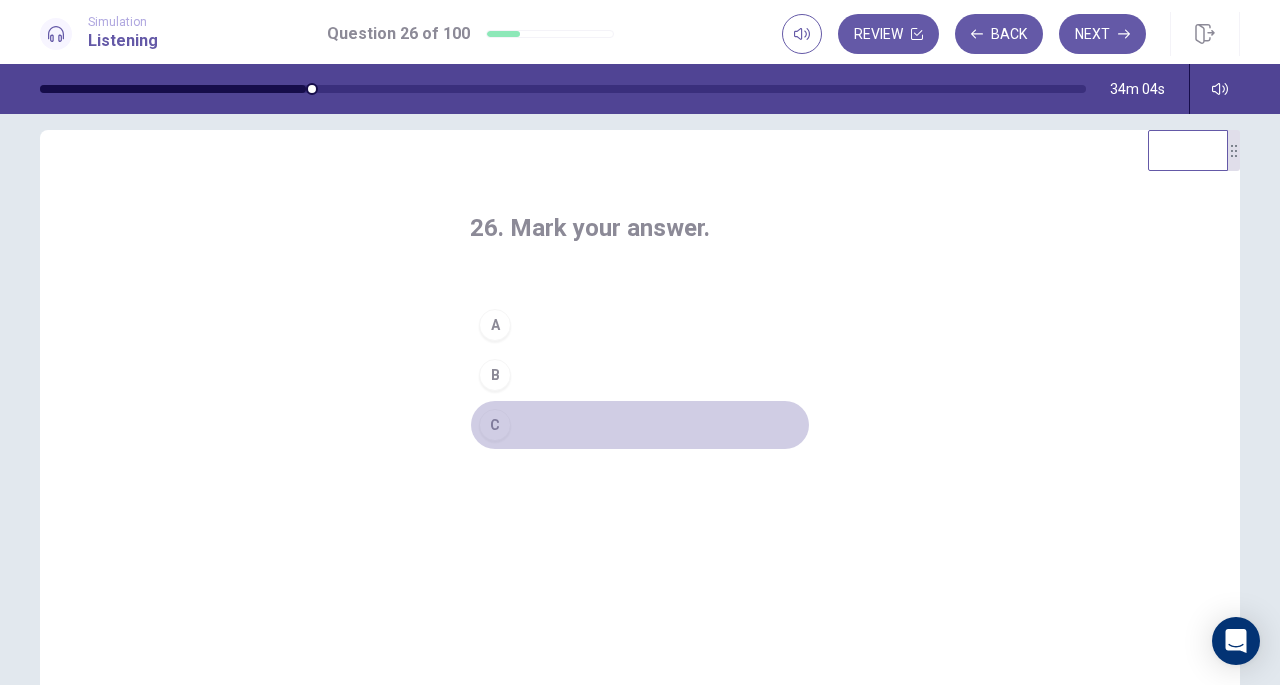 click on "C" at bounding box center (640, 425) 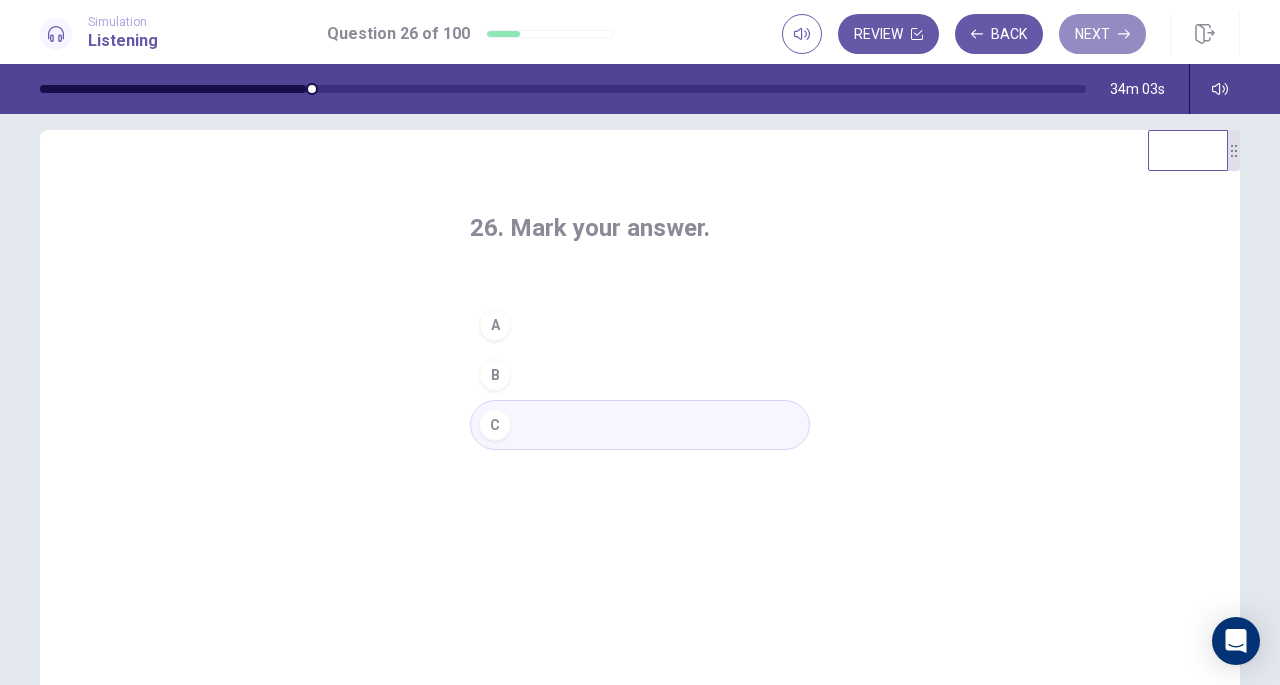 click on "Next" at bounding box center (1102, 34) 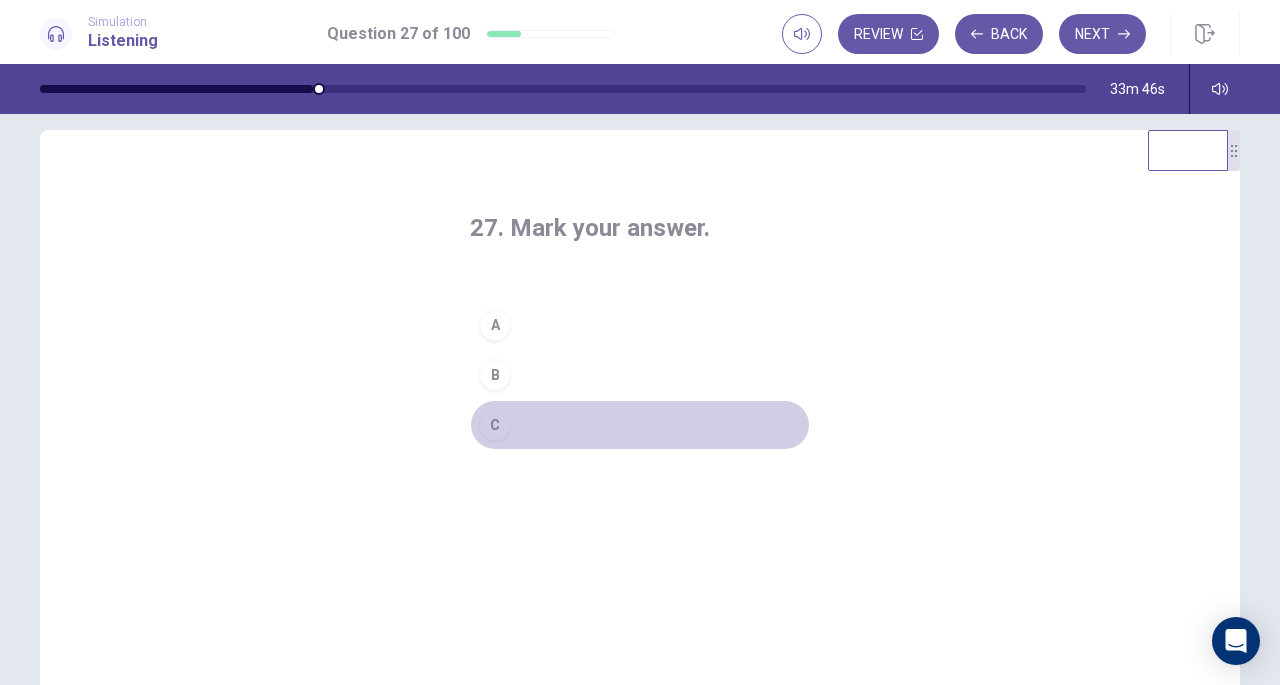 click on "C" at bounding box center [640, 425] 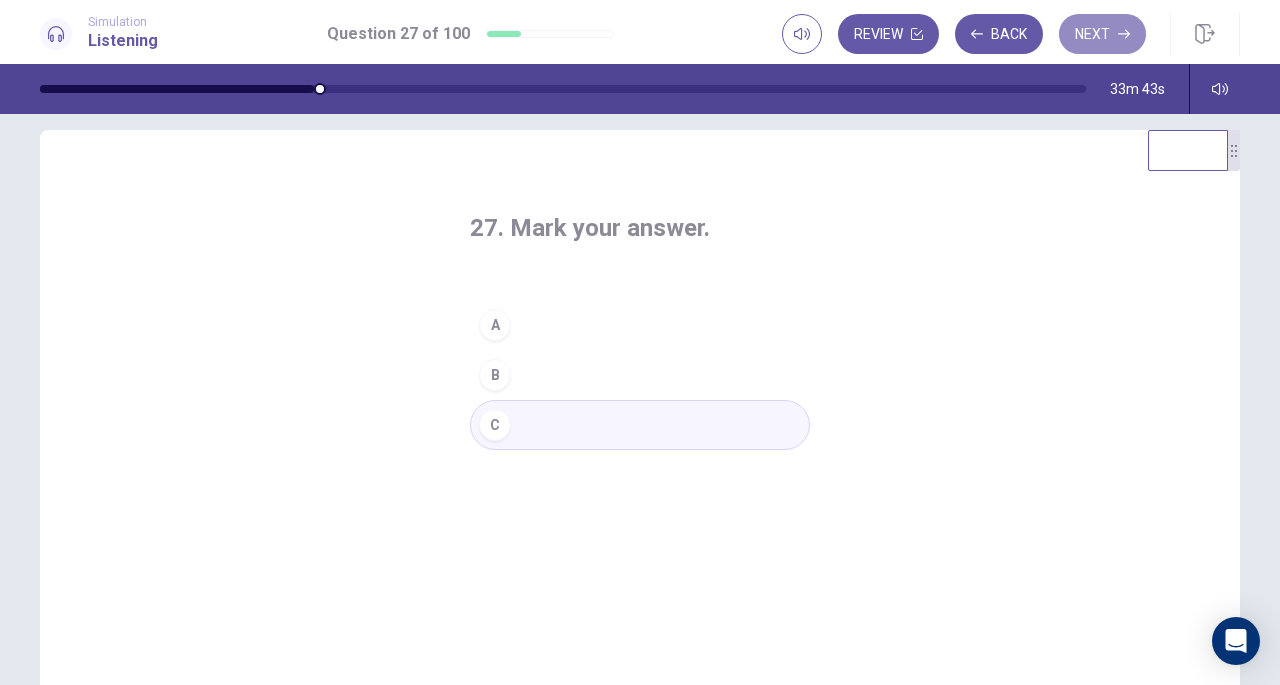 click on "Next" at bounding box center [1102, 34] 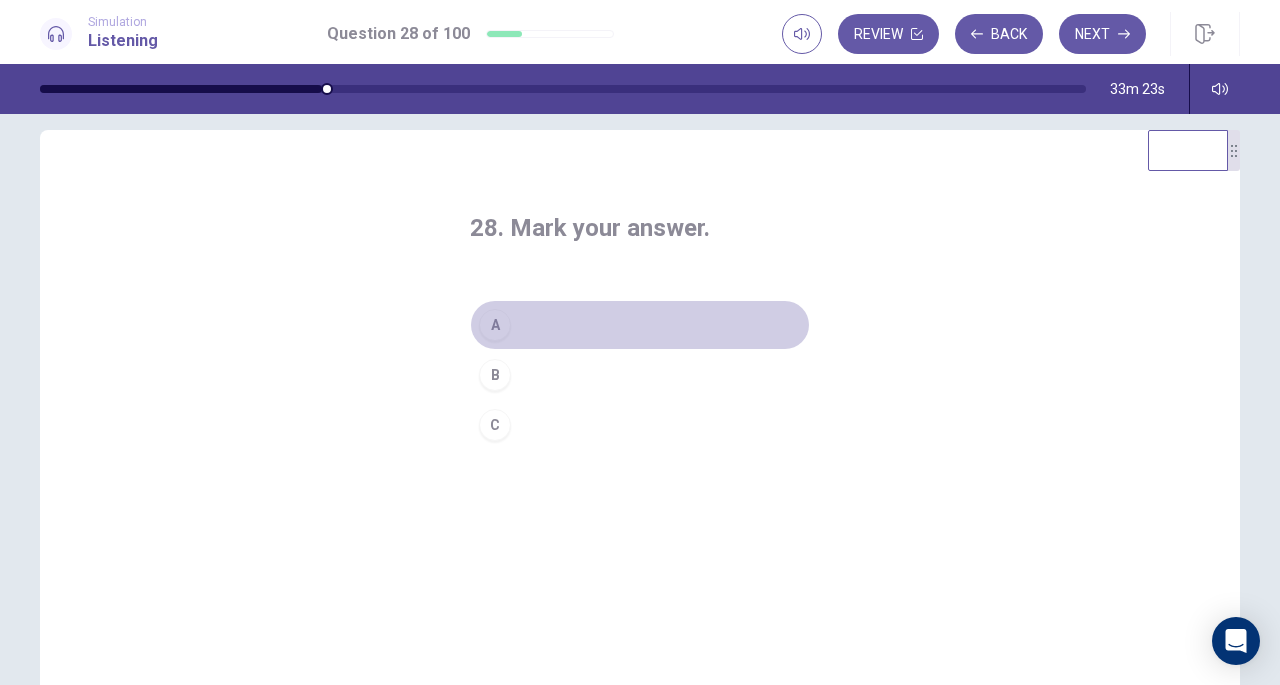 click on "A" at bounding box center (640, 325) 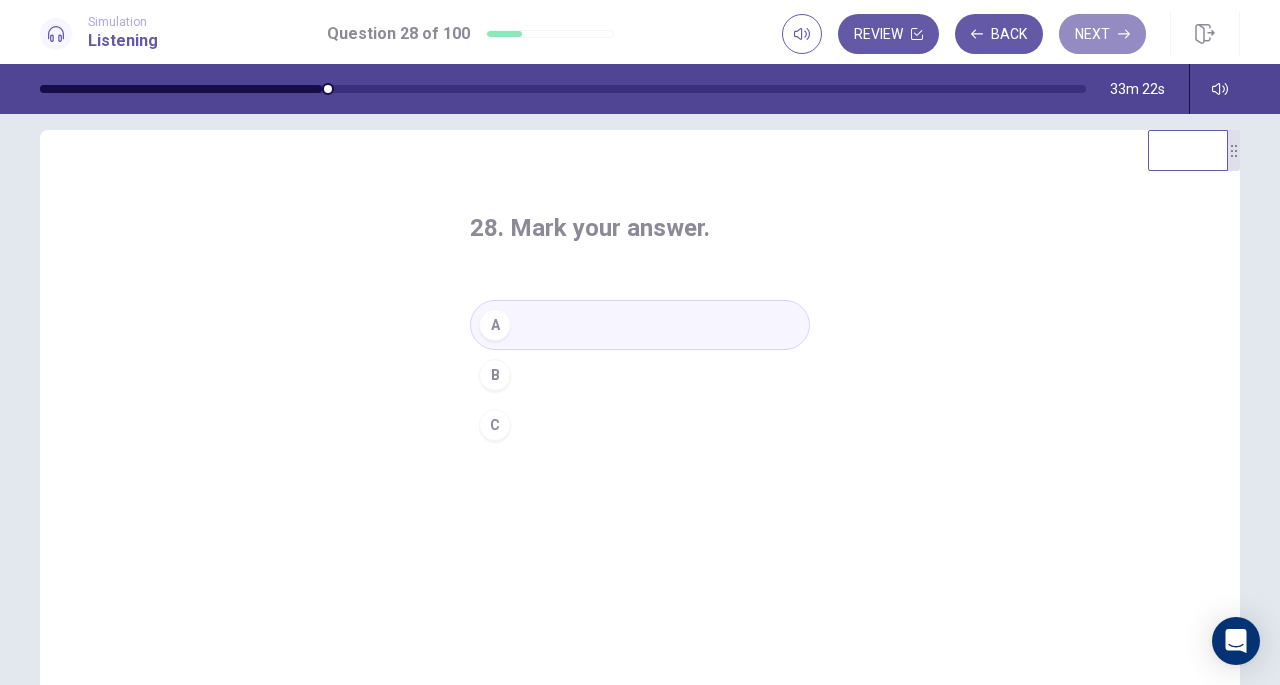 click on "Next" at bounding box center [1102, 34] 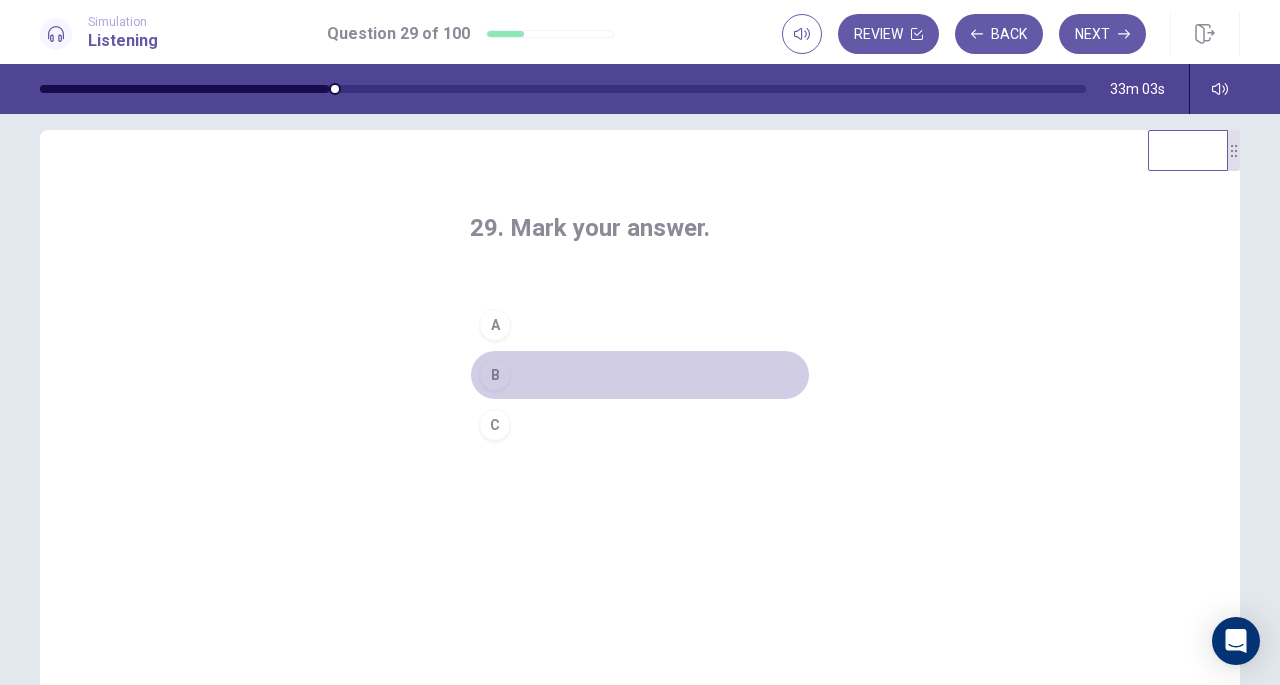 click on "B" at bounding box center [640, 375] 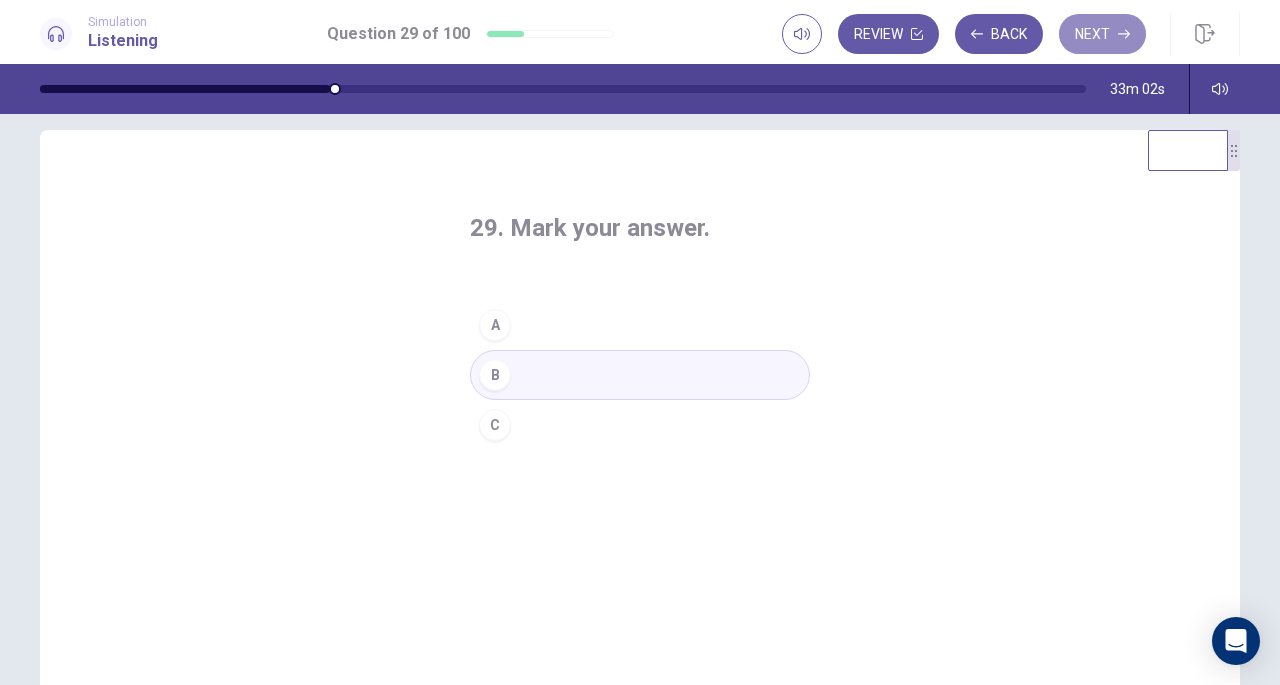 click on "Next" at bounding box center [1102, 34] 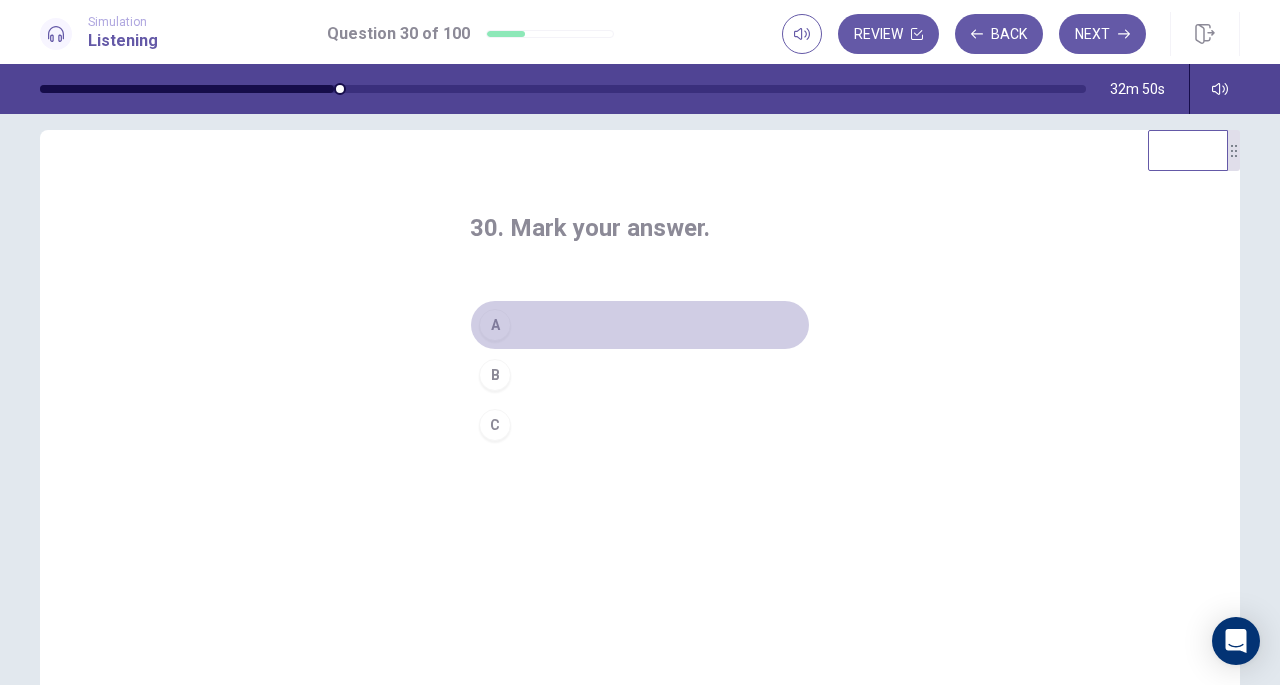 click on "A" at bounding box center (640, 325) 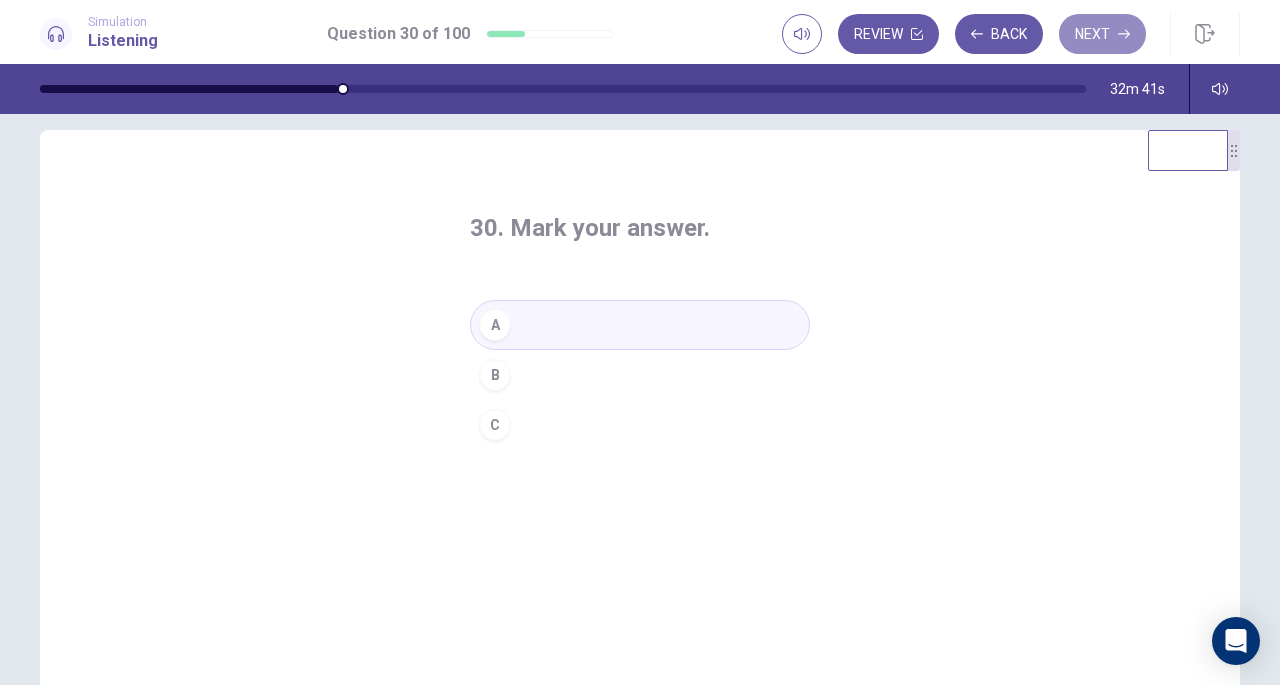 click on "Next" at bounding box center [1102, 34] 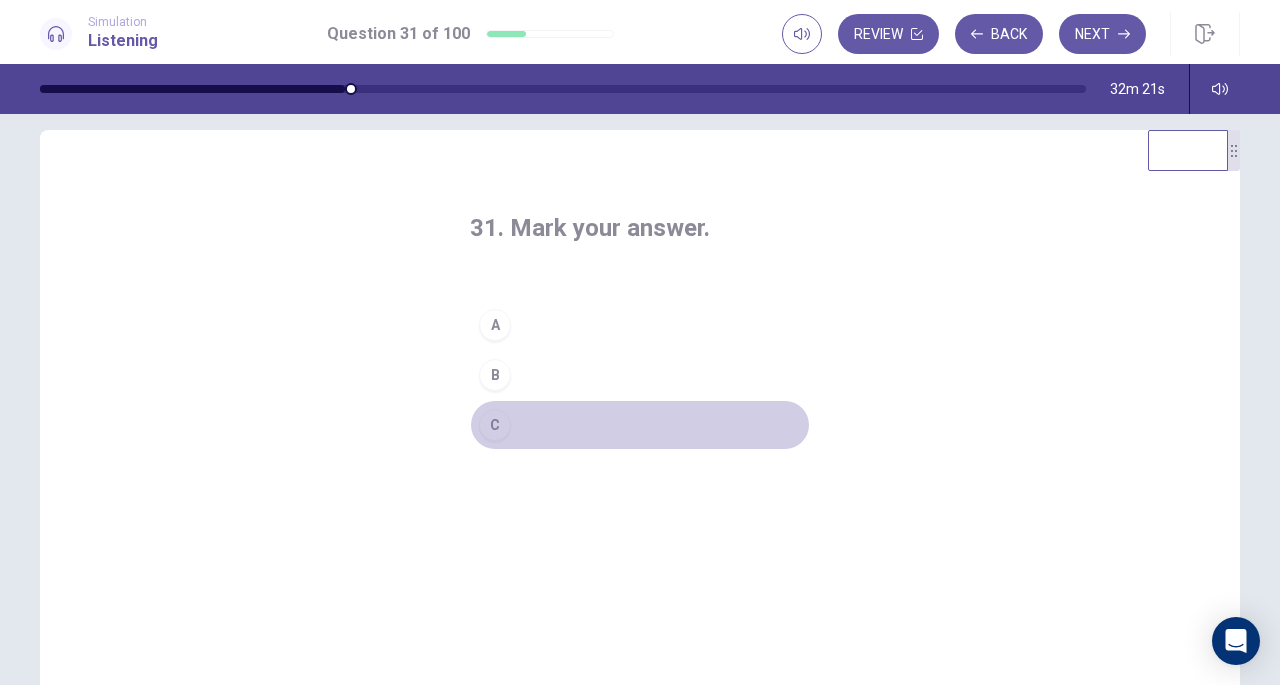click on "C" at bounding box center (640, 425) 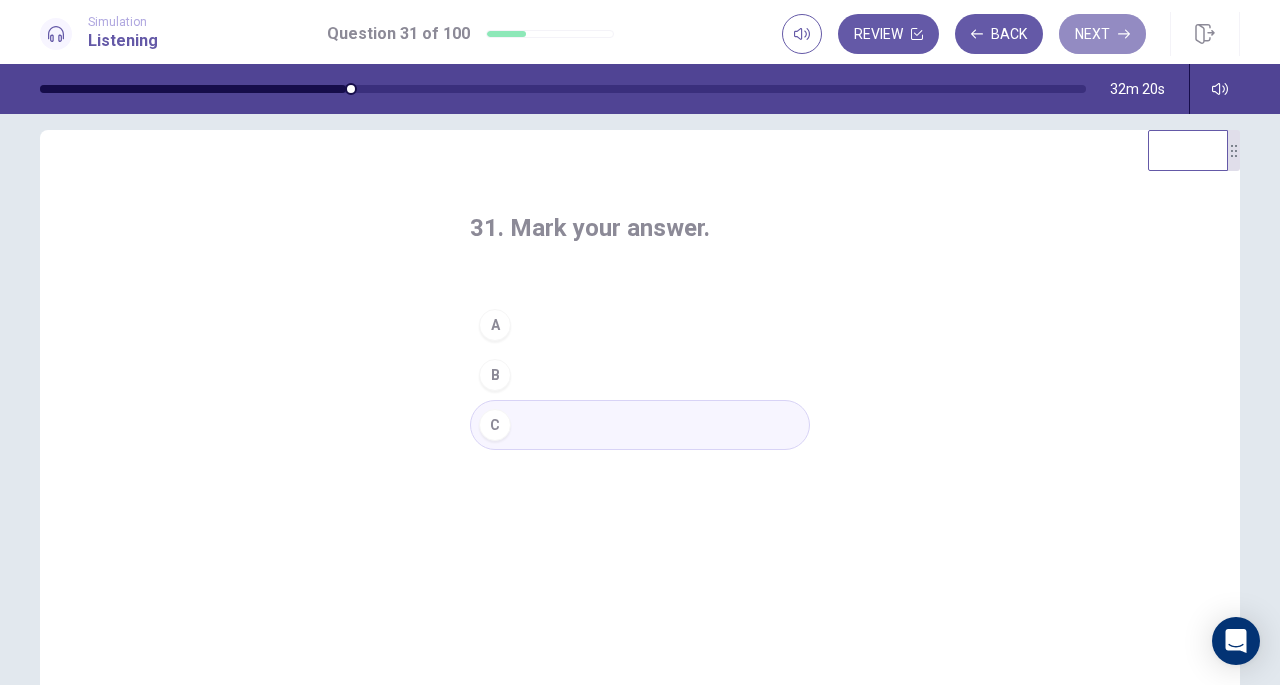 click on "Next" at bounding box center [1102, 34] 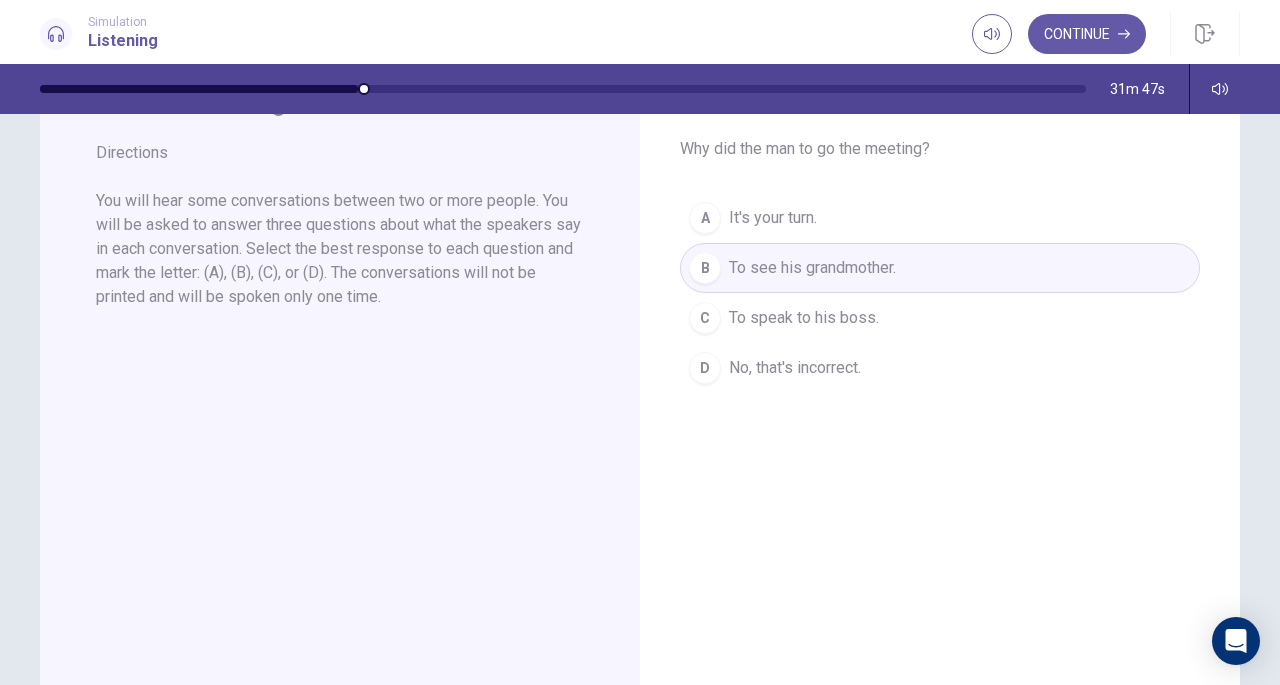 scroll, scrollTop: 0, scrollLeft: 0, axis: both 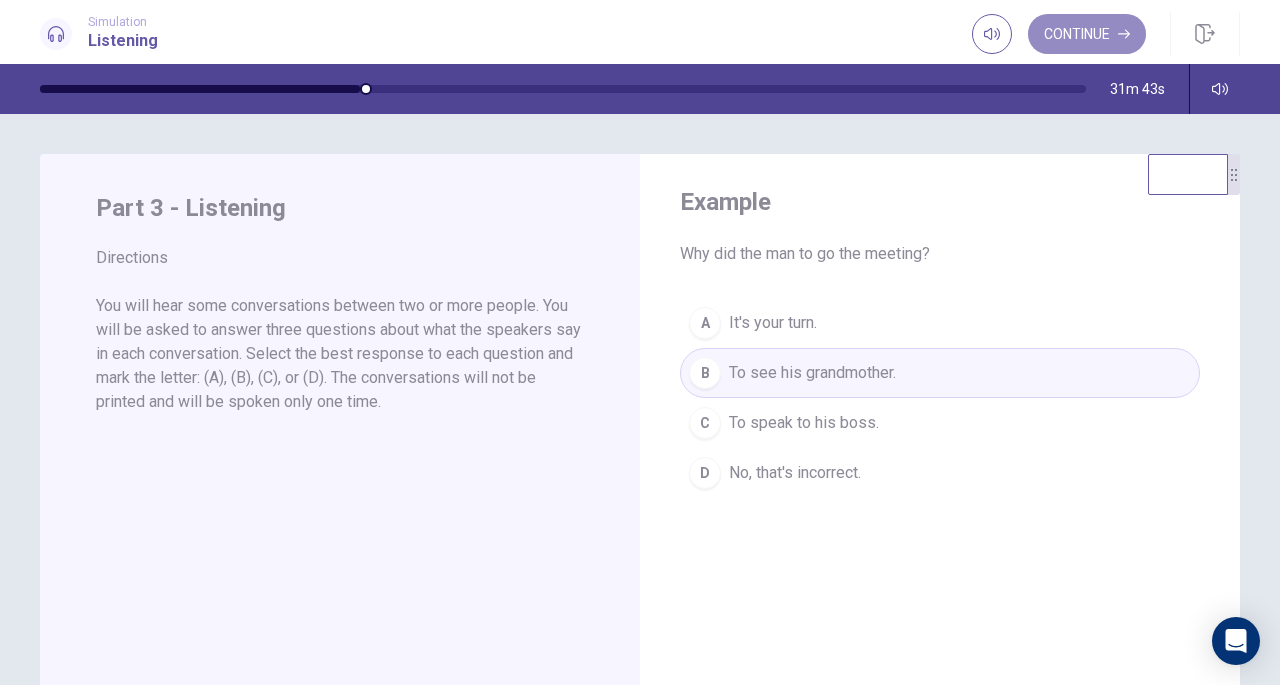 click on "Continue" at bounding box center (1087, 34) 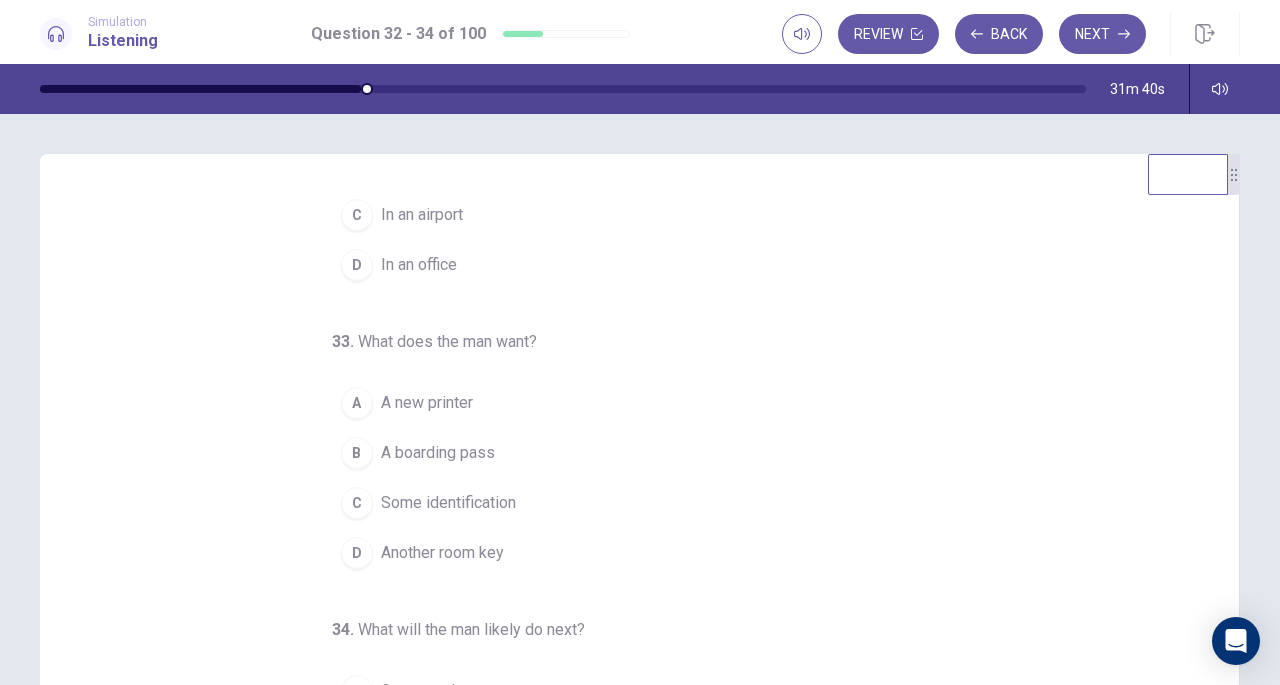 scroll, scrollTop: 200, scrollLeft: 0, axis: vertical 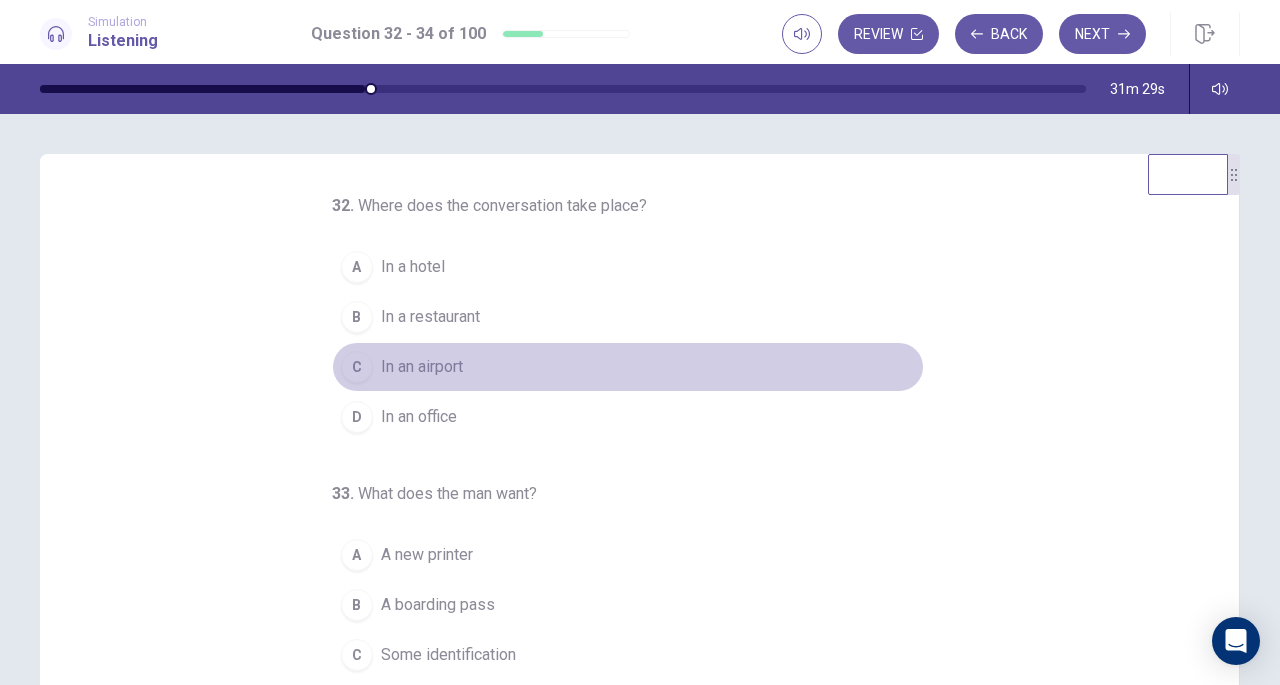 click on "In an airport" at bounding box center (422, 367) 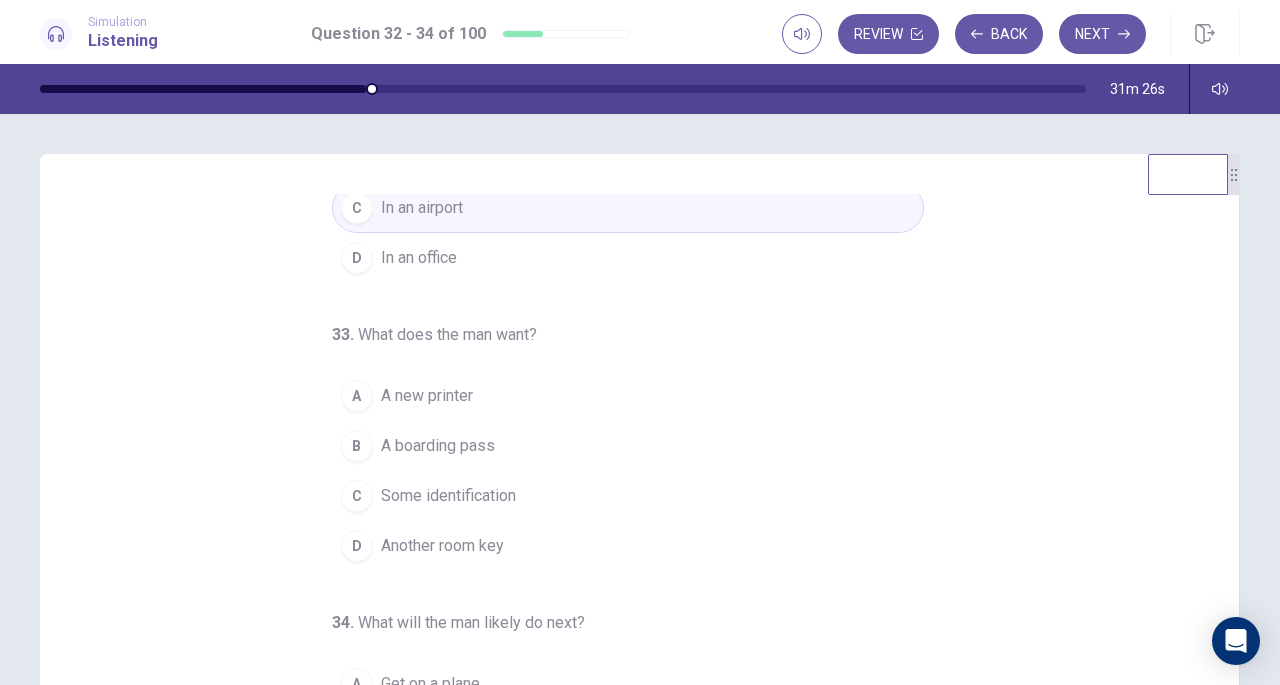 scroll, scrollTop: 200, scrollLeft: 0, axis: vertical 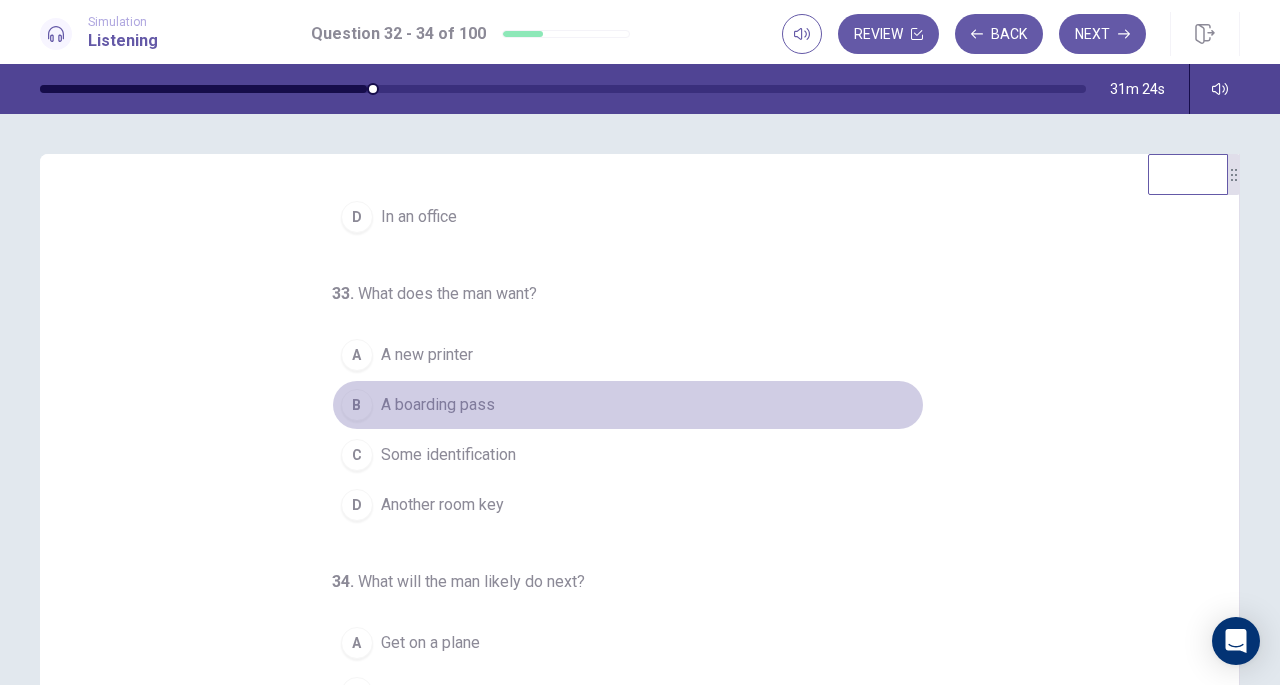 click on "B A boarding pass" at bounding box center (628, 405) 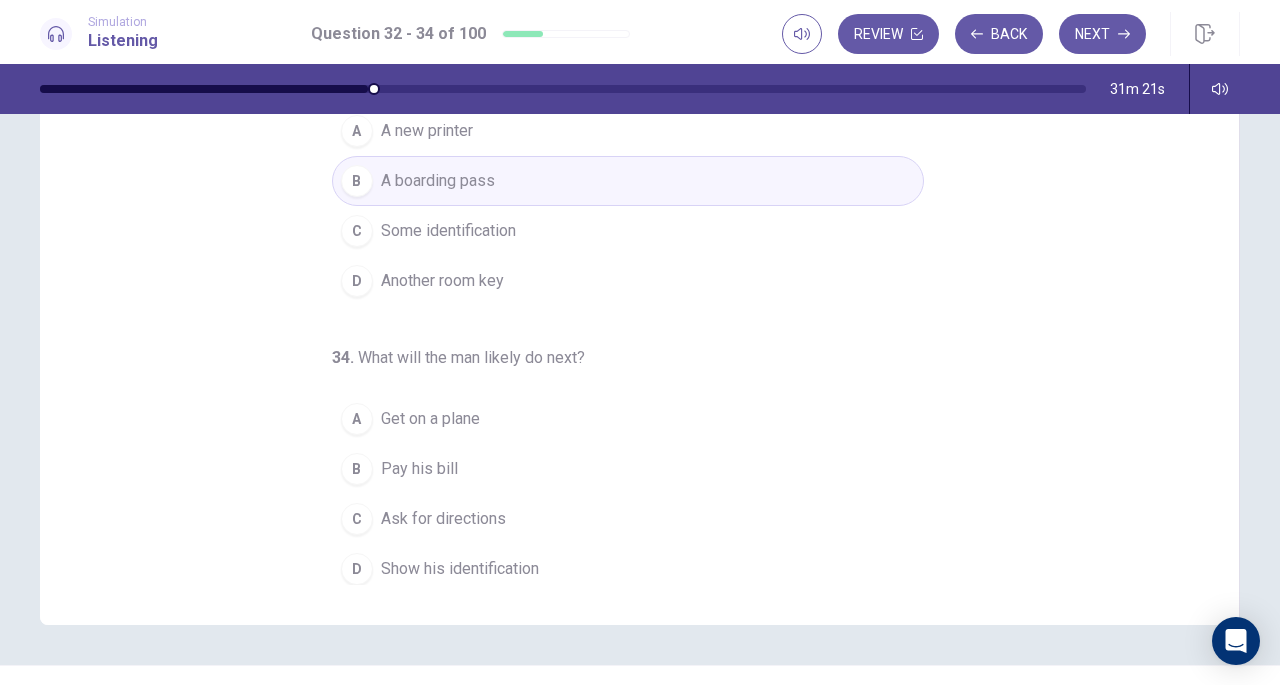 scroll, scrollTop: 225, scrollLeft: 0, axis: vertical 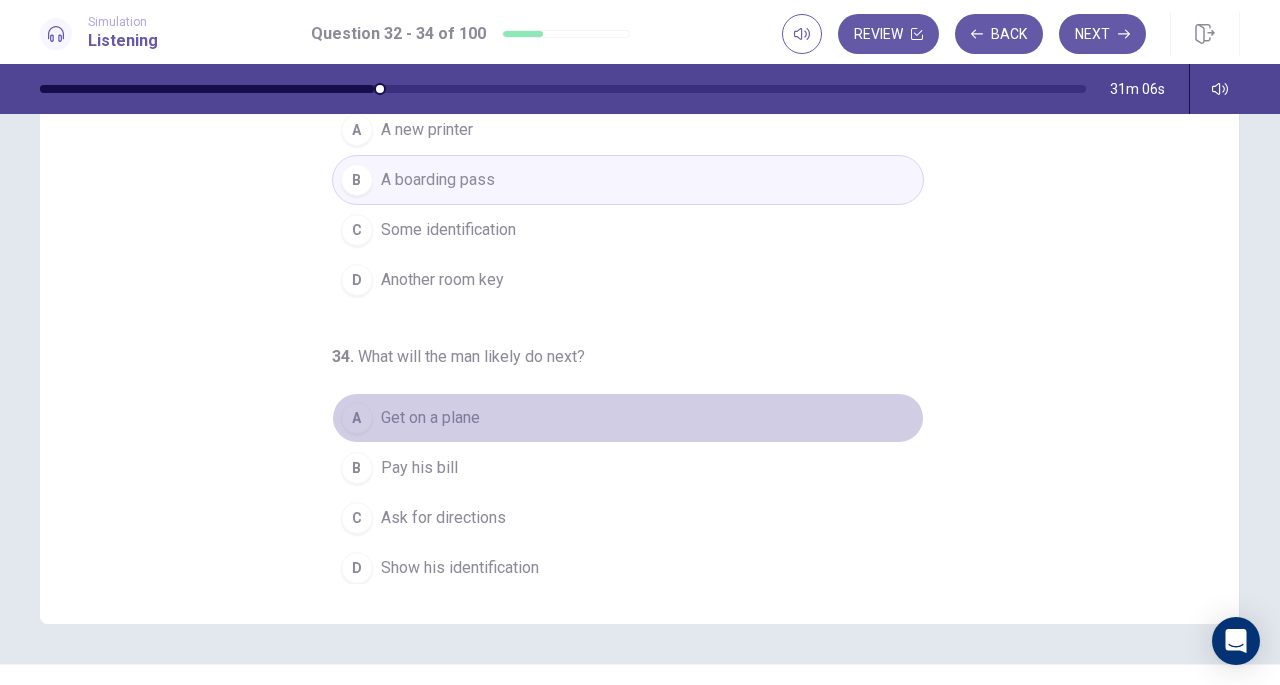 click on "A Get on a plane" at bounding box center (628, 418) 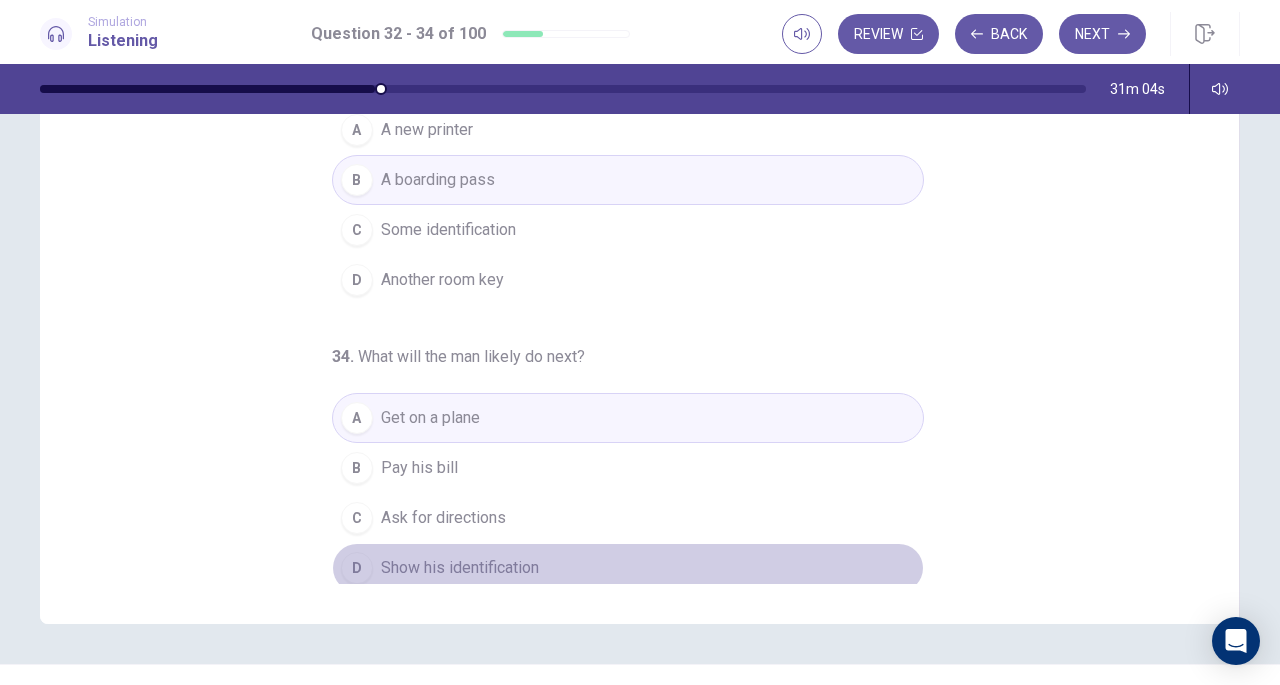 click on "Show his identification" at bounding box center (460, 568) 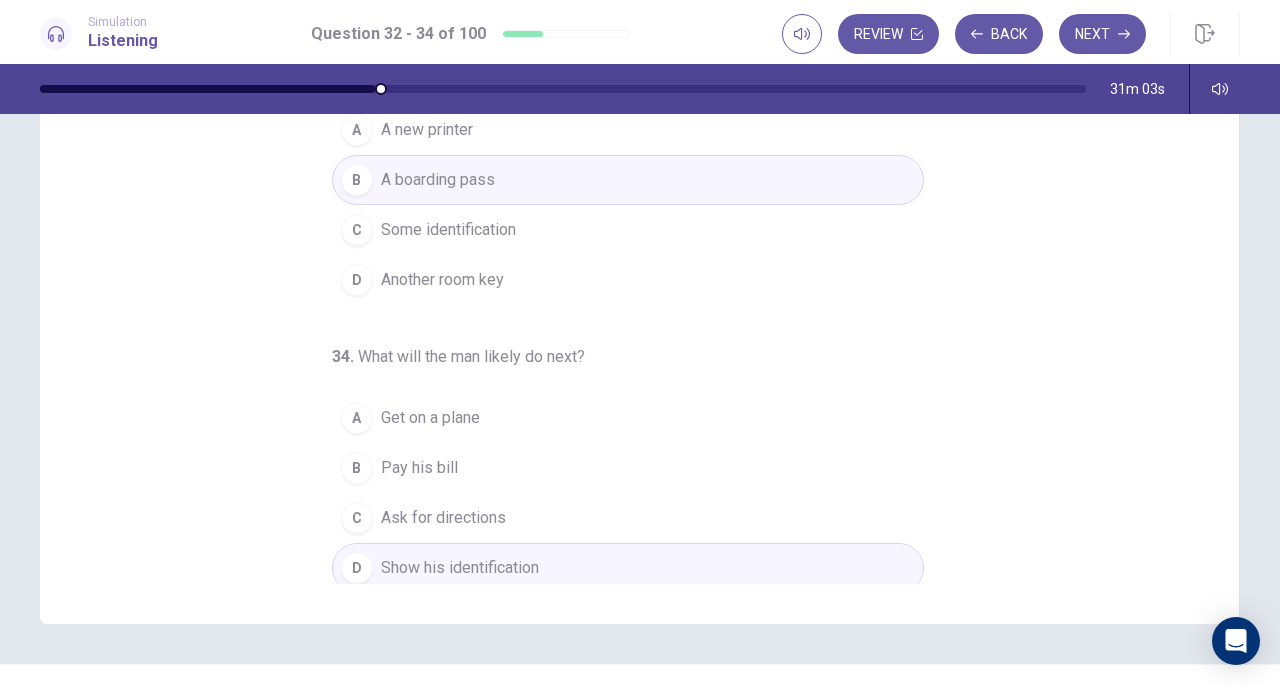 scroll, scrollTop: 0, scrollLeft: 0, axis: both 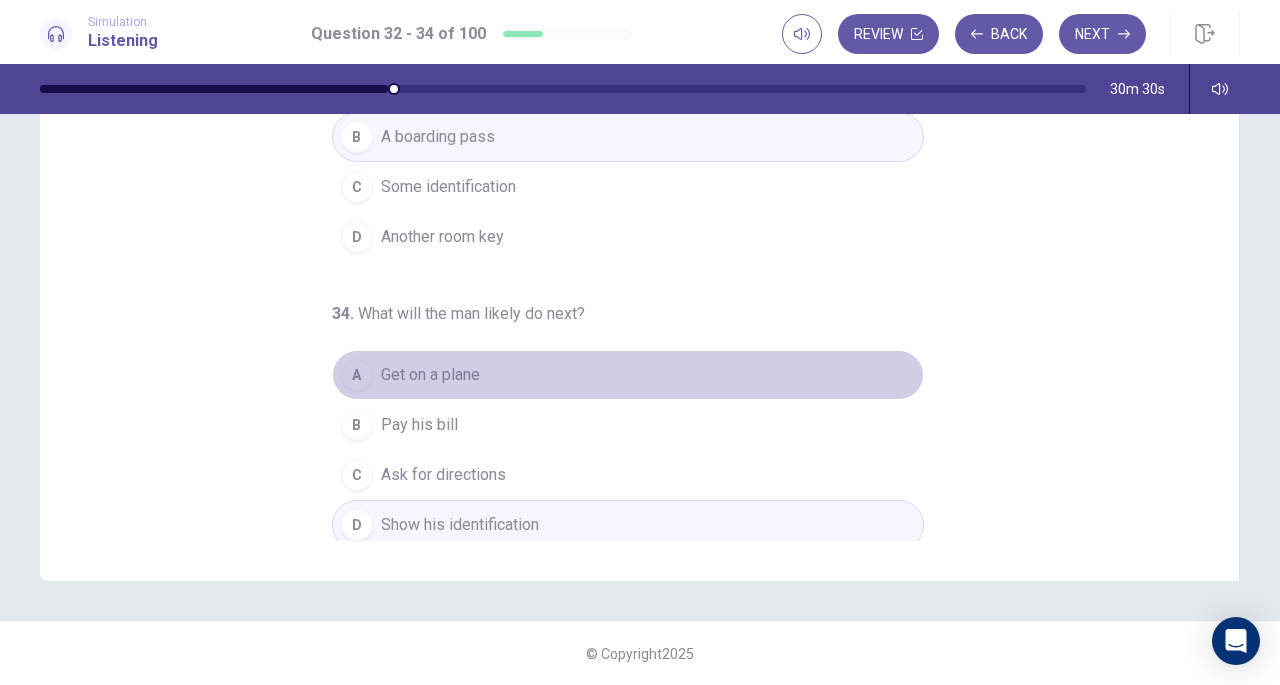 click on "A Get on a plane" at bounding box center (628, 375) 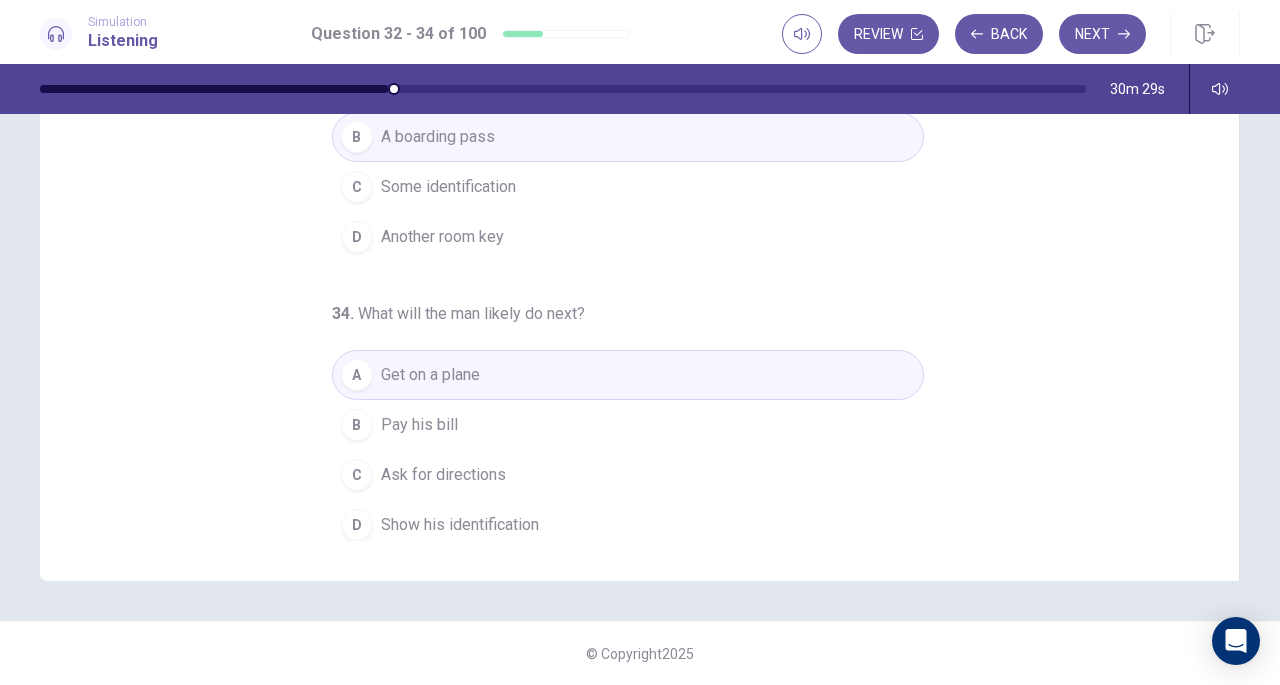 scroll, scrollTop: 0, scrollLeft: 0, axis: both 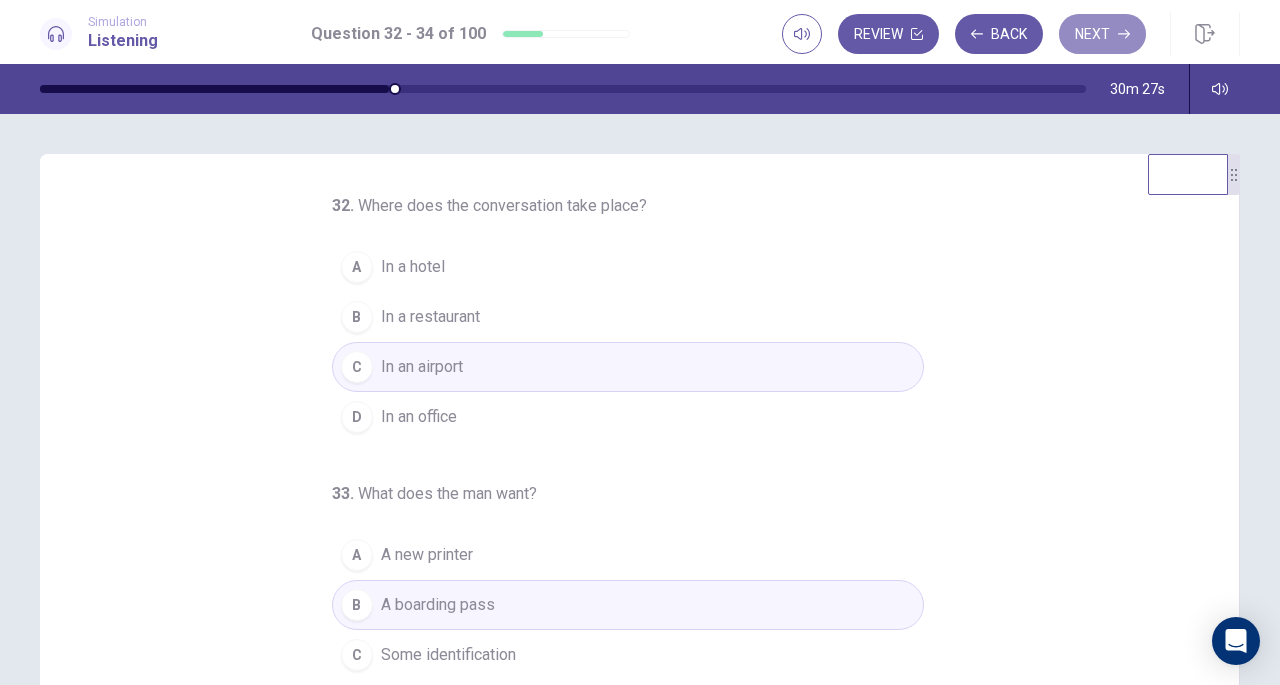 click on "Next" at bounding box center [1102, 34] 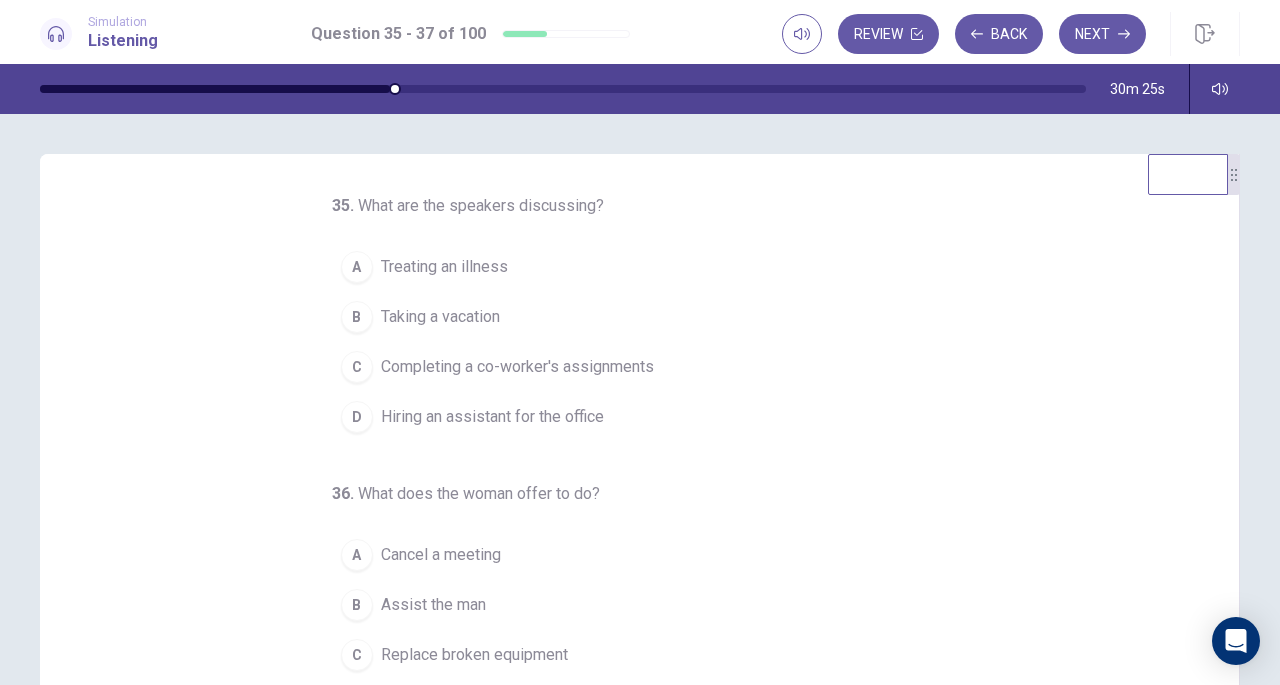 scroll, scrollTop: 200, scrollLeft: 0, axis: vertical 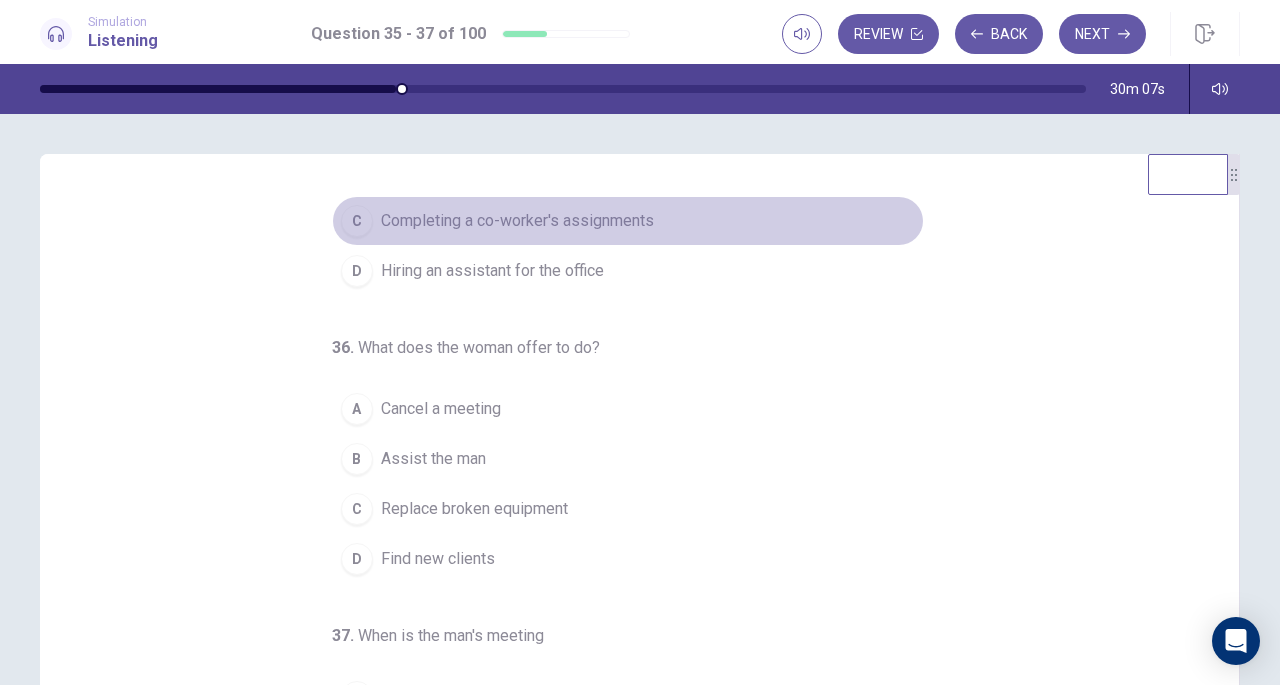 click on "Completing a co-worker's assignments" at bounding box center [517, 221] 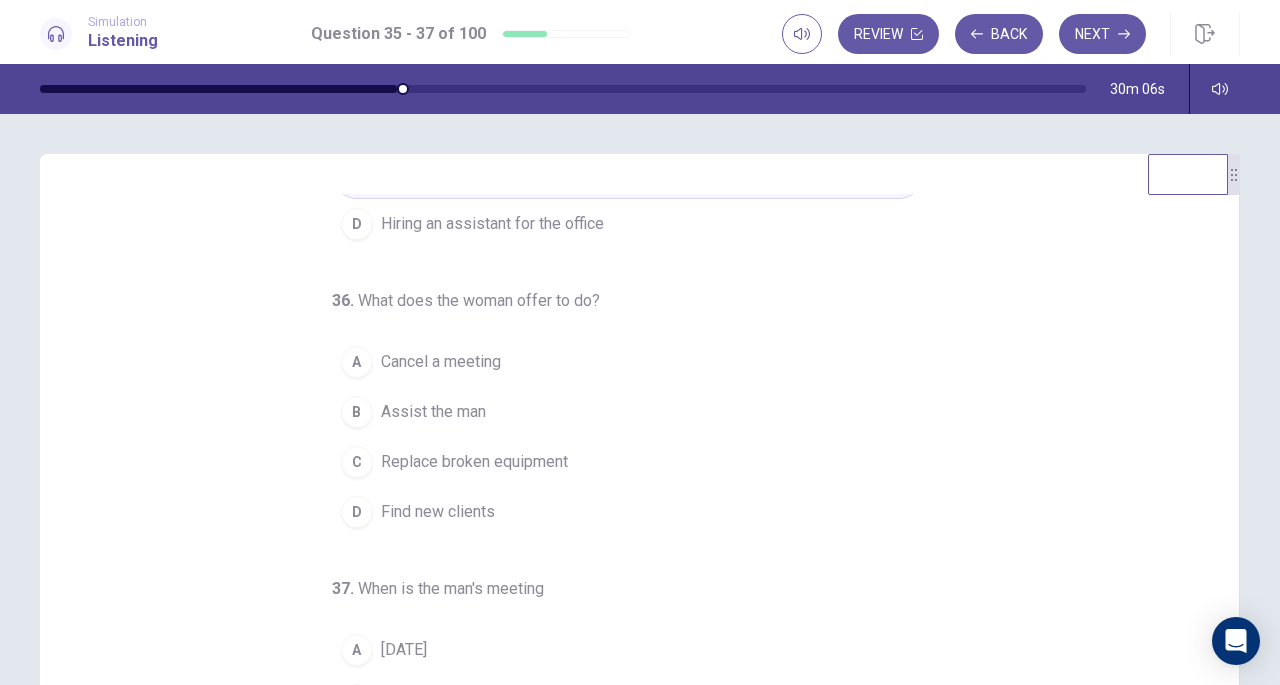 scroll, scrollTop: 200, scrollLeft: 0, axis: vertical 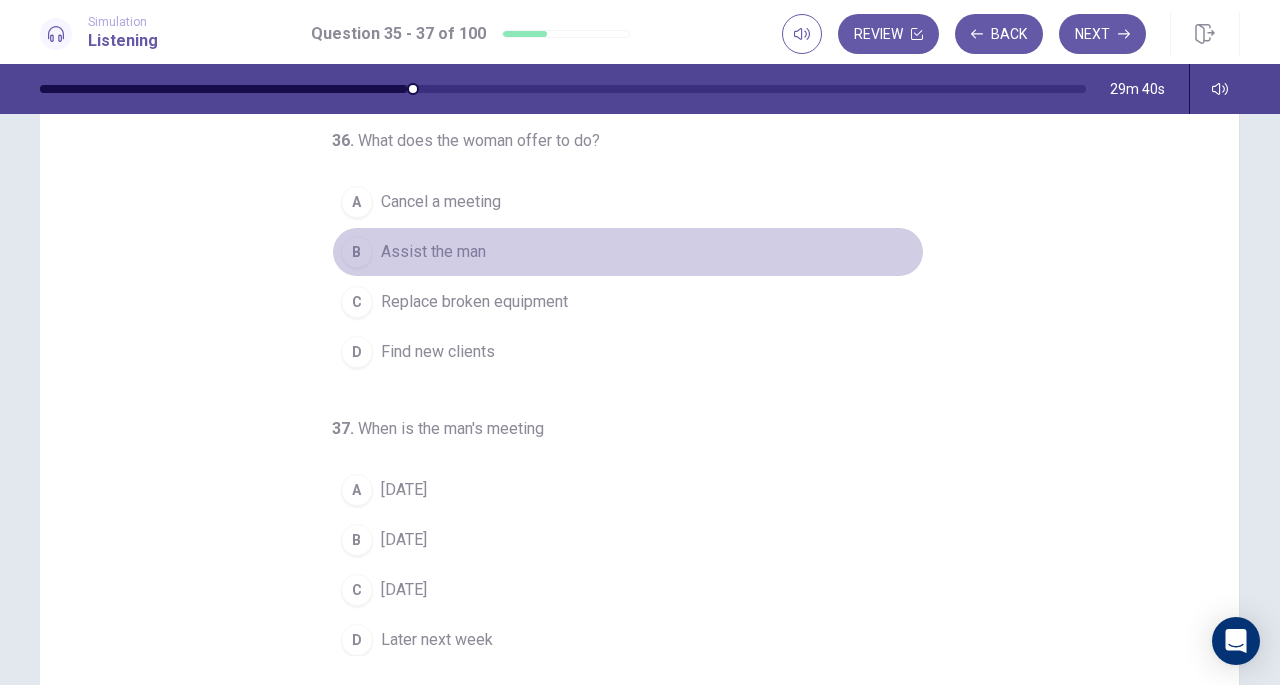 click on "B Assist the man" at bounding box center [628, 252] 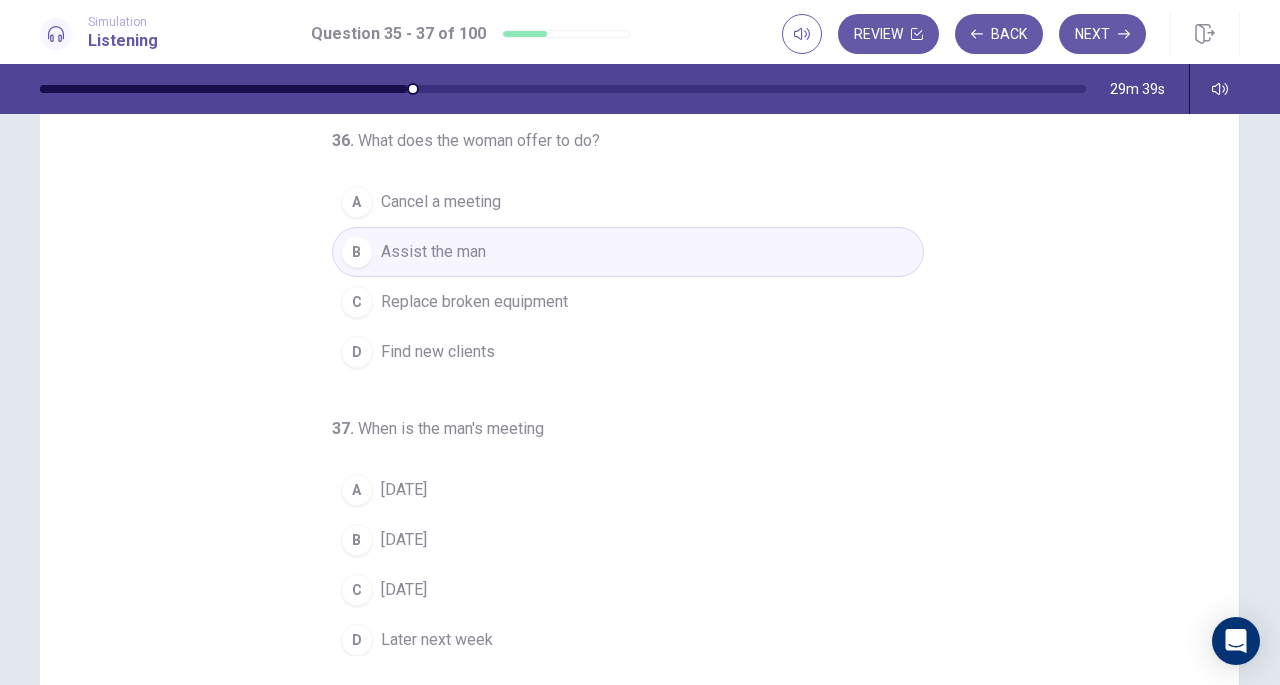 scroll, scrollTop: 268, scrollLeft: 0, axis: vertical 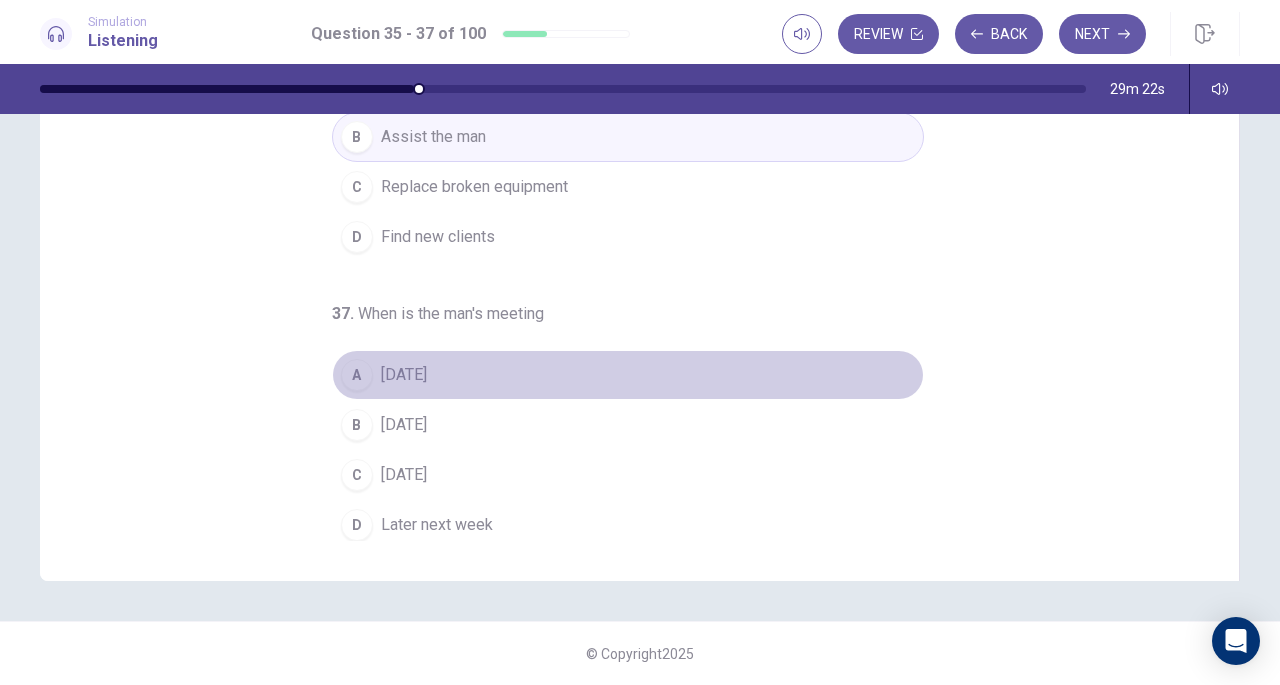 click on "[DATE]" at bounding box center [404, 375] 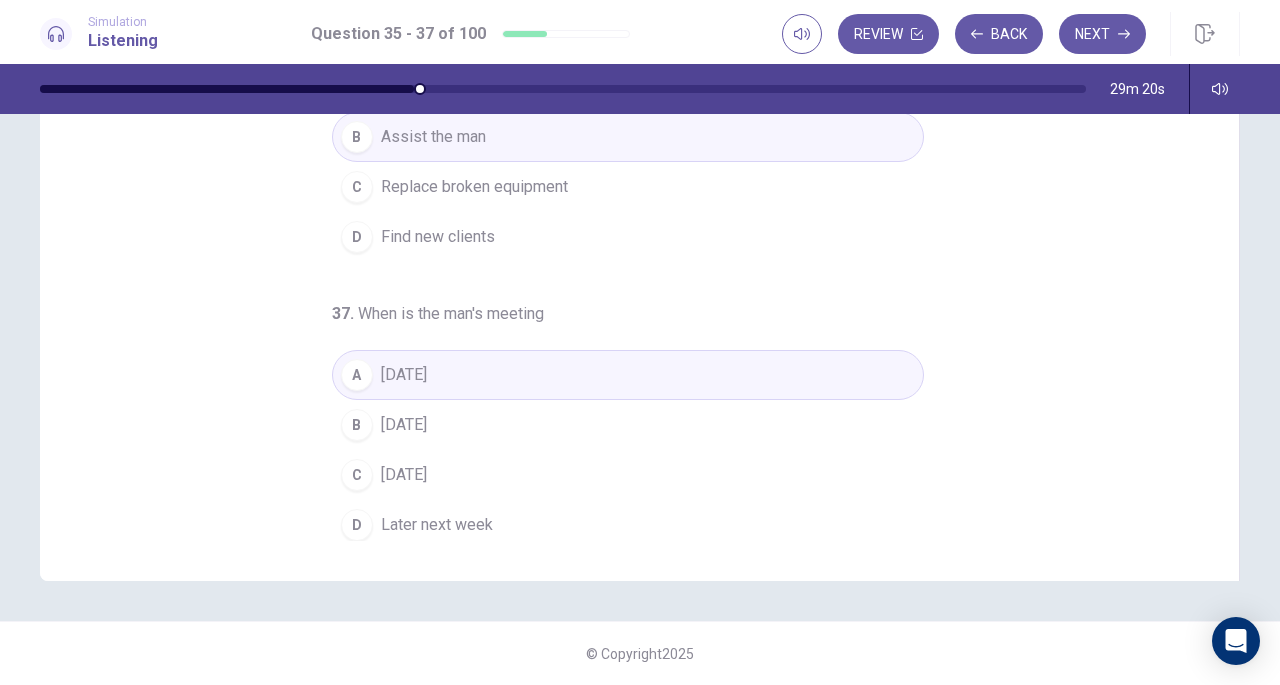 scroll, scrollTop: 0, scrollLeft: 0, axis: both 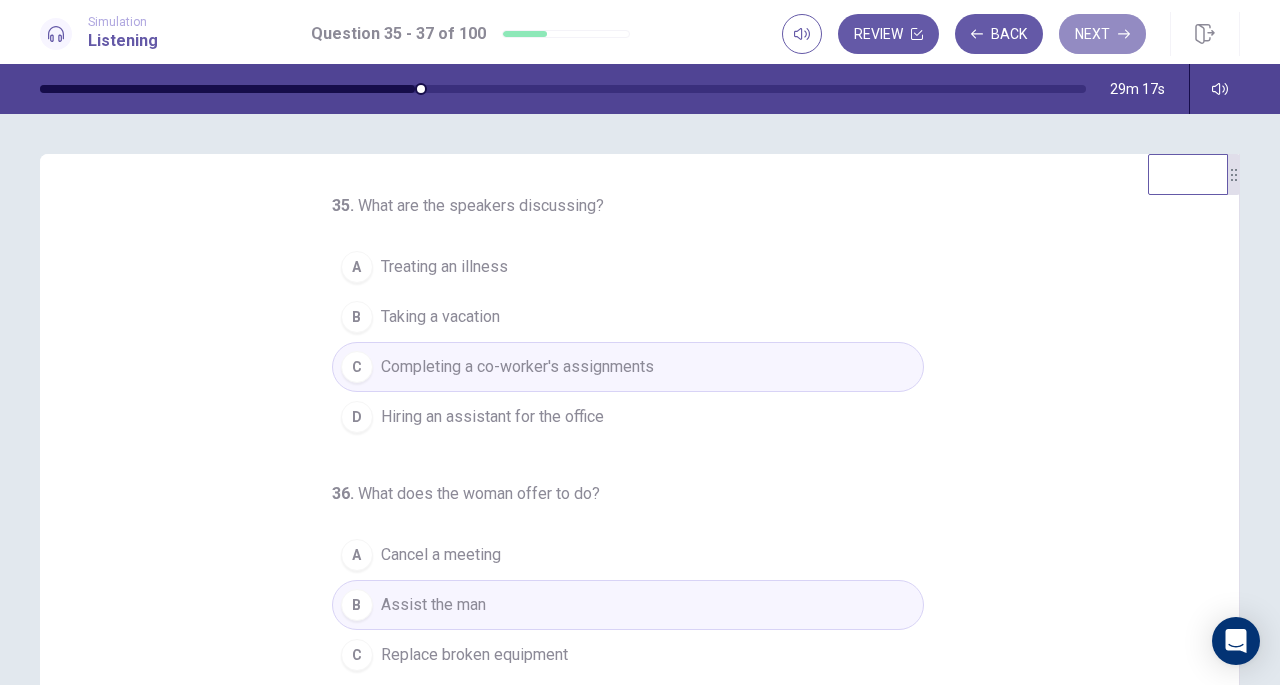 click on "Next" at bounding box center [1102, 34] 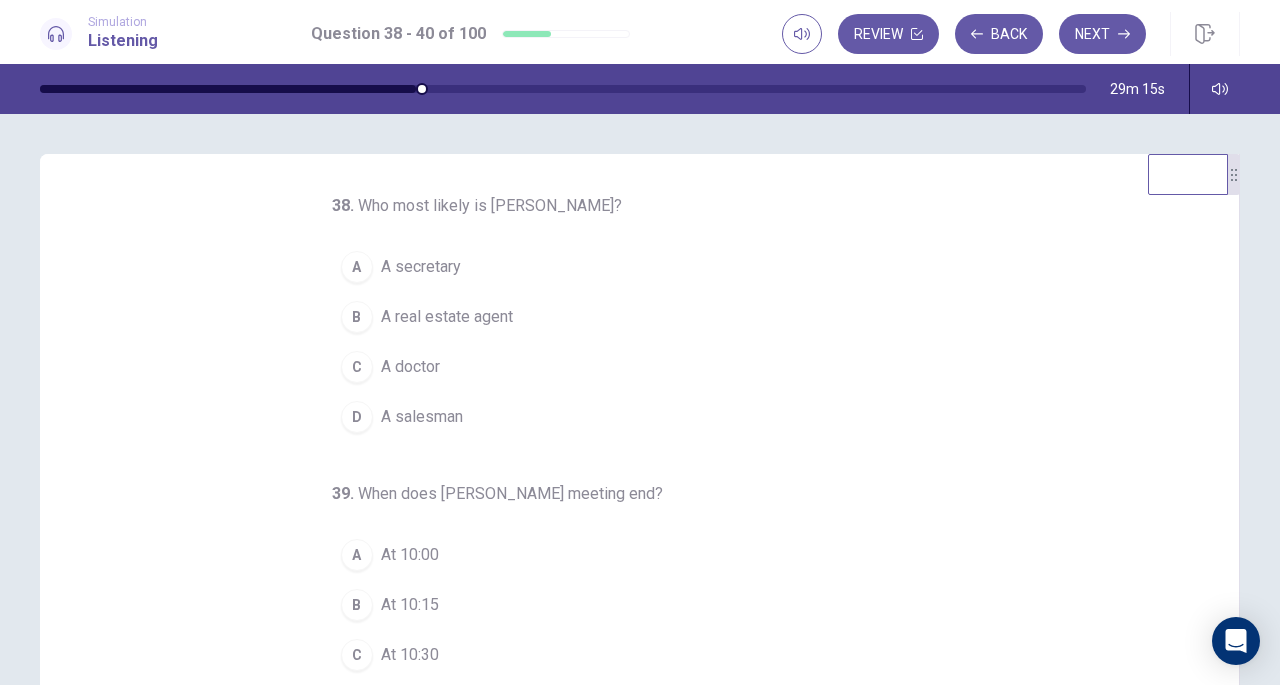 scroll, scrollTop: 200, scrollLeft: 0, axis: vertical 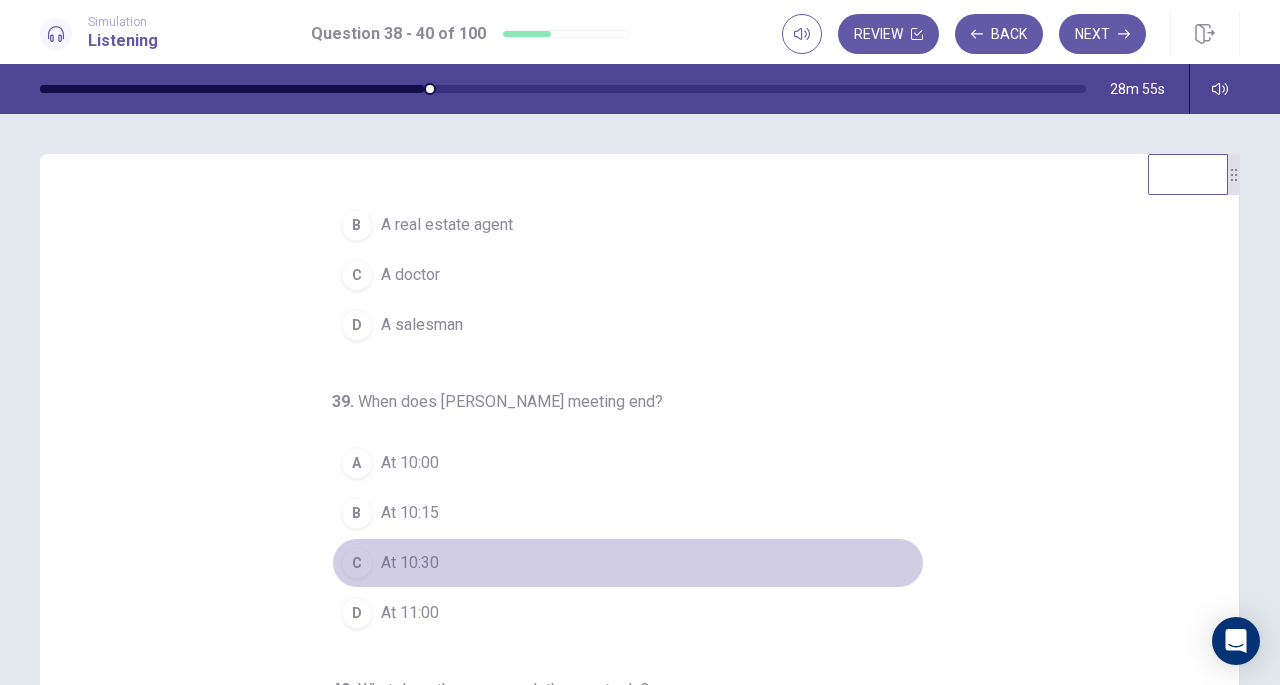 click on "At 10:30" at bounding box center [410, 563] 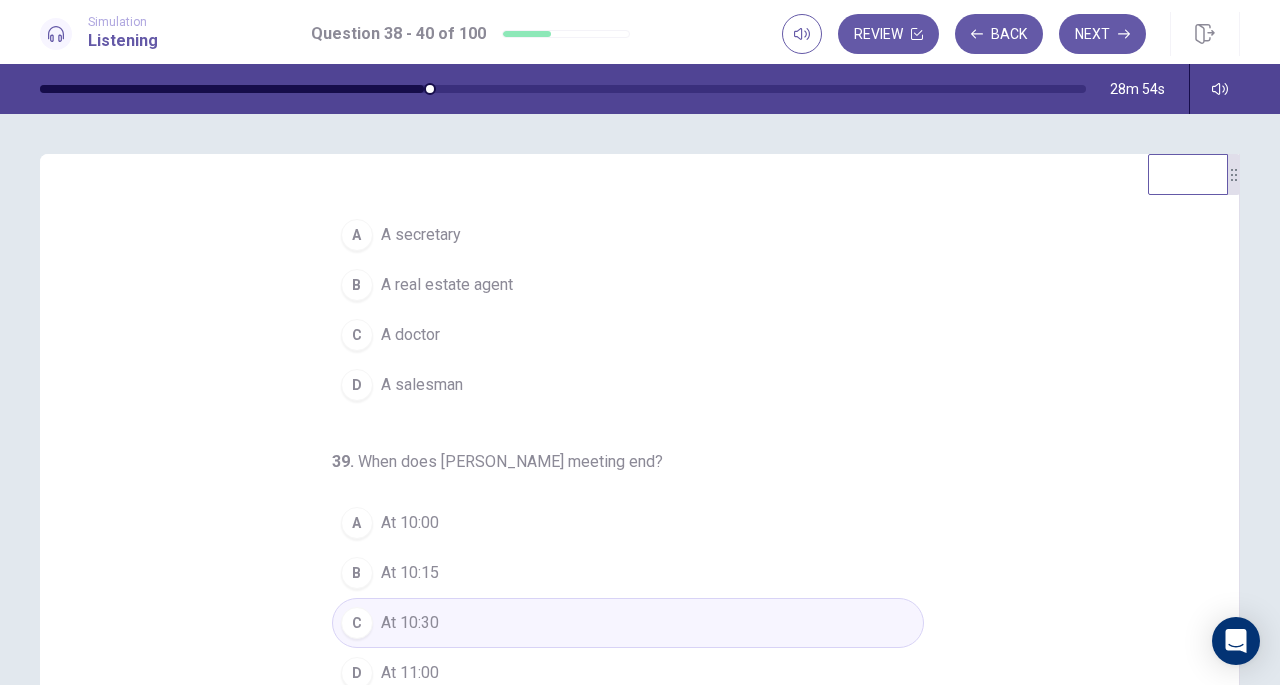 scroll, scrollTop: 31, scrollLeft: 0, axis: vertical 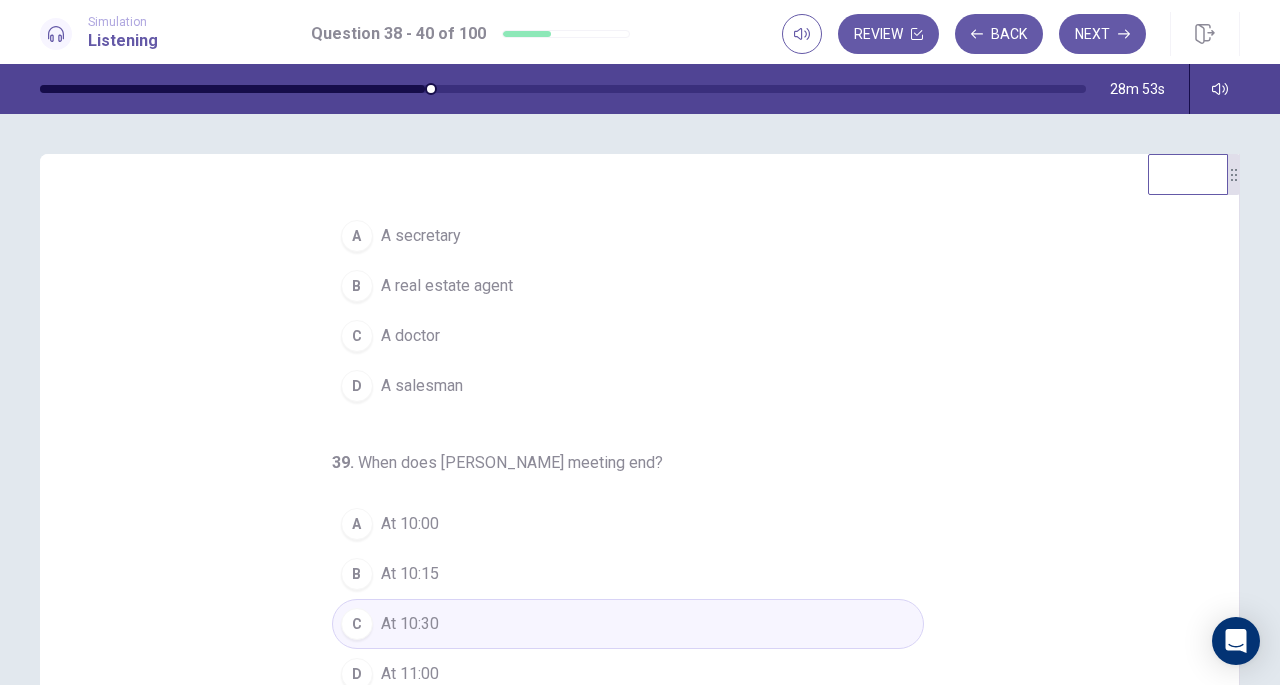 click on "B A real estate agent" at bounding box center [628, 286] 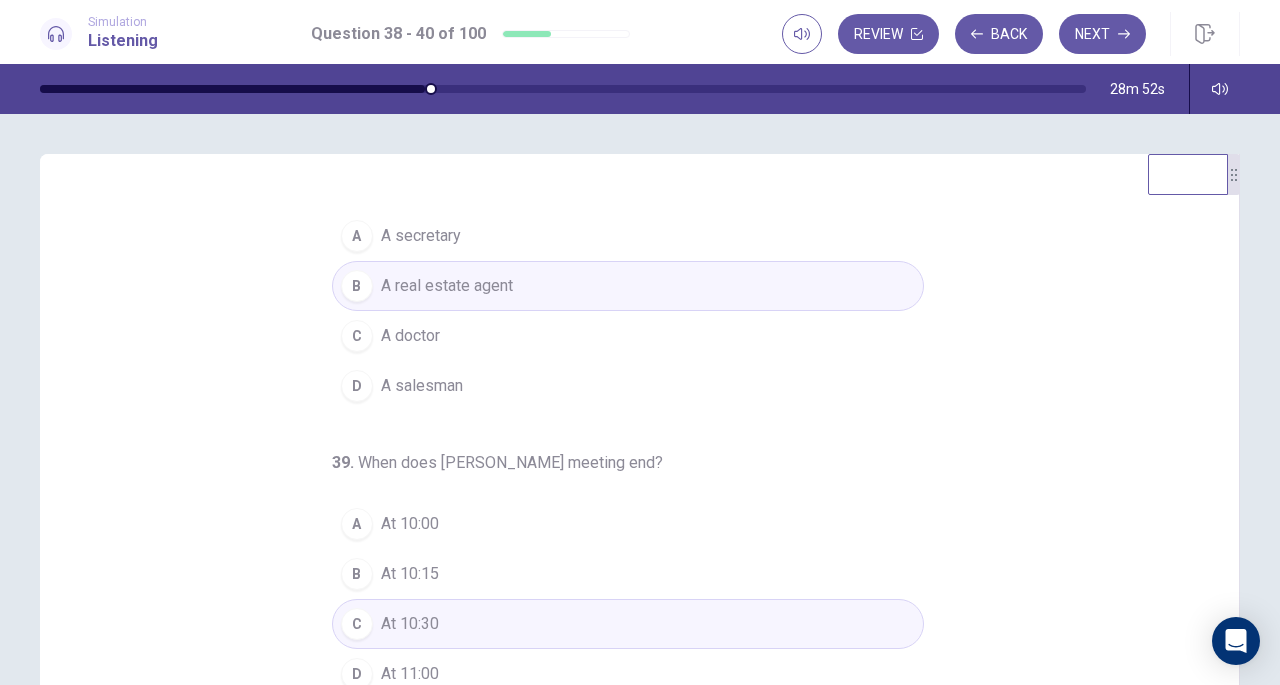scroll, scrollTop: 200, scrollLeft: 0, axis: vertical 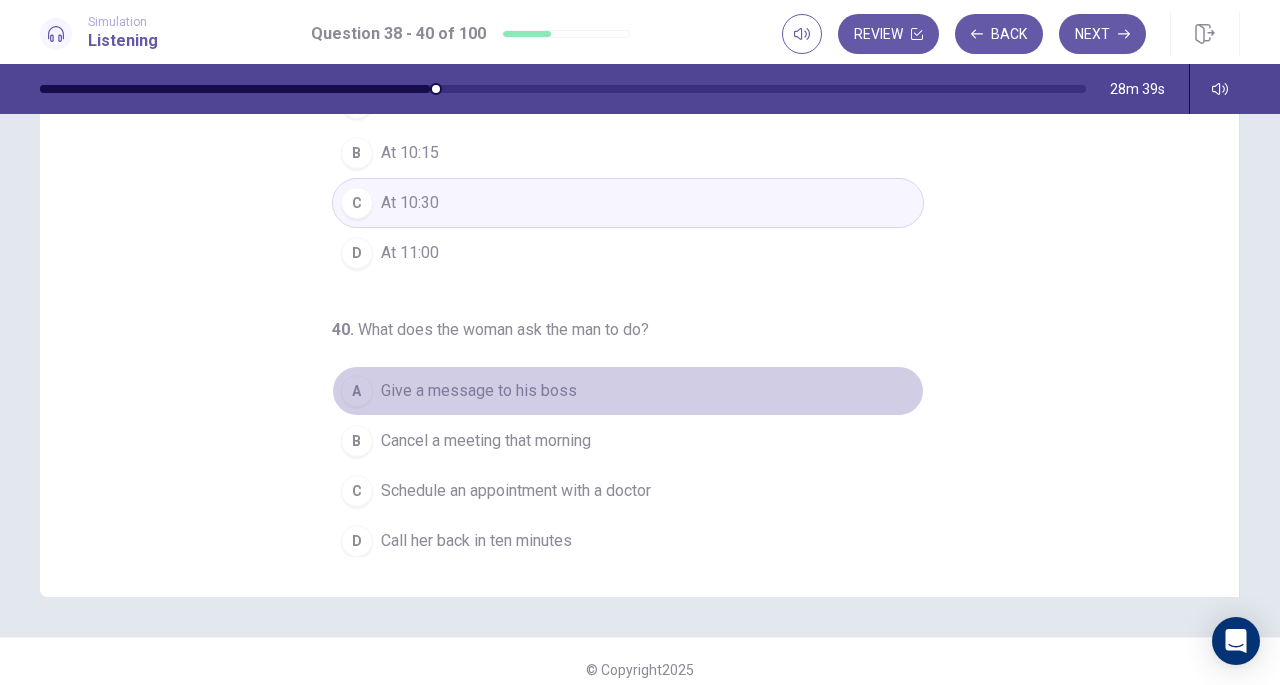 click on "Give a message to his boss" at bounding box center [479, 391] 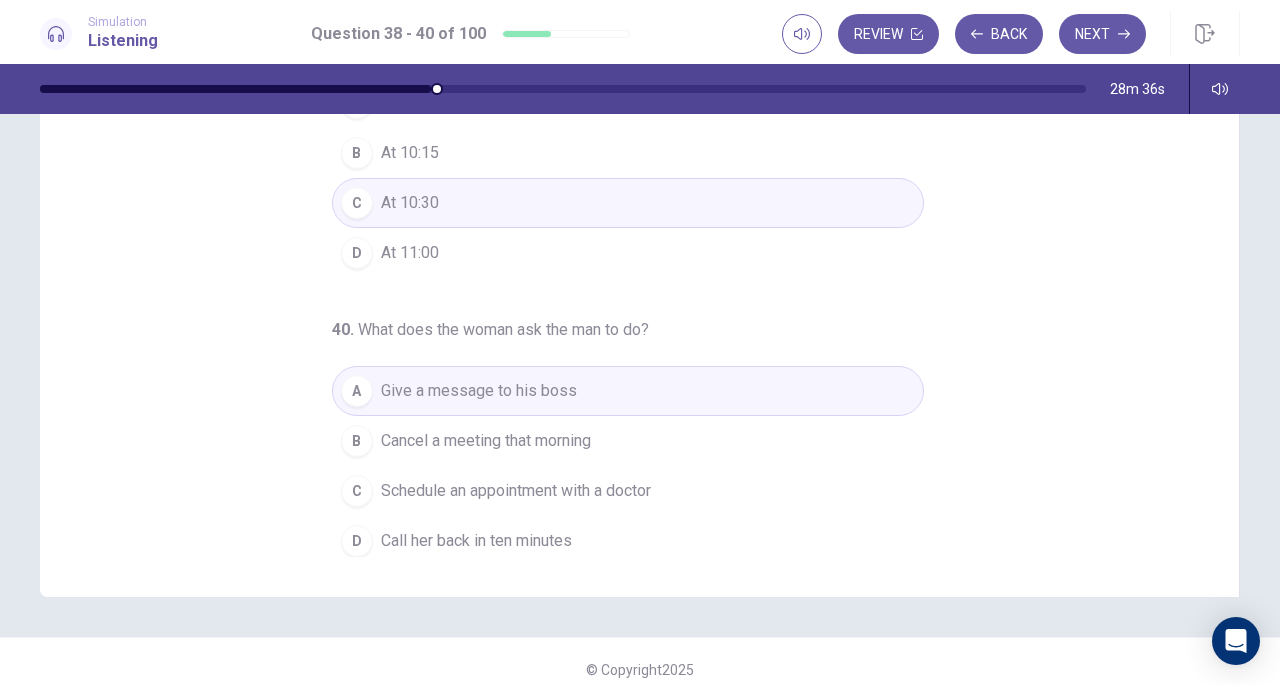 scroll, scrollTop: 0, scrollLeft: 0, axis: both 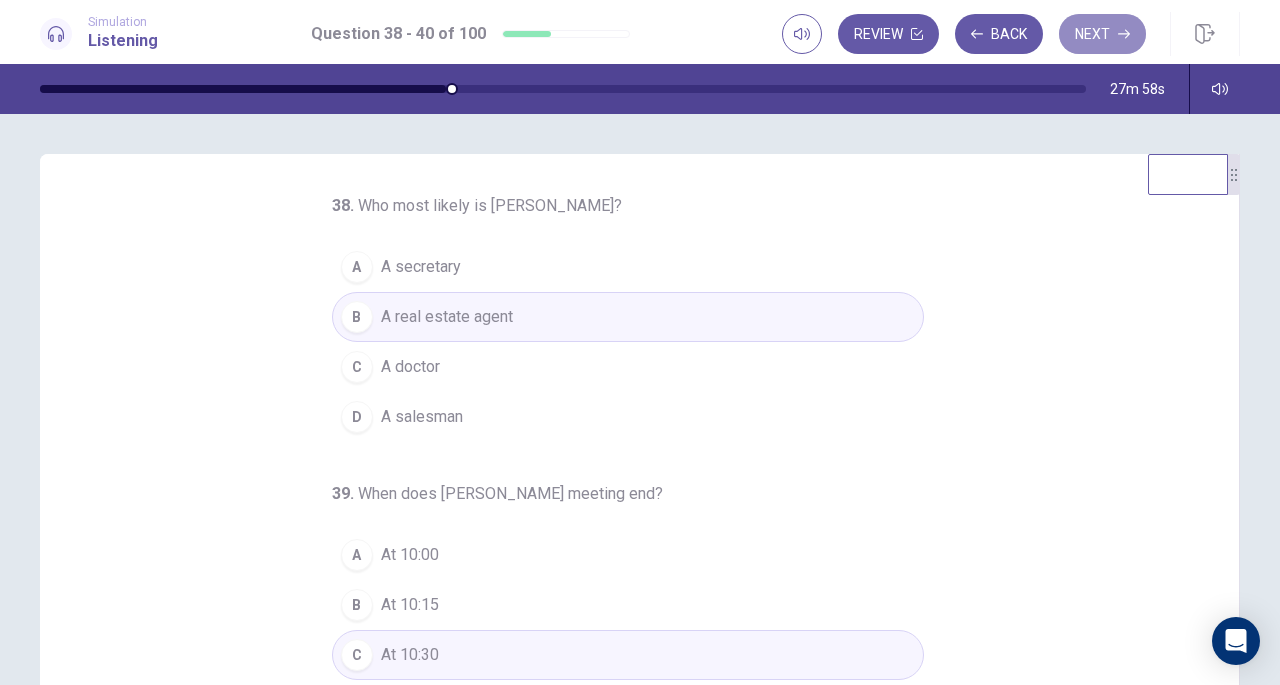 click on "Next" at bounding box center [1102, 34] 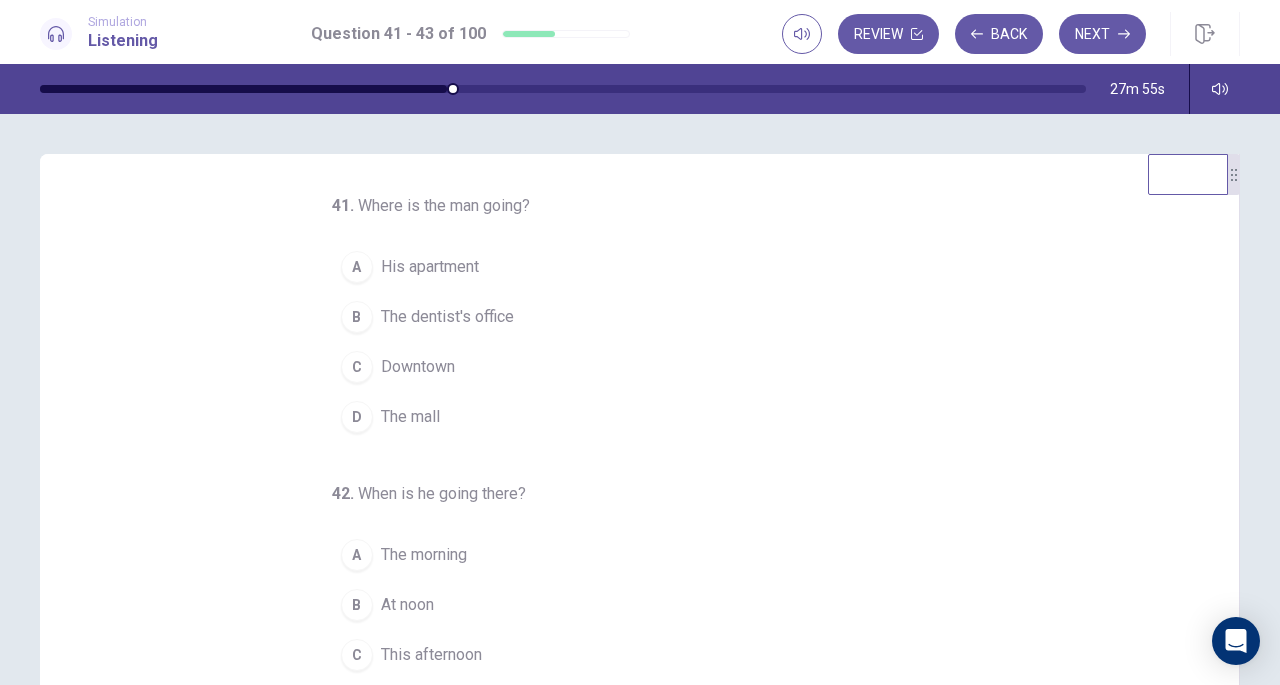 scroll, scrollTop: 200, scrollLeft: 0, axis: vertical 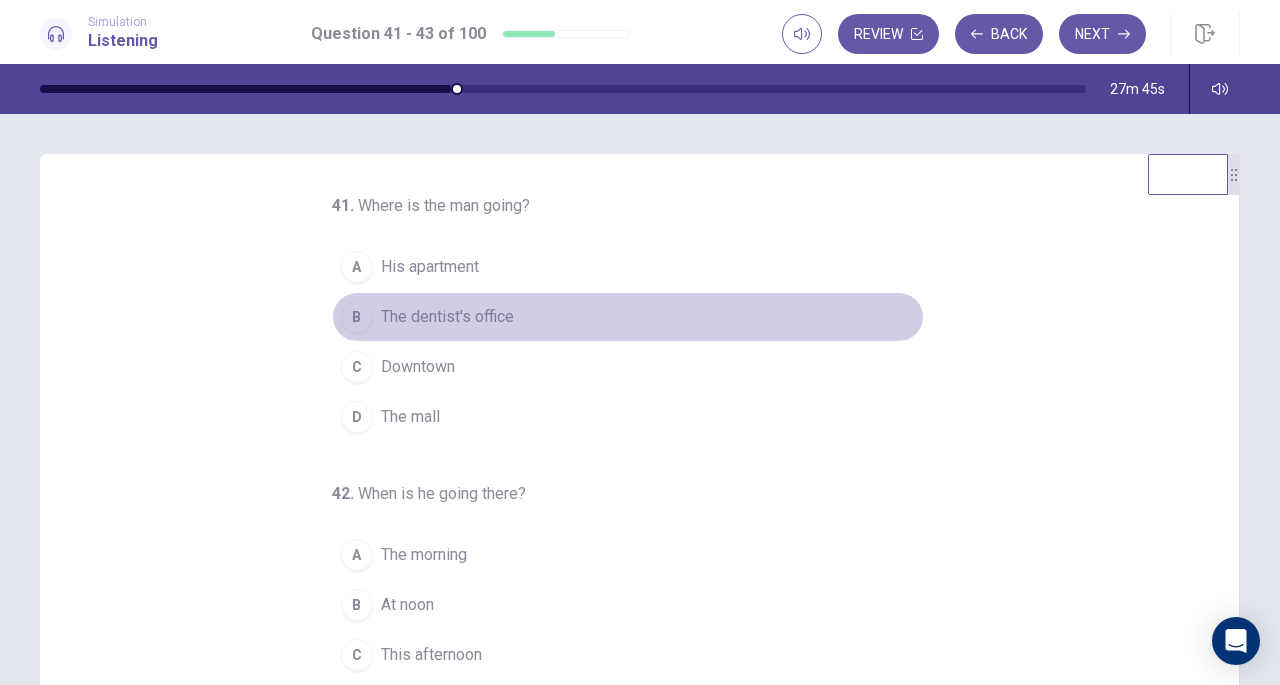 click on "The dentist's office" at bounding box center (447, 317) 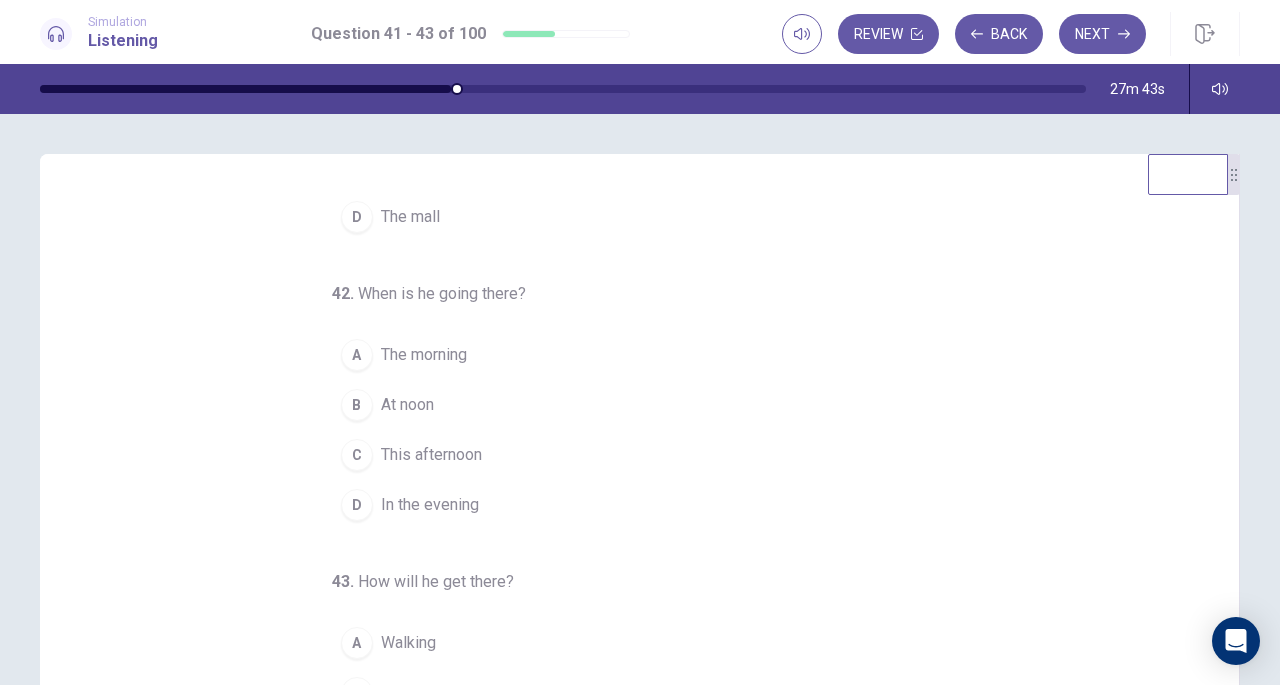scroll, scrollTop: 200, scrollLeft: 0, axis: vertical 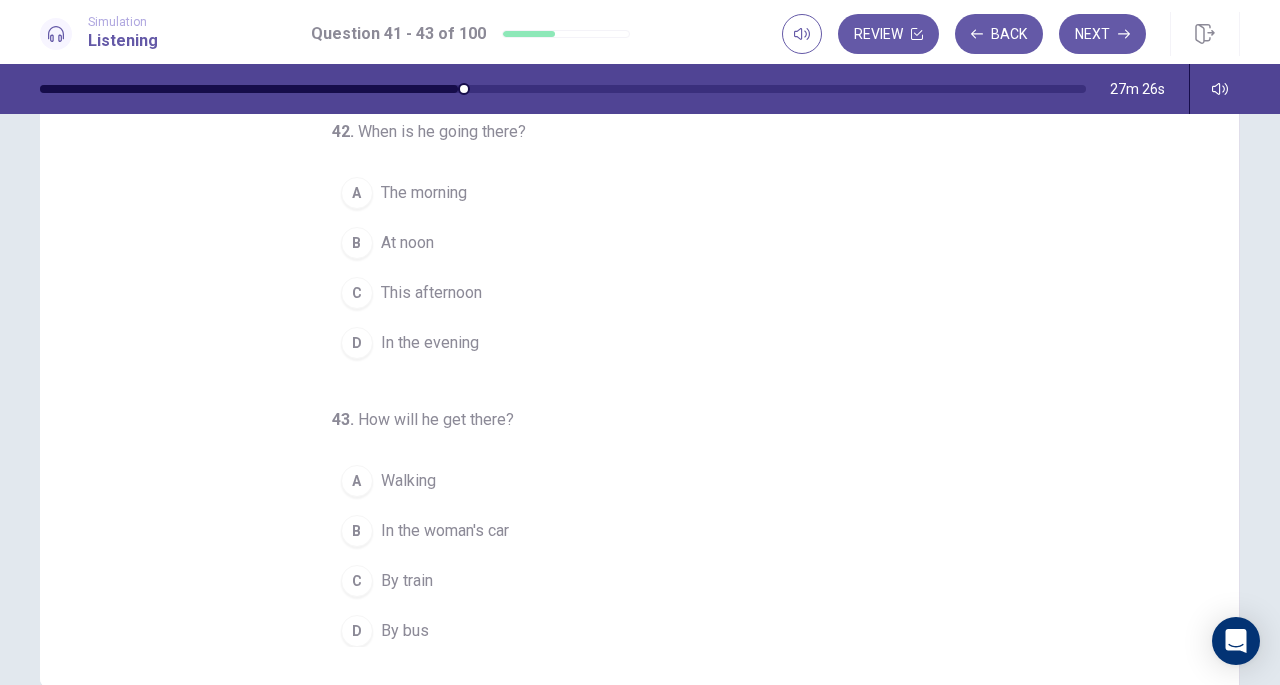 click on "By bus" at bounding box center (405, 631) 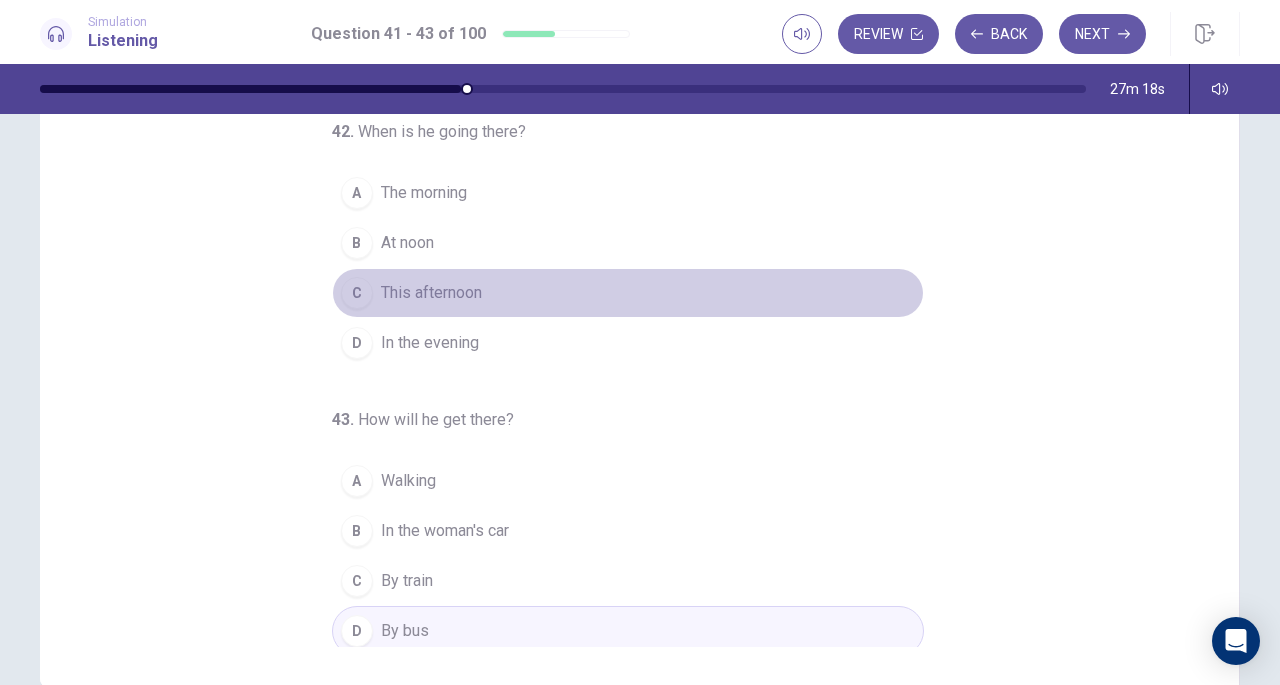click on "This afternoon" at bounding box center (431, 293) 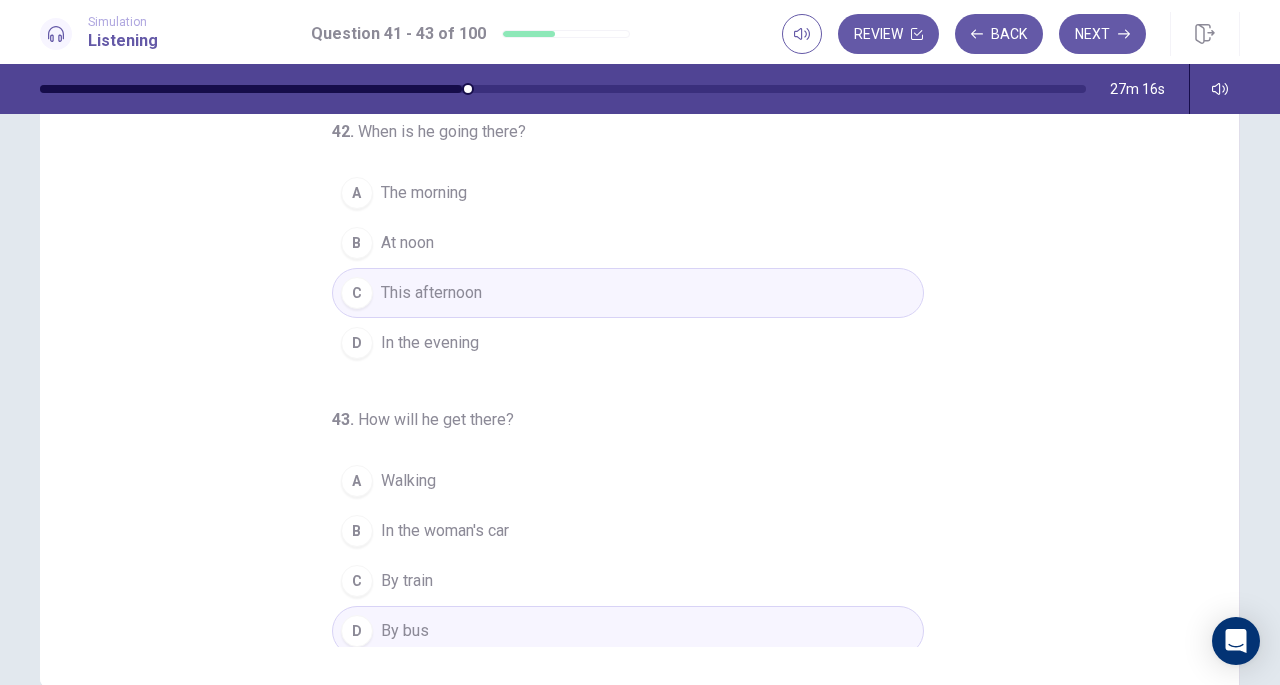 scroll, scrollTop: 0, scrollLeft: 0, axis: both 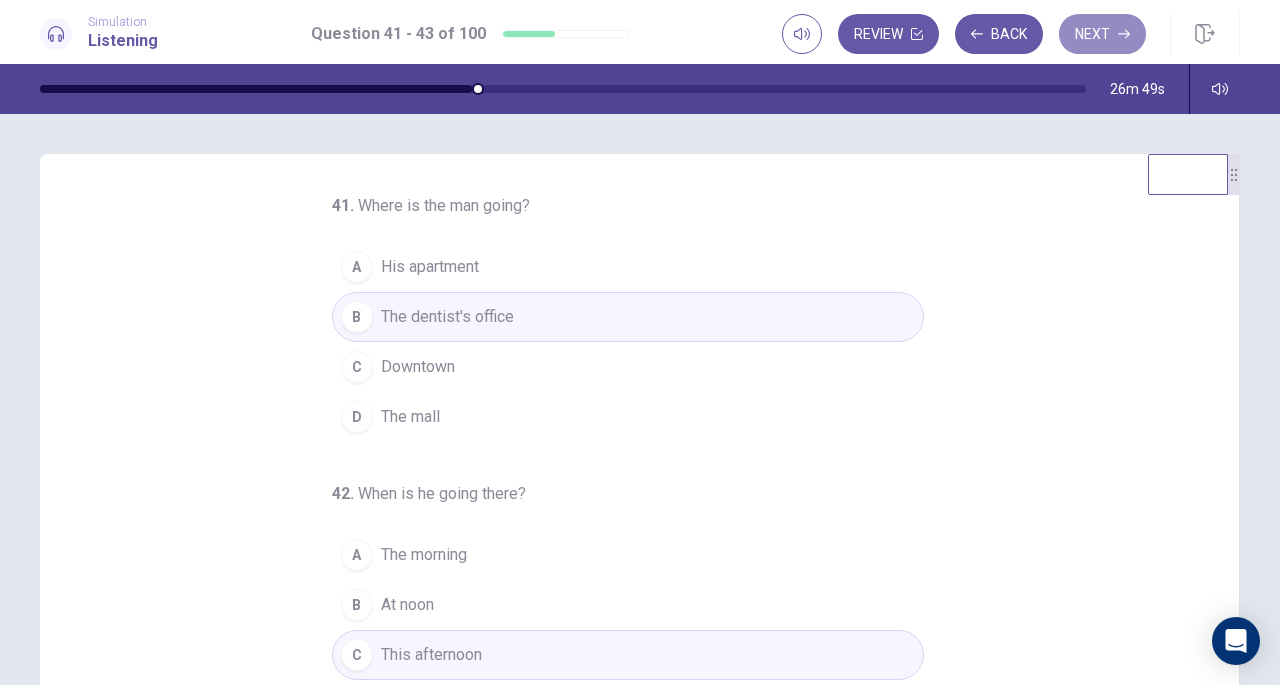 click on "Next" at bounding box center [1102, 34] 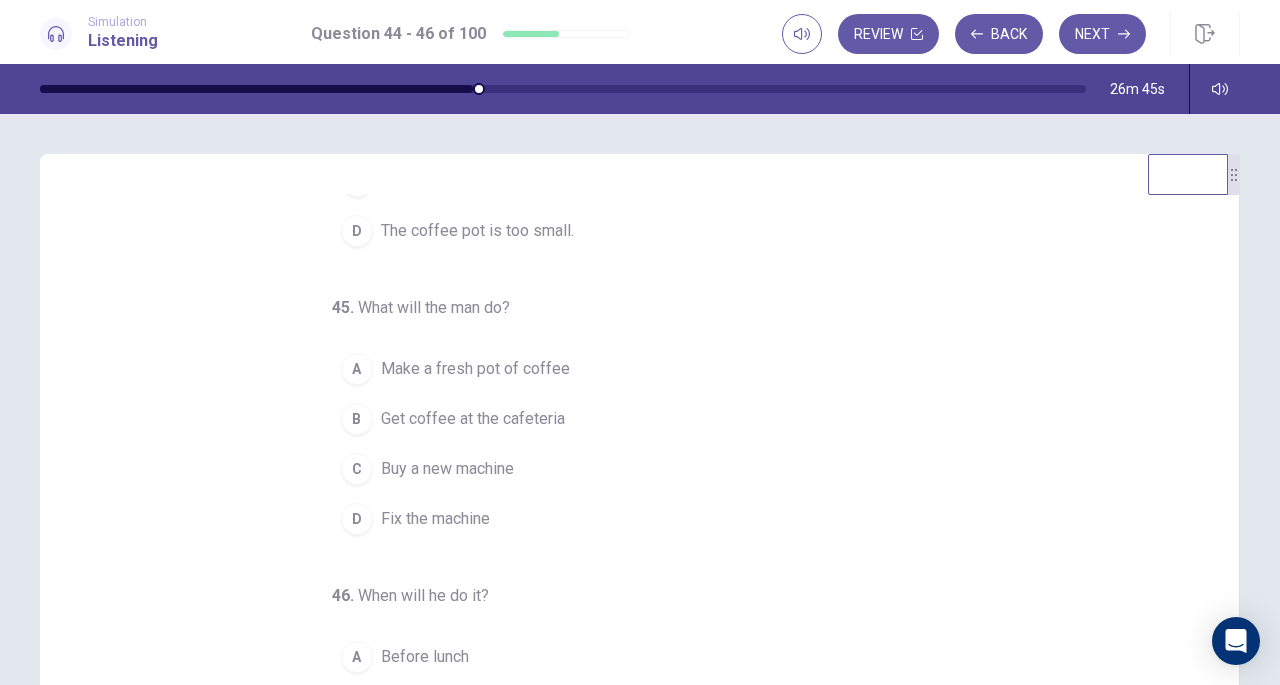 scroll, scrollTop: 200, scrollLeft: 0, axis: vertical 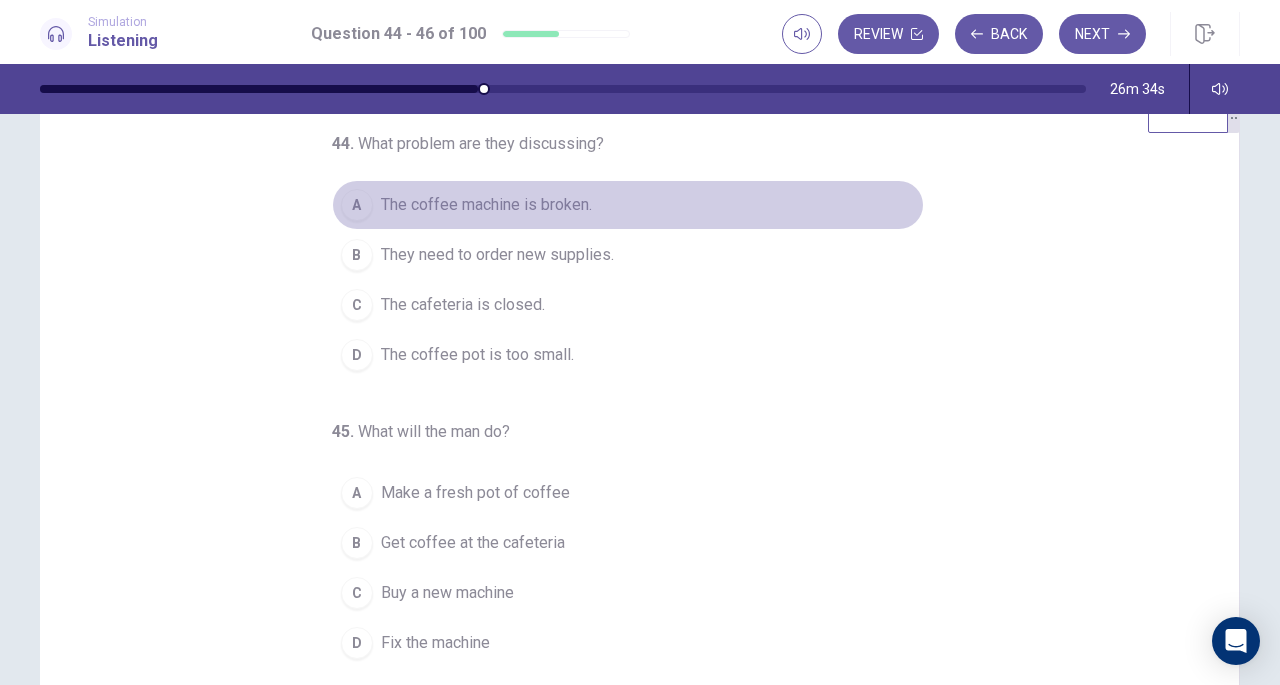 click on "The coffee machine is broken." at bounding box center (486, 205) 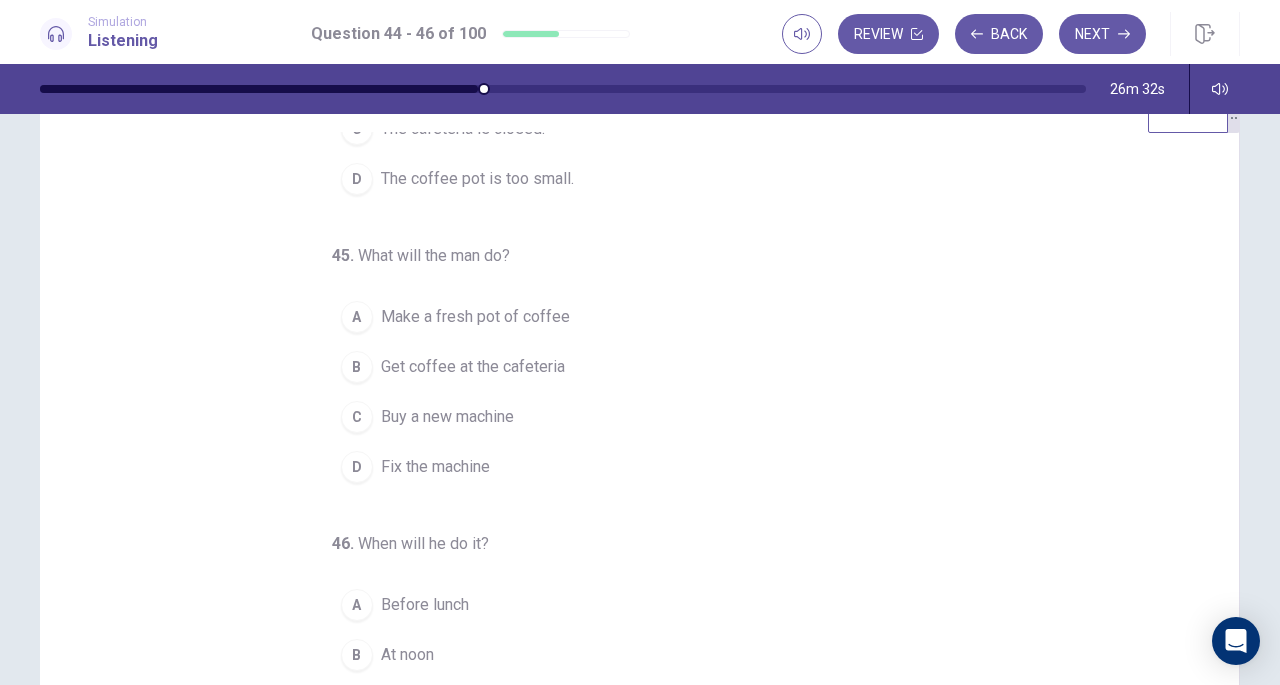 scroll, scrollTop: 200, scrollLeft: 0, axis: vertical 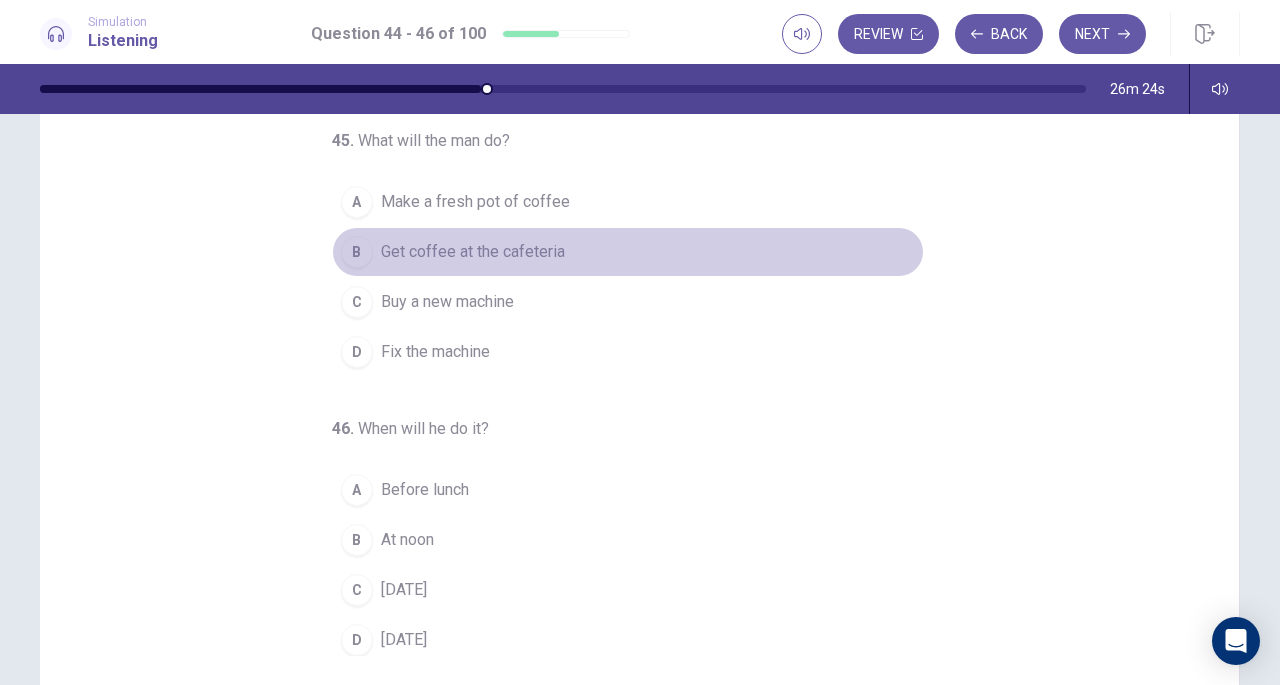 click on "Get coffee at the cafeteria" at bounding box center (473, 252) 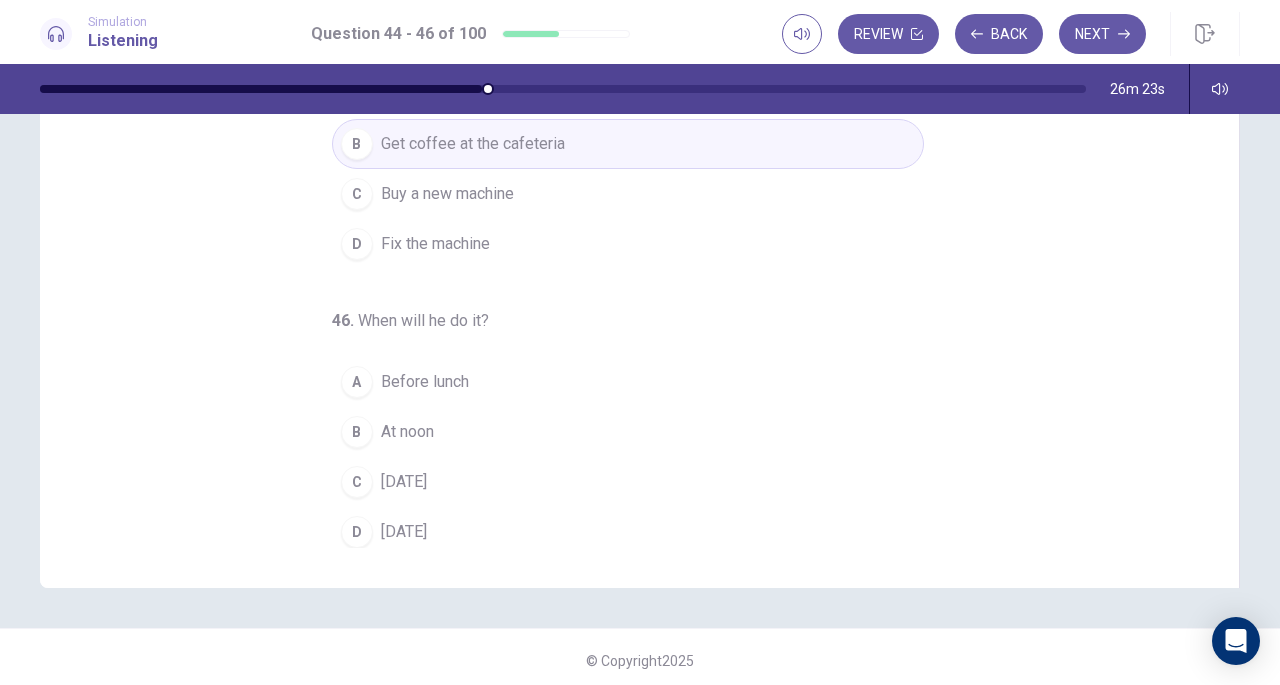 scroll, scrollTop: 268, scrollLeft: 0, axis: vertical 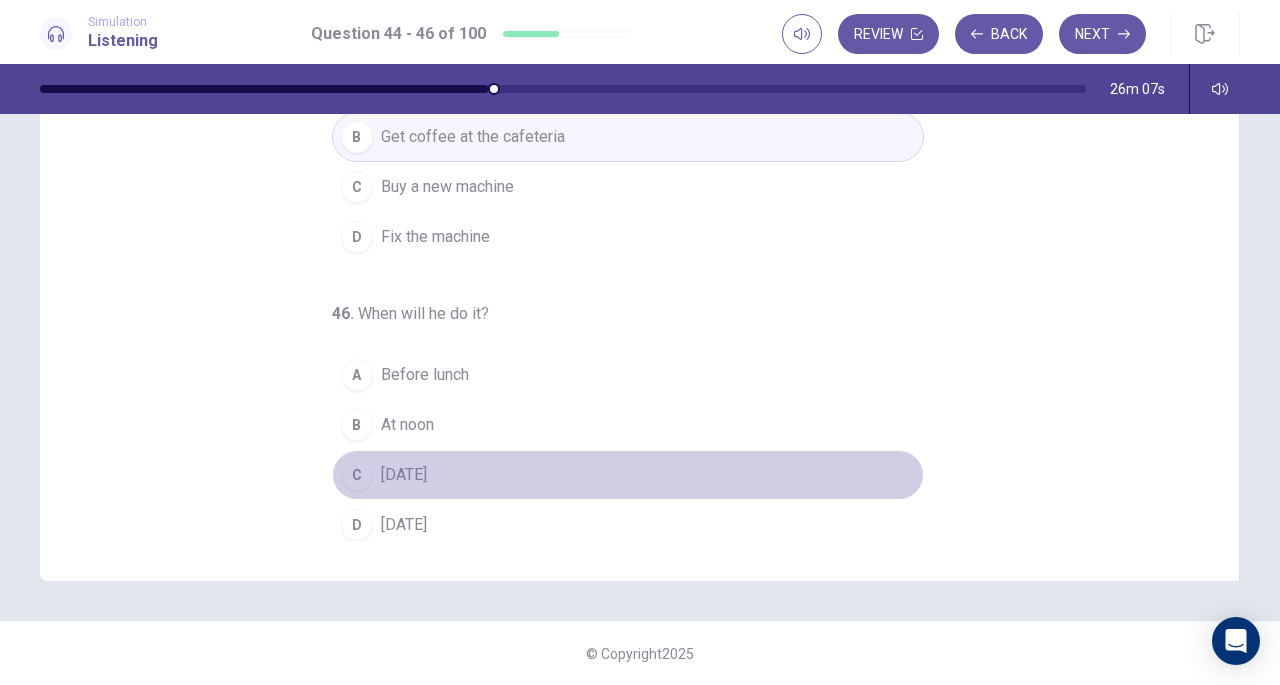 click on "C [DATE]" at bounding box center (628, 475) 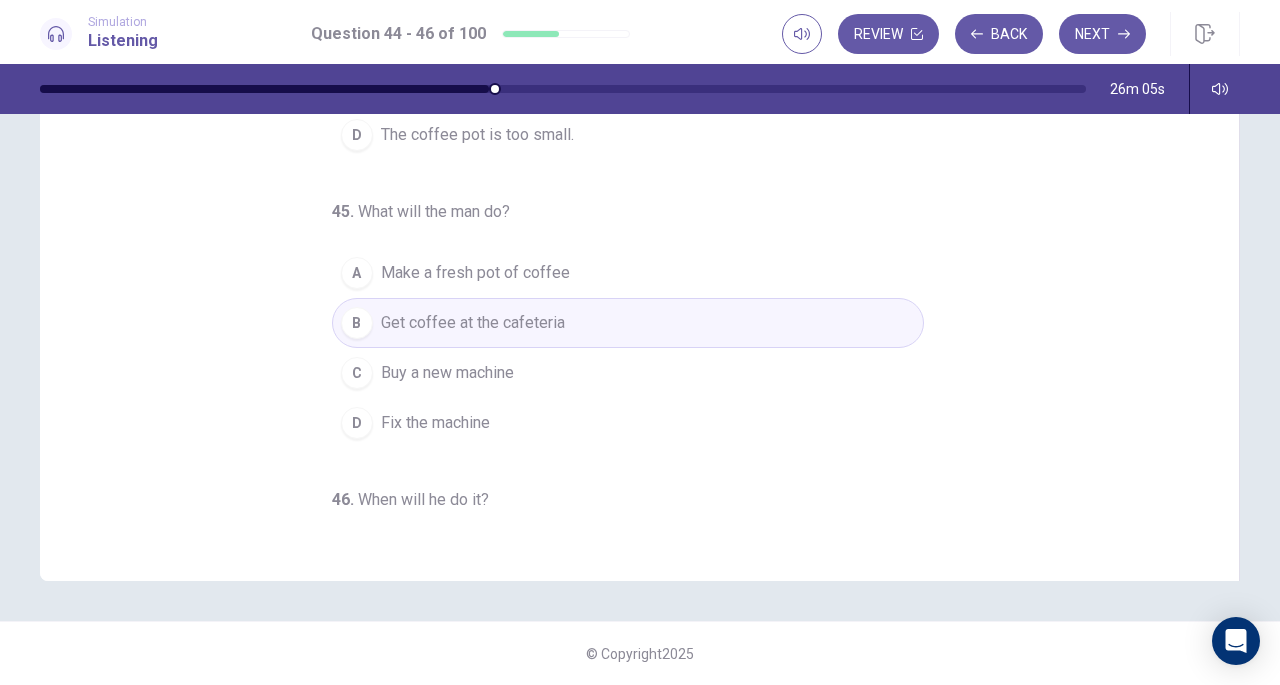 scroll, scrollTop: 0, scrollLeft: 0, axis: both 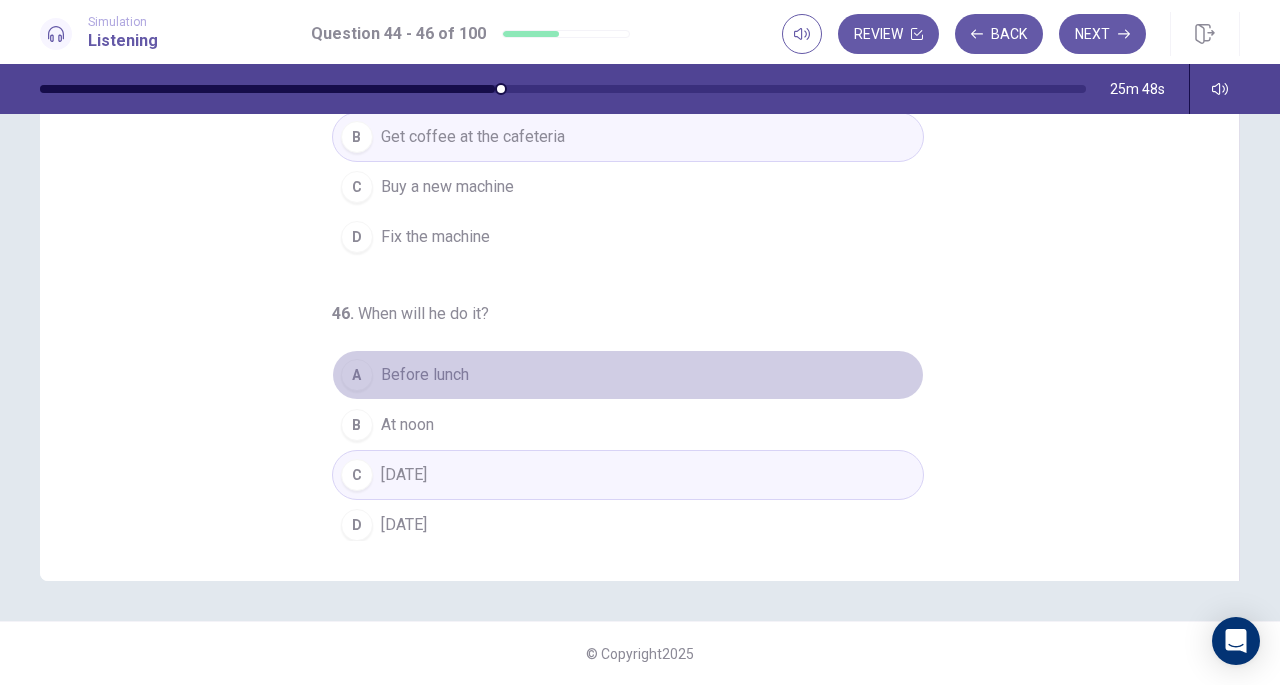 click on "Before lunch" at bounding box center (425, 375) 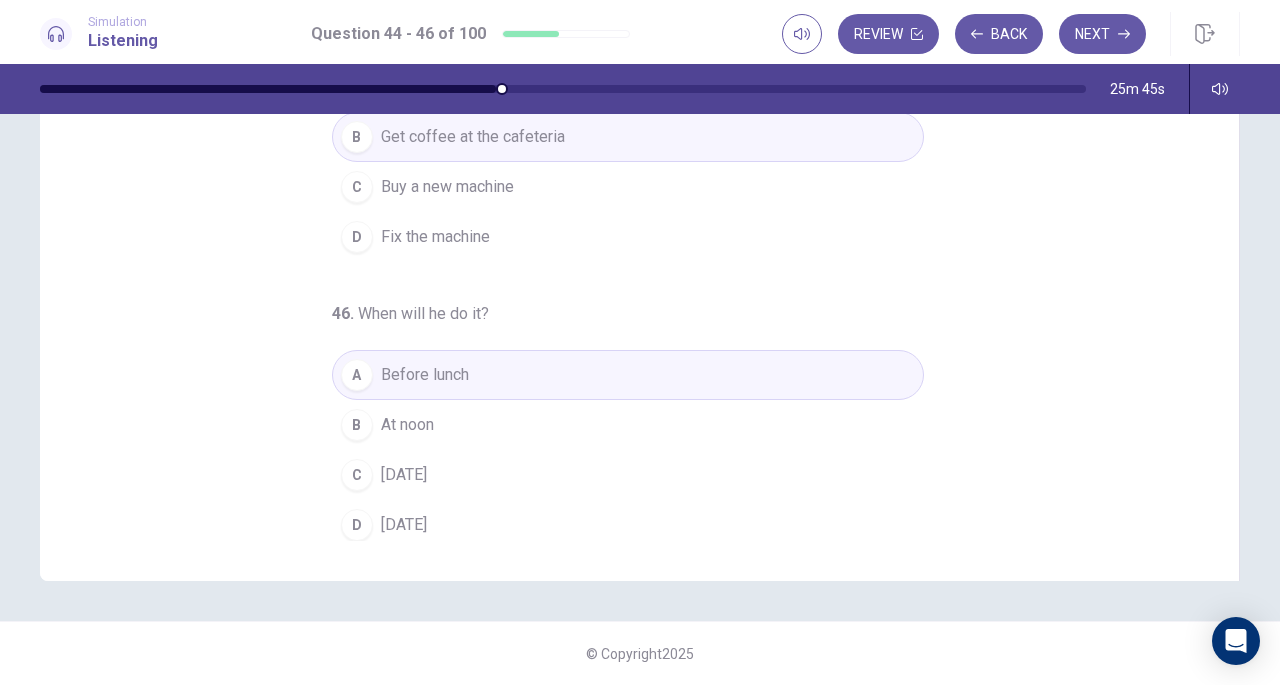 scroll, scrollTop: 0, scrollLeft: 0, axis: both 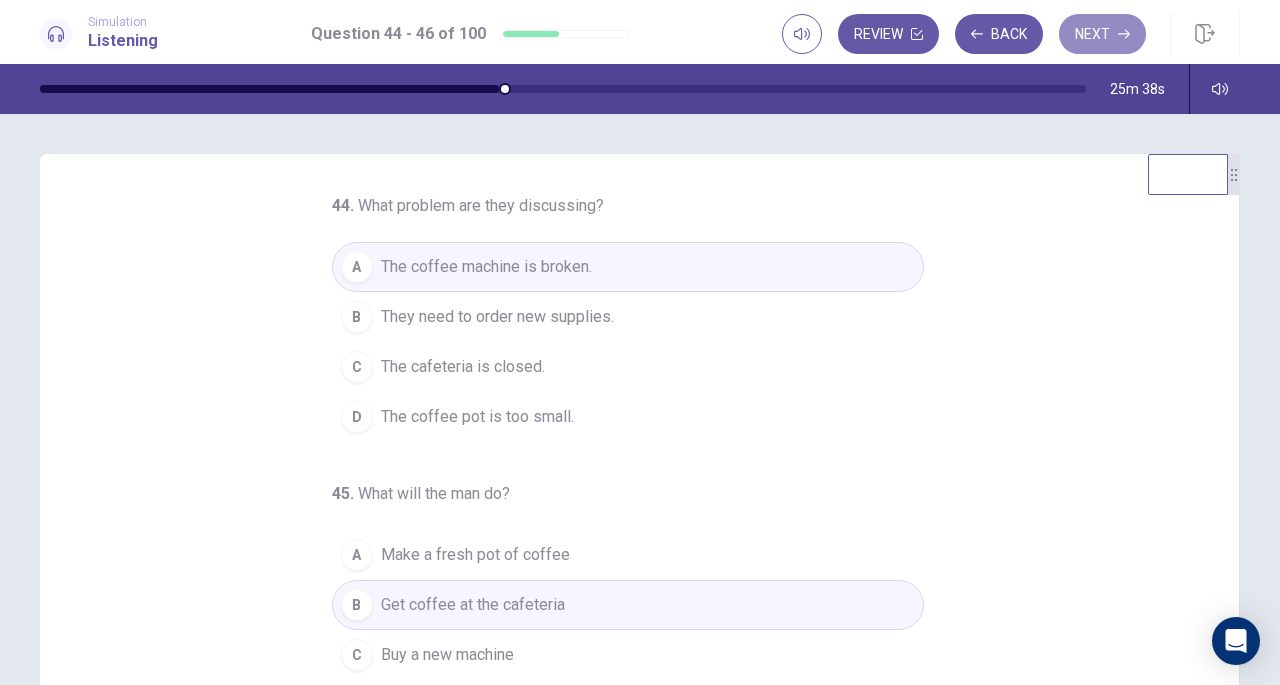 click on "Next" at bounding box center (1102, 34) 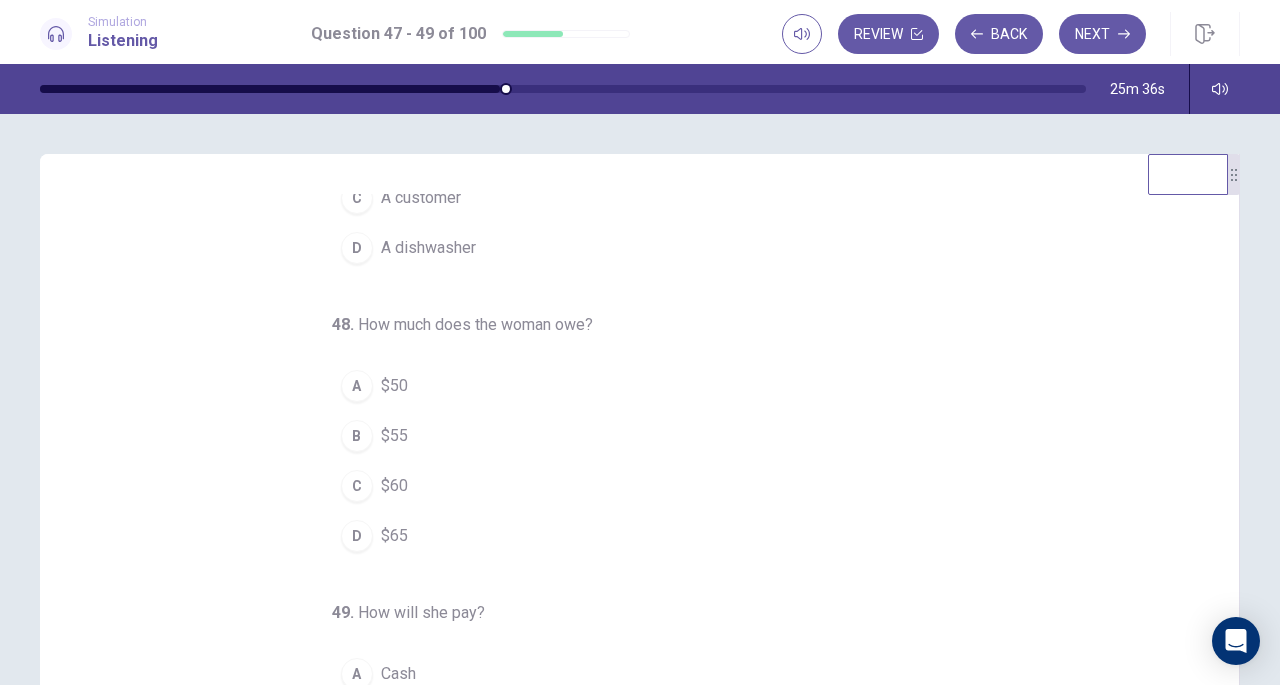 scroll, scrollTop: 200, scrollLeft: 0, axis: vertical 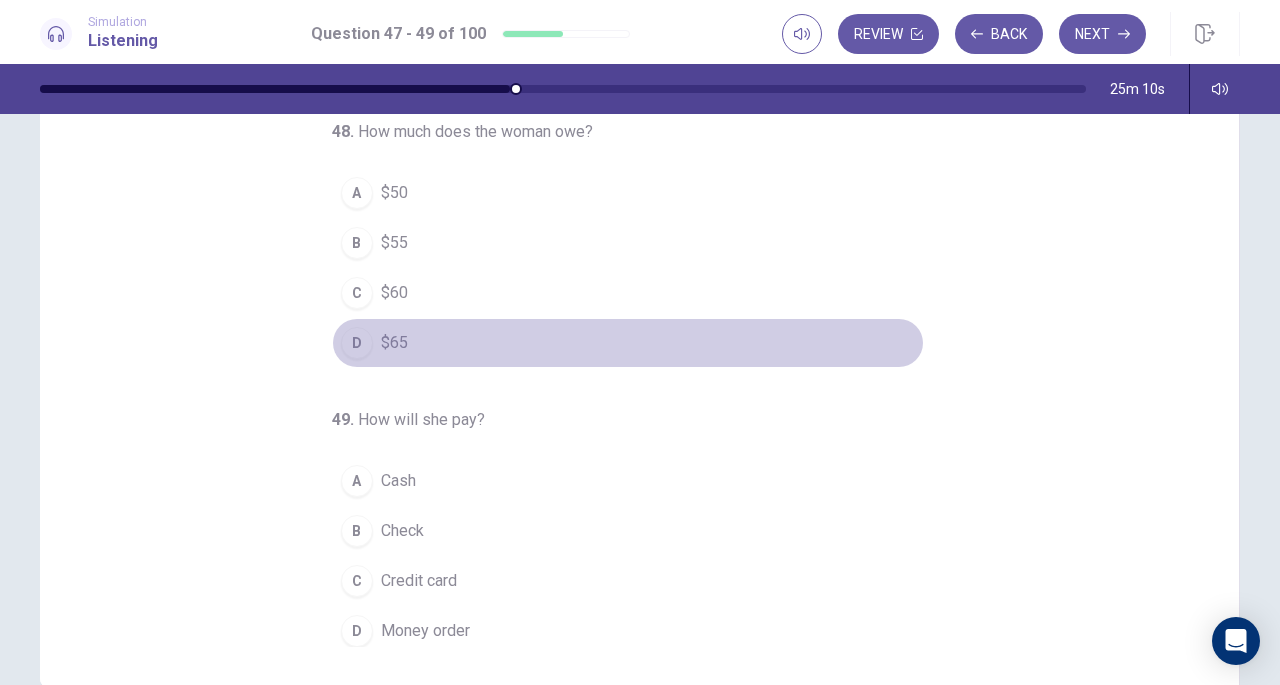 click on "D" at bounding box center [357, 343] 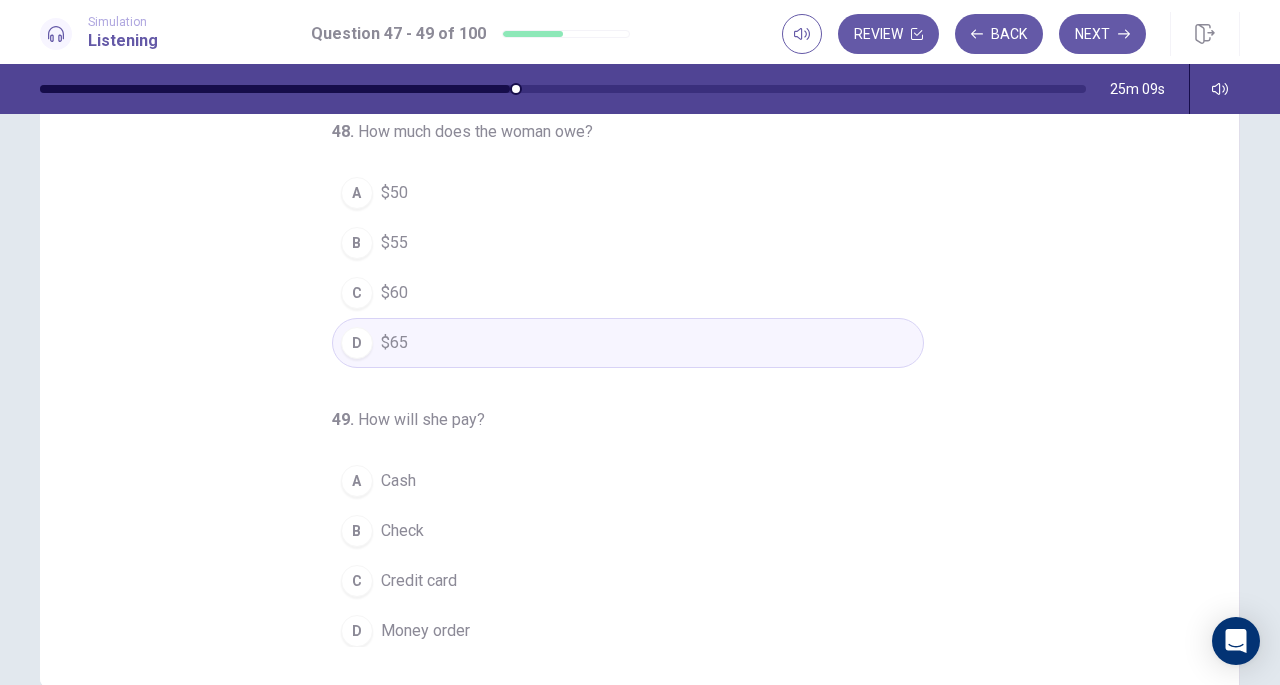 scroll 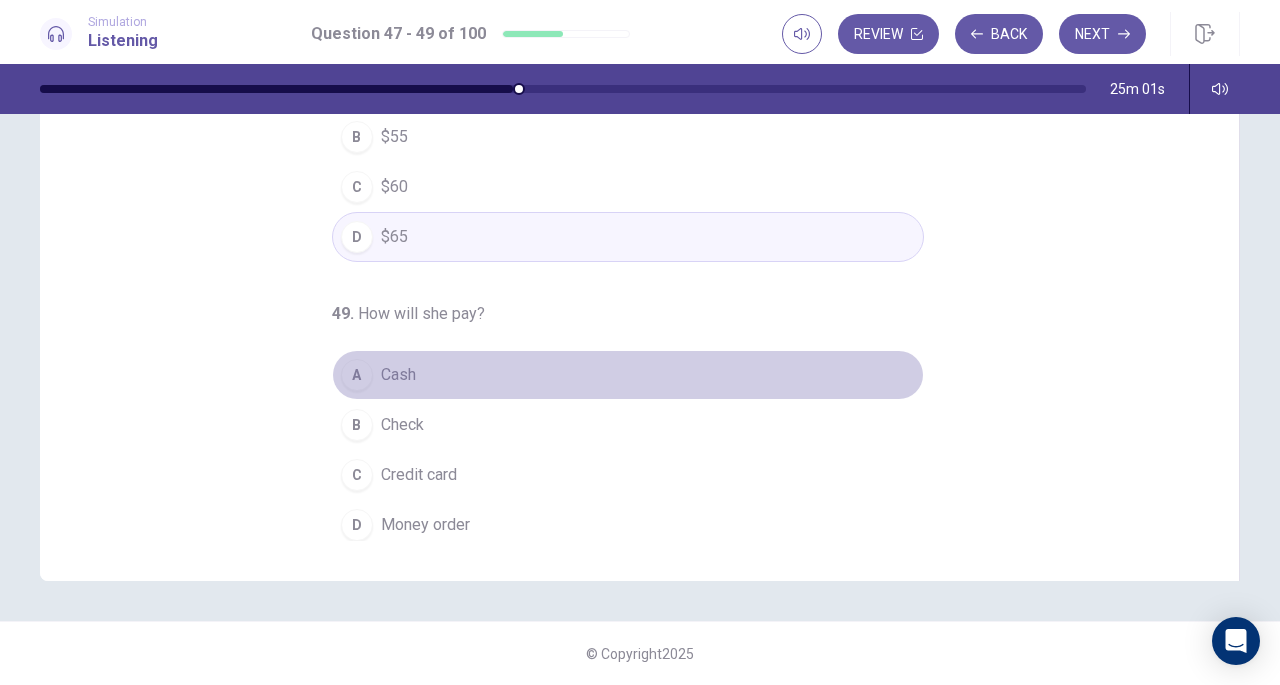 click on "A Cash" at bounding box center [628, 375] 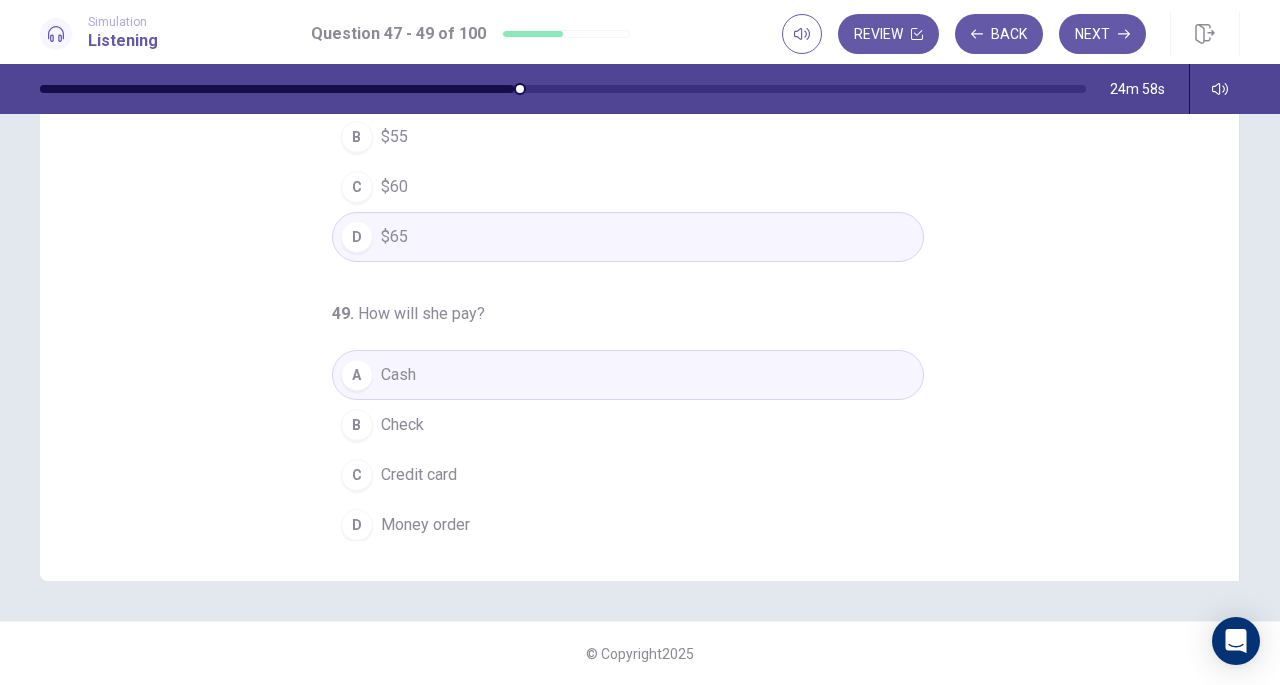 scroll, scrollTop: 0, scrollLeft: 0, axis: both 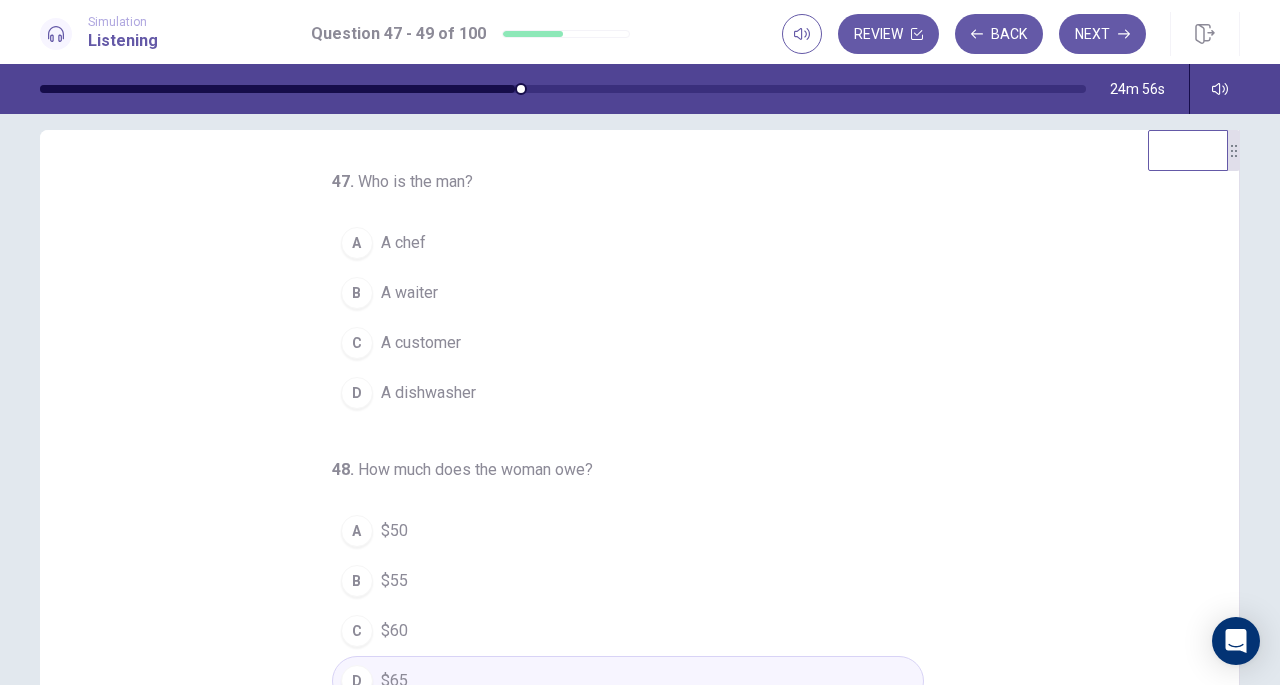 click on "B A waiter" at bounding box center (628, 293) 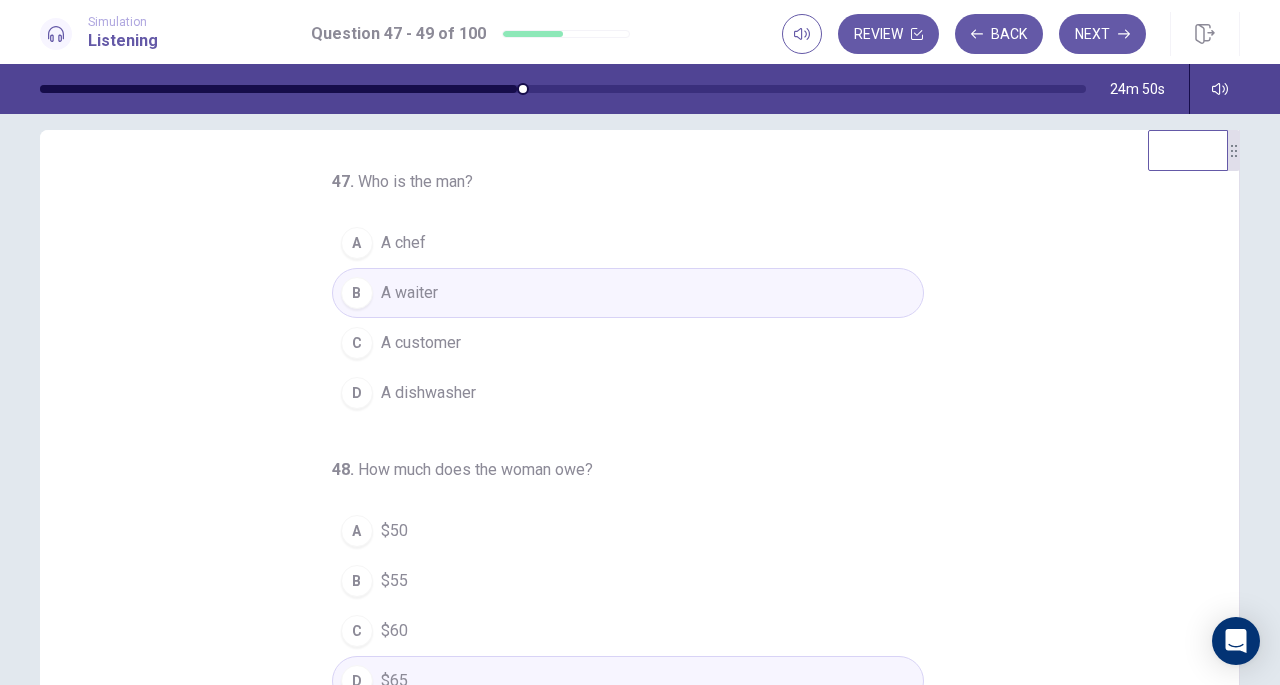 scroll, scrollTop: 200, scrollLeft: 0, axis: vertical 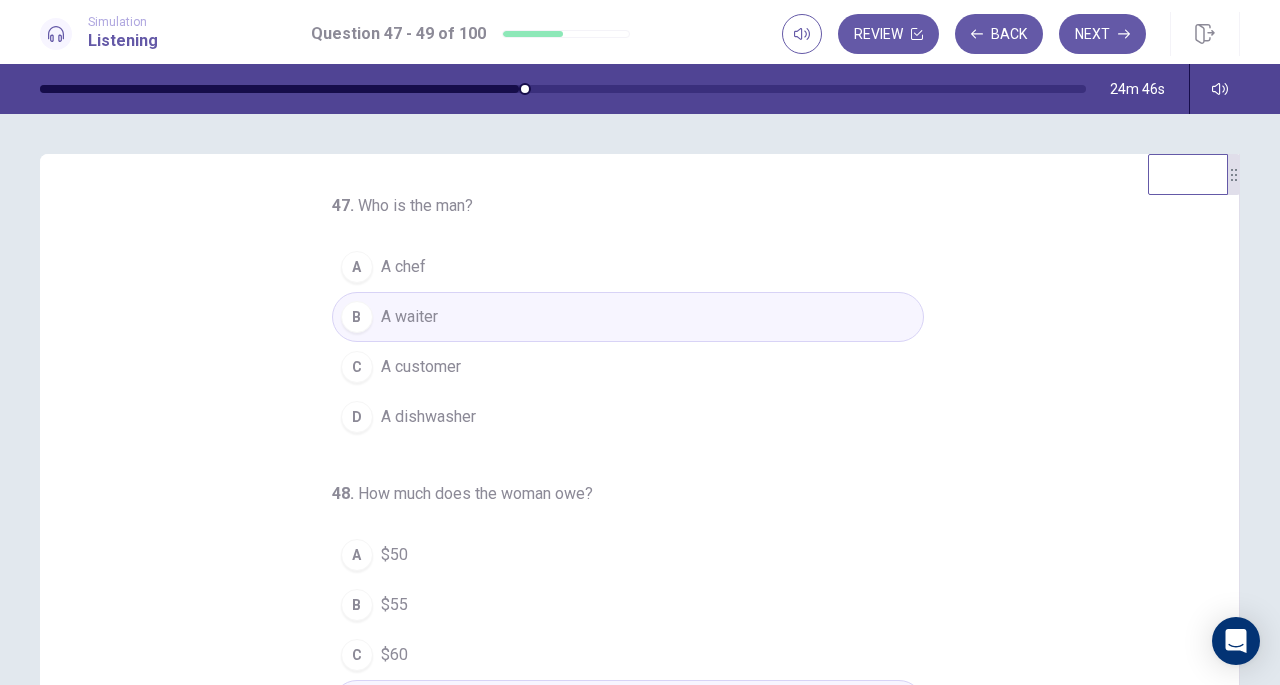 click on "Next" at bounding box center (1102, 34) 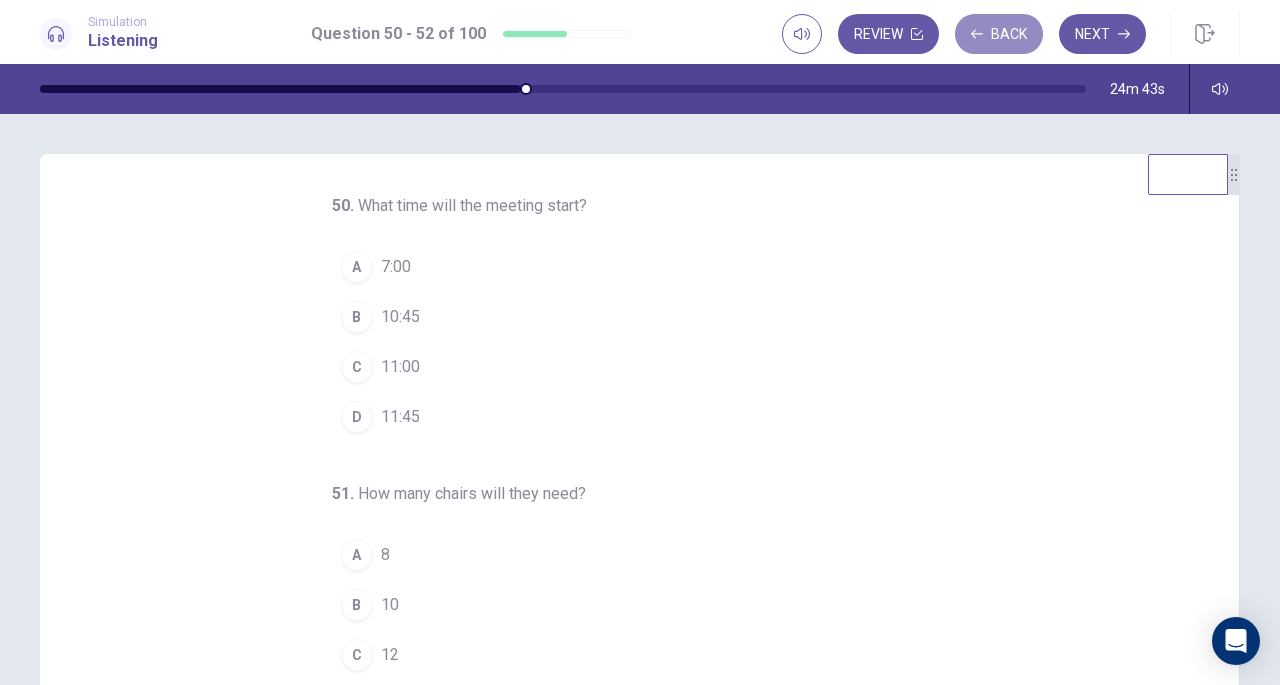 click on "Back" at bounding box center [999, 34] 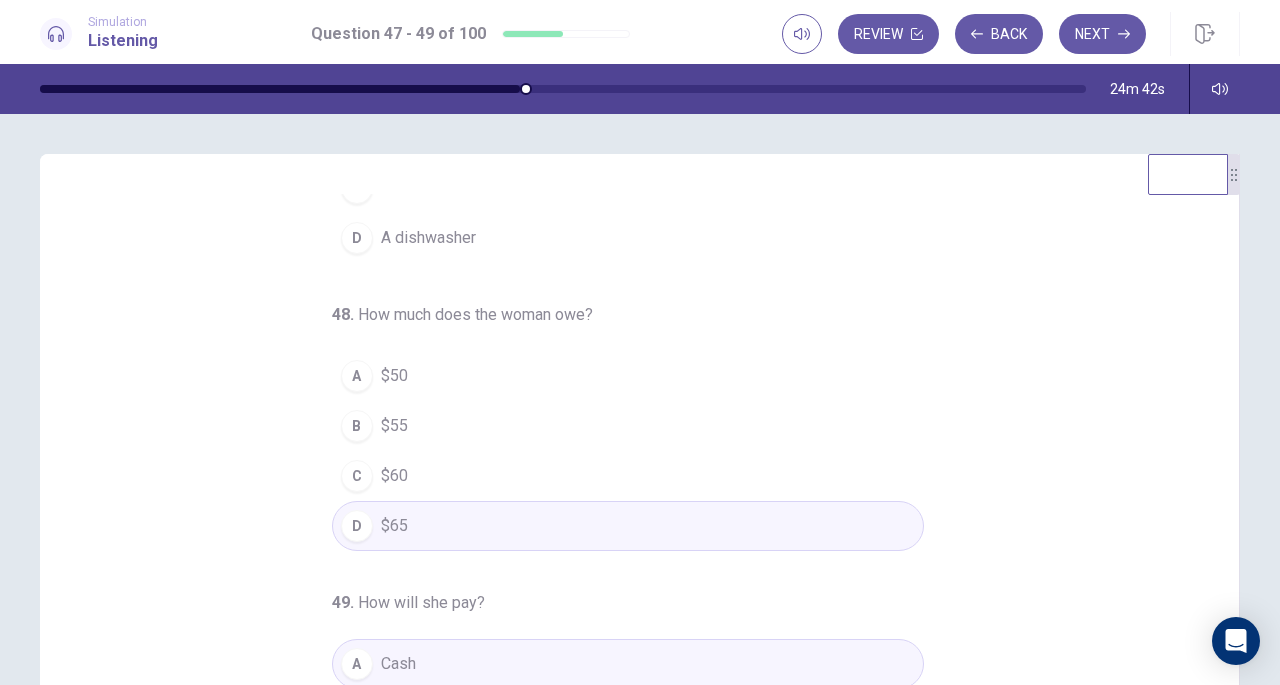 scroll, scrollTop: 200, scrollLeft: 0, axis: vertical 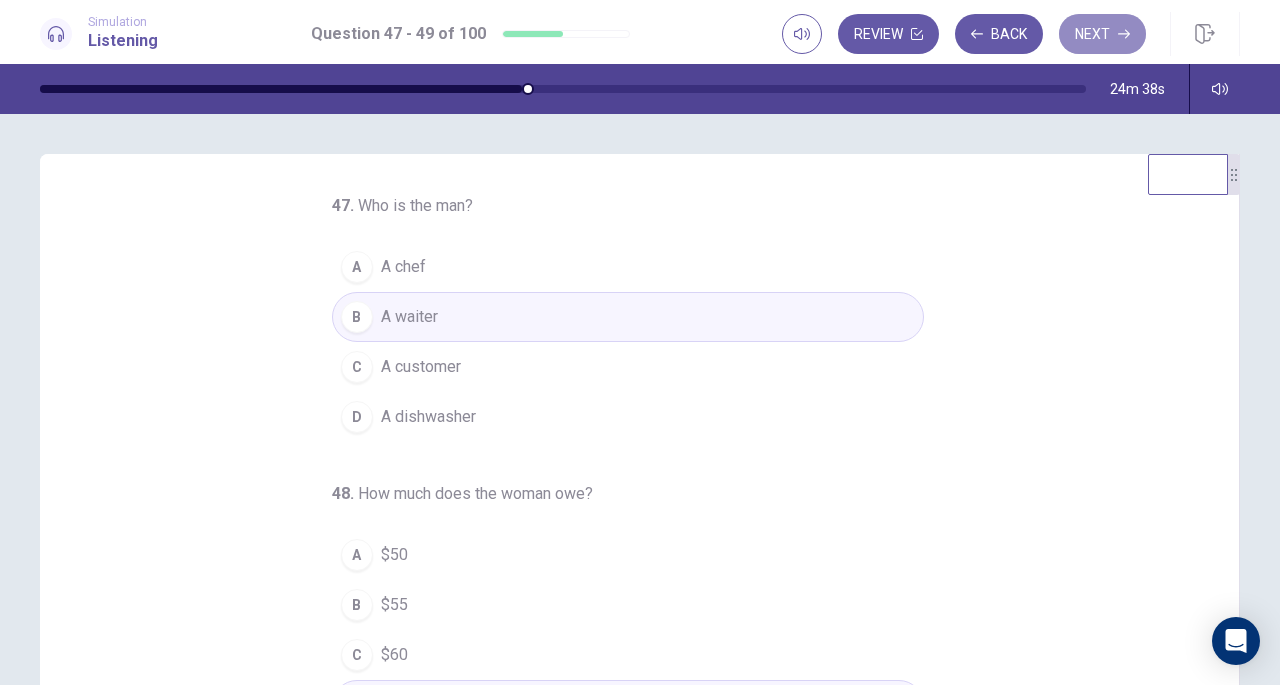 click on "Next" at bounding box center [1102, 34] 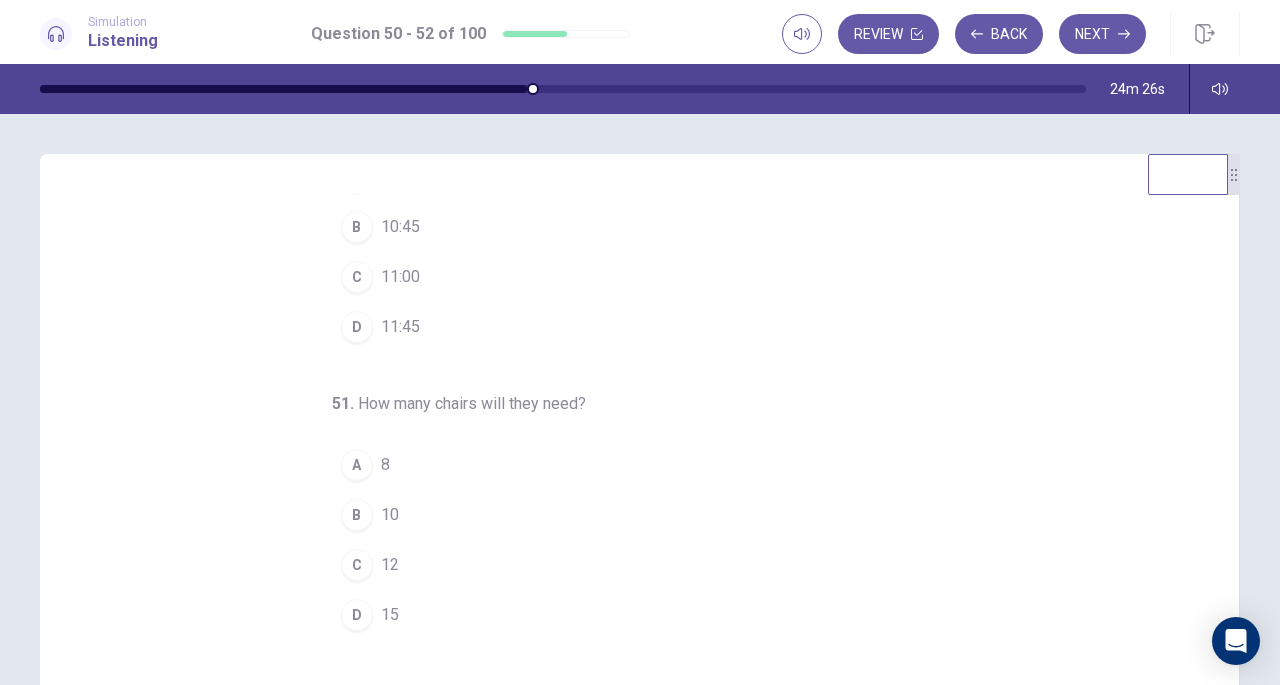 scroll, scrollTop: 200, scrollLeft: 0, axis: vertical 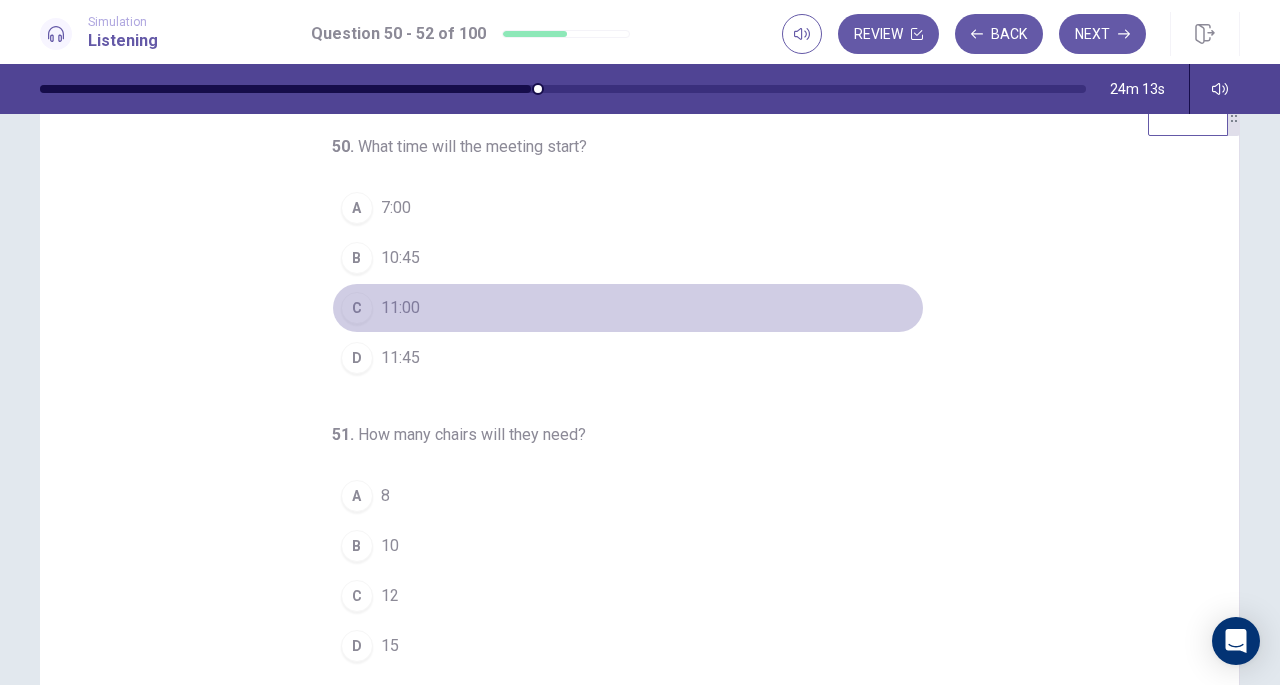 click on "C" at bounding box center [357, 308] 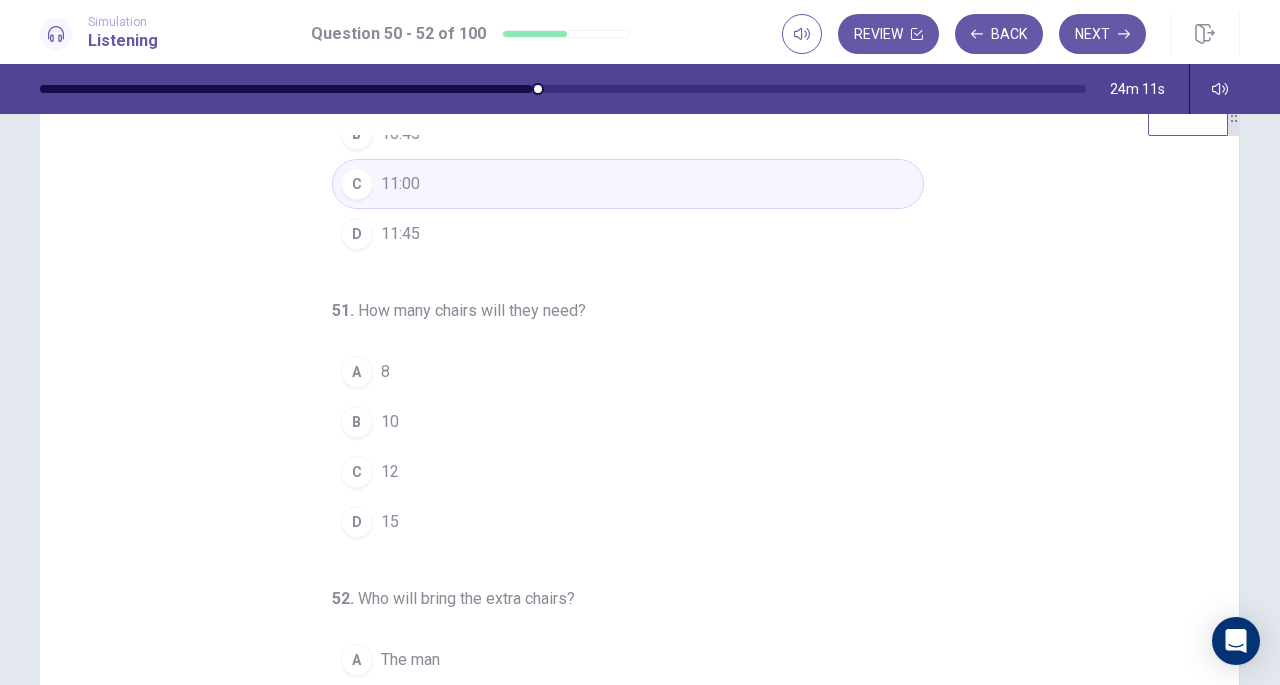 scroll, scrollTop: 200, scrollLeft: 0, axis: vertical 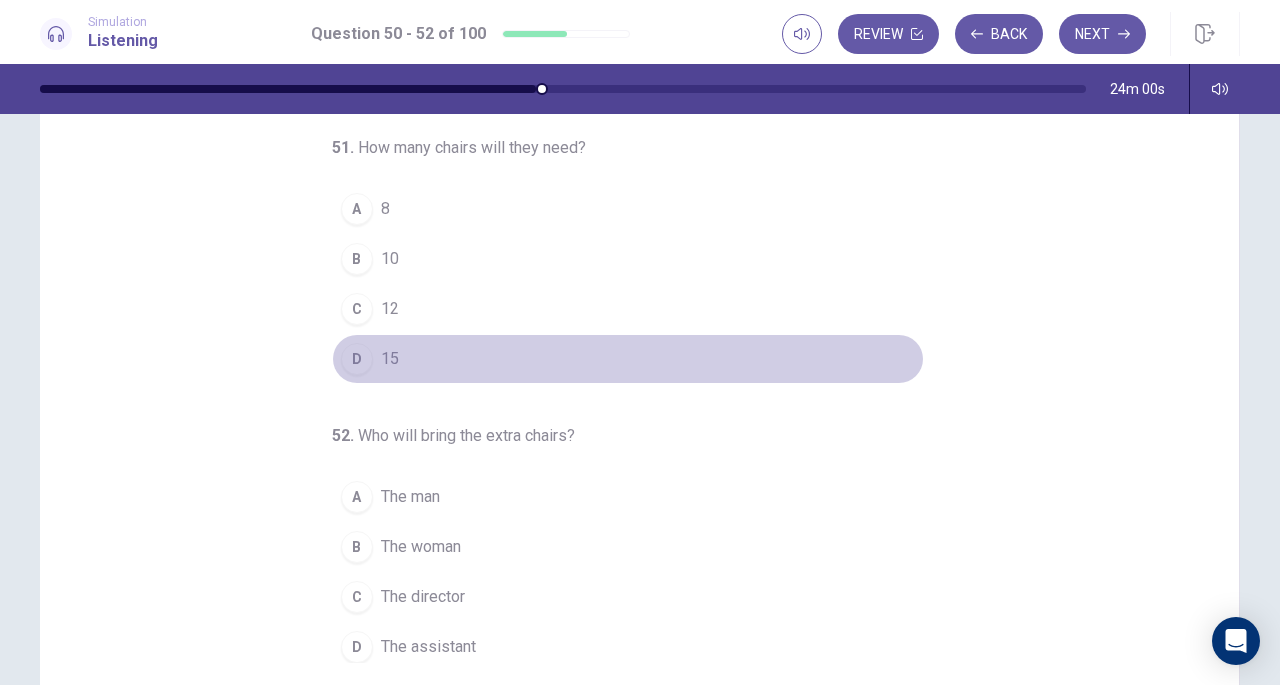 click on "D 15" at bounding box center [628, 359] 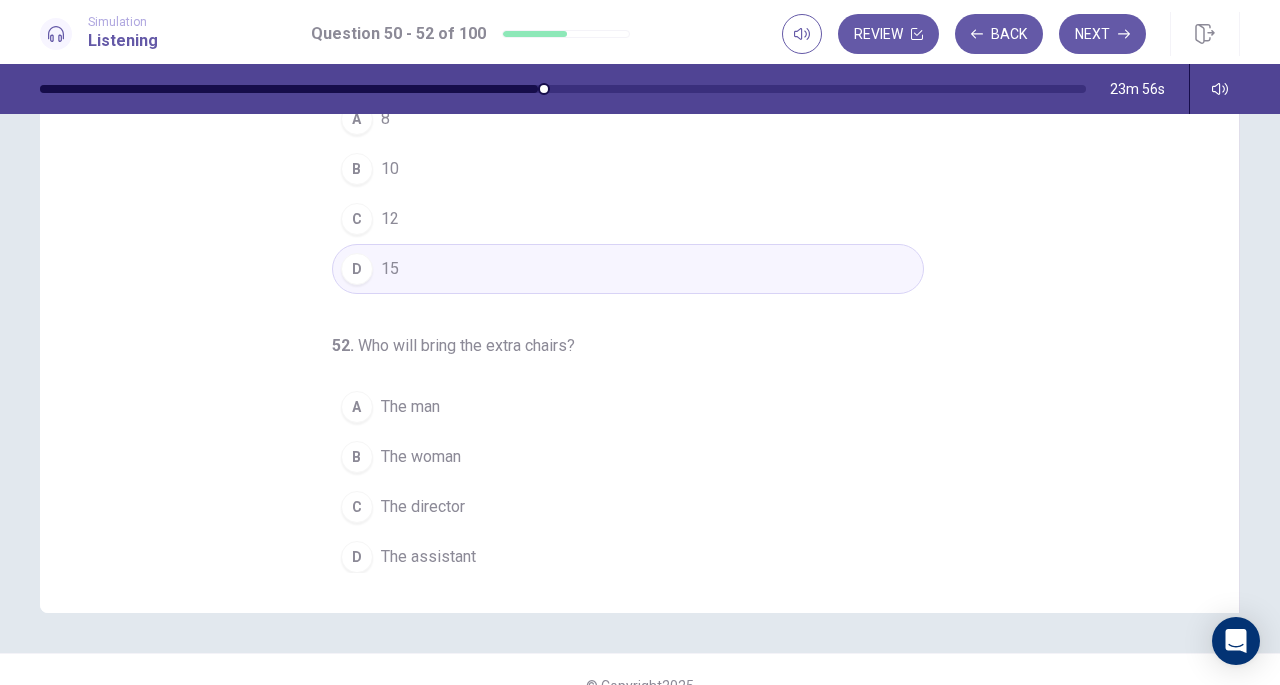 scroll, scrollTop: 250, scrollLeft: 0, axis: vertical 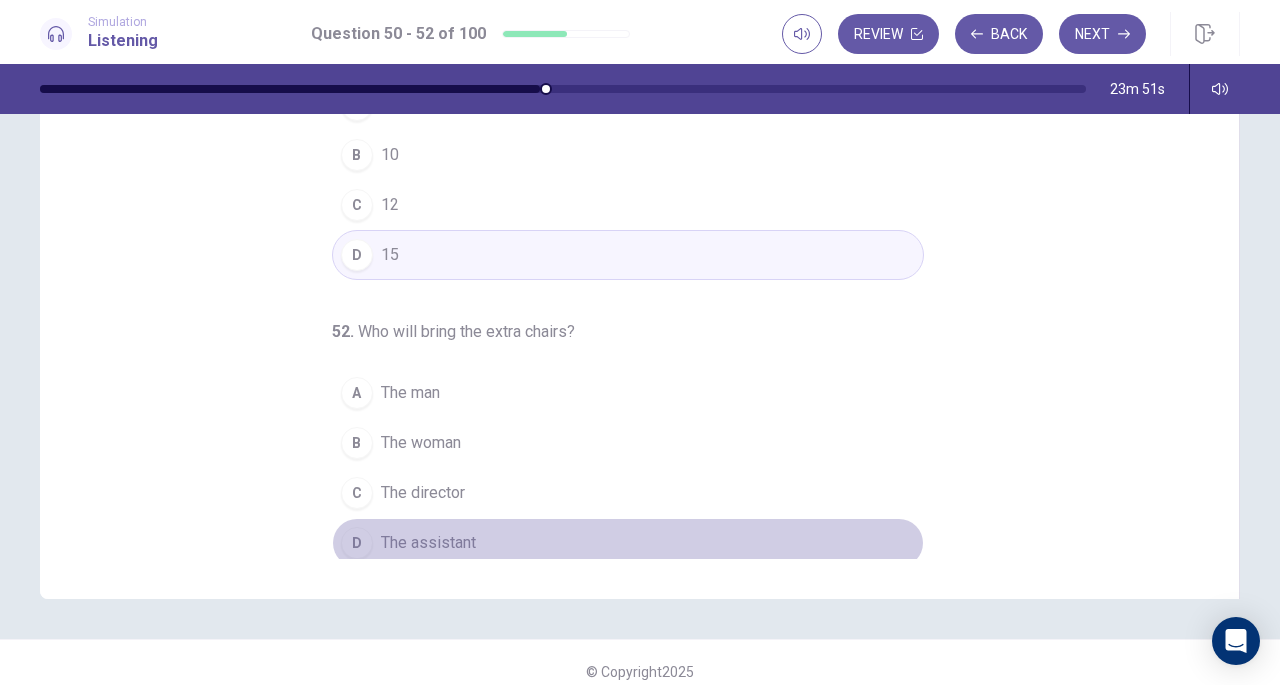 click on "D The assistant" at bounding box center [628, 543] 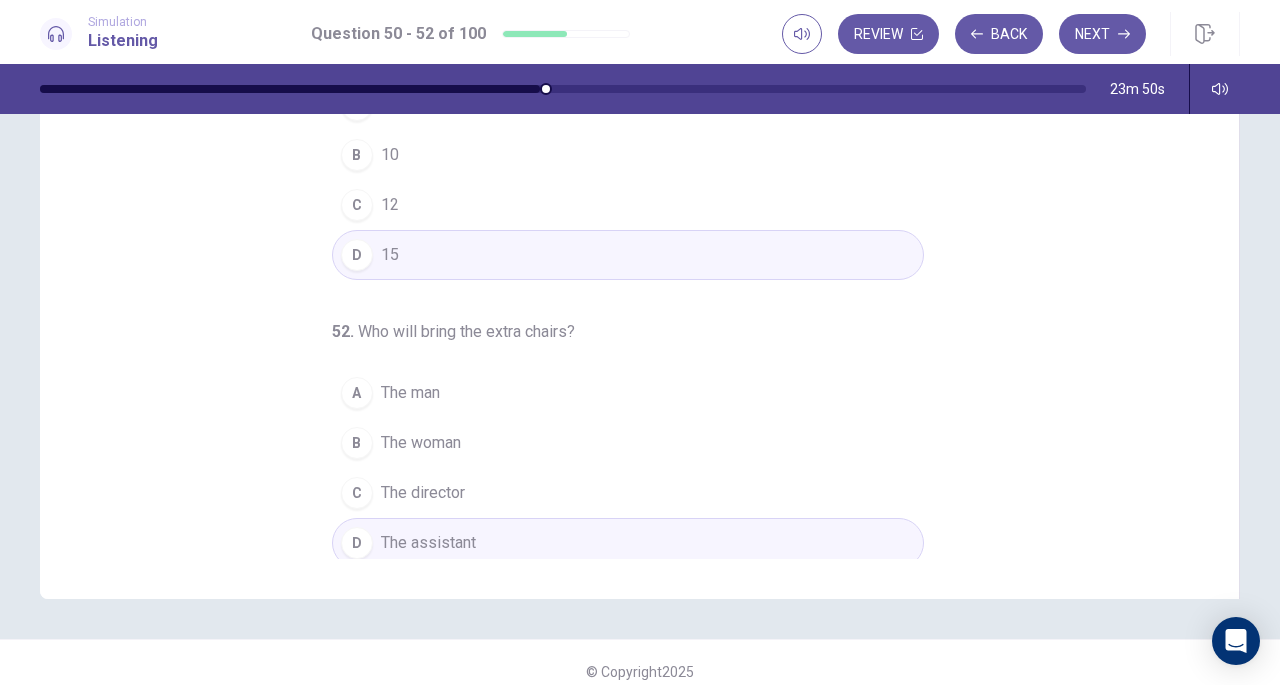 scroll, scrollTop: 0, scrollLeft: 0, axis: both 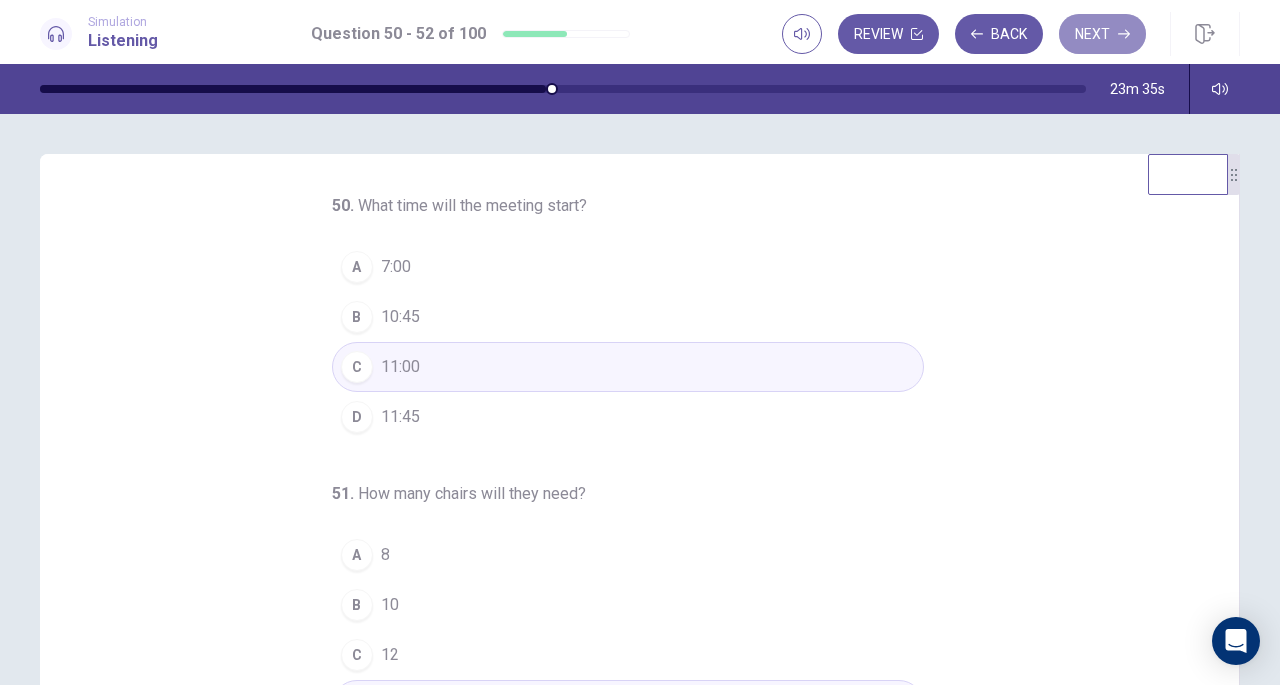 click on "Next" at bounding box center (1102, 34) 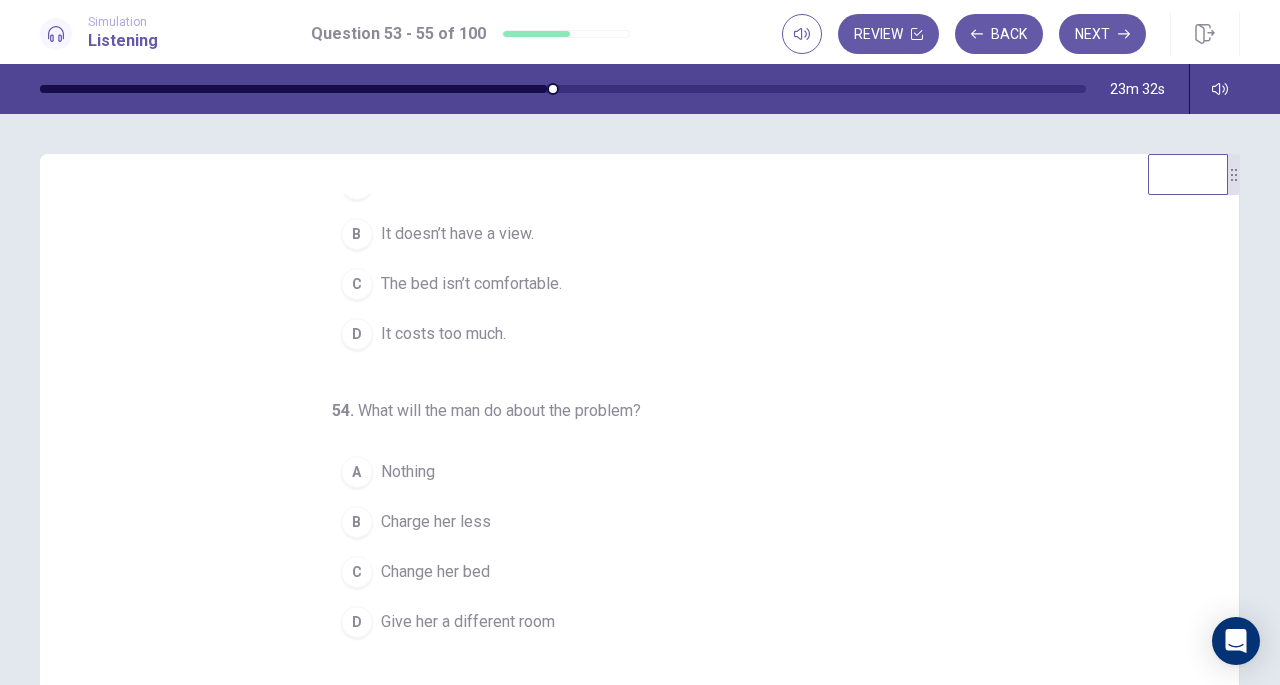 scroll, scrollTop: 200, scrollLeft: 0, axis: vertical 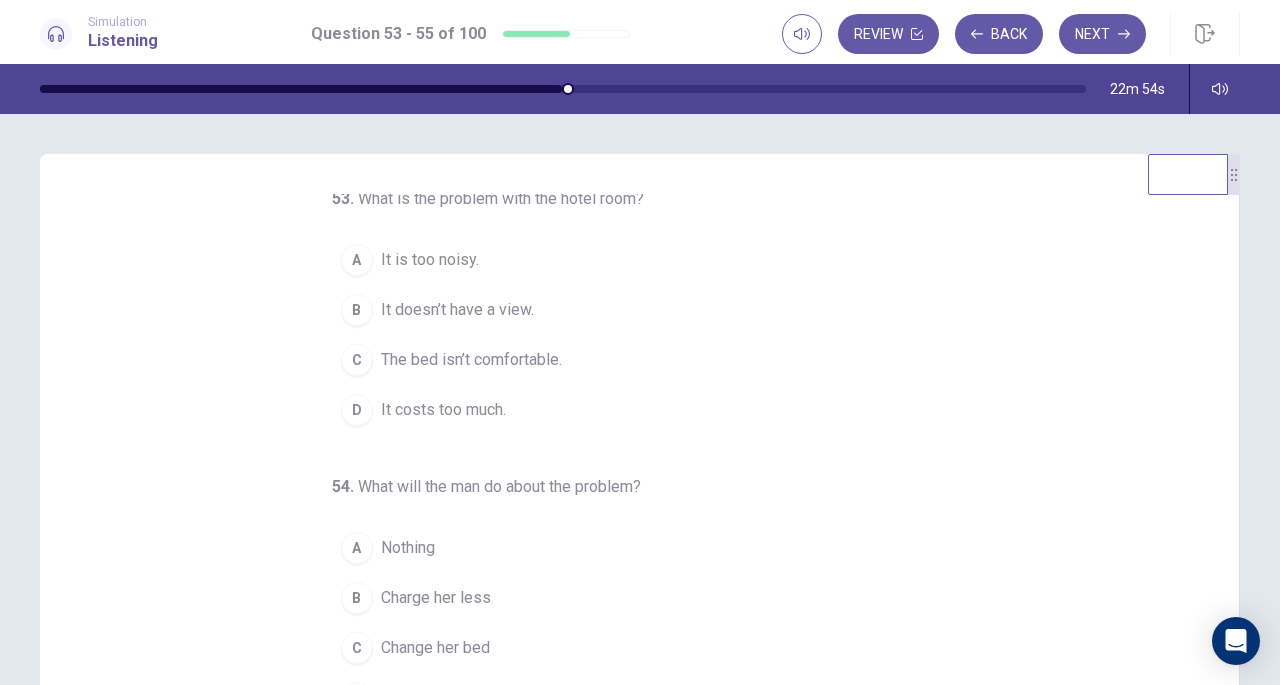 click on "A It is too noisy." at bounding box center (628, 260) 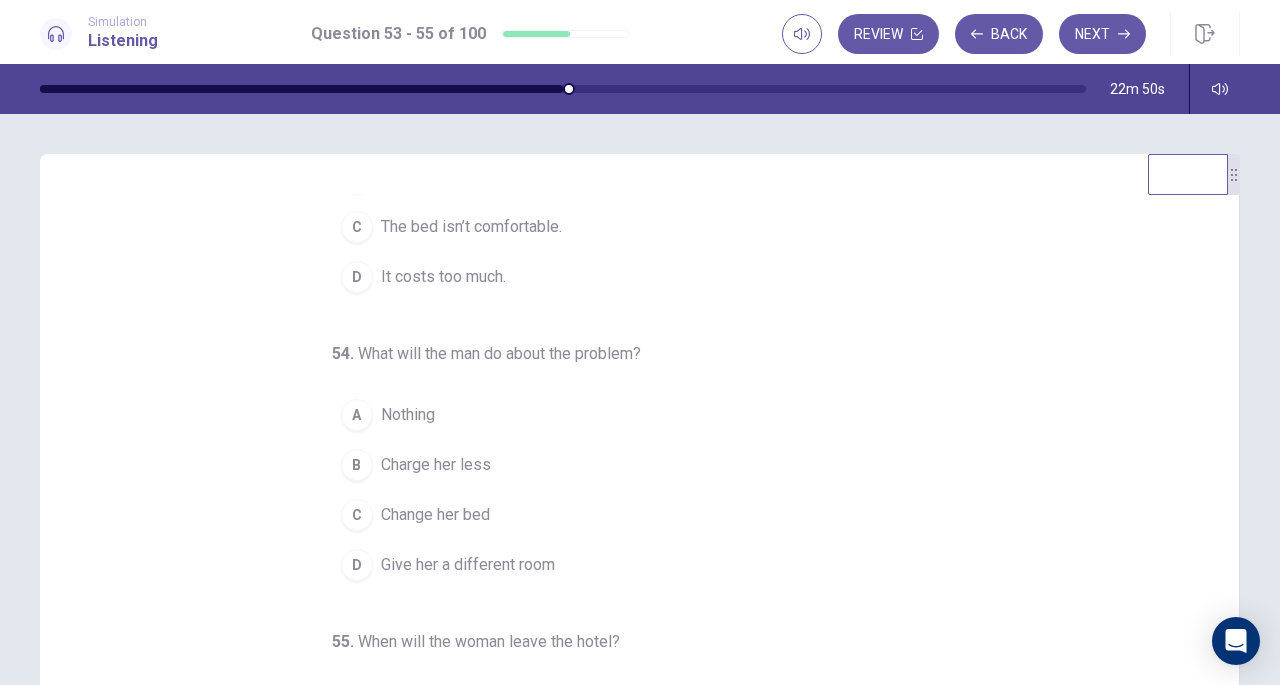 scroll, scrollTop: 200, scrollLeft: 0, axis: vertical 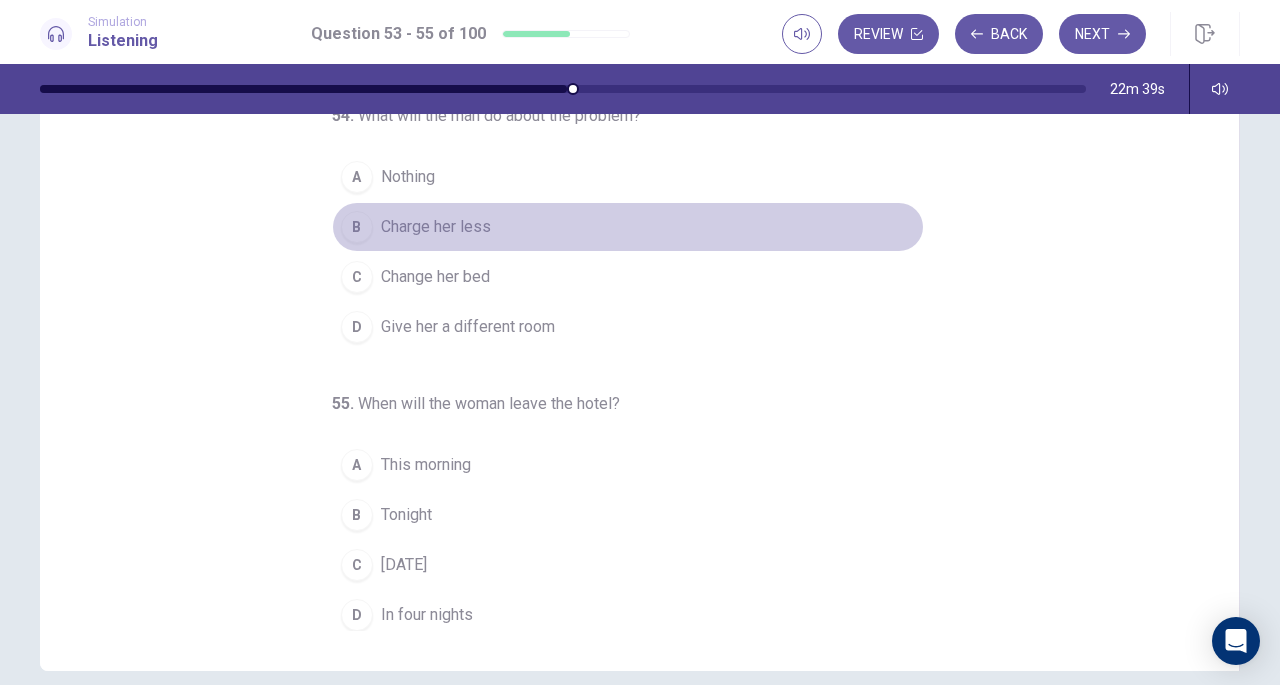 click on "Charge her less" at bounding box center [436, 227] 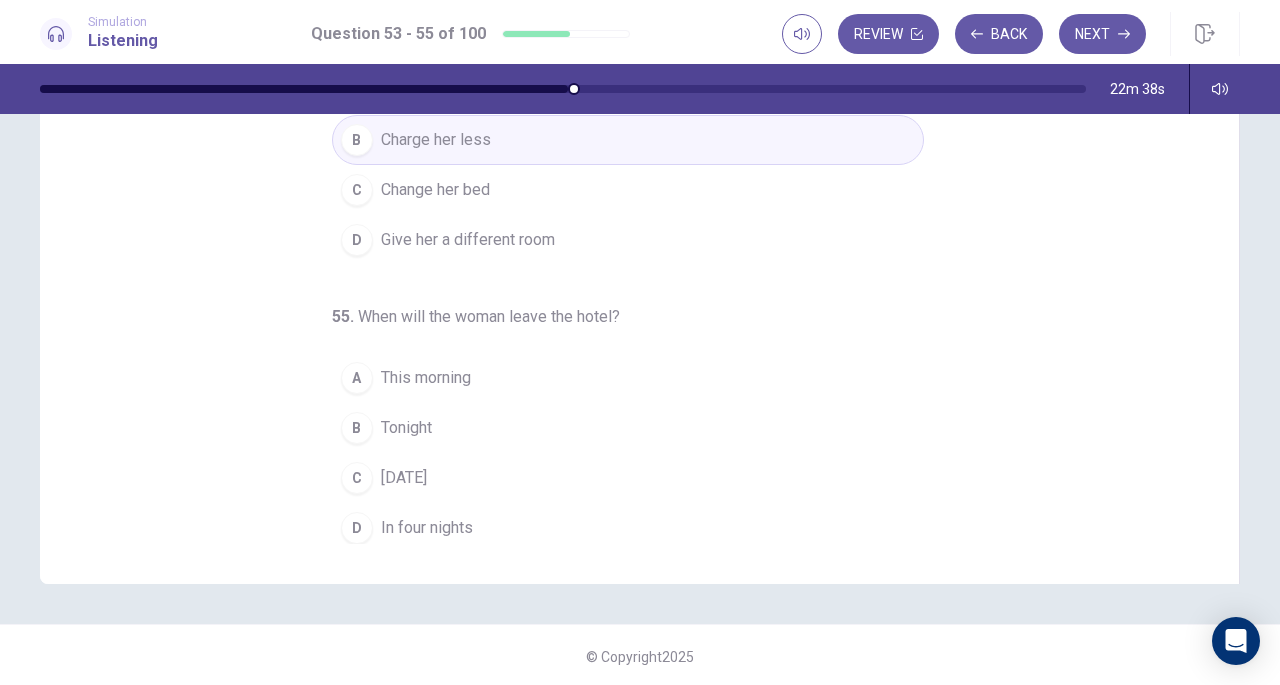 scroll, scrollTop: 268, scrollLeft: 0, axis: vertical 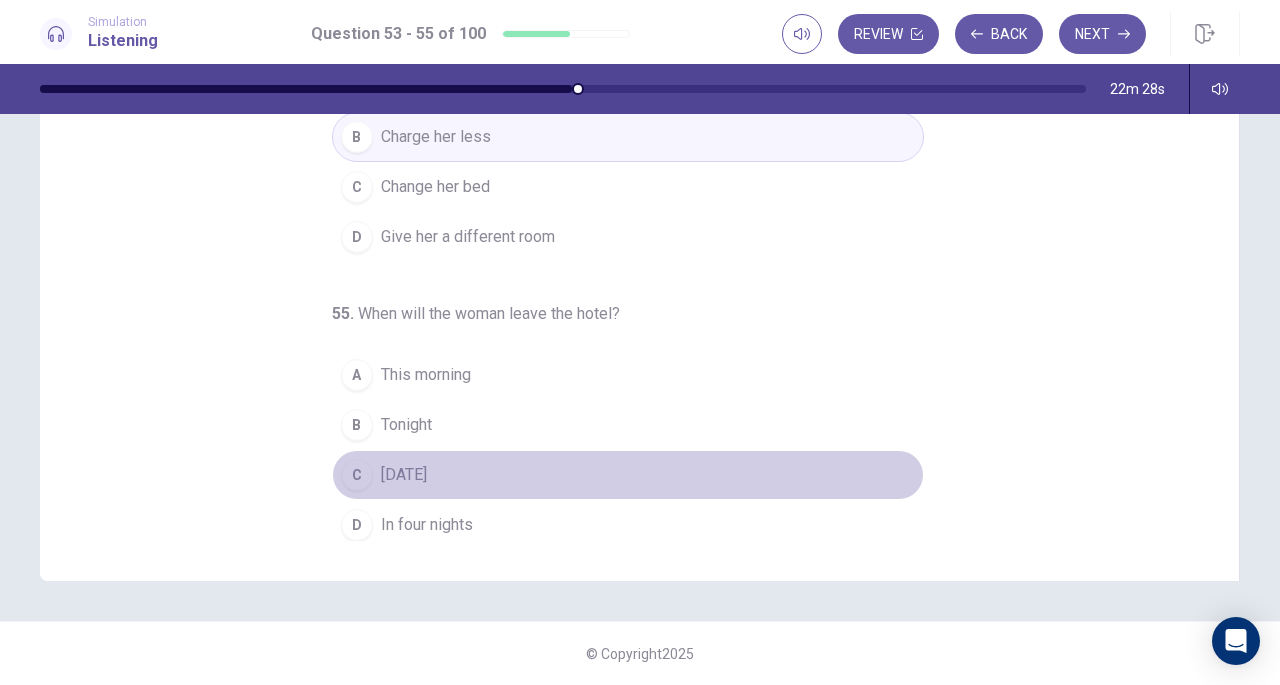 click on "C [DATE]" at bounding box center [628, 475] 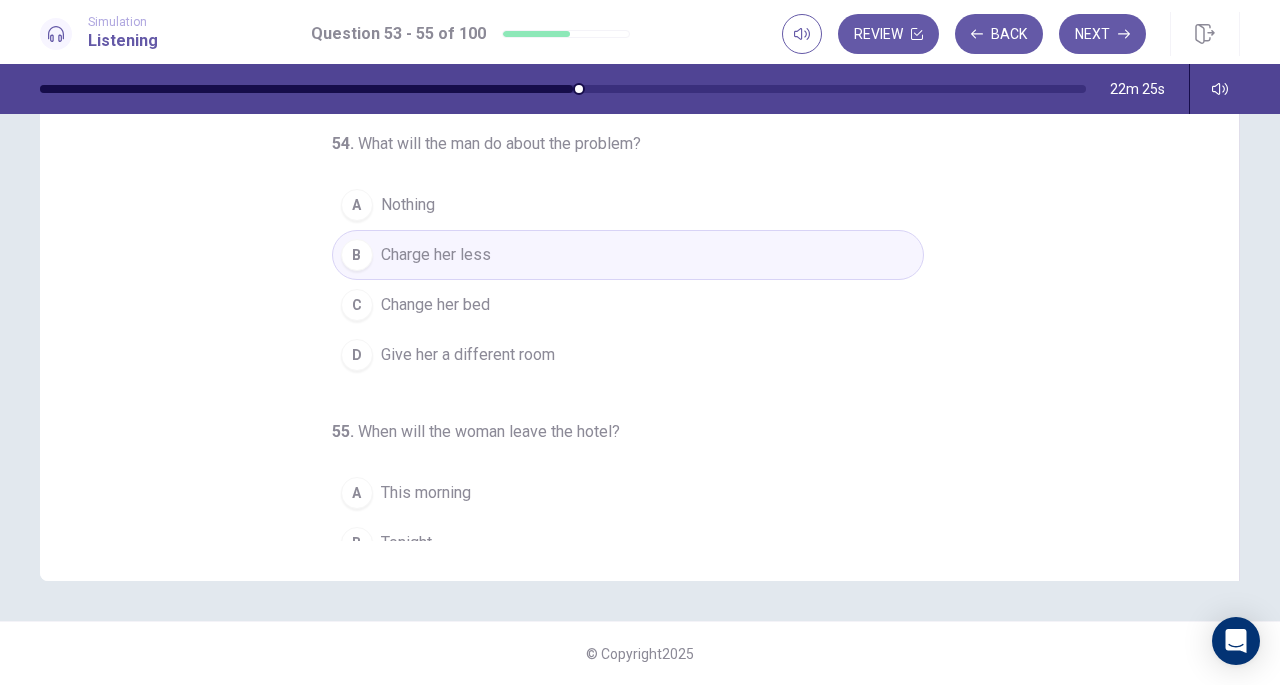 scroll, scrollTop: 0, scrollLeft: 0, axis: both 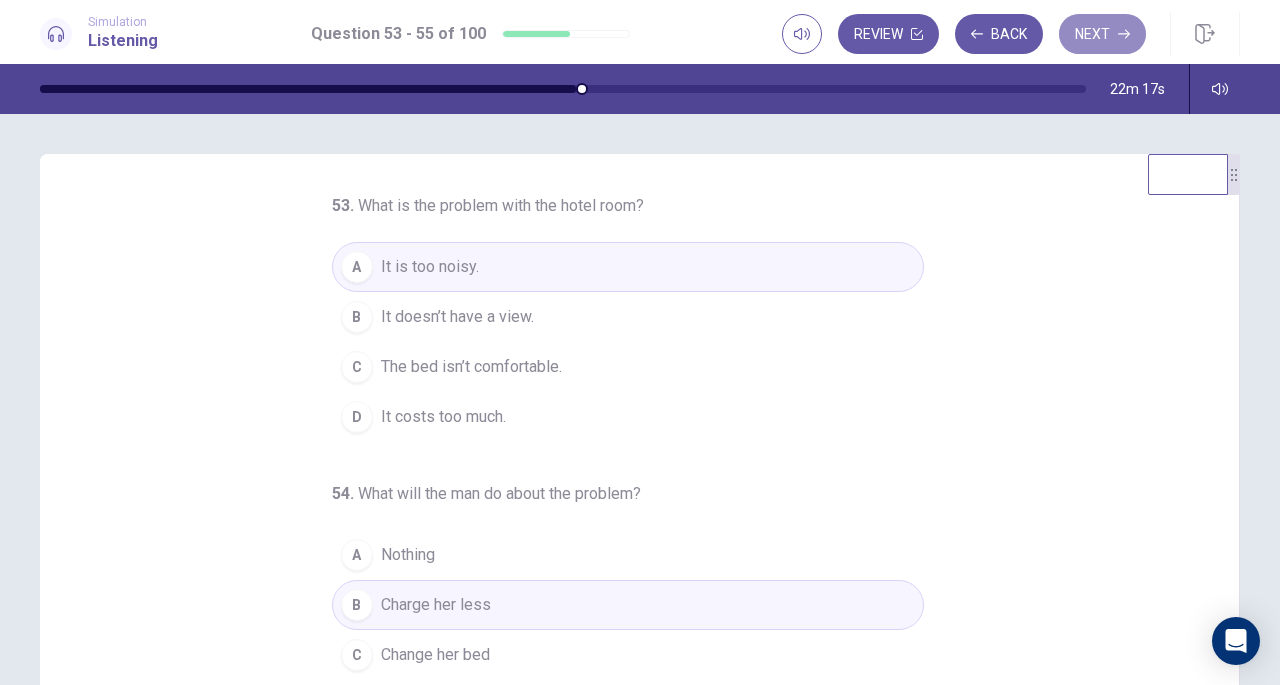 click on "Next" at bounding box center [1102, 34] 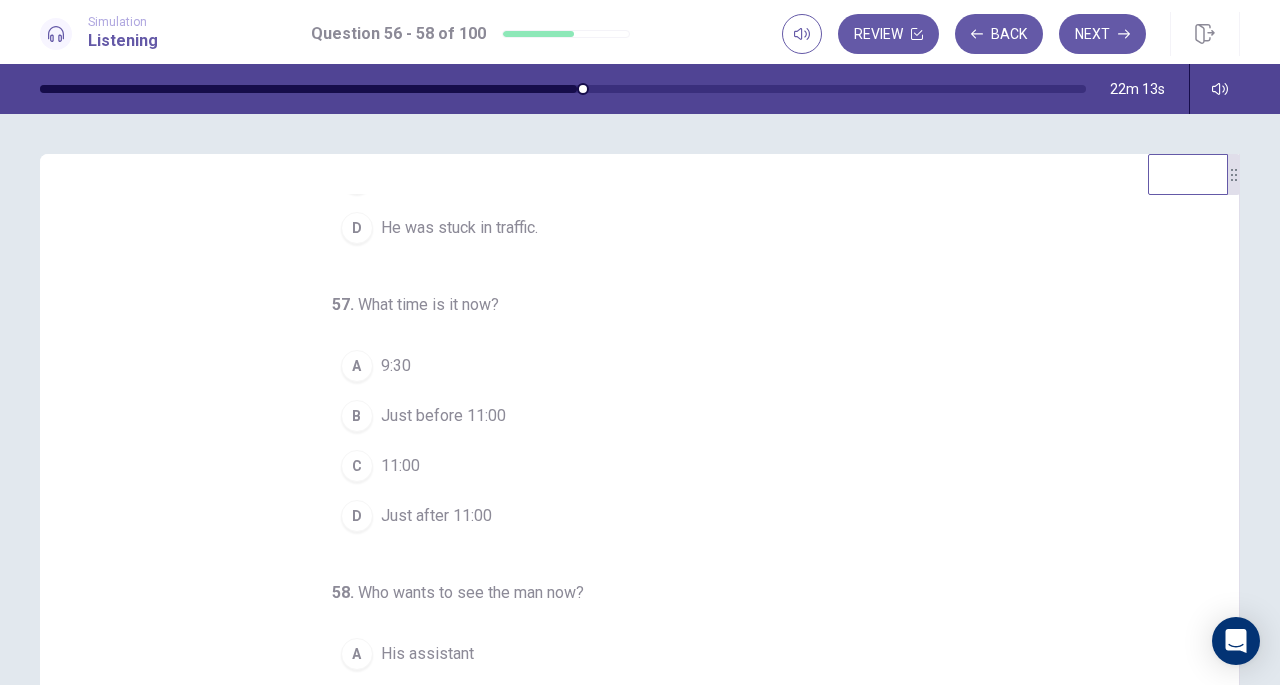 scroll, scrollTop: 200, scrollLeft: 0, axis: vertical 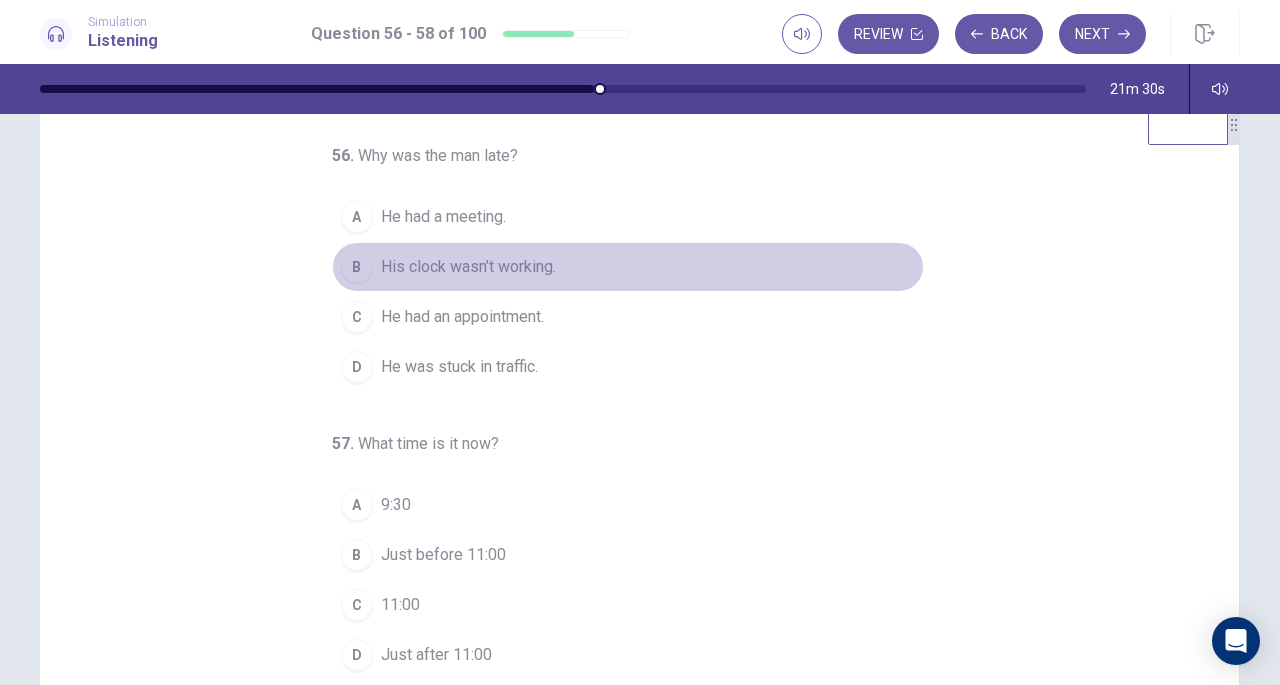 click on "His clock wasn’t working." at bounding box center [468, 267] 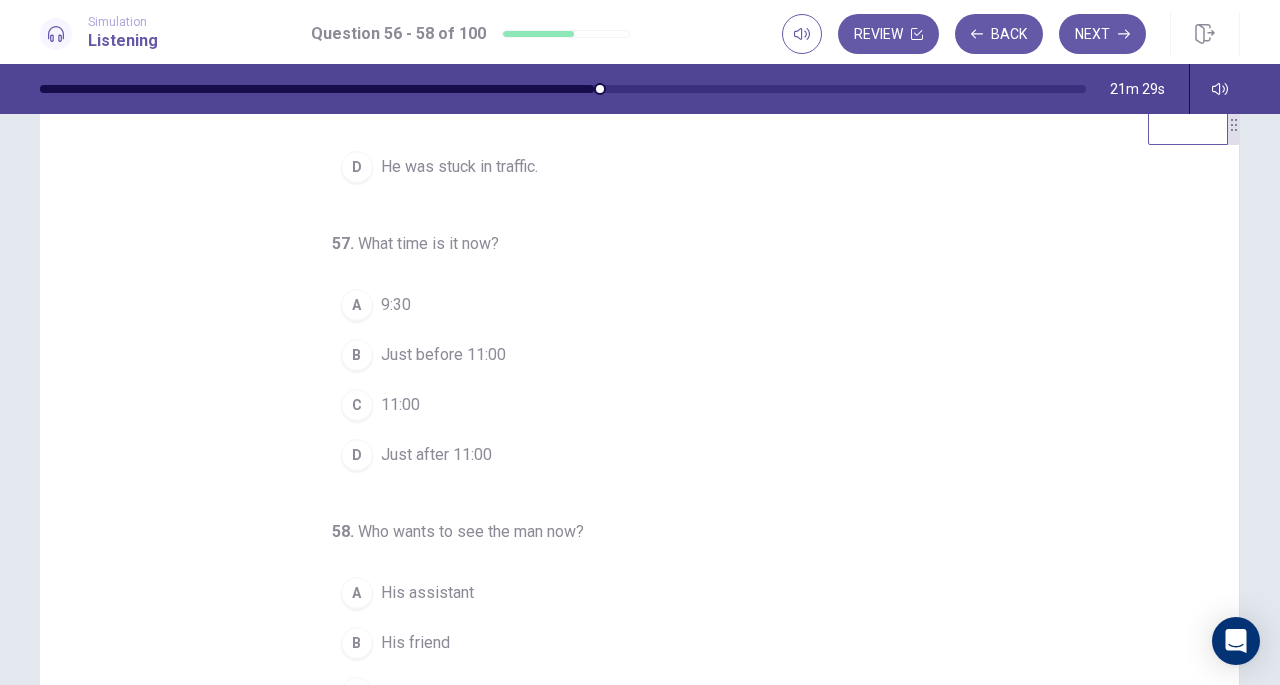 scroll, scrollTop: 200, scrollLeft: 0, axis: vertical 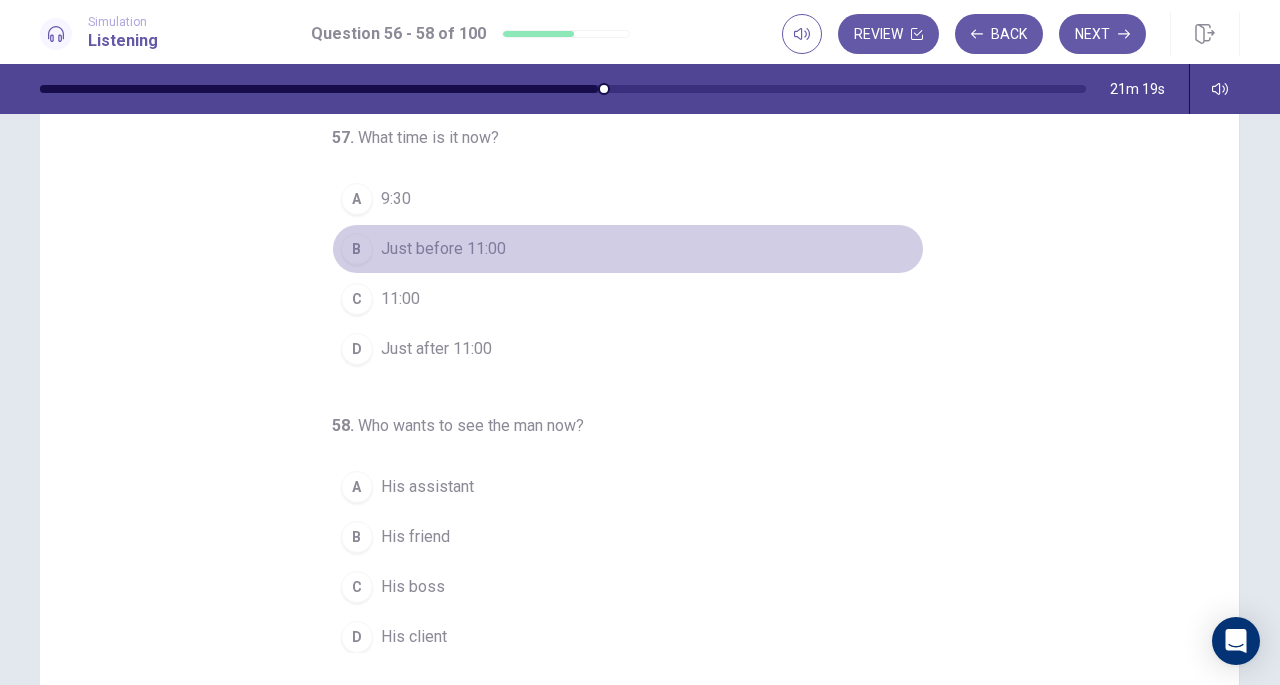 click on "Just before 11:00" at bounding box center (443, 249) 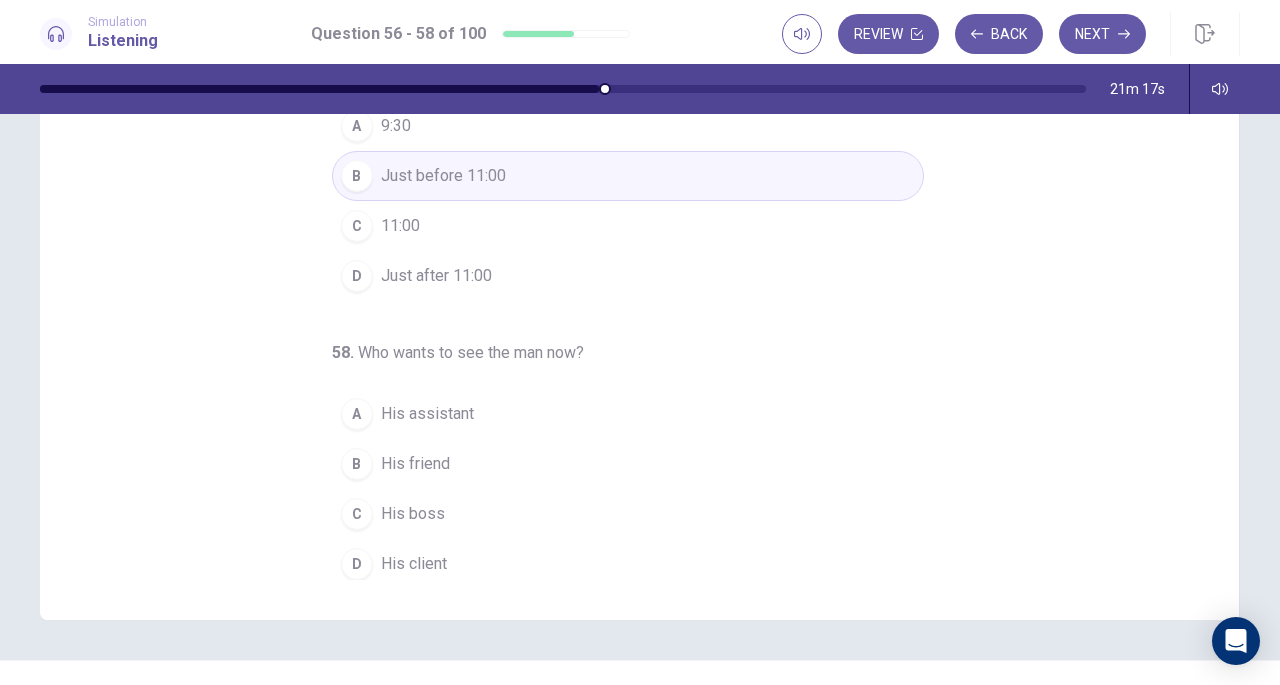 scroll, scrollTop: 230, scrollLeft: 0, axis: vertical 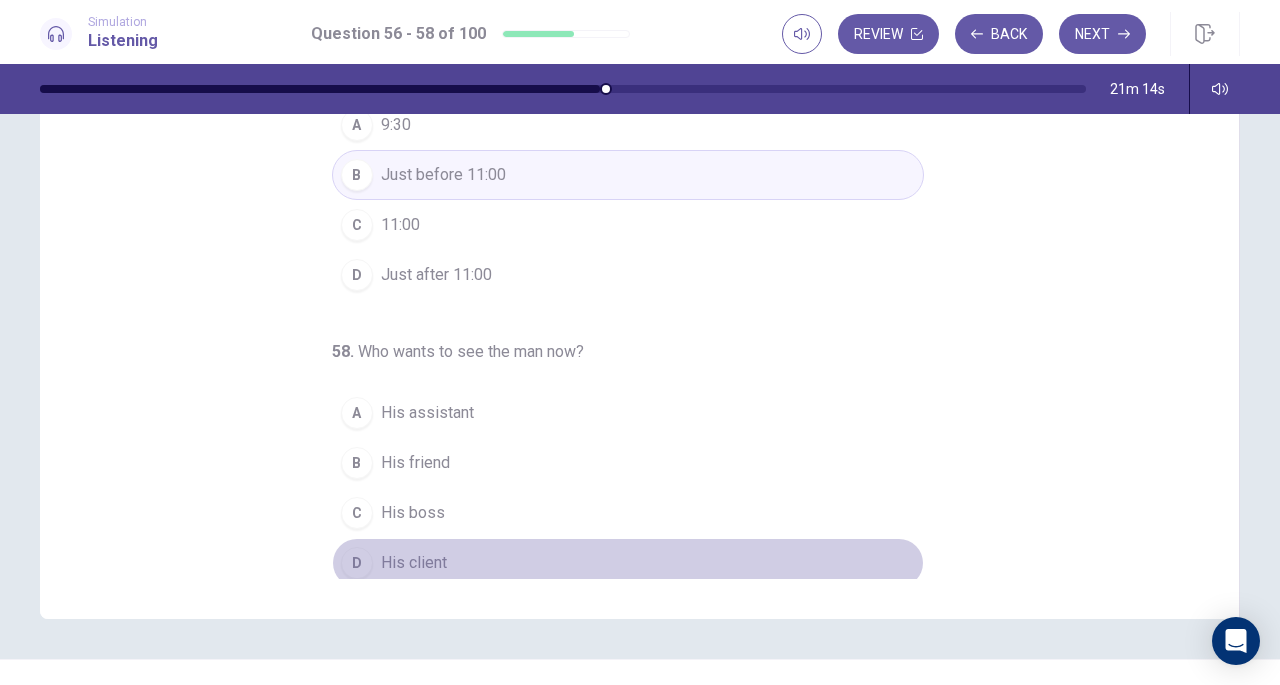 click on "D His client" at bounding box center (628, 563) 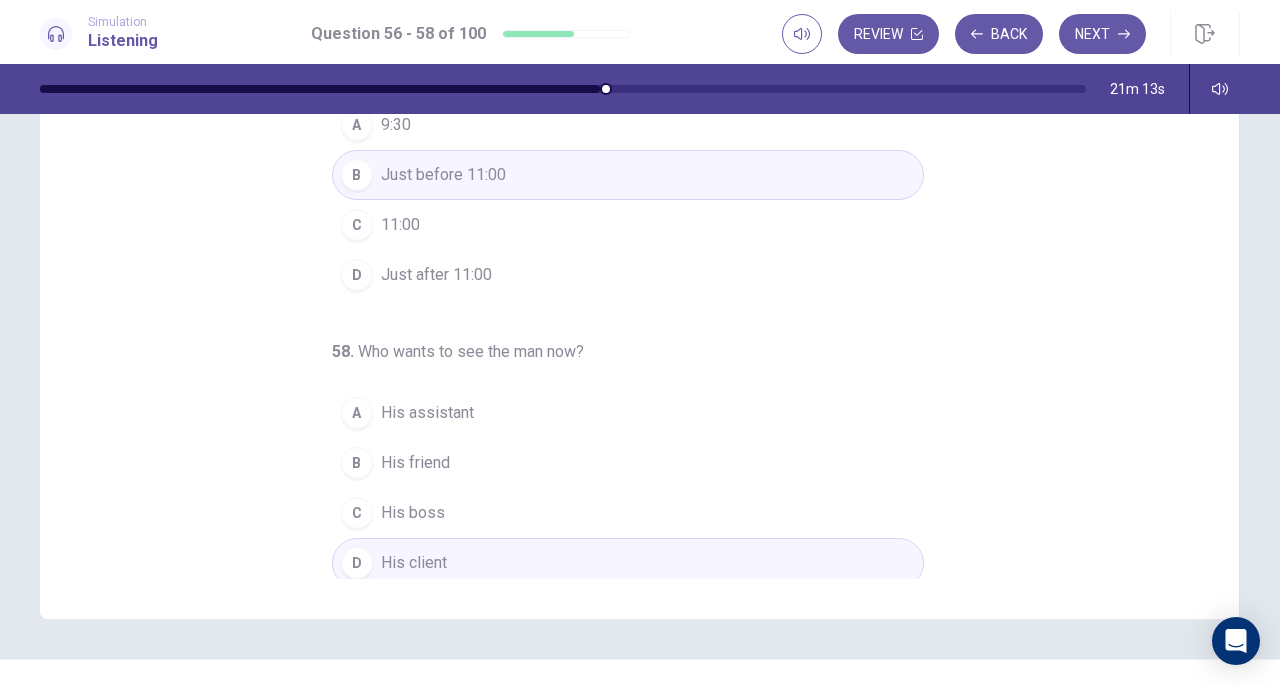 scroll, scrollTop: 0, scrollLeft: 0, axis: both 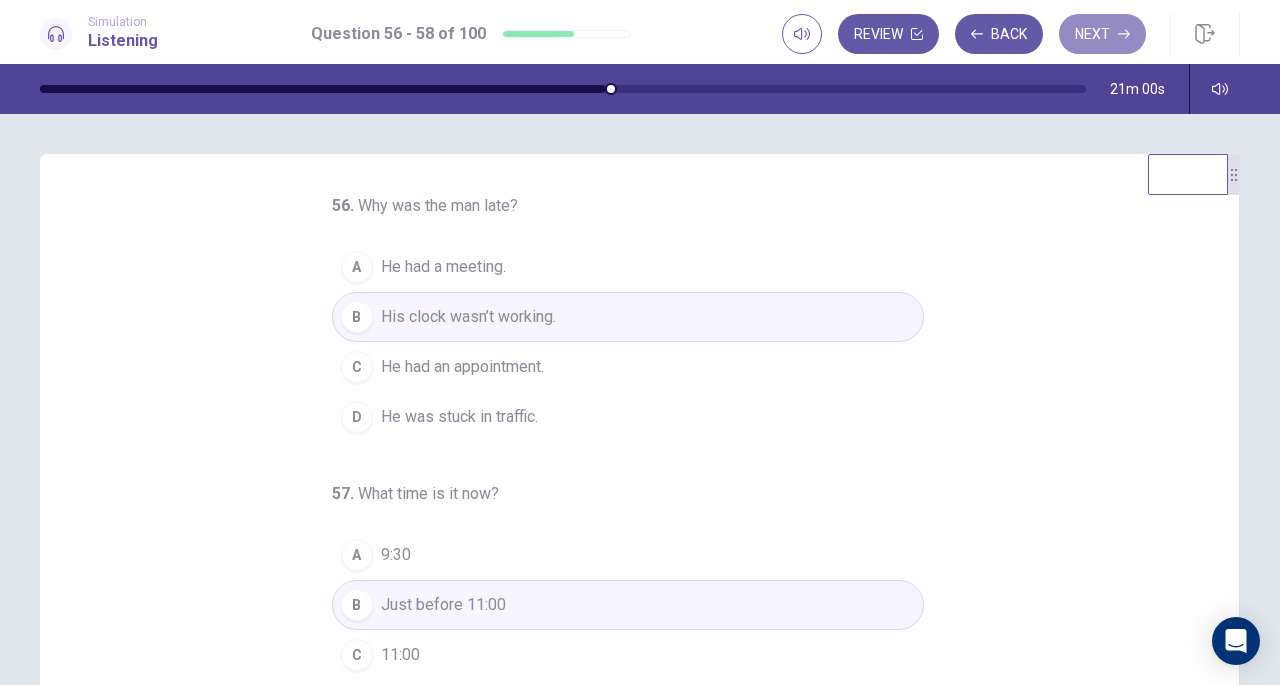 click on "Next" at bounding box center [1102, 34] 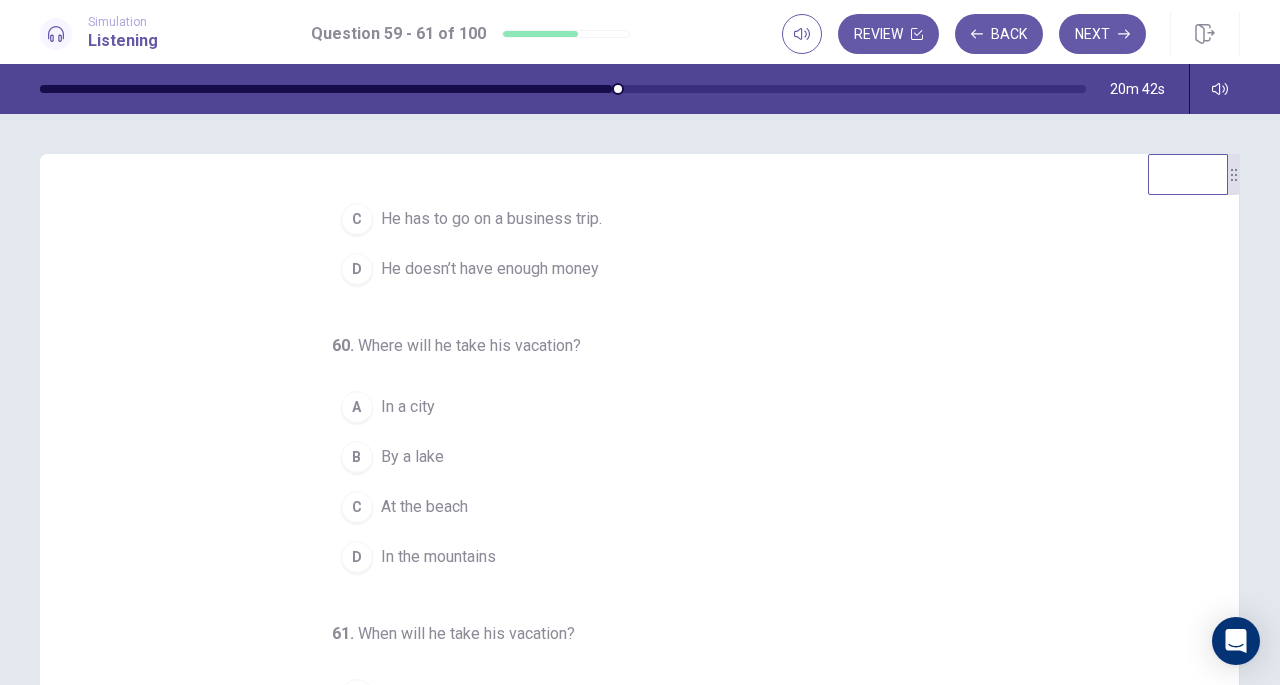 scroll, scrollTop: 224, scrollLeft: 0, axis: vertical 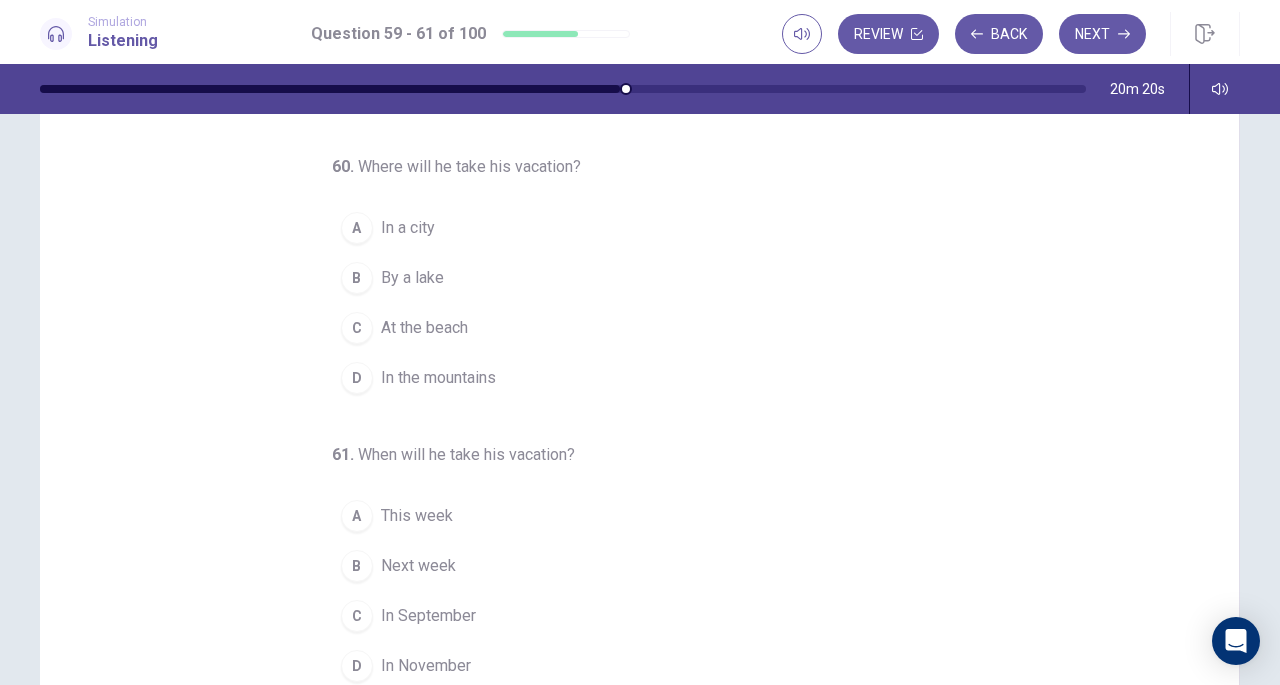 drag, startPoint x: 634, startPoint y: 383, endPoint x: 624, endPoint y: 434, distance: 51.971146 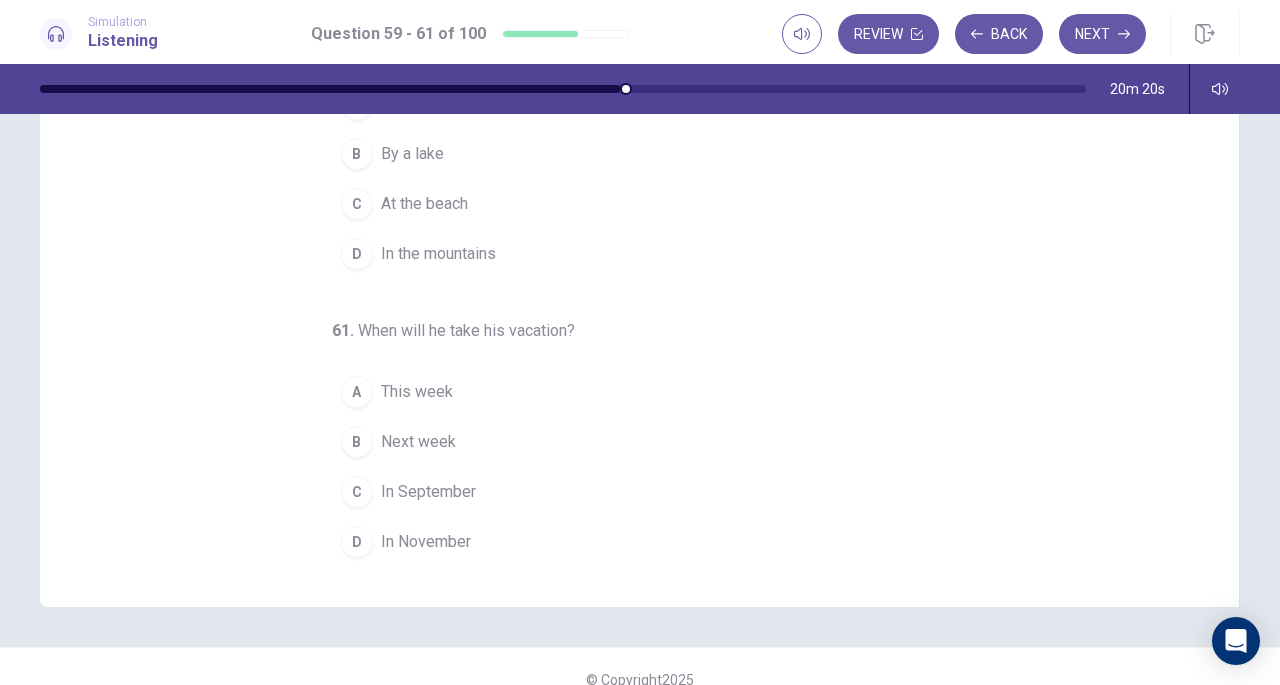 scroll, scrollTop: 252, scrollLeft: 0, axis: vertical 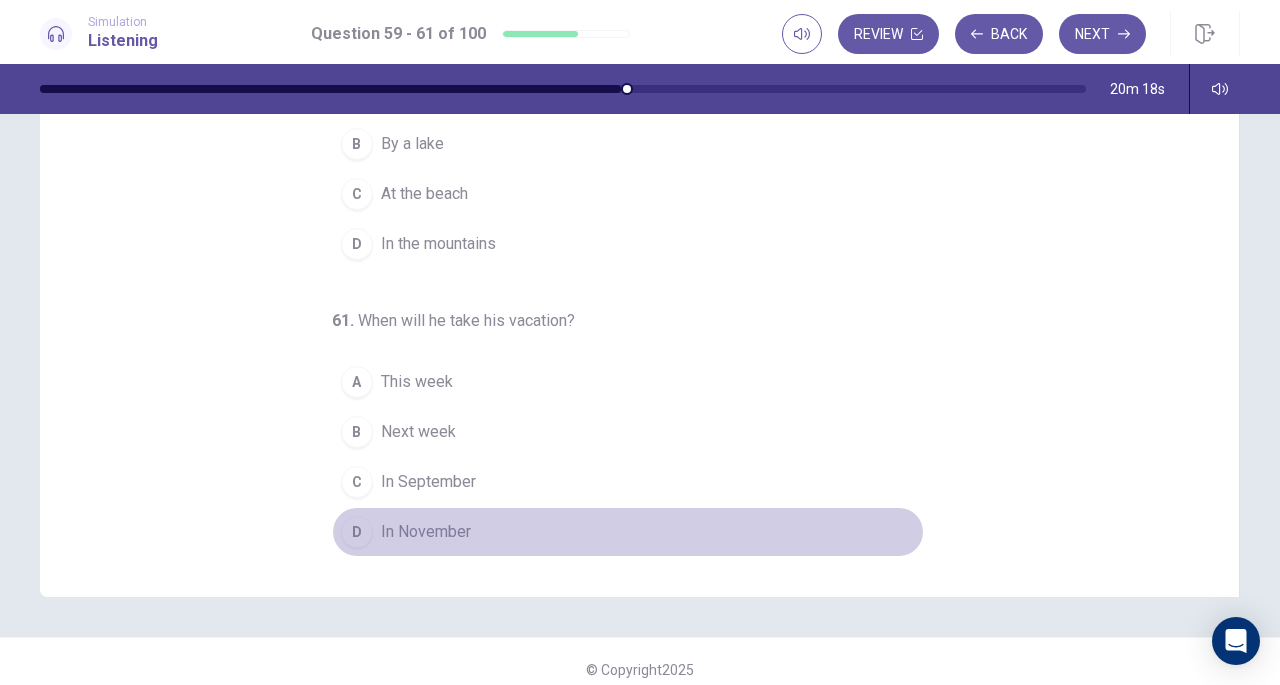 click on "D In November" at bounding box center (628, 532) 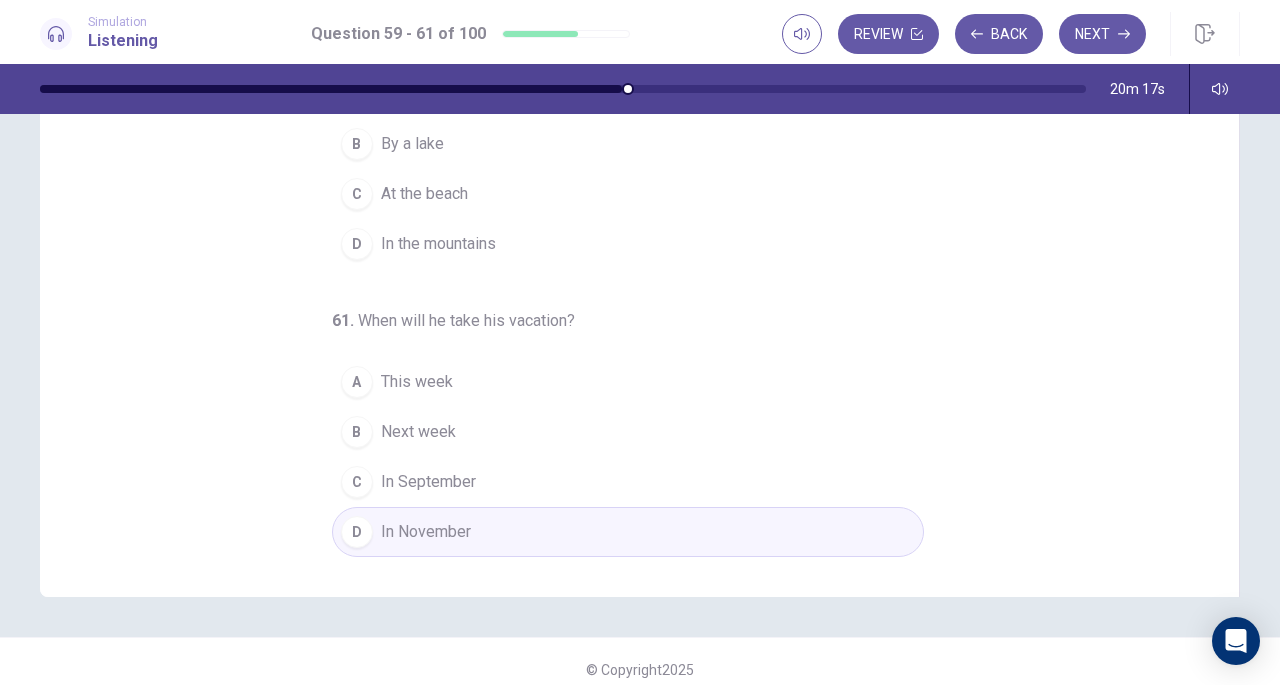 scroll, scrollTop: 0, scrollLeft: 0, axis: both 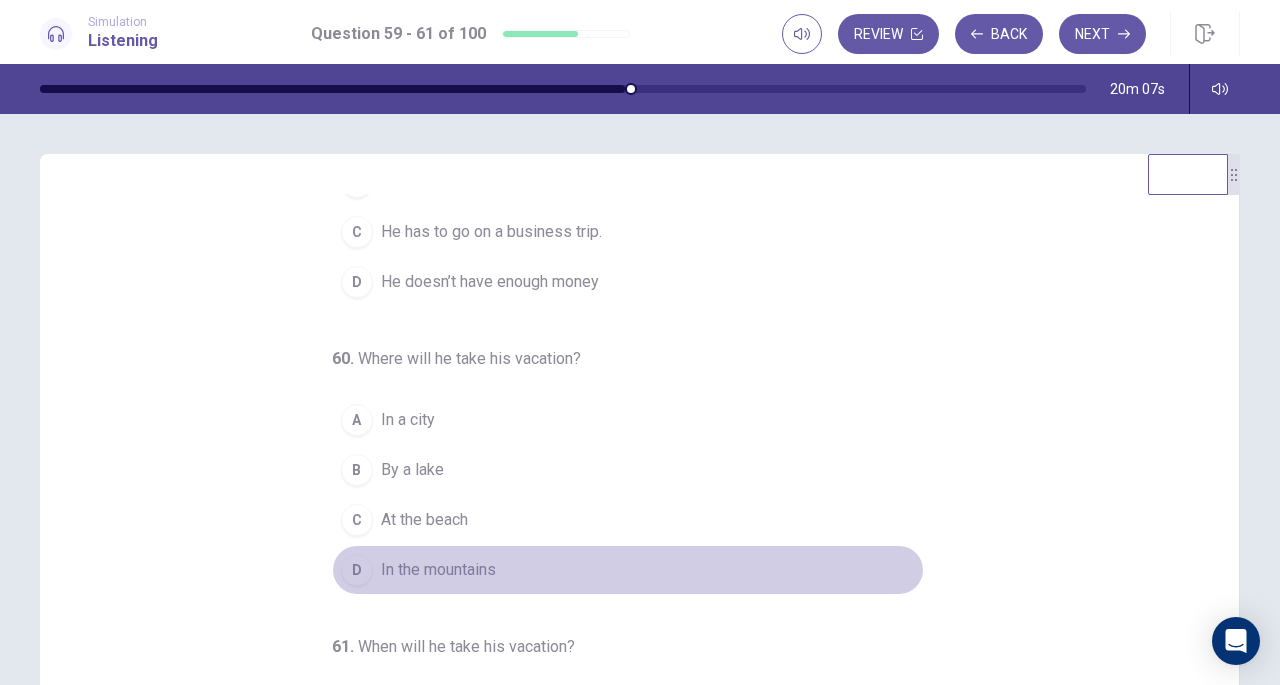 click on "D In the mountains" at bounding box center [628, 570] 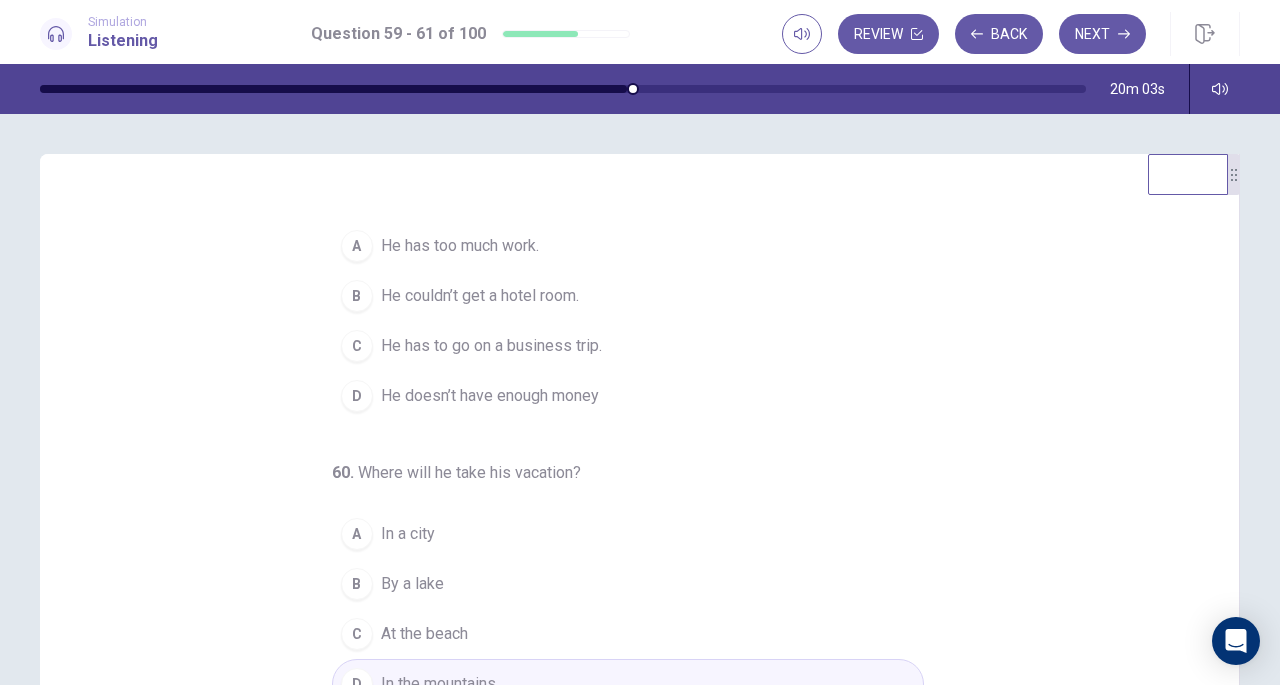 scroll, scrollTop: 224, scrollLeft: 0, axis: vertical 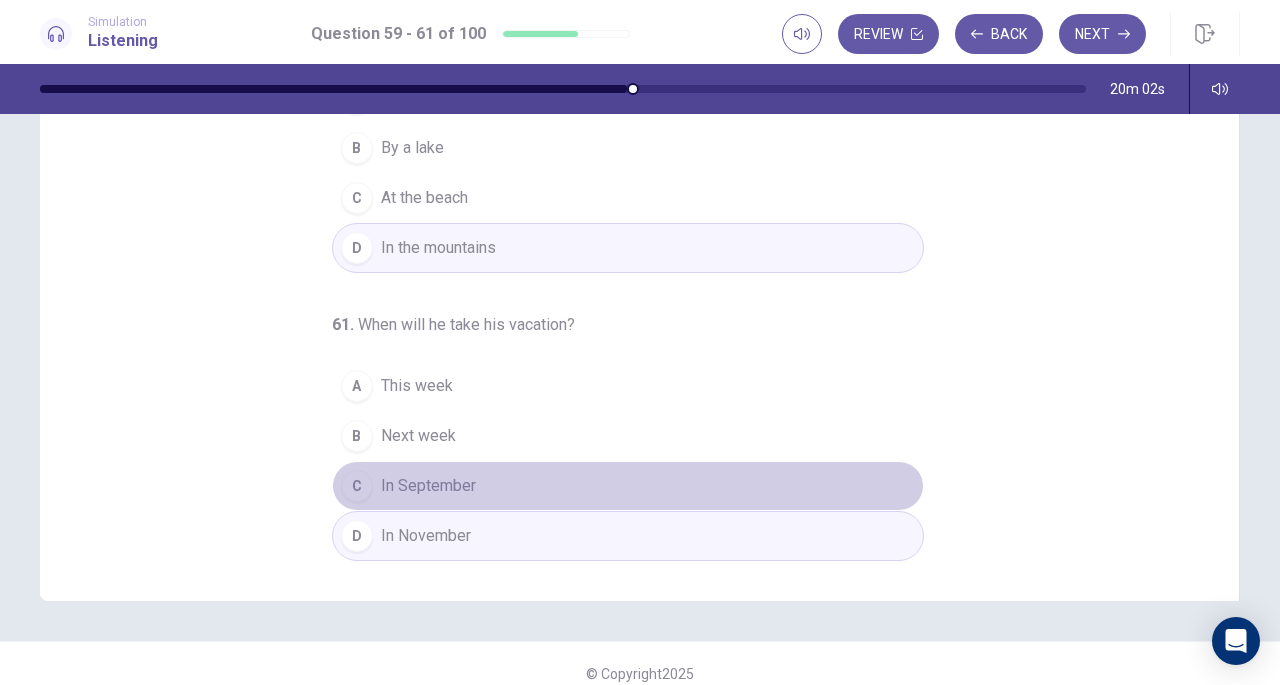 click on "C In September" at bounding box center (628, 486) 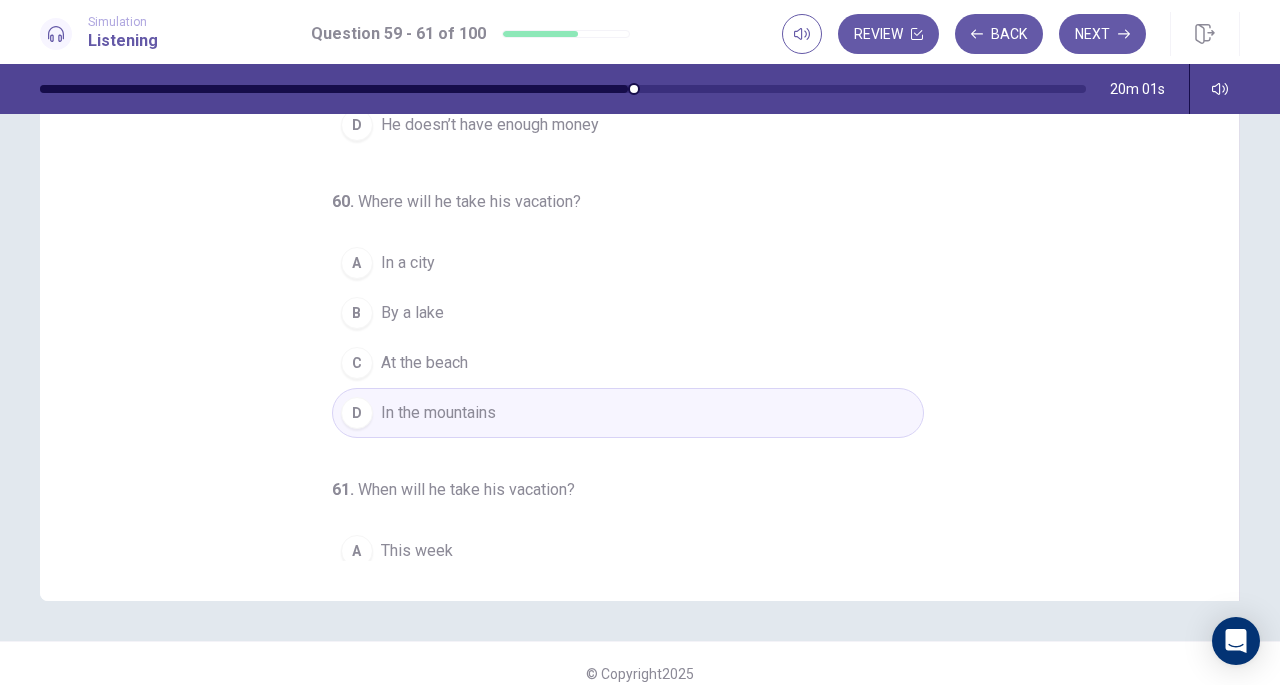 scroll, scrollTop: 0, scrollLeft: 0, axis: both 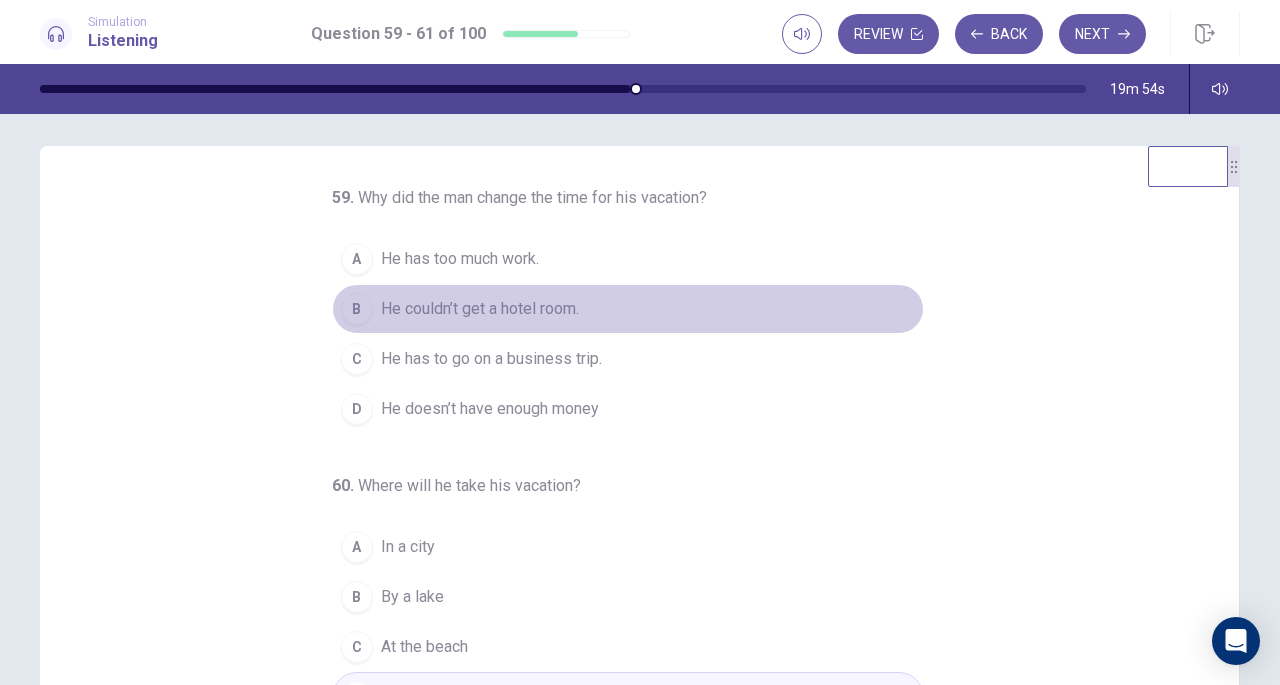 click on "He couldn’t get a hotel room." at bounding box center (480, 309) 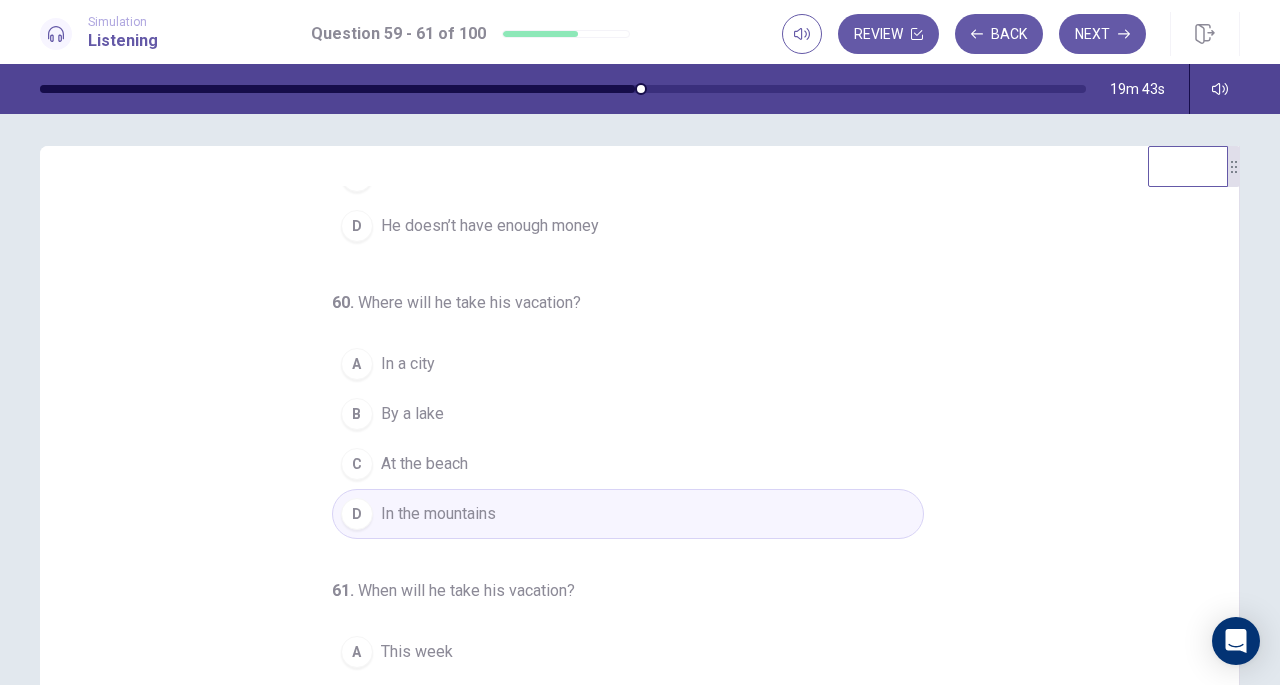 scroll, scrollTop: 224, scrollLeft: 0, axis: vertical 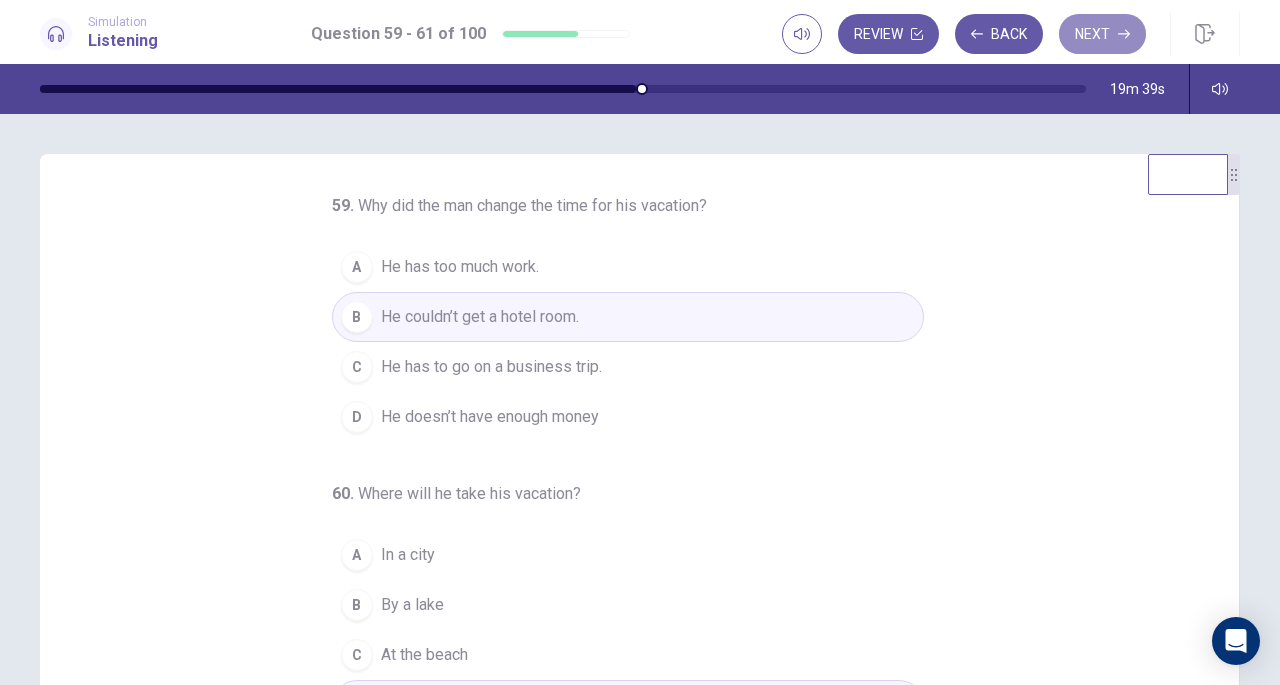 click on "Next" at bounding box center (1102, 34) 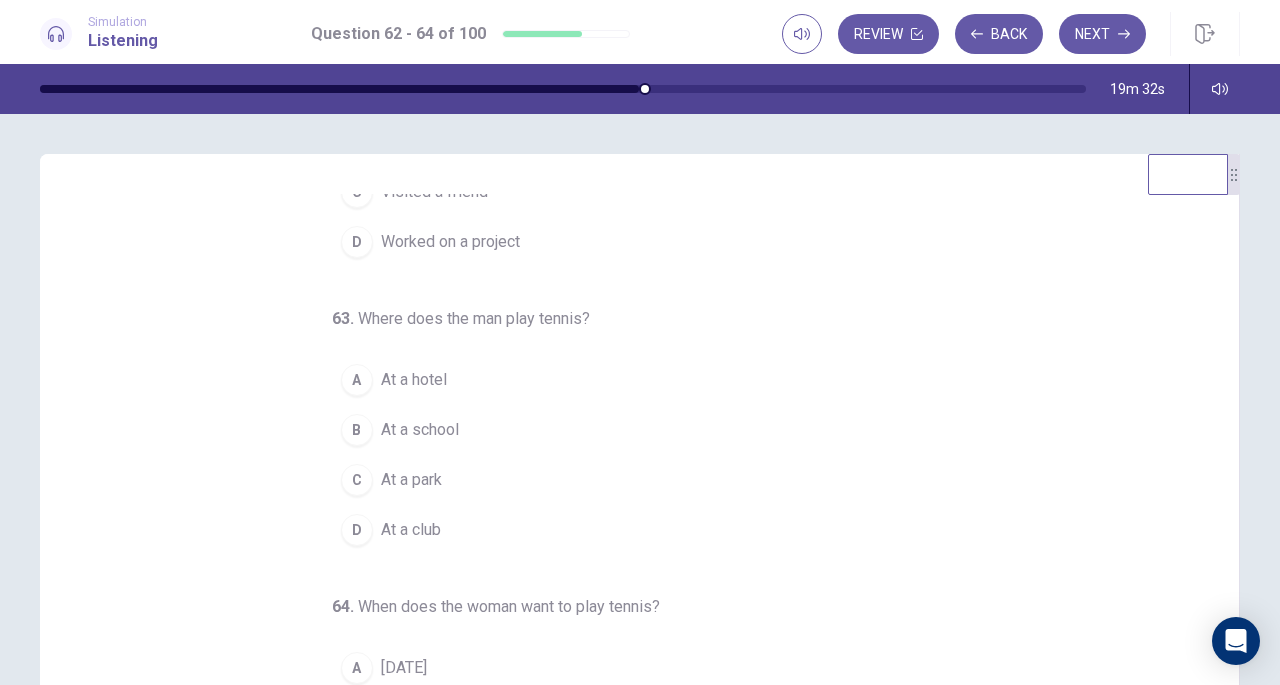 scroll, scrollTop: 200, scrollLeft: 0, axis: vertical 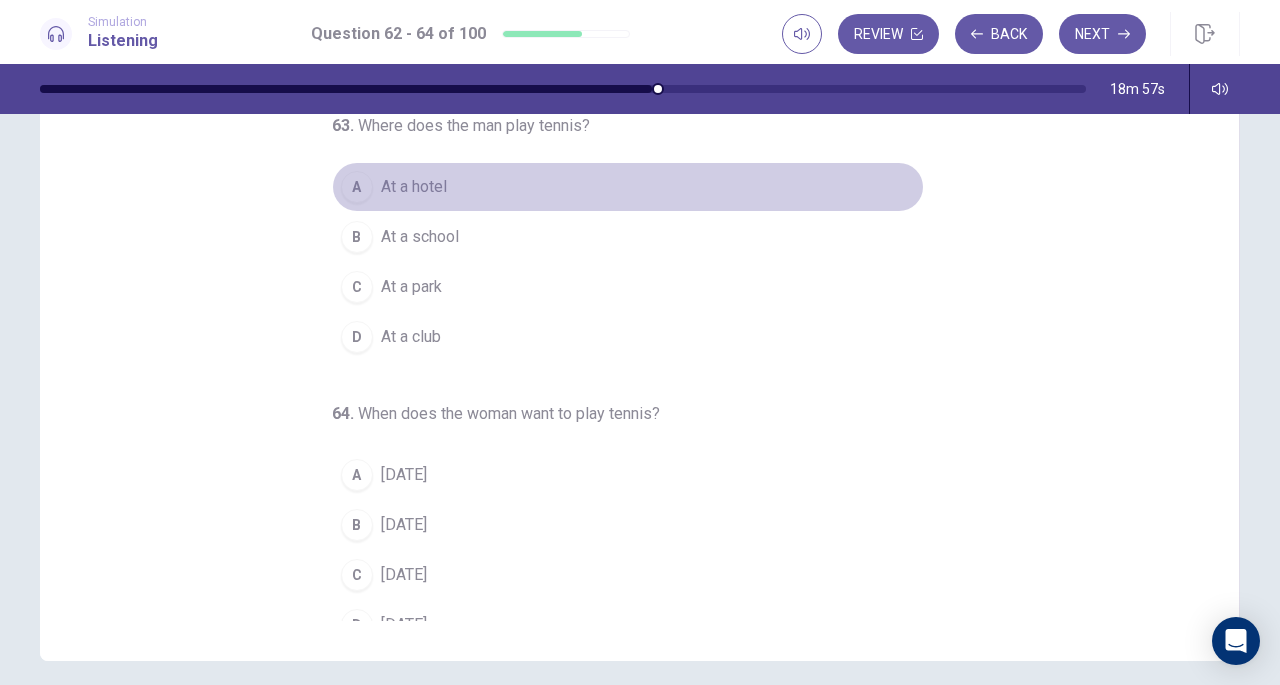 click on "A At a hotel" at bounding box center (628, 187) 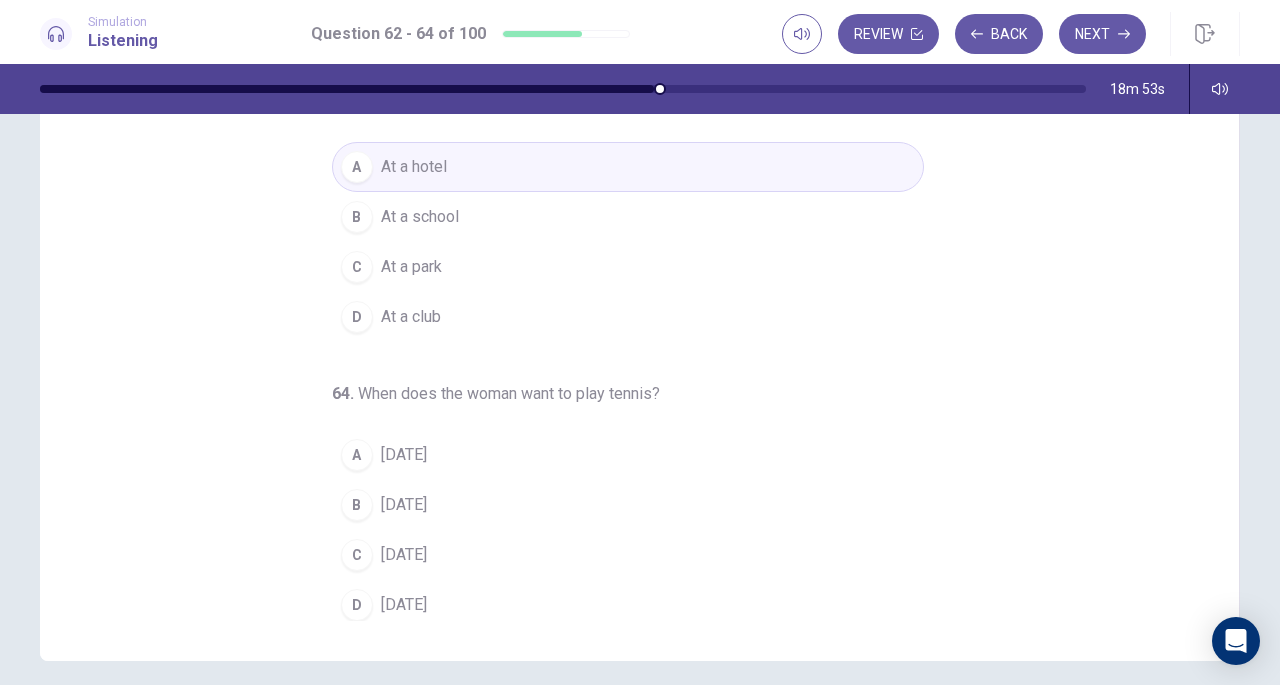 scroll, scrollTop: 0, scrollLeft: 0, axis: both 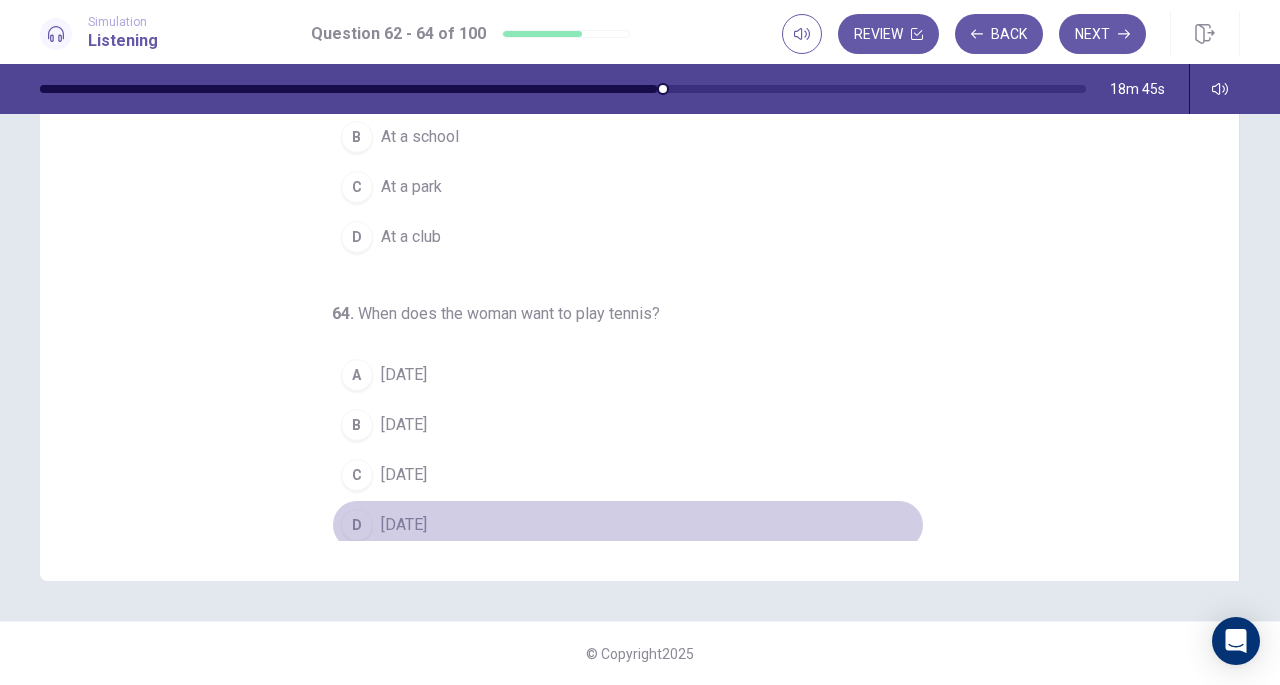 click on "D [DATE]" at bounding box center [628, 525] 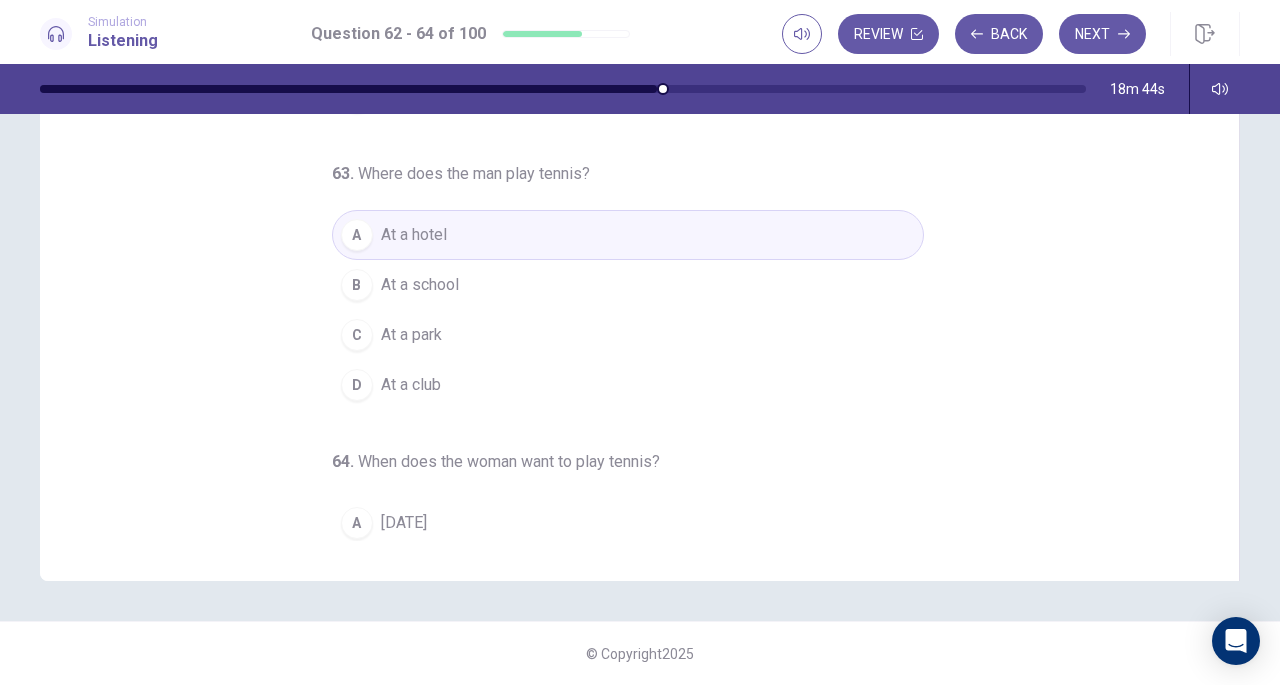 scroll, scrollTop: 0, scrollLeft: 0, axis: both 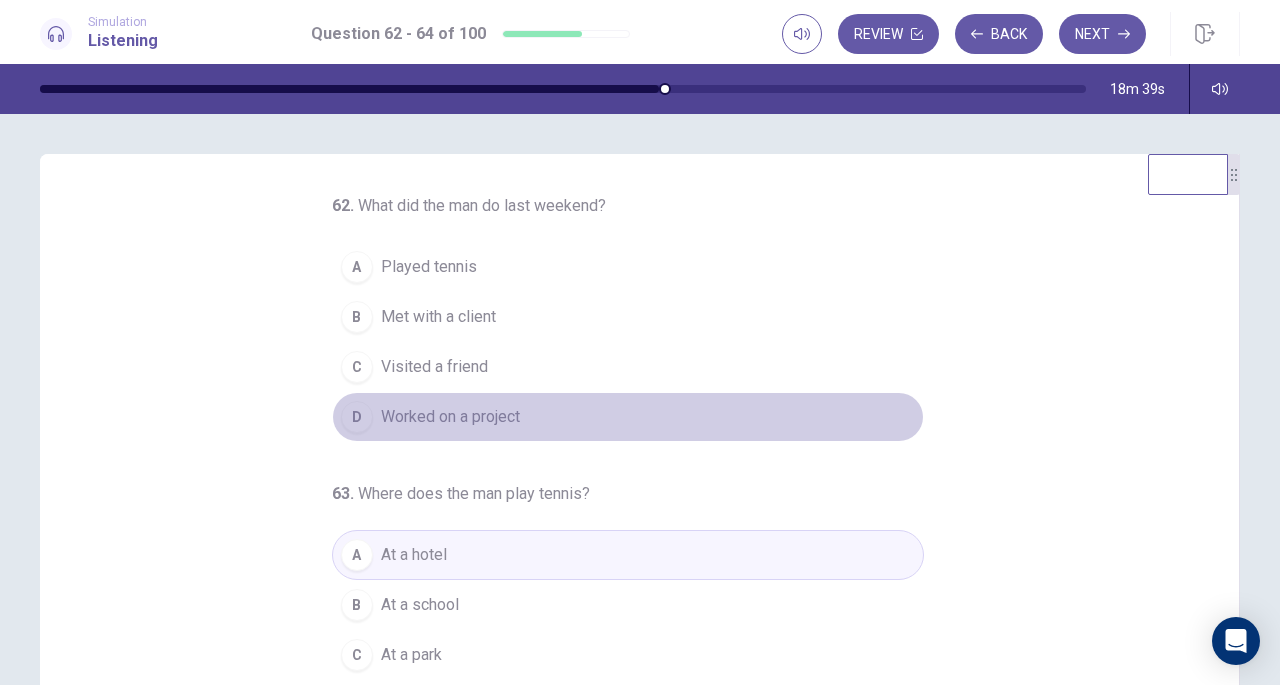 click on "Worked on a project" at bounding box center [450, 417] 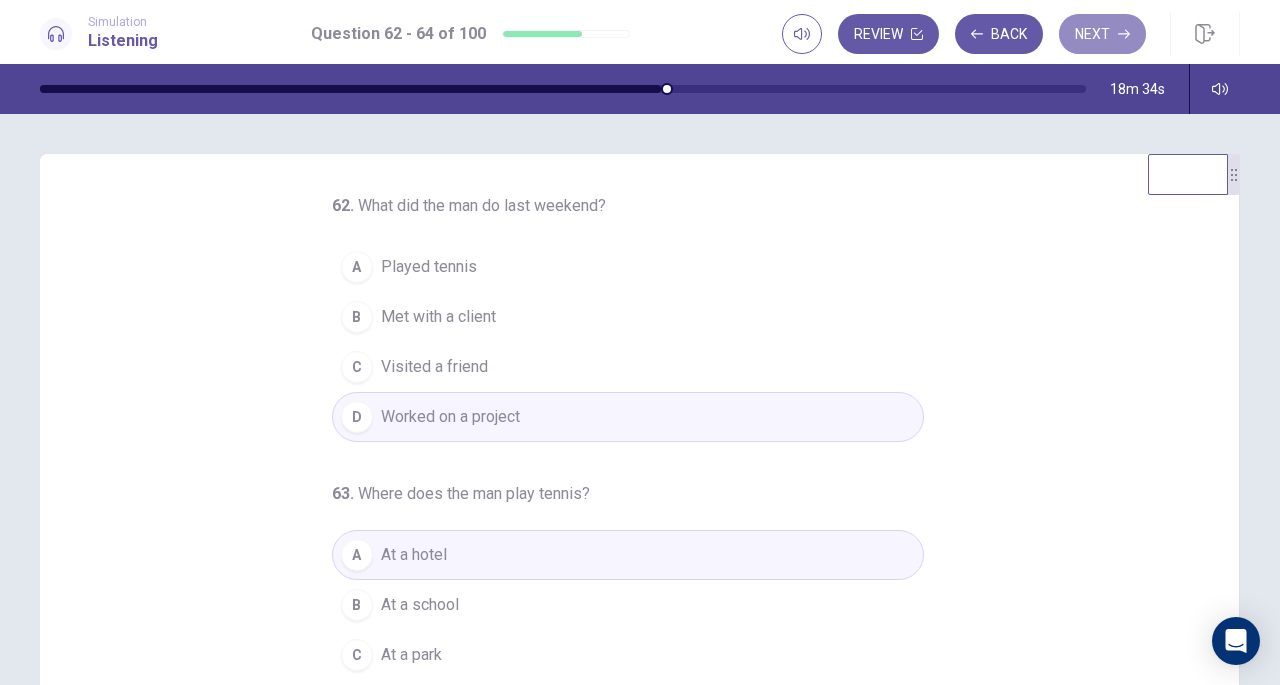 click on "Next" at bounding box center (1102, 34) 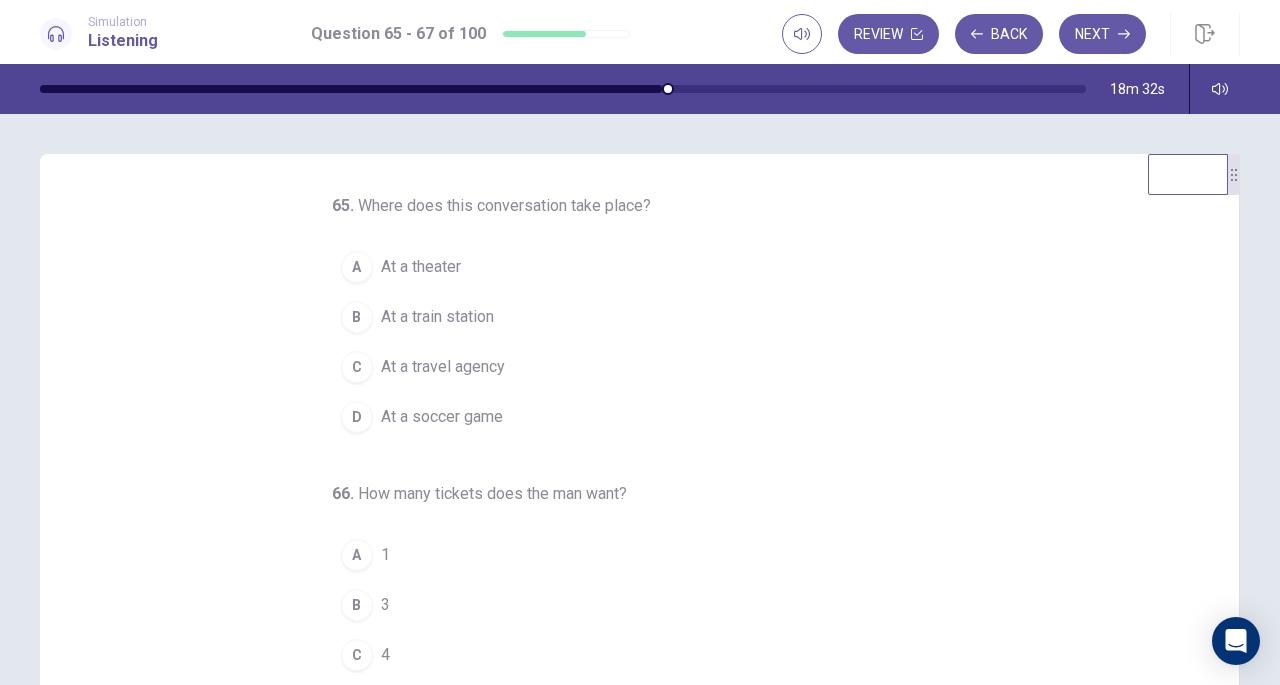 scroll, scrollTop: 200, scrollLeft: 0, axis: vertical 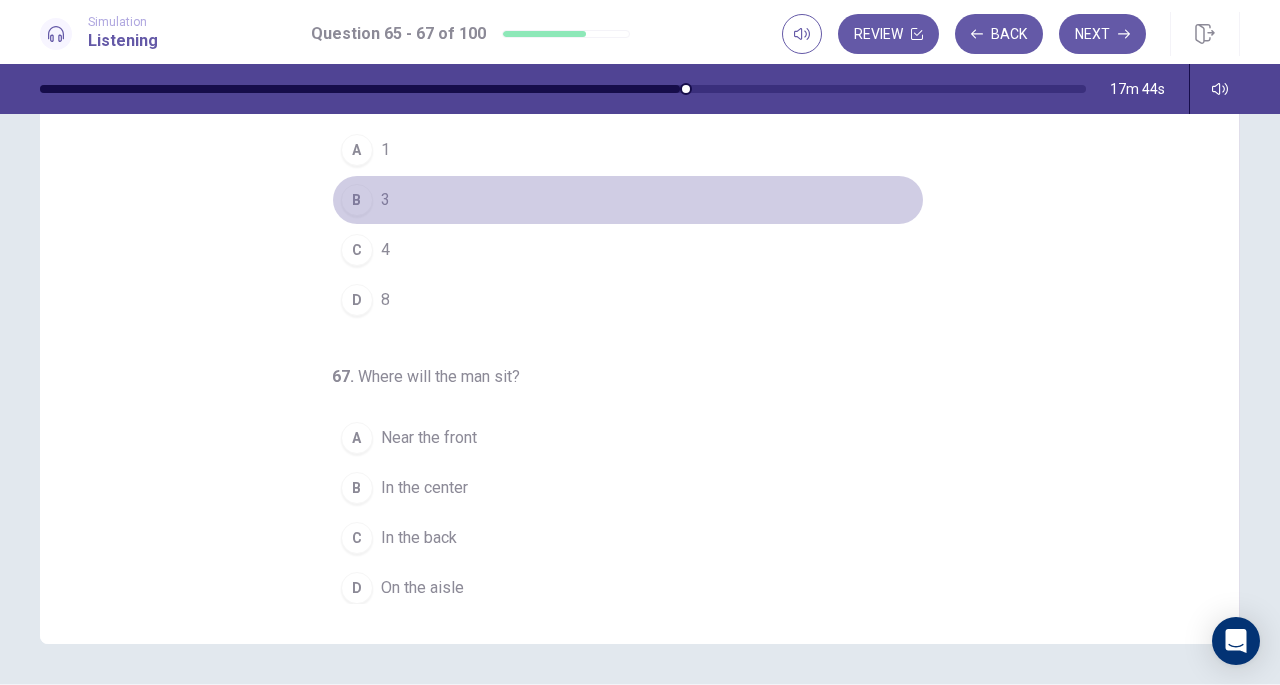 click on "B 3" at bounding box center (628, 200) 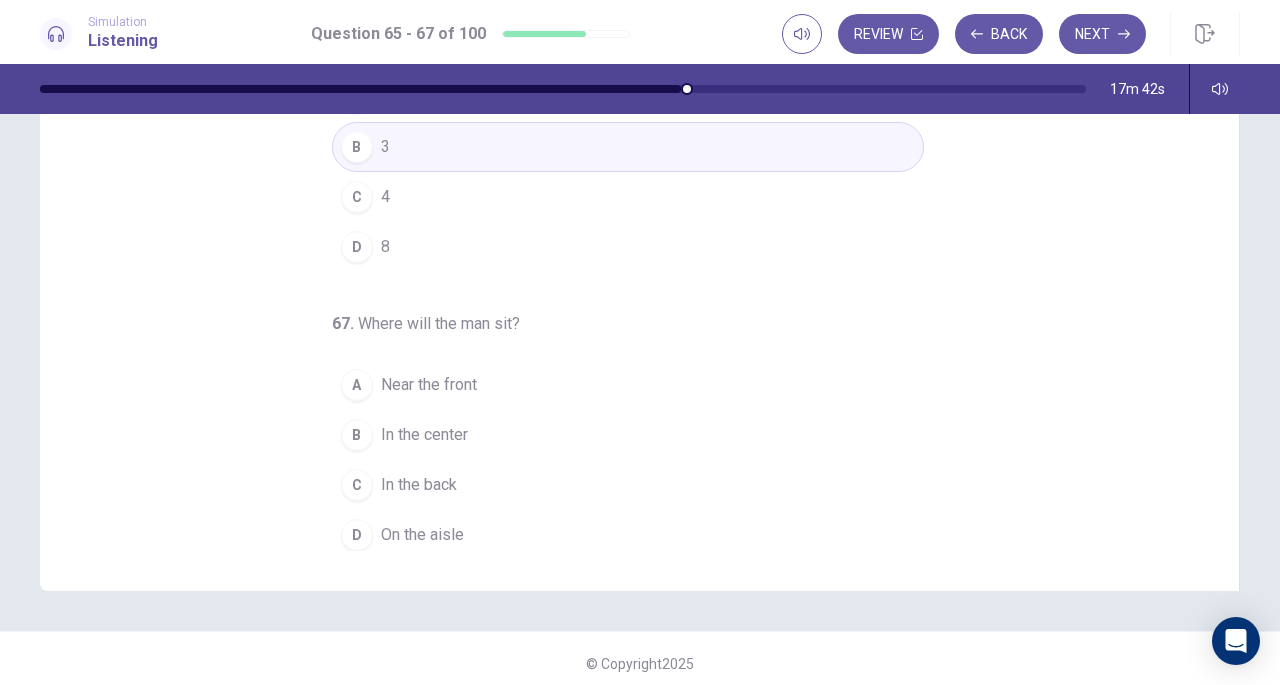 scroll, scrollTop: 260, scrollLeft: 0, axis: vertical 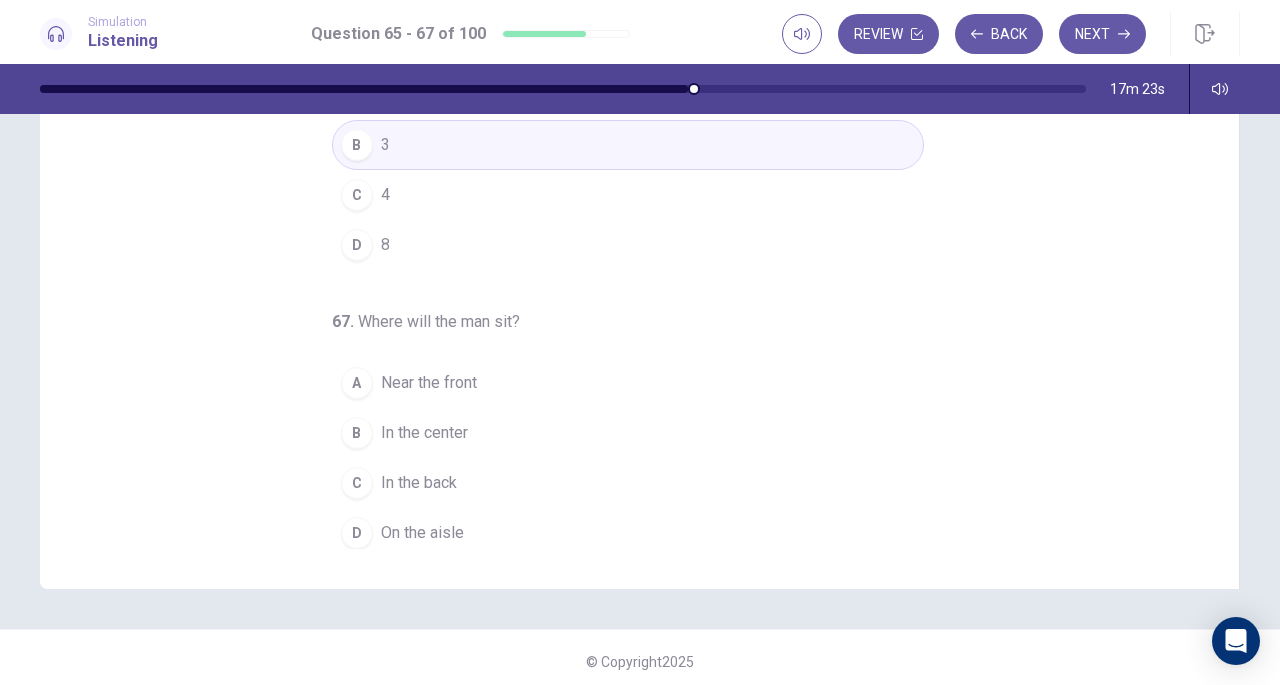 click on "In the center" at bounding box center (424, 433) 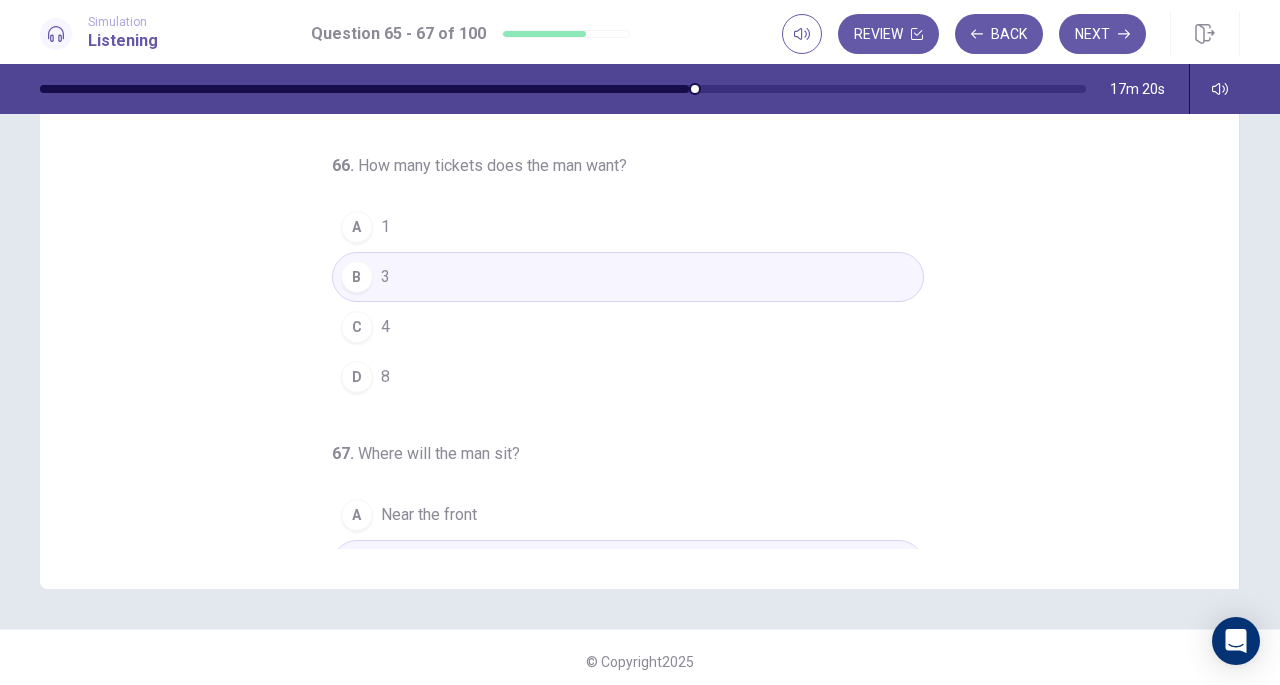 scroll, scrollTop: 0, scrollLeft: 0, axis: both 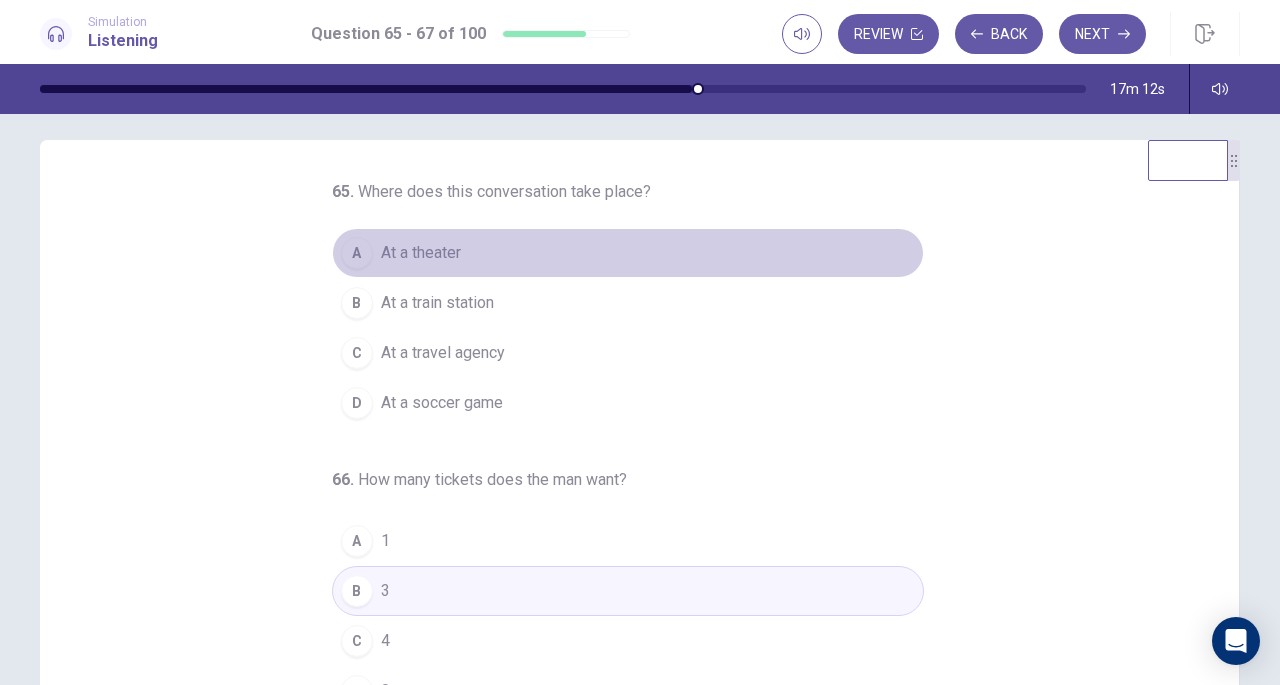 click on "At a theater" at bounding box center (421, 253) 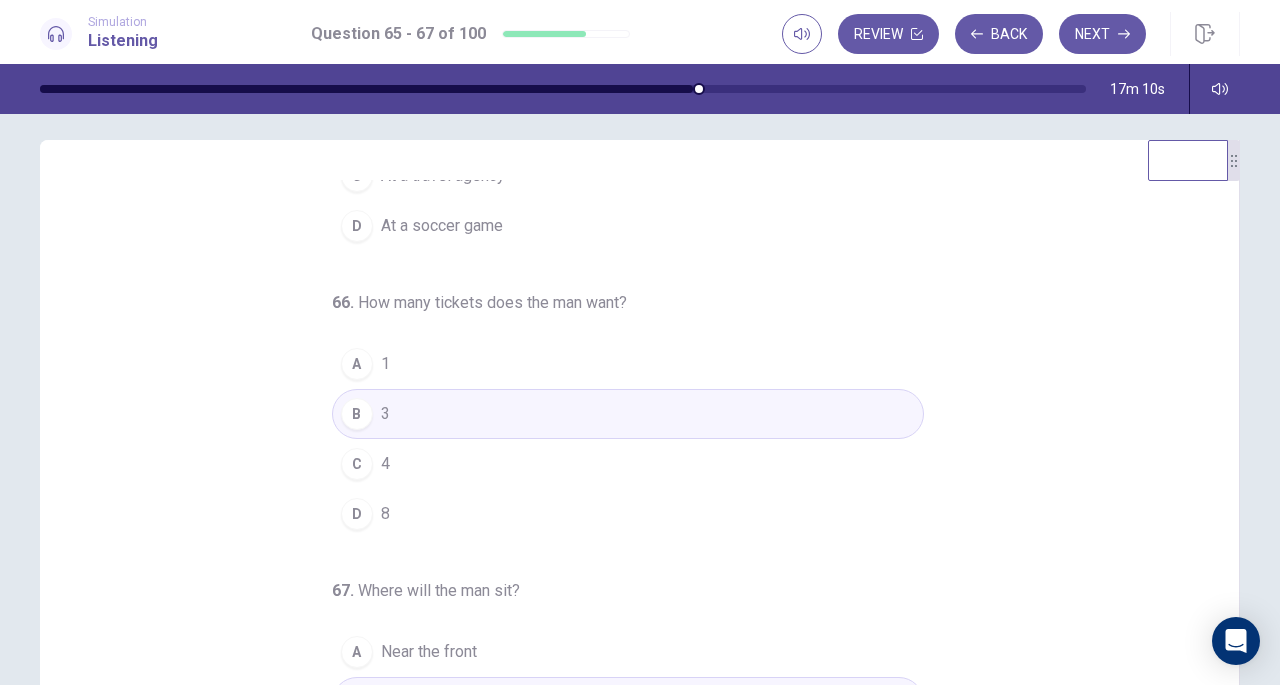 scroll, scrollTop: 200, scrollLeft: 0, axis: vertical 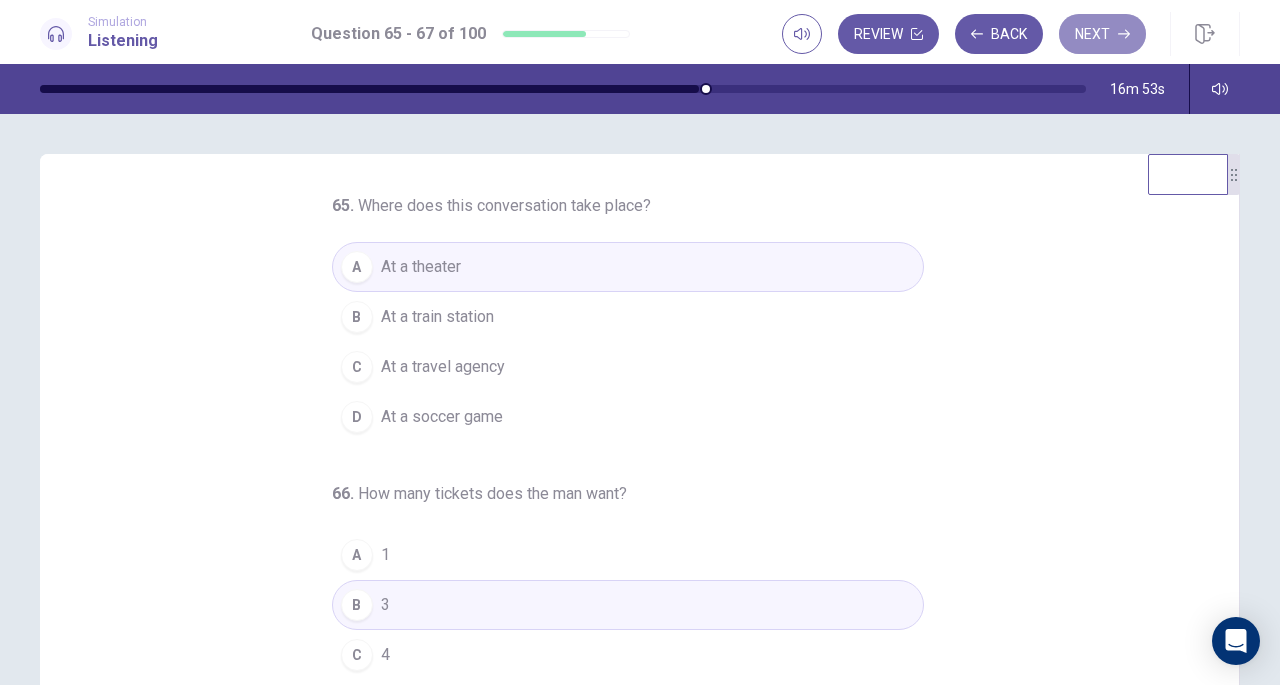 click on "Next" at bounding box center (1102, 34) 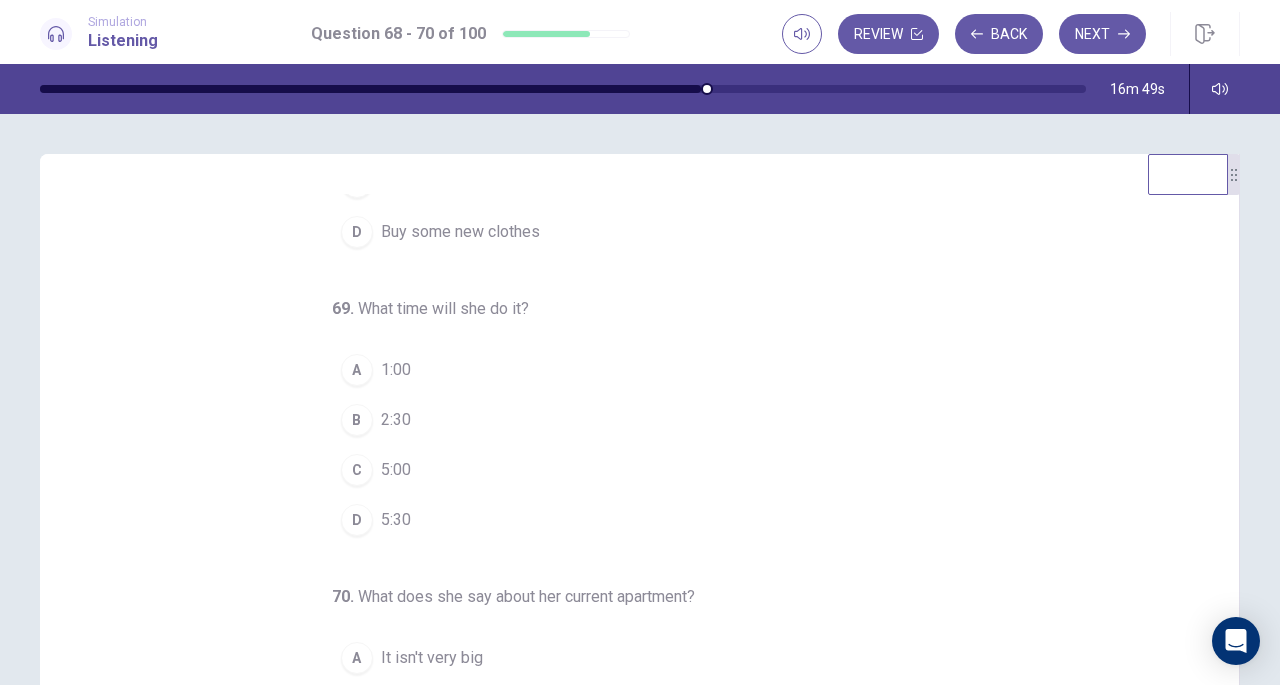 scroll, scrollTop: 200, scrollLeft: 0, axis: vertical 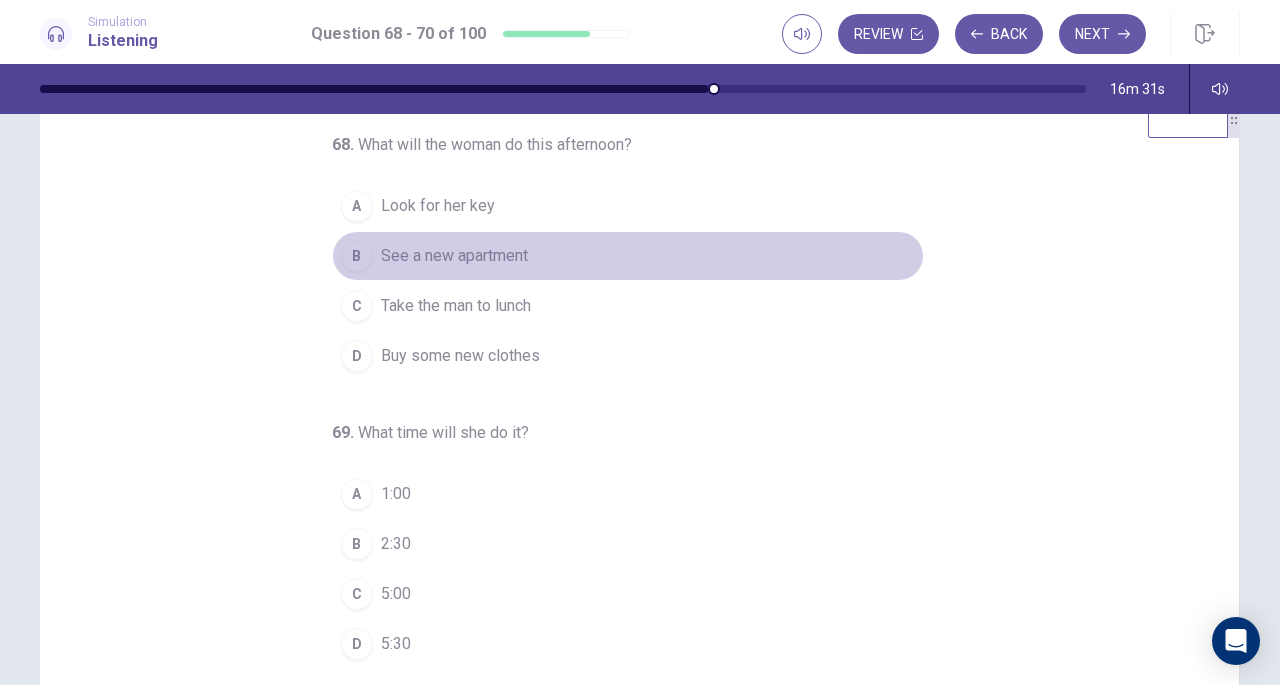 click on "See a new apartment" at bounding box center [454, 256] 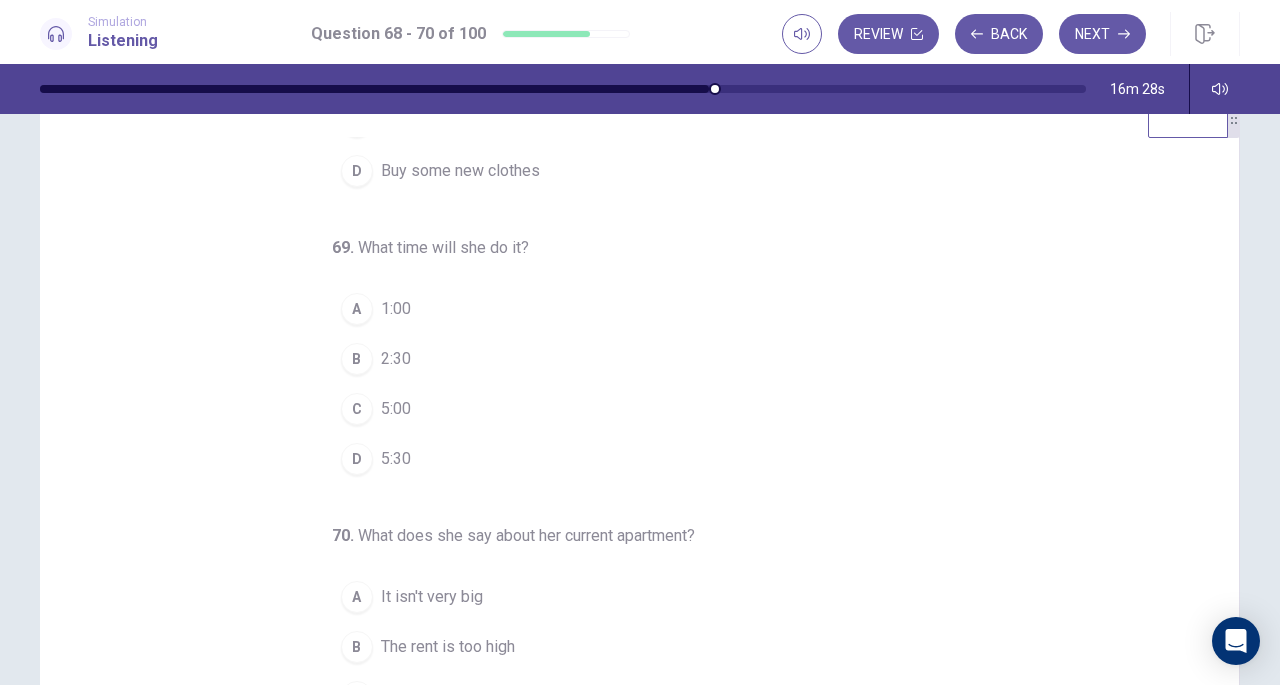 scroll, scrollTop: 200, scrollLeft: 0, axis: vertical 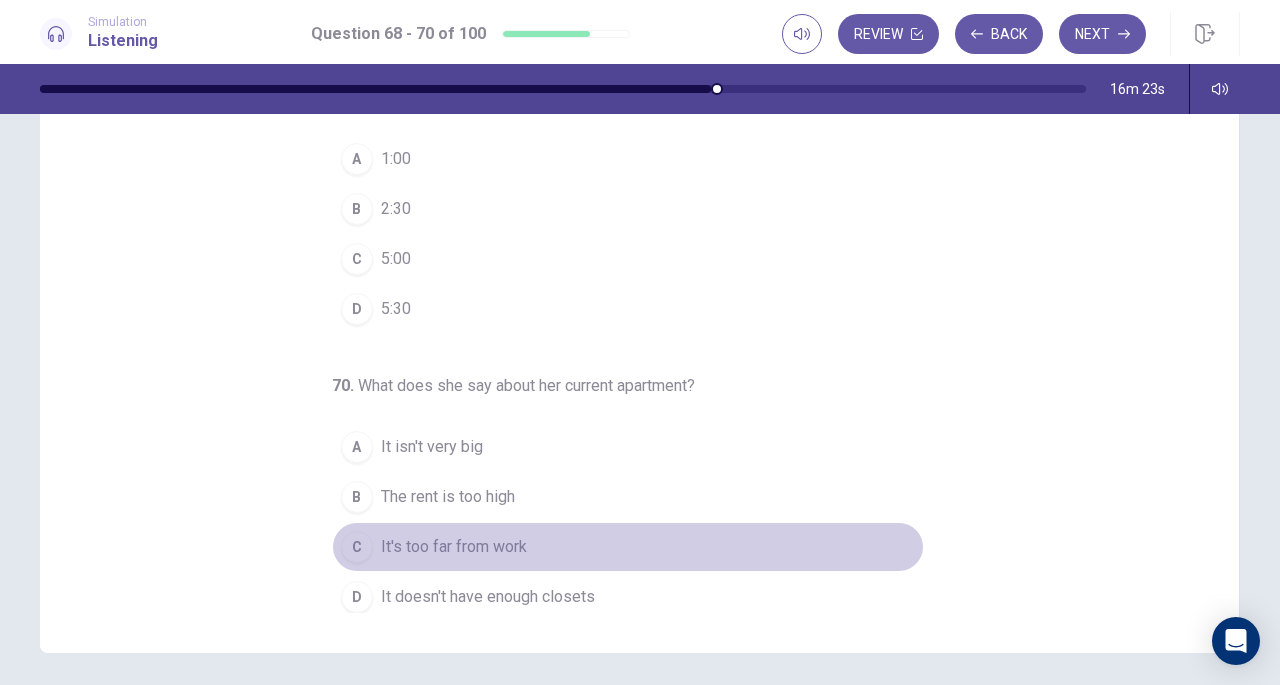 click on "It's too far from work" at bounding box center (454, 547) 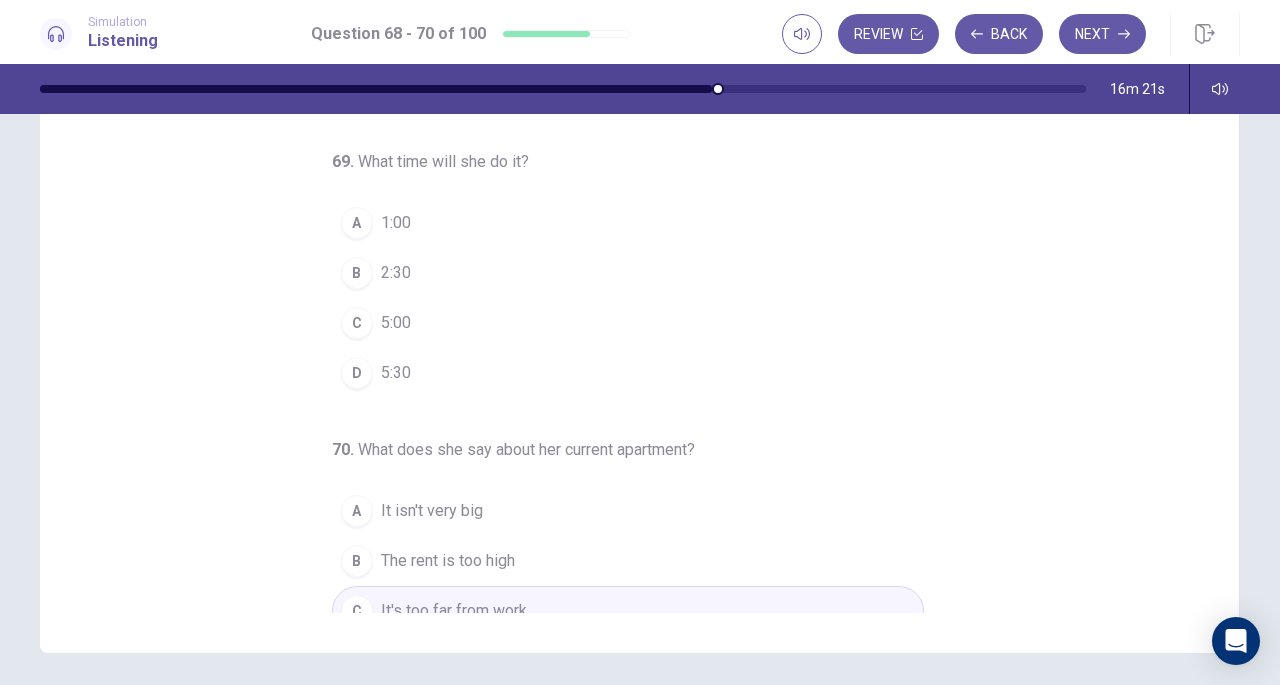 scroll, scrollTop: 134, scrollLeft: 0, axis: vertical 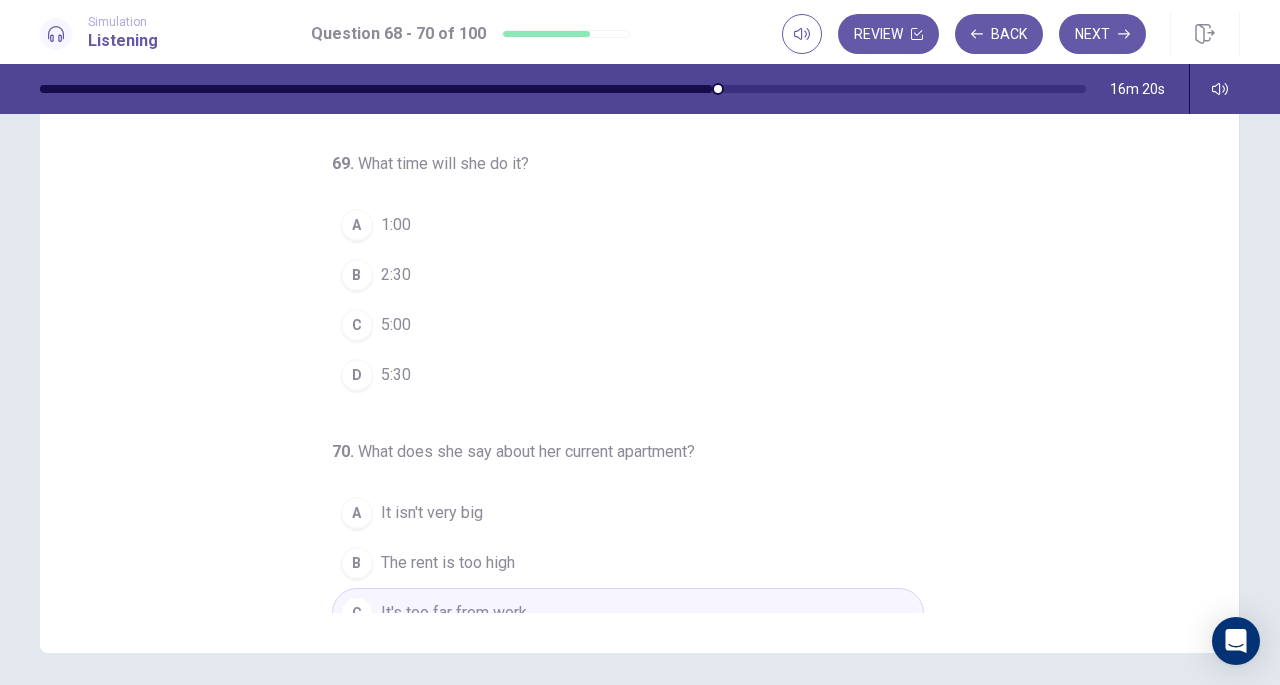 click on "B 2:30" at bounding box center (628, 275) 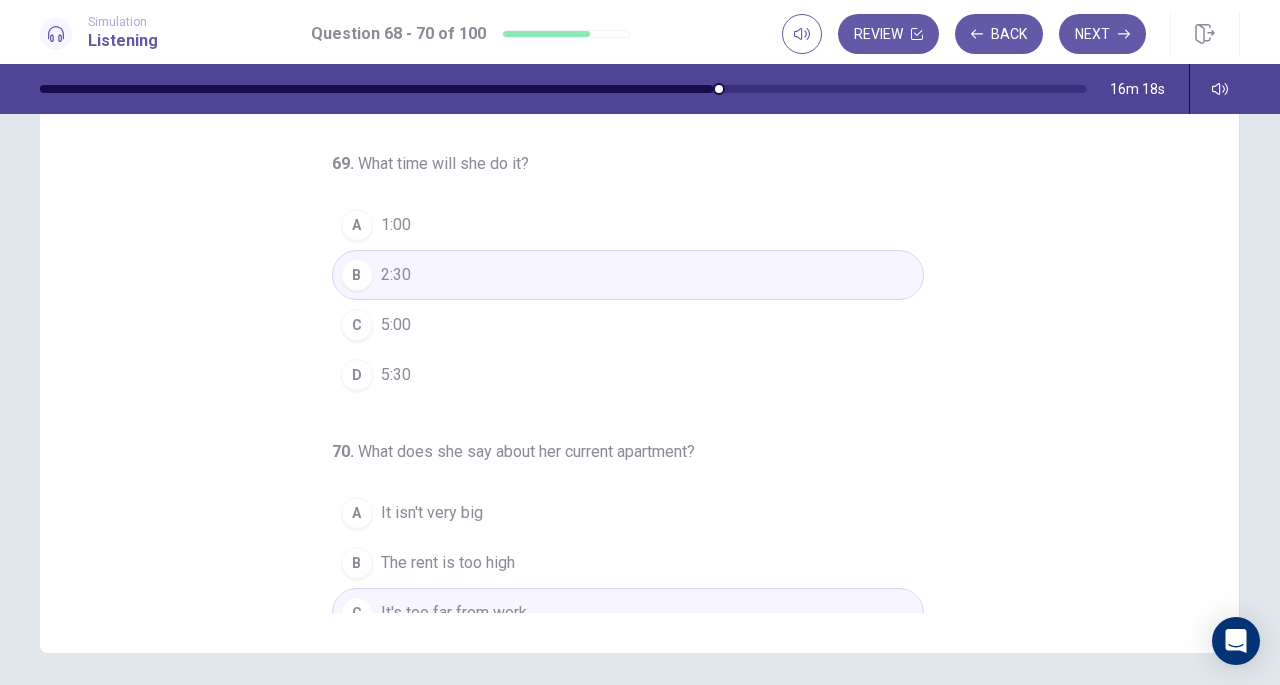 scroll, scrollTop: 200, scrollLeft: 0, axis: vertical 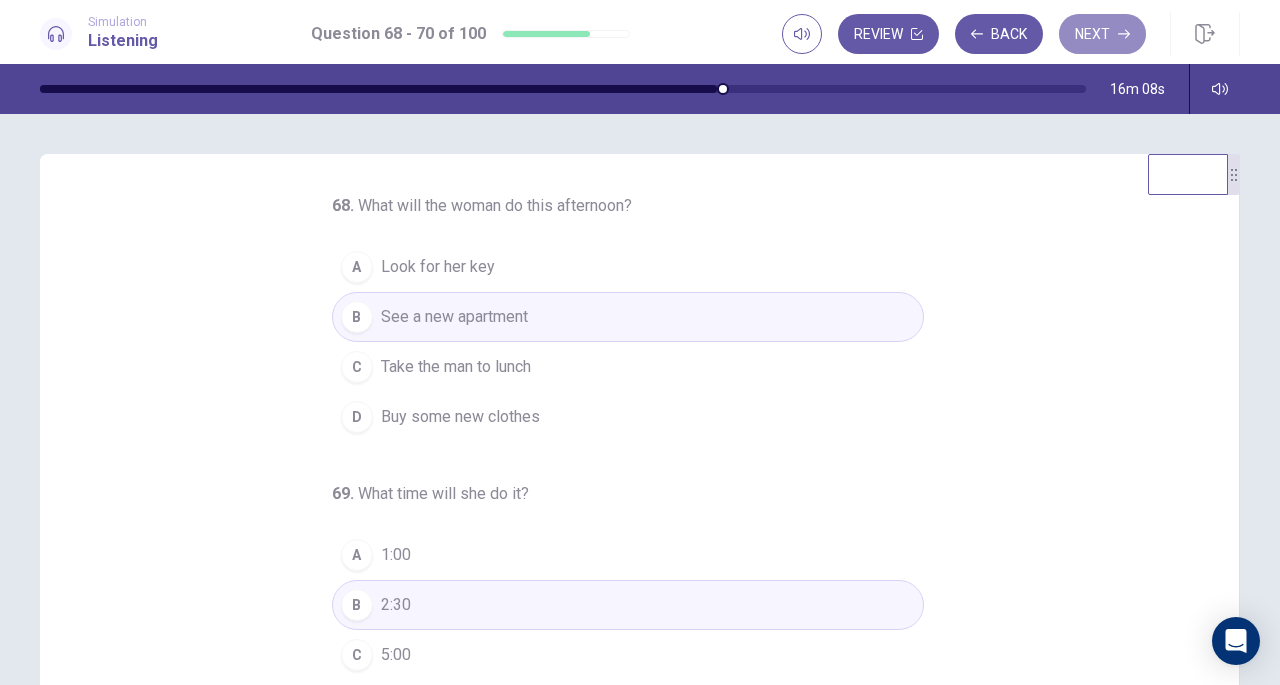 click on "Next" at bounding box center (1102, 34) 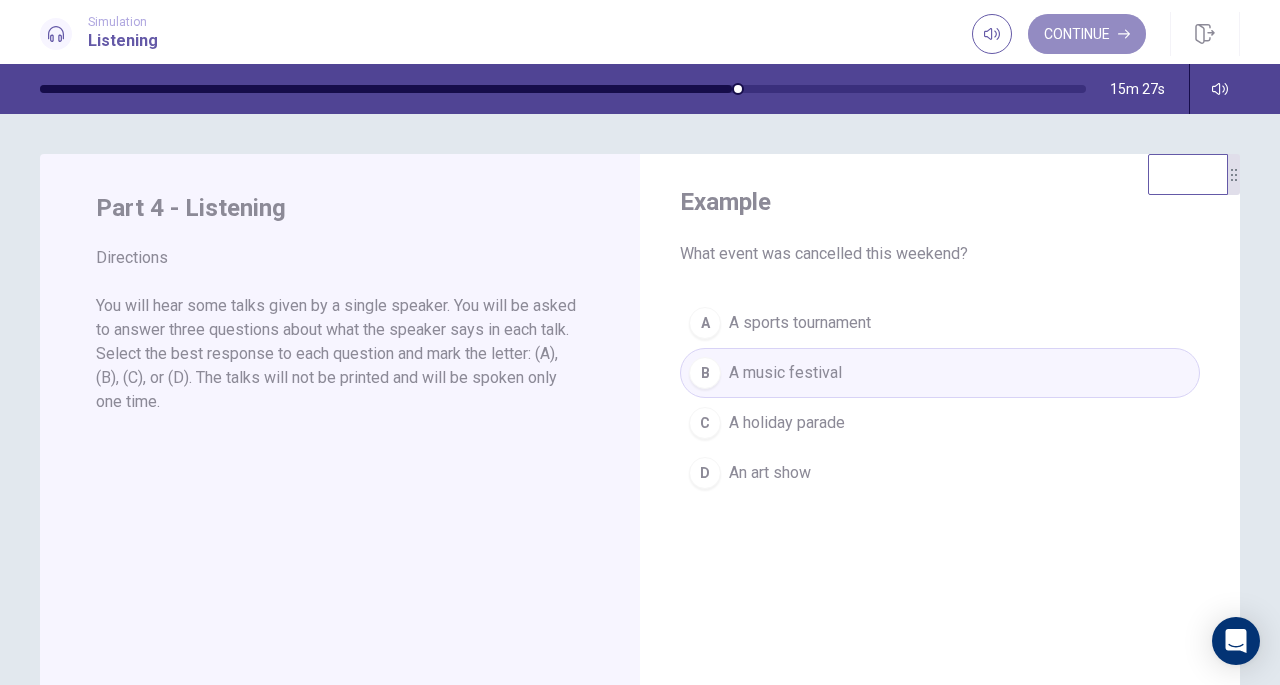 click on "Continue" at bounding box center (1087, 34) 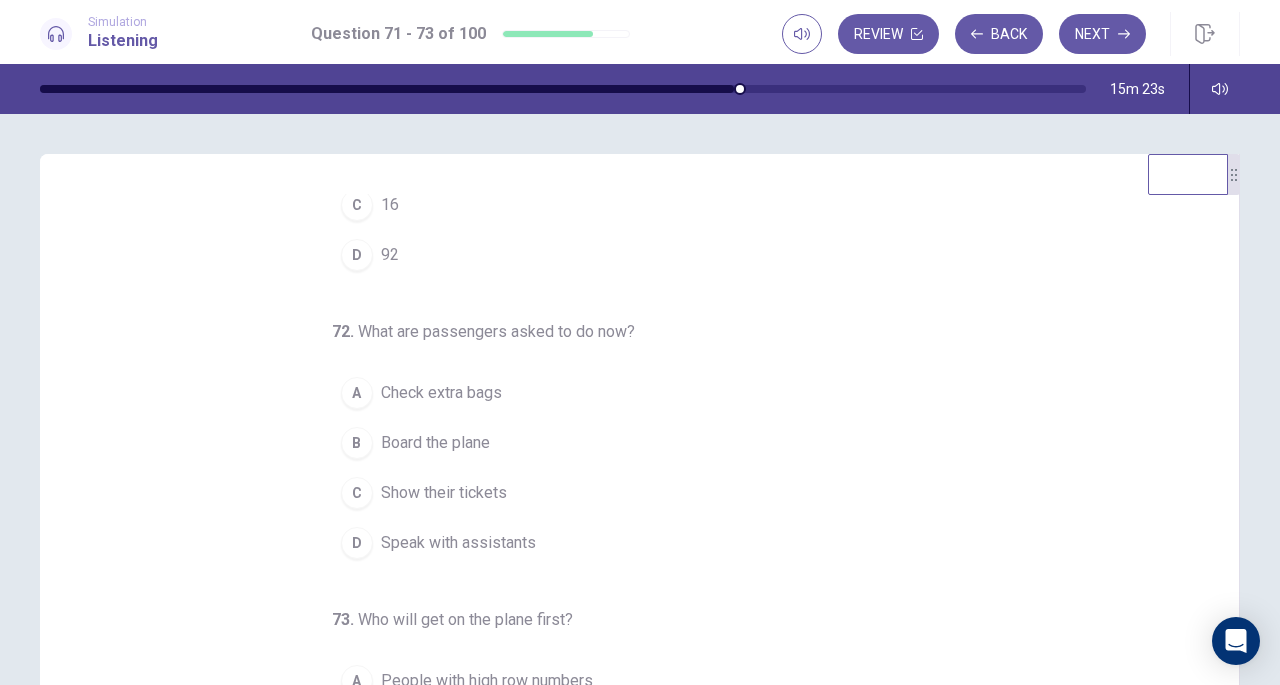 scroll, scrollTop: 200, scrollLeft: 0, axis: vertical 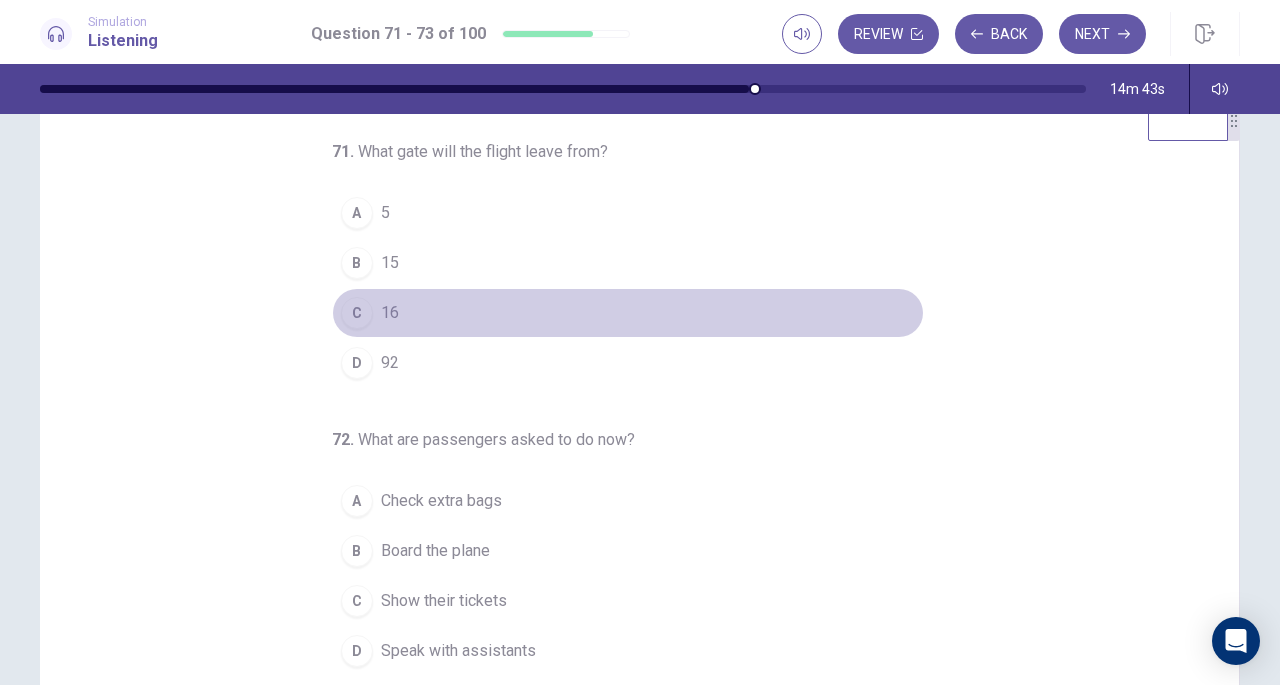 click on "C" at bounding box center [357, 313] 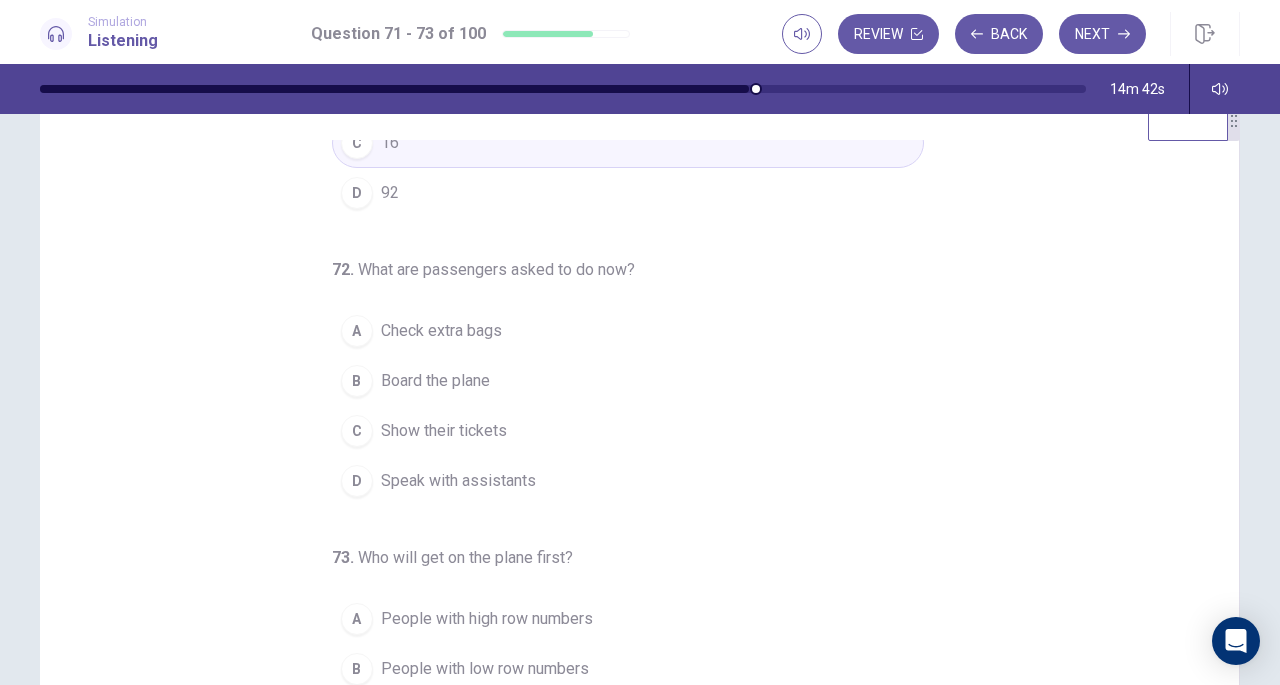 scroll, scrollTop: 200, scrollLeft: 0, axis: vertical 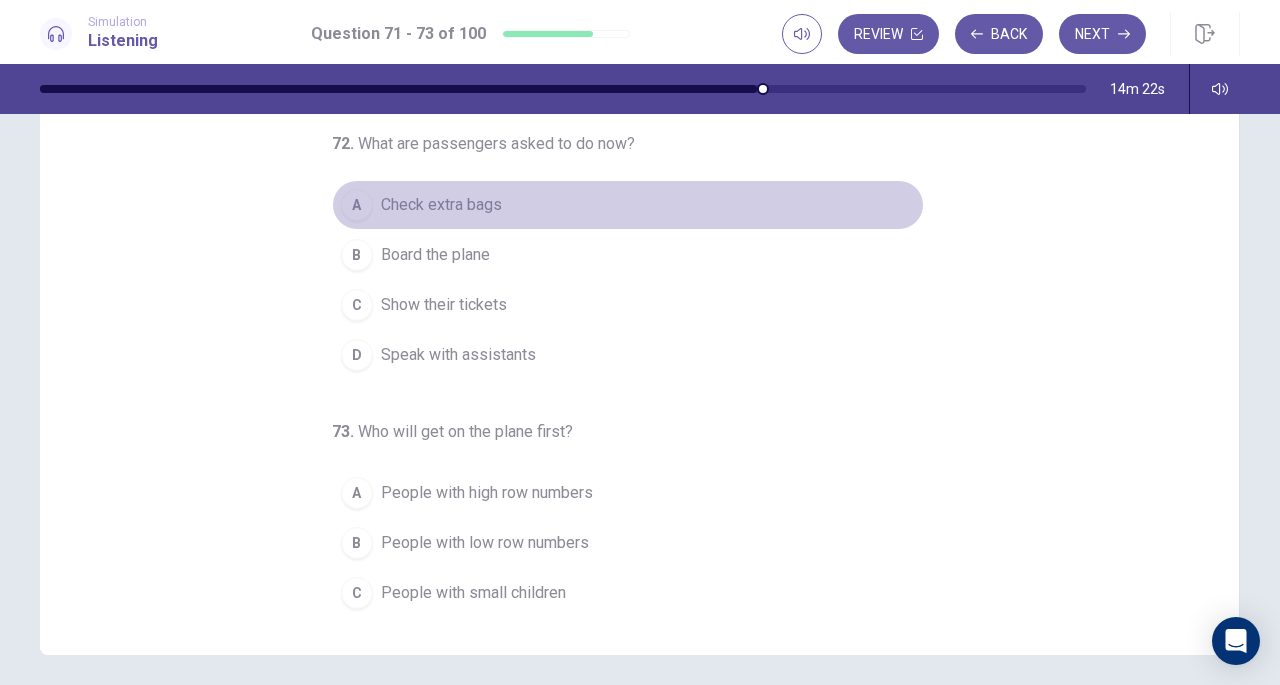 click on "Check extra bags" at bounding box center (441, 205) 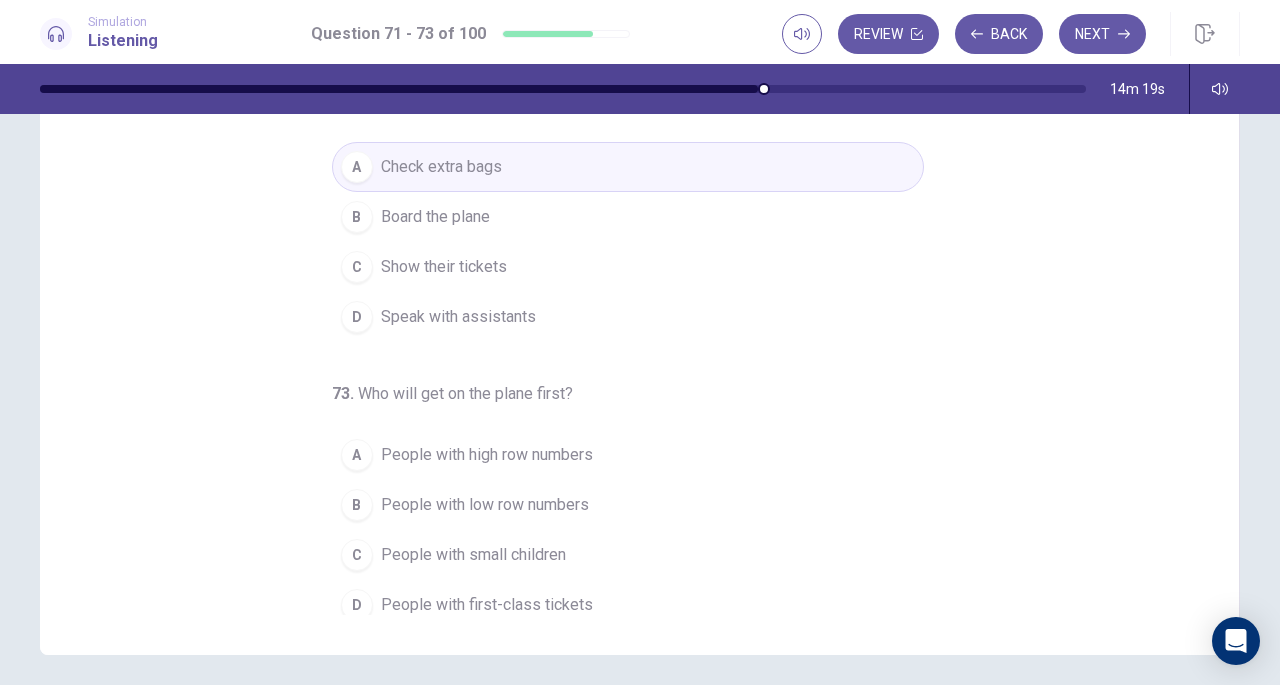 scroll, scrollTop: 200, scrollLeft: 0, axis: vertical 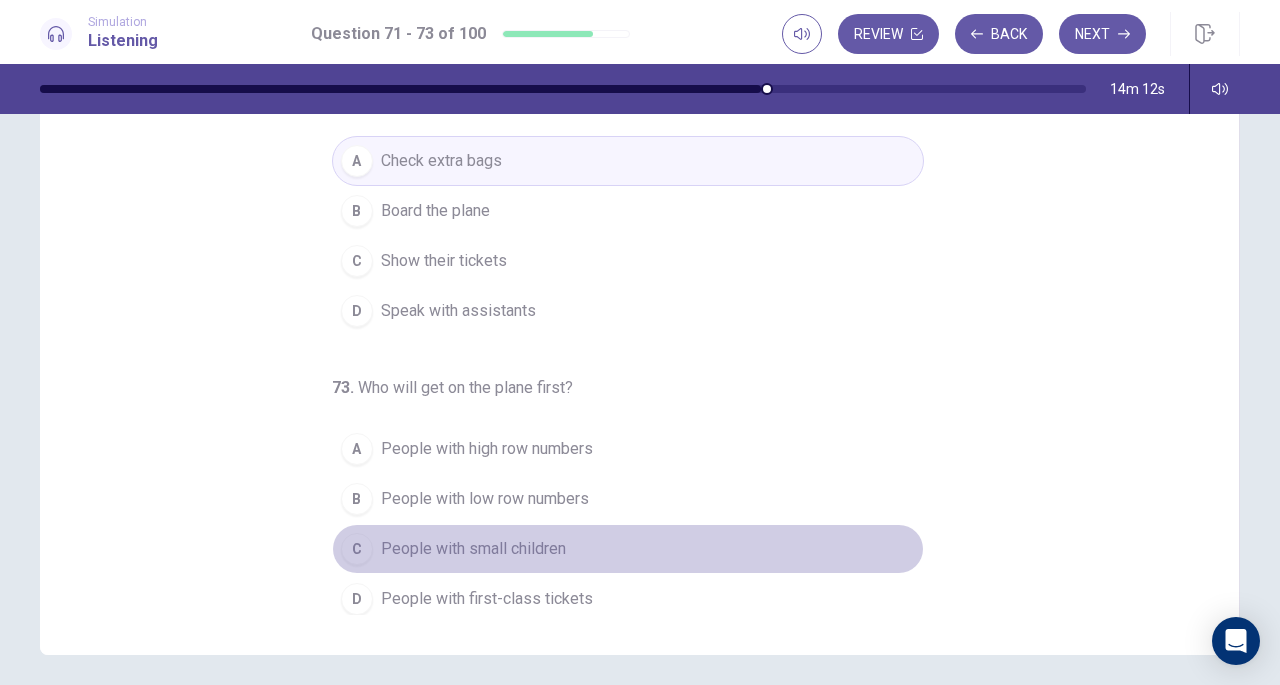 click on "People with small children" at bounding box center (473, 549) 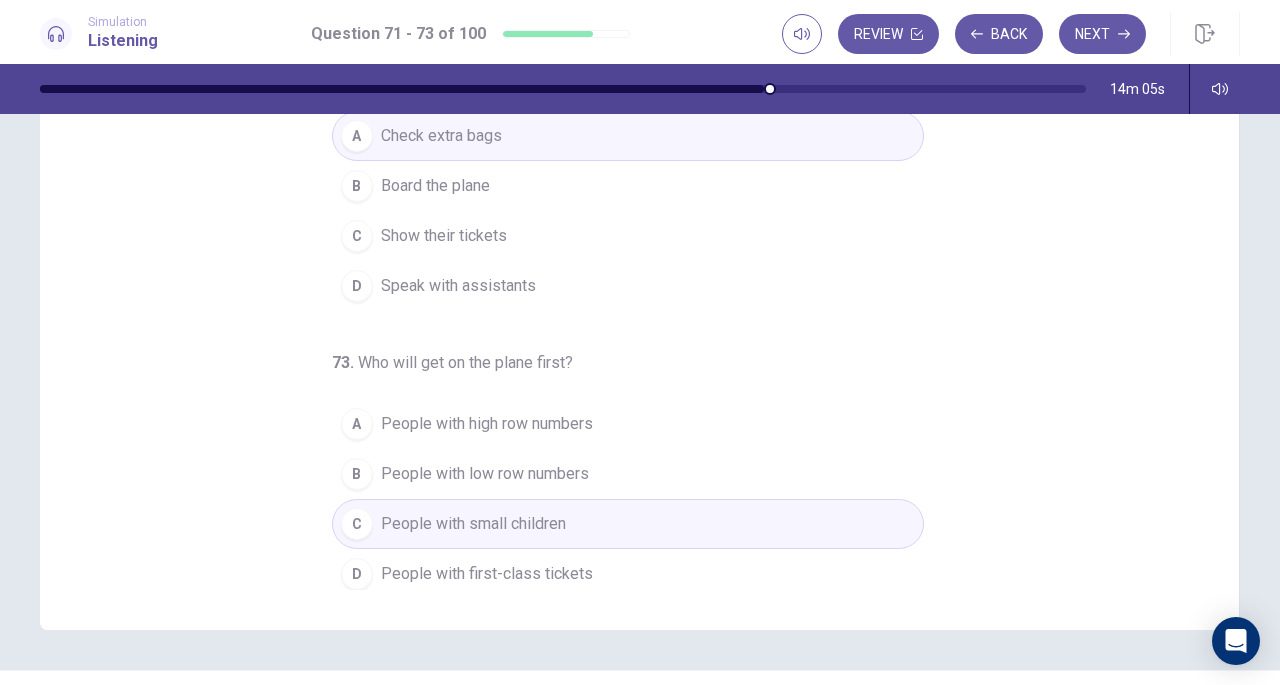 scroll, scrollTop: 220, scrollLeft: 0, axis: vertical 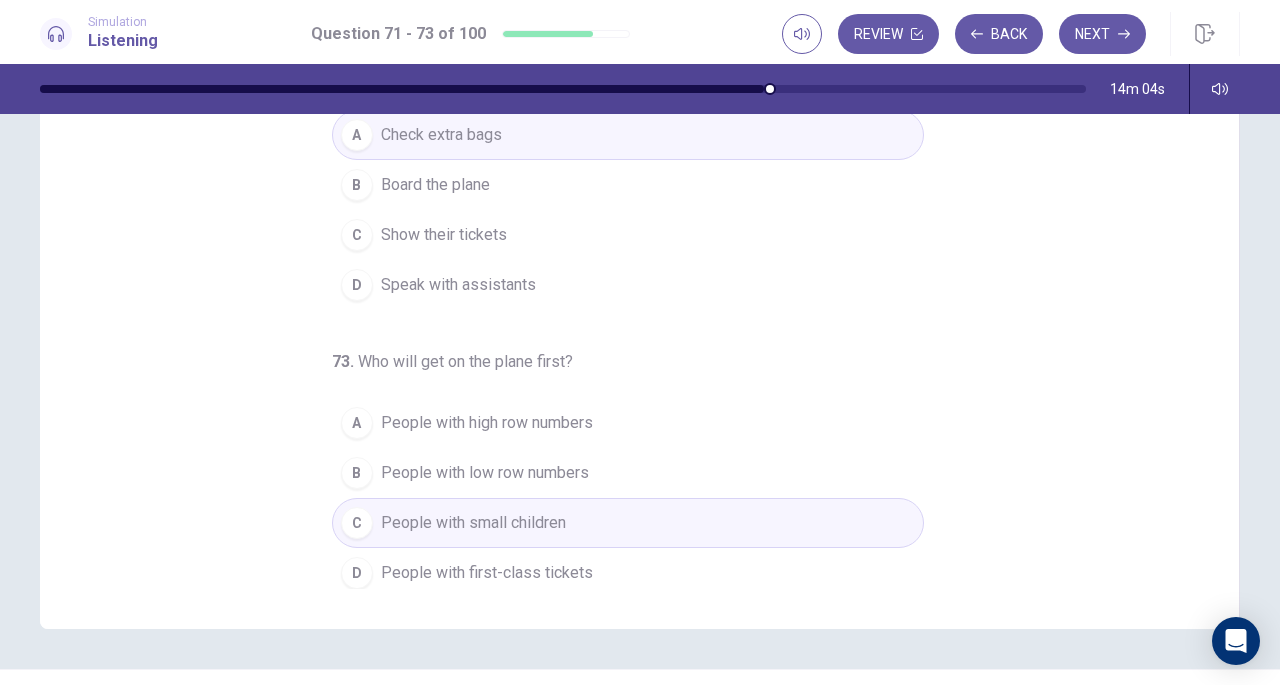 click on "People with first-class tickets" at bounding box center [487, 573] 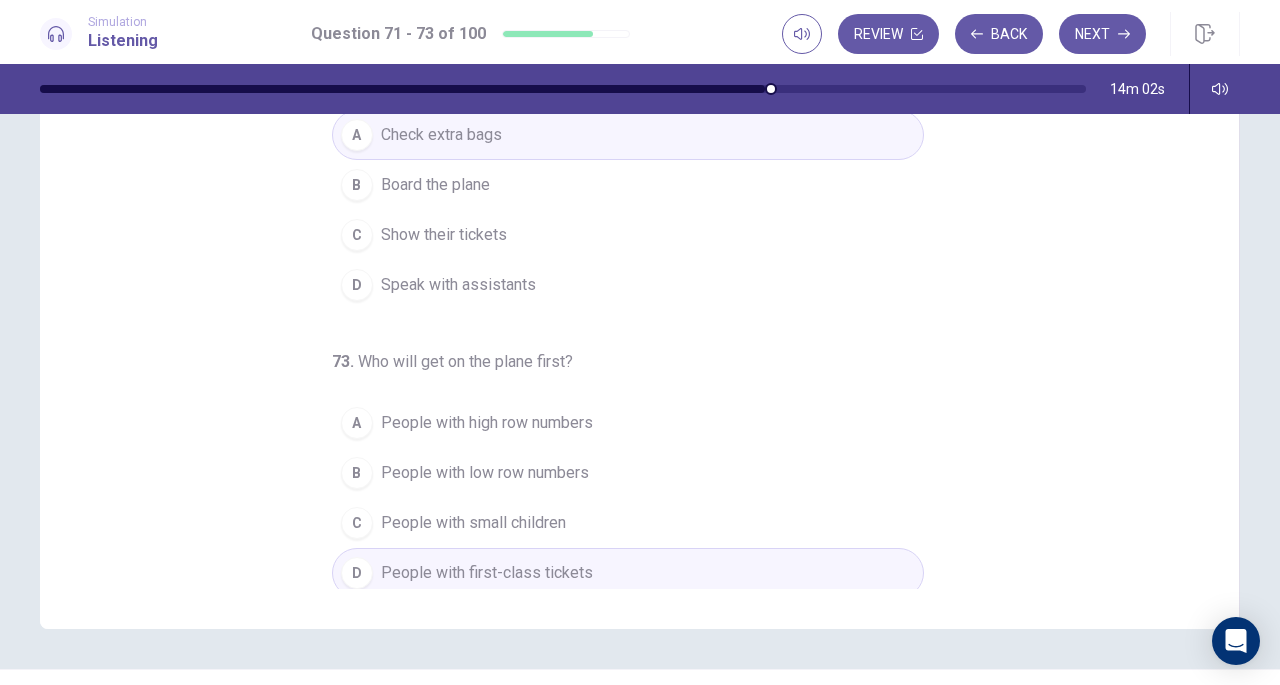 scroll, scrollTop: 0, scrollLeft: 0, axis: both 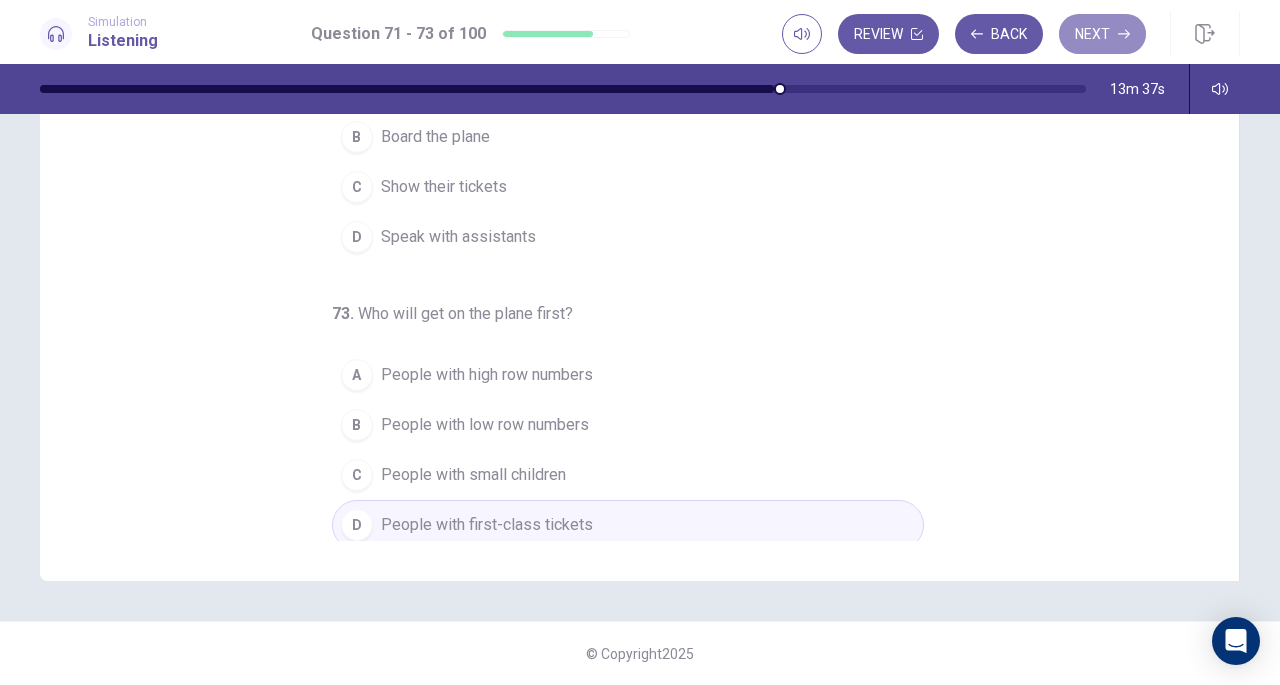click on "Next" at bounding box center [1102, 34] 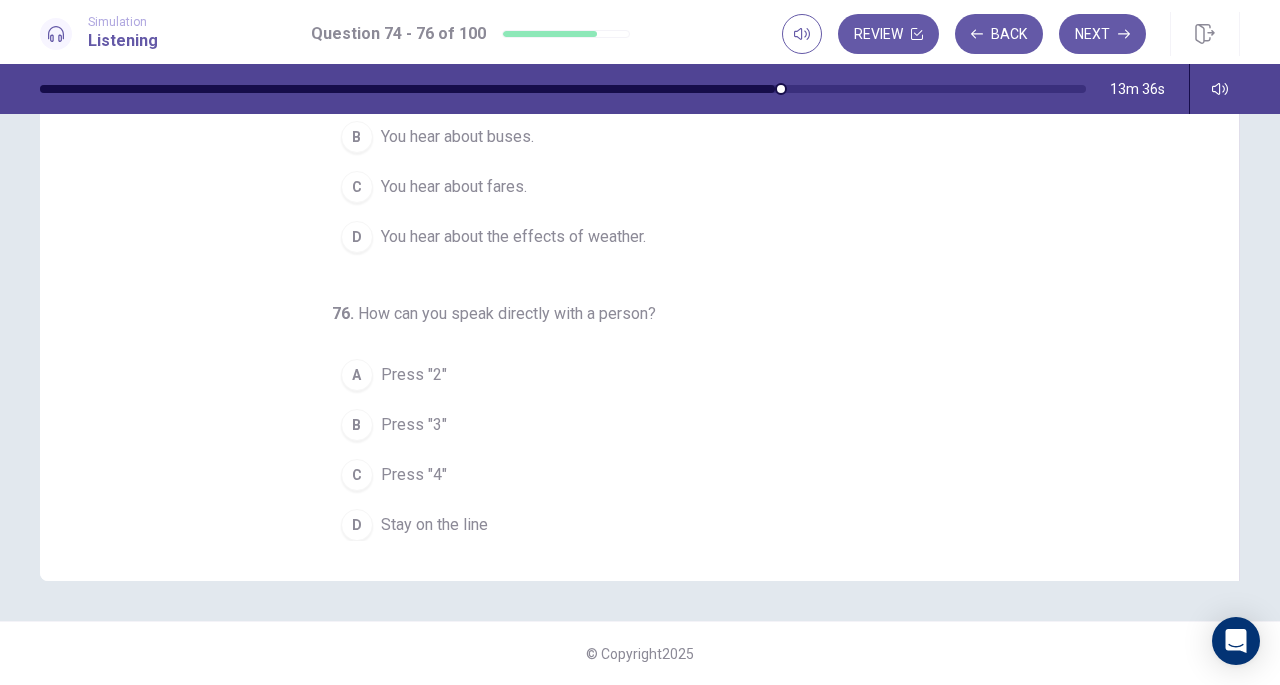scroll, scrollTop: 0, scrollLeft: 0, axis: both 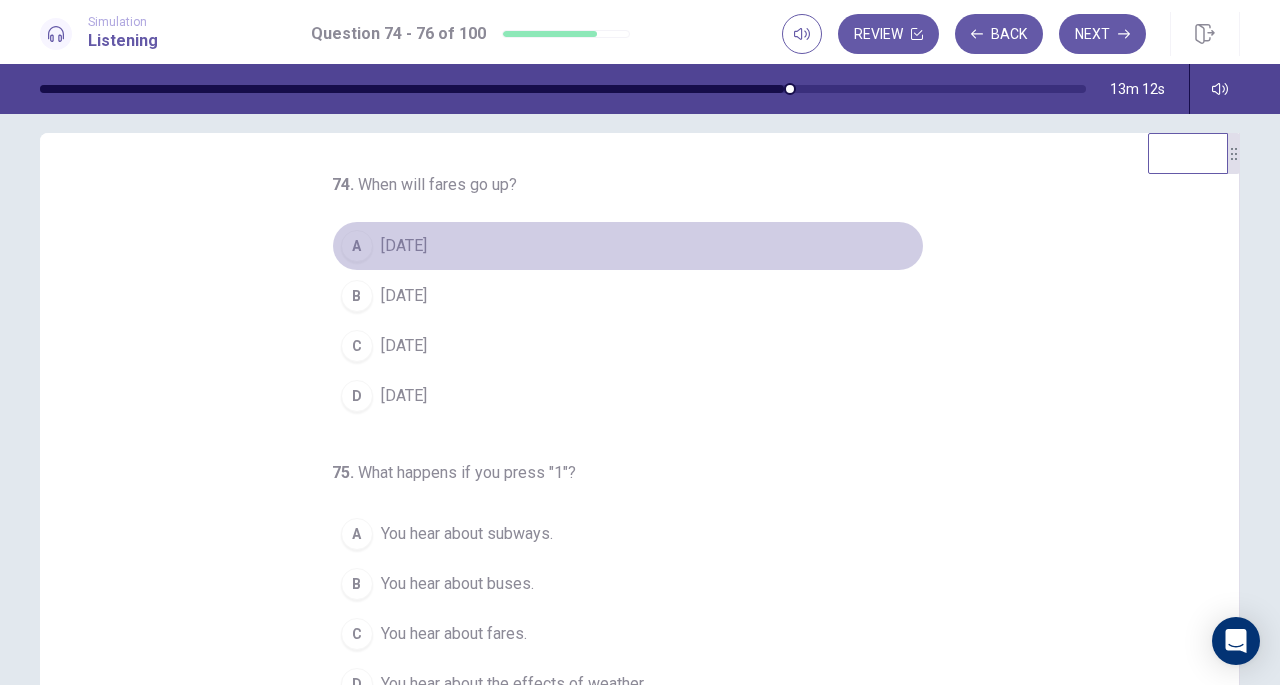 click on "A [DATE]" at bounding box center (628, 246) 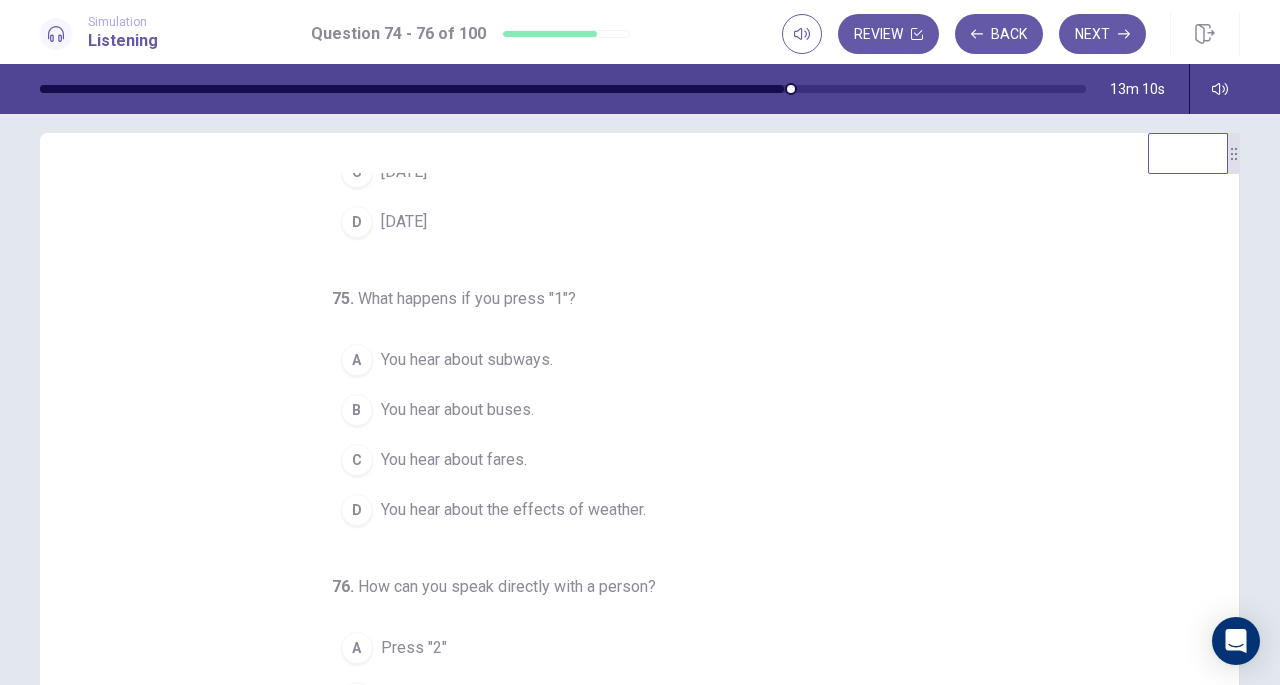 scroll, scrollTop: 200, scrollLeft: 0, axis: vertical 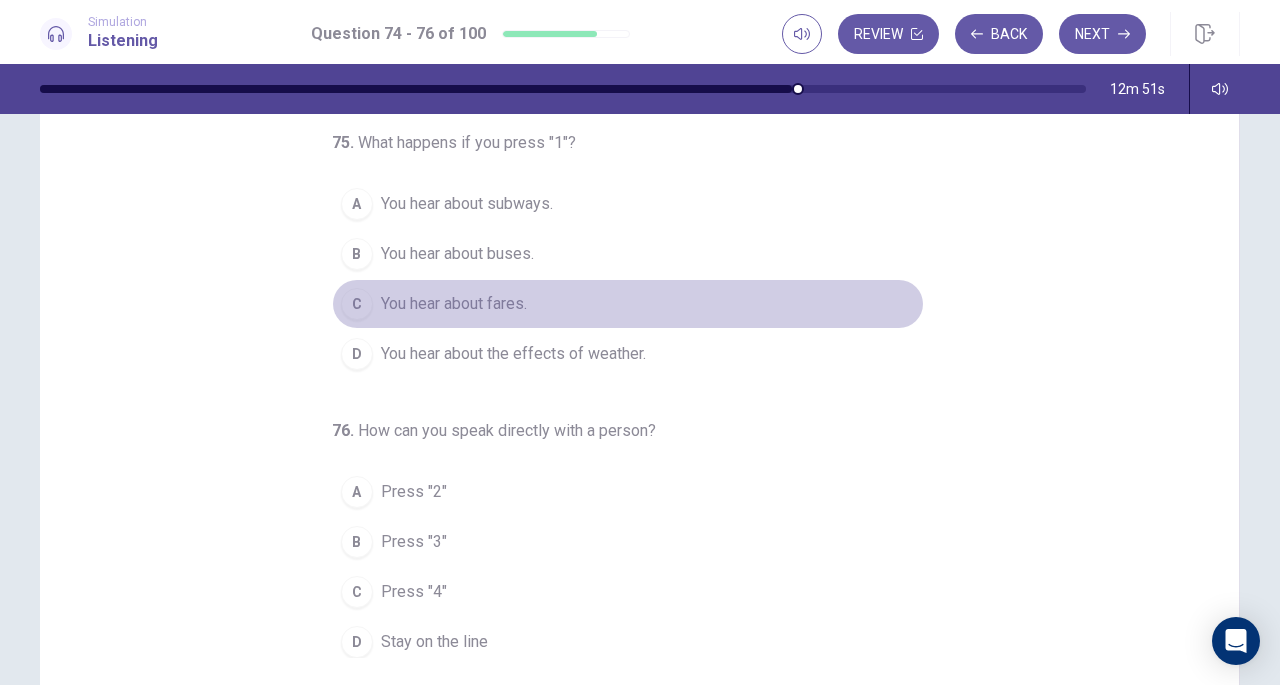 click on "C You hear about fares." at bounding box center [628, 304] 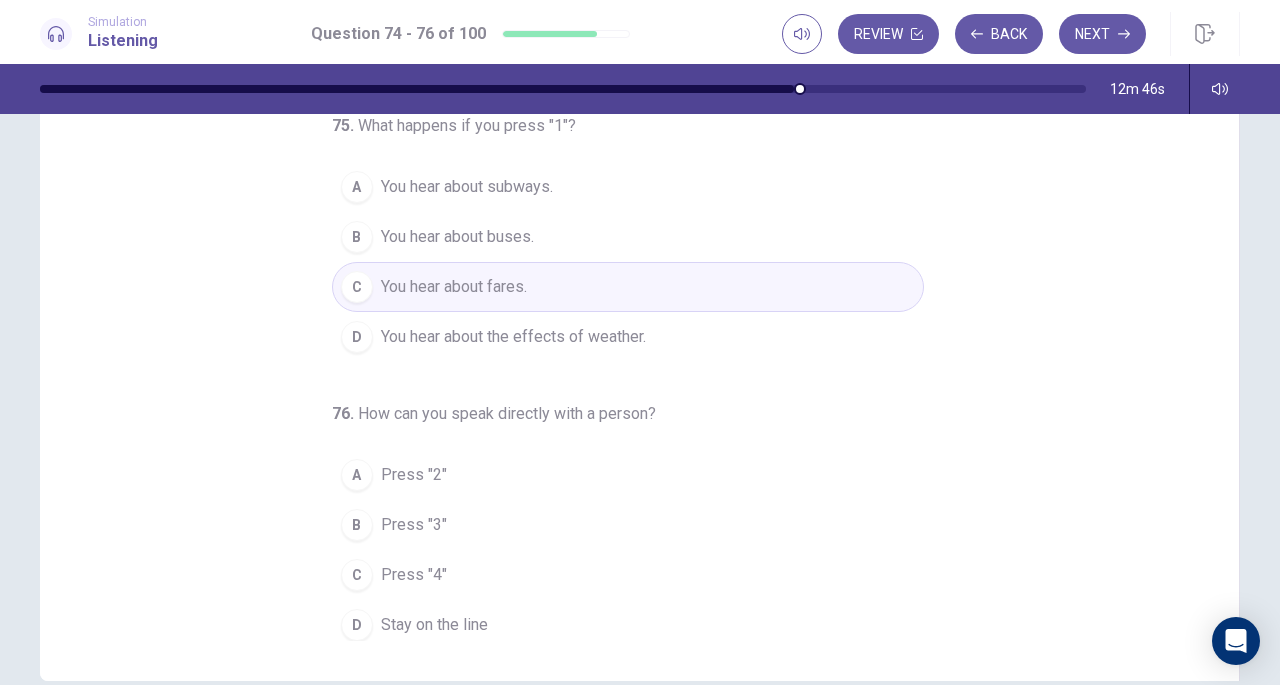 scroll, scrollTop: 175, scrollLeft: 0, axis: vertical 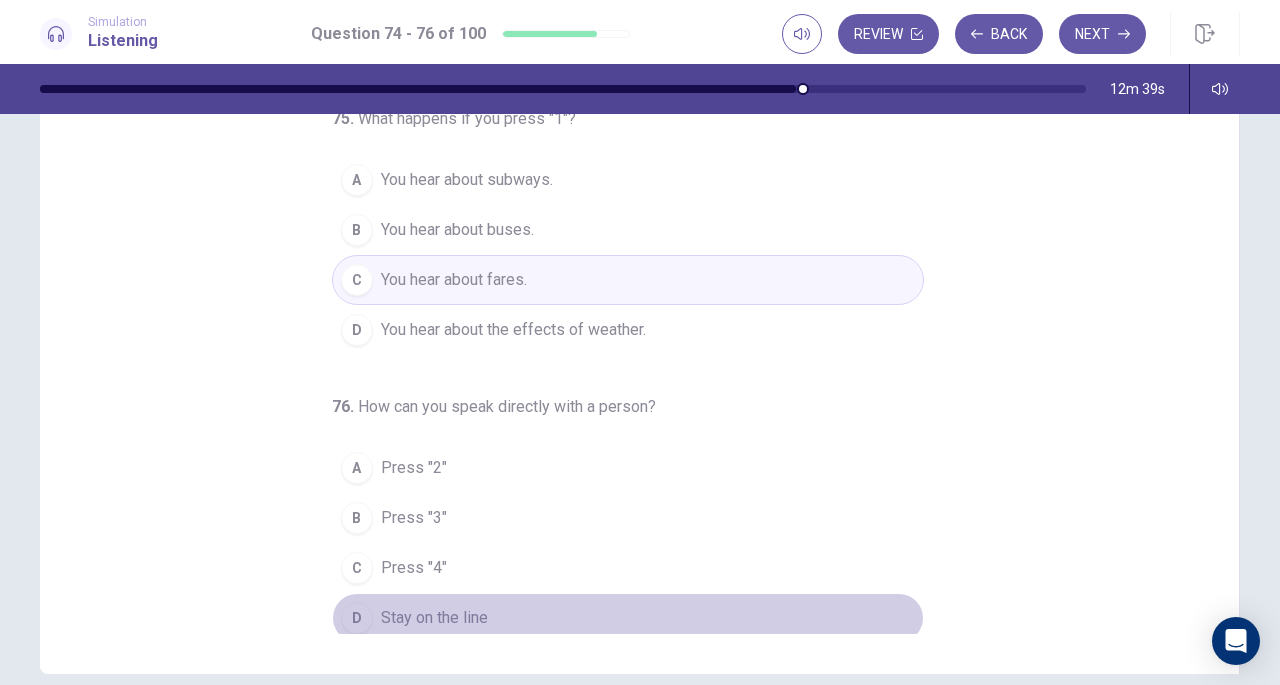 click on "Stay on the line" at bounding box center [434, 618] 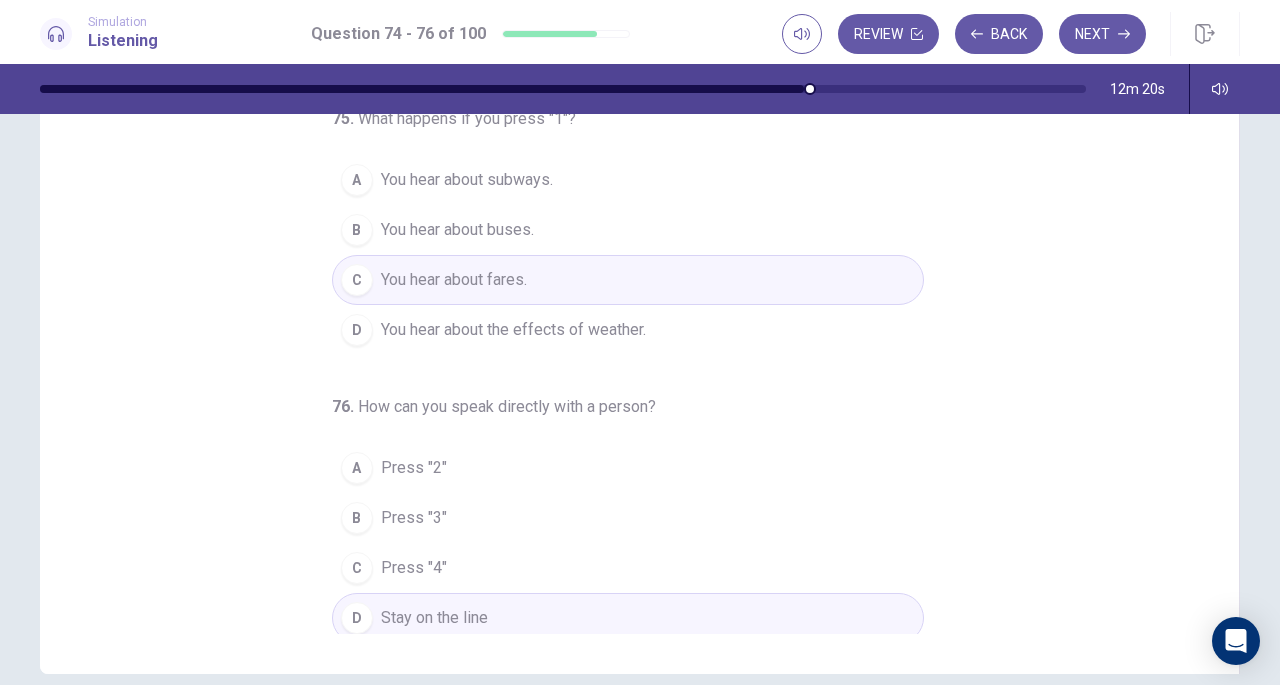 scroll, scrollTop: 0, scrollLeft: 0, axis: both 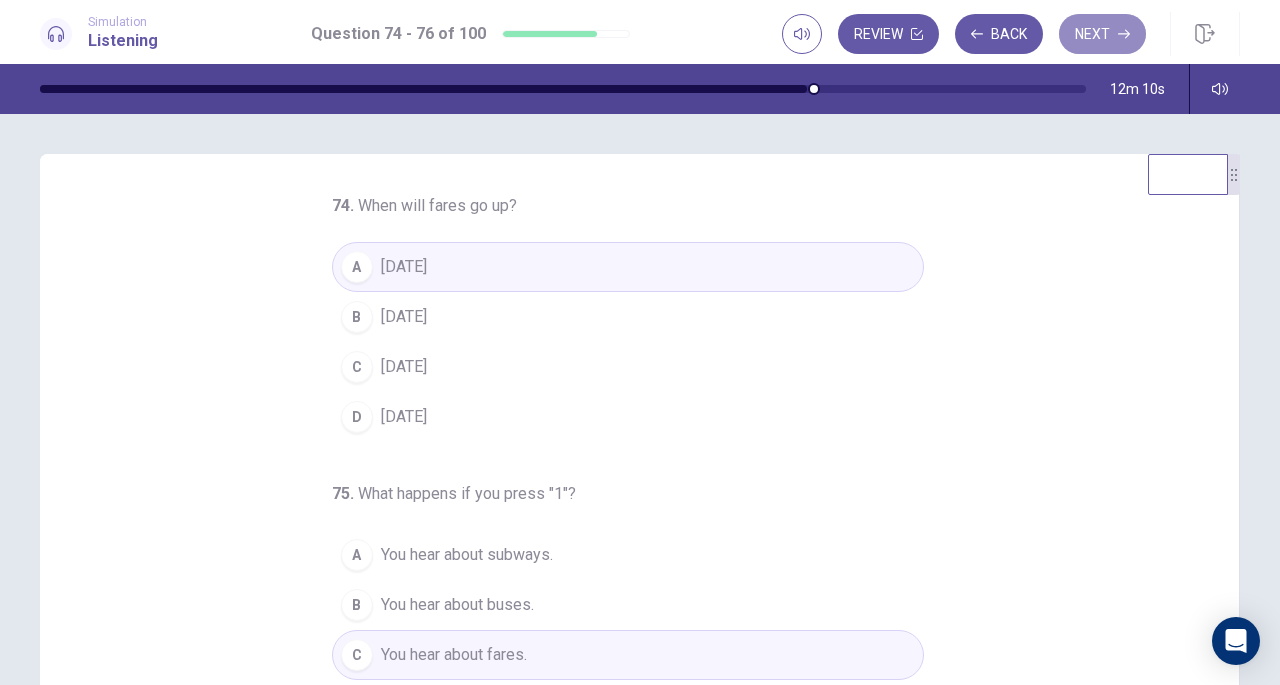 click on "Next" at bounding box center [1102, 34] 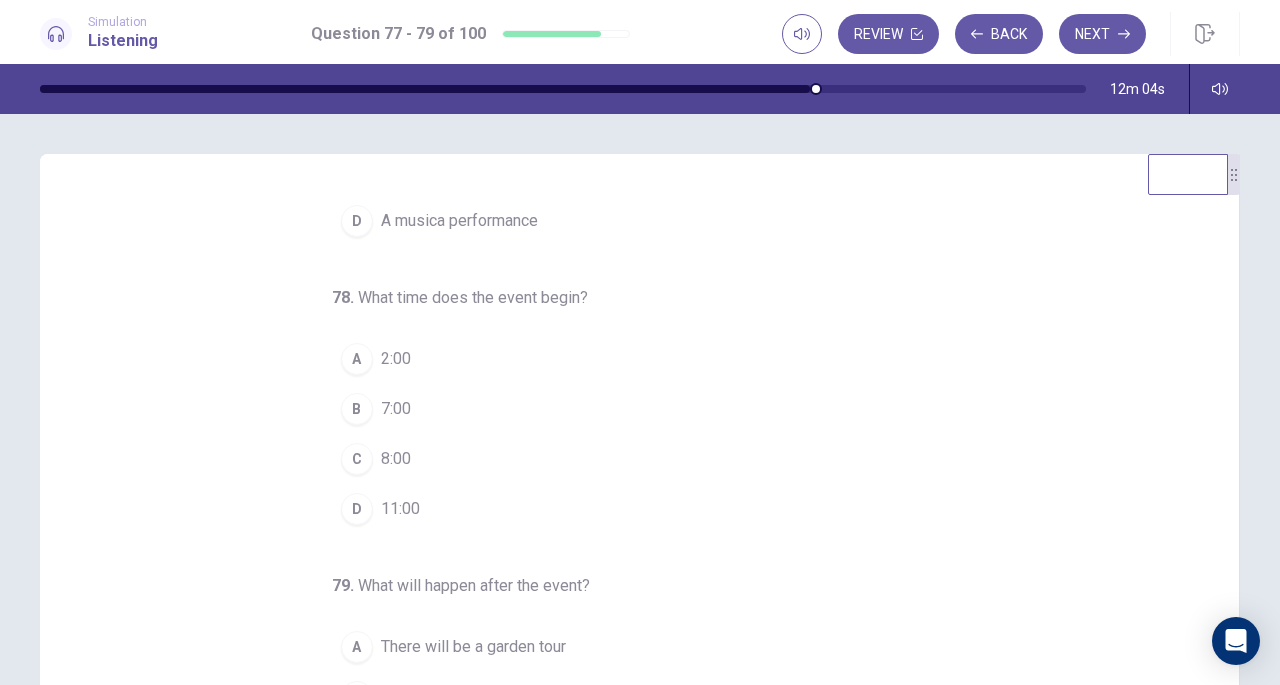 scroll, scrollTop: 200, scrollLeft: 0, axis: vertical 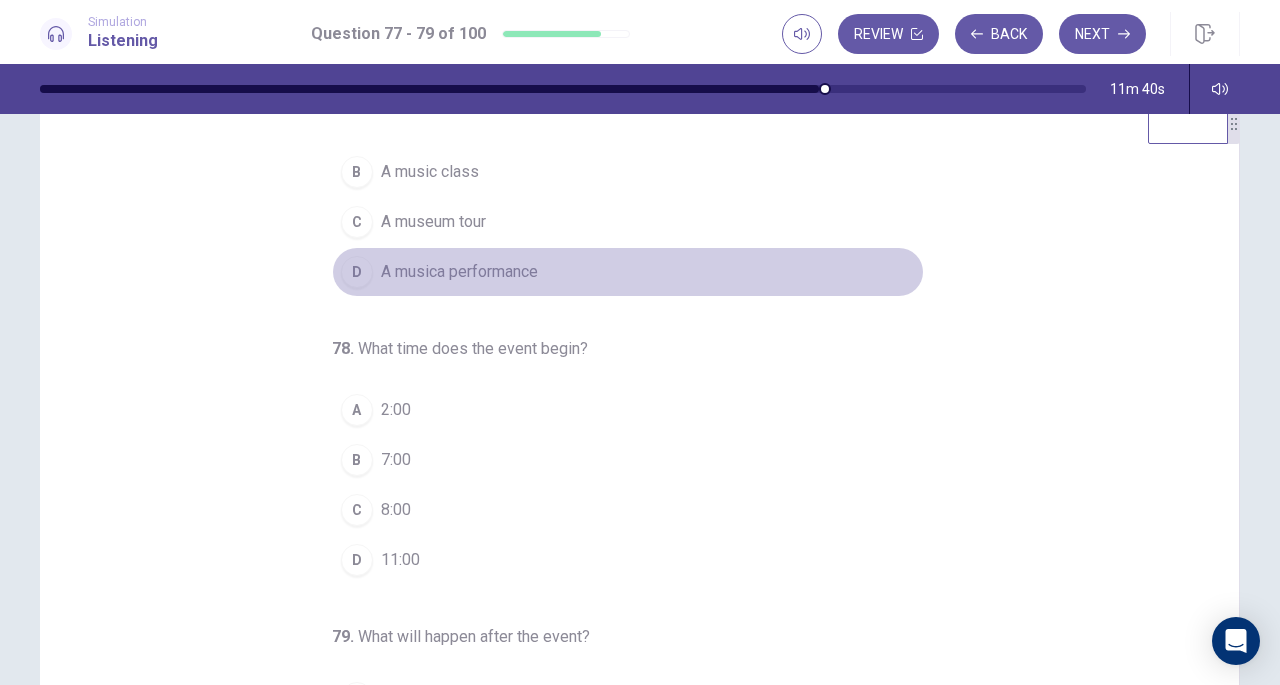 click on "A musica performance" at bounding box center [459, 272] 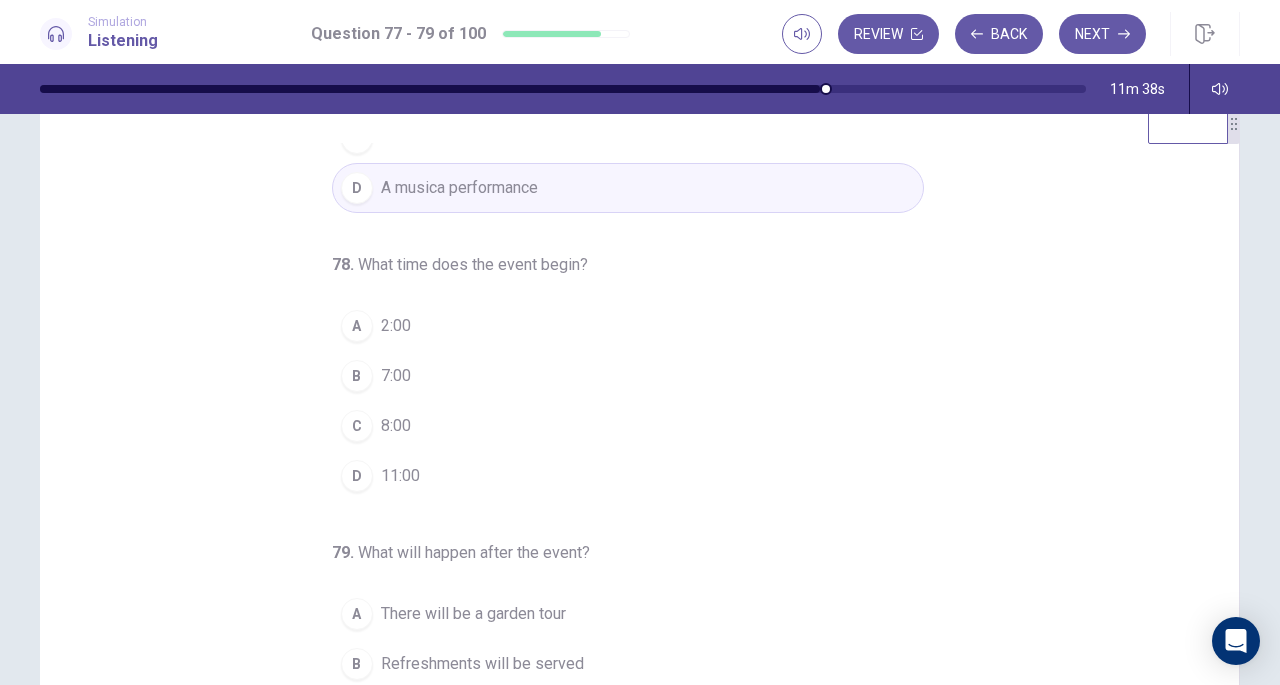 scroll, scrollTop: 200, scrollLeft: 0, axis: vertical 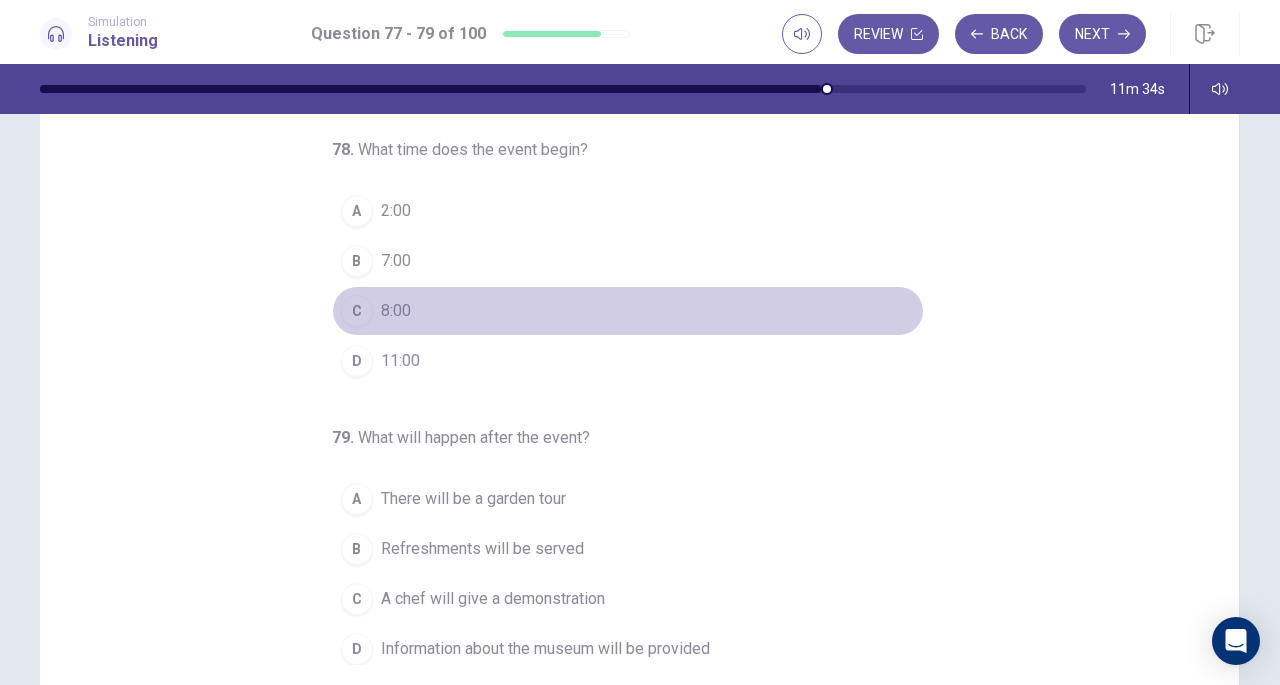 click on "C 8:00" at bounding box center (628, 311) 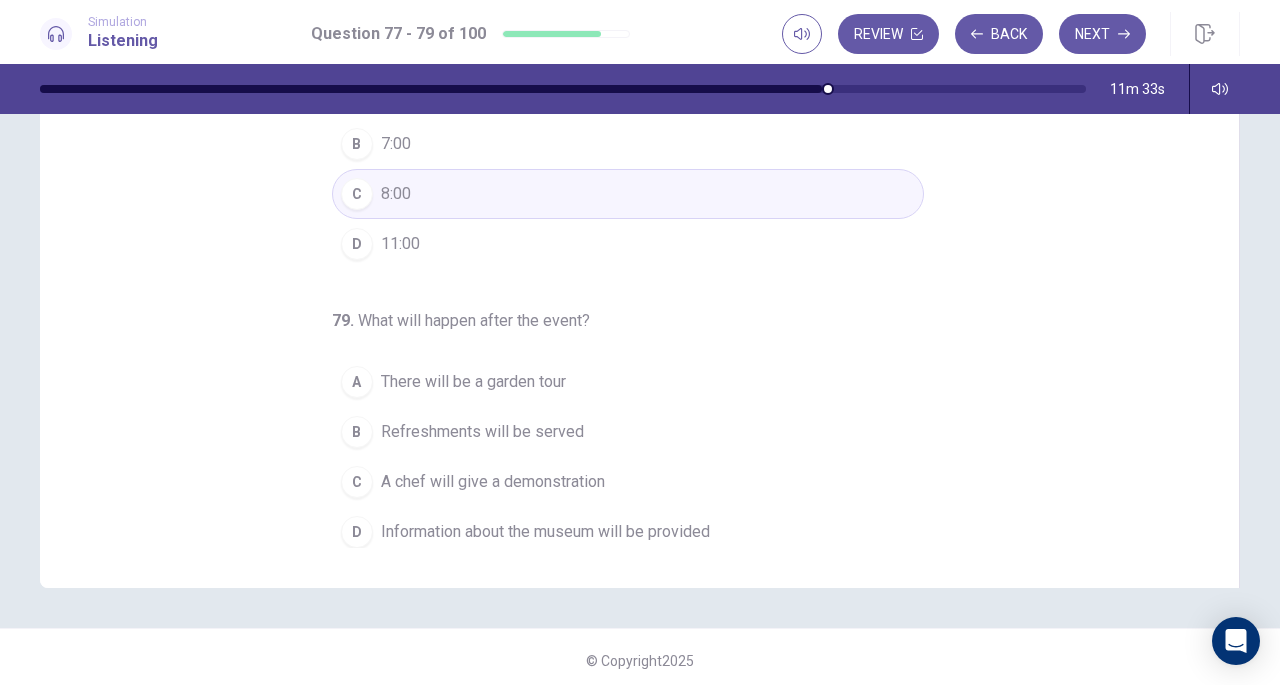 scroll, scrollTop: 268, scrollLeft: 0, axis: vertical 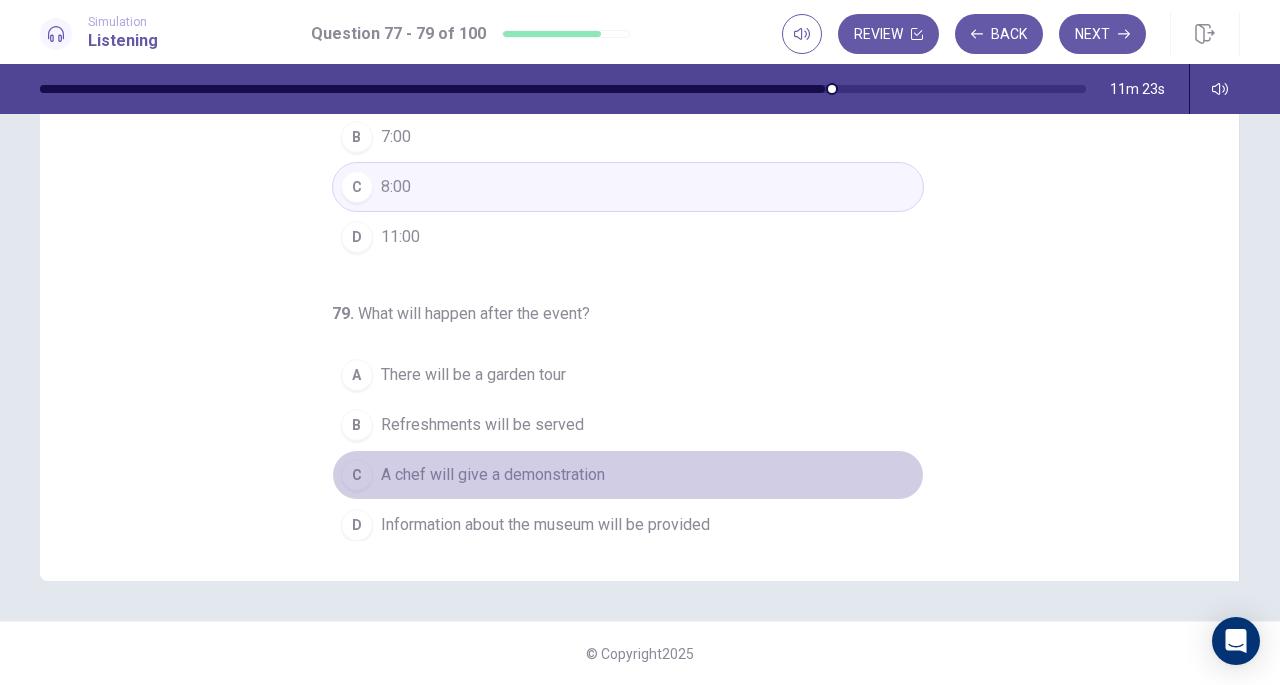 click on "A chef will give a demonstration" at bounding box center [493, 475] 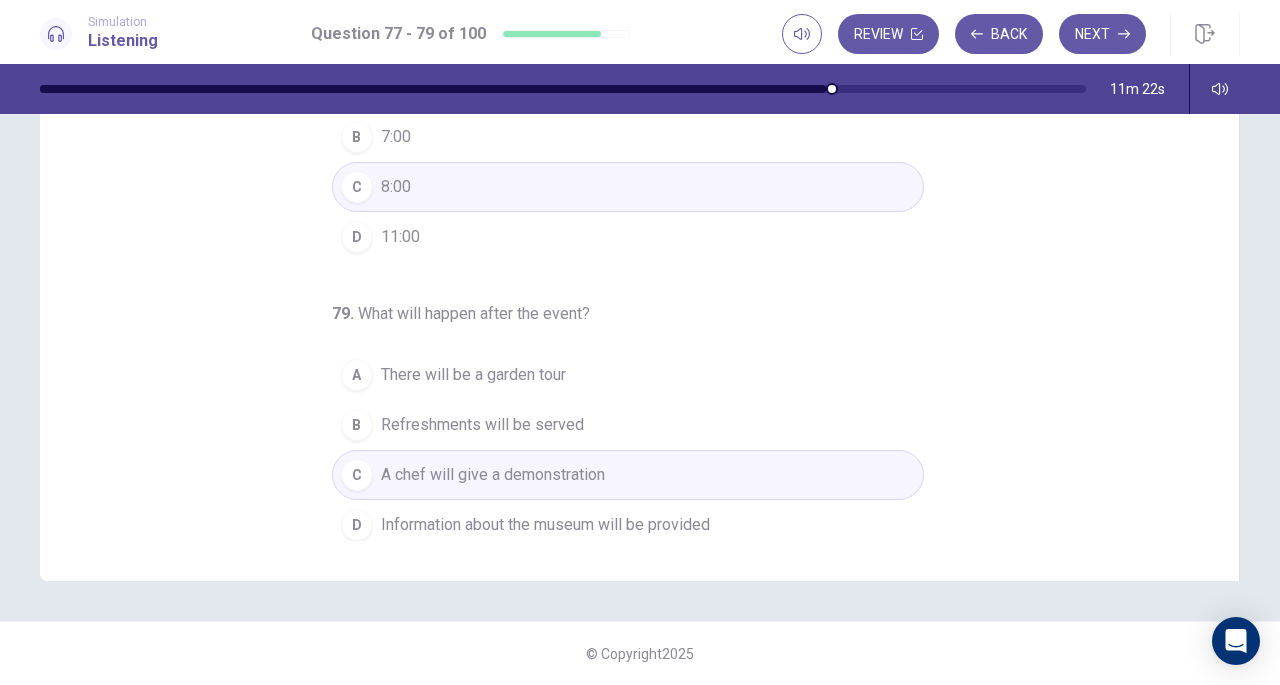 scroll, scrollTop: 0, scrollLeft: 0, axis: both 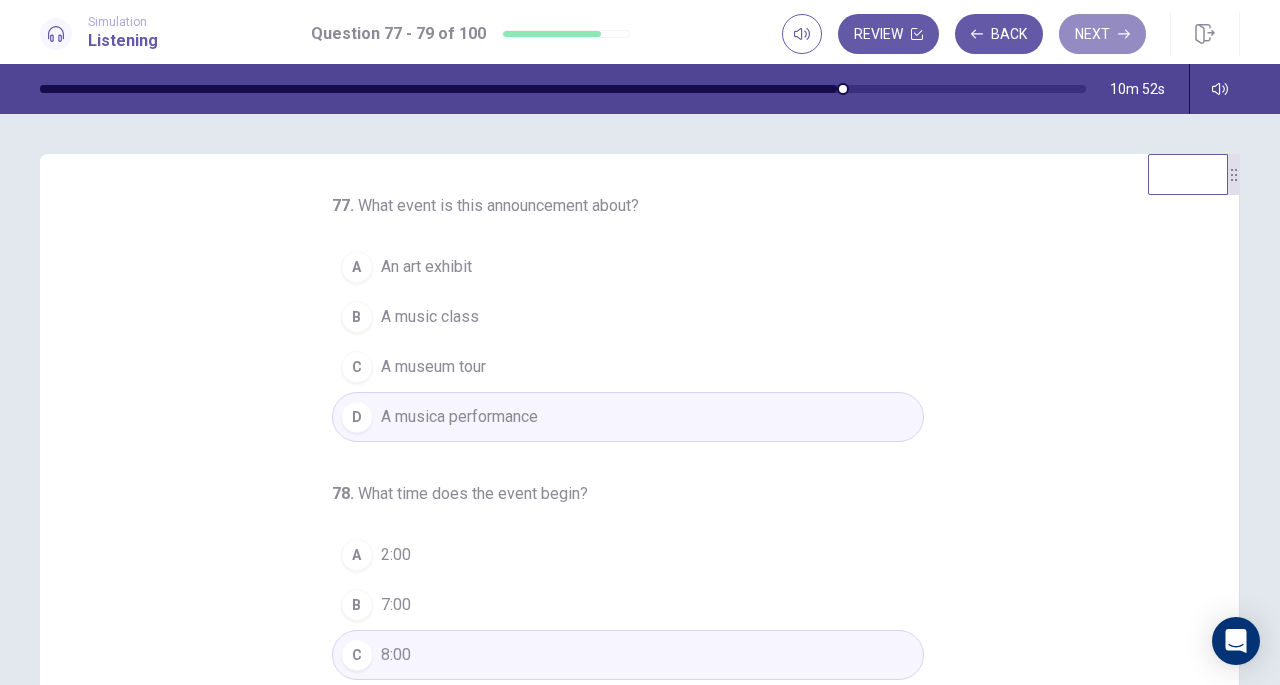 click on "Next" at bounding box center [1102, 34] 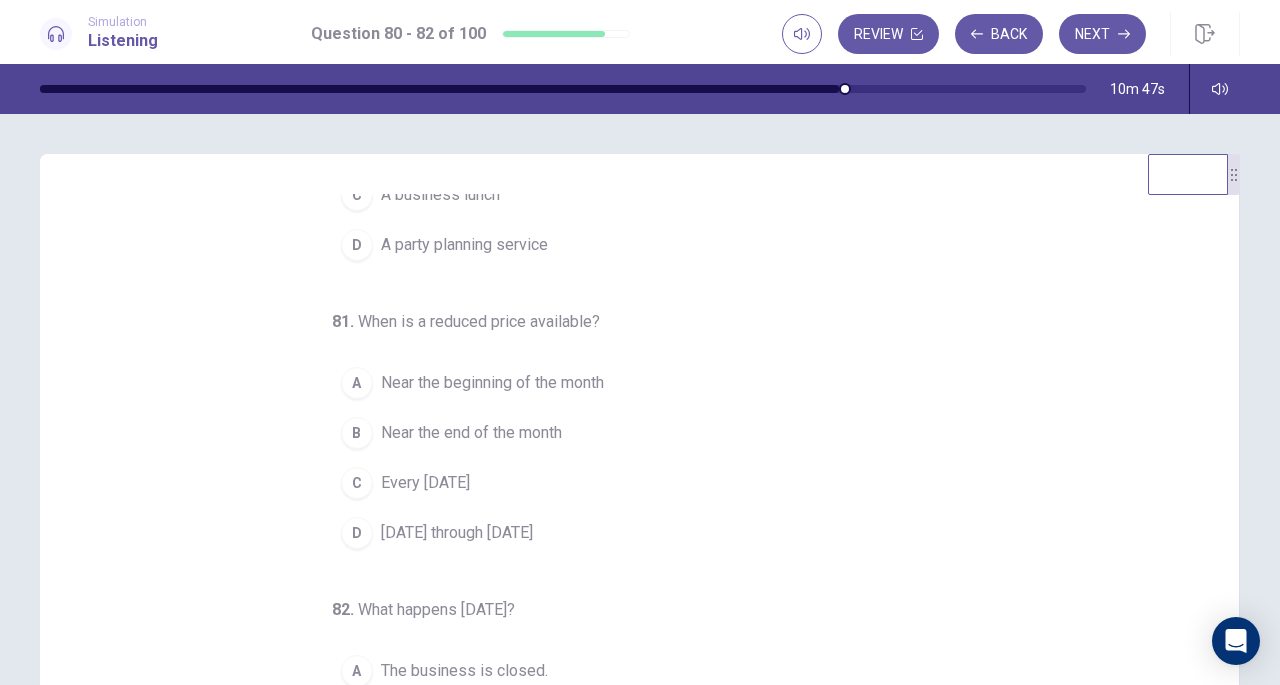 scroll, scrollTop: 200, scrollLeft: 0, axis: vertical 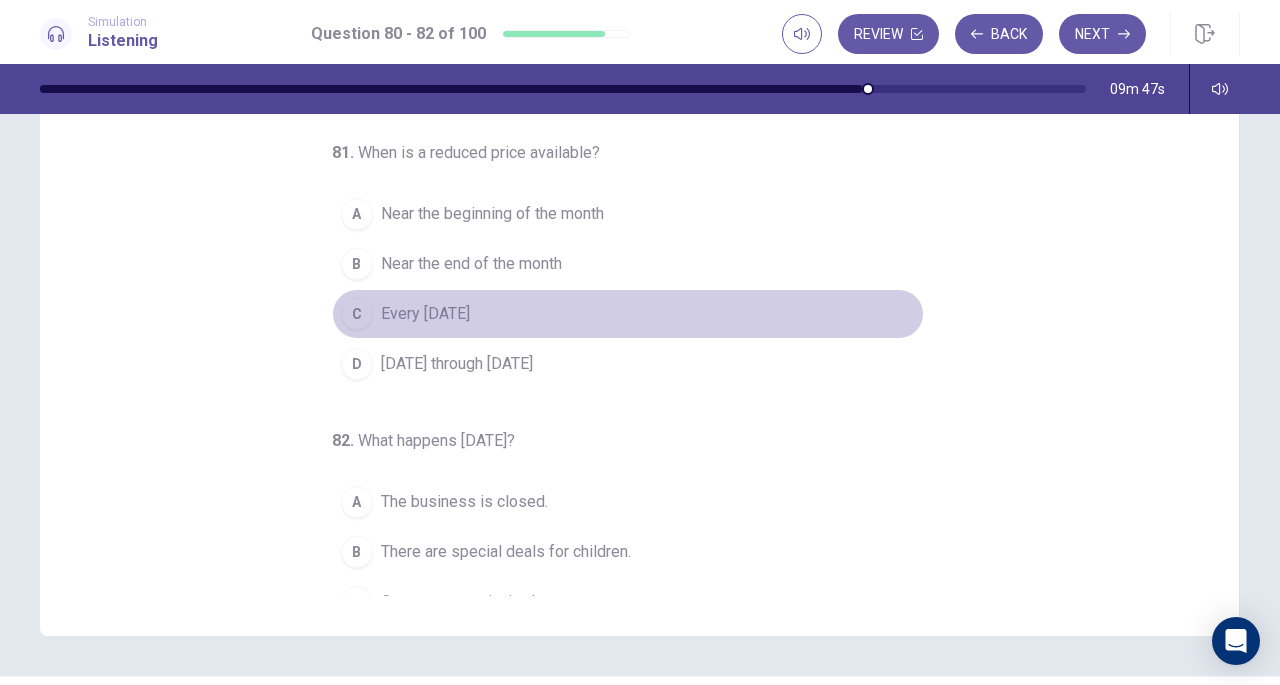 click on "C Every [DATE]" at bounding box center [628, 314] 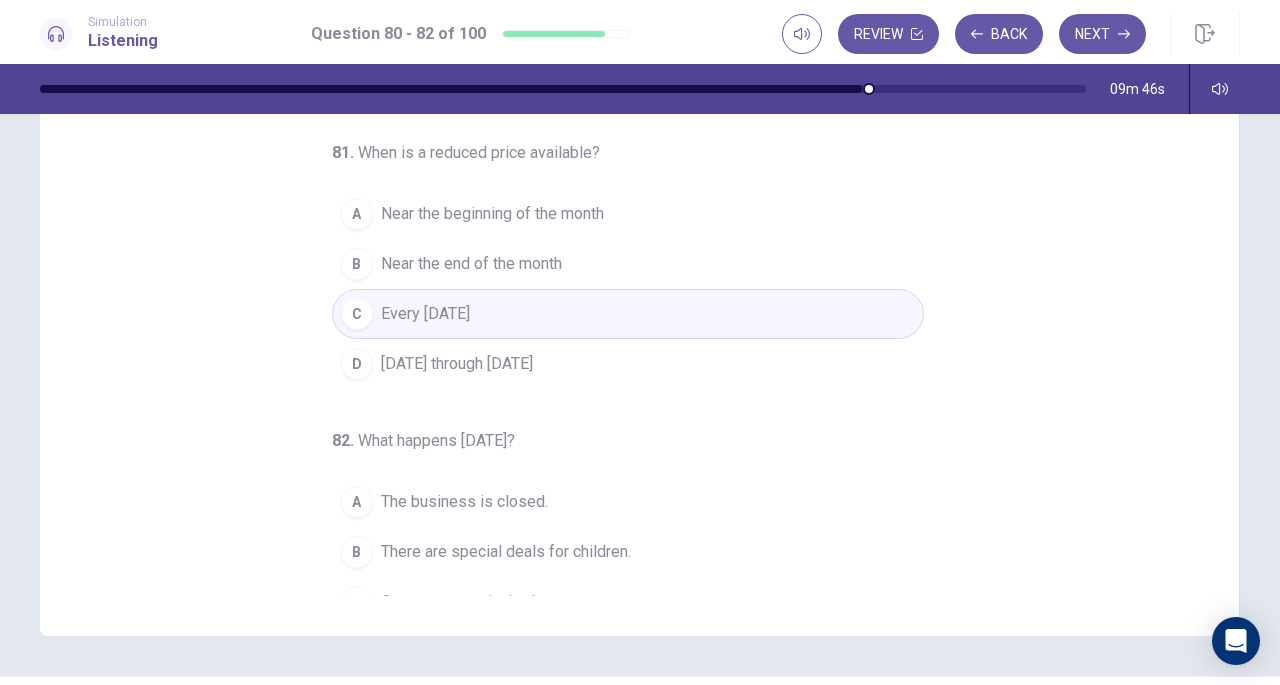 scroll, scrollTop: 200, scrollLeft: 0, axis: vertical 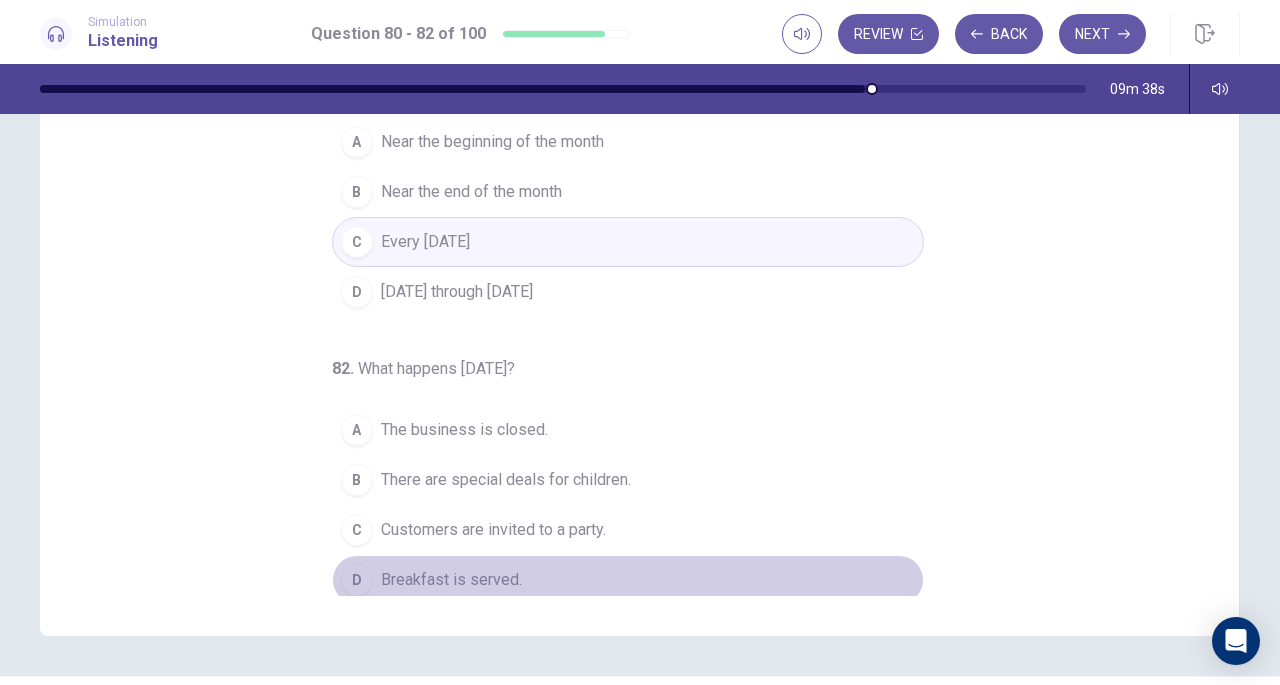click on "D Breakfast is served." at bounding box center [628, 580] 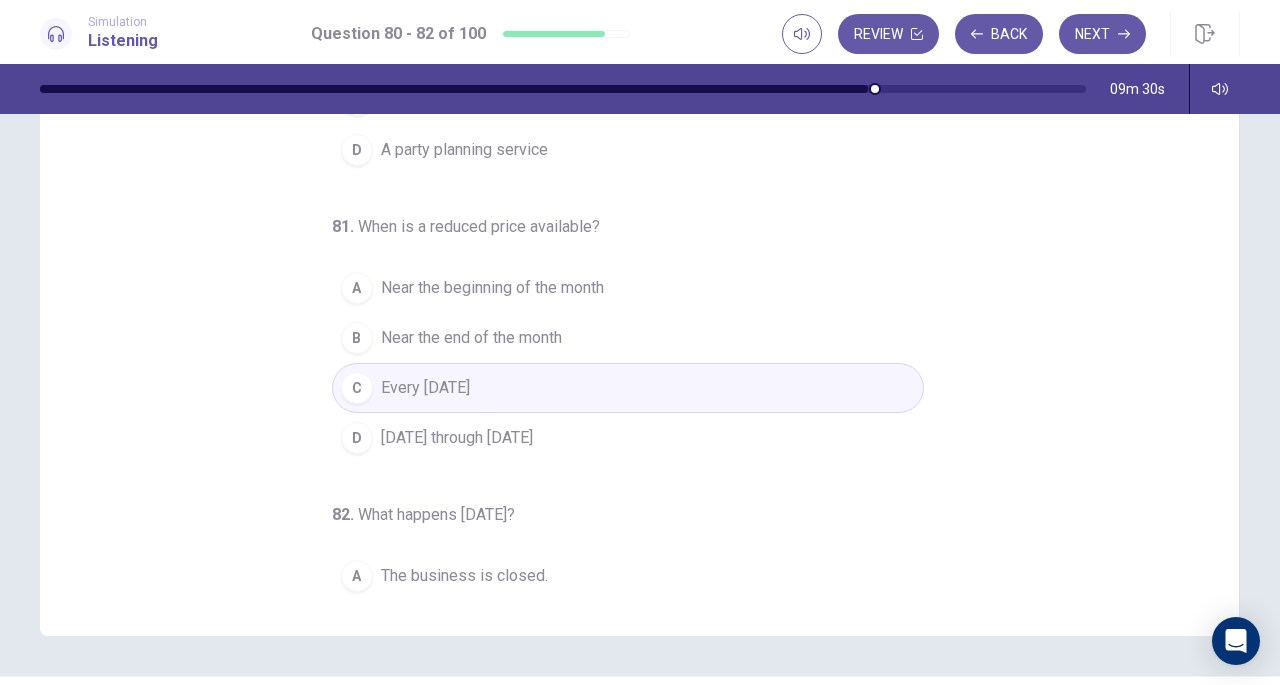 scroll, scrollTop: 0, scrollLeft: 0, axis: both 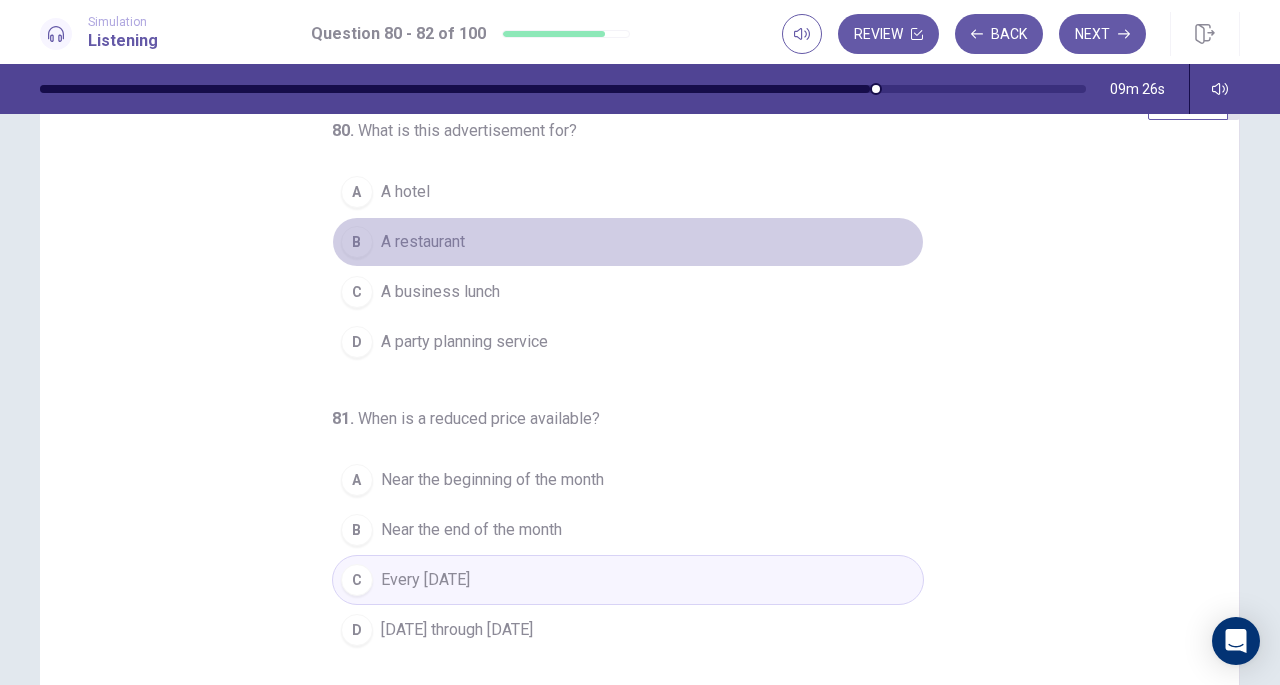 click on "B A restaurant" at bounding box center [628, 242] 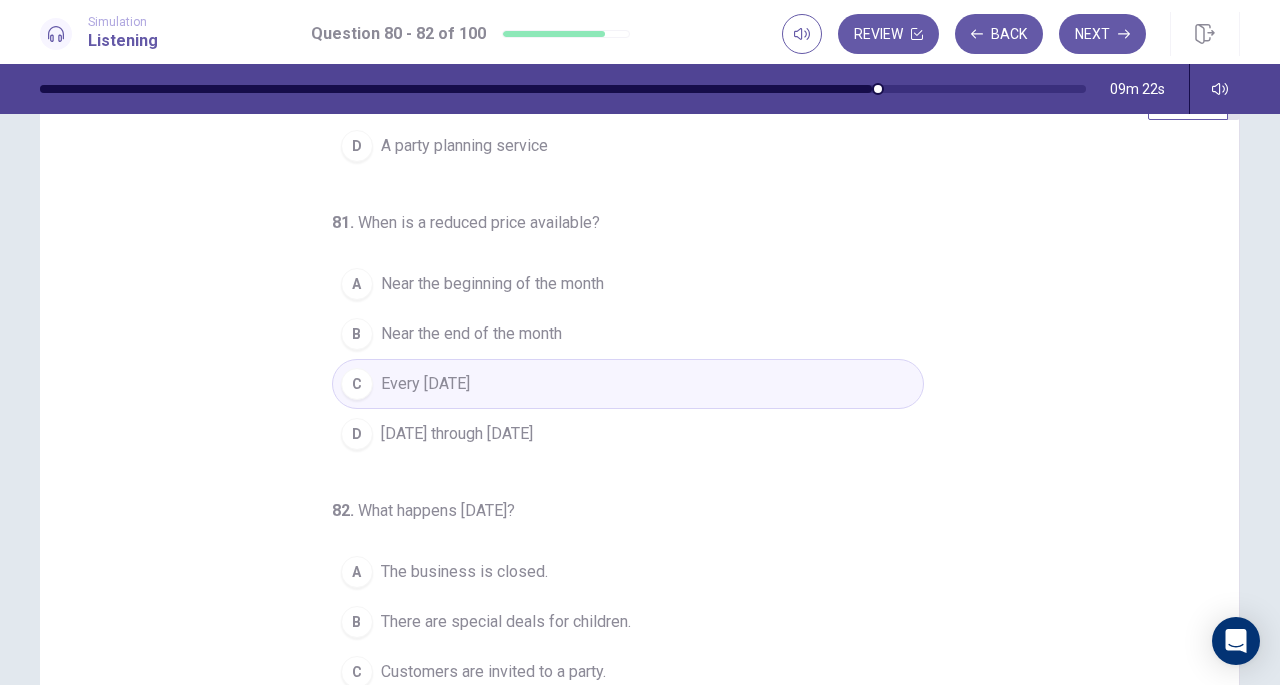 scroll, scrollTop: 200, scrollLeft: 0, axis: vertical 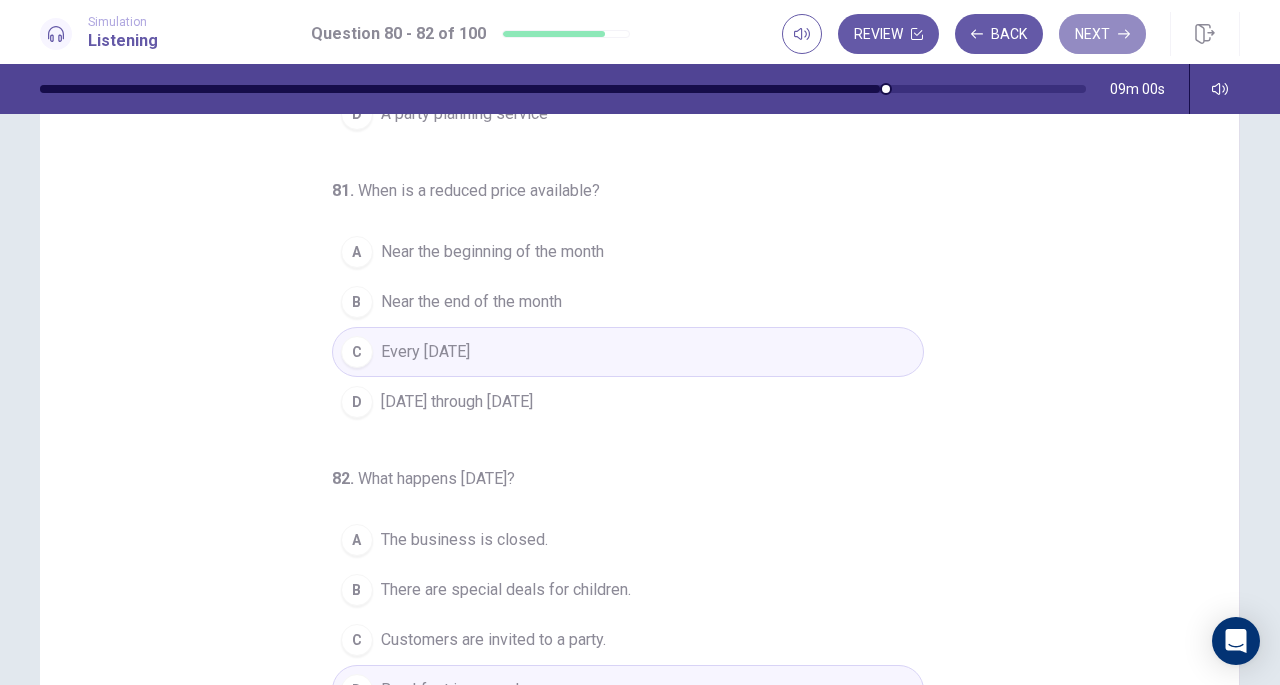 click on "Next" at bounding box center [1102, 34] 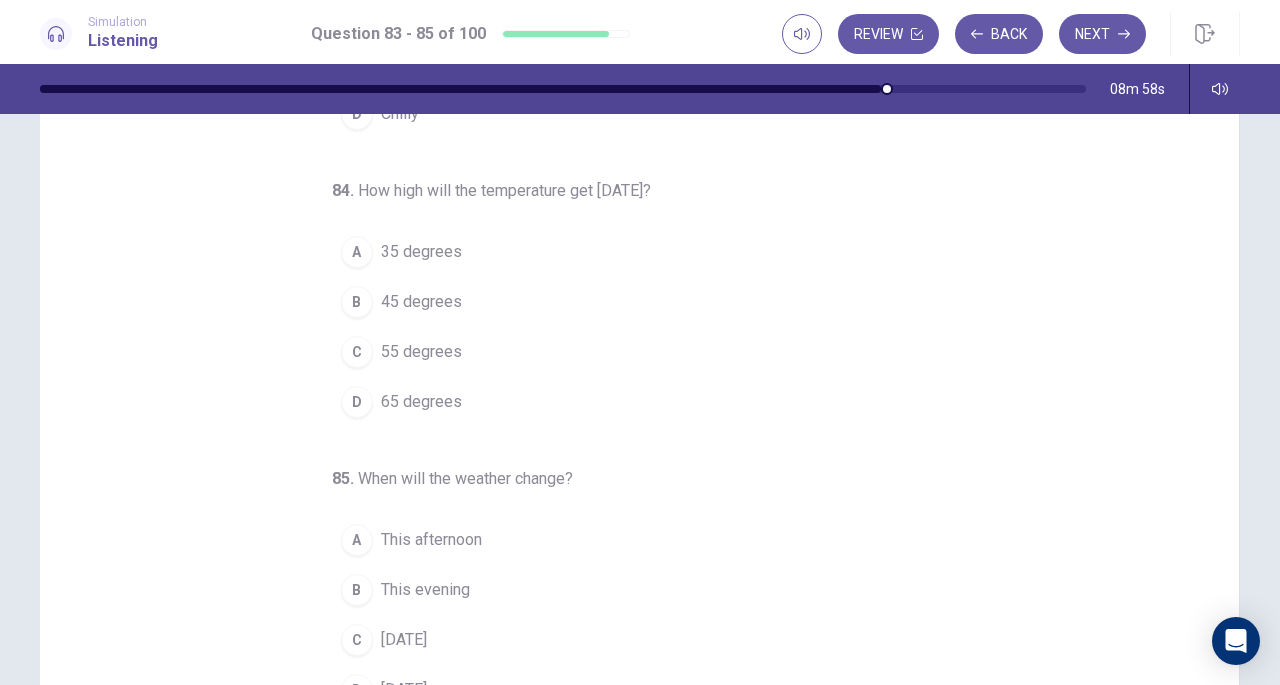 scroll, scrollTop: 0, scrollLeft: 0, axis: both 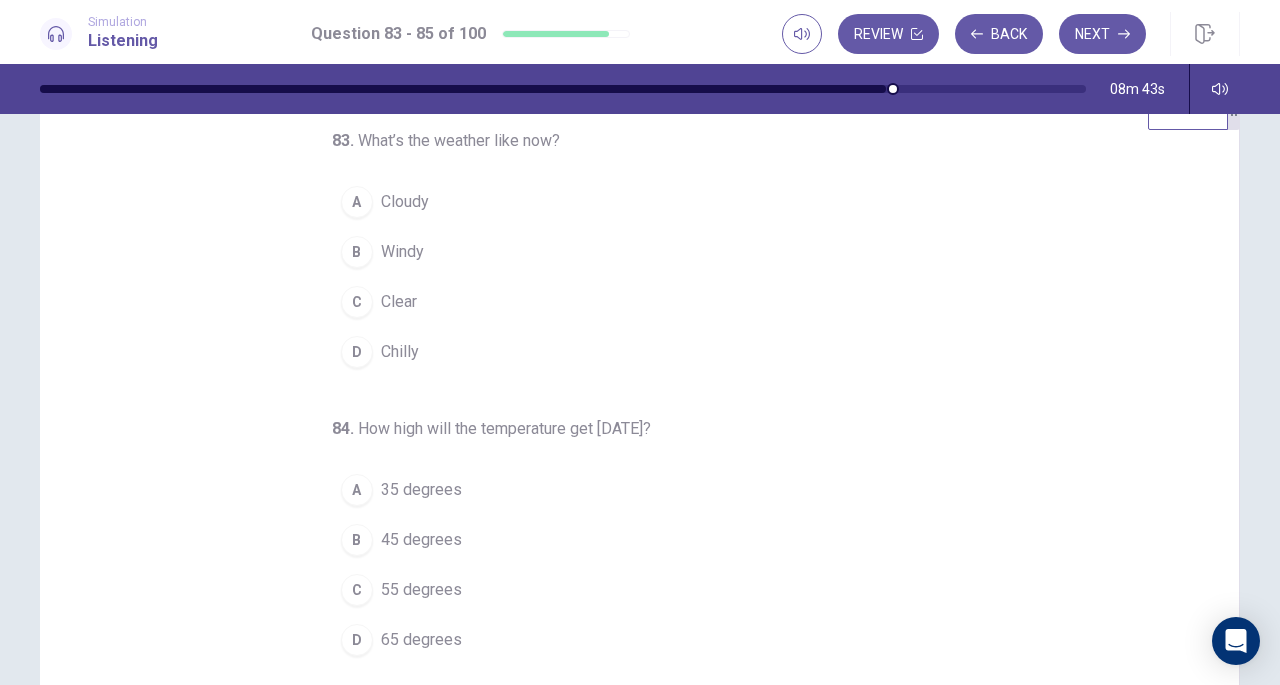 click on "A Cloudy" at bounding box center (628, 202) 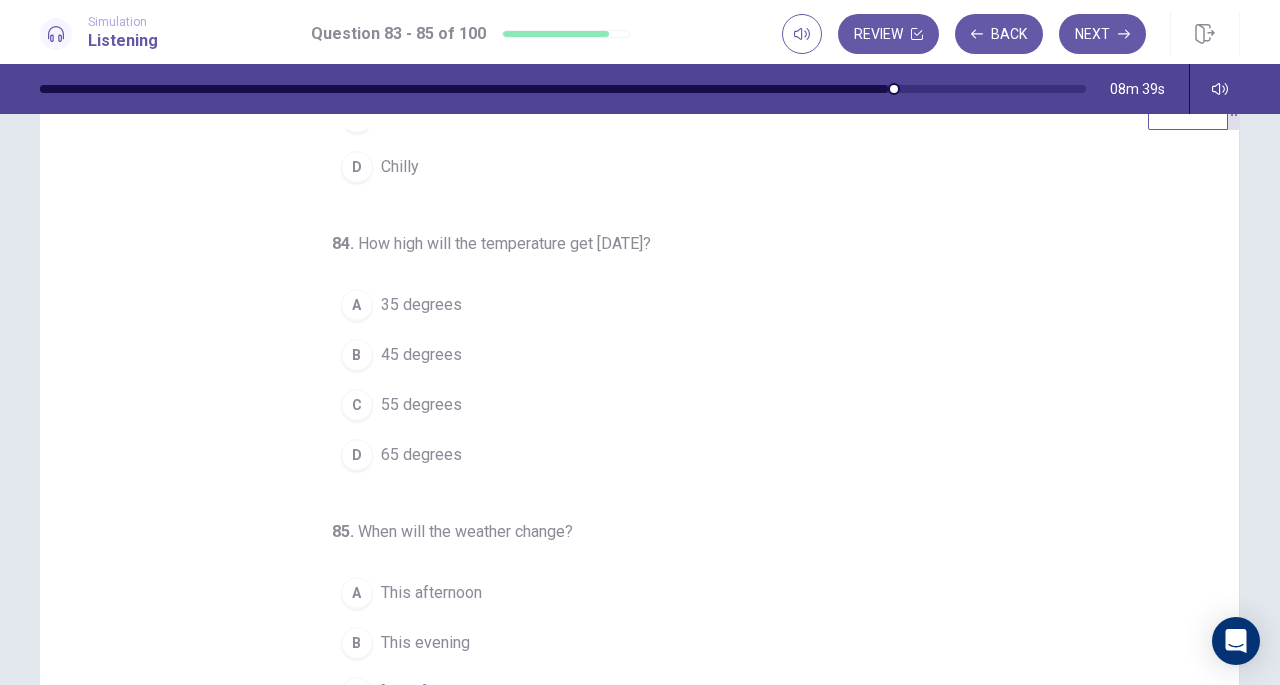 scroll, scrollTop: 200, scrollLeft: 0, axis: vertical 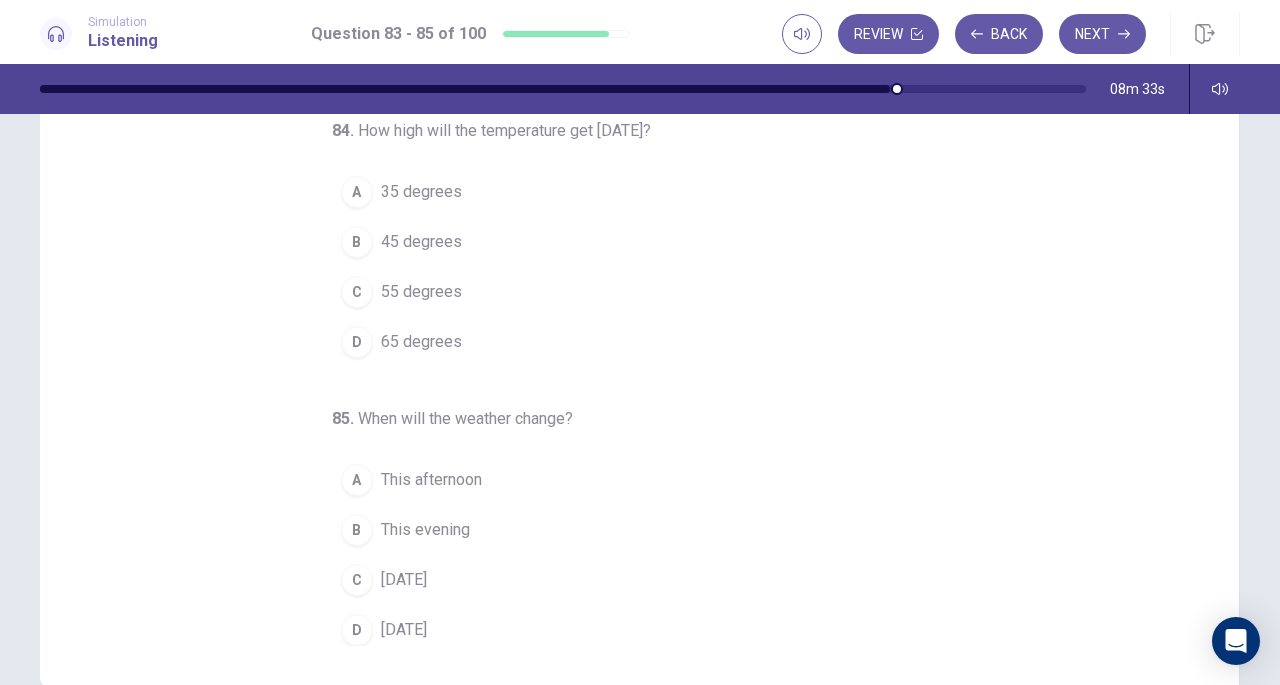 click on "This evening" at bounding box center [425, 530] 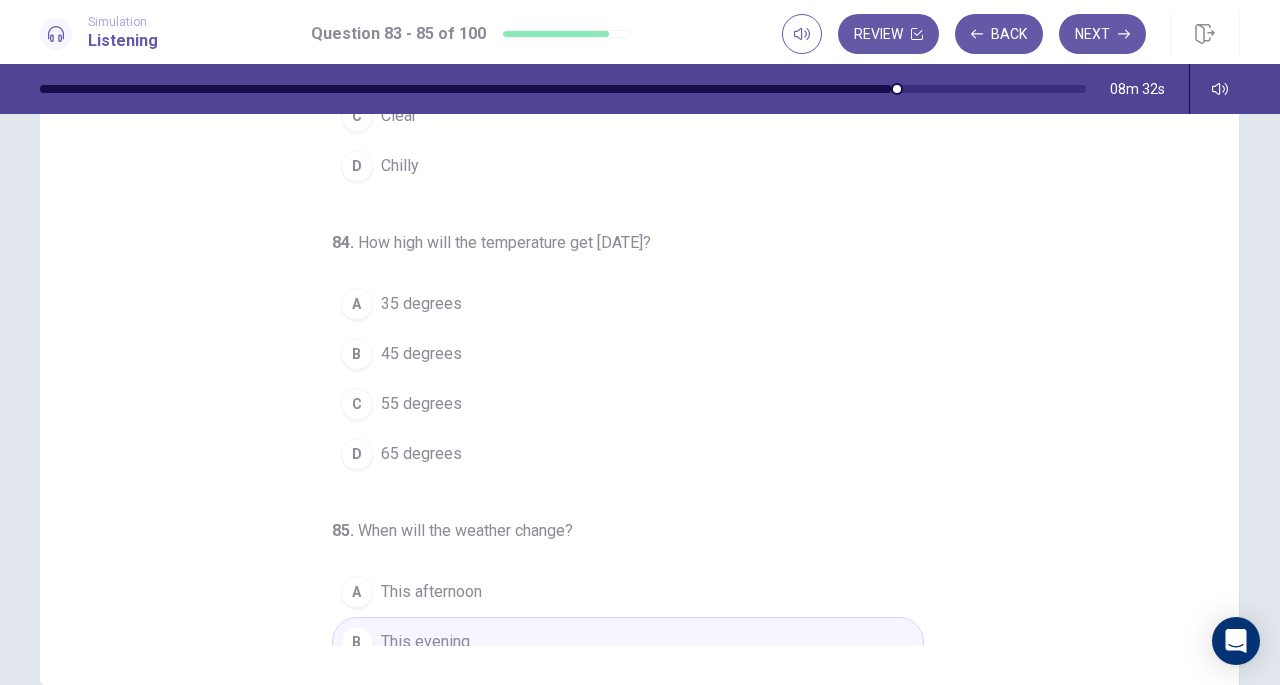 scroll, scrollTop: 0, scrollLeft: 0, axis: both 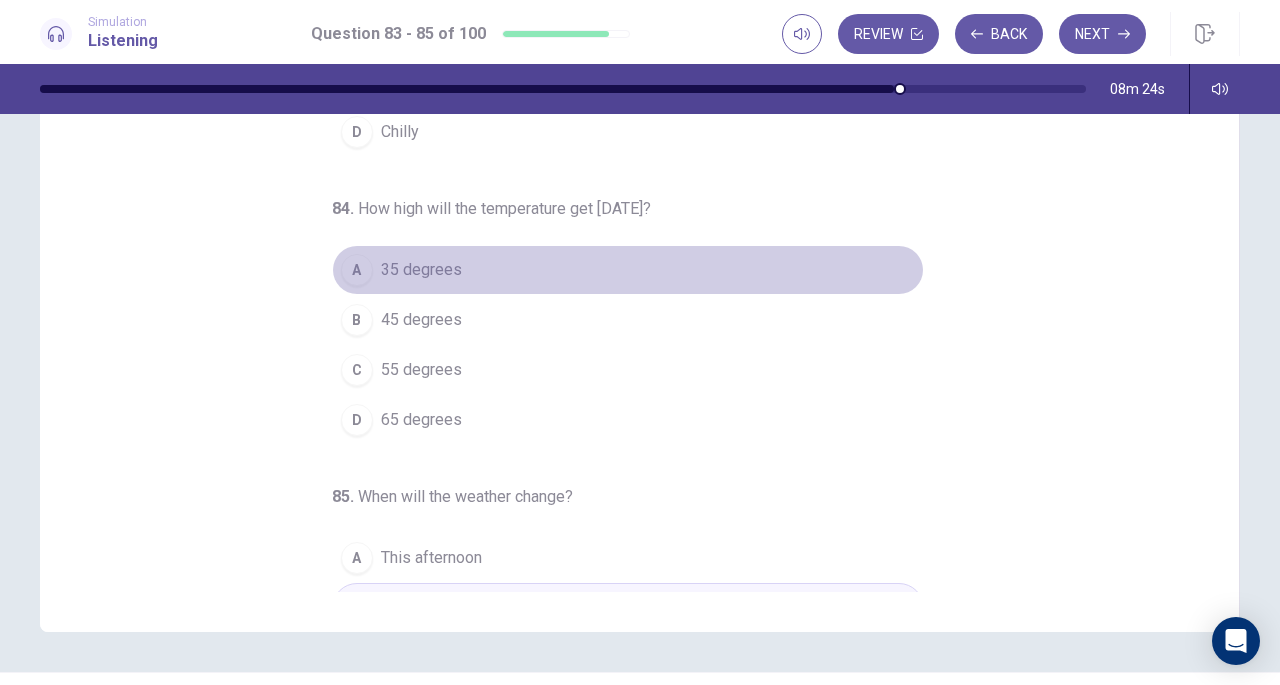 click on "A 35 degrees" at bounding box center [628, 270] 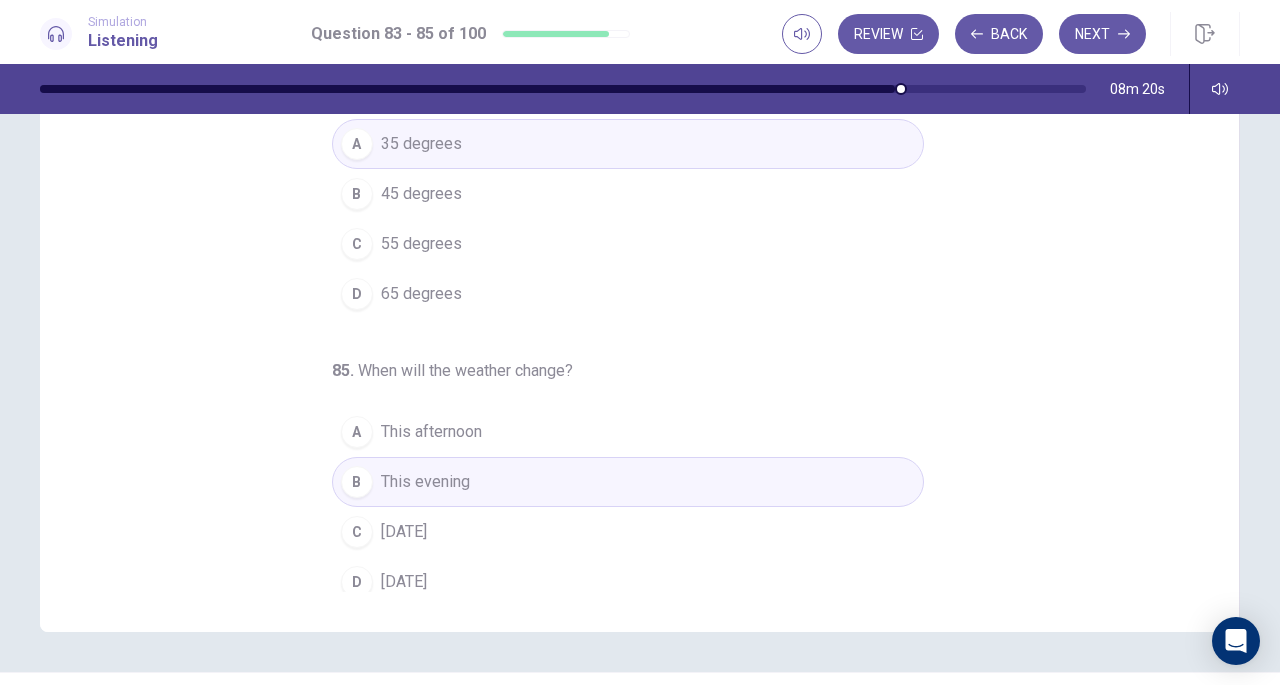 scroll, scrollTop: 200, scrollLeft: 0, axis: vertical 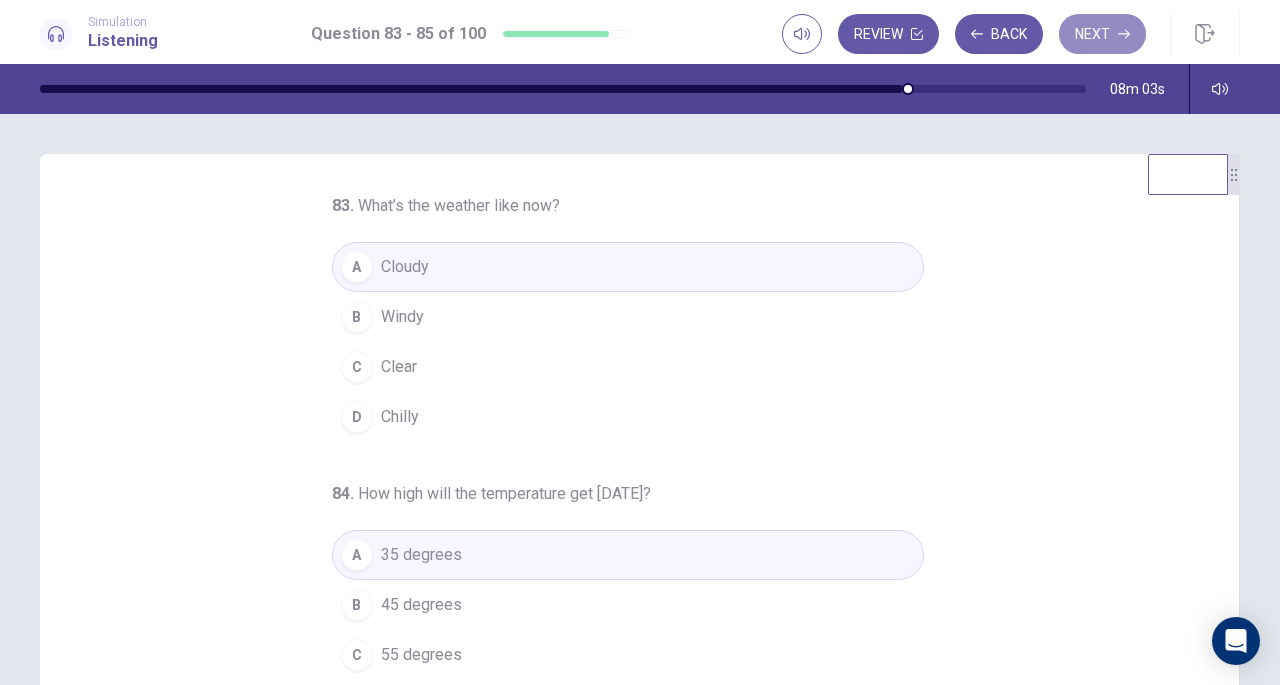 click on "Next" at bounding box center [1102, 34] 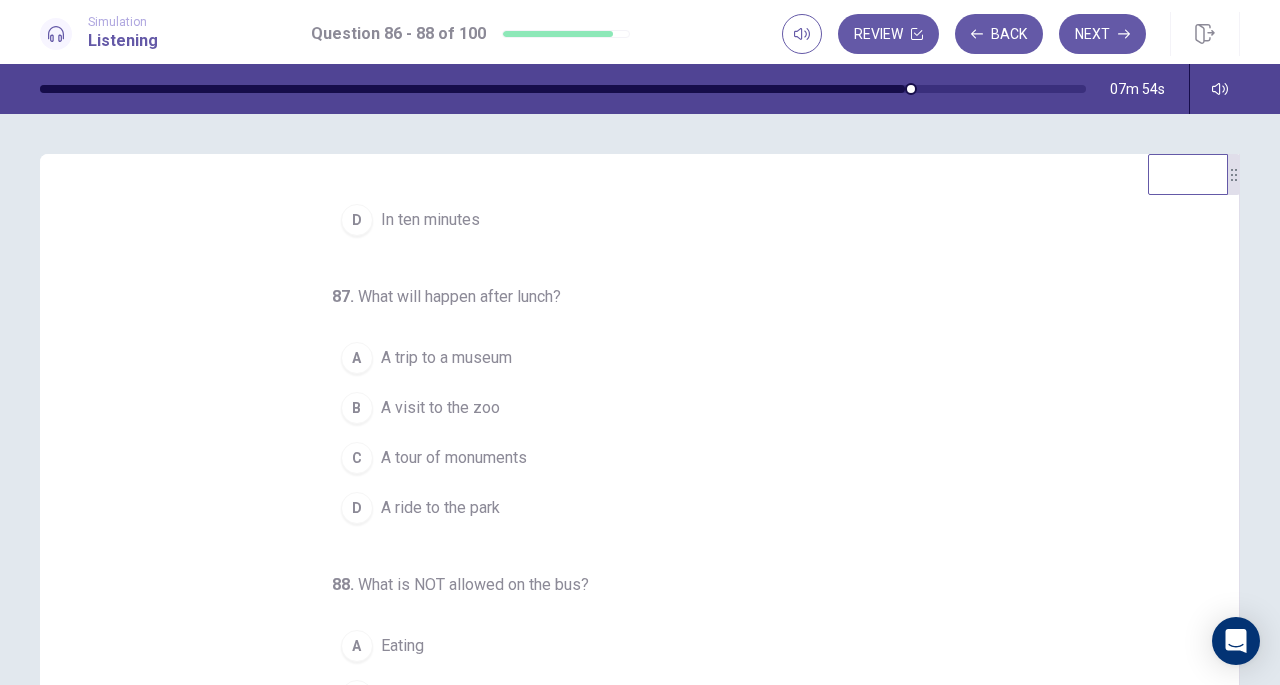 scroll, scrollTop: 200, scrollLeft: 0, axis: vertical 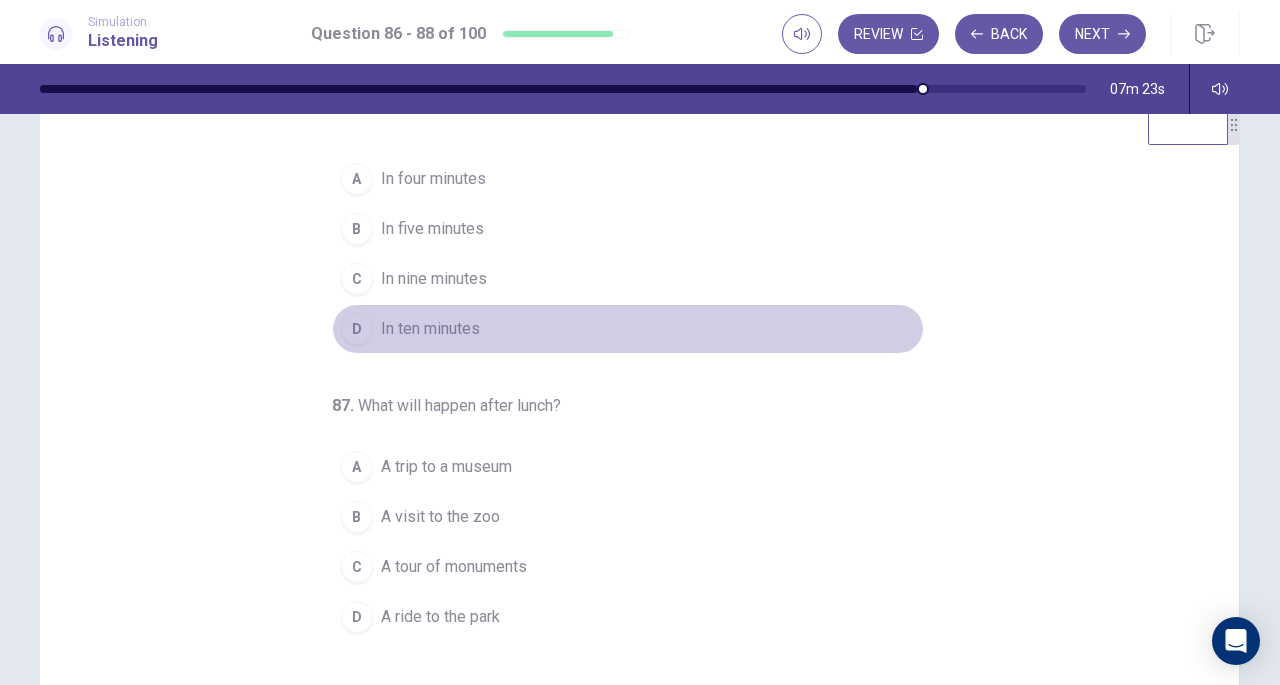 click on "In ten minutes" at bounding box center (430, 329) 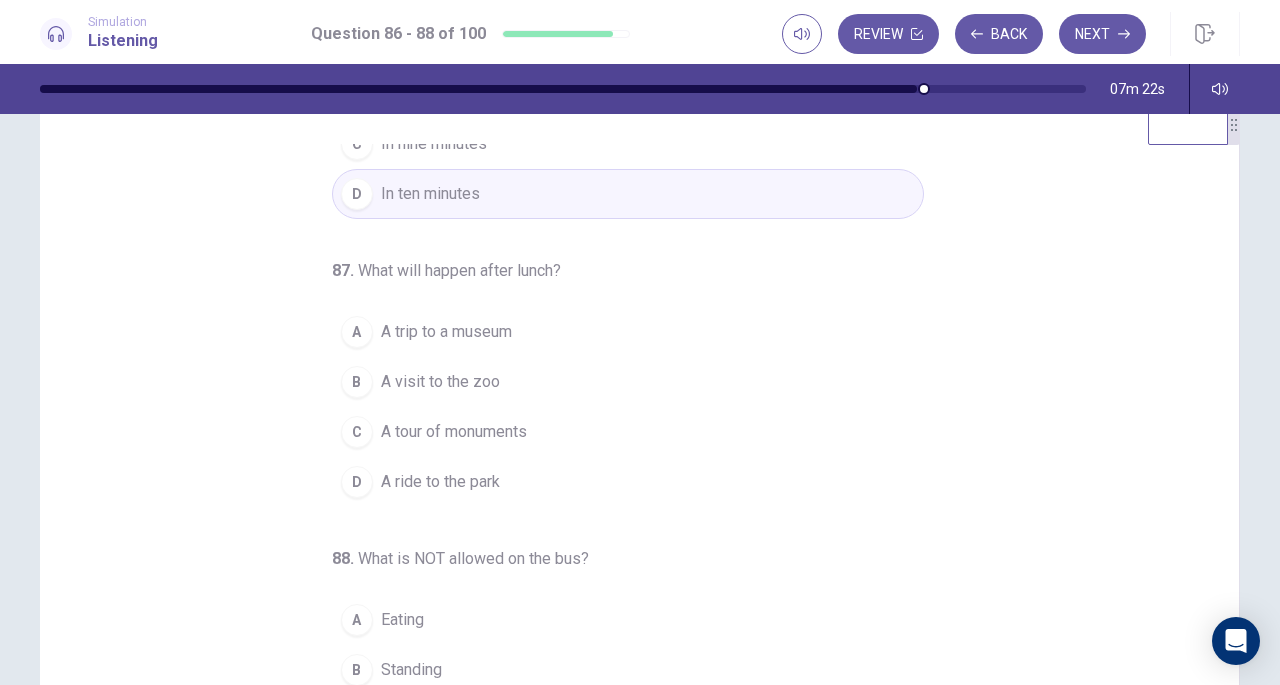 scroll, scrollTop: 200, scrollLeft: 0, axis: vertical 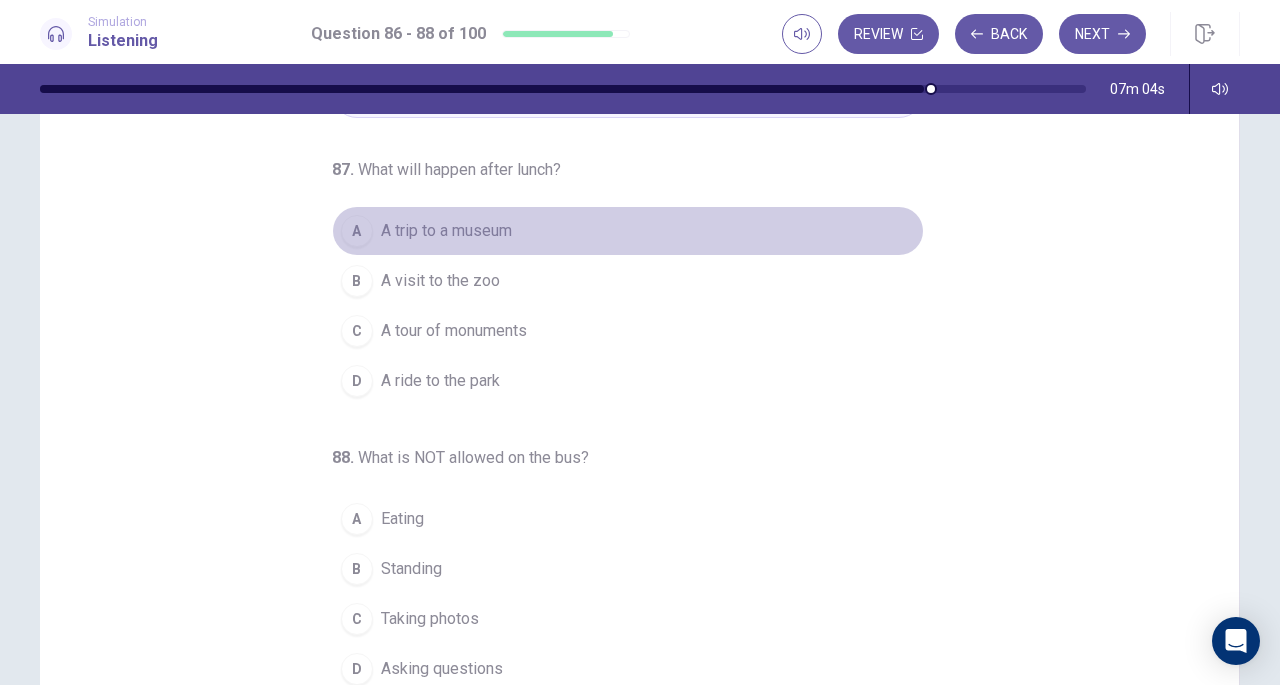 click on "A trip to a museum" at bounding box center (446, 231) 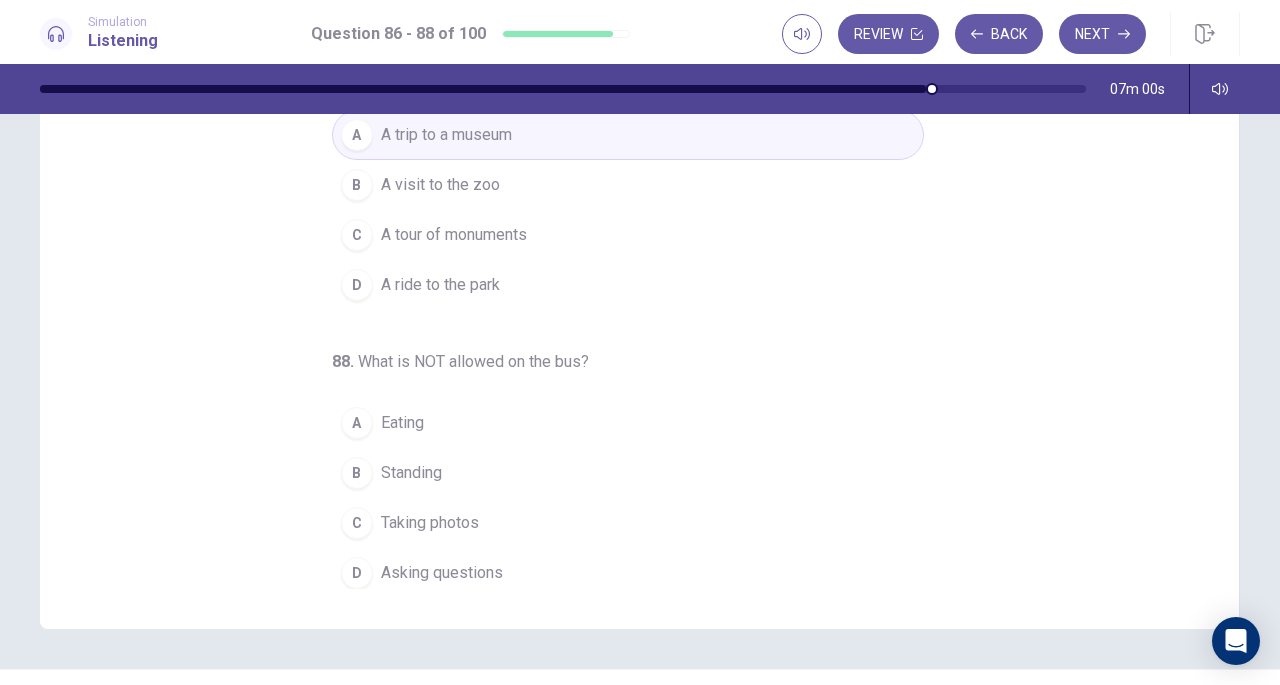 scroll, scrollTop: 268, scrollLeft: 0, axis: vertical 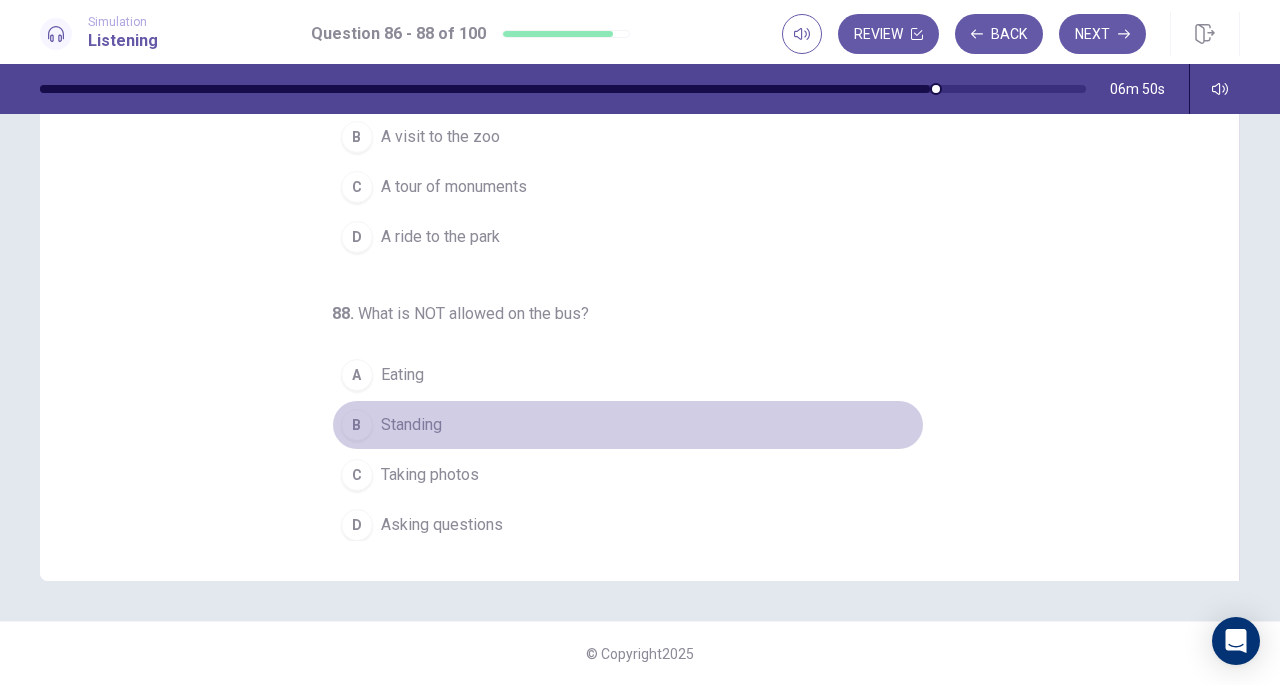 click on "B Standing" at bounding box center (628, 425) 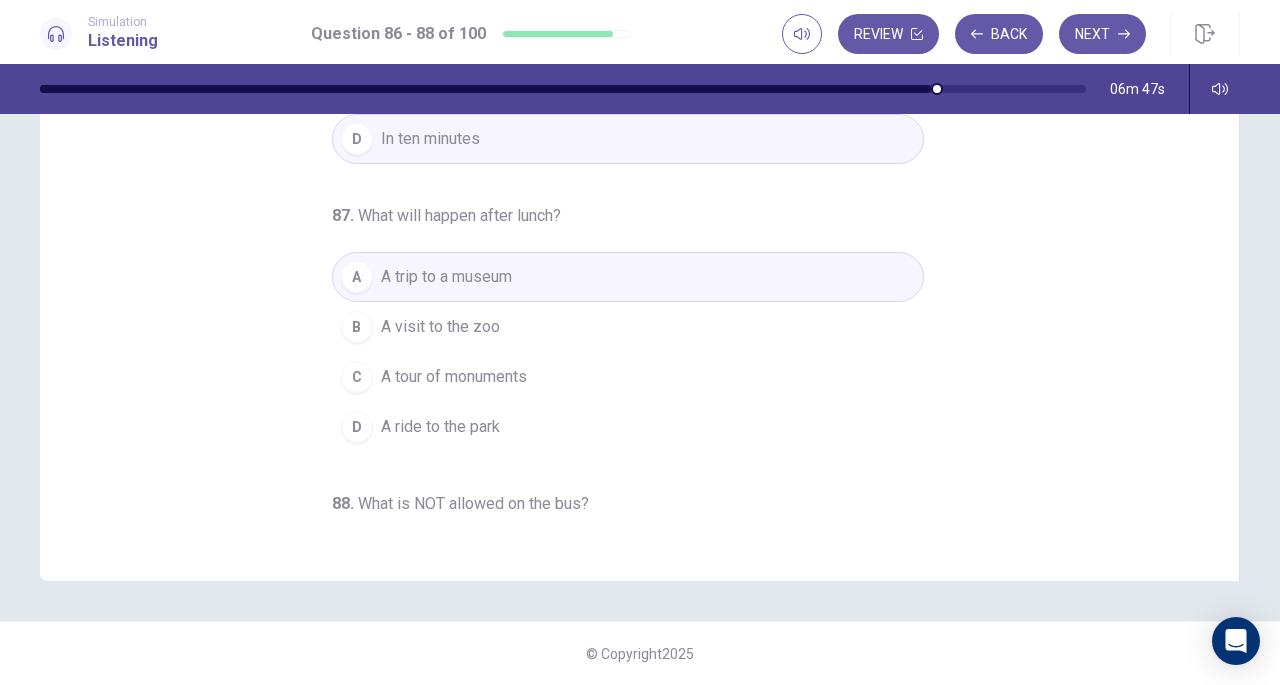 scroll, scrollTop: 0, scrollLeft: 0, axis: both 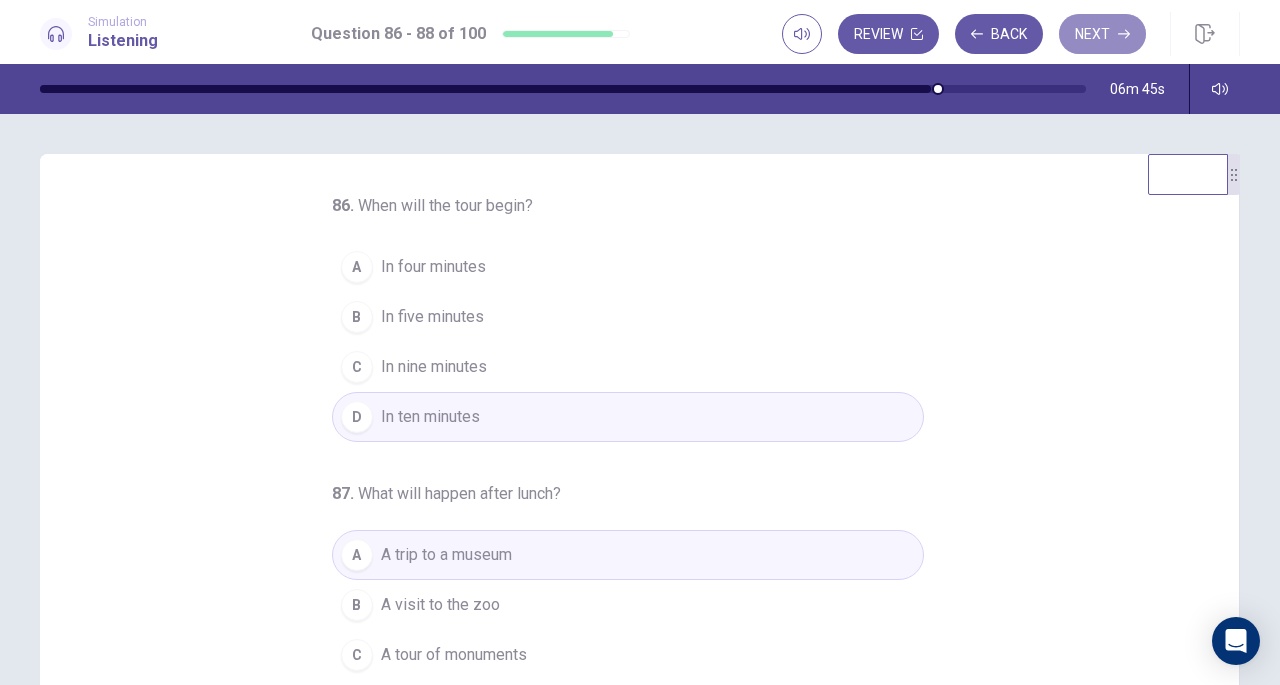 click on "Next" at bounding box center (1102, 34) 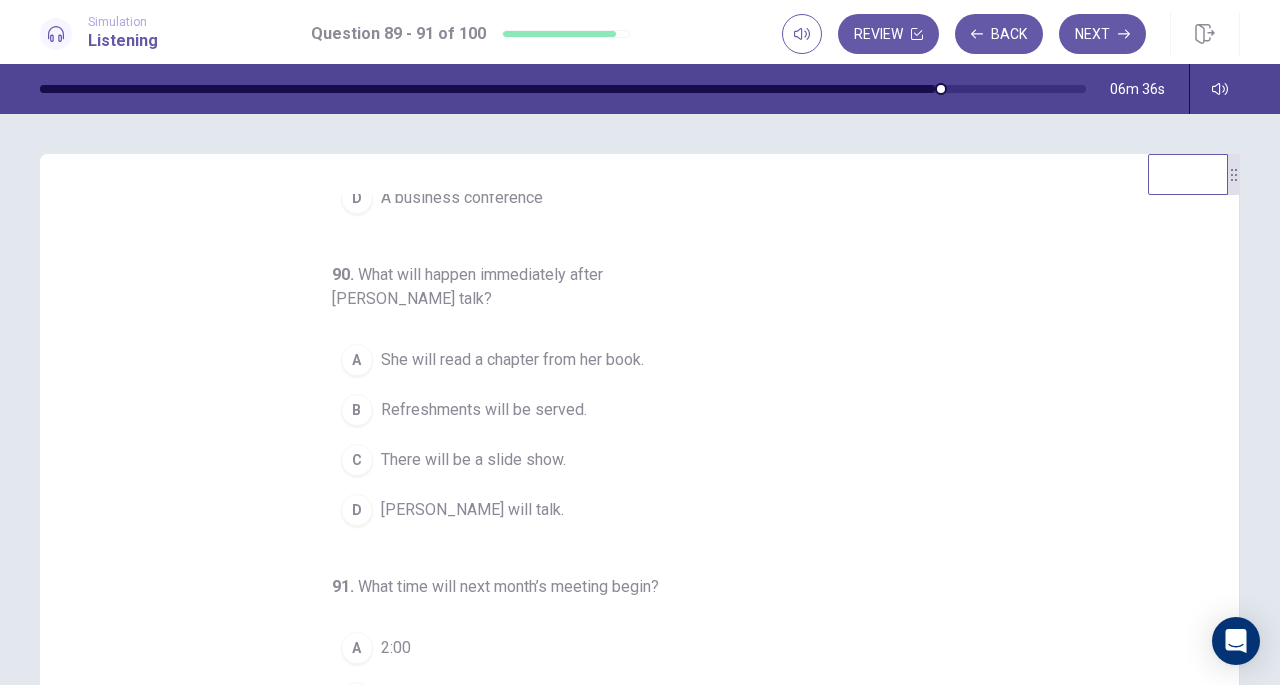 scroll, scrollTop: 224, scrollLeft: 0, axis: vertical 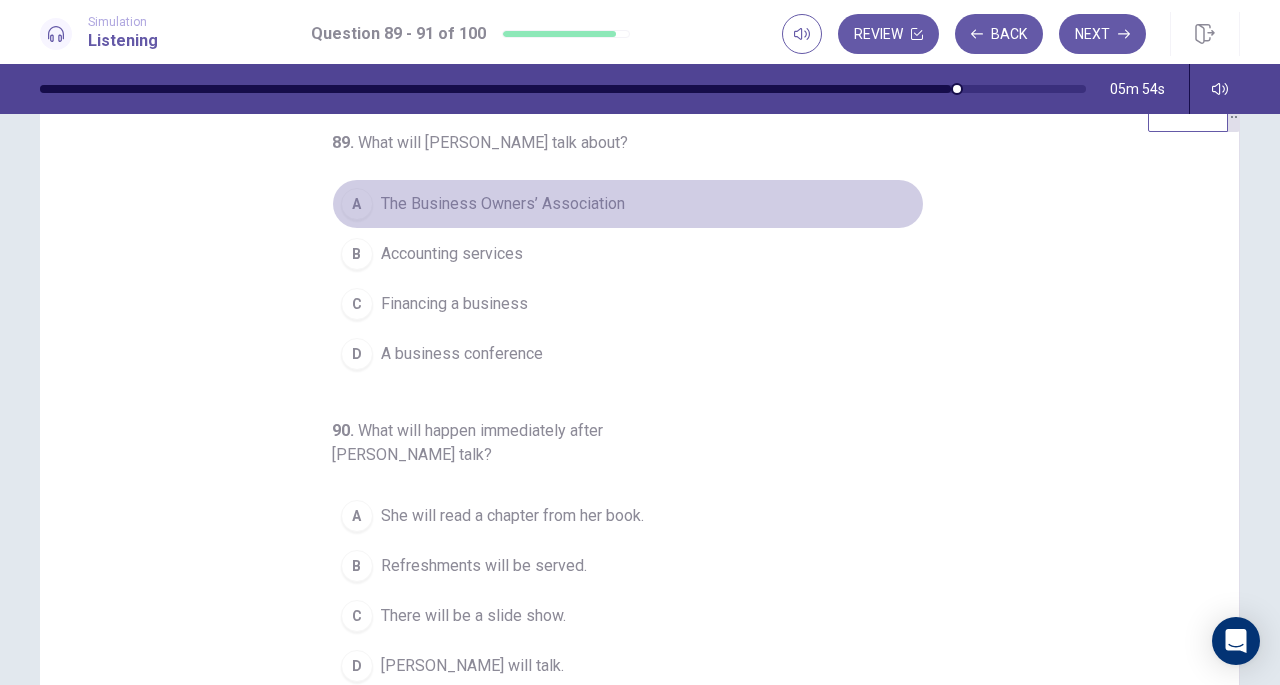 click on "The Business Owners’ Association" at bounding box center (503, 204) 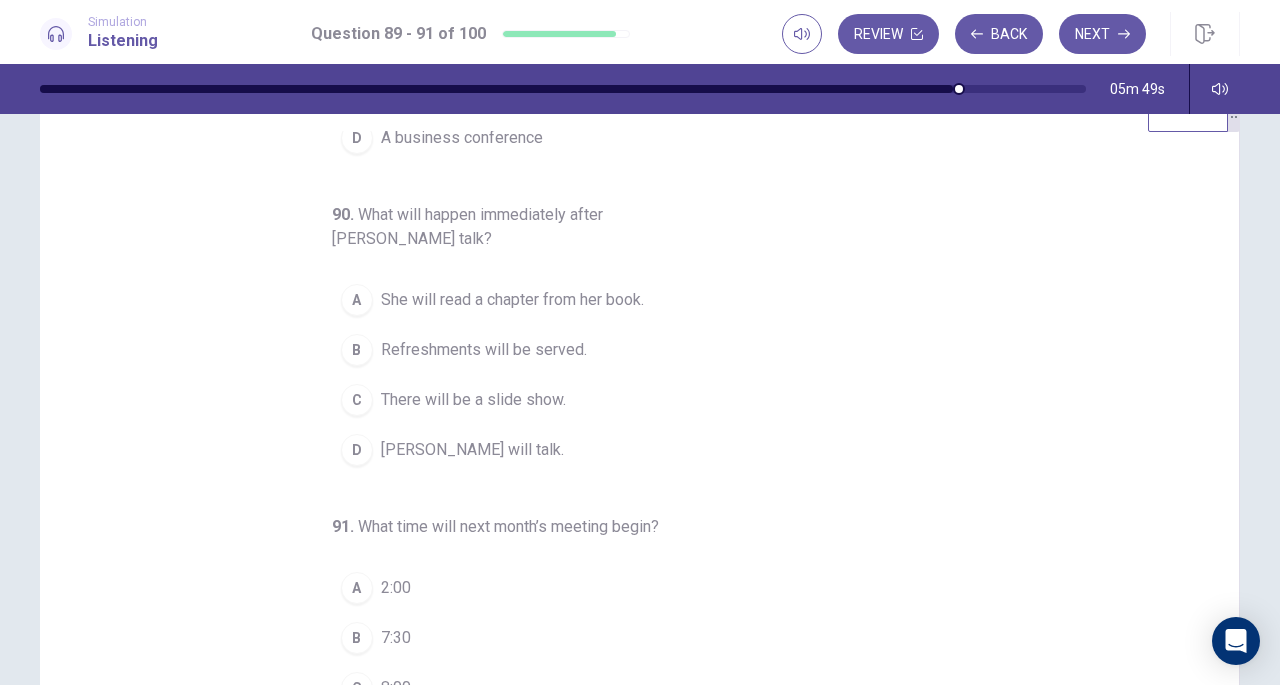 scroll, scrollTop: 224, scrollLeft: 0, axis: vertical 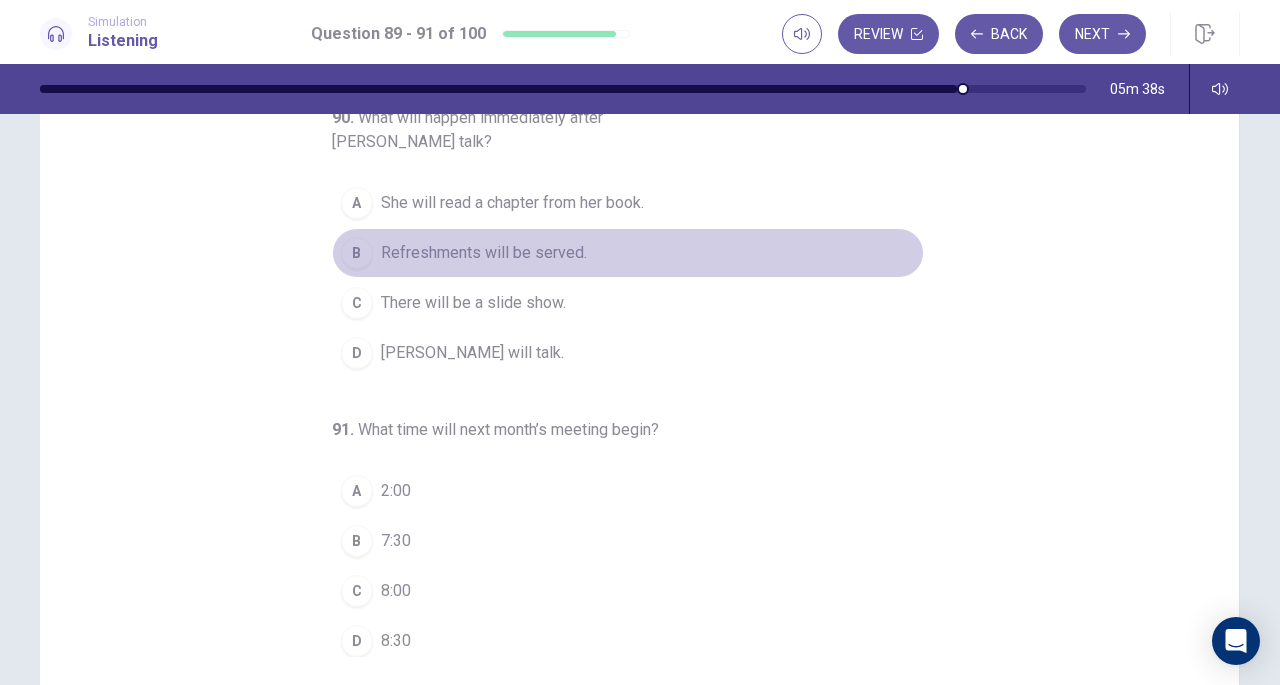 click on "Refreshments will be served." at bounding box center (484, 253) 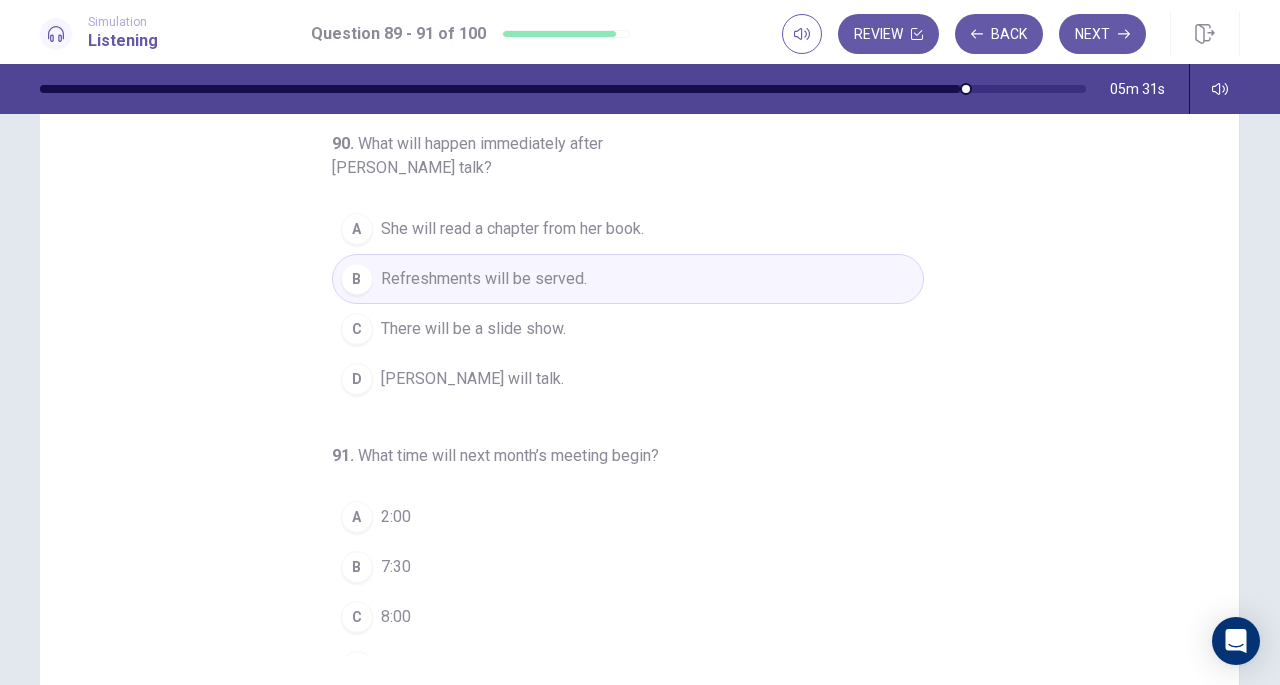 scroll, scrollTop: 224, scrollLeft: 0, axis: vertical 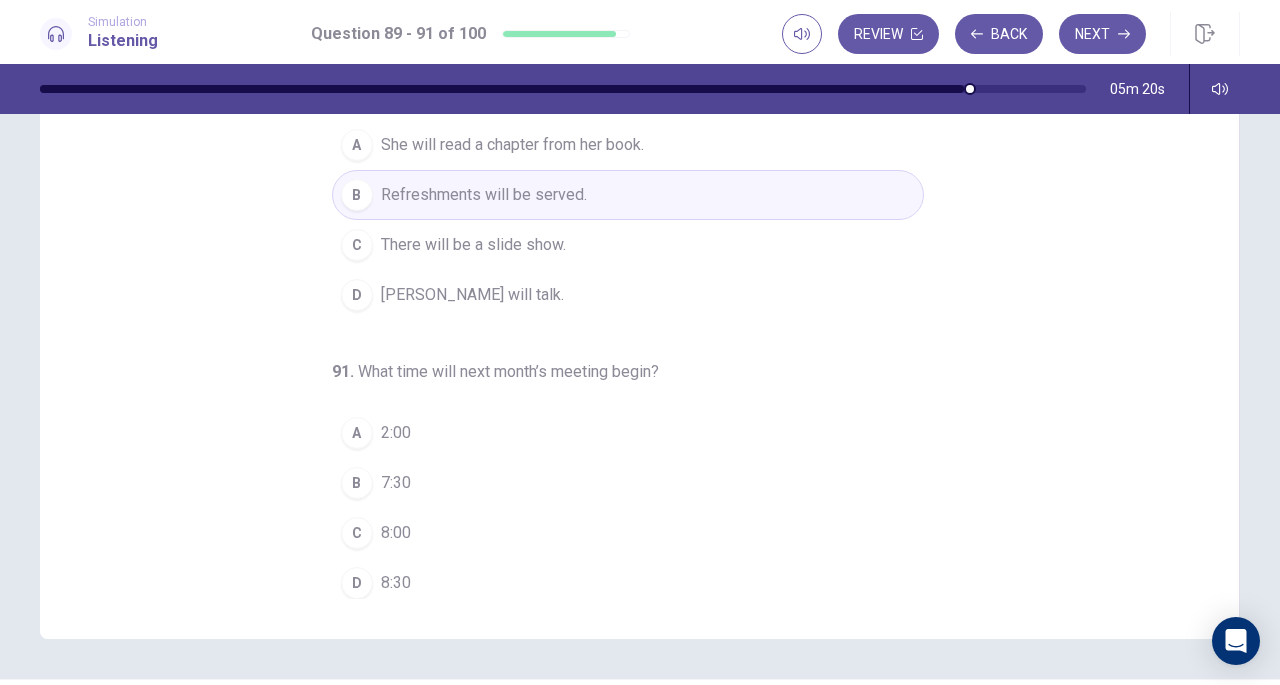 click on "B 7:30" at bounding box center [628, 483] 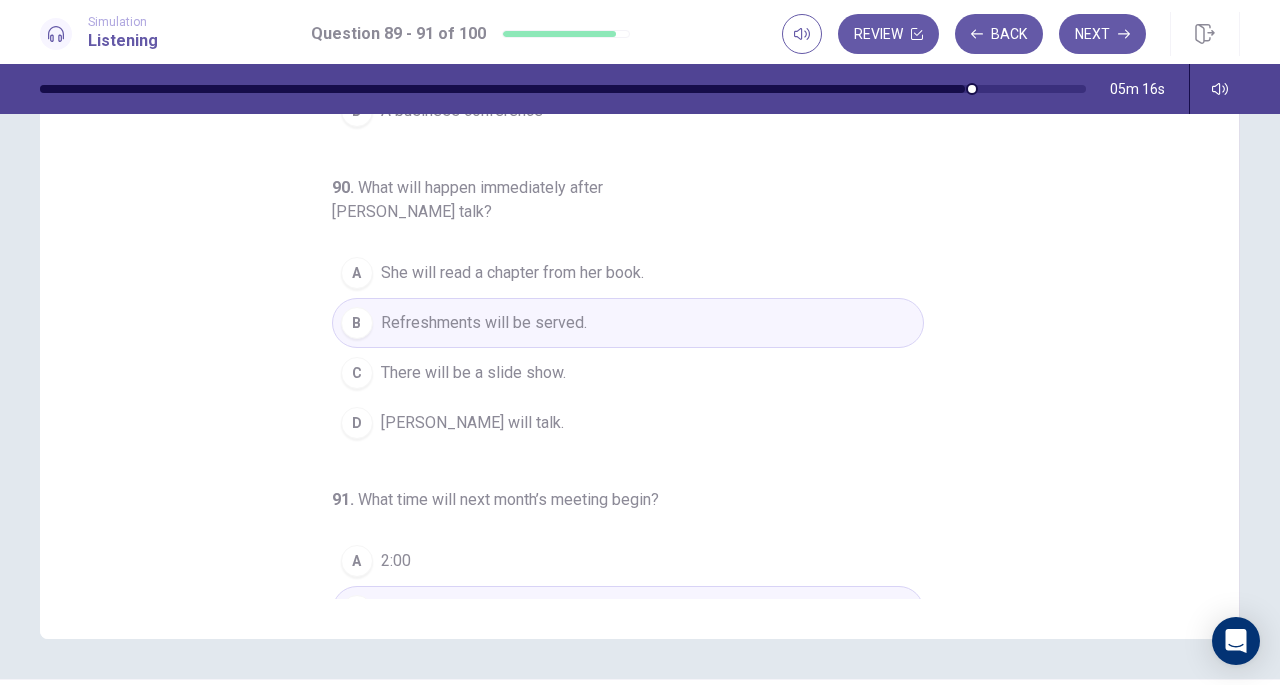 scroll, scrollTop: 0, scrollLeft: 0, axis: both 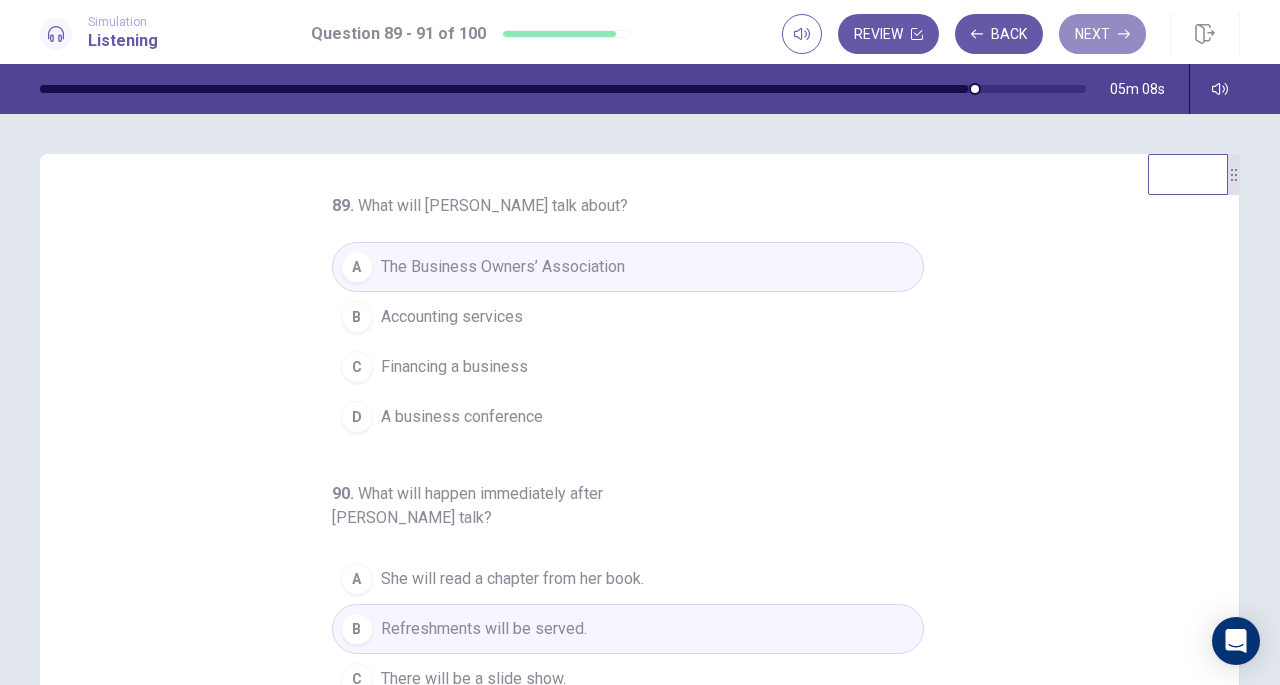 click on "Next" at bounding box center [1102, 34] 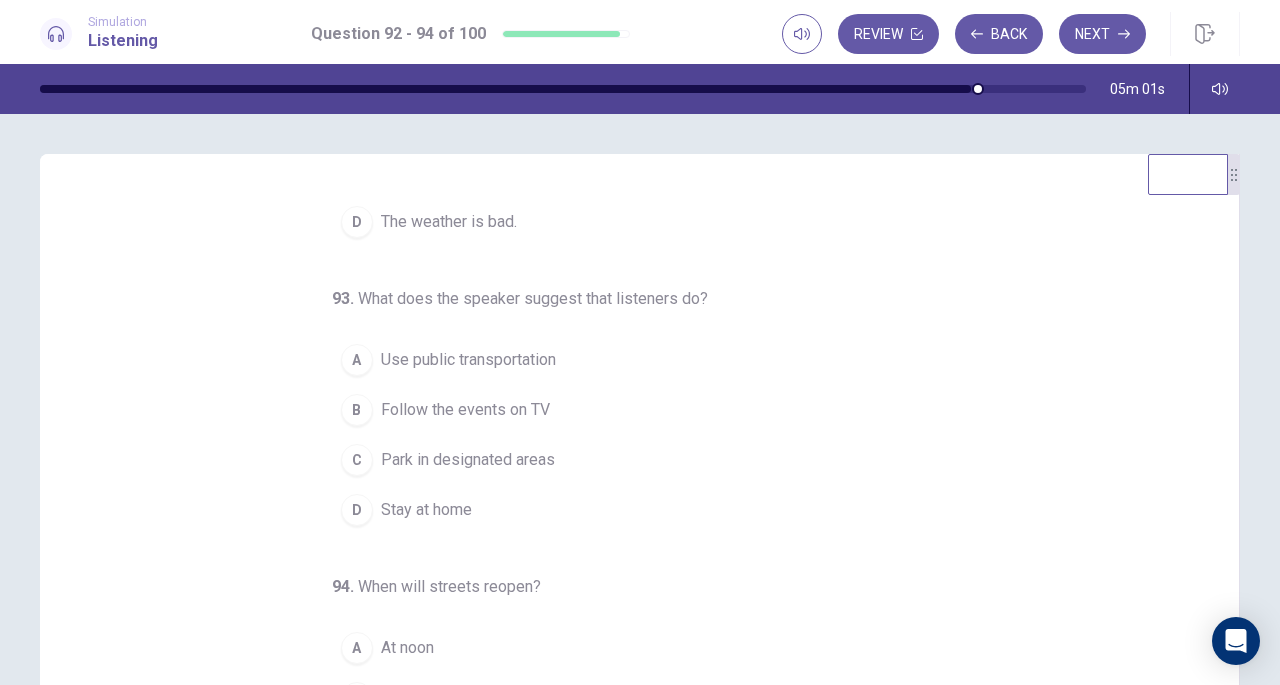 scroll, scrollTop: 200, scrollLeft: 0, axis: vertical 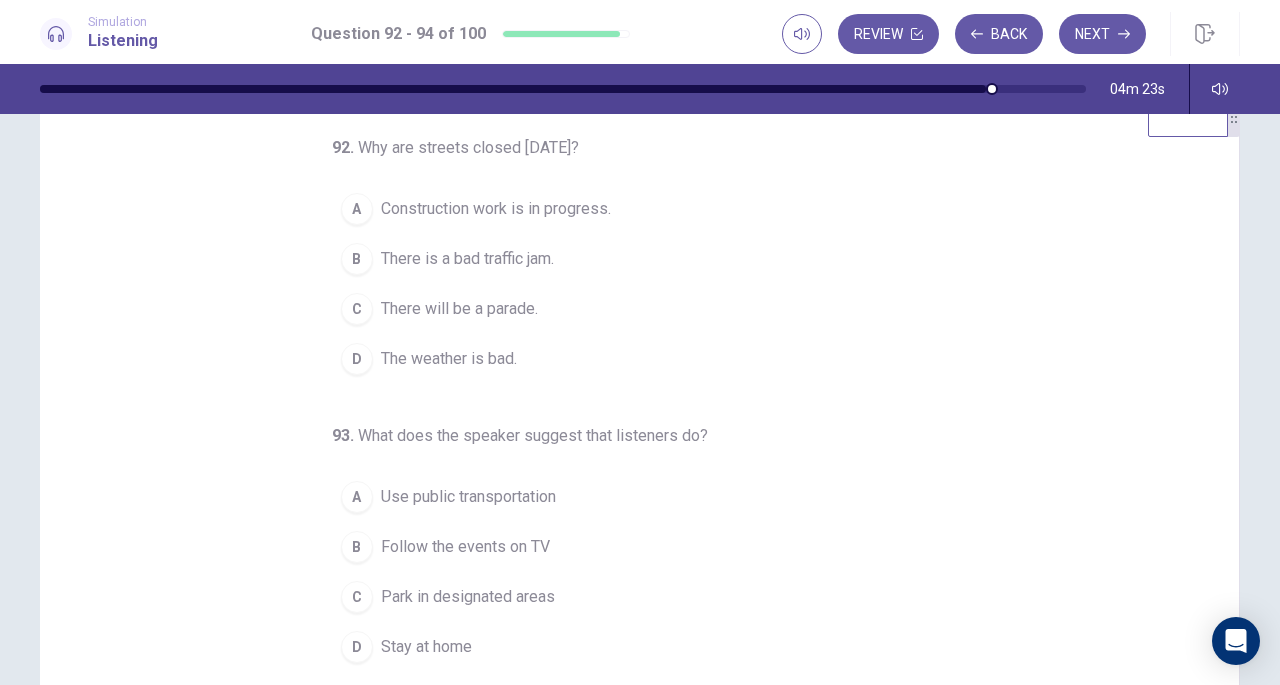 click on "There will be a parade." at bounding box center [459, 309] 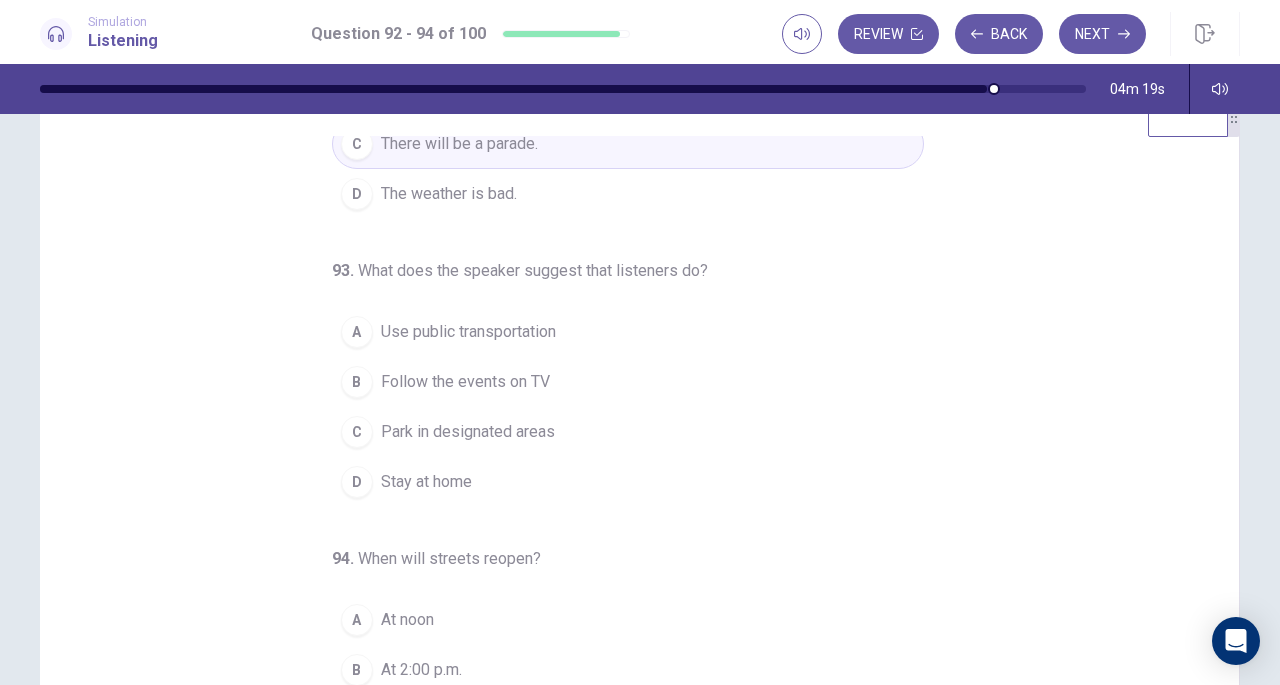 scroll, scrollTop: 200, scrollLeft: 0, axis: vertical 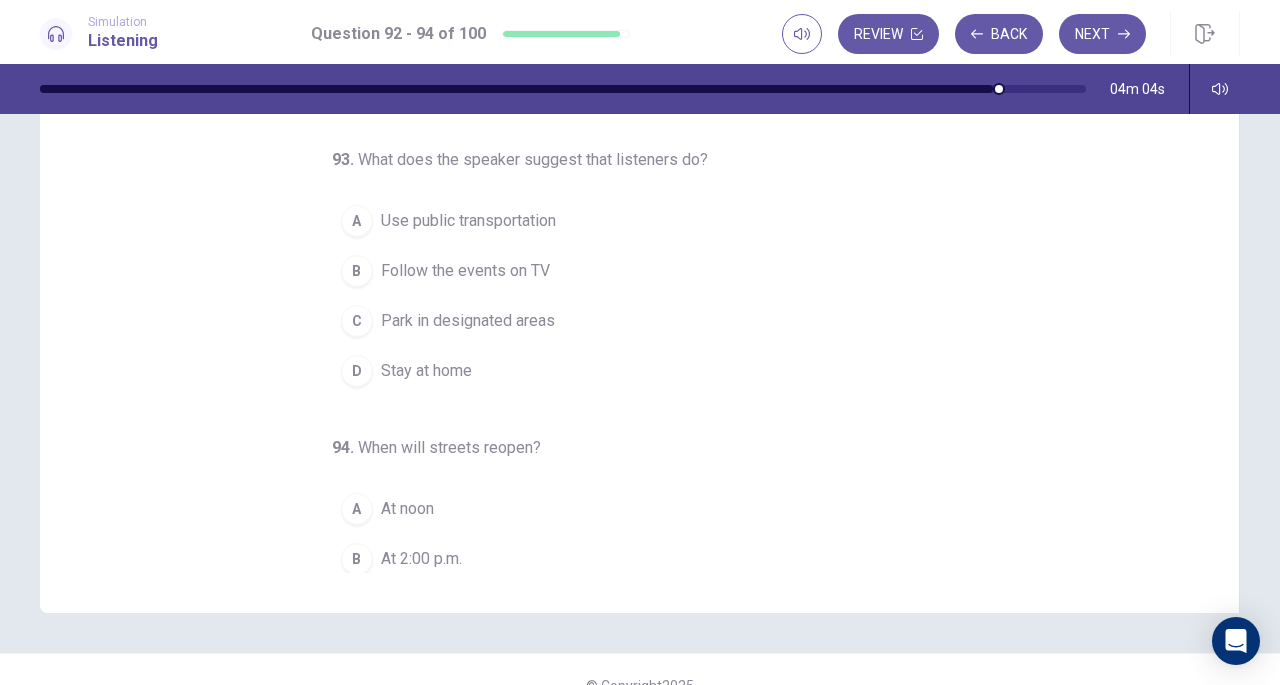 click on "Use public transportation" at bounding box center (468, 221) 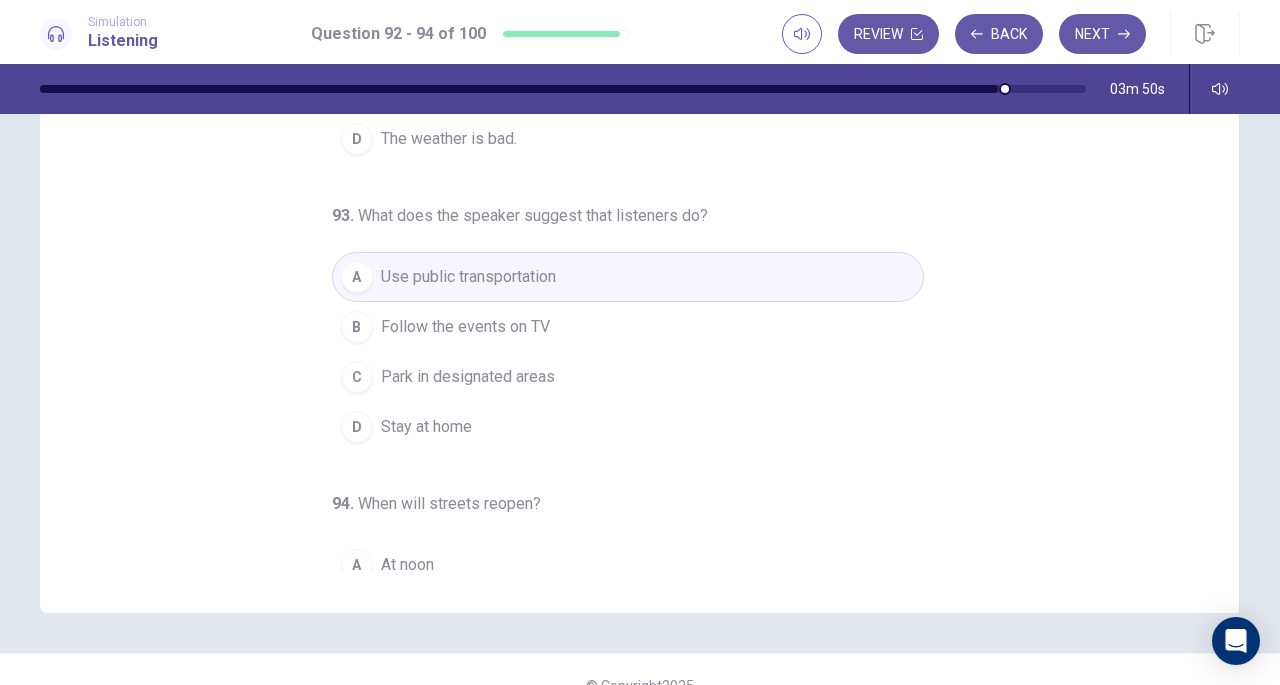 scroll, scrollTop: 0, scrollLeft: 0, axis: both 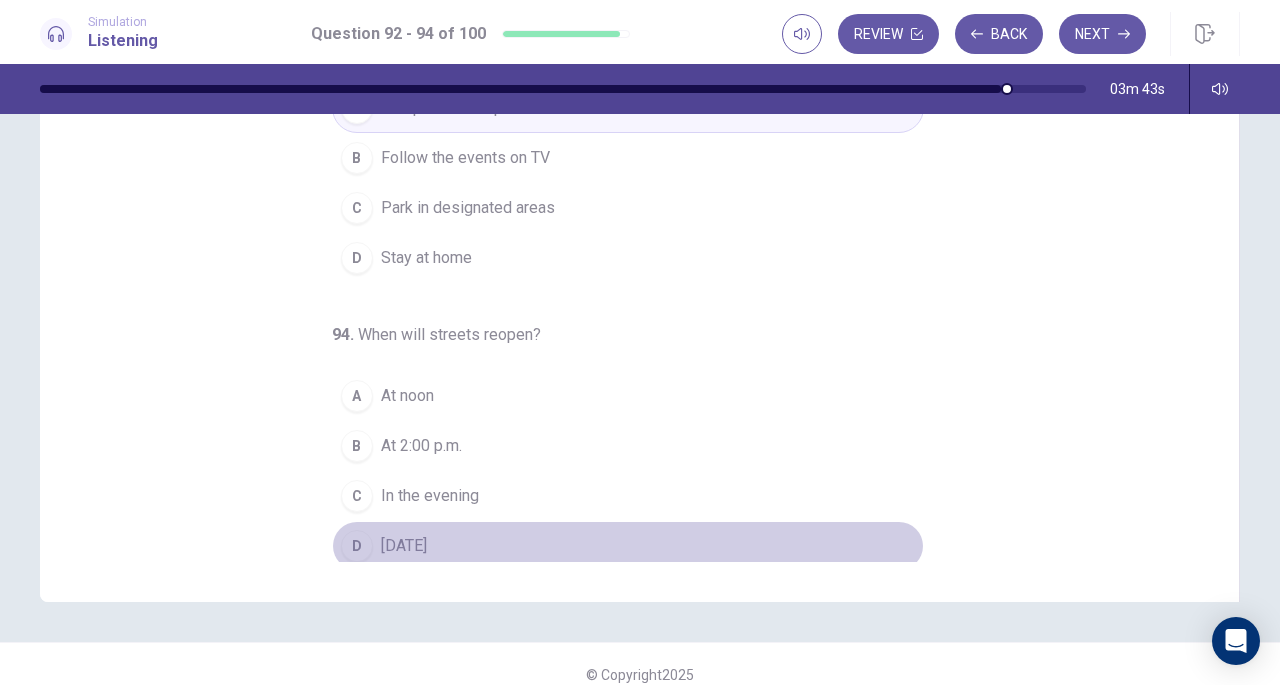 click on "[DATE]" at bounding box center (404, 546) 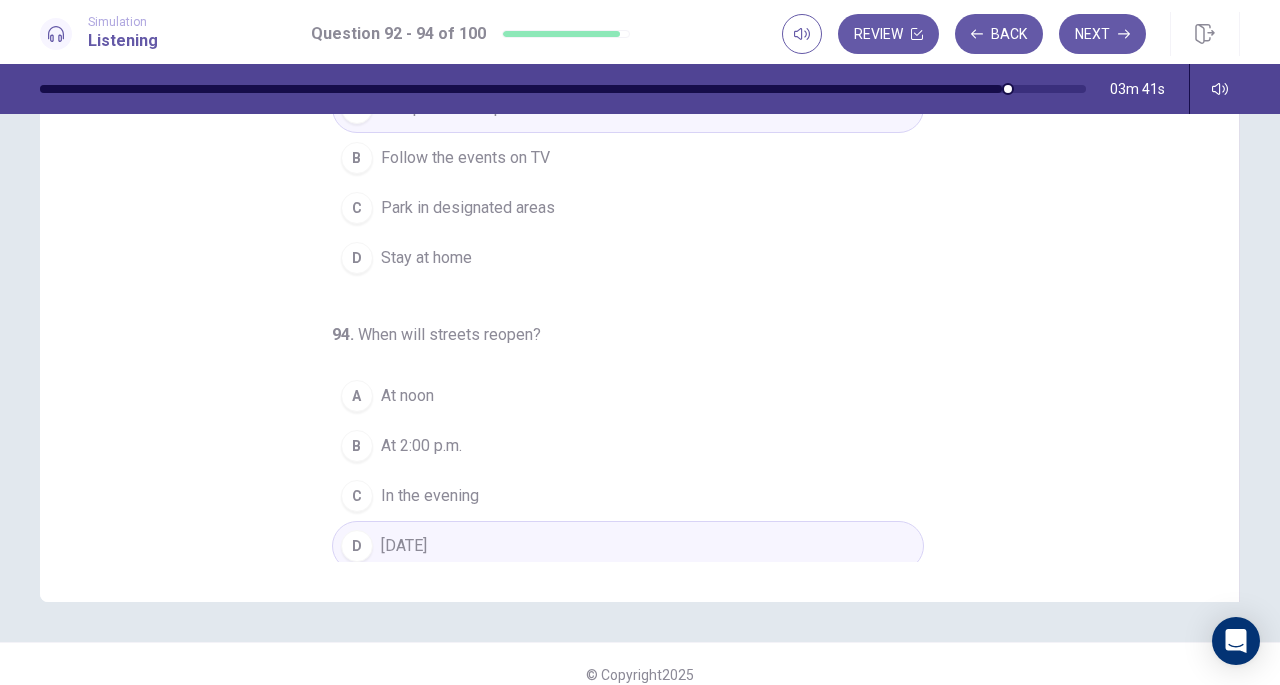 scroll, scrollTop: 0, scrollLeft: 0, axis: both 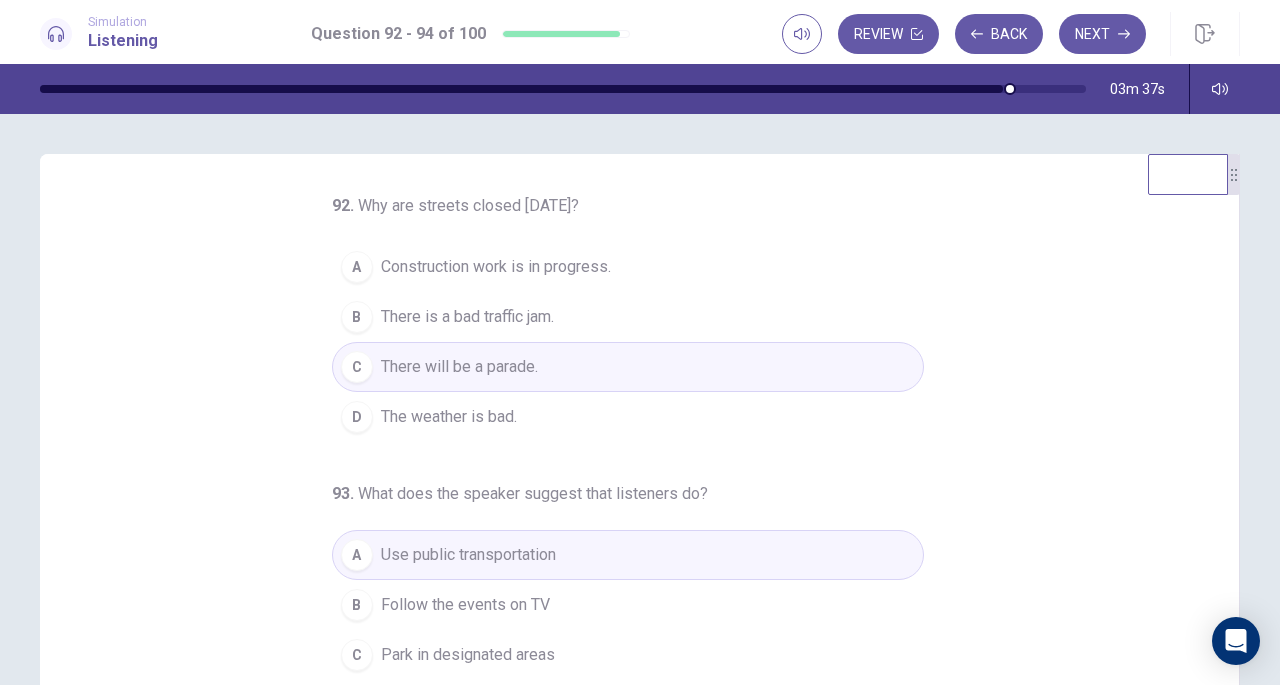 click on "Next" at bounding box center [1102, 34] 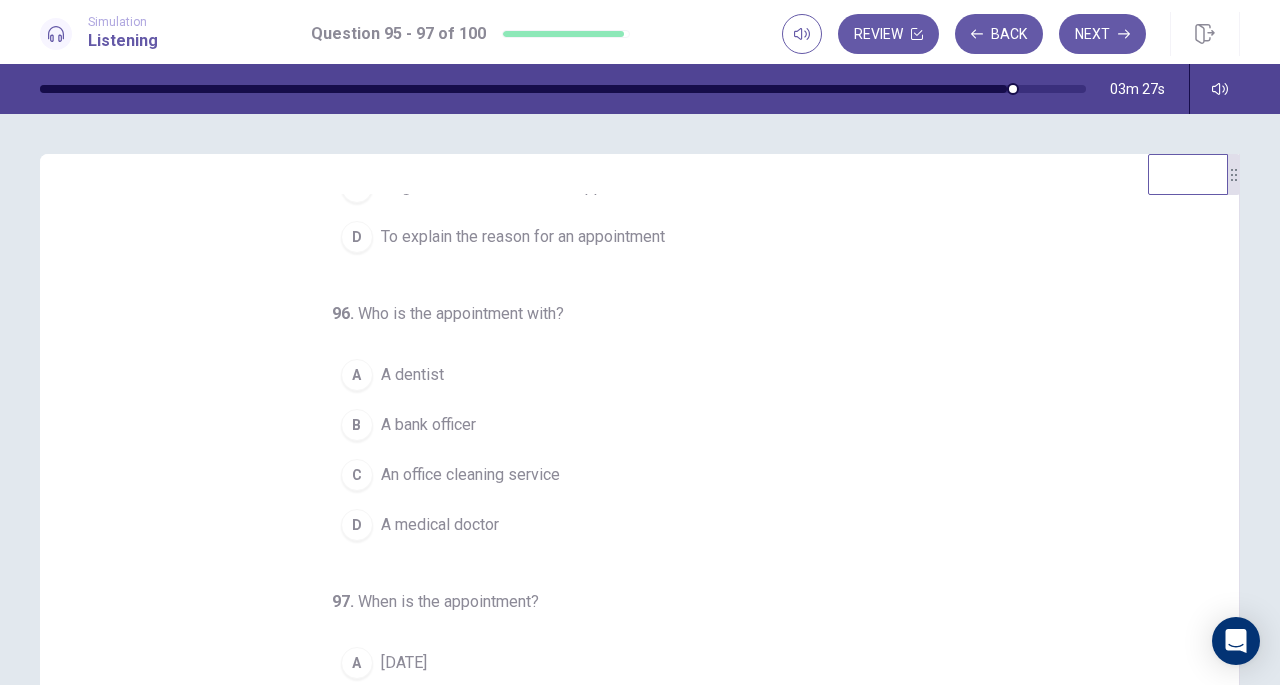 scroll, scrollTop: 200, scrollLeft: 0, axis: vertical 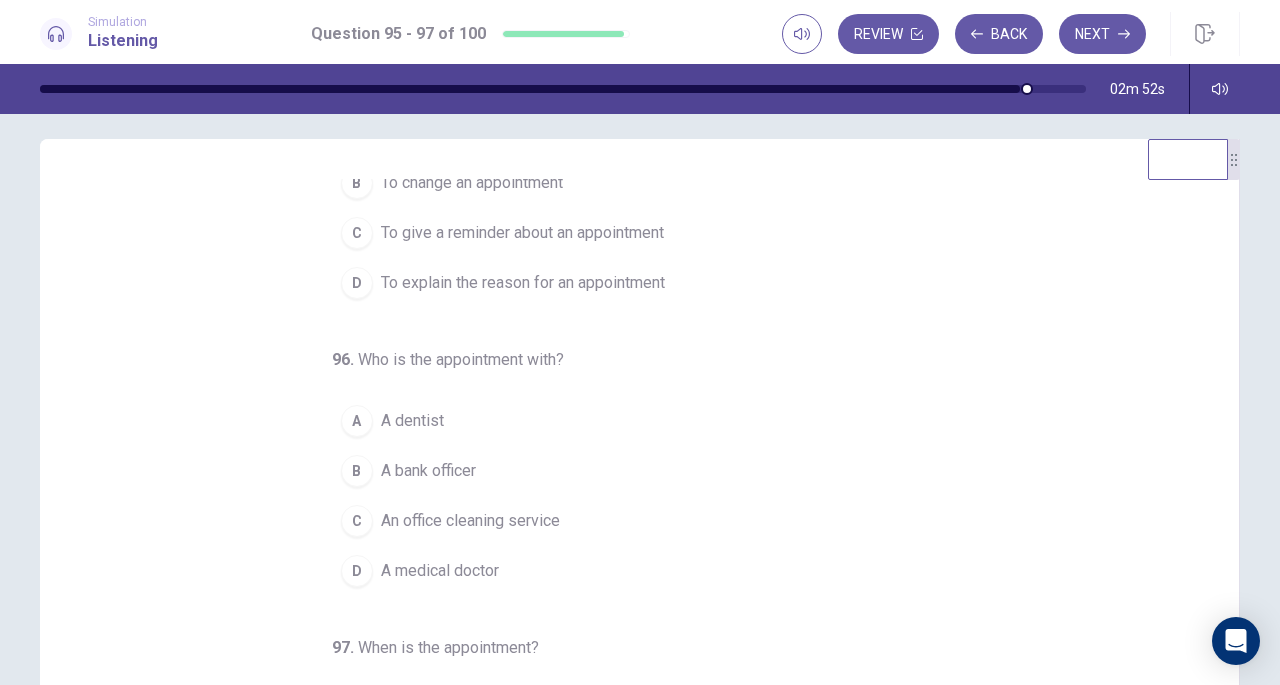 click on "A medical doctor" at bounding box center [440, 571] 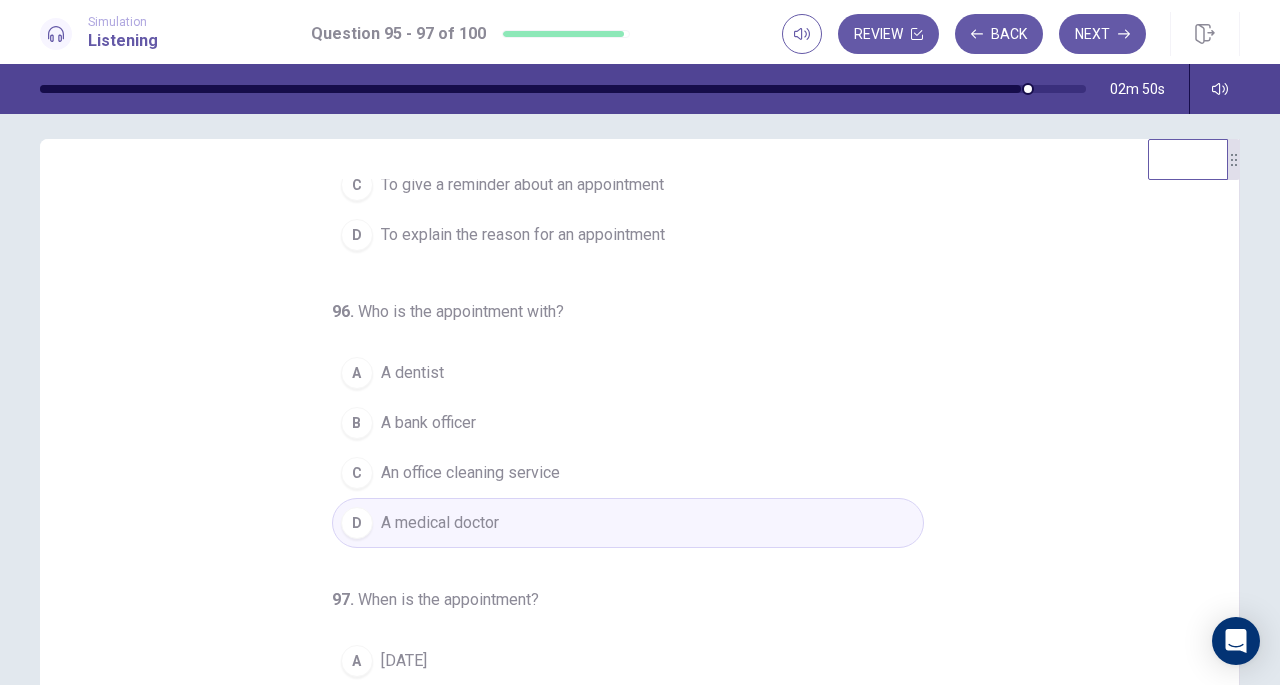 scroll, scrollTop: 200, scrollLeft: 0, axis: vertical 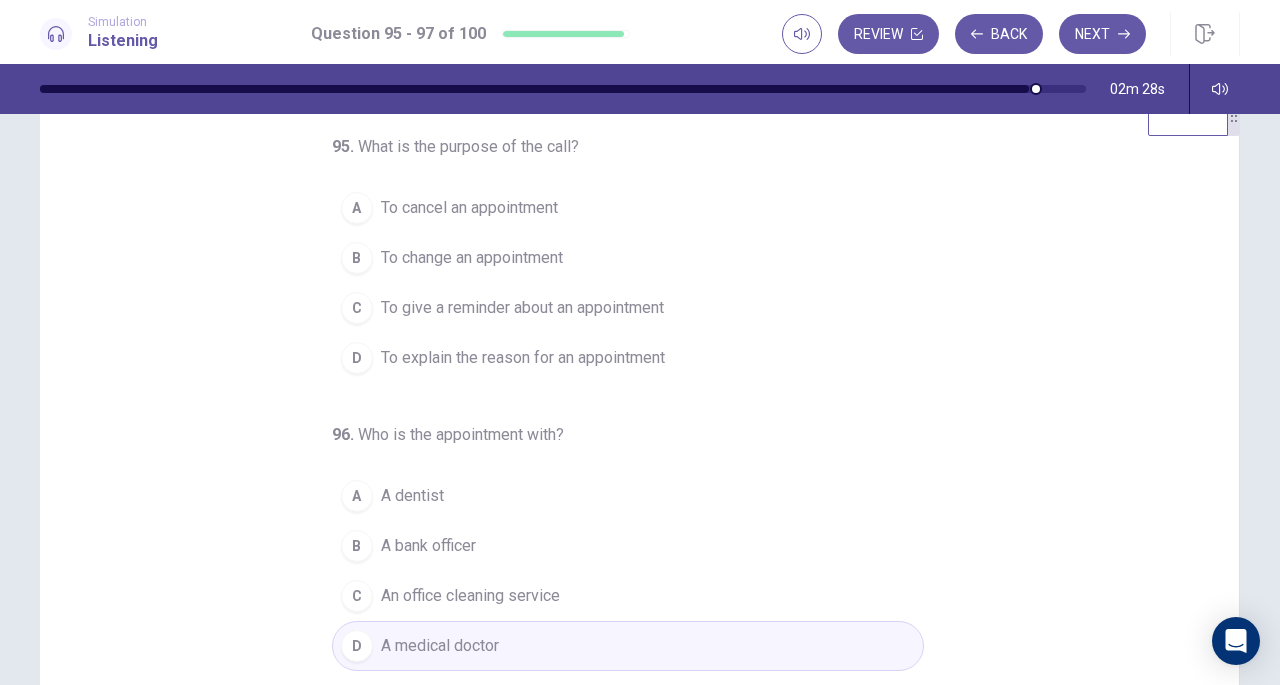 click on "To change an appointment" at bounding box center [472, 258] 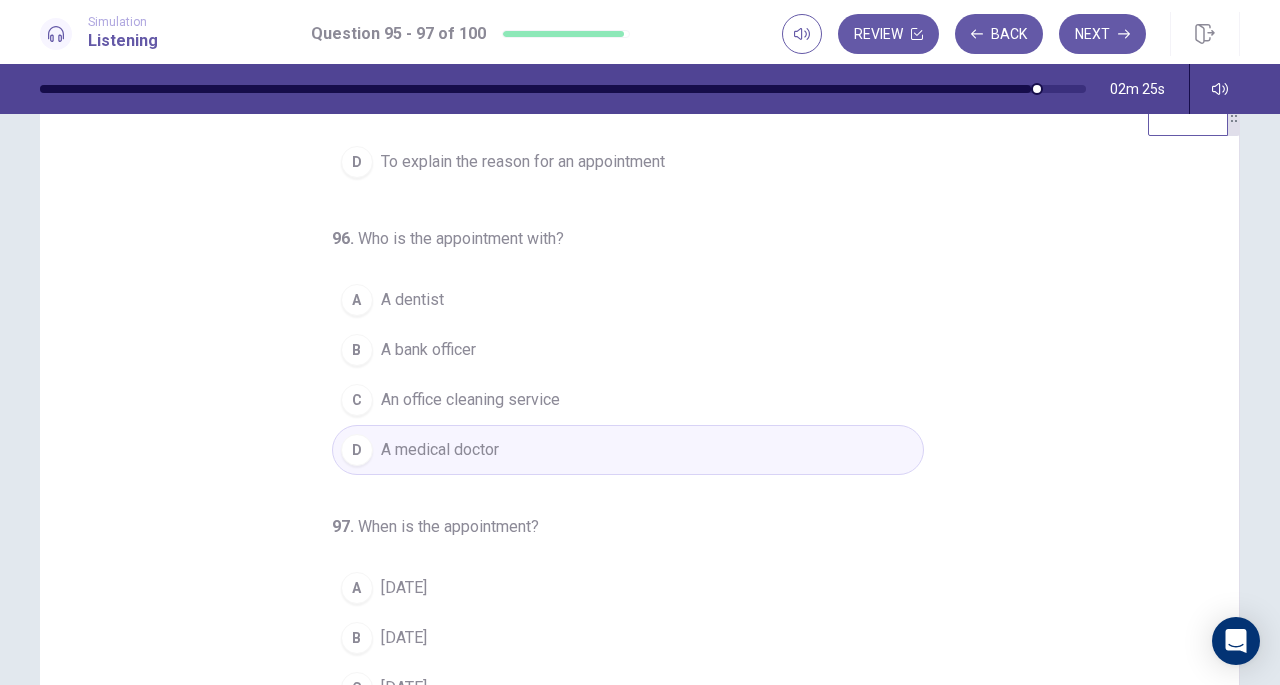 scroll, scrollTop: 200, scrollLeft: 0, axis: vertical 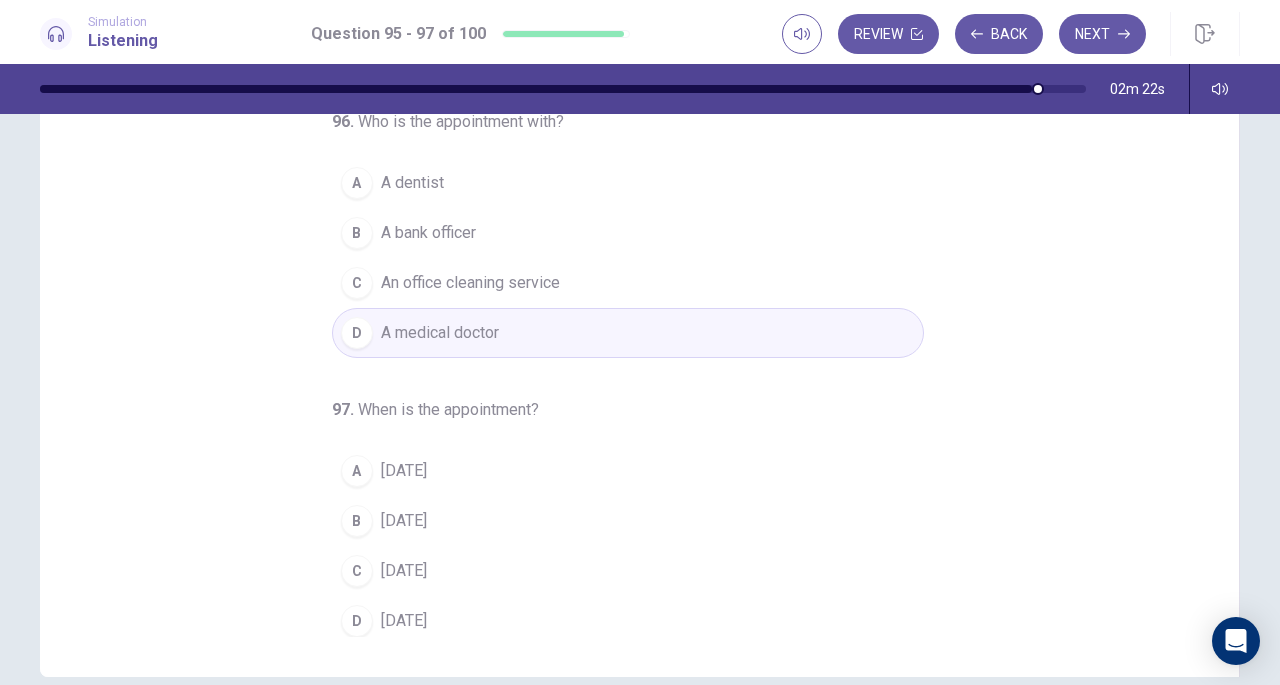 click on "A A dentist" at bounding box center [628, 183] 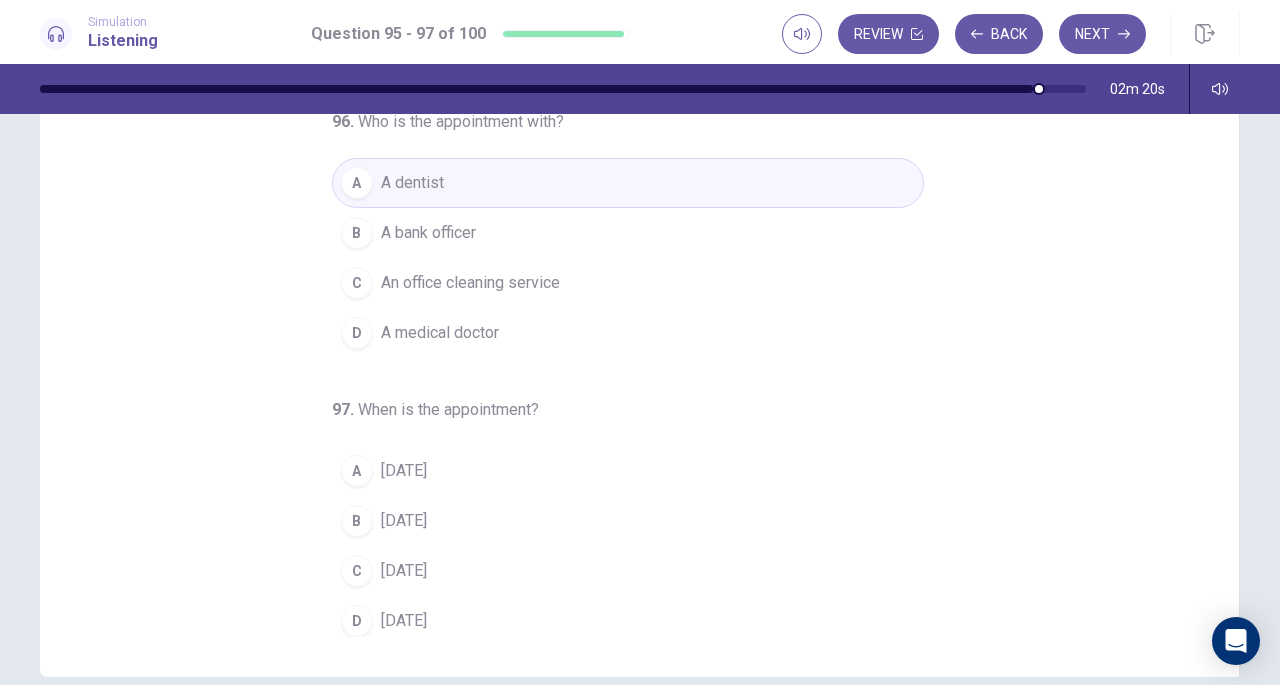 scroll, scrollTop: 268, scrollLeft: 0, axis: vertical 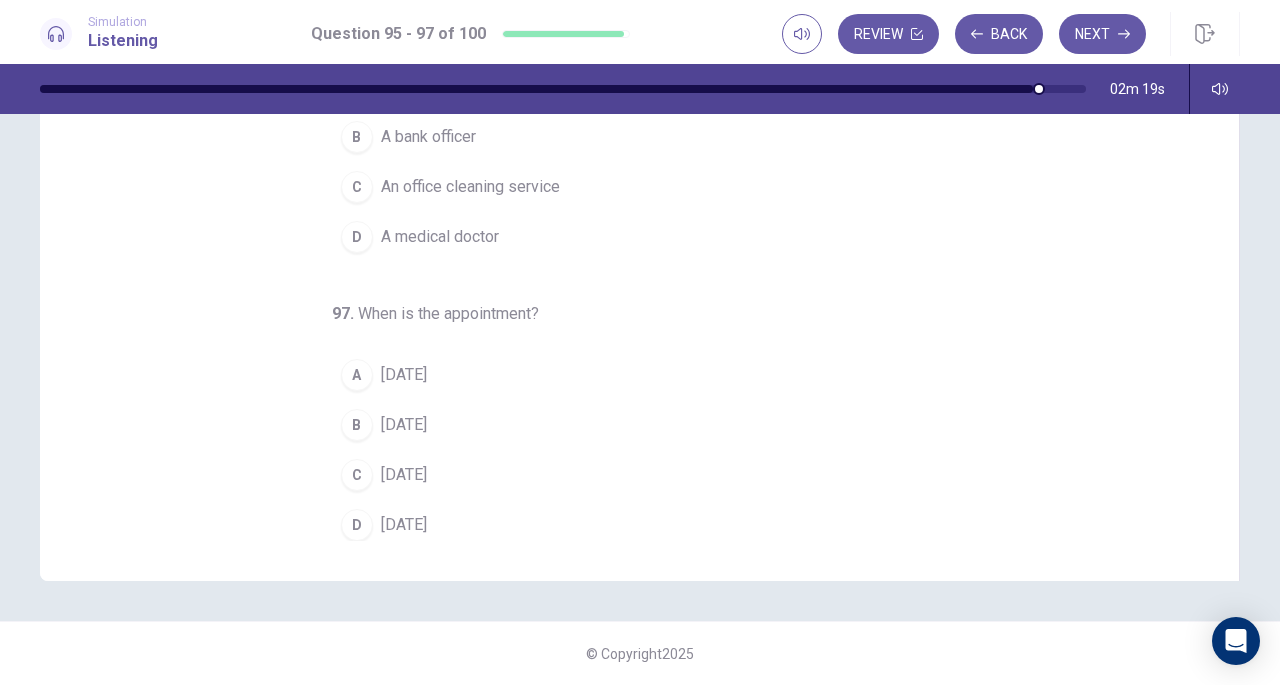 click on "[DATE]" at bounding box center (404, 425) 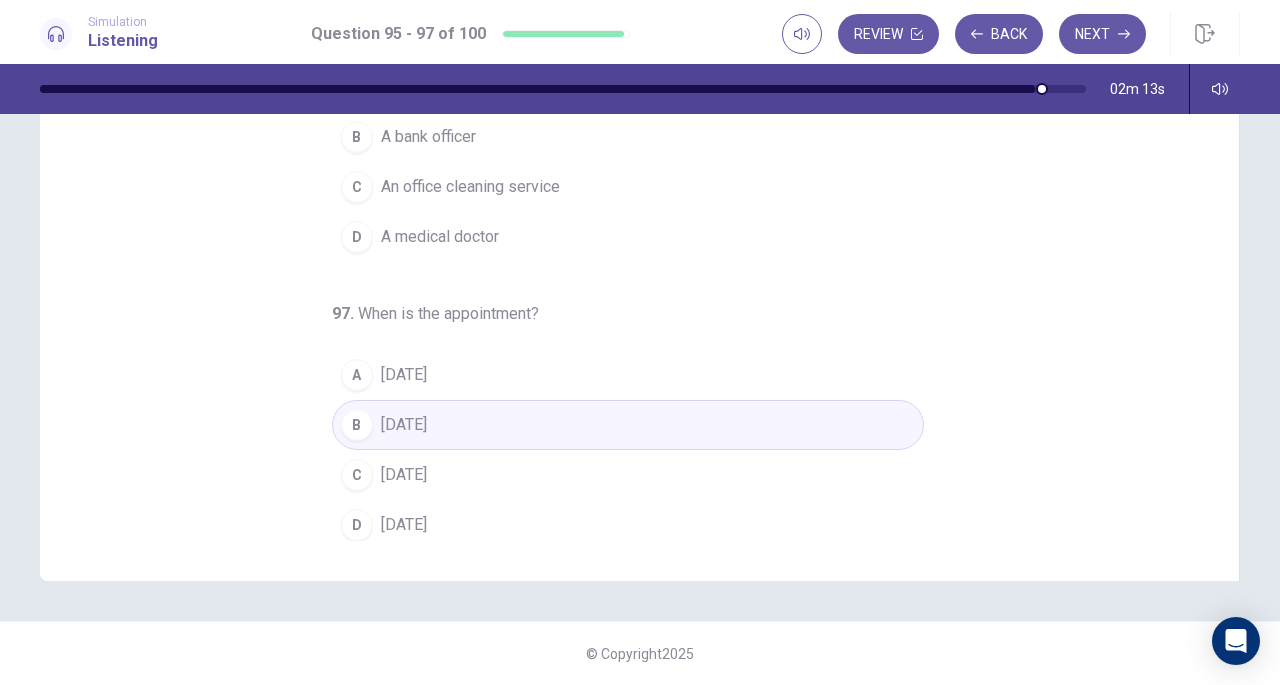 scroll, scrollTop: 0, scrollLeft: 0, axis: both 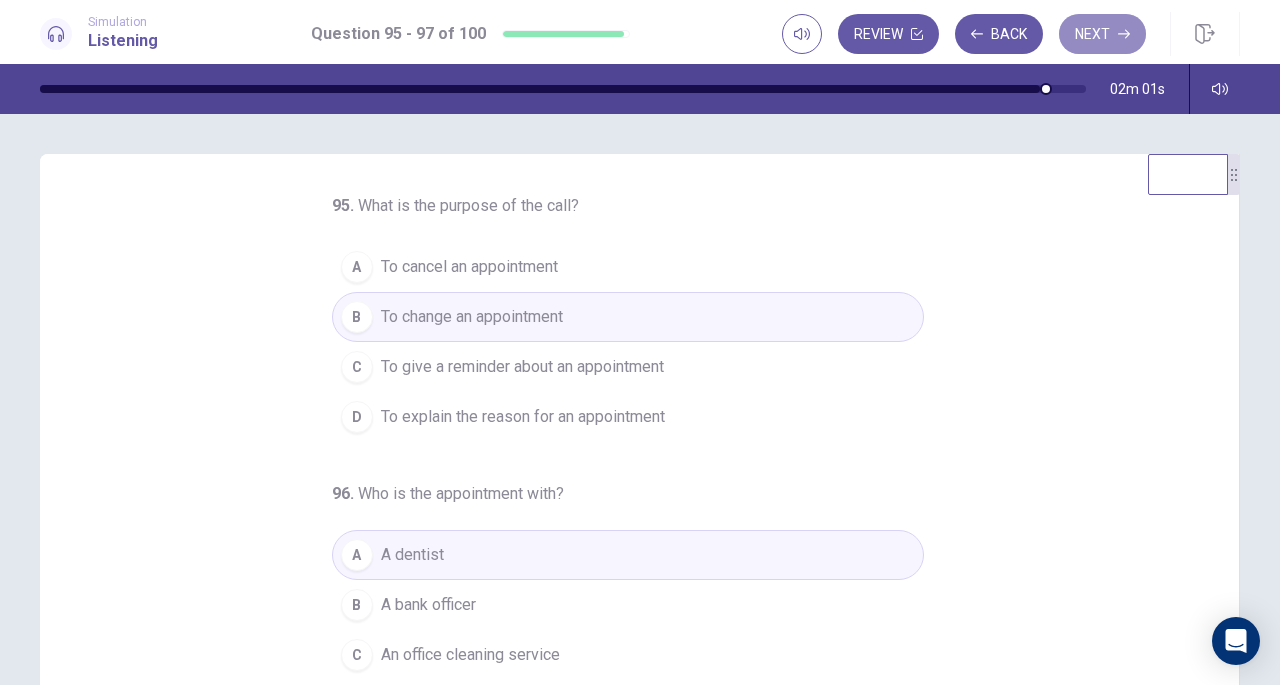 click on "Next" at bounding box center (1102, 34) 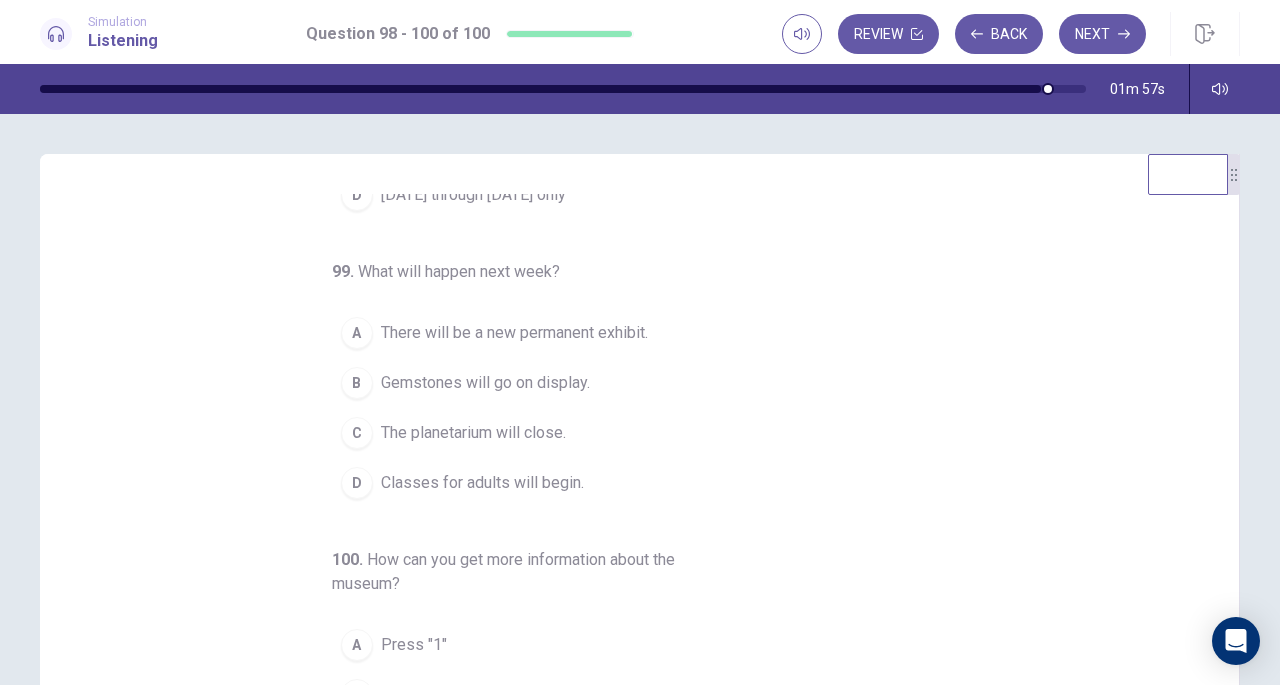 scroll, scrollTop: 224, scrollLeft: 0, axis: vertical 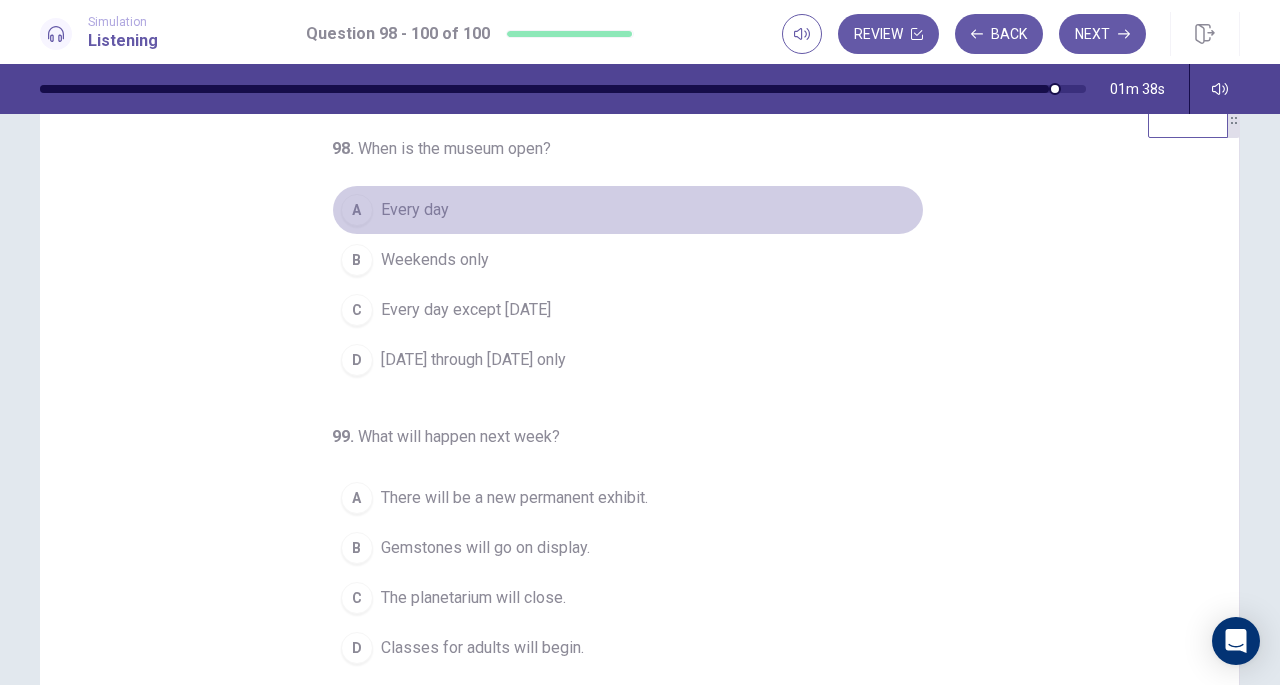 click on "Every day" at bounding box center (415, 210) 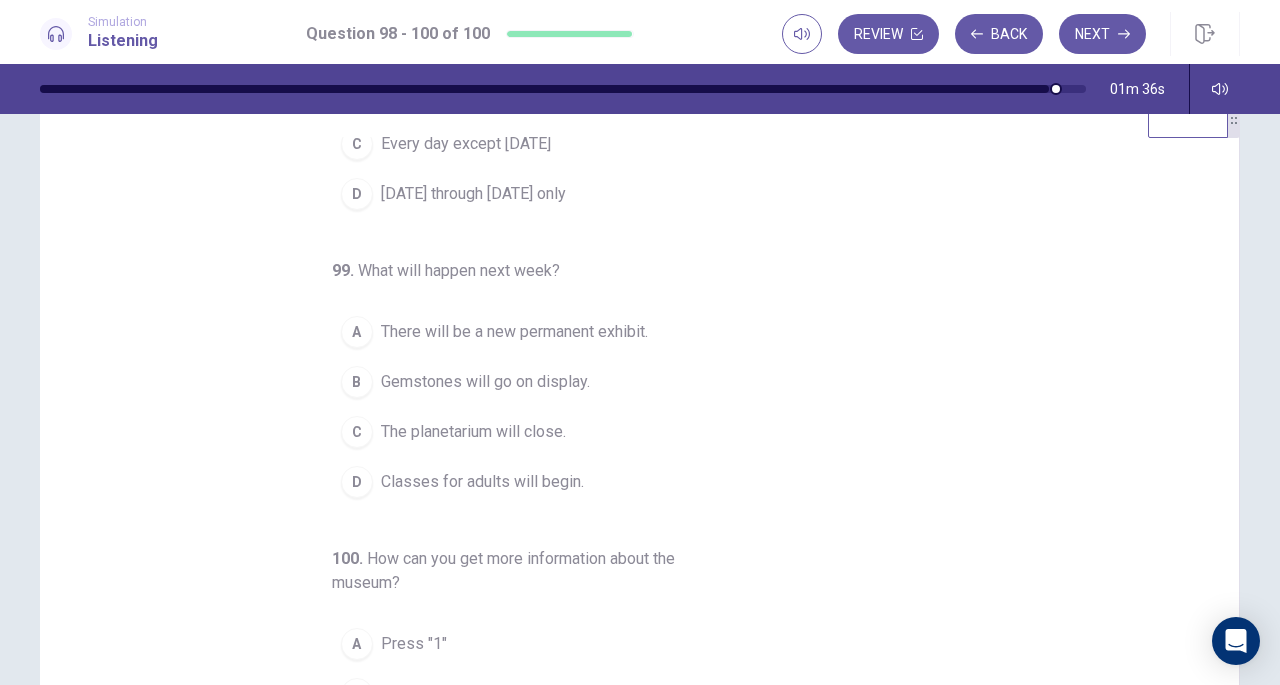 scroll, scrollTop: 224, scrollLeft: 0, axis: vertical 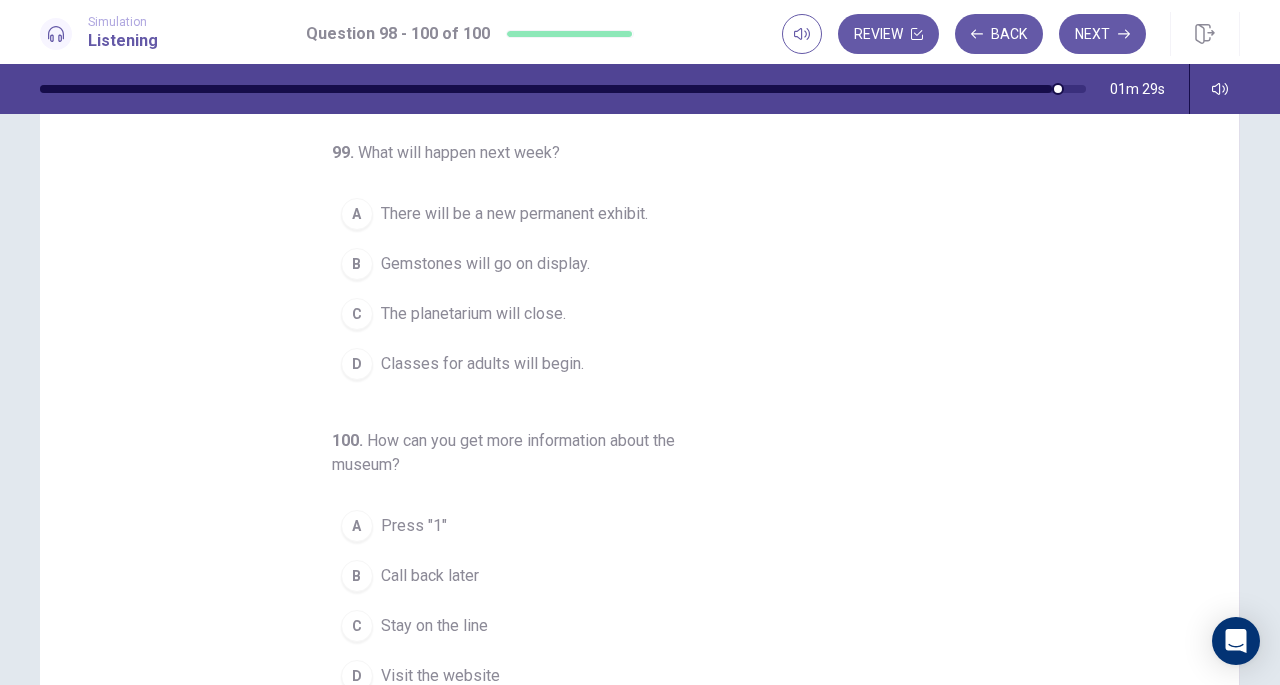 click on "Gemstones will go on display." at bounding box center (485, 264) 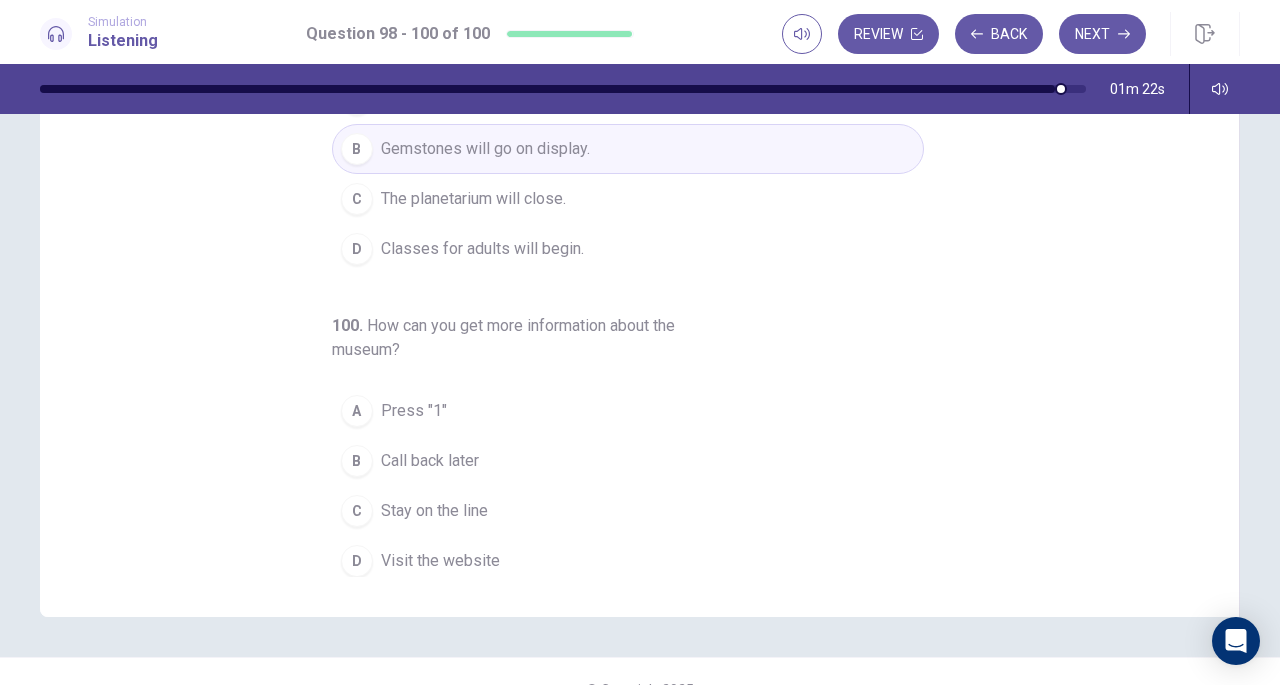 scroll, scrollTop: 268, scrollLeft: 0, axis: vertical 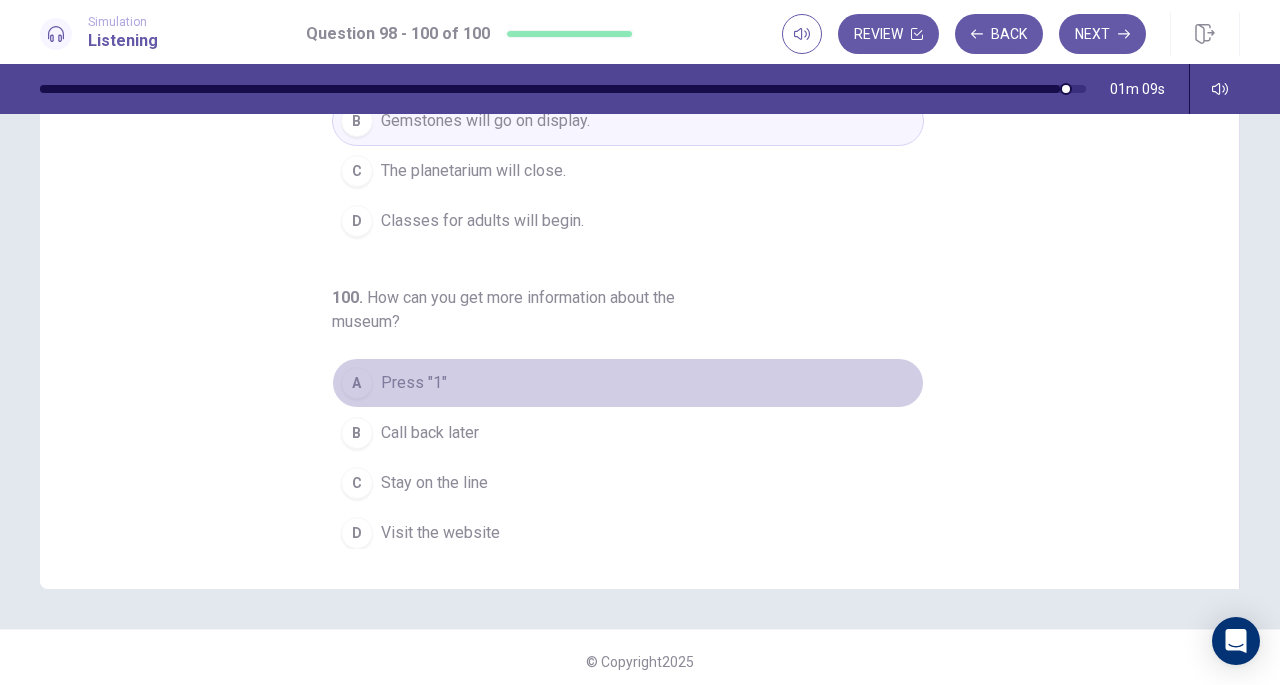 click on "A Press "1"" at bounding box center [628, 383] 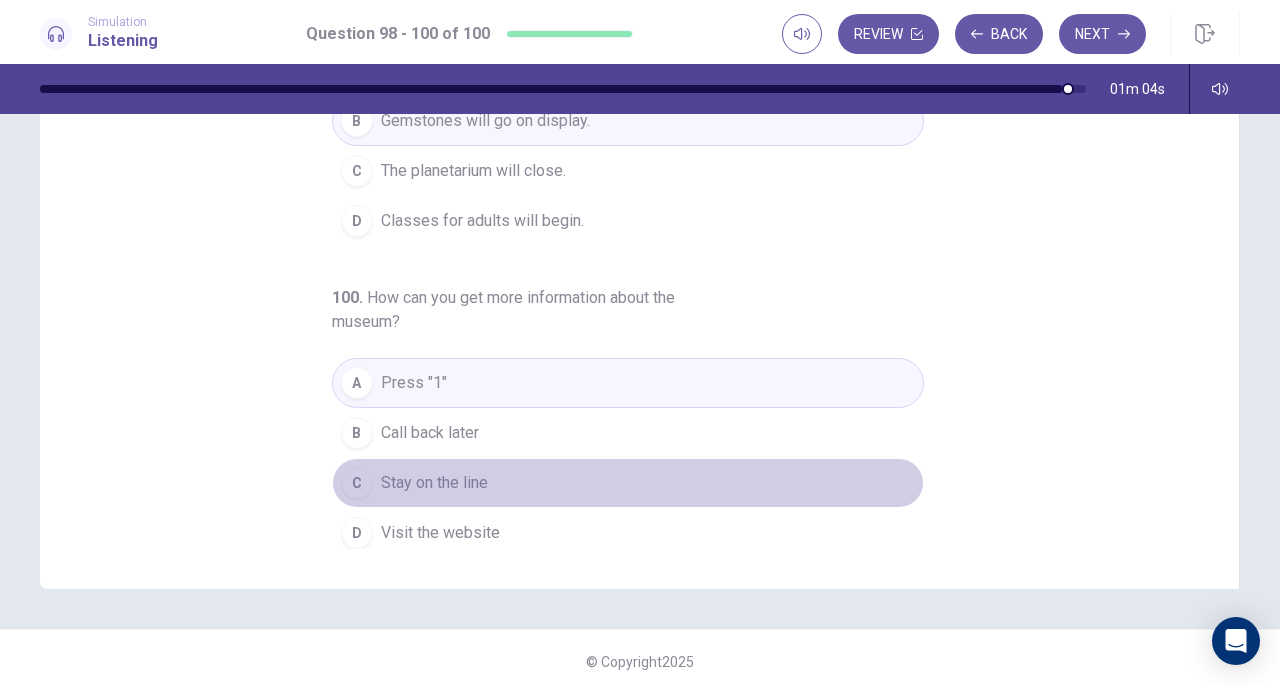 click on "C Stay on the line" at bounding box center (628, 483) 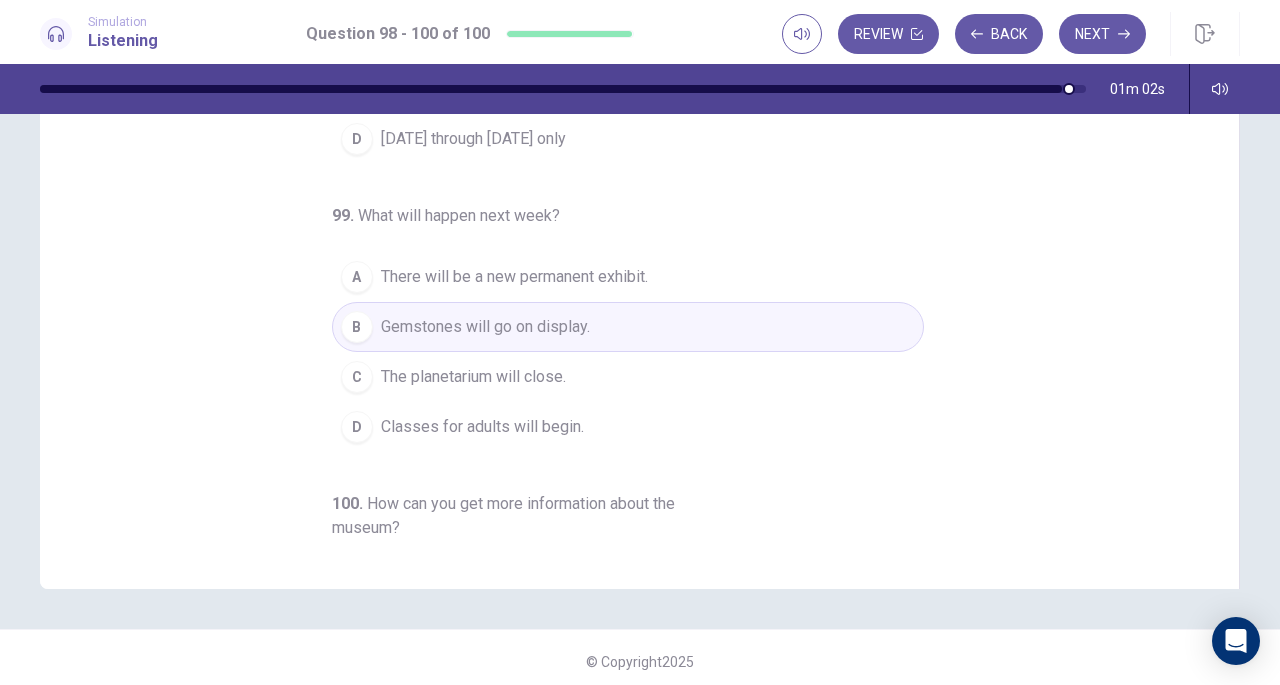 scroll, scrollTop: 0, scrollLeft: 0, axis: both 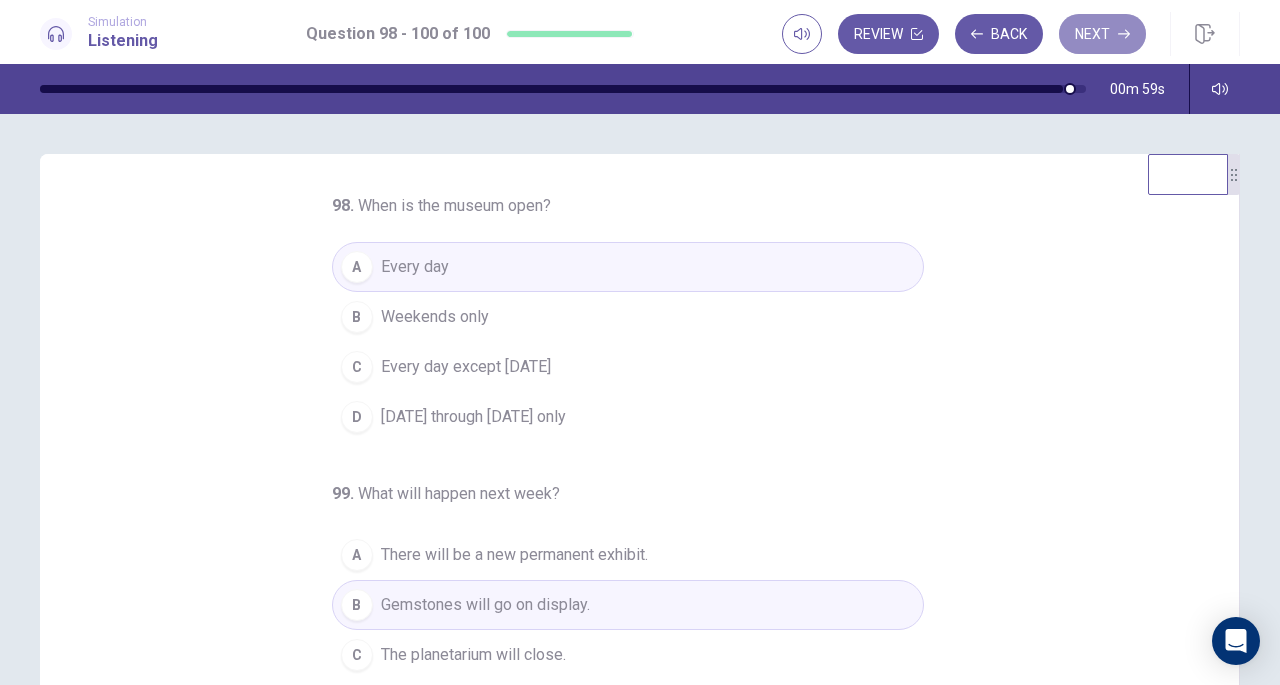 click on "Next" at bounding box center [1102, 34] 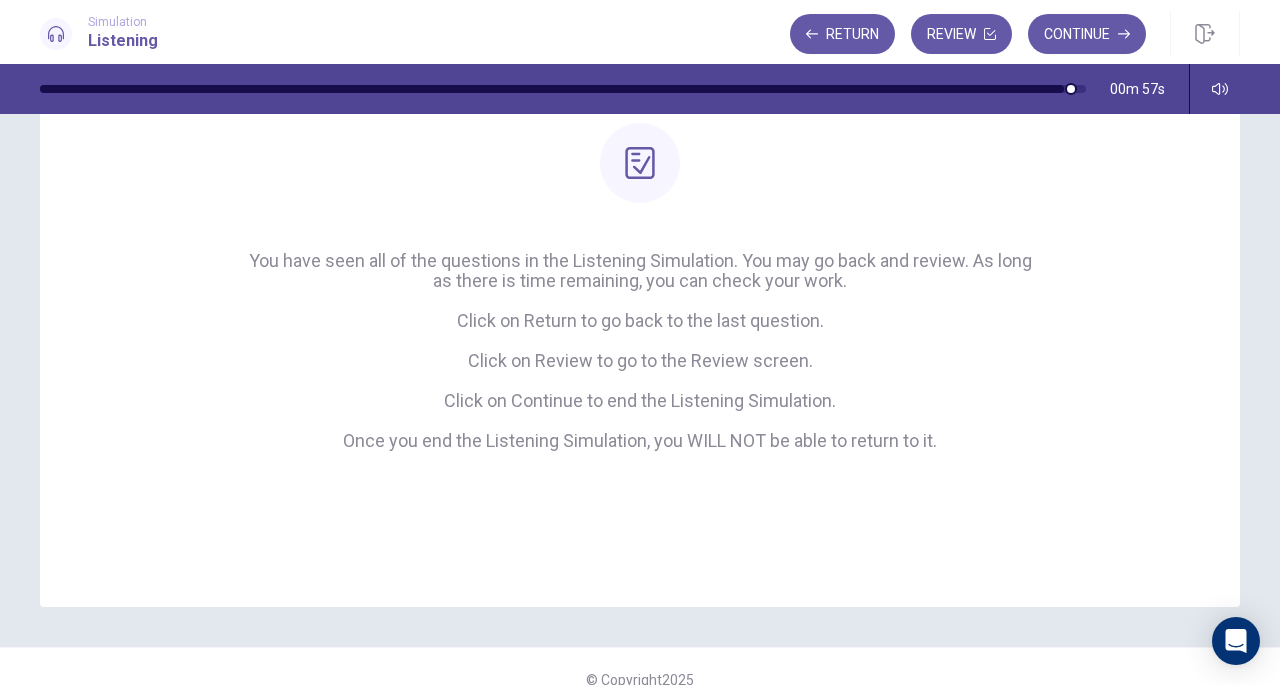 scroll, scrollTop: 212, scrollLeft: 0, axis: vertical 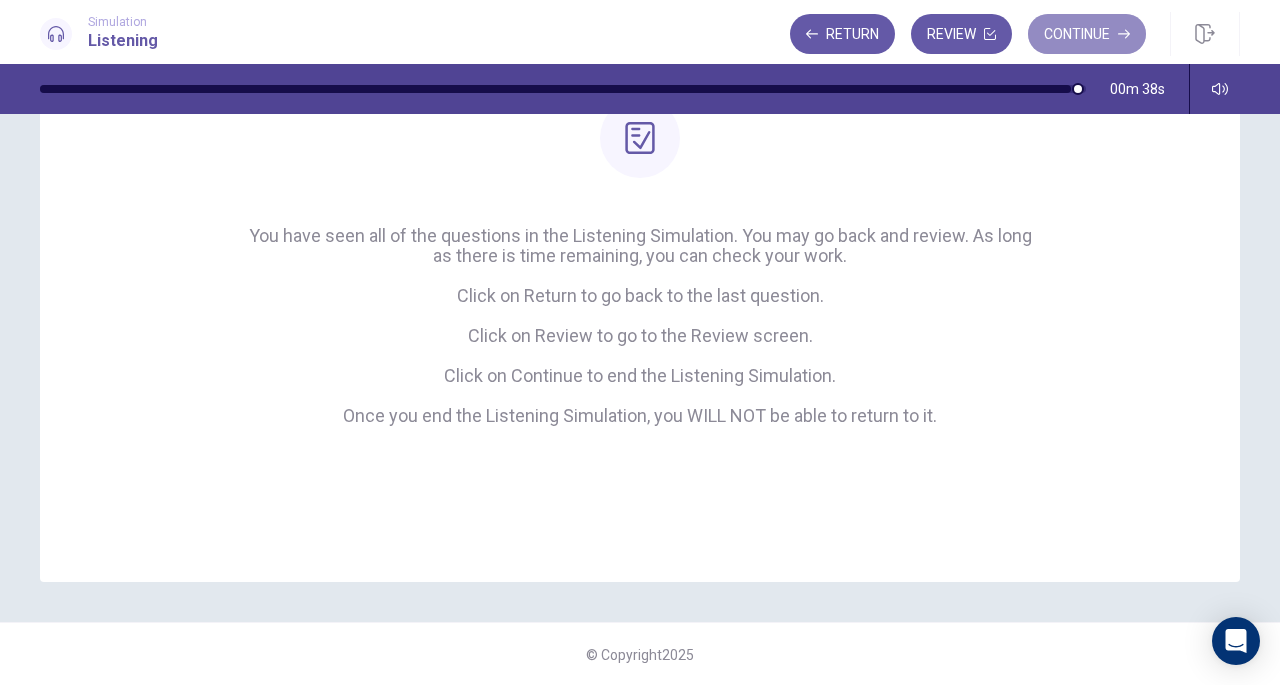 click on "Continue" at bounding box center [1087, 34] 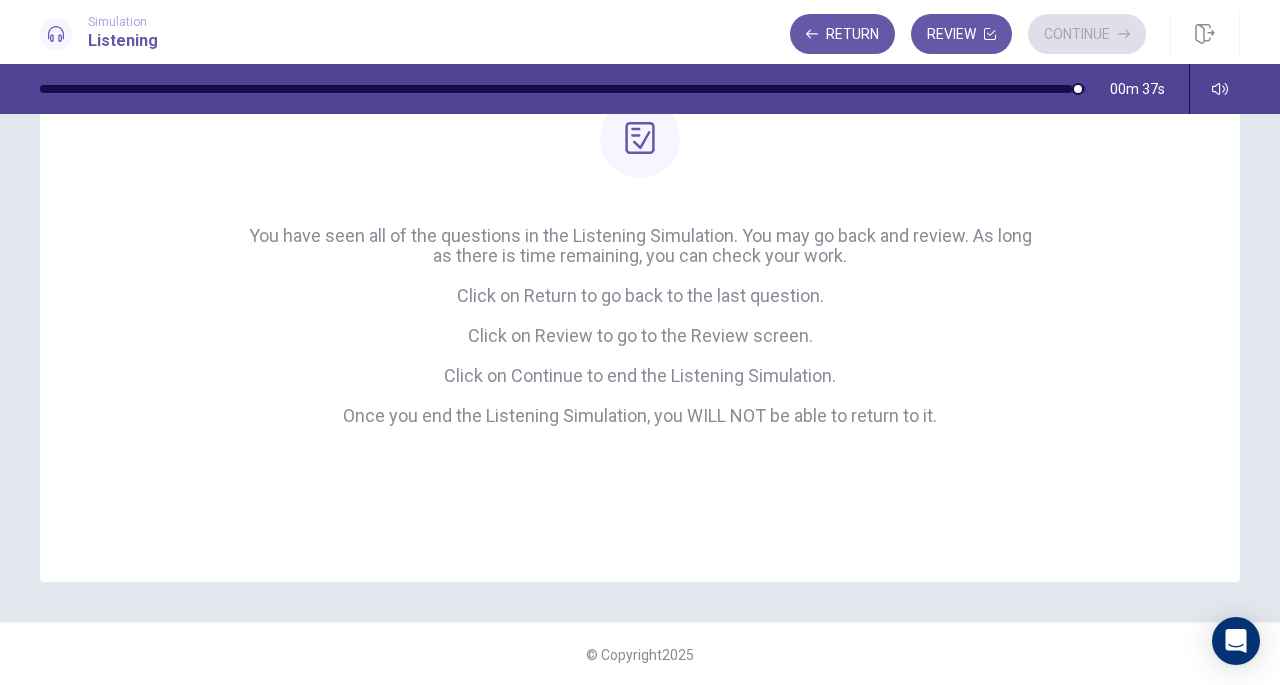 scroll, scrollTop: 92, scrollLeft: 0, axis: vertical 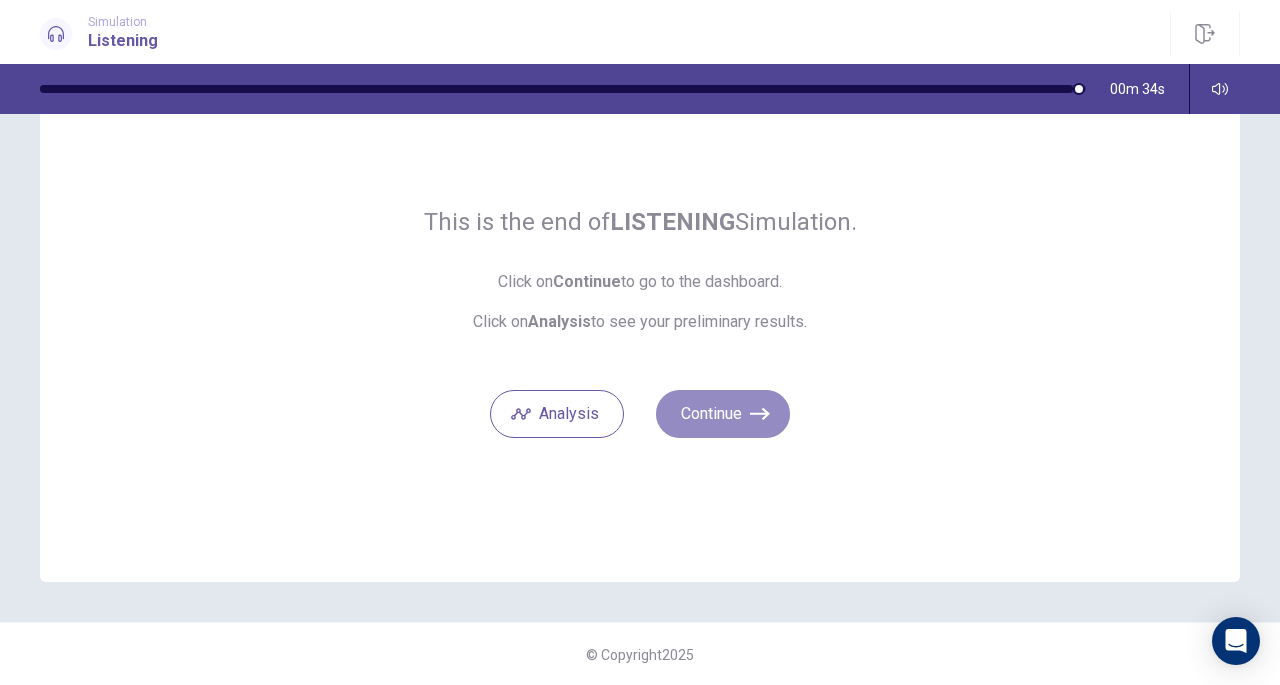 click on "Continue" at bounding box center [723, 414] 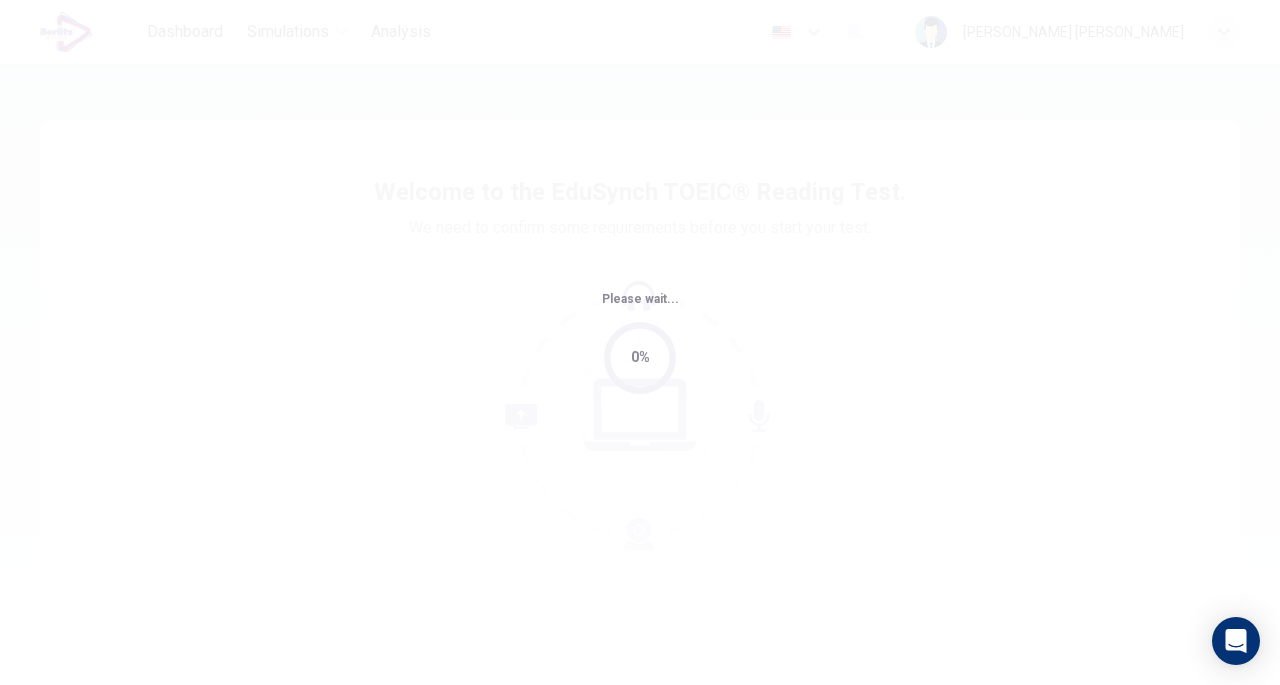 scroll, scrollTop: 0, scrollLeft: 0, axis: both 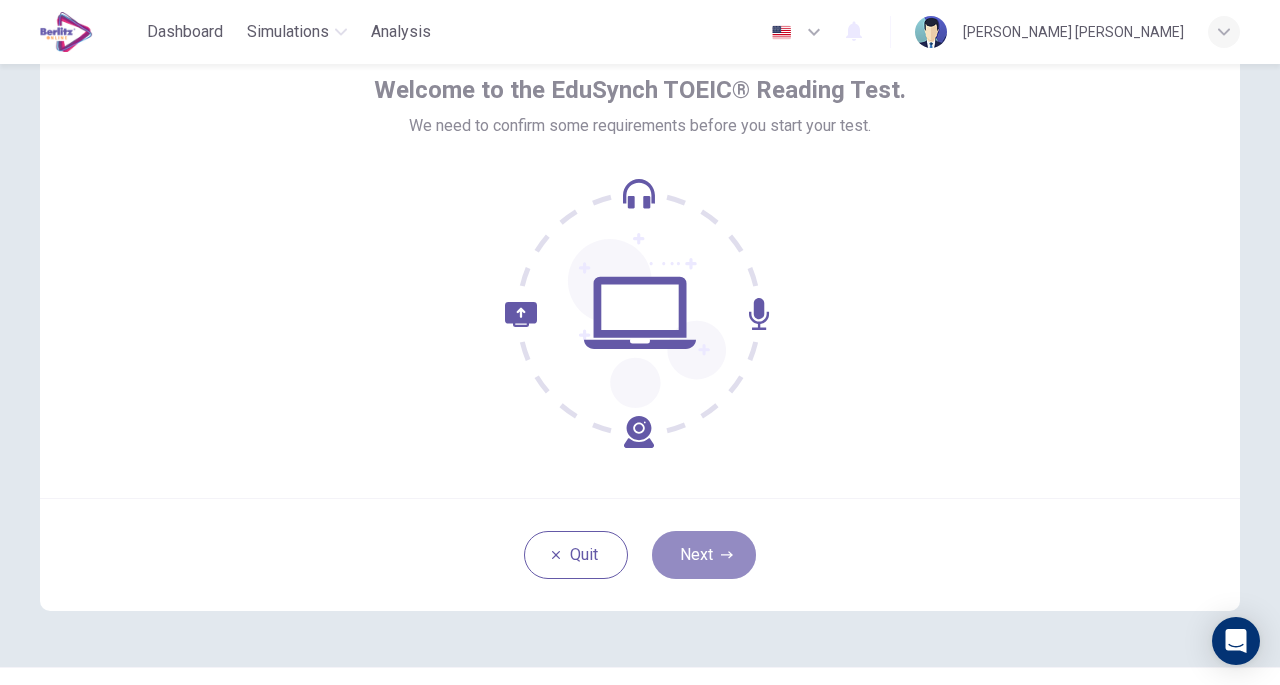 click on "Next" at bounding box center [704, 555] 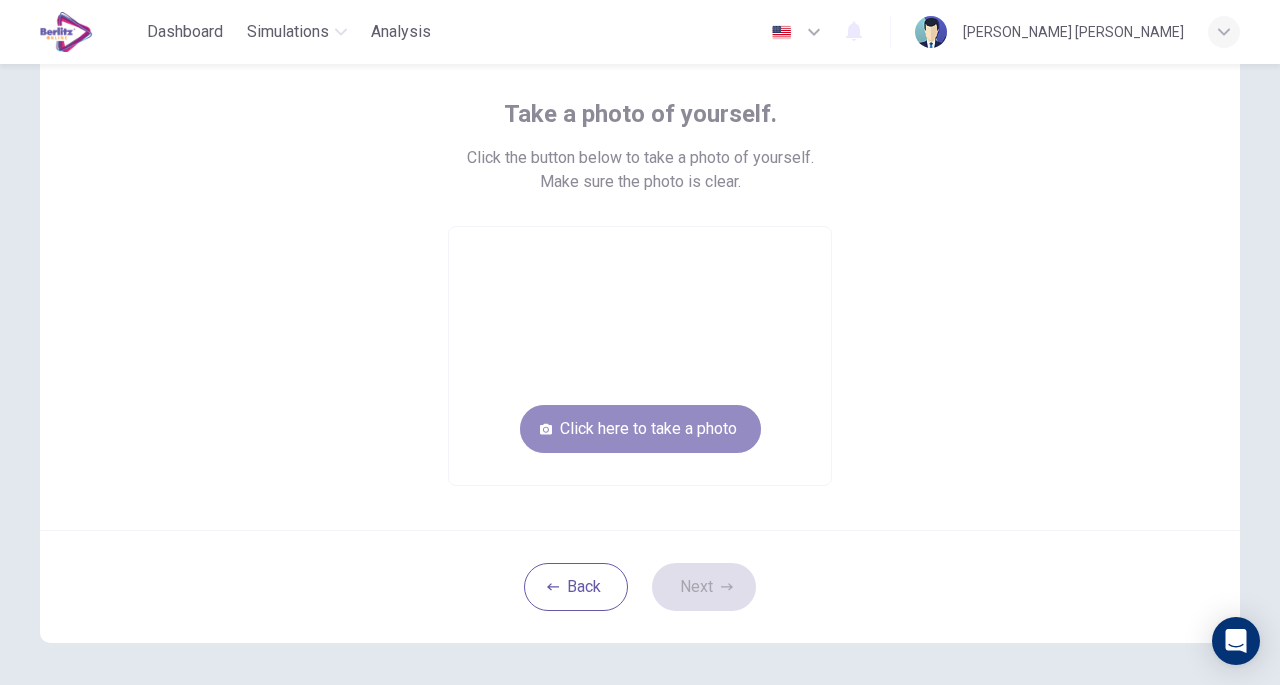 click on "Click here to take a photo" at bounding box center (640, 429) 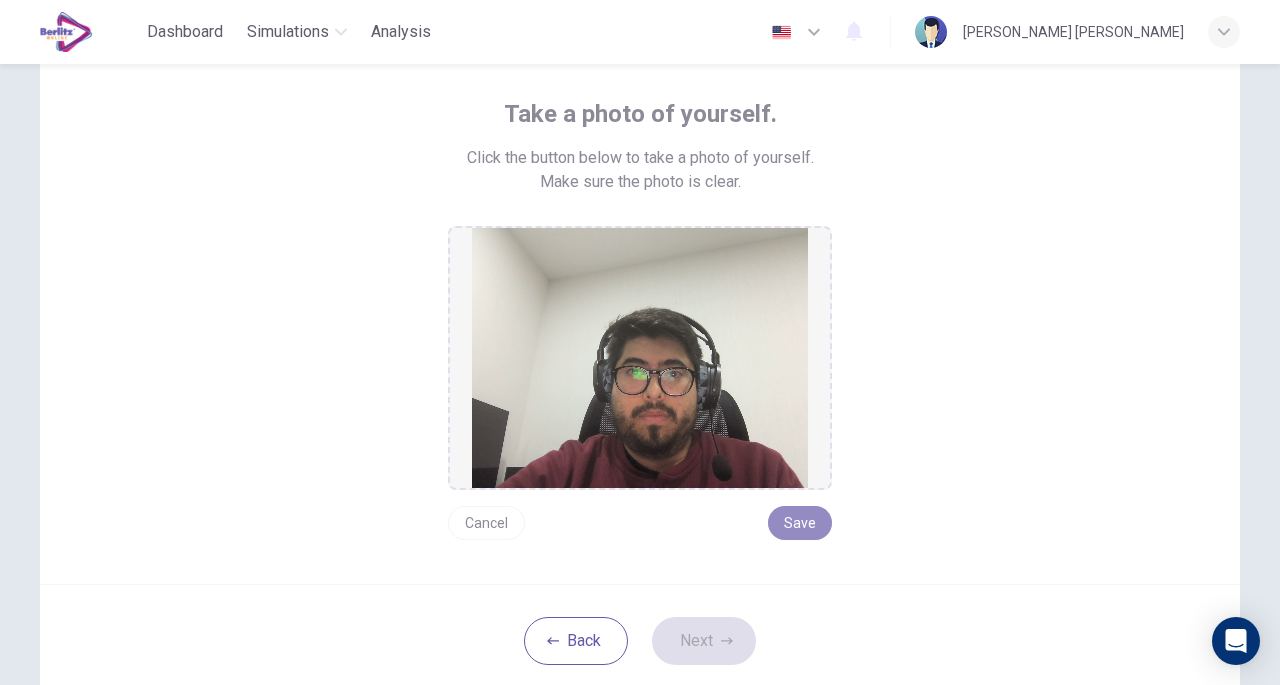 click on "Save" at bounding box center (800, 523) 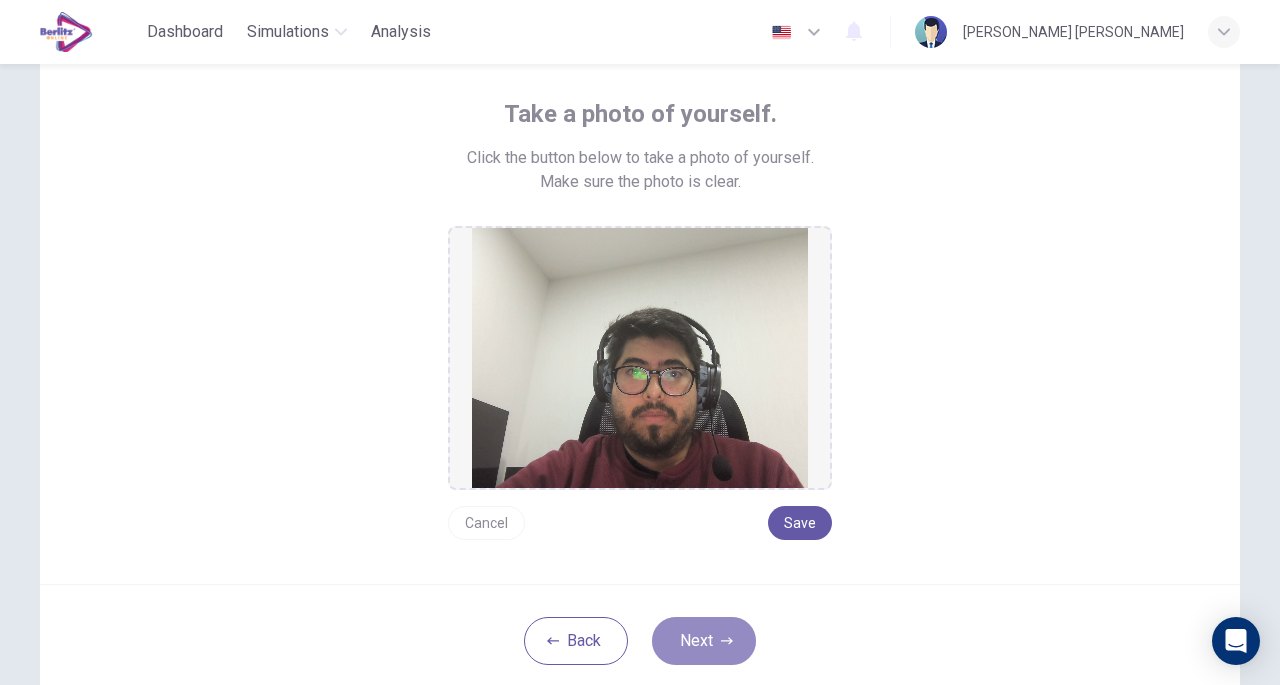 click on "Next" at bounding box center [704, 641] 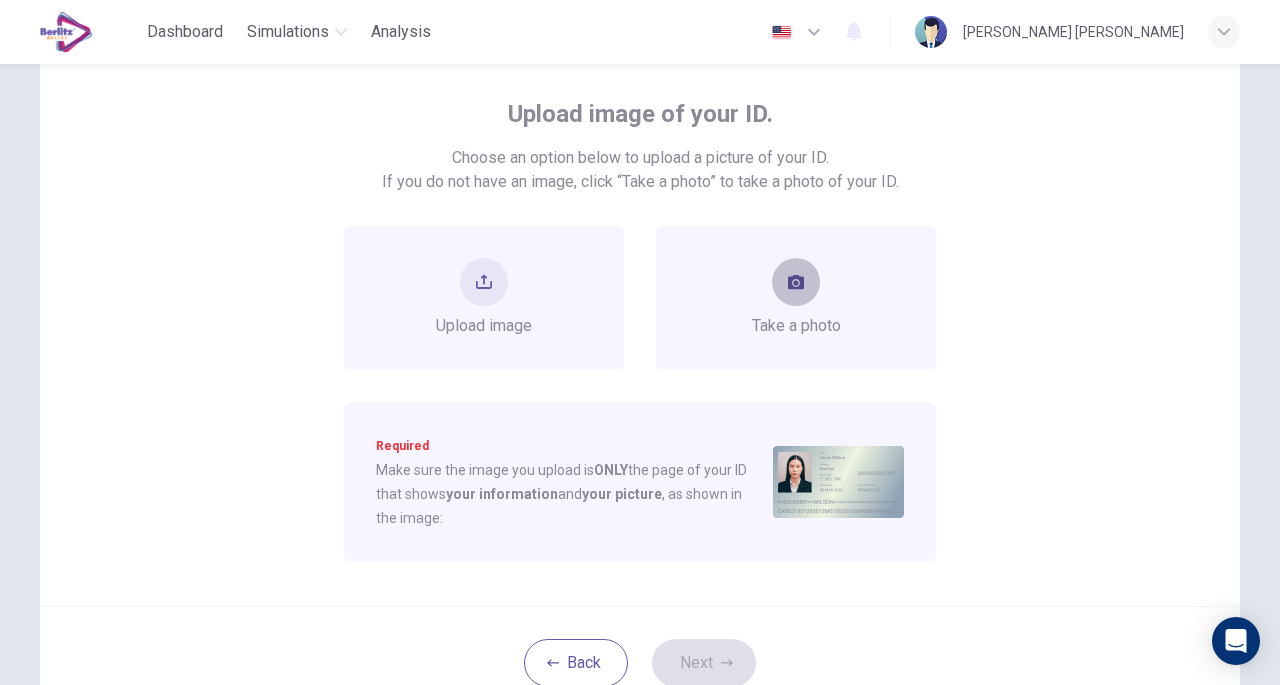 click at bounding box center [796, 282] 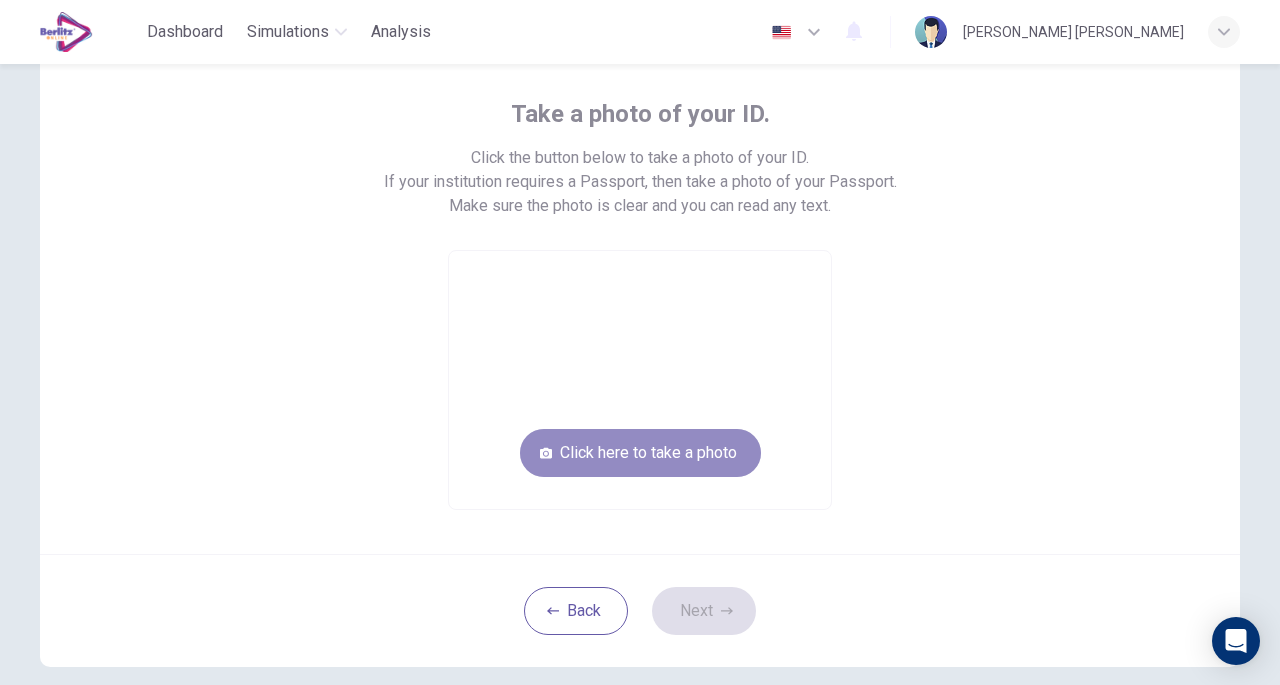 click on "Click here to take a photo" at bounding box center (640, 453) 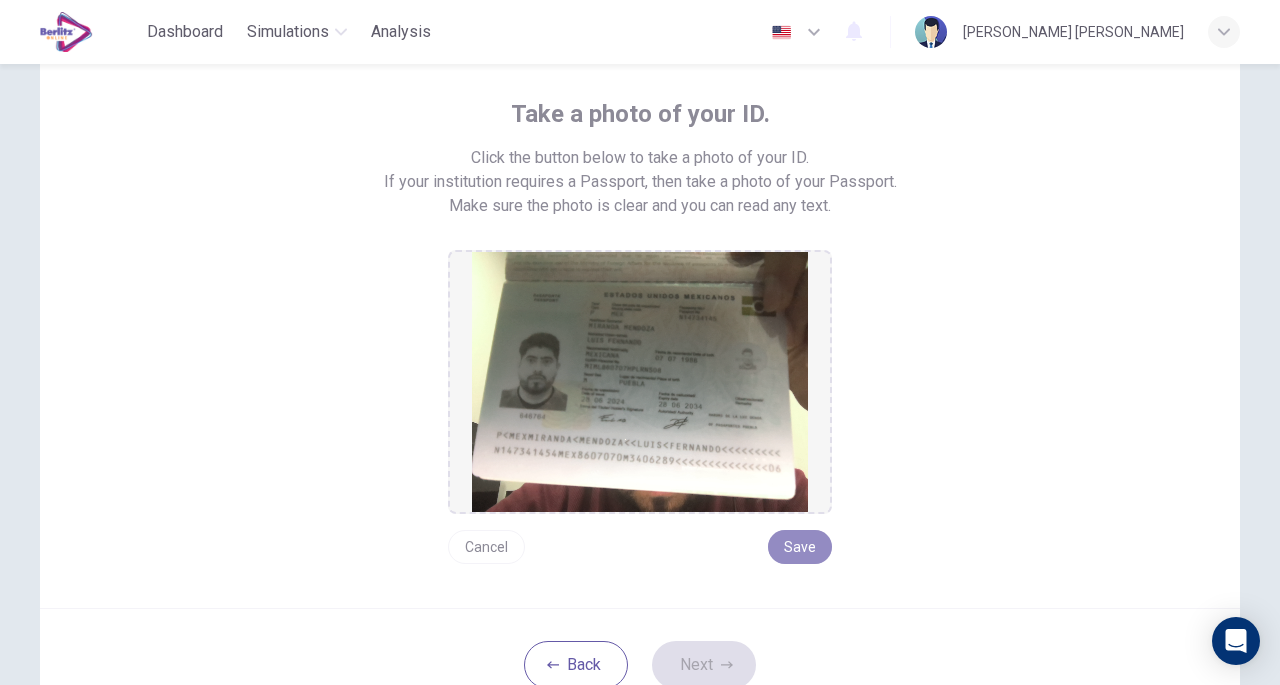 click on "Save" at bounding box center (800, 547) 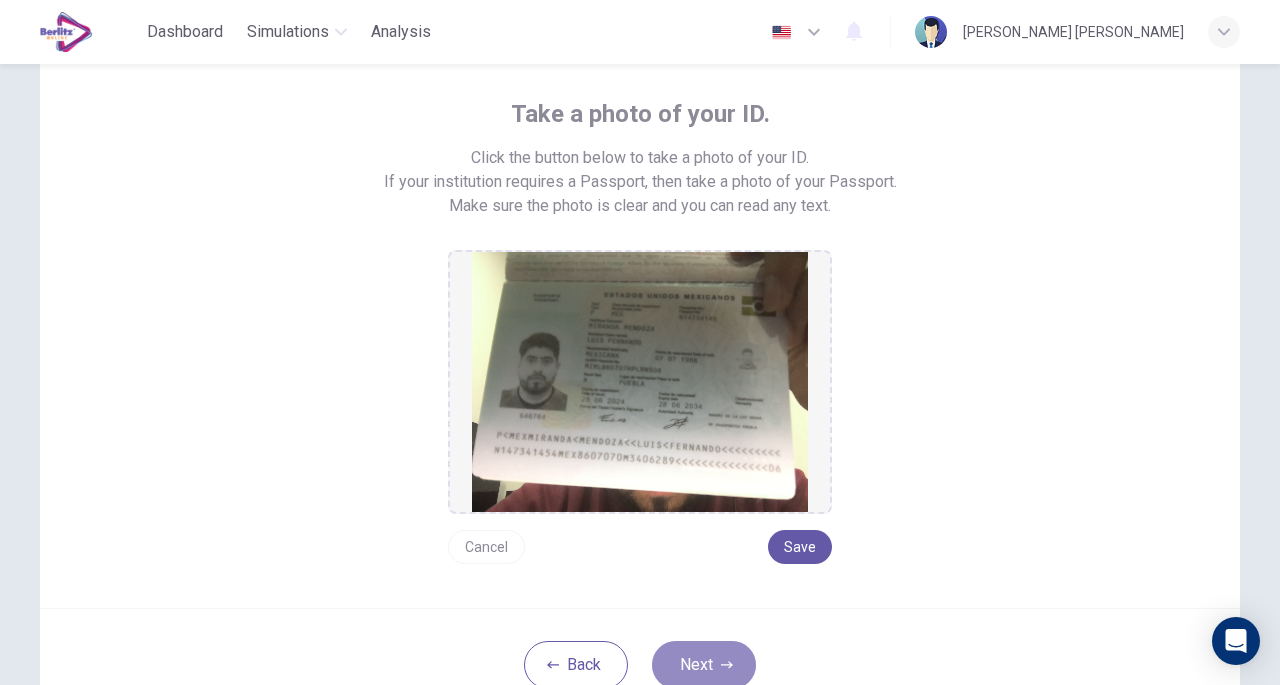 click on "Next" at bounding box center [704, 665] 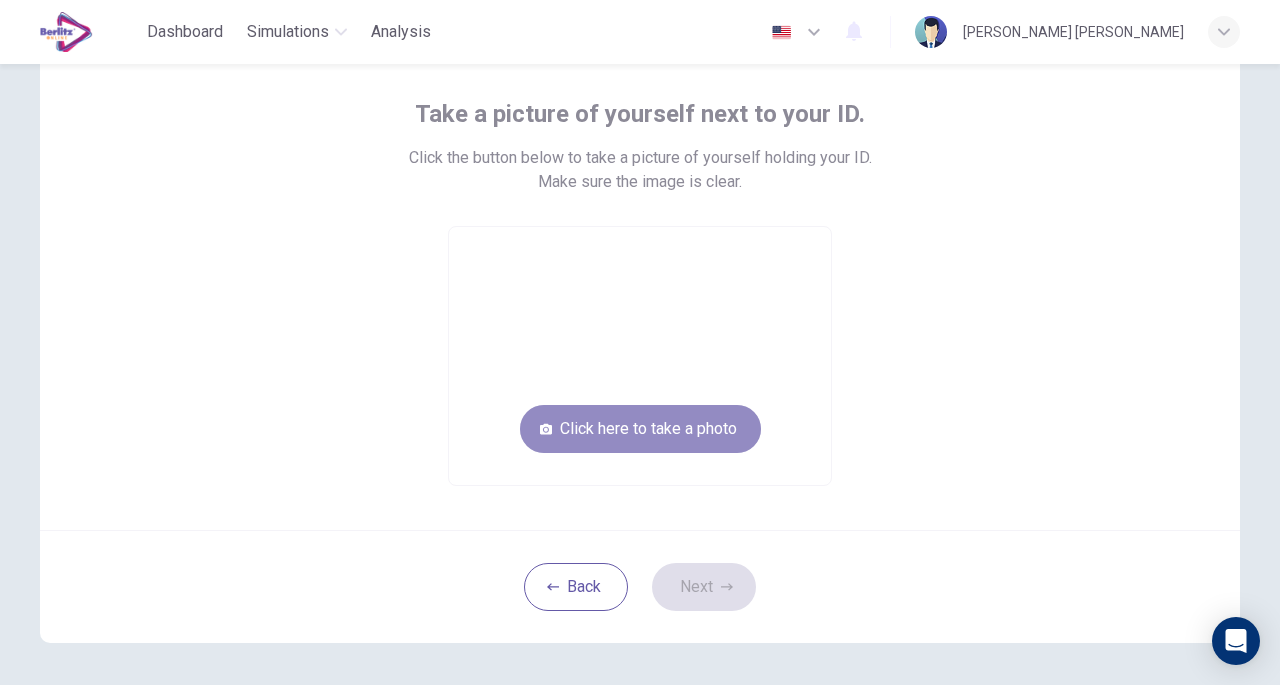 click on "Click here to take a photo" at bounding box center [640, 429] 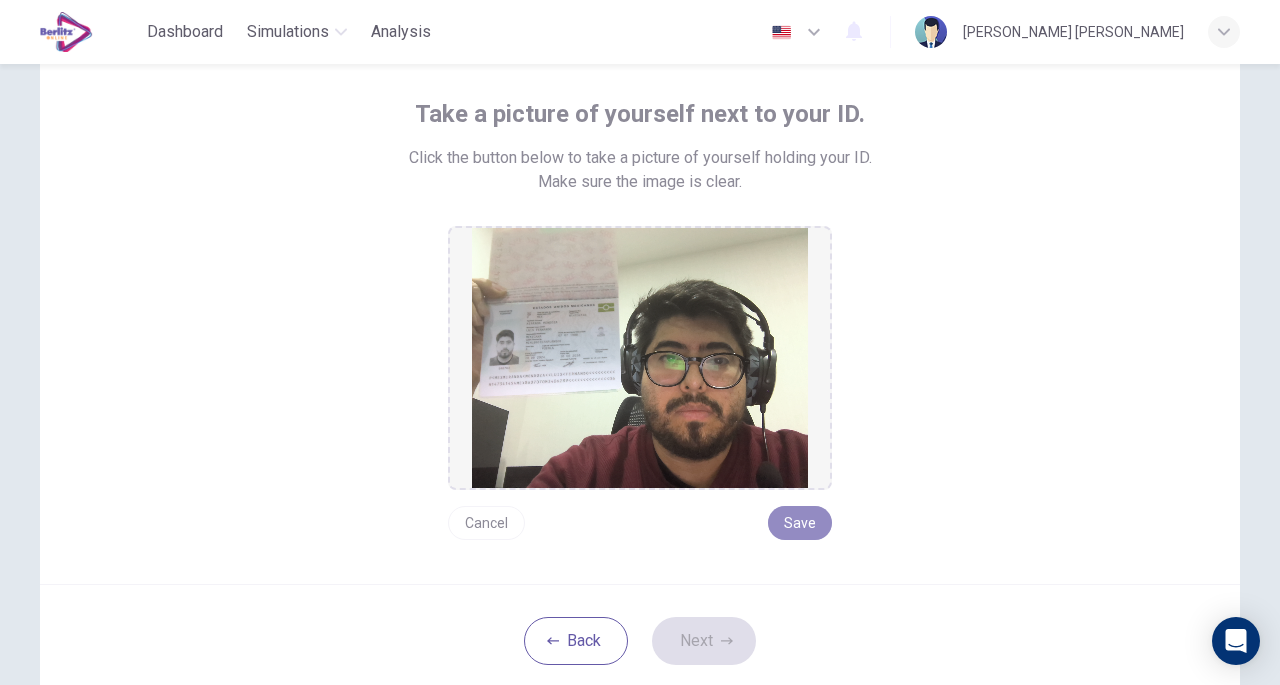 click on "Save" at bounding box center [800, 523] 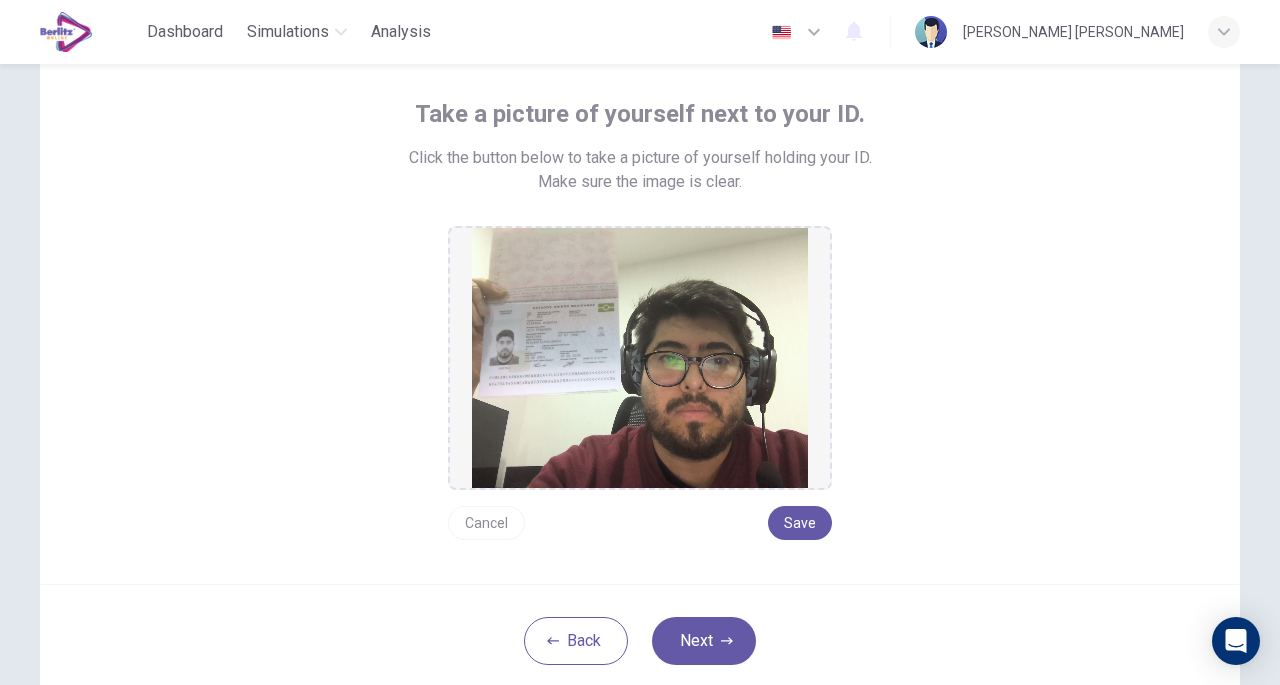 click on "Next" at bounding box center [704, 641] 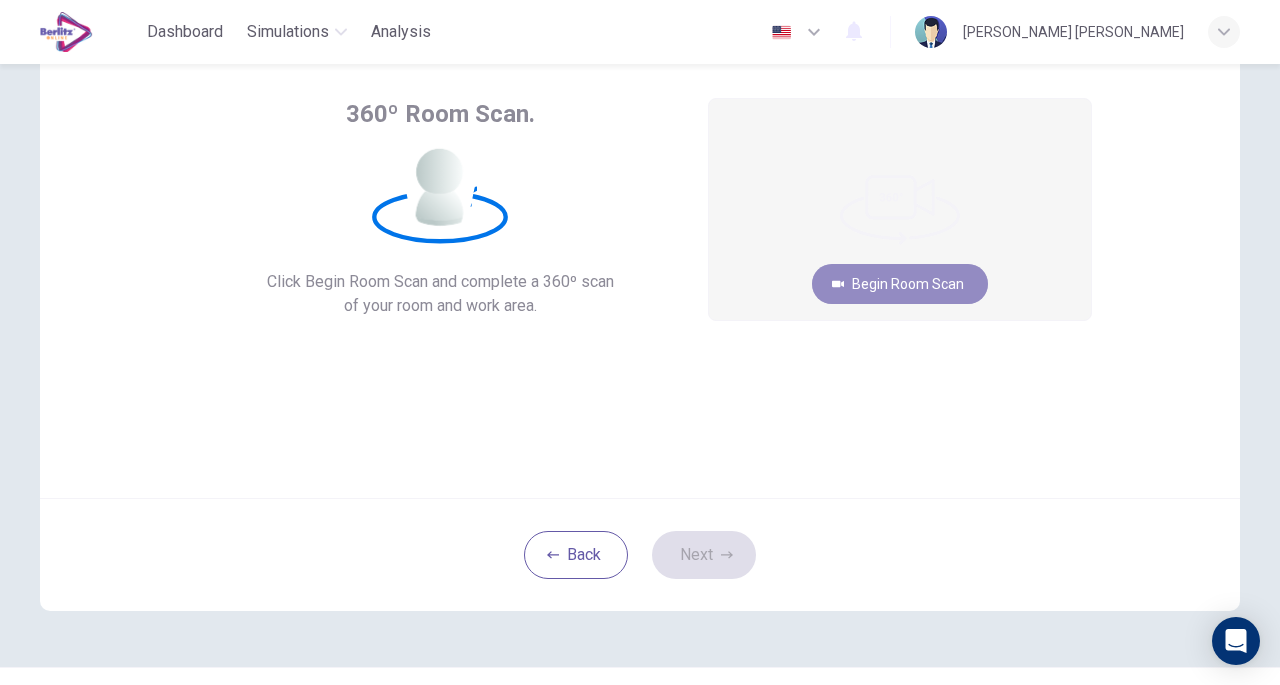 click on "Begin Room Scan" at bounding box center [900, 284] 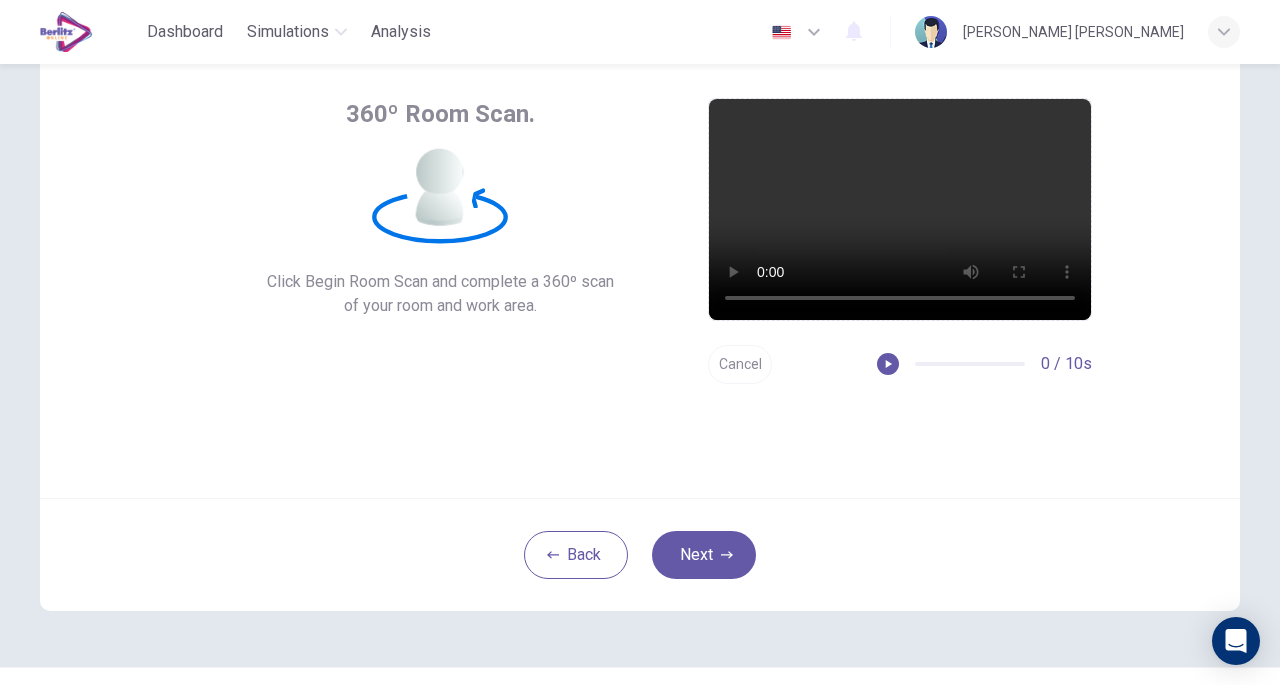 click on "Next" at bounding box center [704, 555] 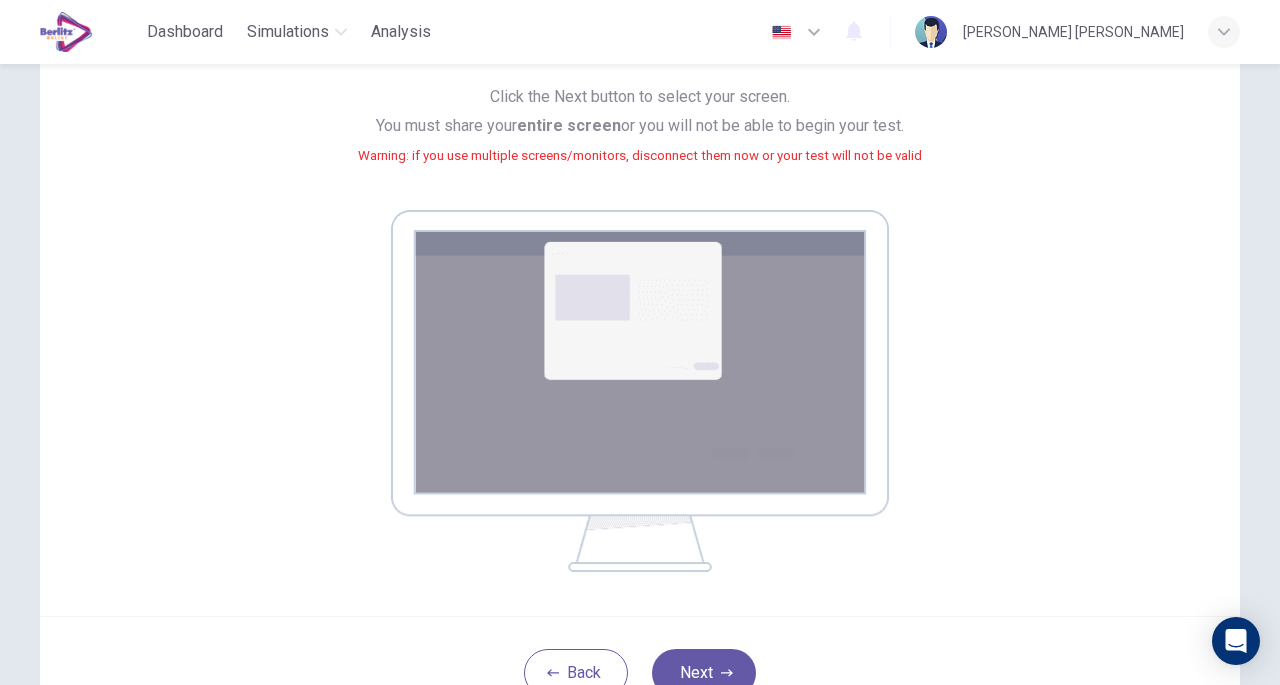 scroll, scrollTop: 233, scrollLeft: 0, axis: vertical 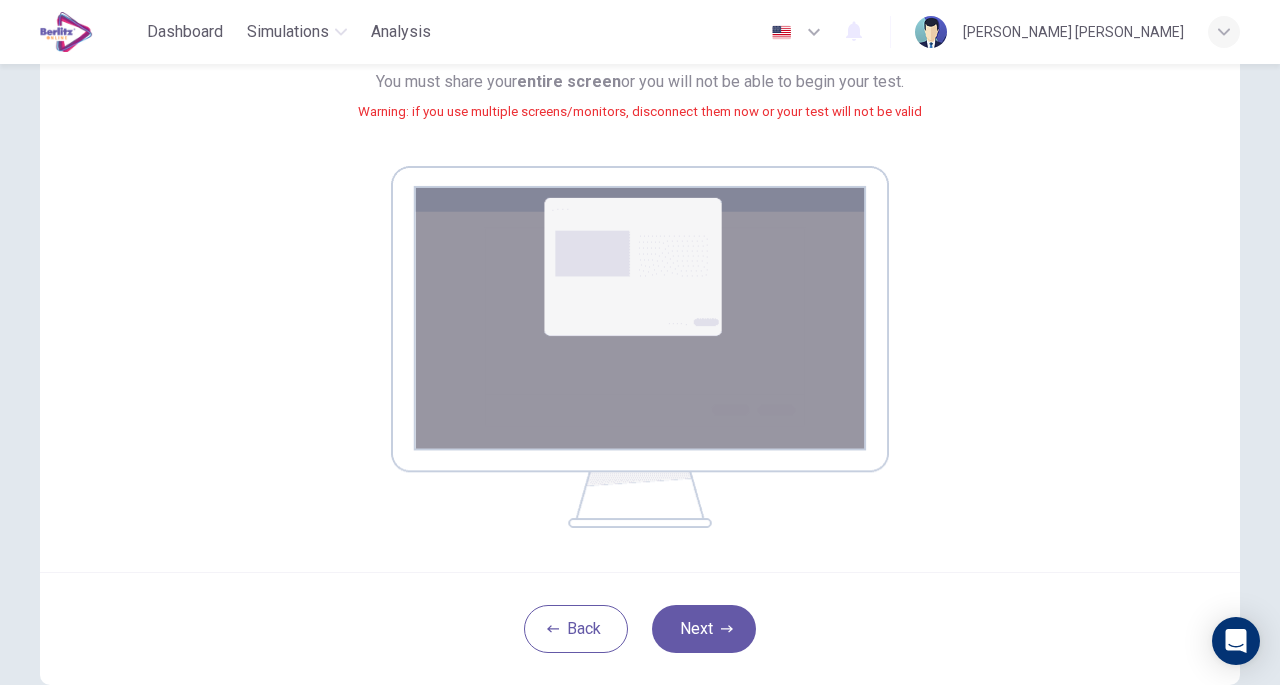 click on "Next" at bounding box center (704, 629) 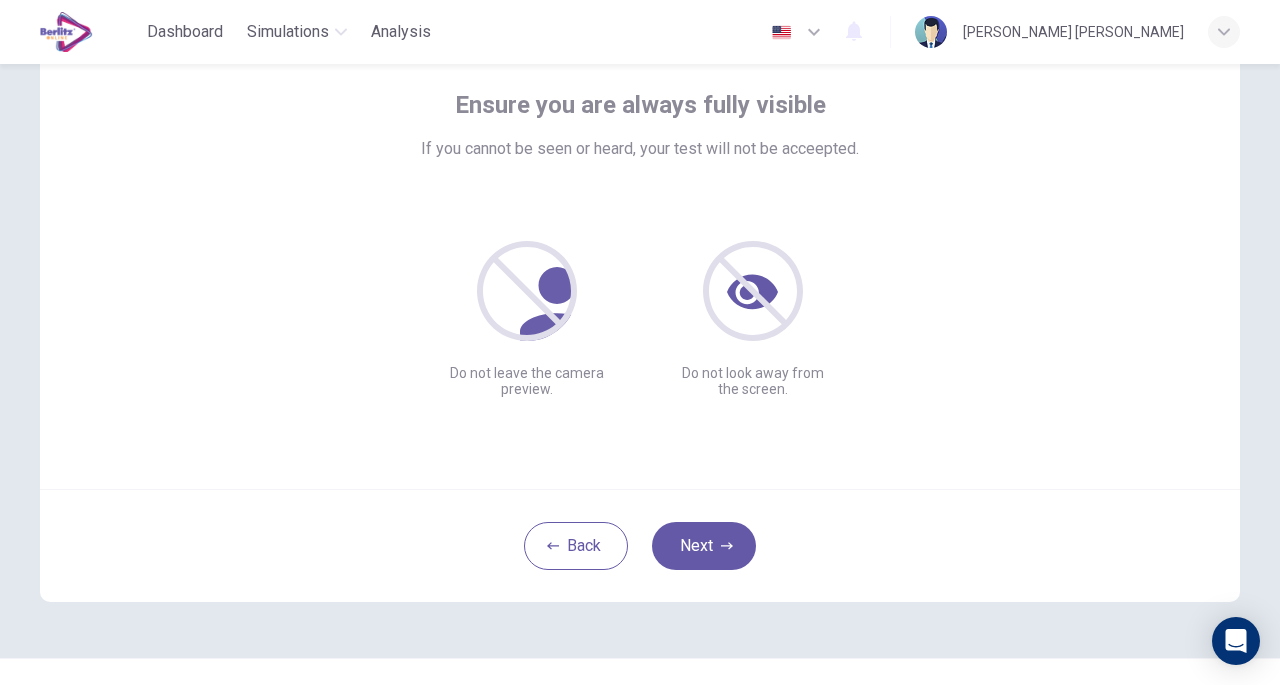 scroll, scrollTop: 113, scrollLeft: 0, axis: vertical 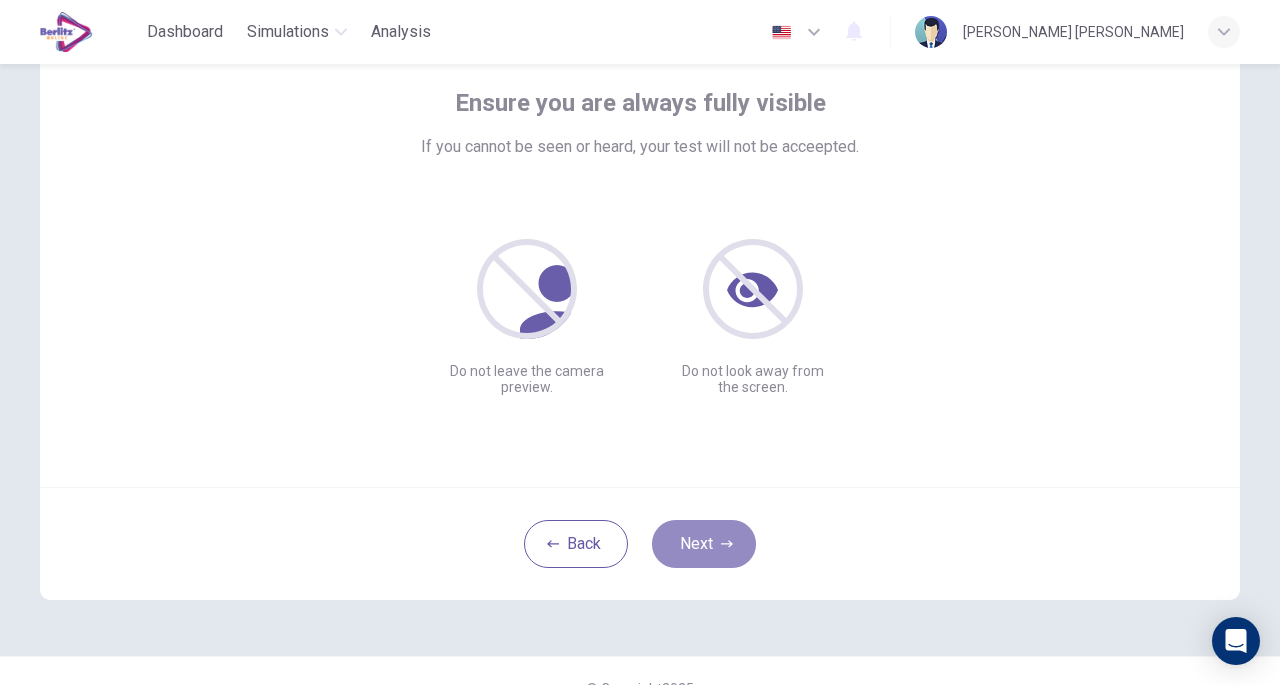 click on "Next" at bounding box center [704, 544] 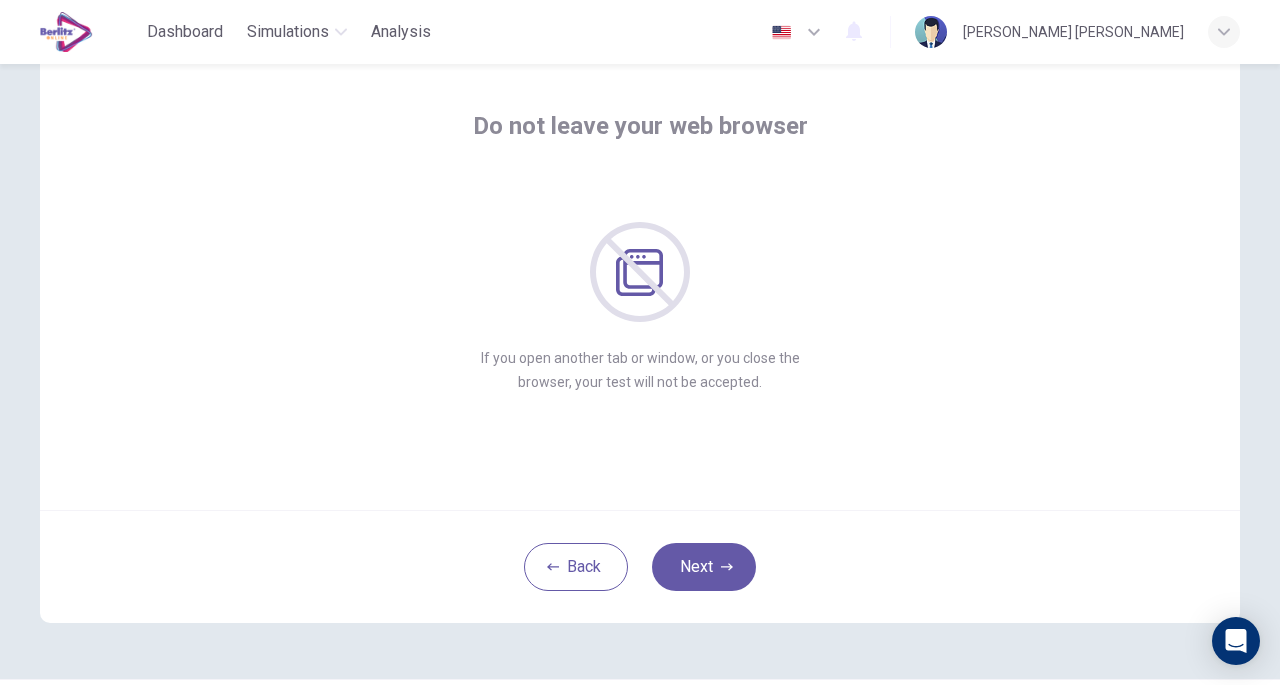 scroll, scrollTop: 95, scrollLeft: 0, axis: vertical 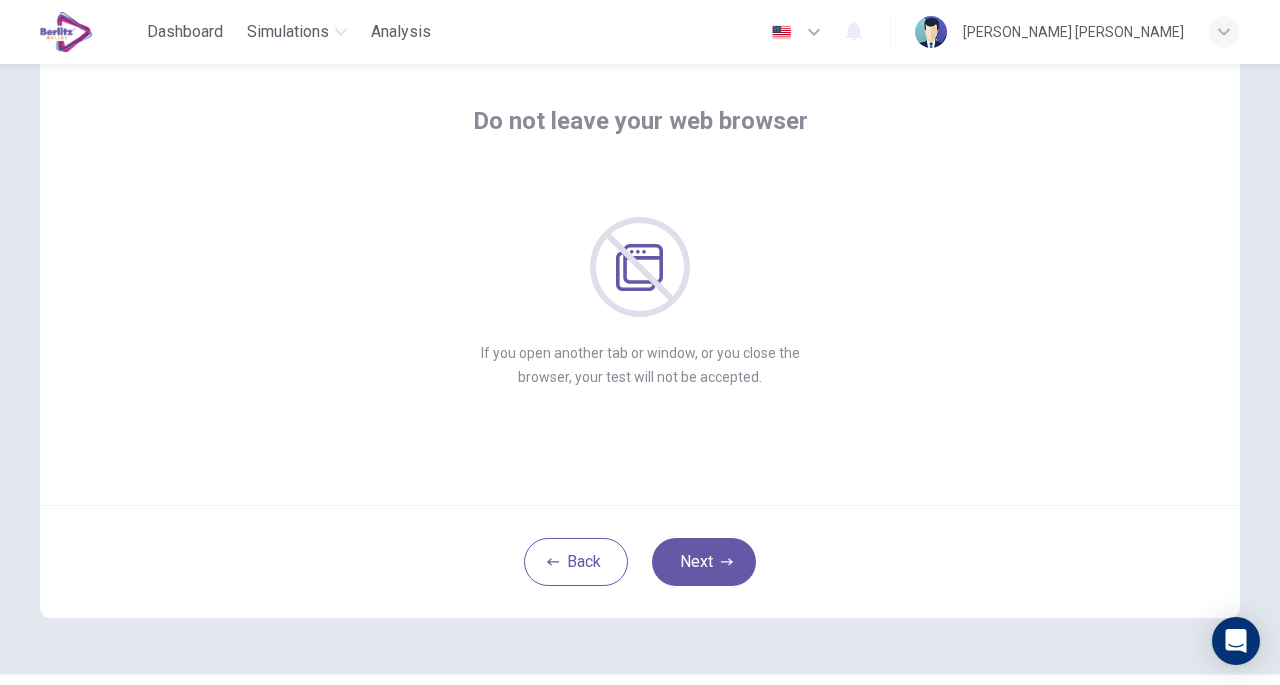 click on "Next" at bounding box center [704, 562] 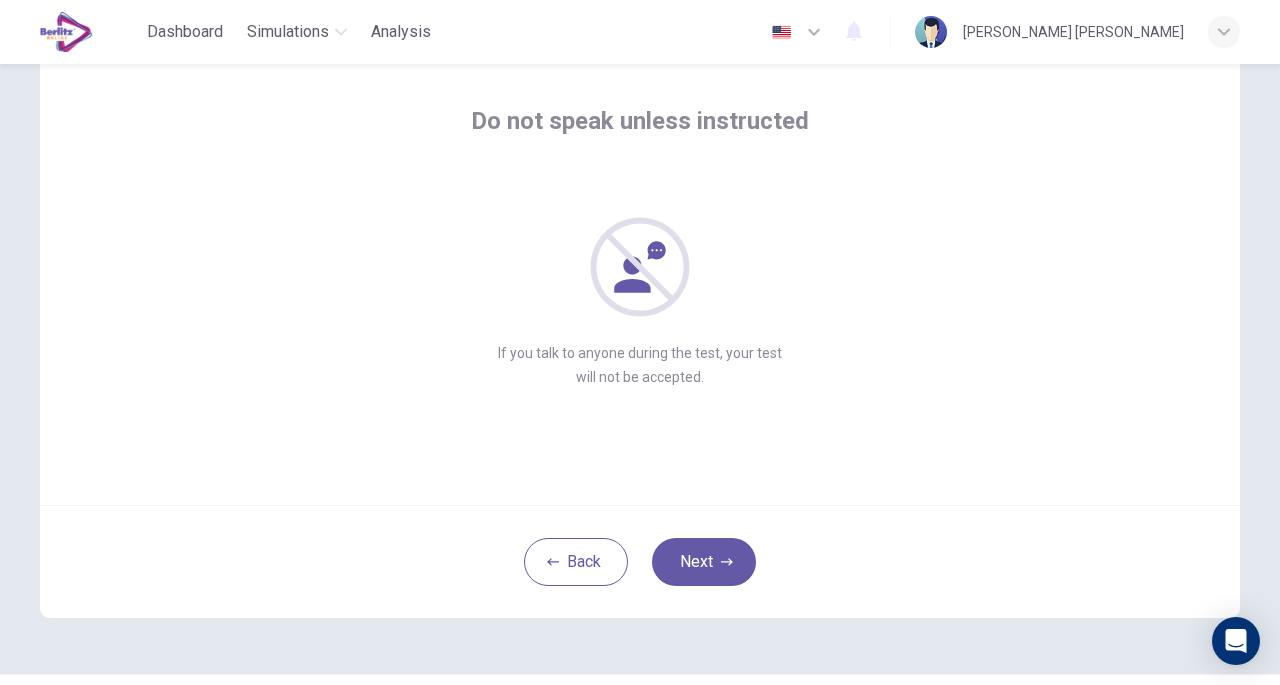 click on "Next" at bounding box center [704, 562] 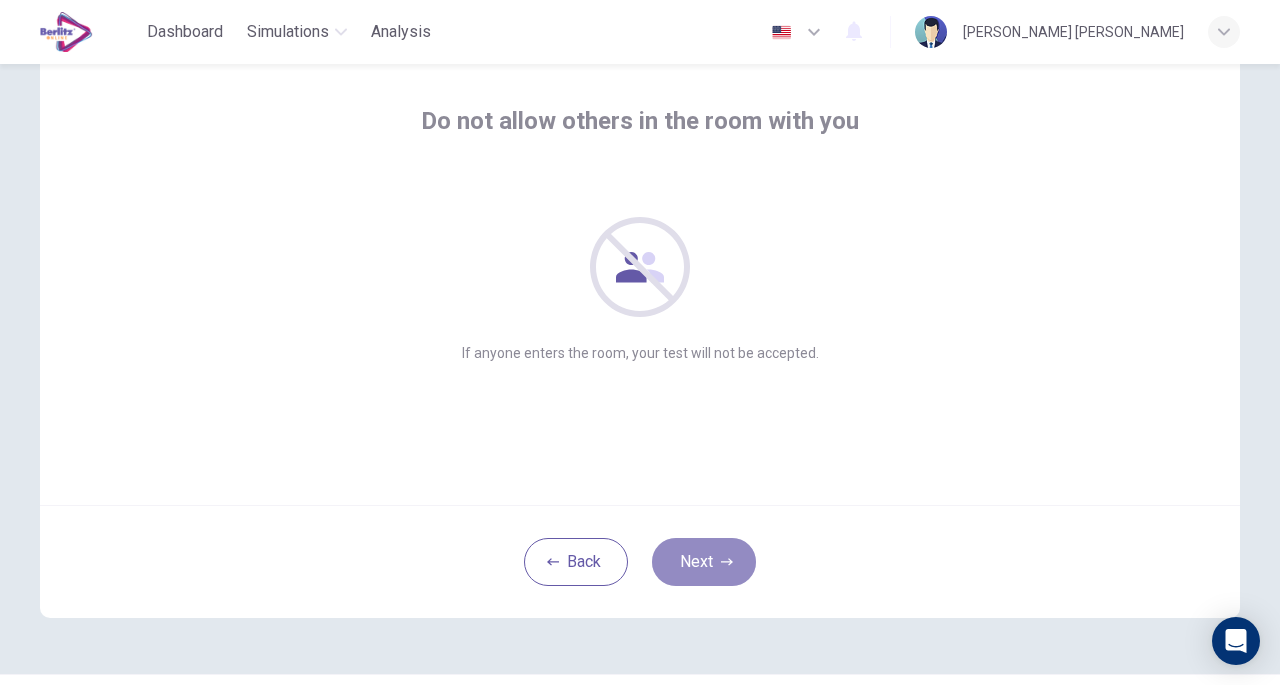 click on "Next" at bounding box center [704, 562] 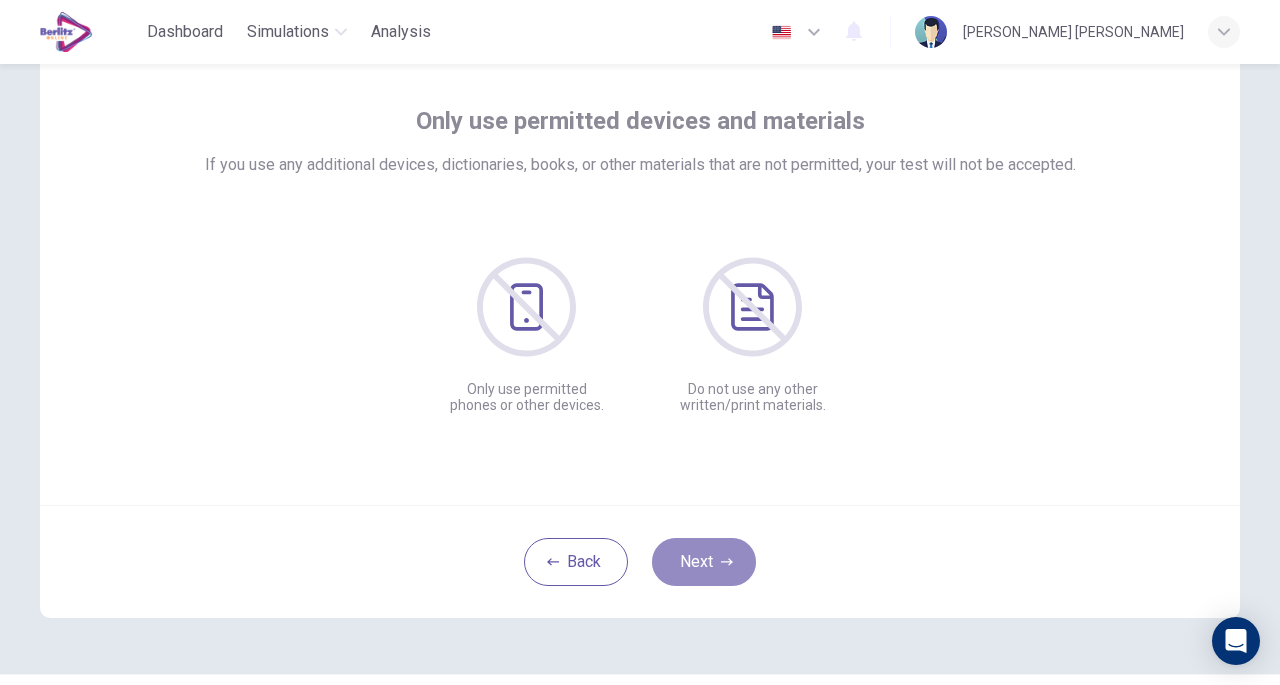 click on "Next" at bounding box center (704, 562) 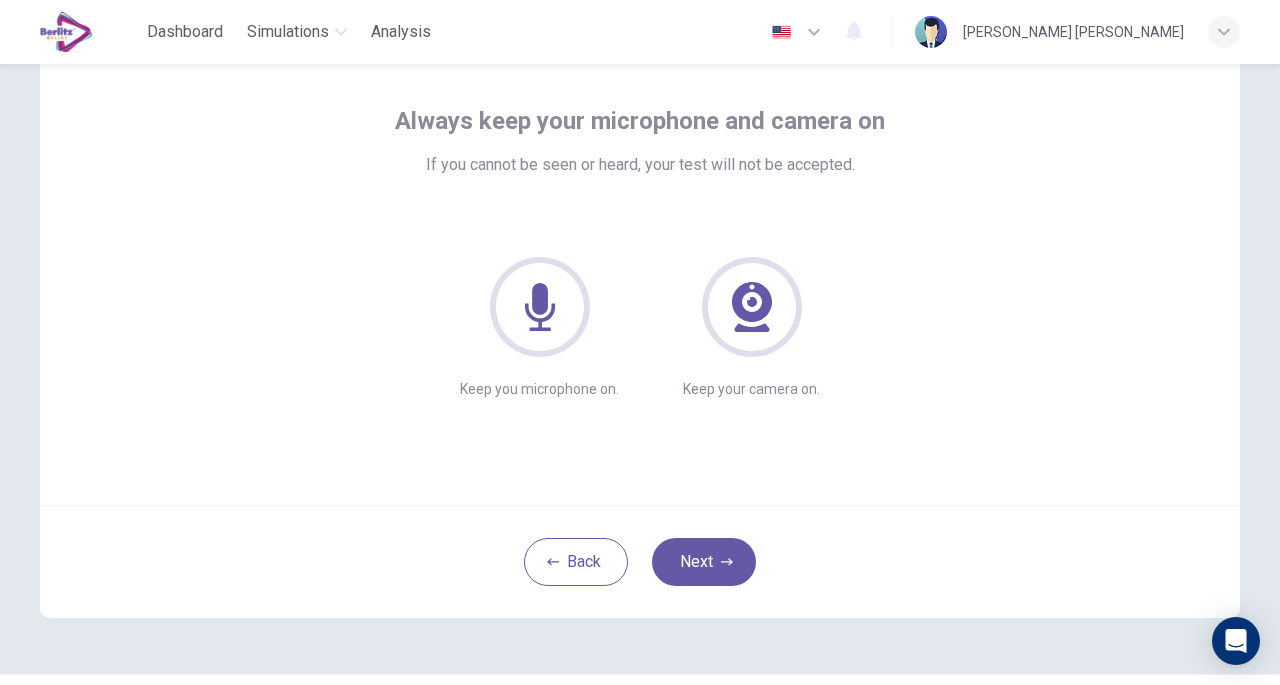 click on "Next" at bounding box center [704, 562] 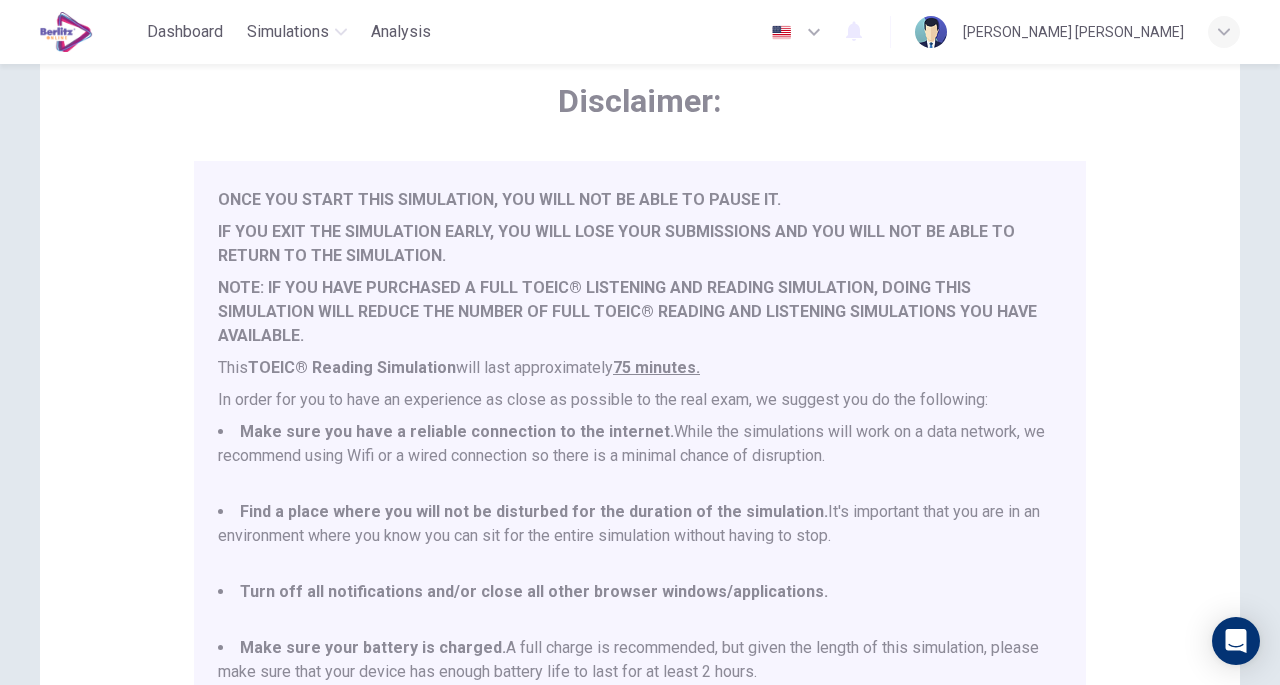 scroll, scrollTop: 52, scrollLeft: 0, axis: vertical 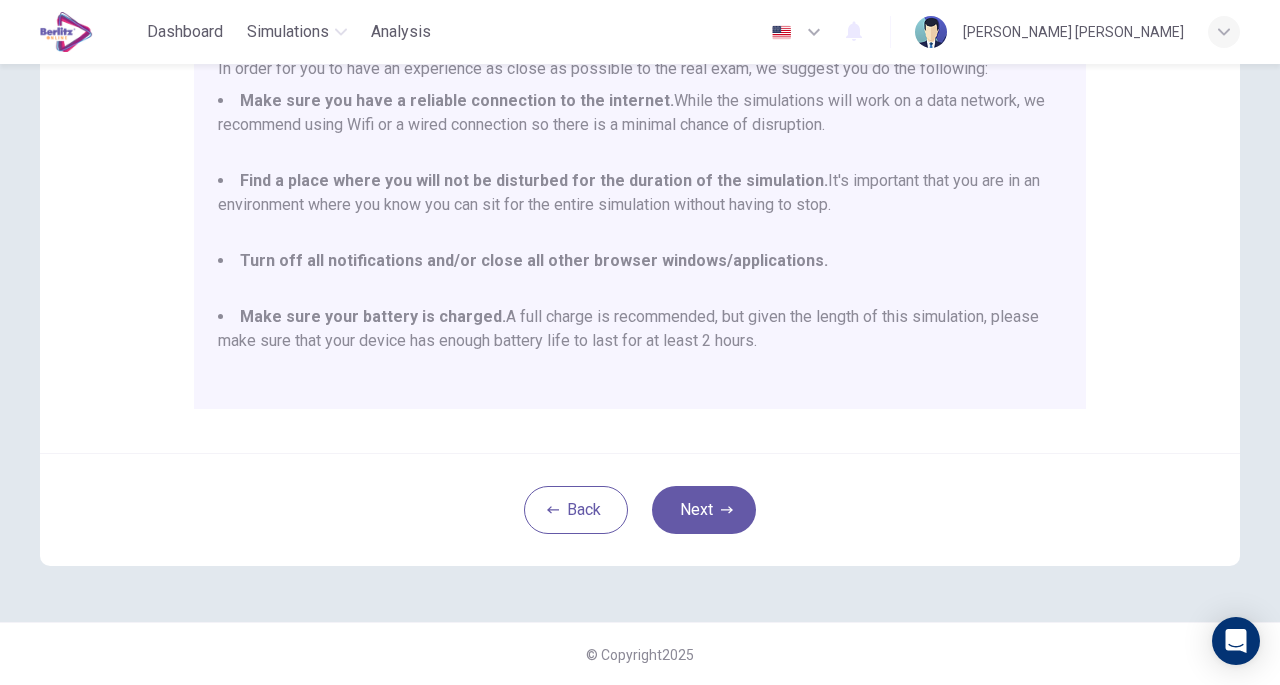 click on "Next" at bounding box center [704, 510] 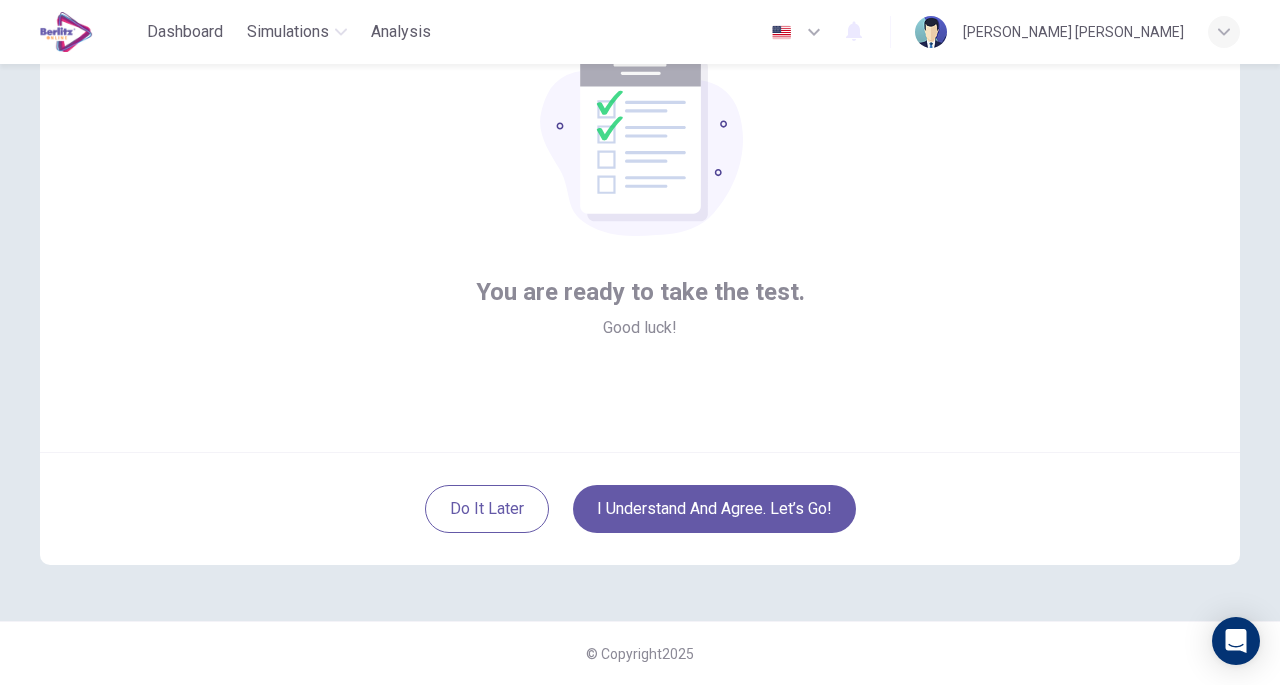 scroll, scrollTop: 147, scrollLeft: 0, axis: vertical 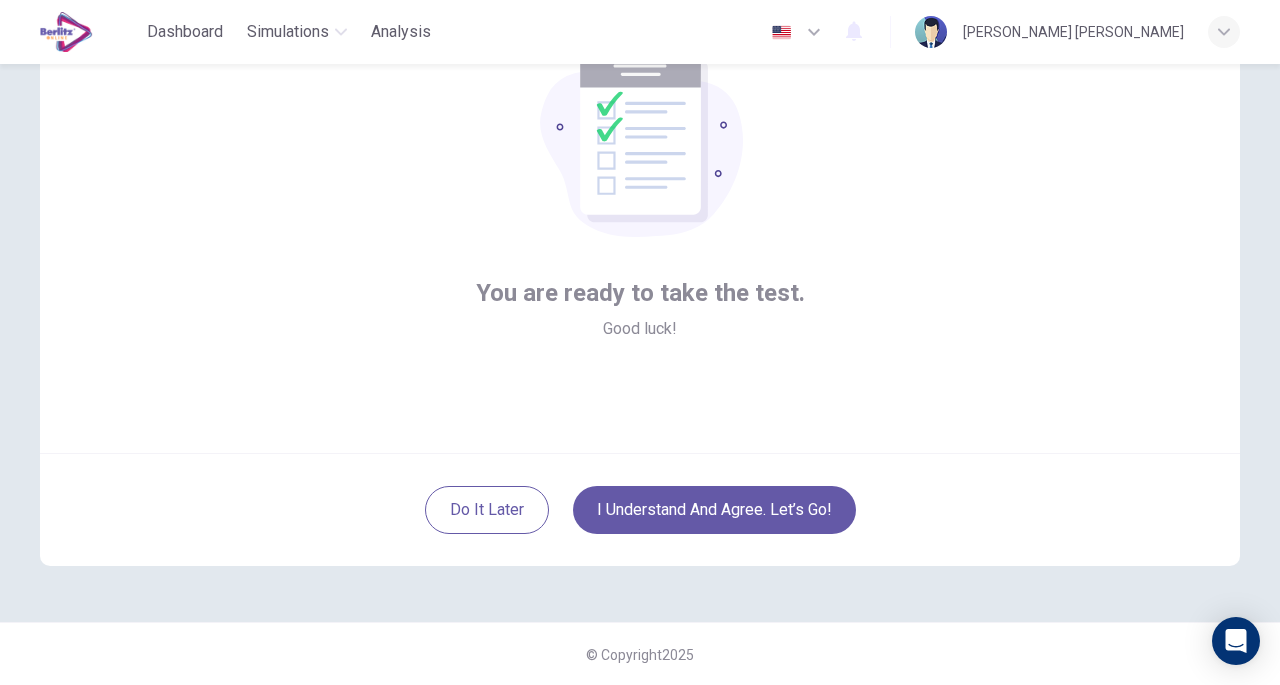 click on "I understand and agree. Let’s go!" at bounding box center [714, 510] 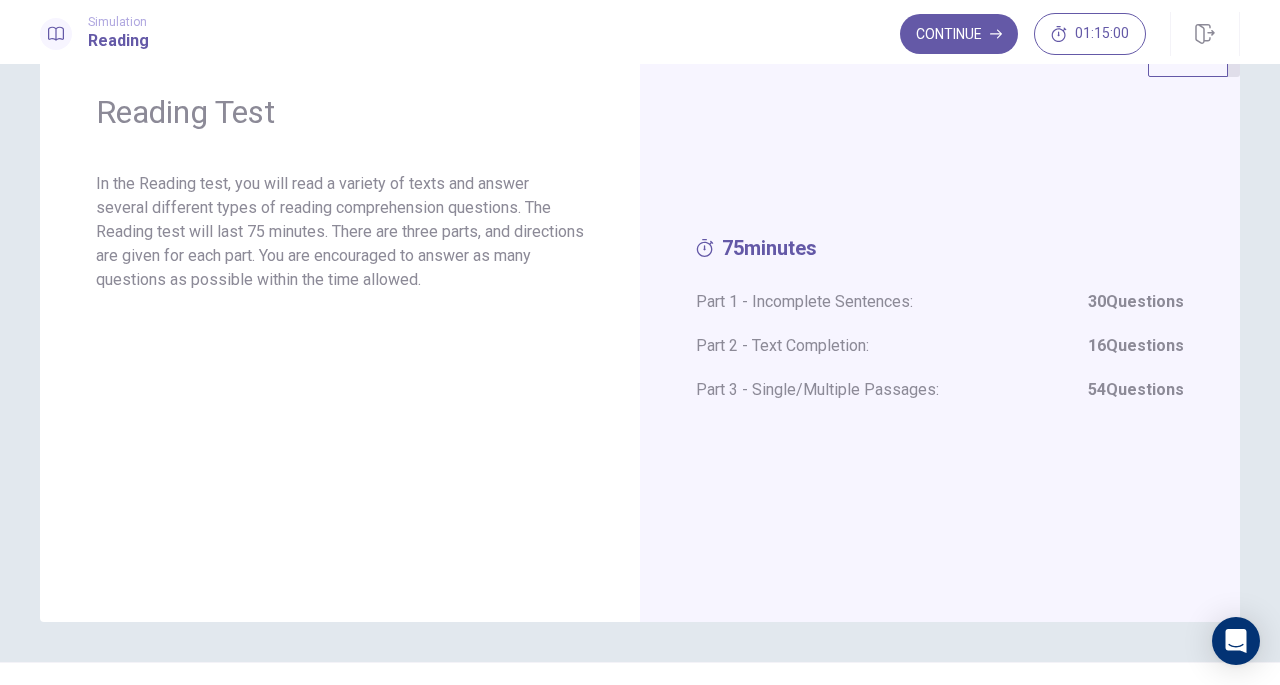 scroll, scrollTop: 0, scrollLeft: 0, axis: both 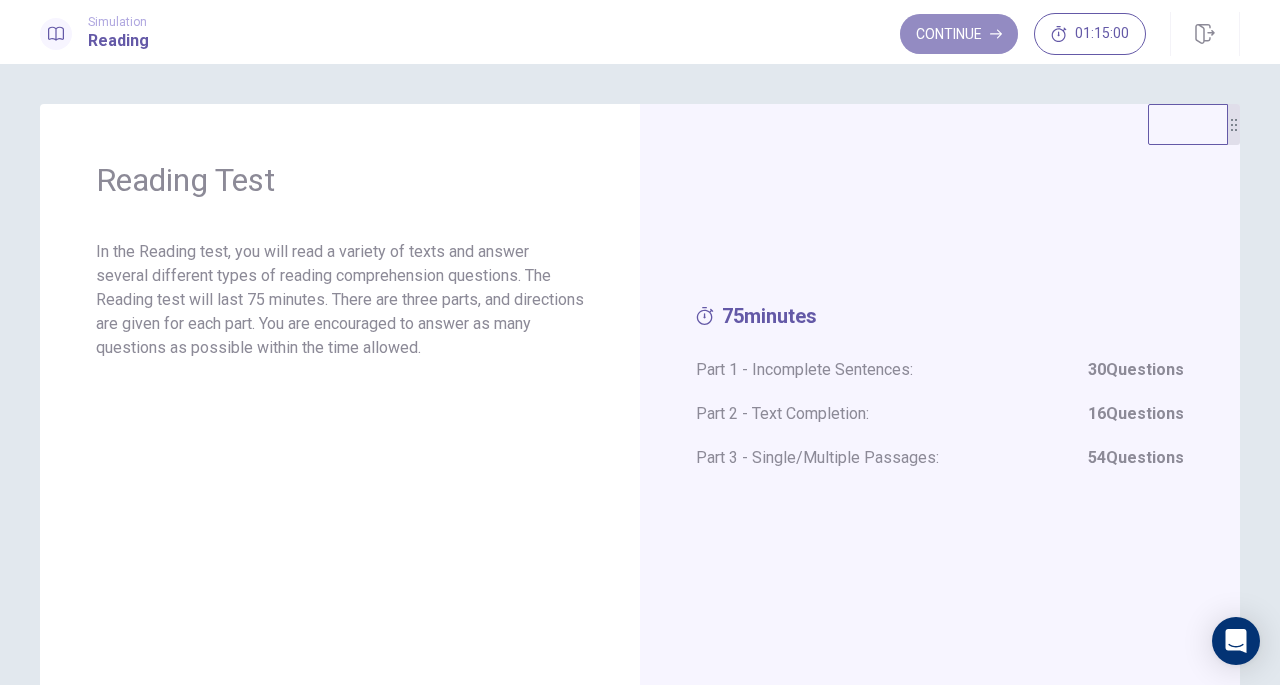 click on "Continue" at bounding box center [959, 34] 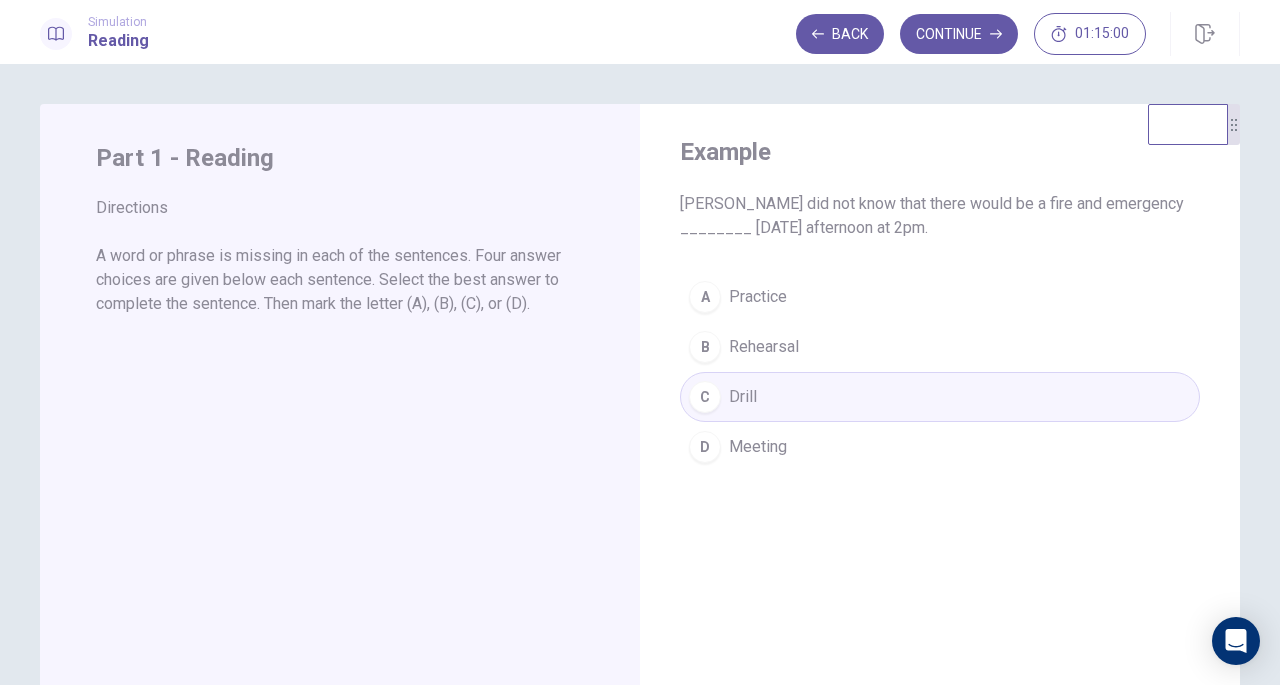 click on "Continue" at bounding box center [959, 34] 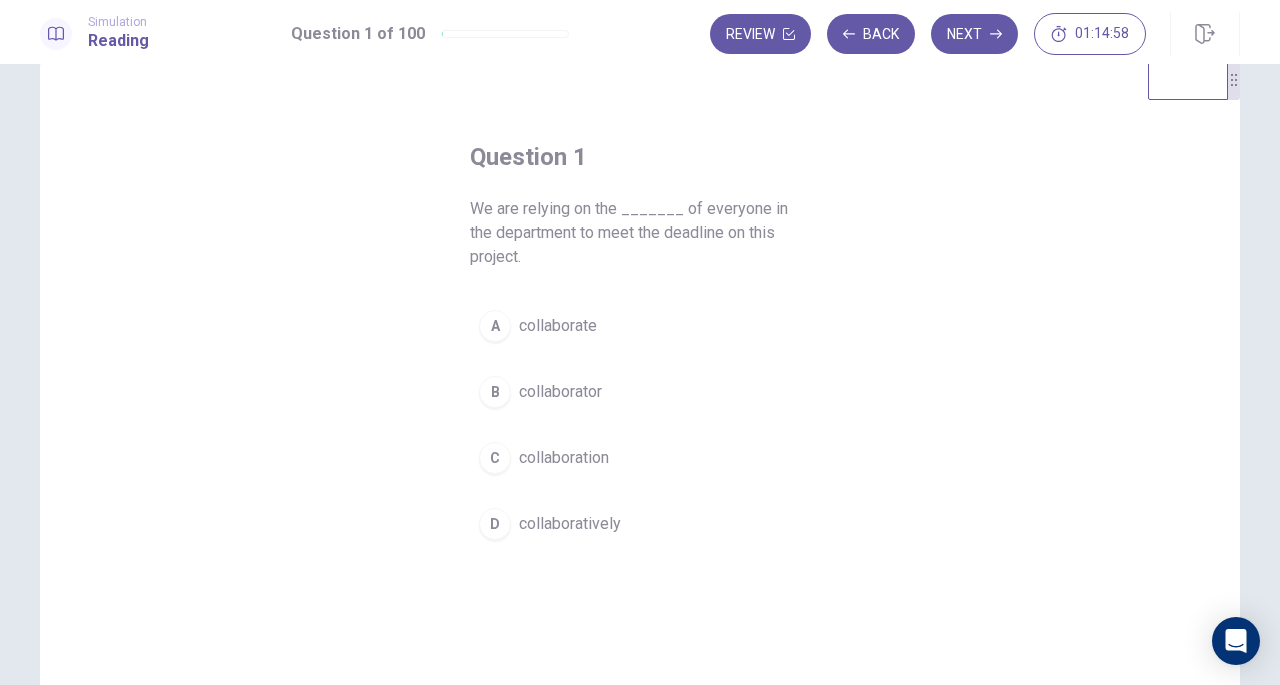 scroll, scrollTop: 46, scrollLeft: 0, axis: vertical 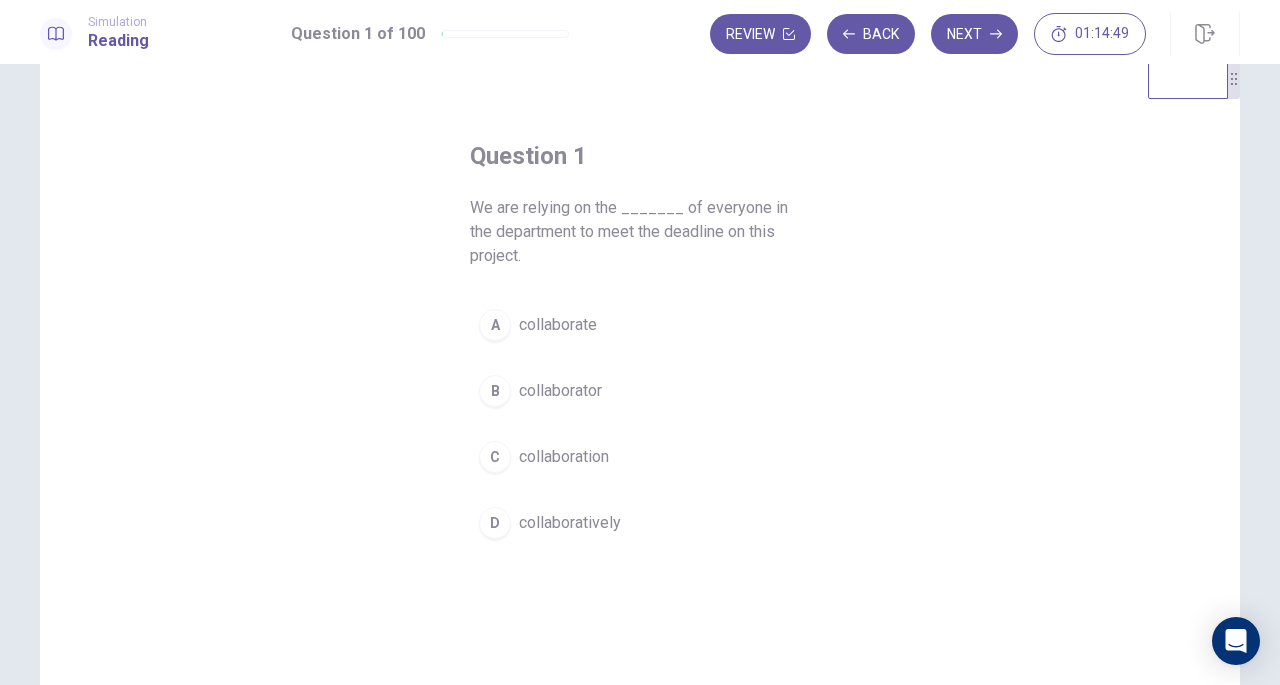 click on "collaboration" at bounding box center (564, 457) 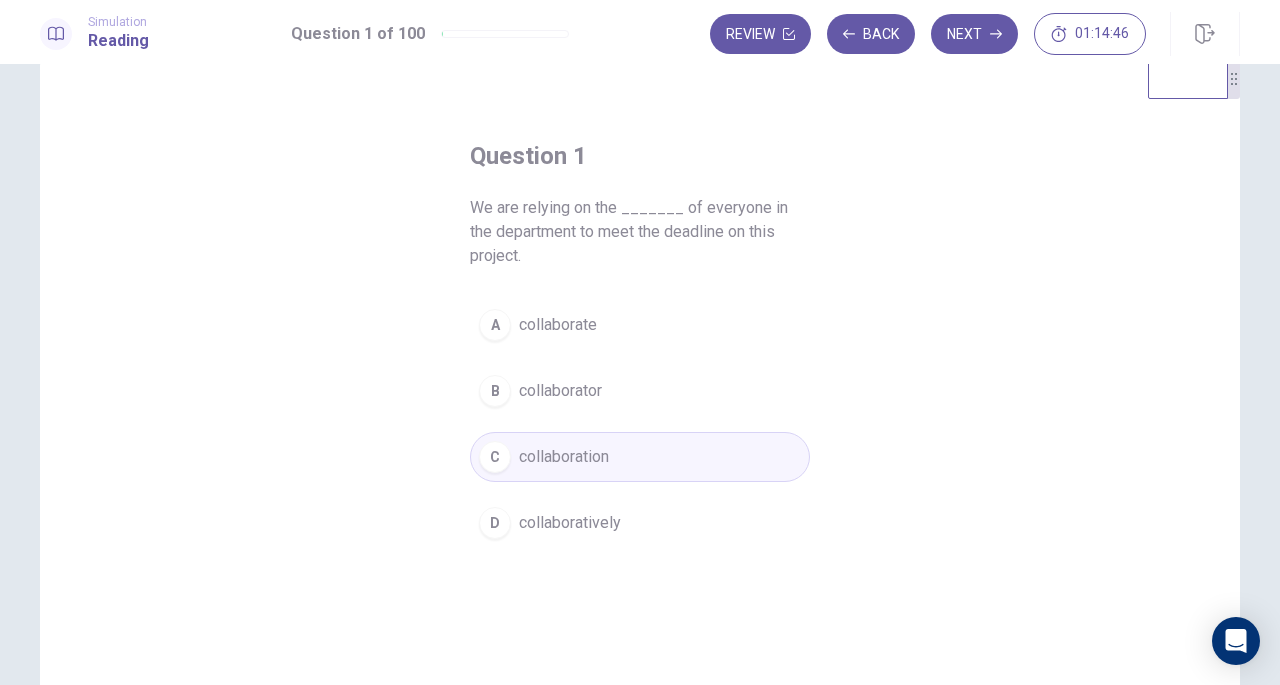 click on "Next" at bounding box center [974, 34] 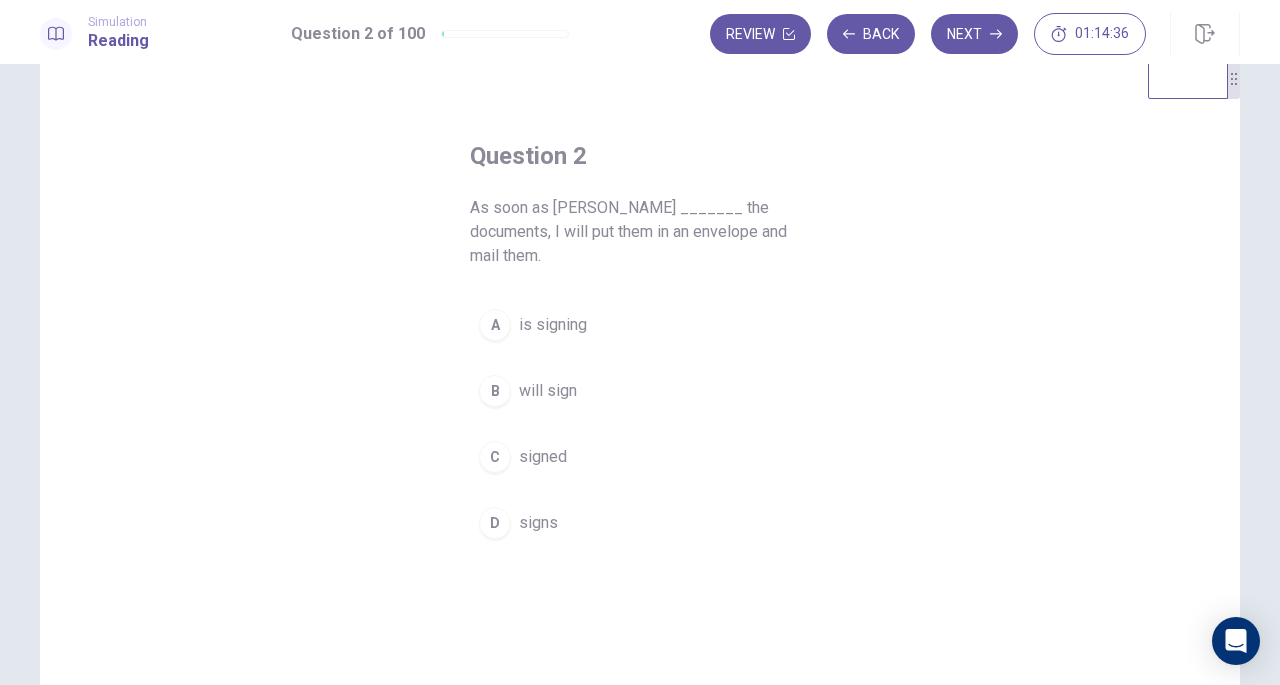 click on "D signs" at bounding box center (640, 523) 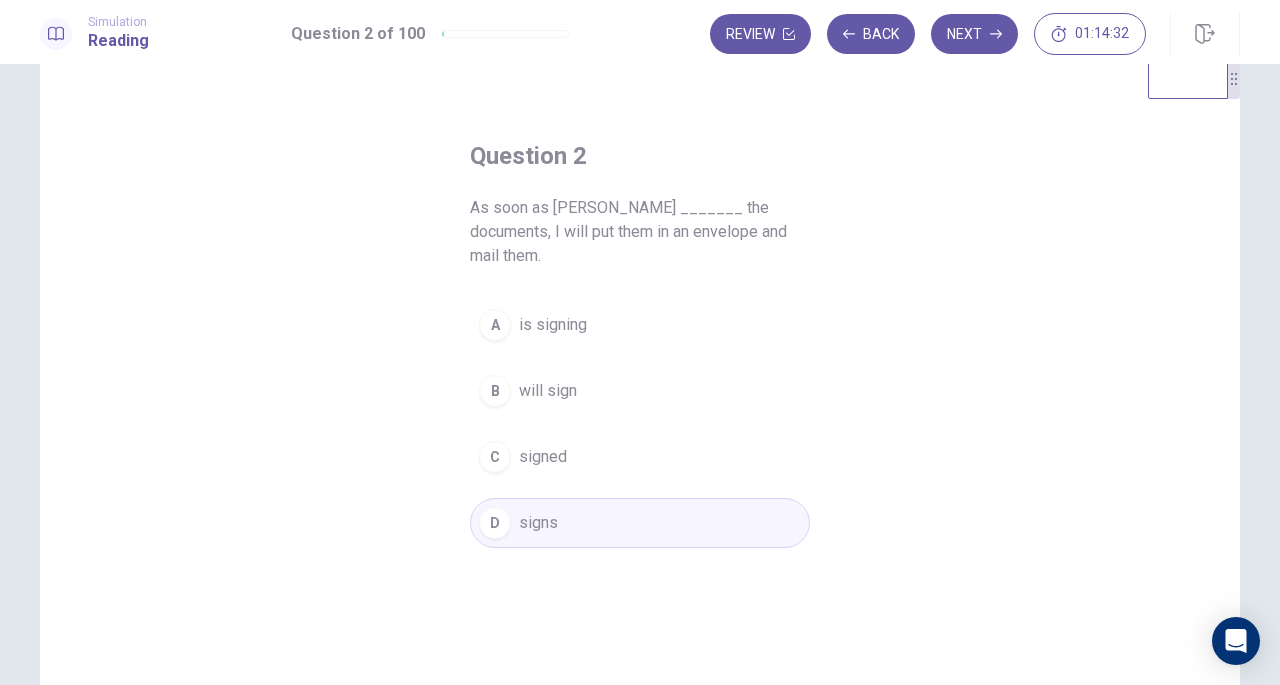 click on "Next" at bounding box center (974, 34) 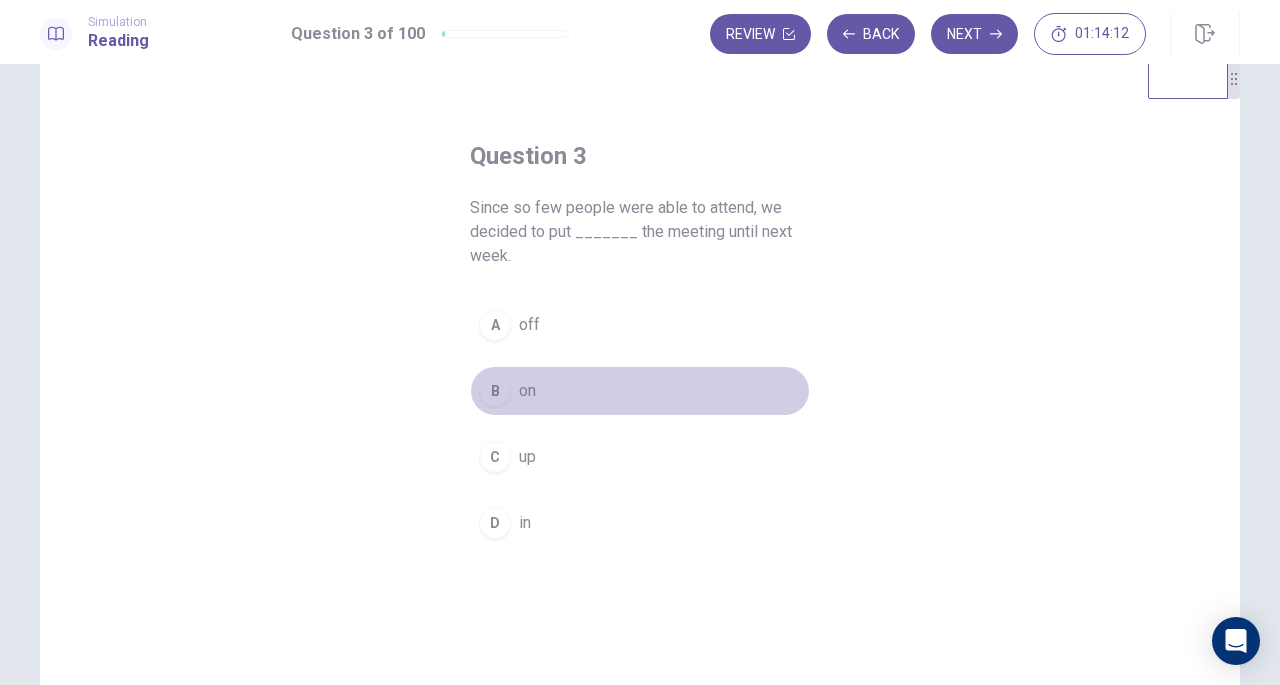 click on "B on" at bounding box center (640, 391) 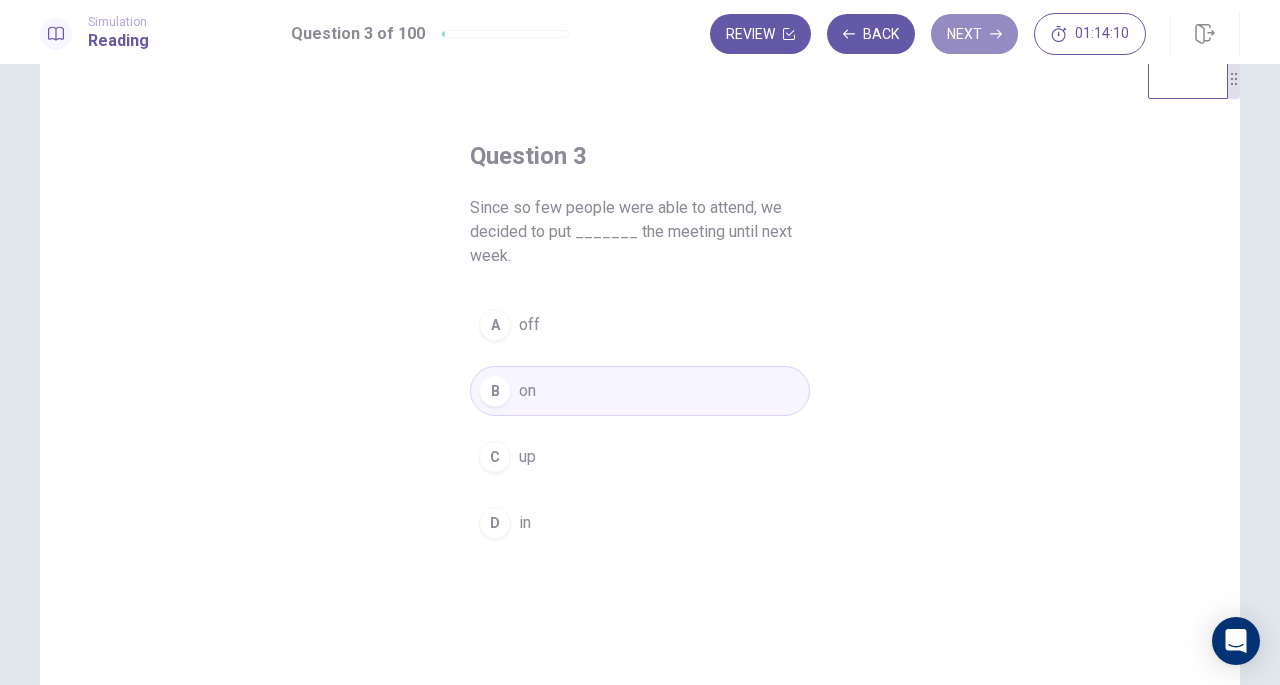 click on "Next" at bounding box center [974, 34] 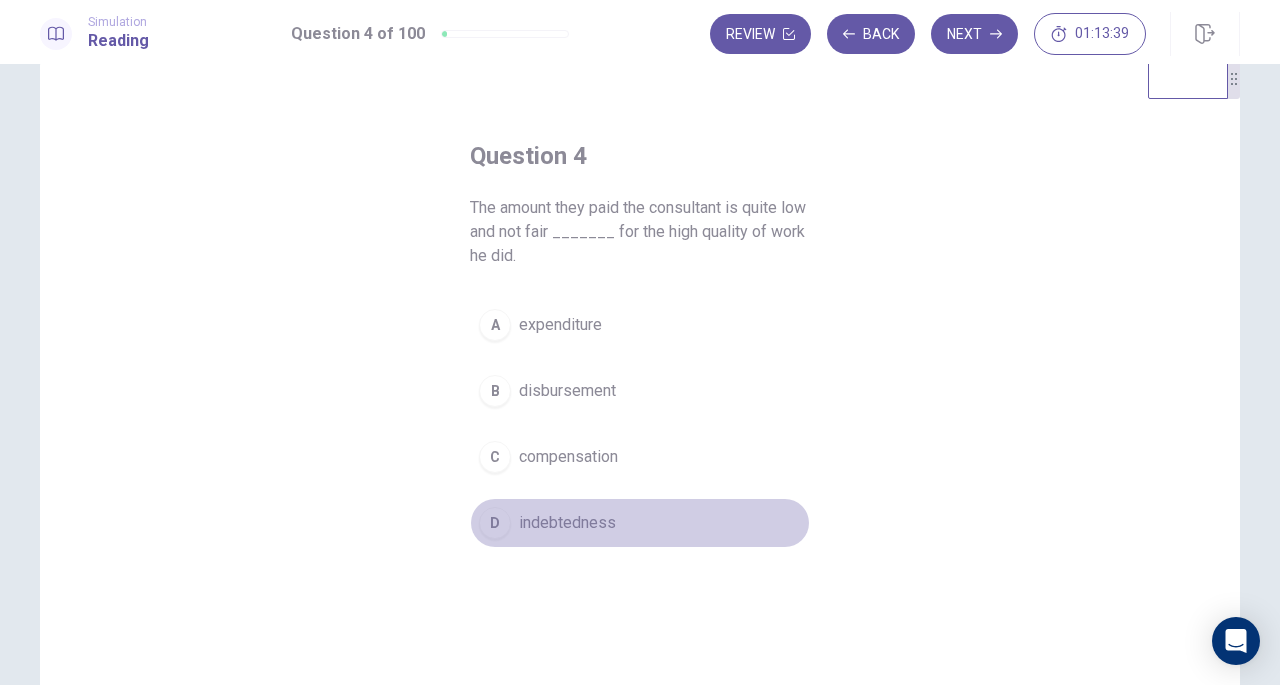 click on "indebtedness" at bounding box center (567, 523) 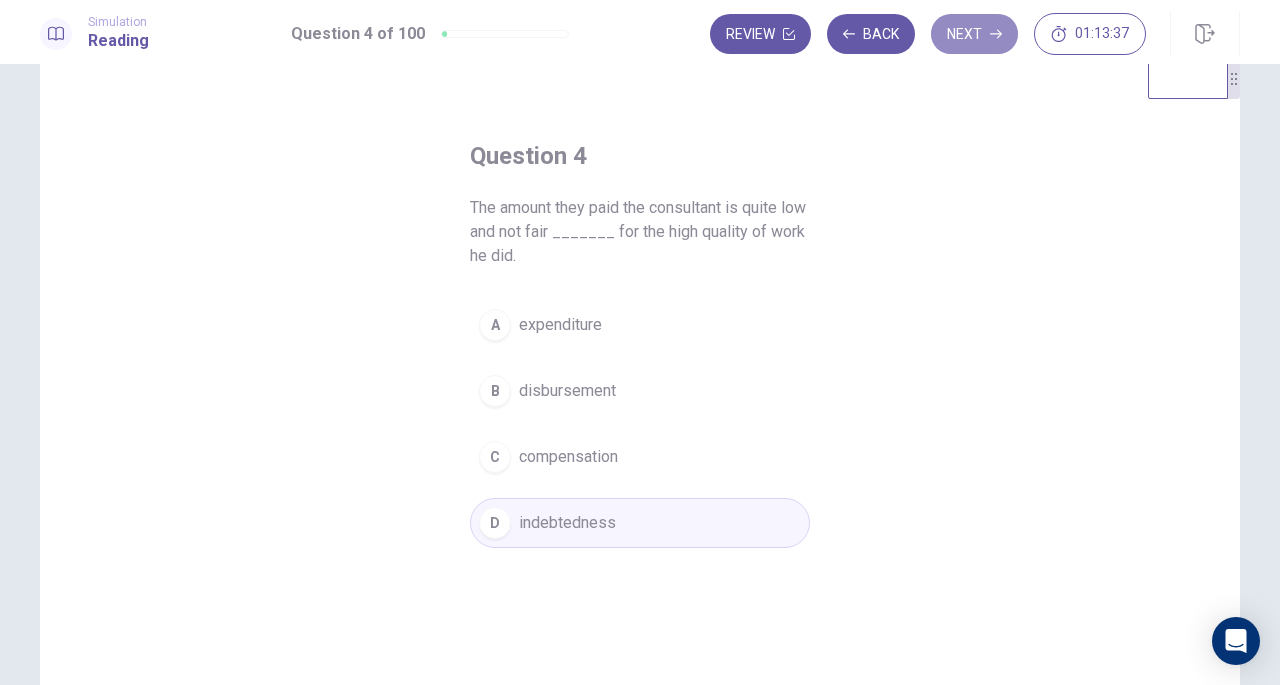 click on "Next" at bounding box center [974, 34] 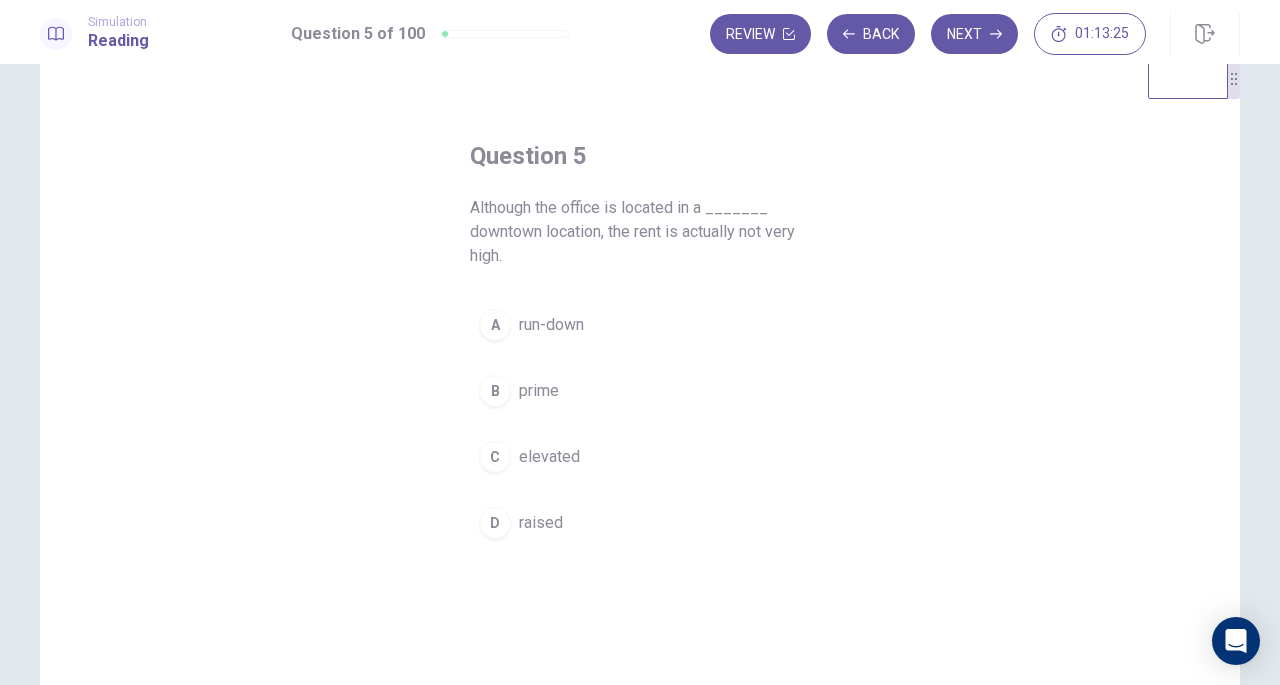 click on "A run-down" at bounding box center [640, 325] 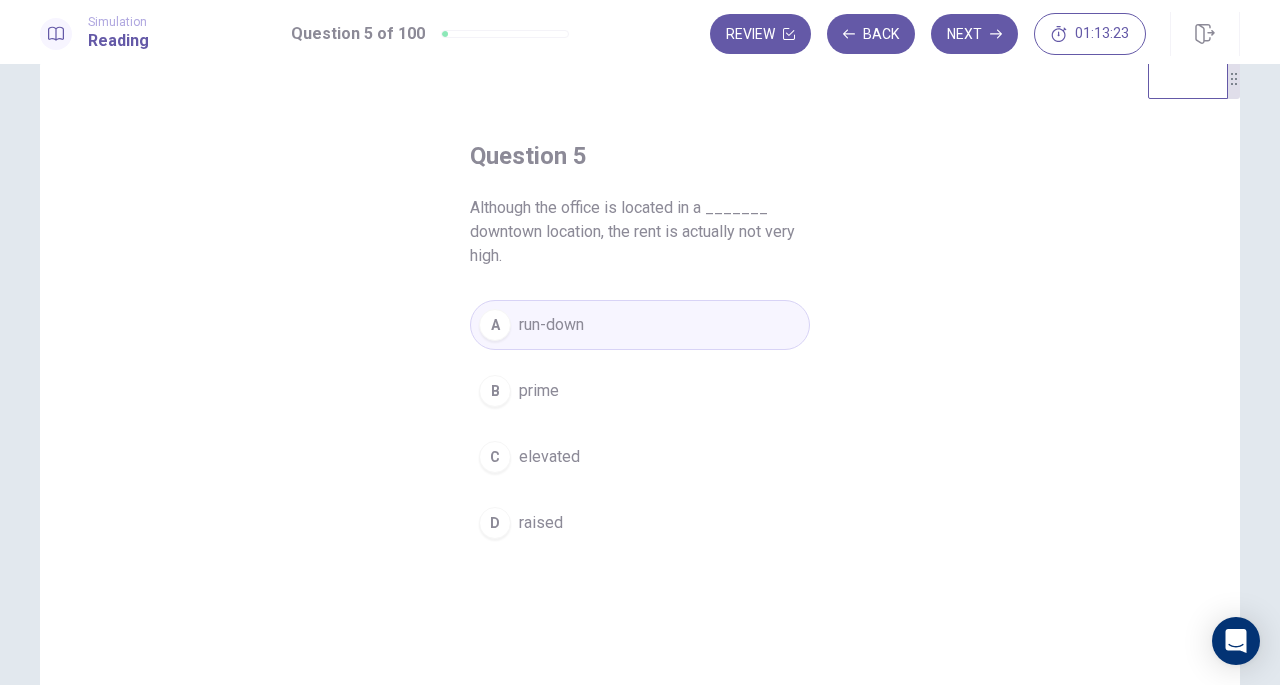 click on "Next" at bounding box center (974, 34) 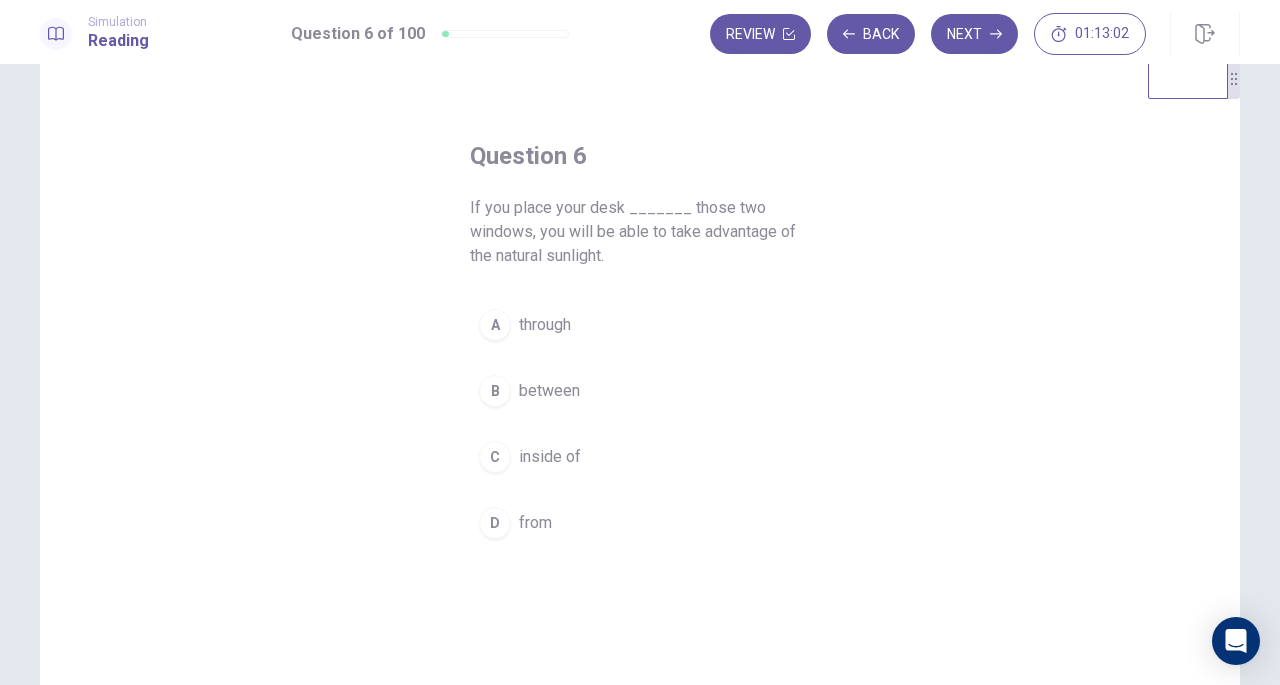 click on "B between" at bounding box center (640, 391) 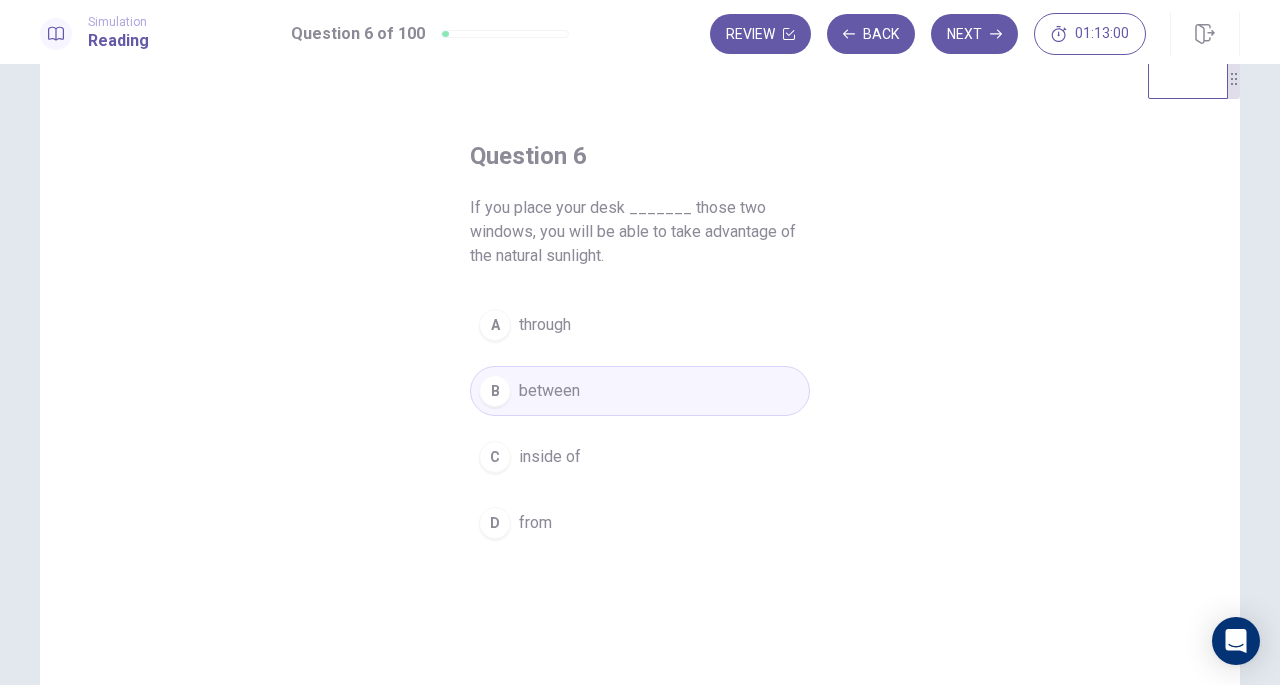 click on "Next" at bounding box center (974, 34) 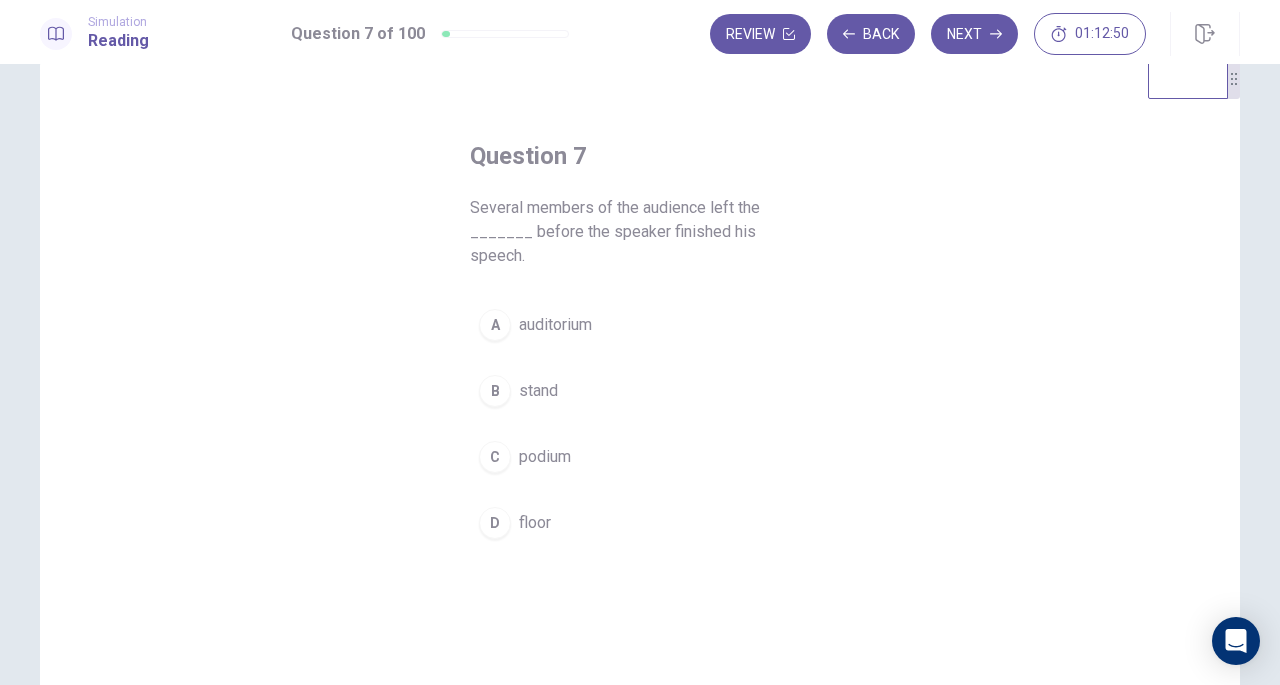 click on "auditorium" at bounding box center [555, 325] 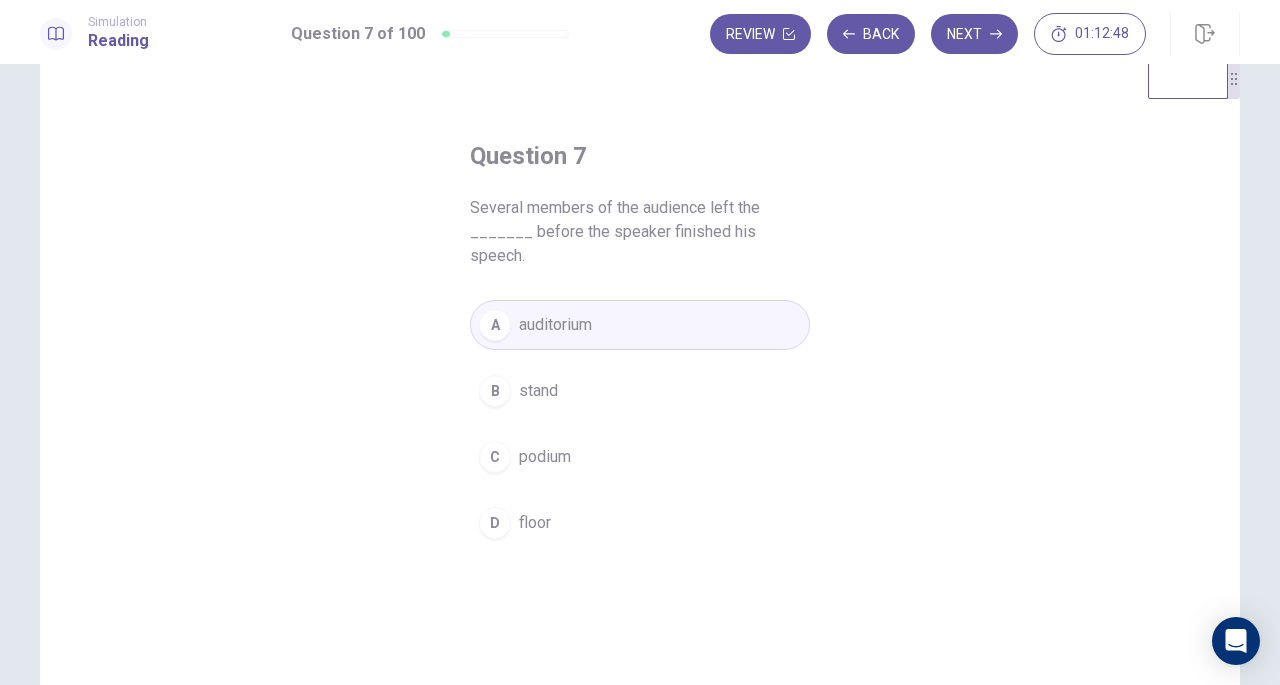 click on "Next" at bounding box center (974, 34) 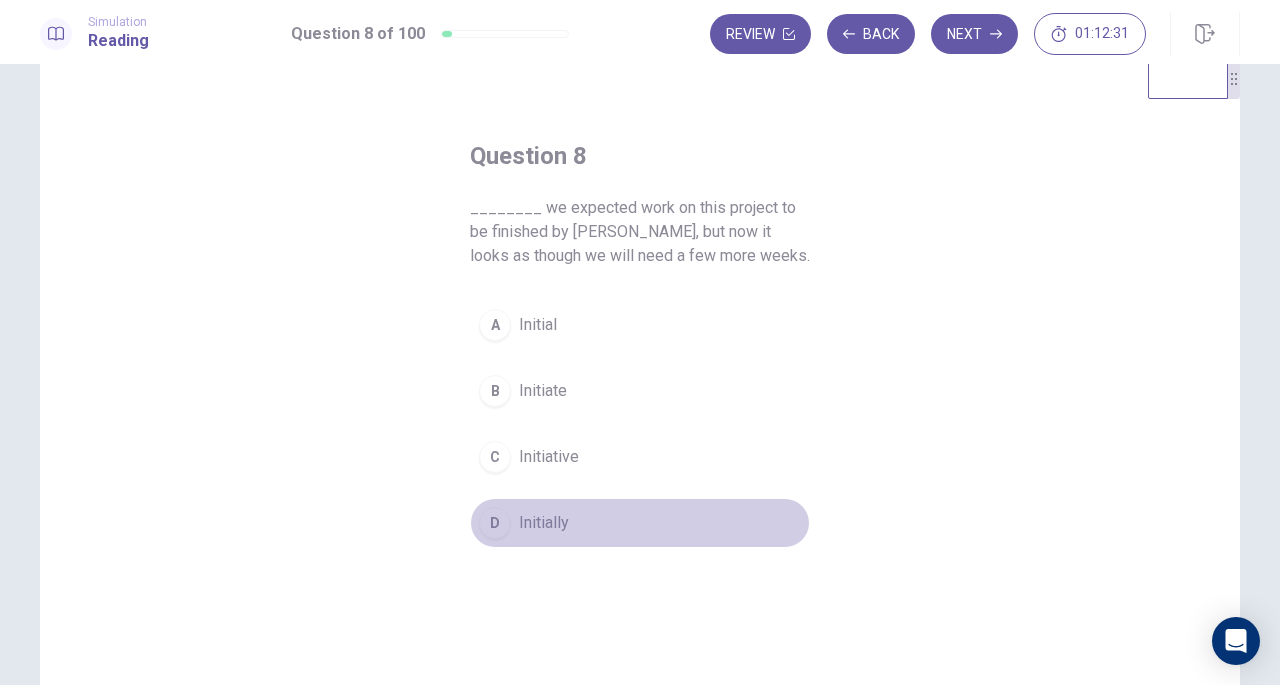 click on "D Initially" at bounding box center (640, 523) 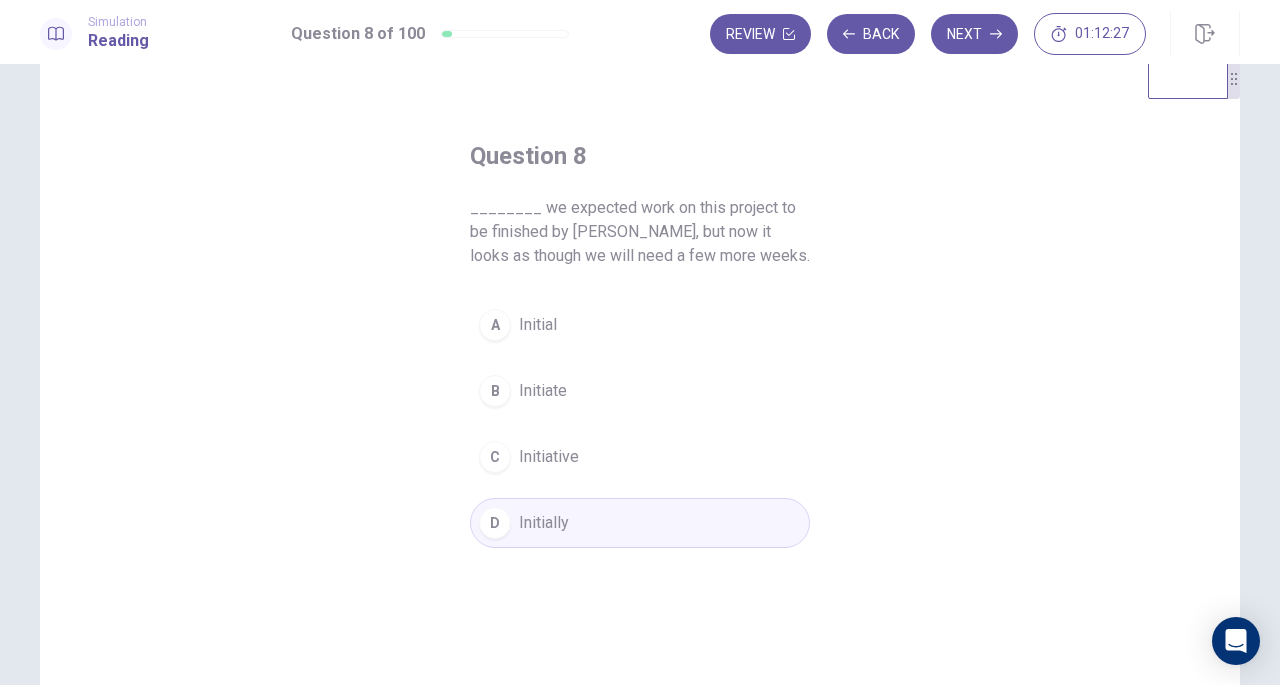 click on "Next" at bounding box center (974, 34) 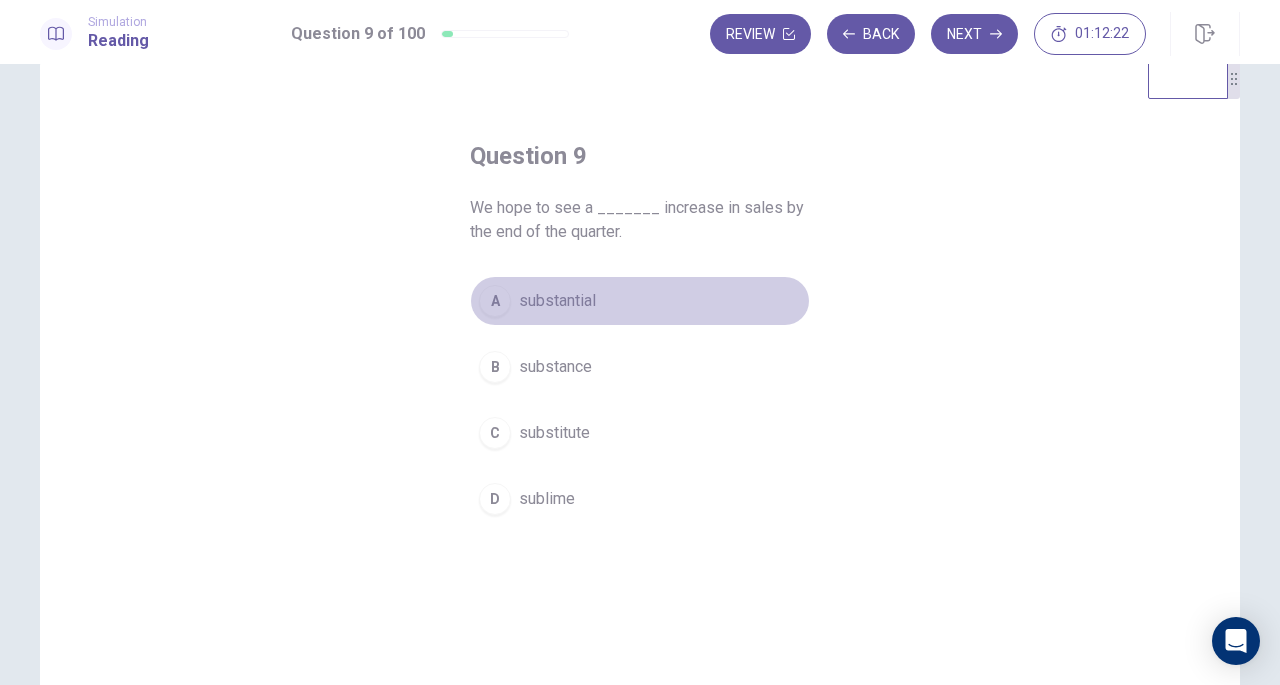 click on "A substantial" at bounding box center [640, 301] 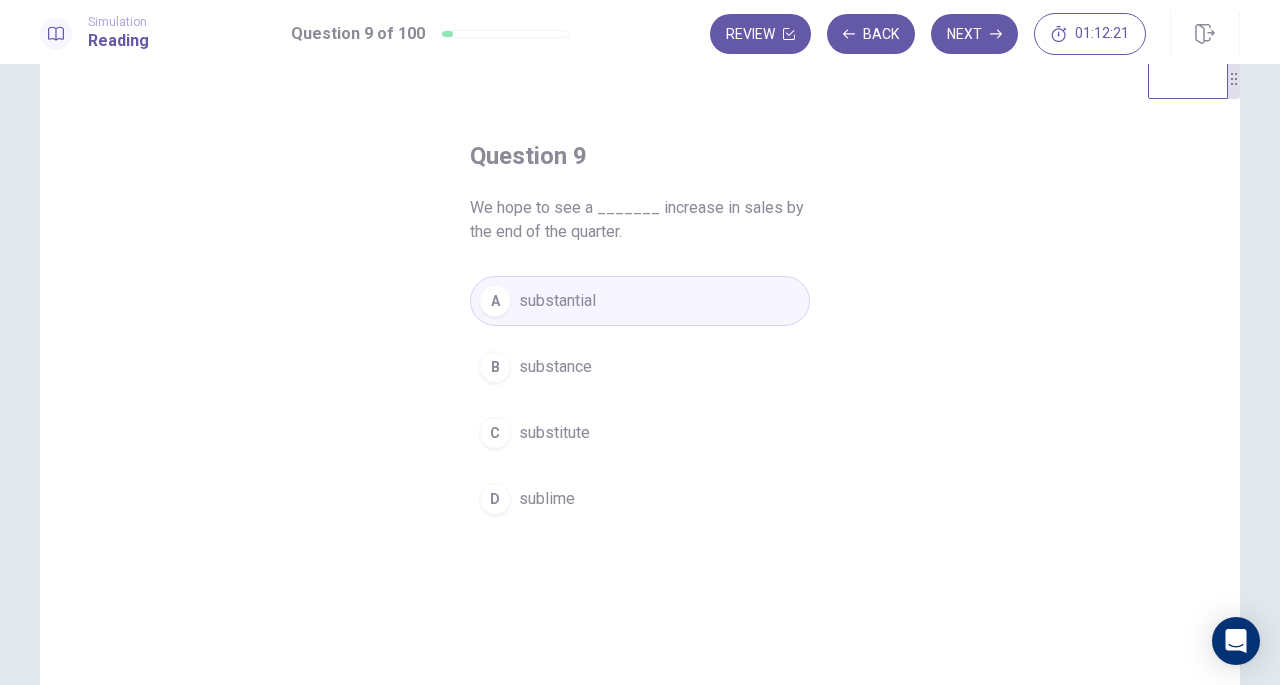 click on "Next" at bounding box center [974, 34] 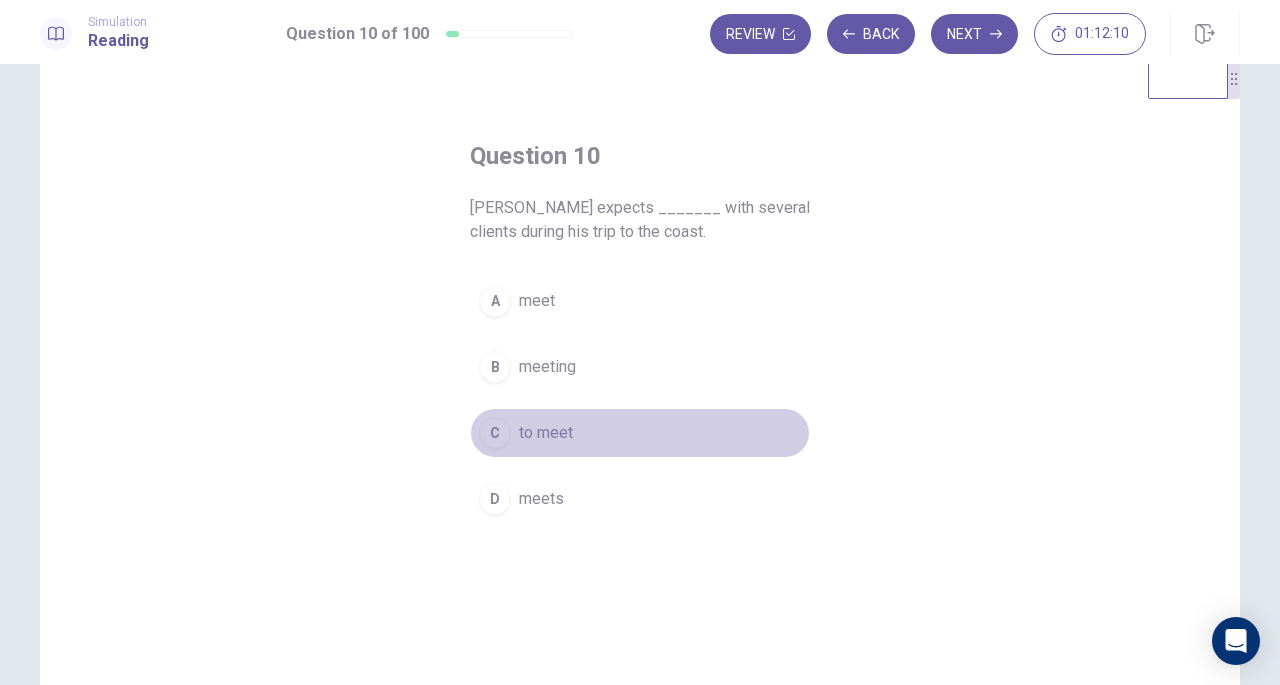 click on "C to meet" at bounding box center (640, 433) 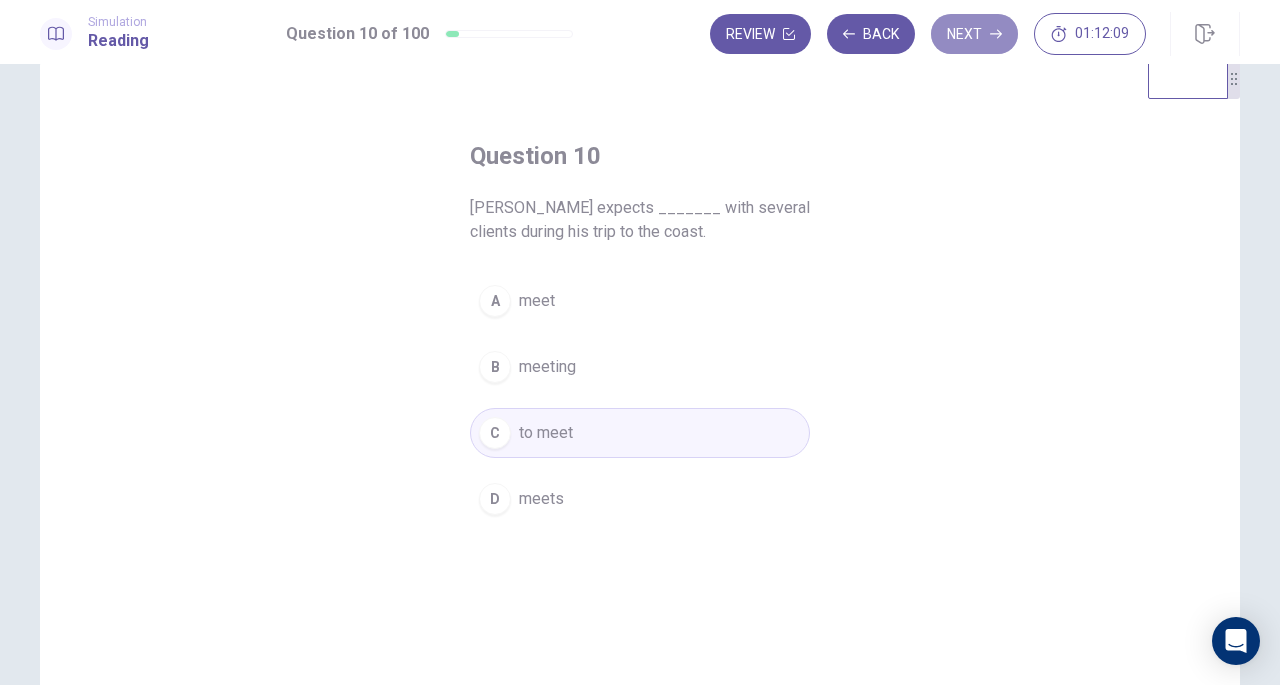 click on "Next" at bounding box center [974, 34] 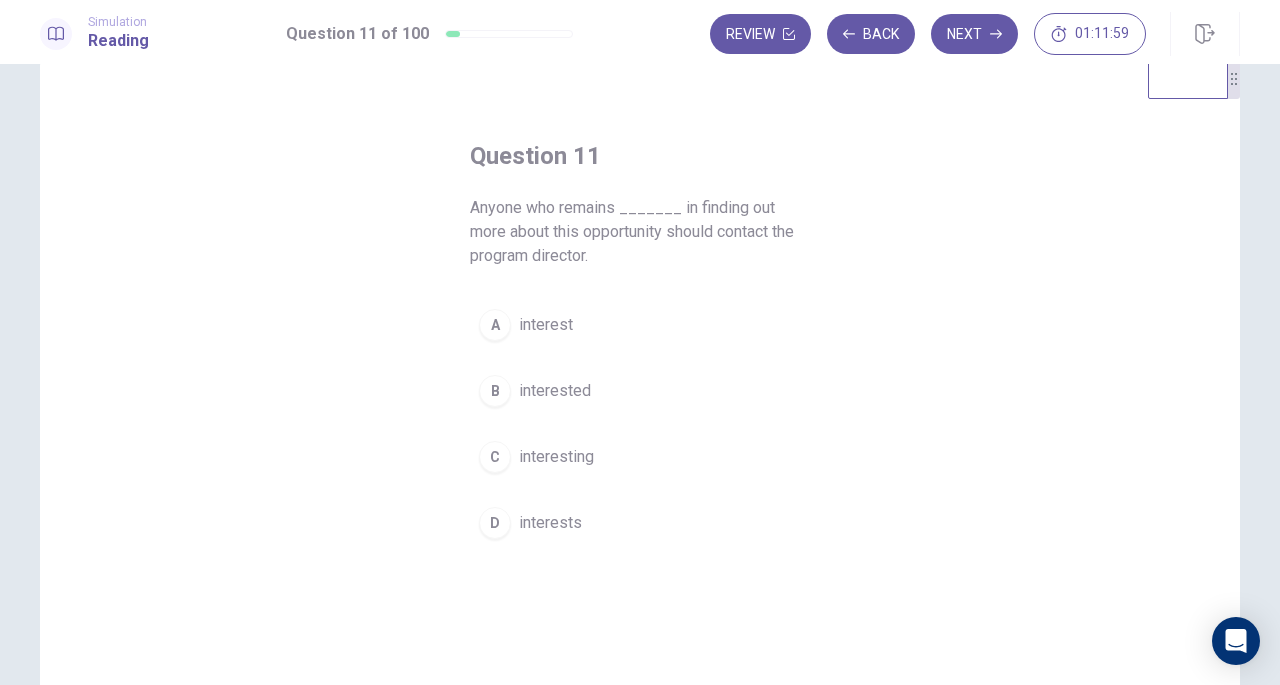 click on "interested" at bounding box center (555, 391) 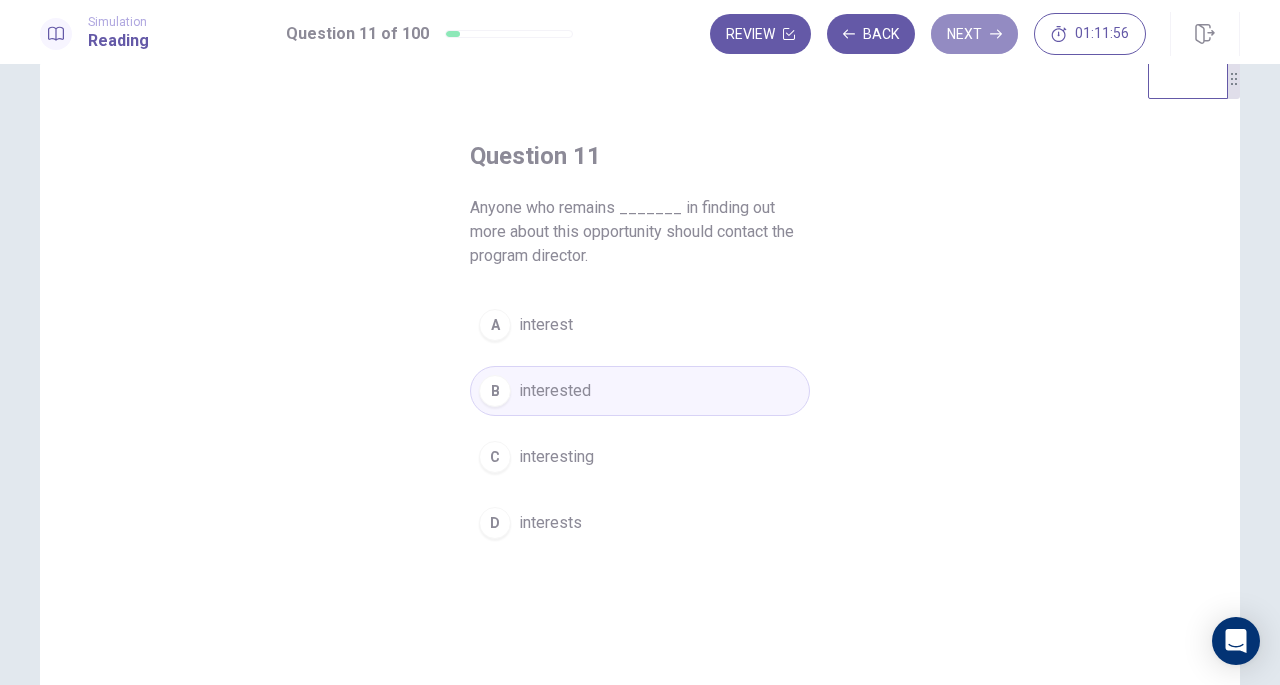 click on "Next" at bounding box center (974, 34) 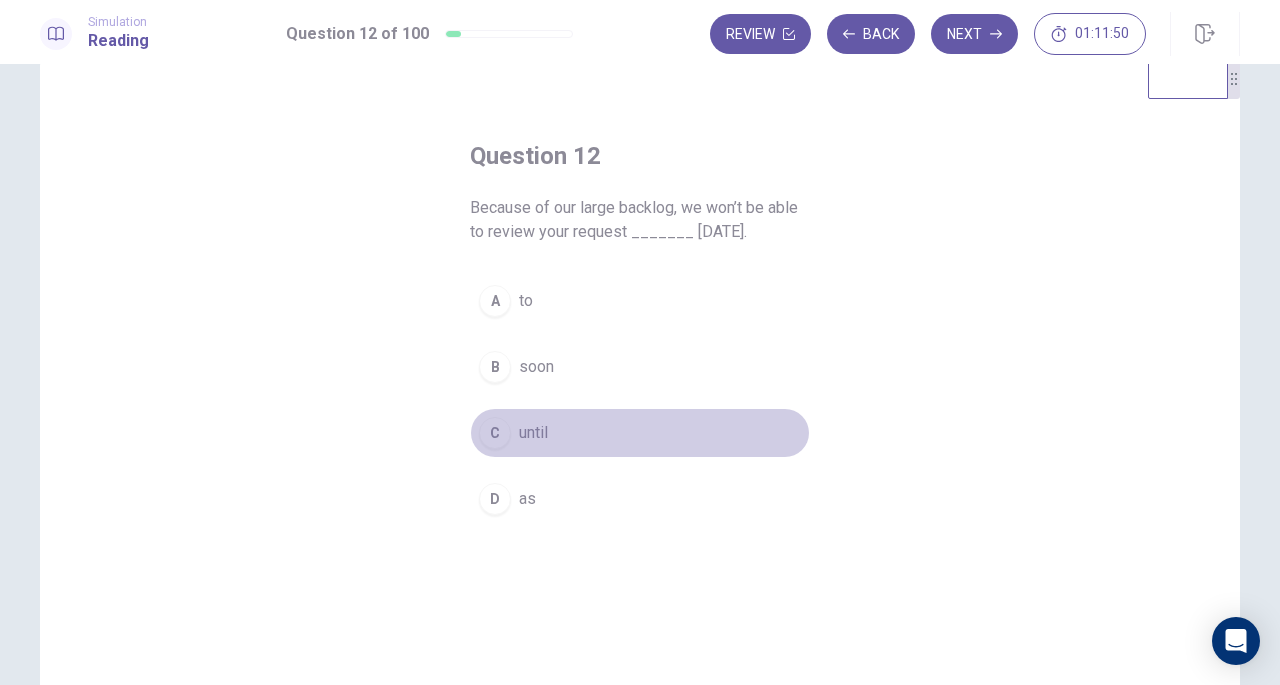 click on "C until" at bounding box center (640, 433) 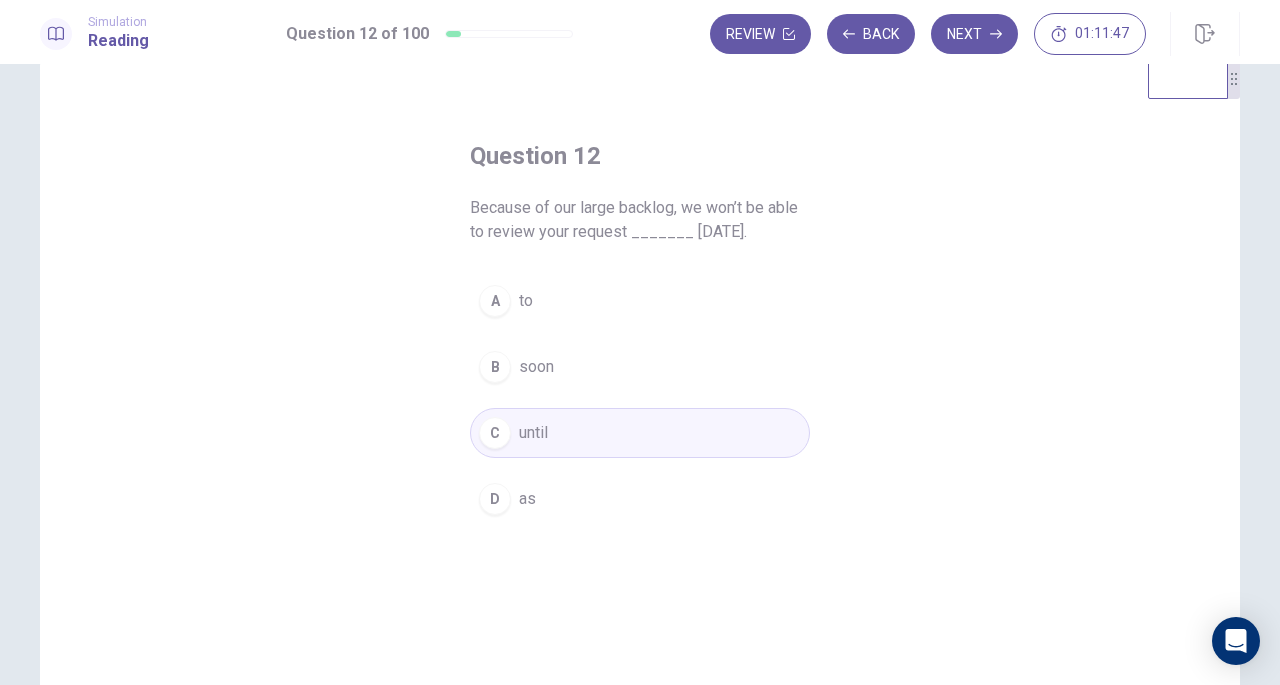 click on "Next" at bounding box center (974, 34) 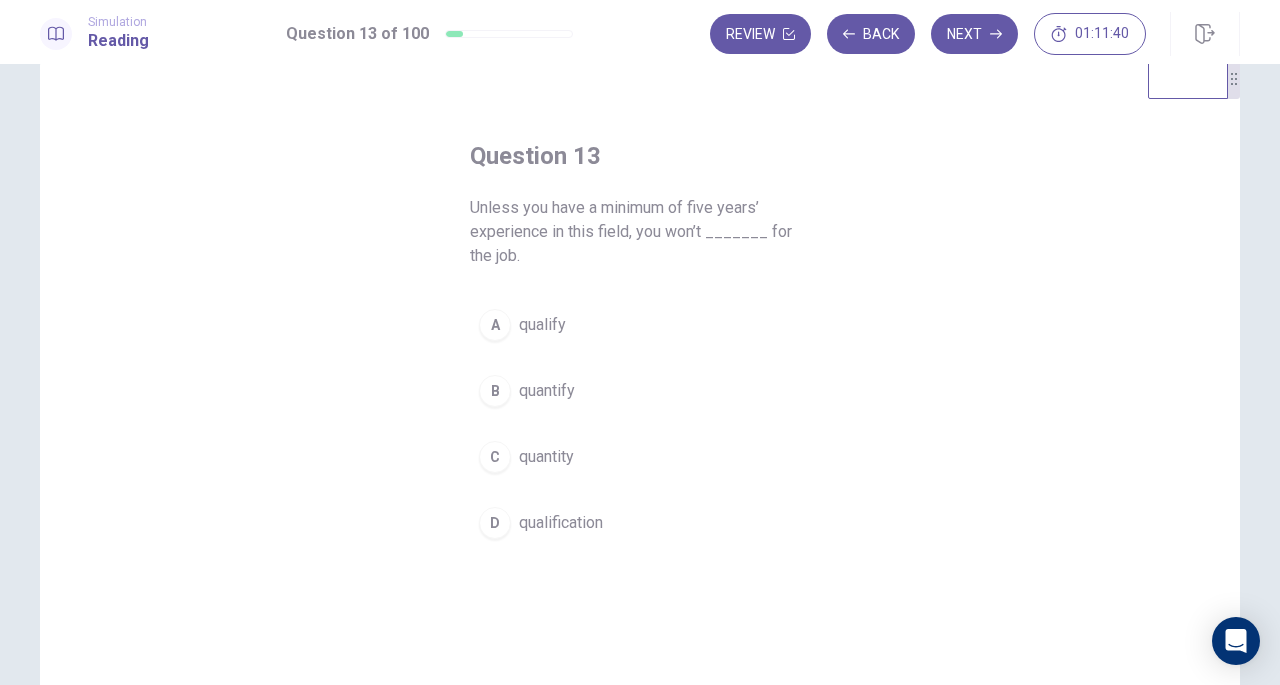 click on "qualify" at bounding box center (542, 325) 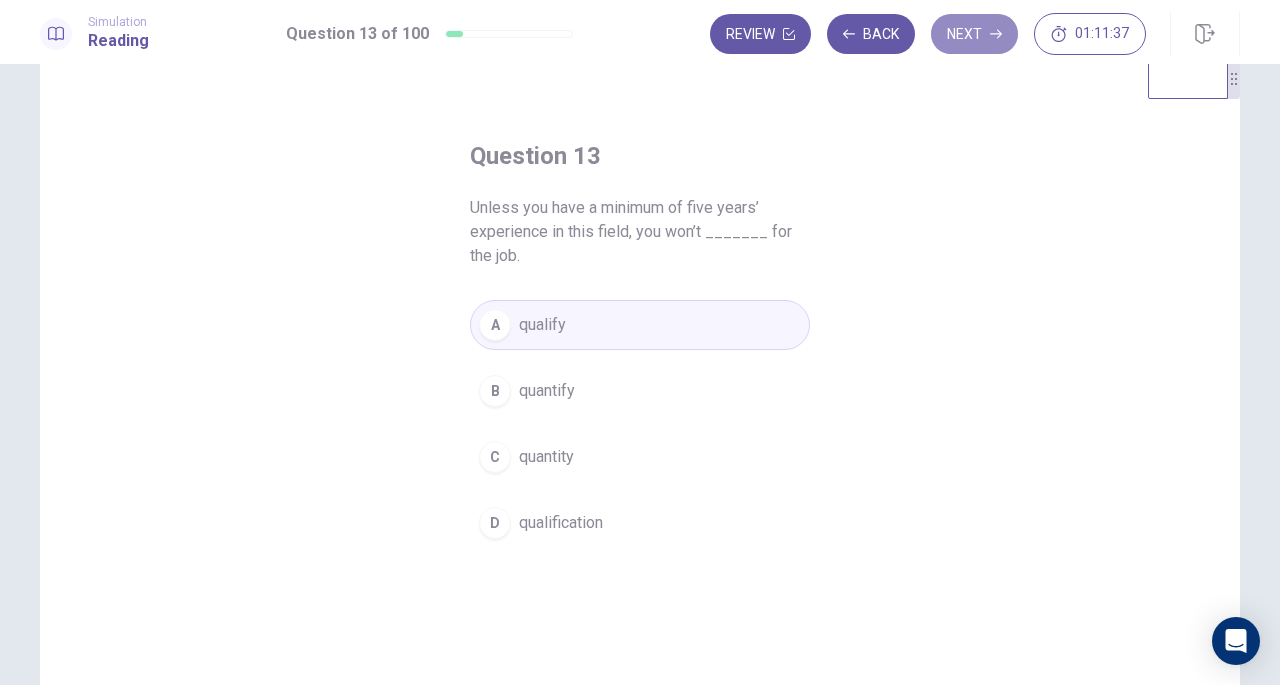 click on "Next" at bounding box center (974, 34) 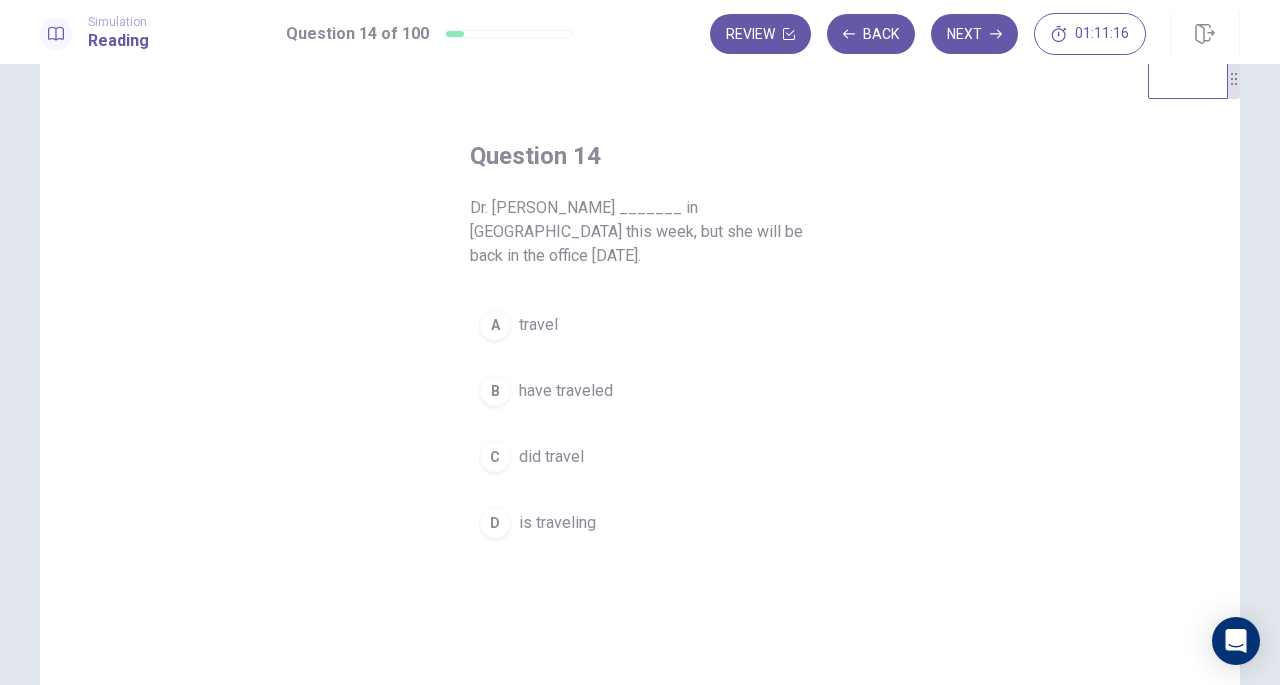 click on "is traveling" at bounding box center [557, 523] 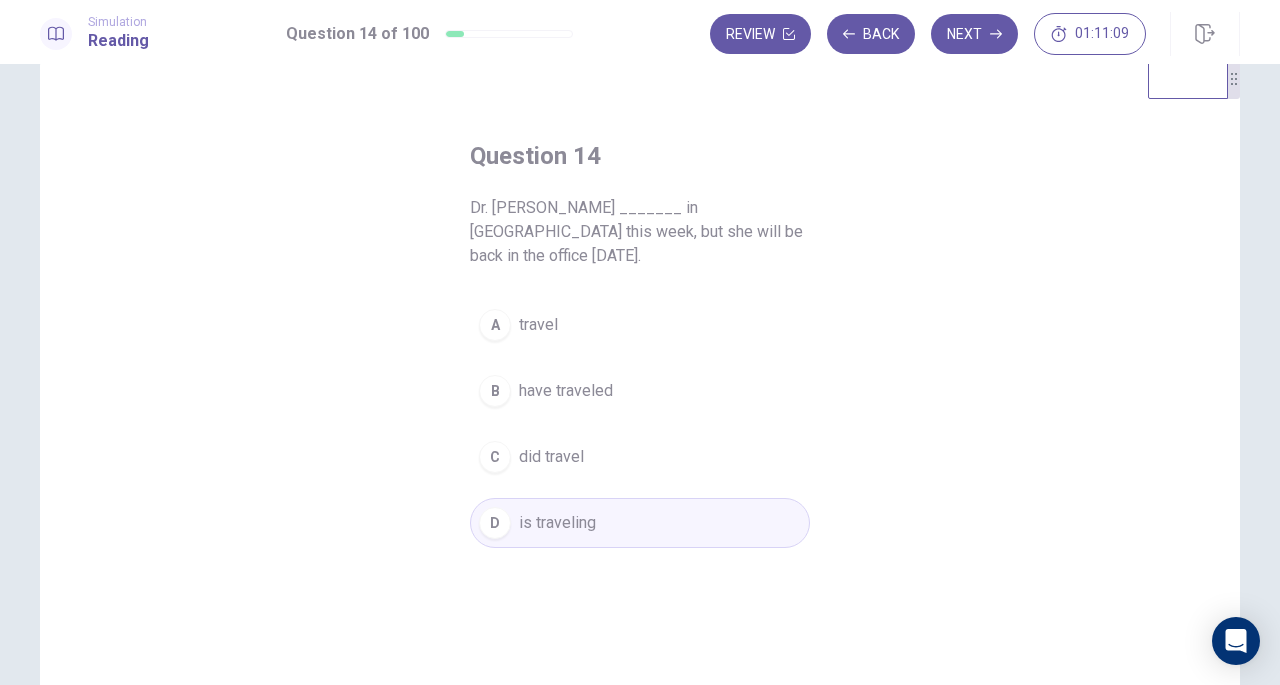 click on "Next" at bounding box center (974, 34) 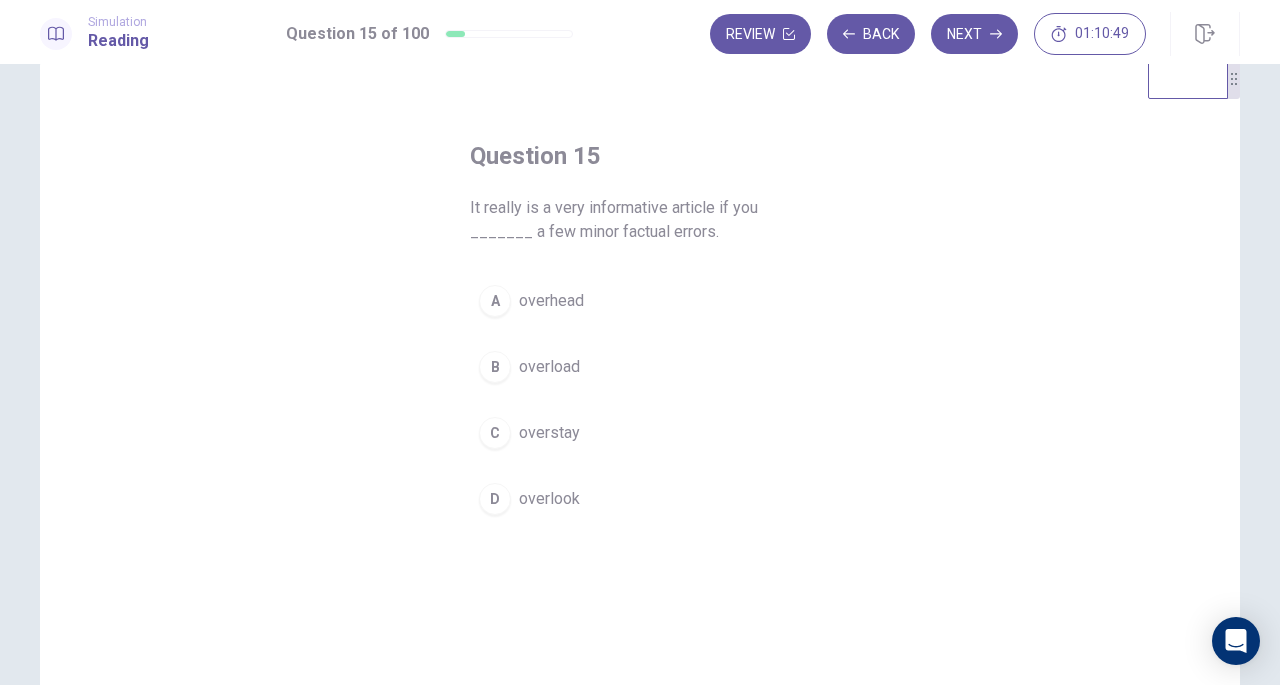 click on "overlook" at bounding box center [549, 499] 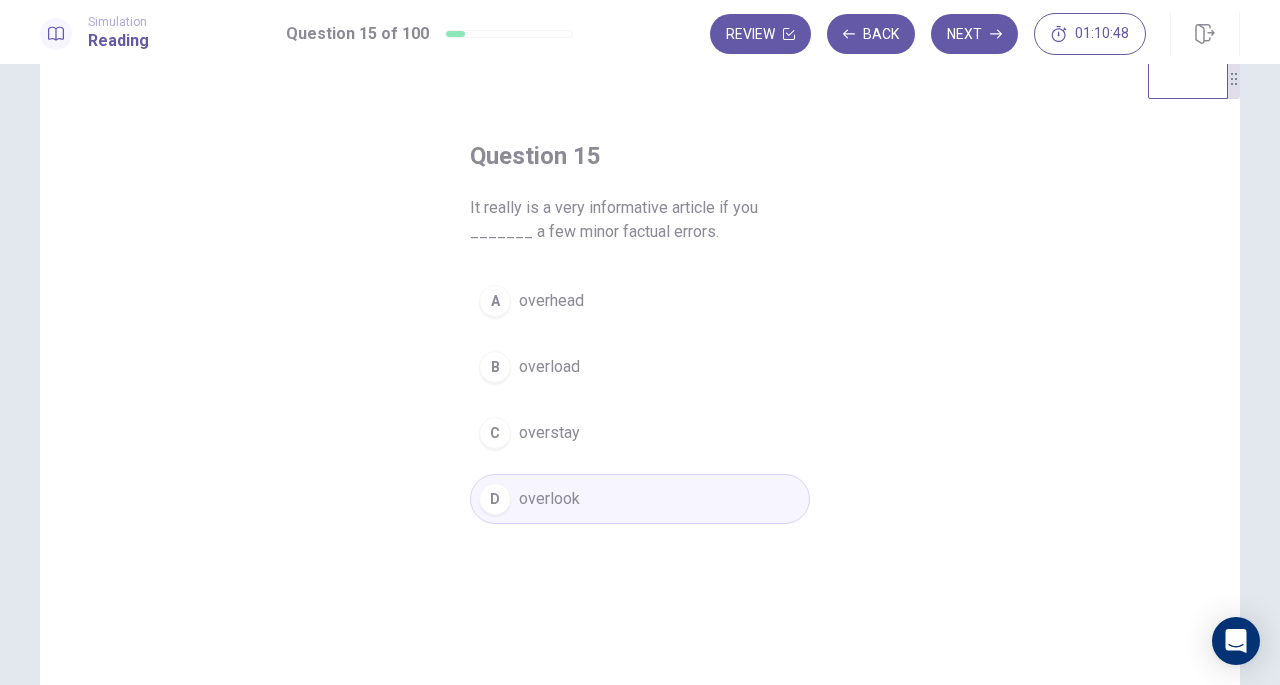 click on "Next" at bounding box center [974, 34] 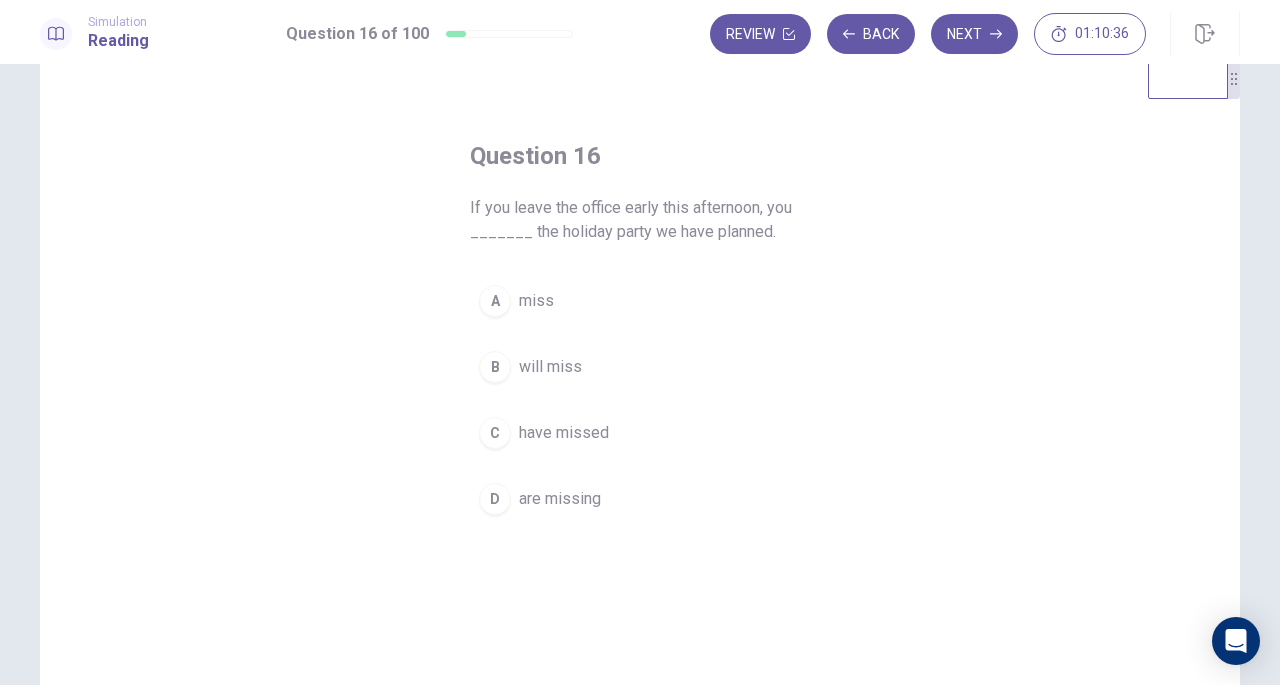 click on "will miss" at bounding box center [550, 367] 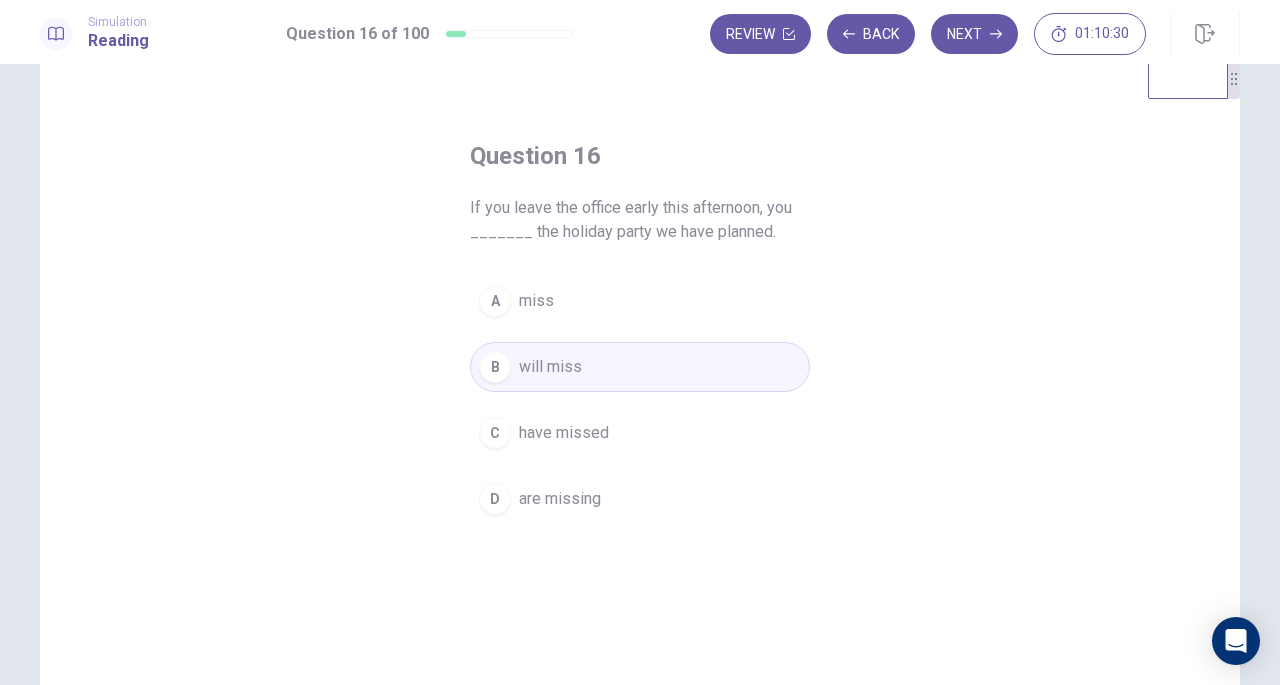 click on "Next" at bounding box center (974, 34) 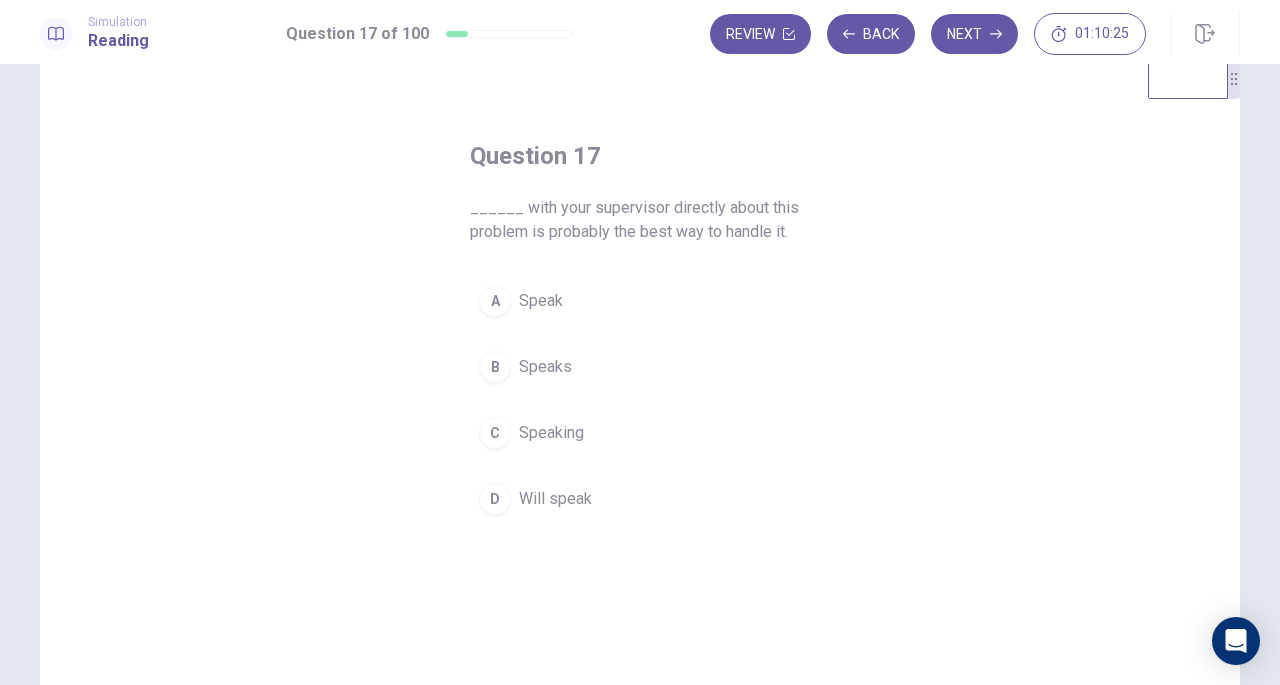 click on "A Speak" at bounding box center (640, 301) 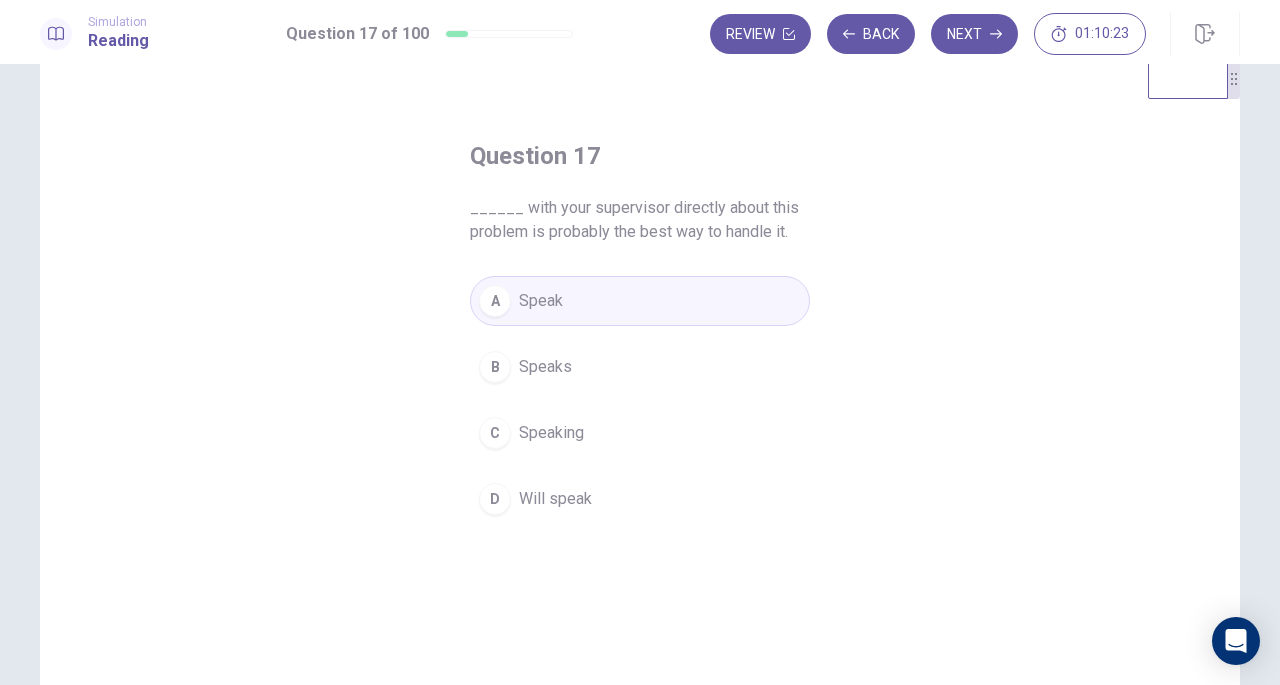 click on "Next" at bounding box center (974, 34) 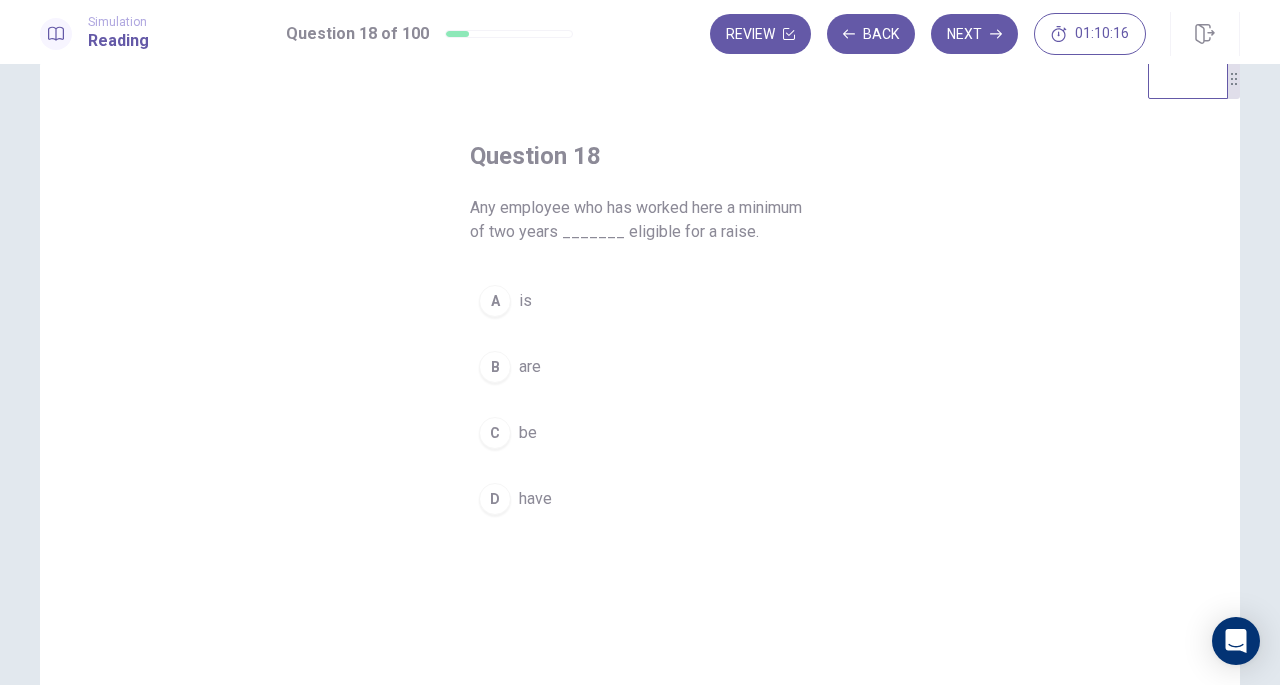 click on "A is" at bounding box center [640, 301] 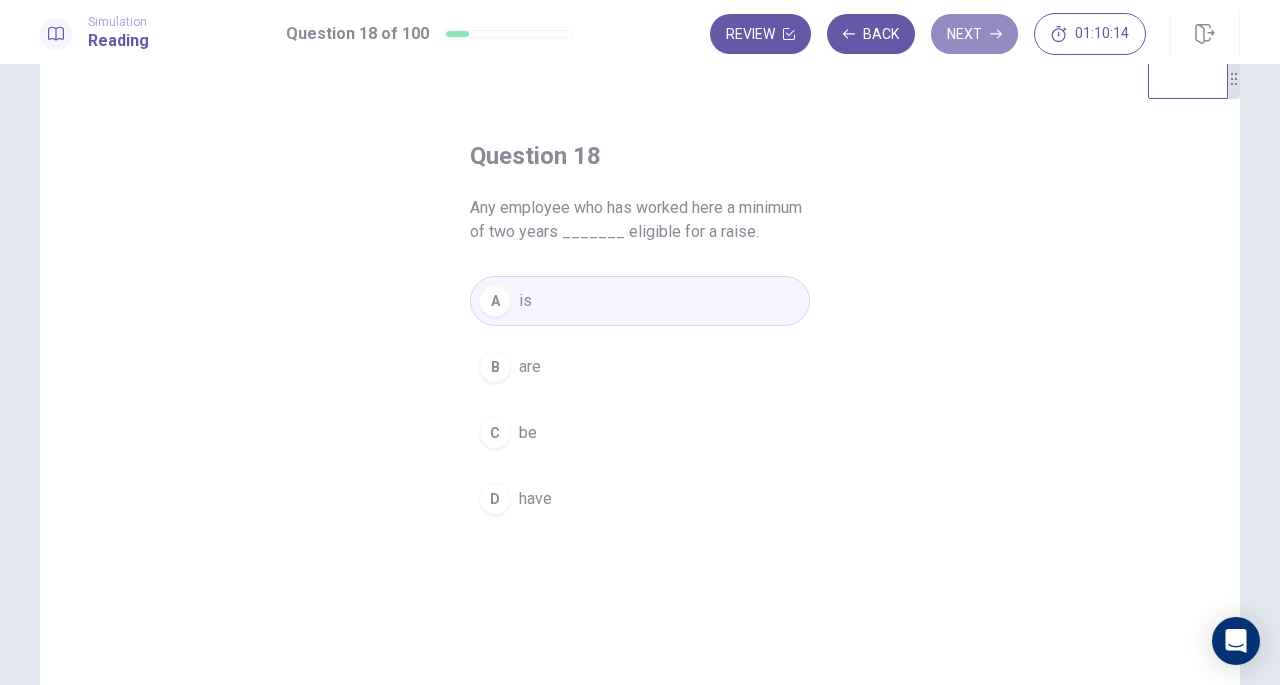 click on "Next" at bounding box center (974, 34) 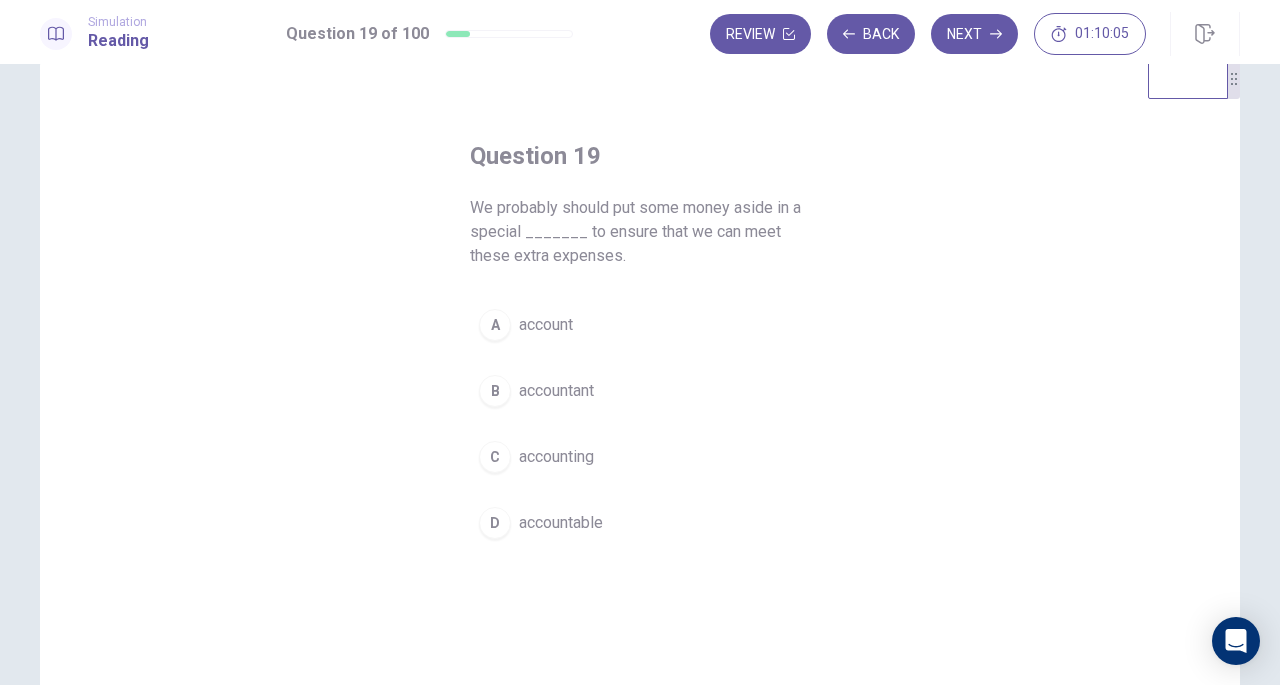 click on "A account" at bounding box center [640, 325] 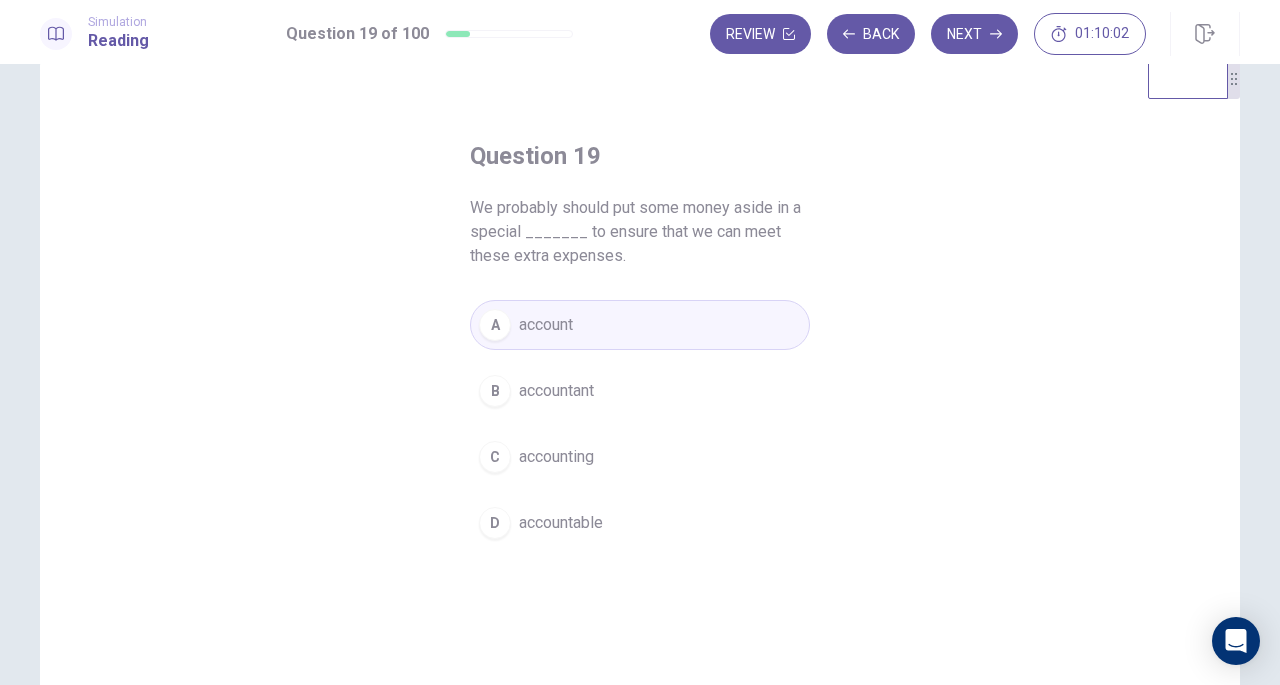 click on "Next" at bounding box center (974, 34) 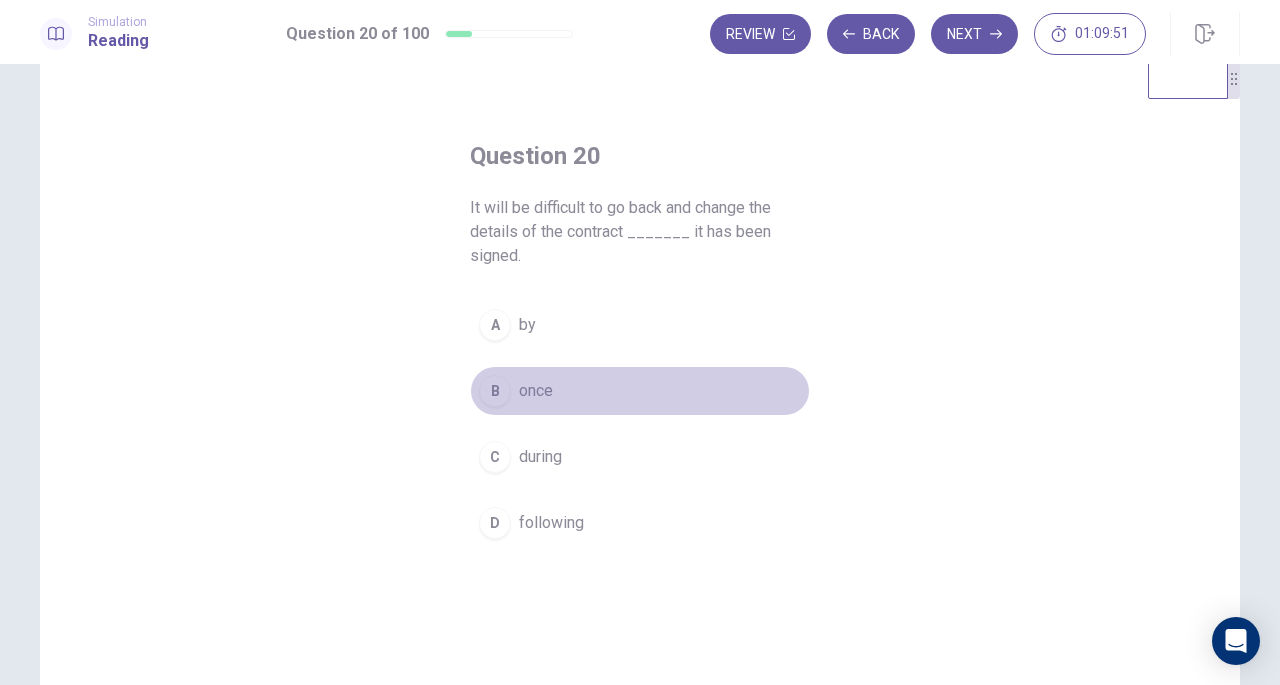 click on "B once" at bounding box center [640, 391] 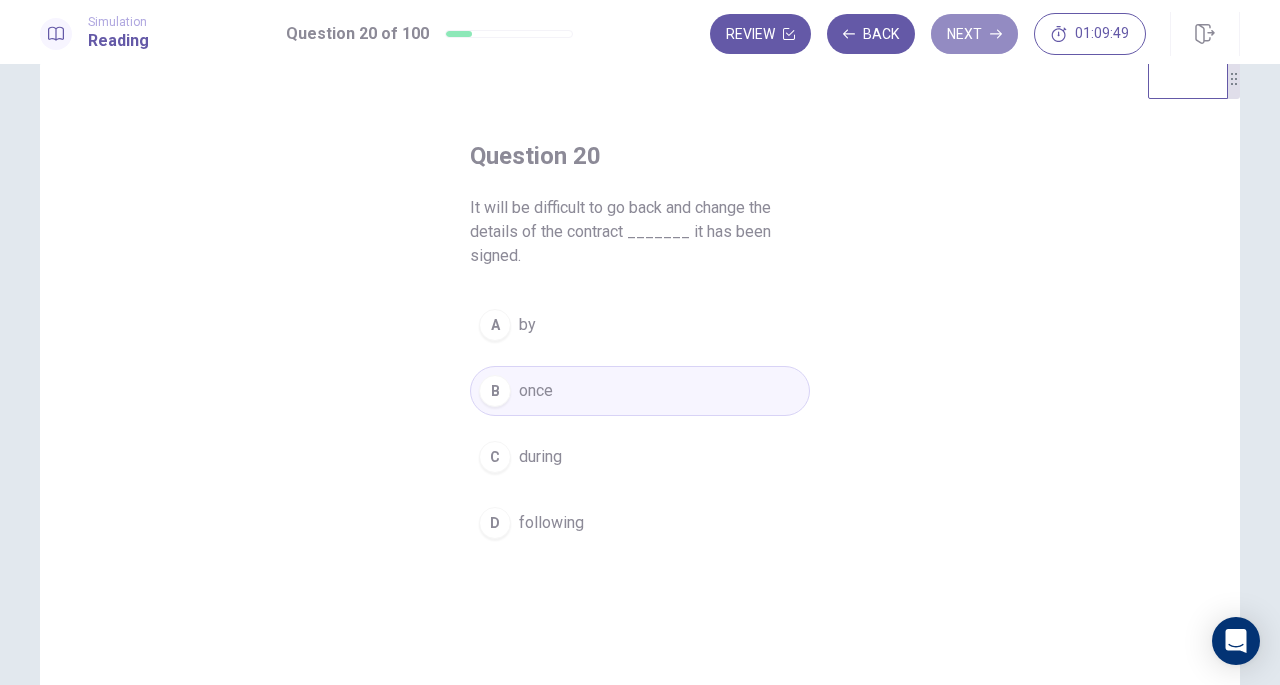 click on "Next" at bounding box center [974, 34] 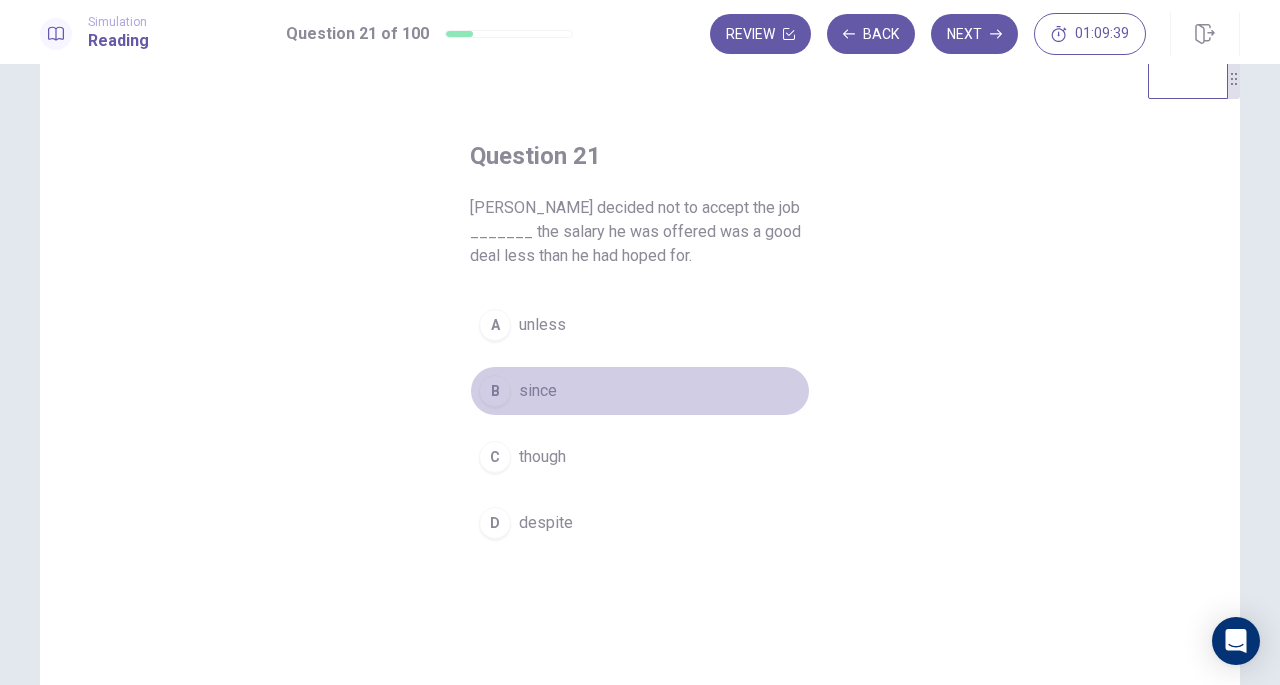 click on "B since" at bounding box center [640, 391] 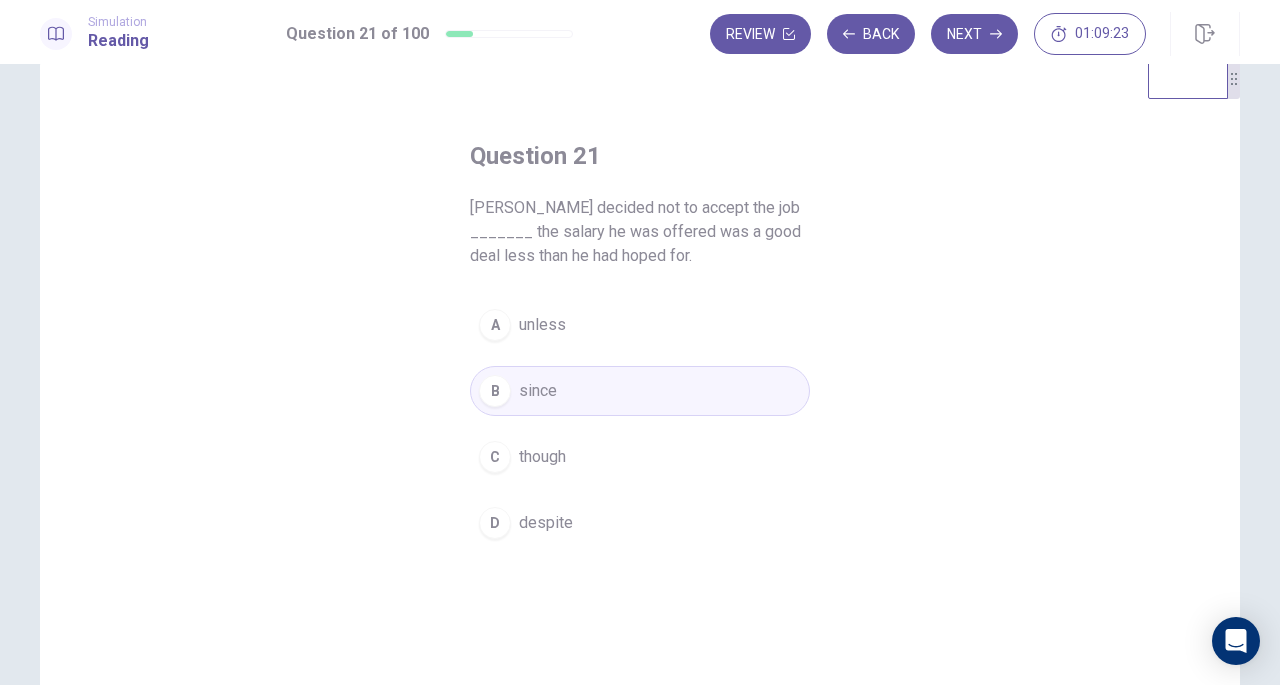 click on "Next" at bounding box center [974, 34] 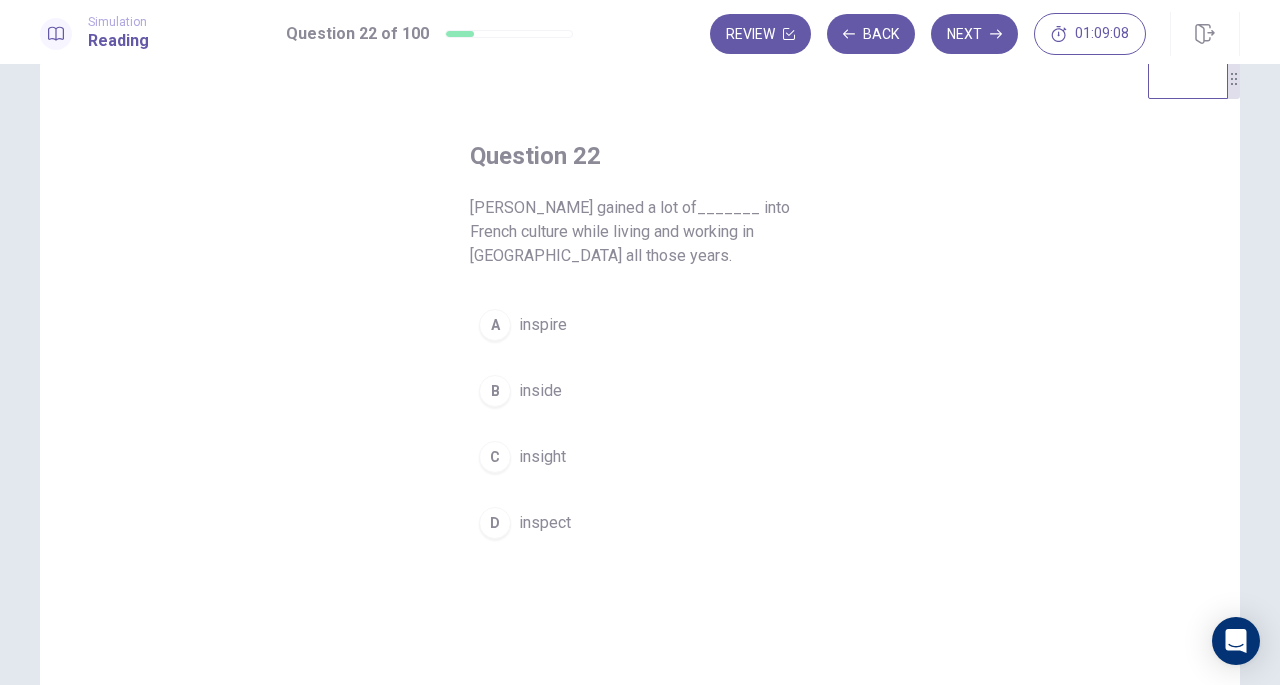 click on "inspire" at bounding box center [543, 325] 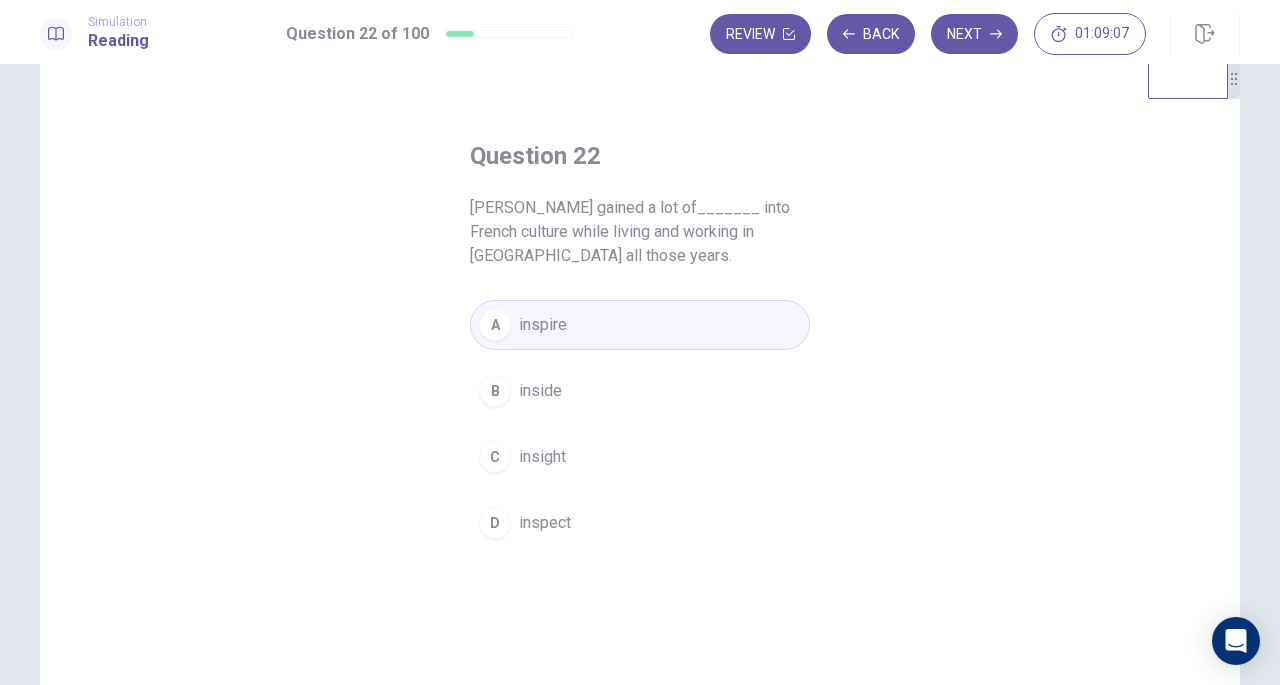 click on "Next" at bounding box center (974, 34) 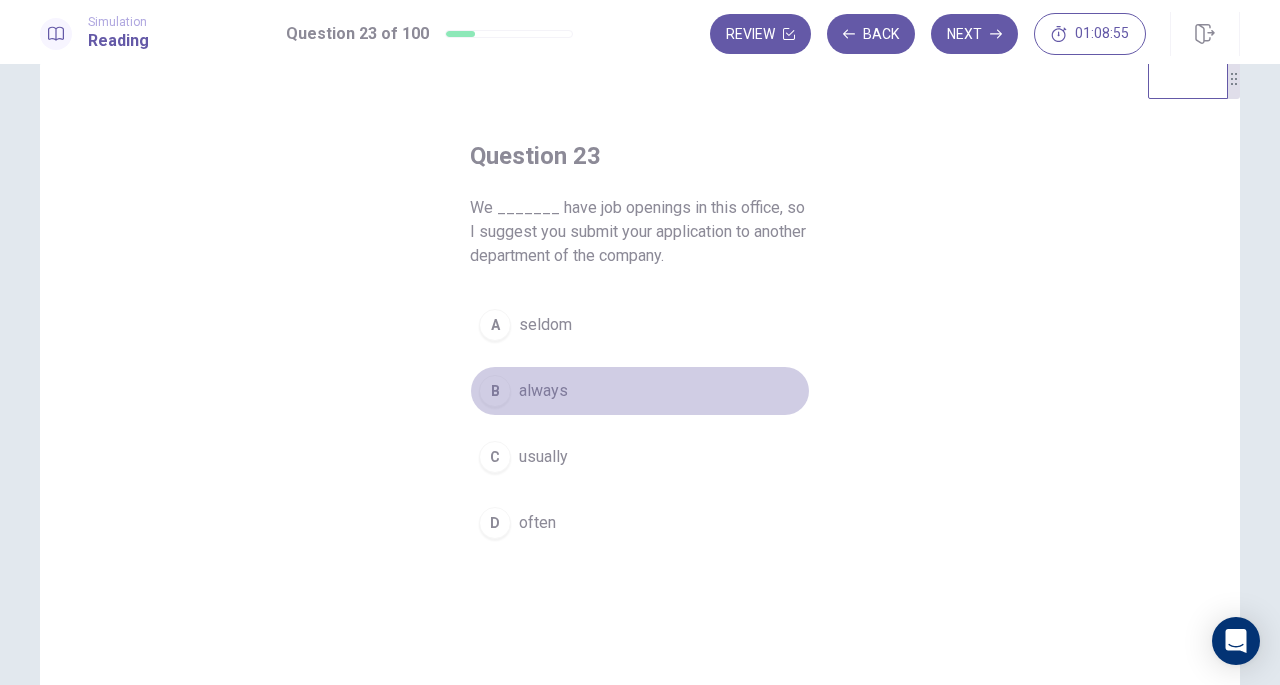 click on "always" at bounding box center (543, 391) 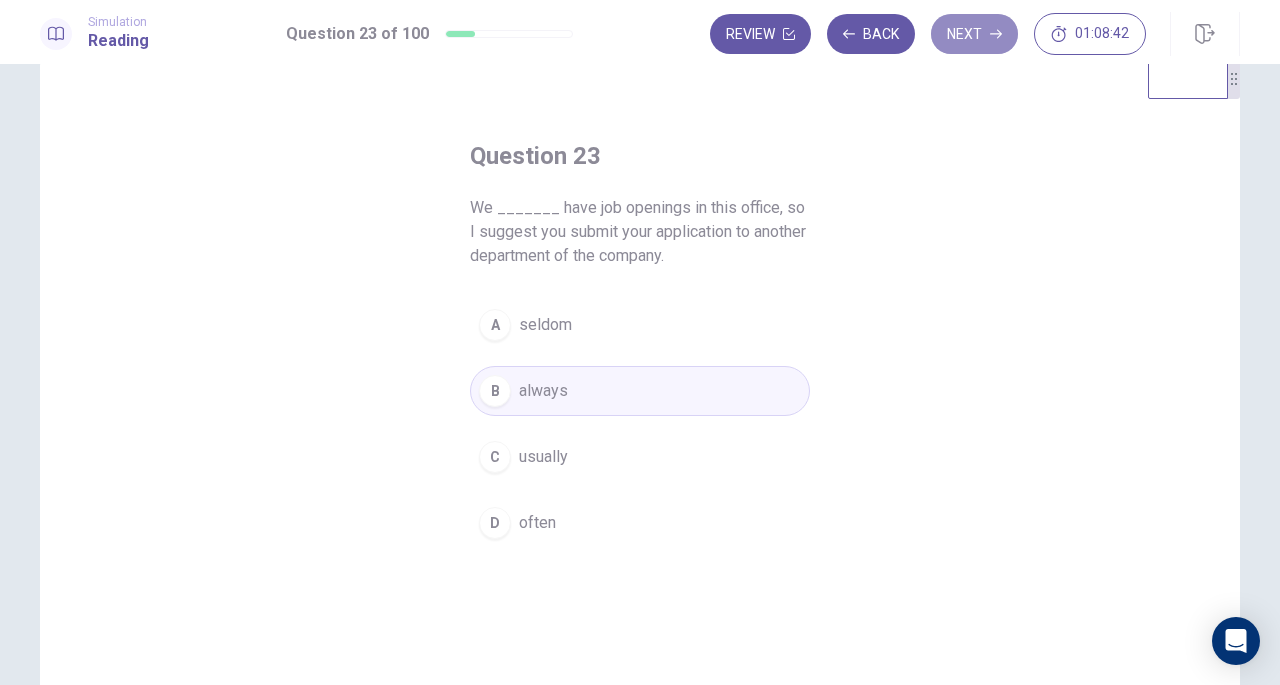 click on "Next" at bounding box center (974, 34) 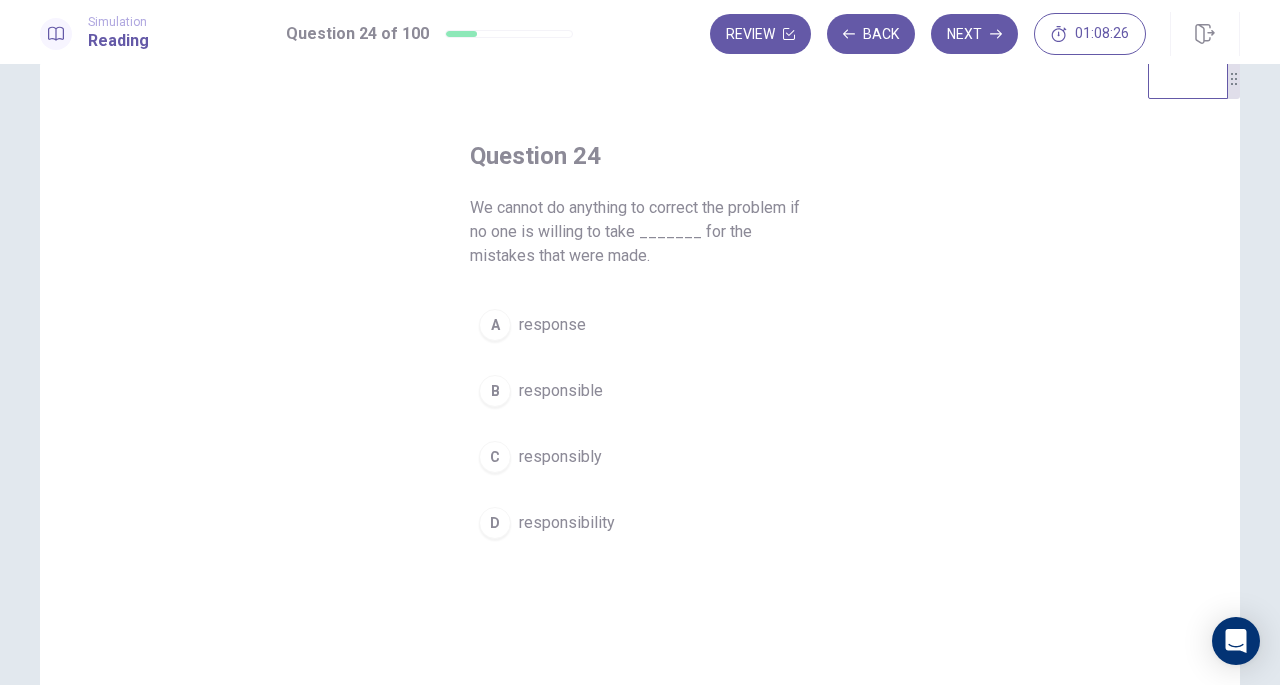 click on "responsibility" at bounding box center [567, 523] 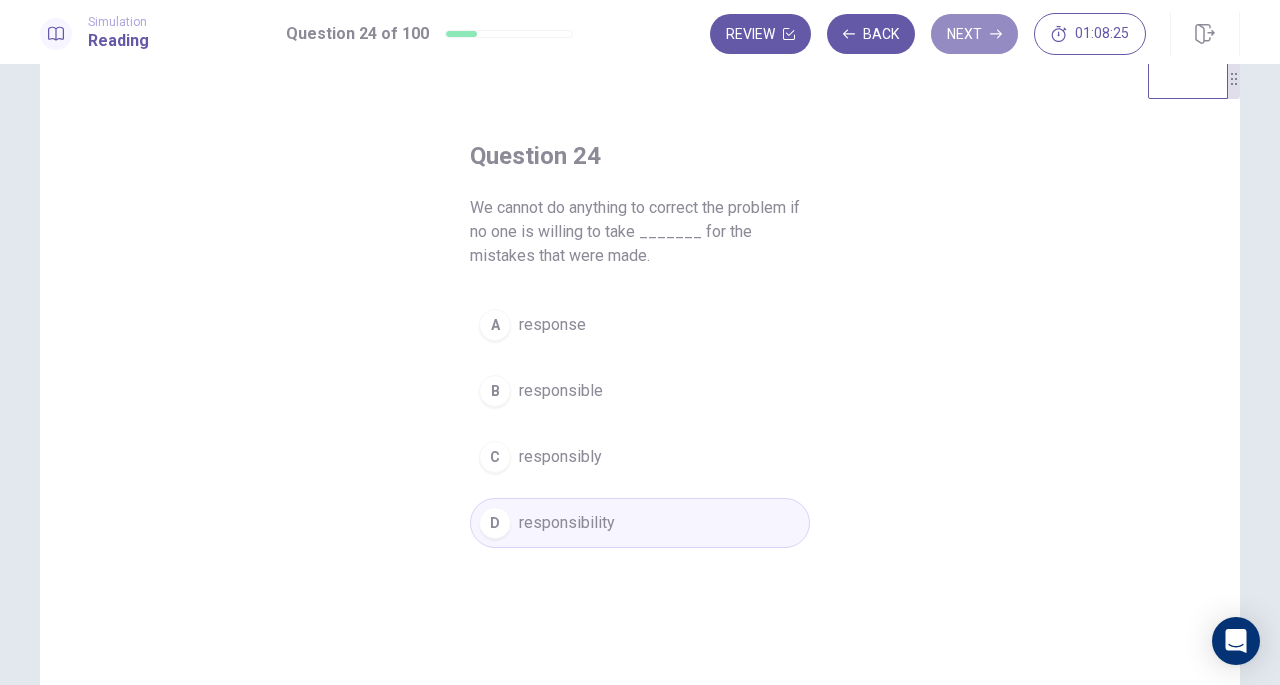 click on "Next" at bounding box center (974, 34) 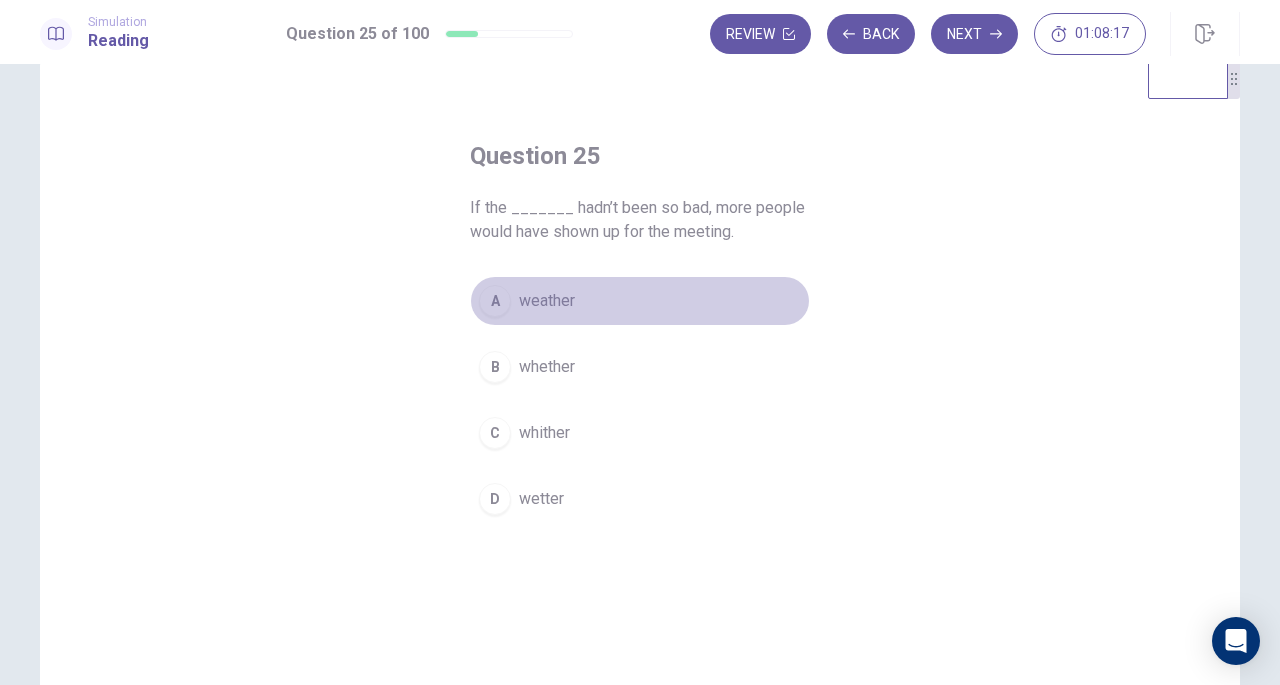 click on "A weather" at bounding box center [640, 301] 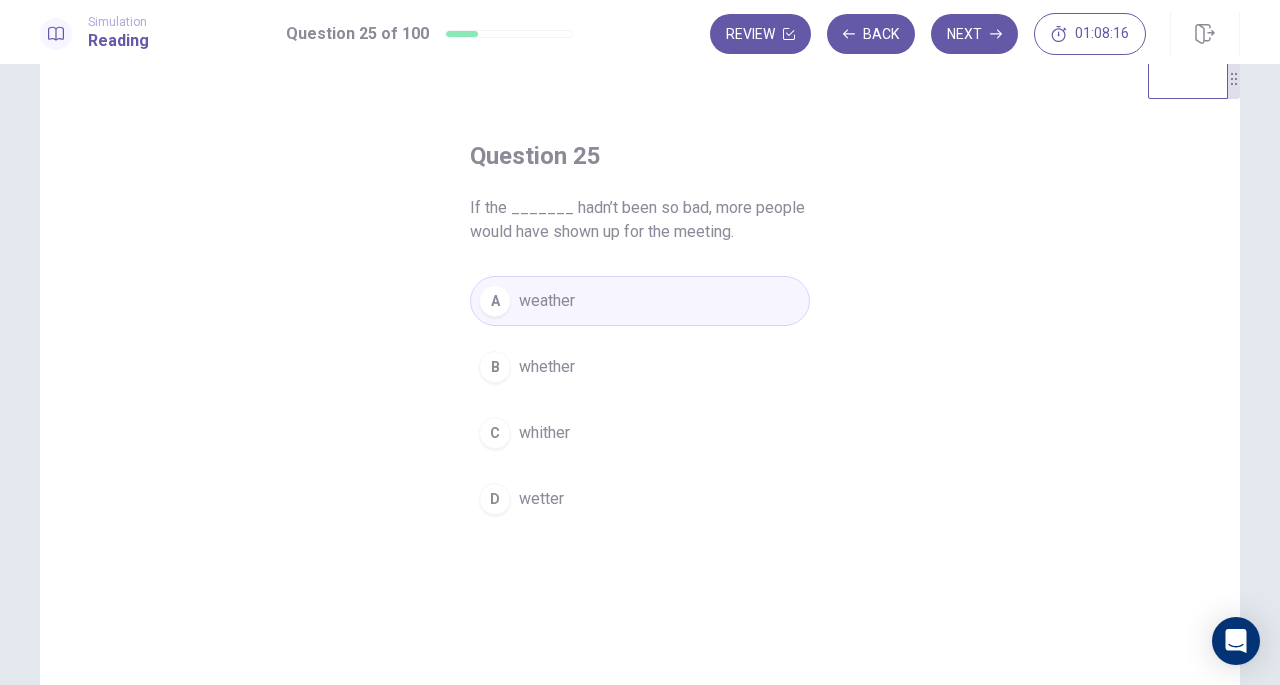 click on "Next" at bounding box center (974, 34) 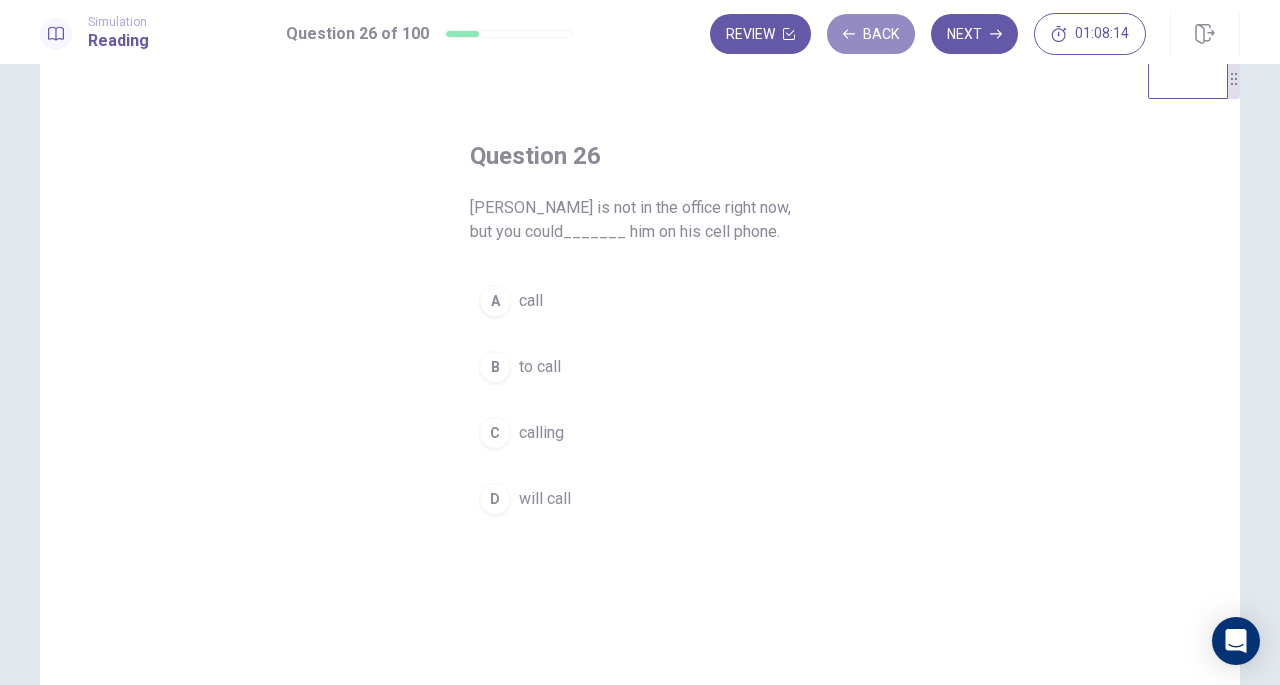 click on "Back" at bounding box center [871, 34] 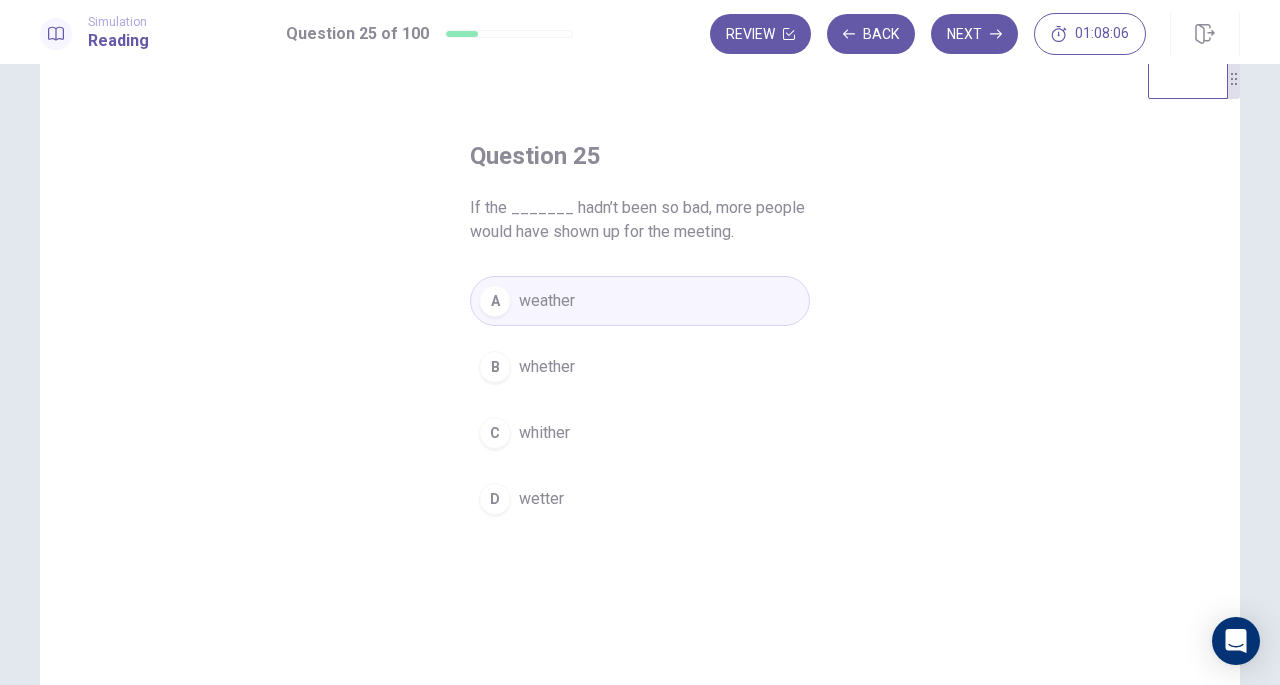 click on "Next" at bounding box center [974, 34] 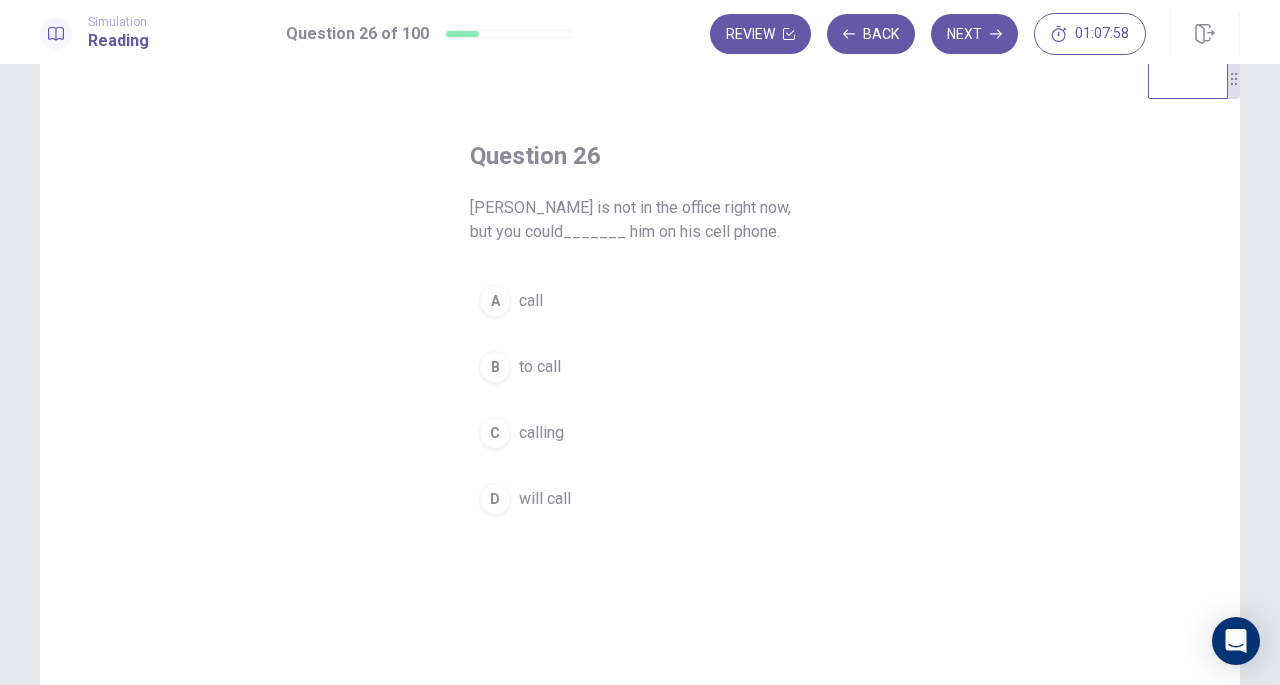 click on "A call" at bounding box center (640, 301) 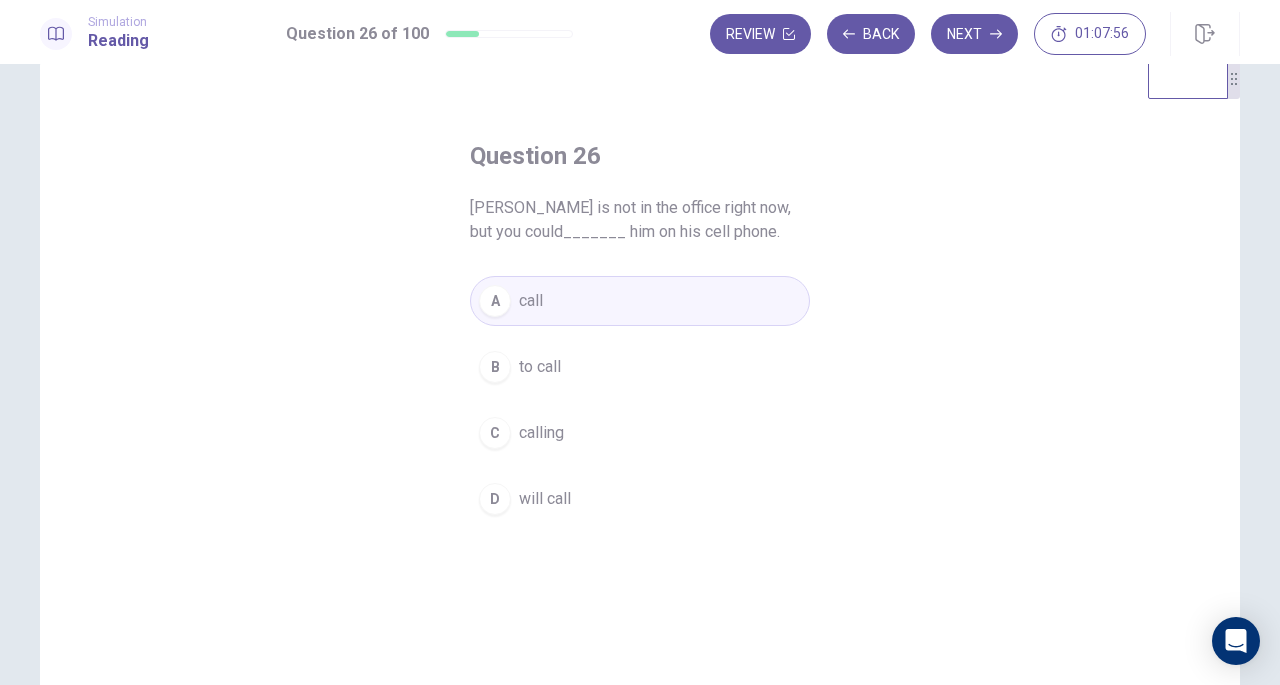 click on "Next" at bounding box center (974, 34) 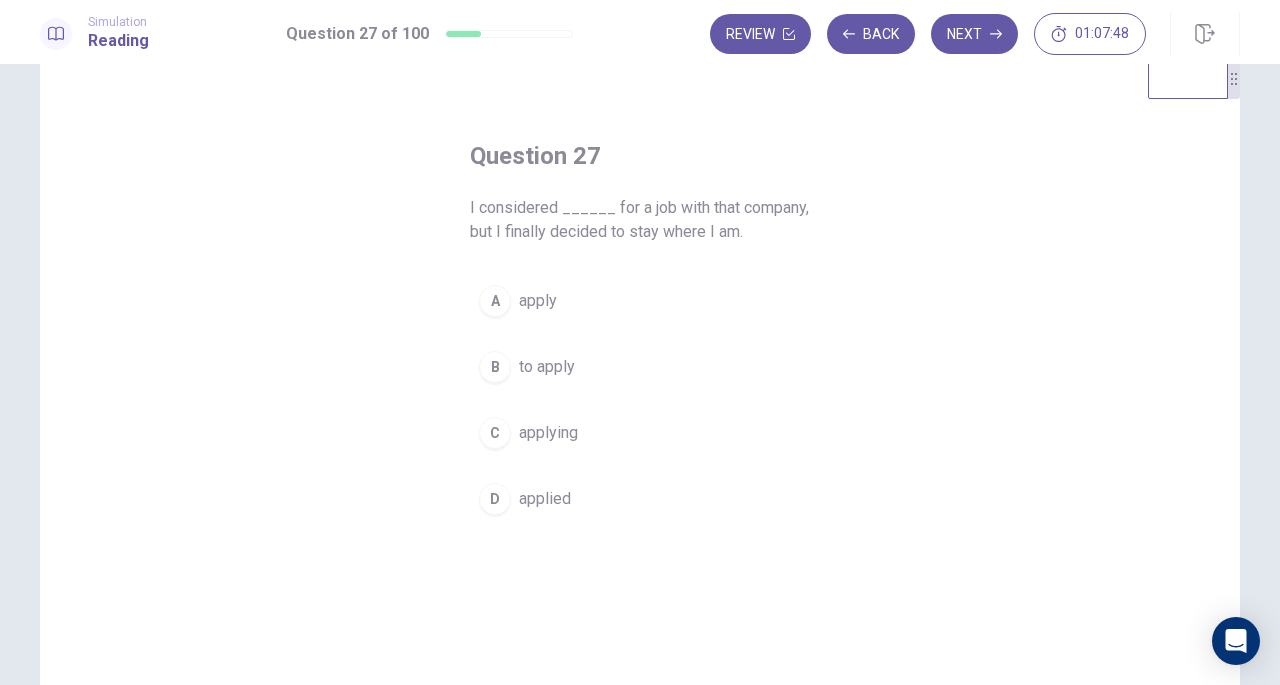 click on "A apply" at bounding box center [640, 301] 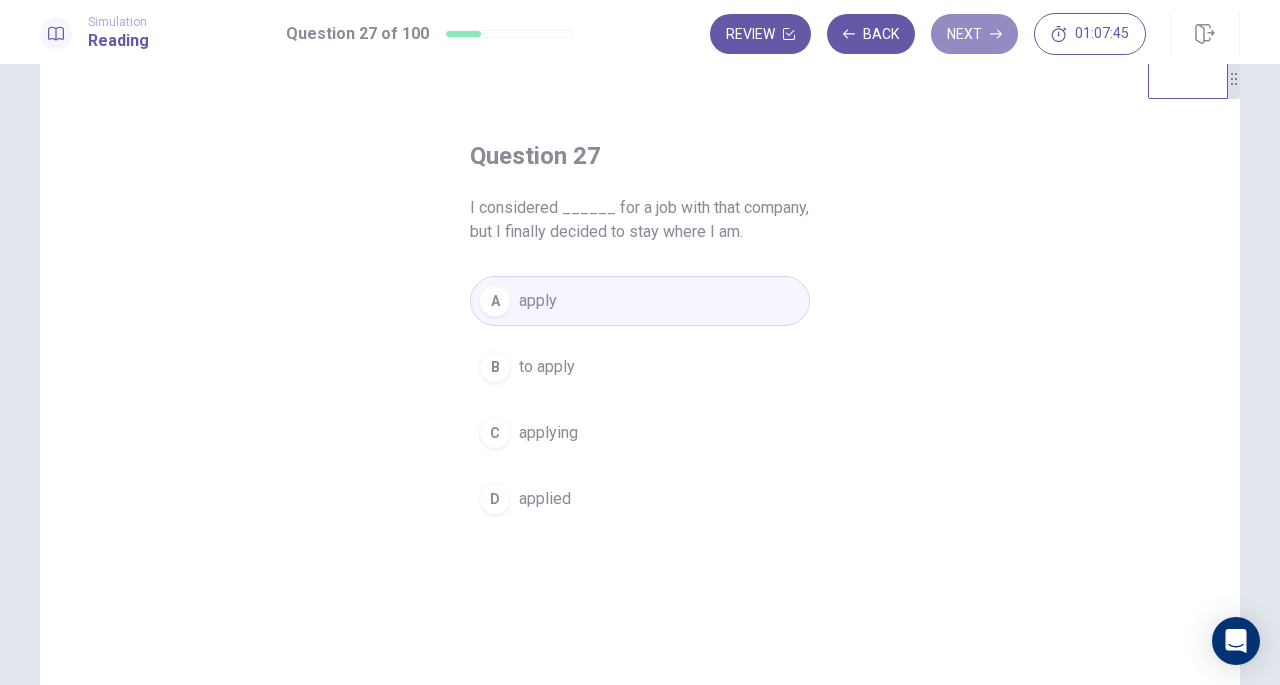 click on "Next" at bounding box center [974, 34] 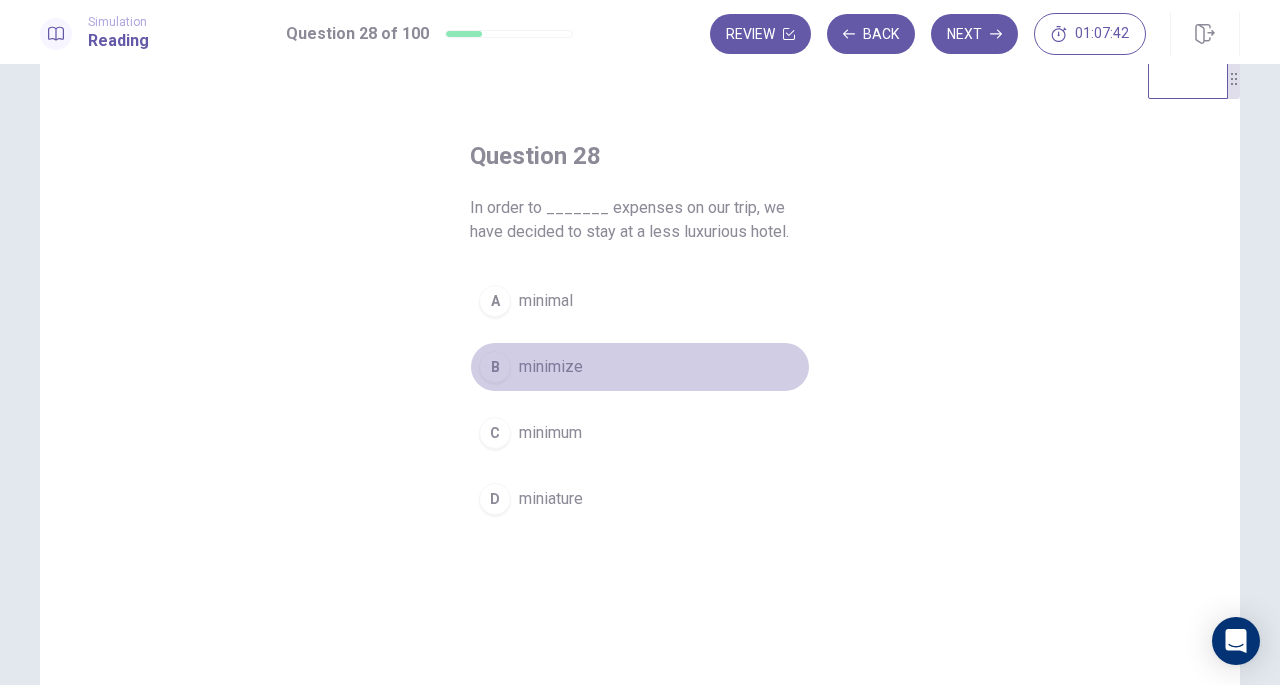 click on "minimize" at bounding box center (551, 367) 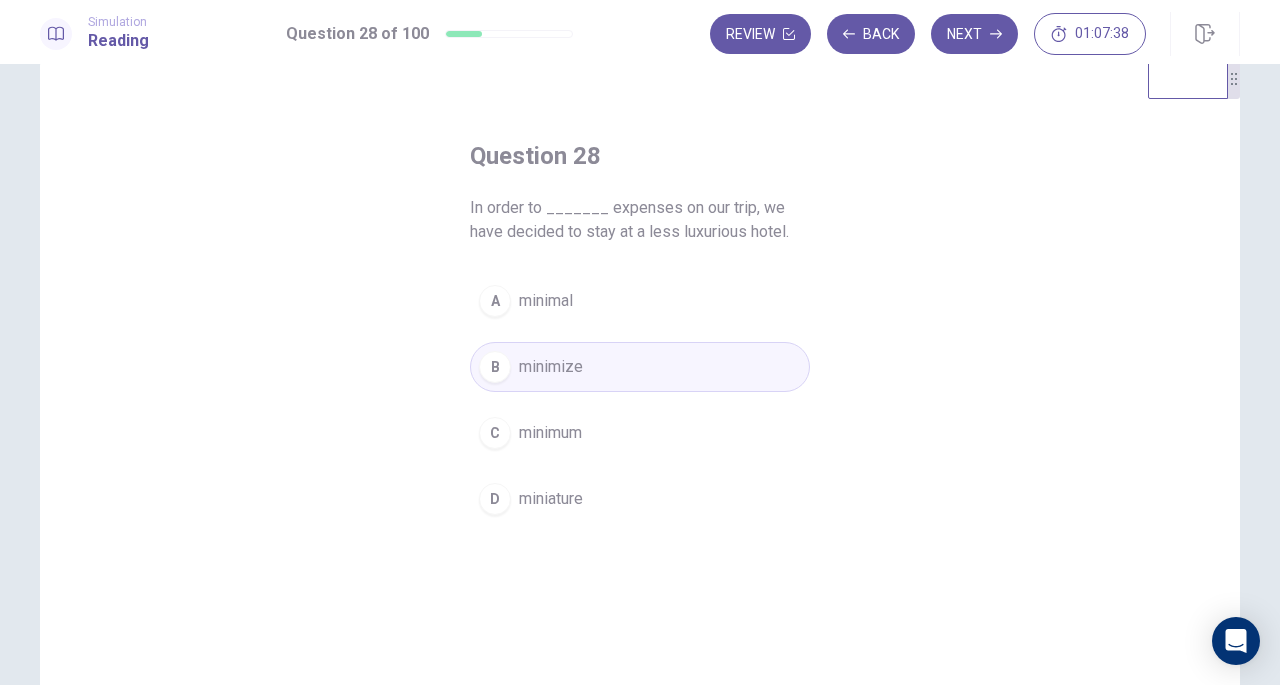 click on "Next" at bounding box center (974, 34) 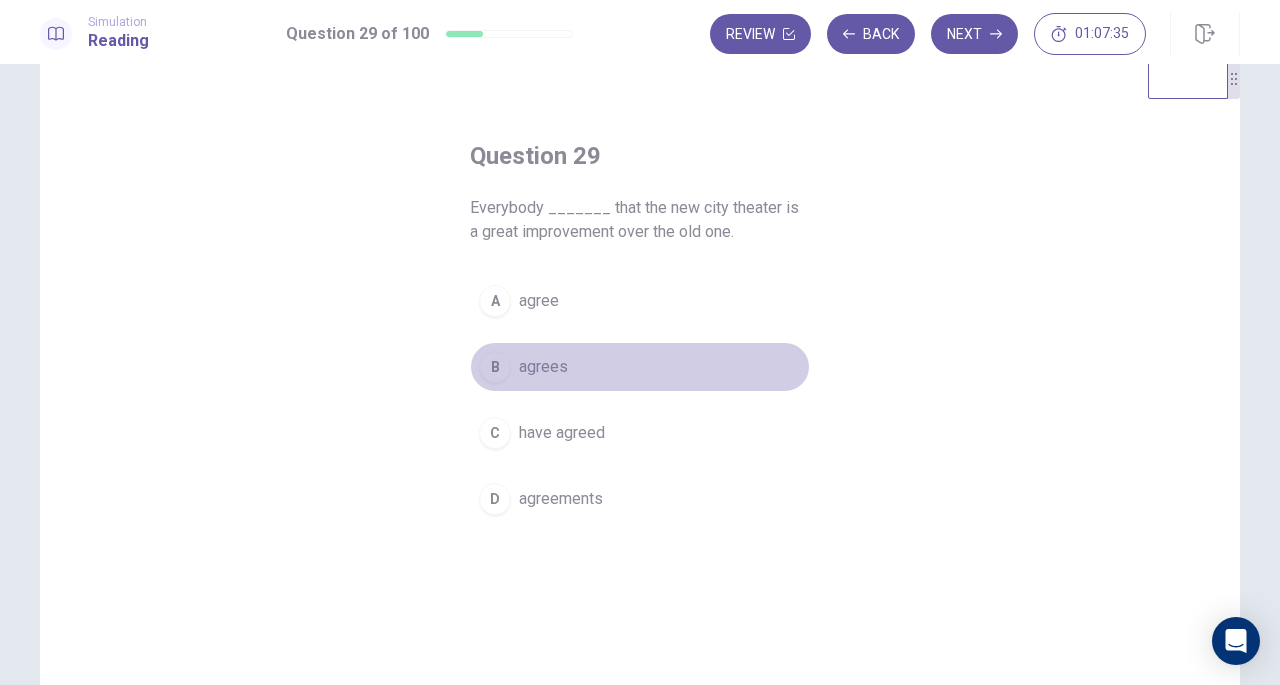 click on "B agrees" at bounding box center [640, 367] 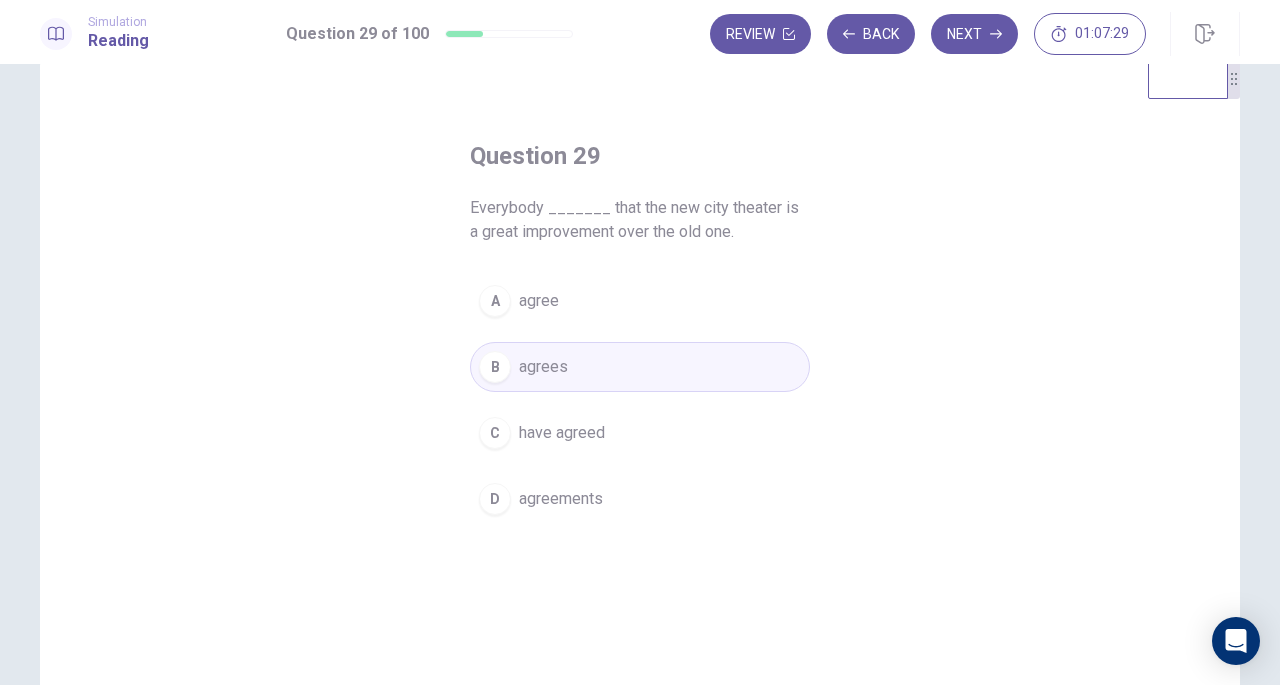 click on "Next" at bounding box center (974, 34) 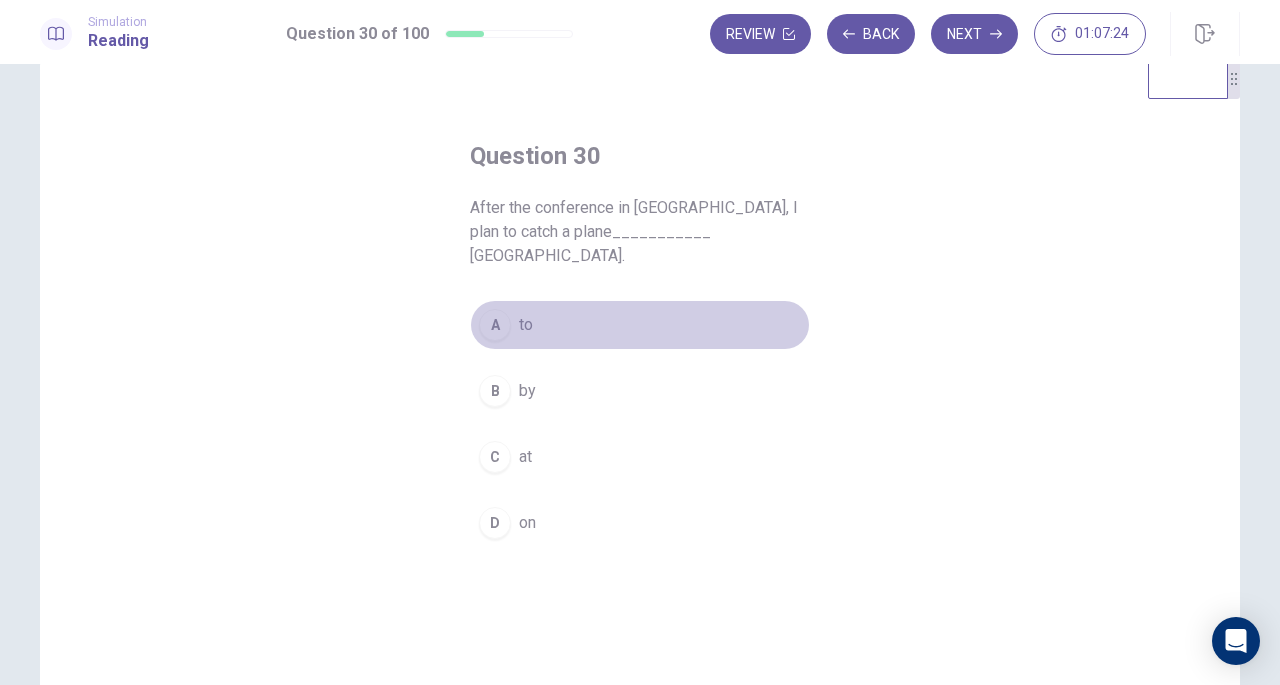 click on "A to" at bounding box center (640, 325) 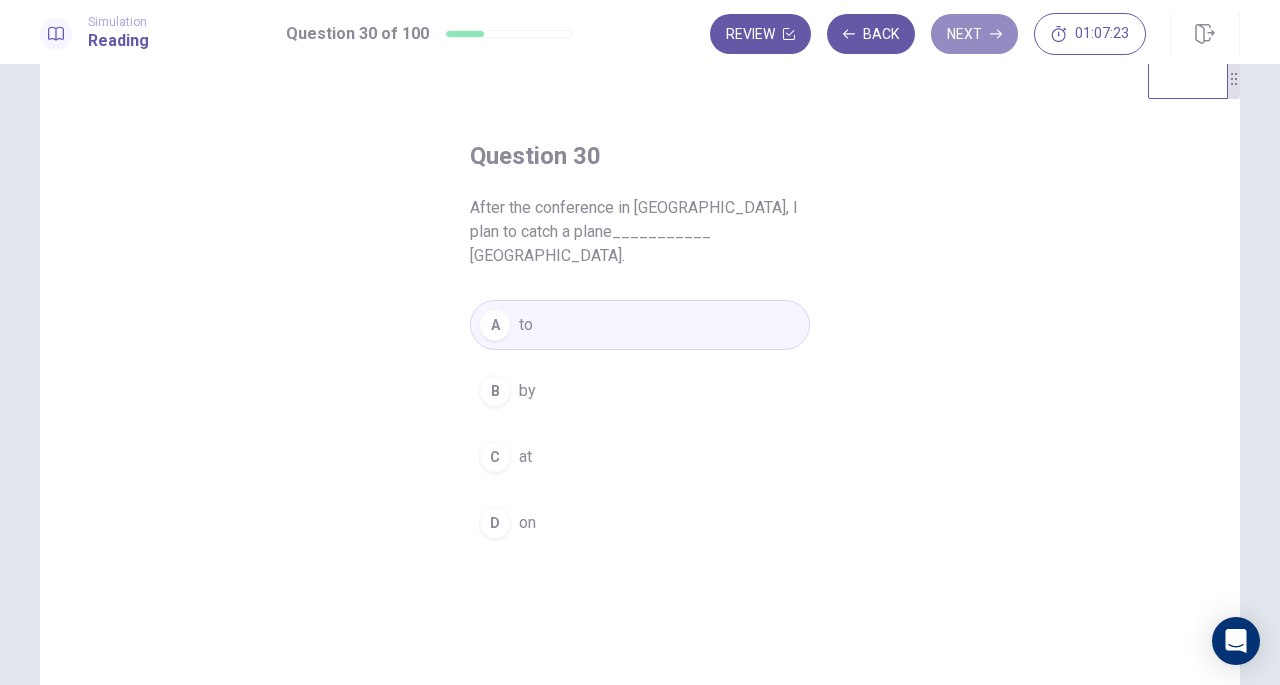 click on "Next" at bounding box center [974, 34] 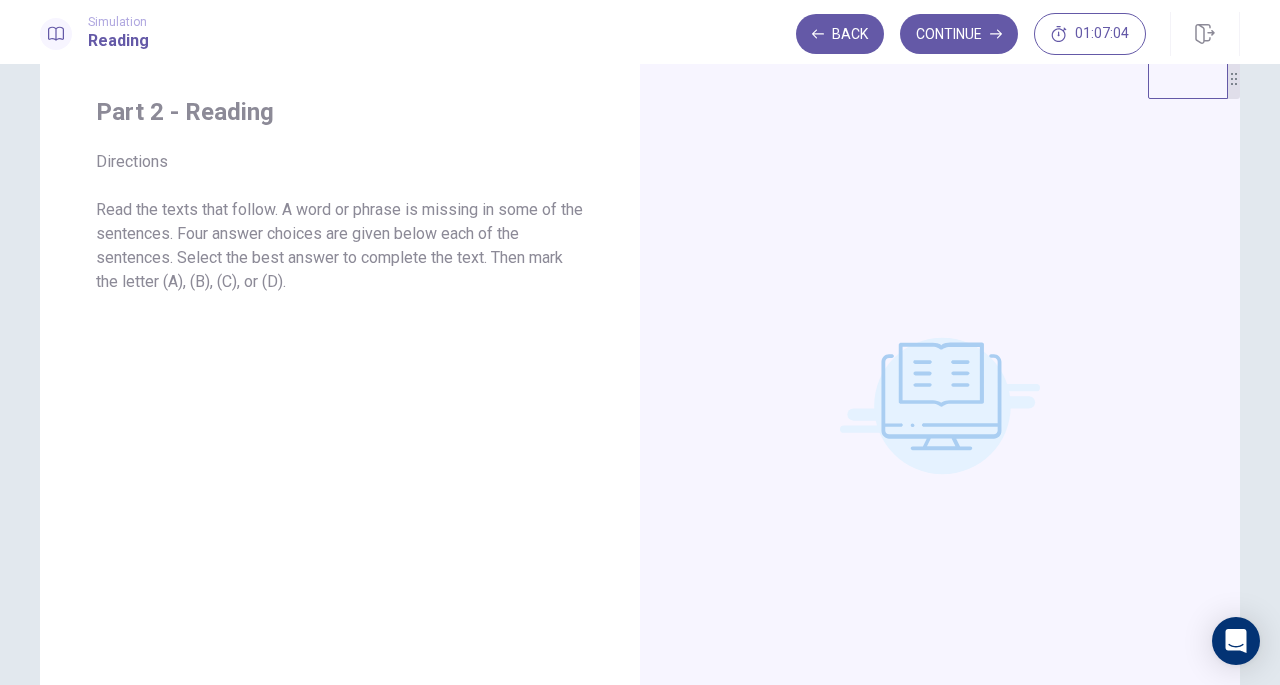 click on "Continue" at bounding box center (959, 34) 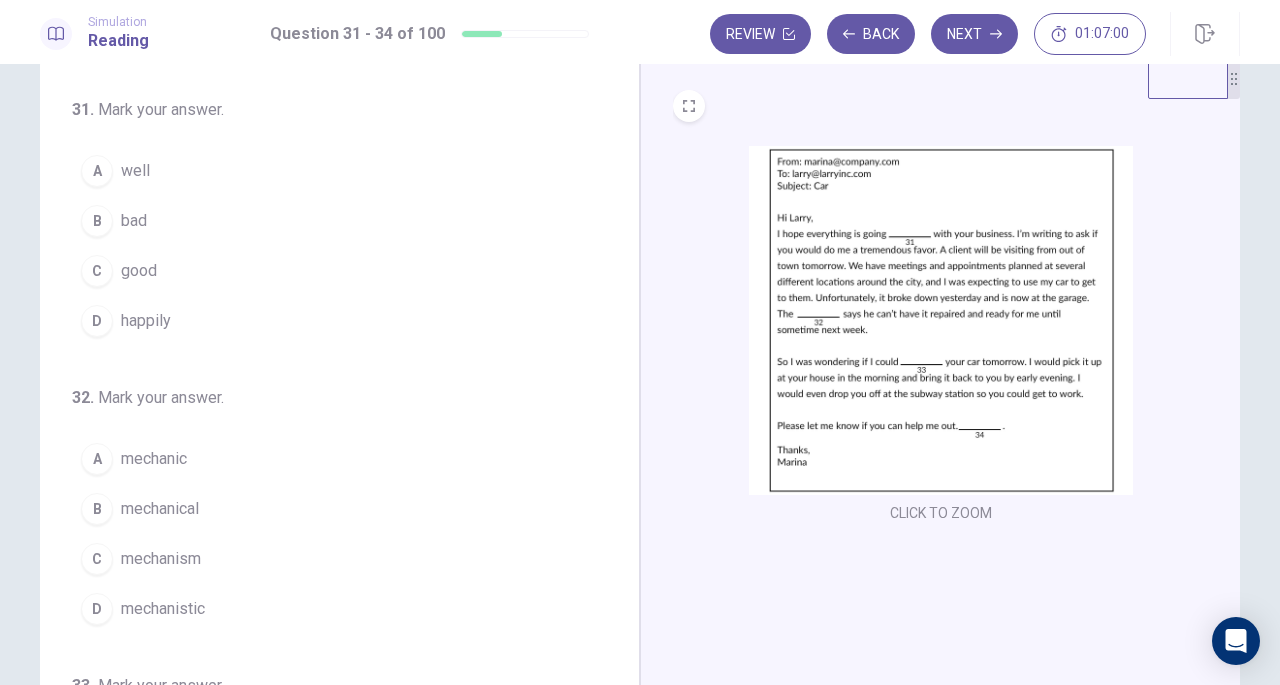 click at bounding box center [941, 320] 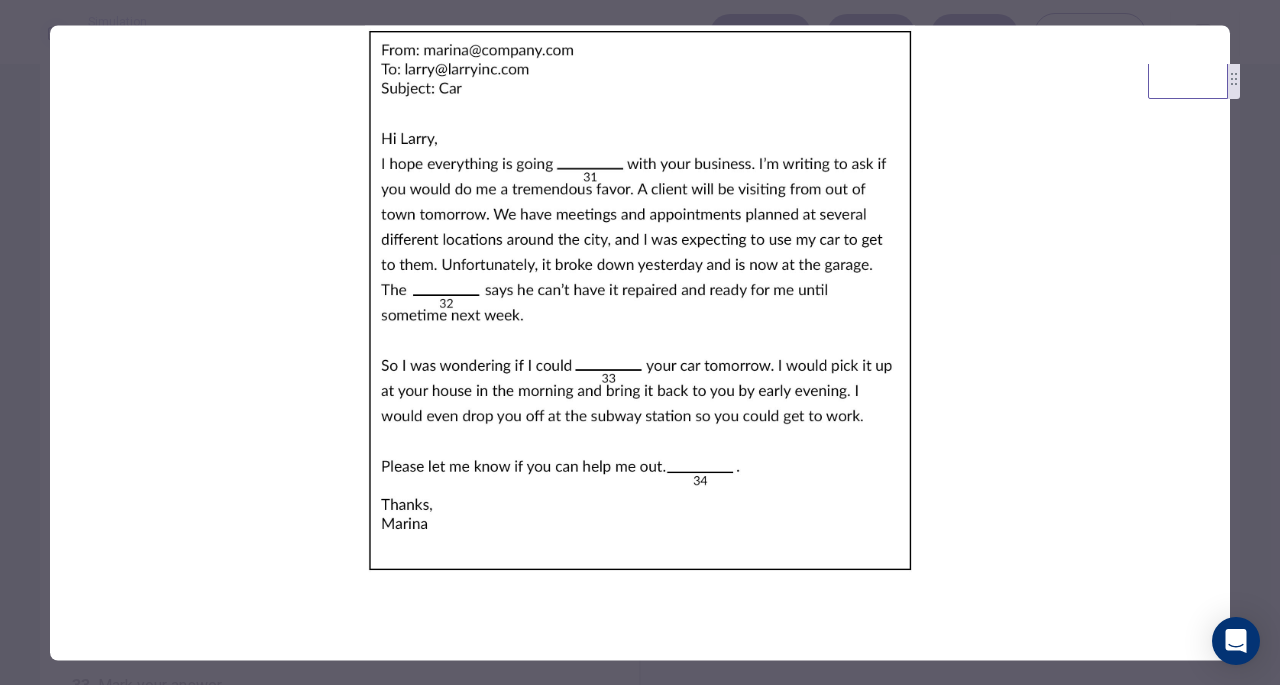 click at bounding box center [640, 300] 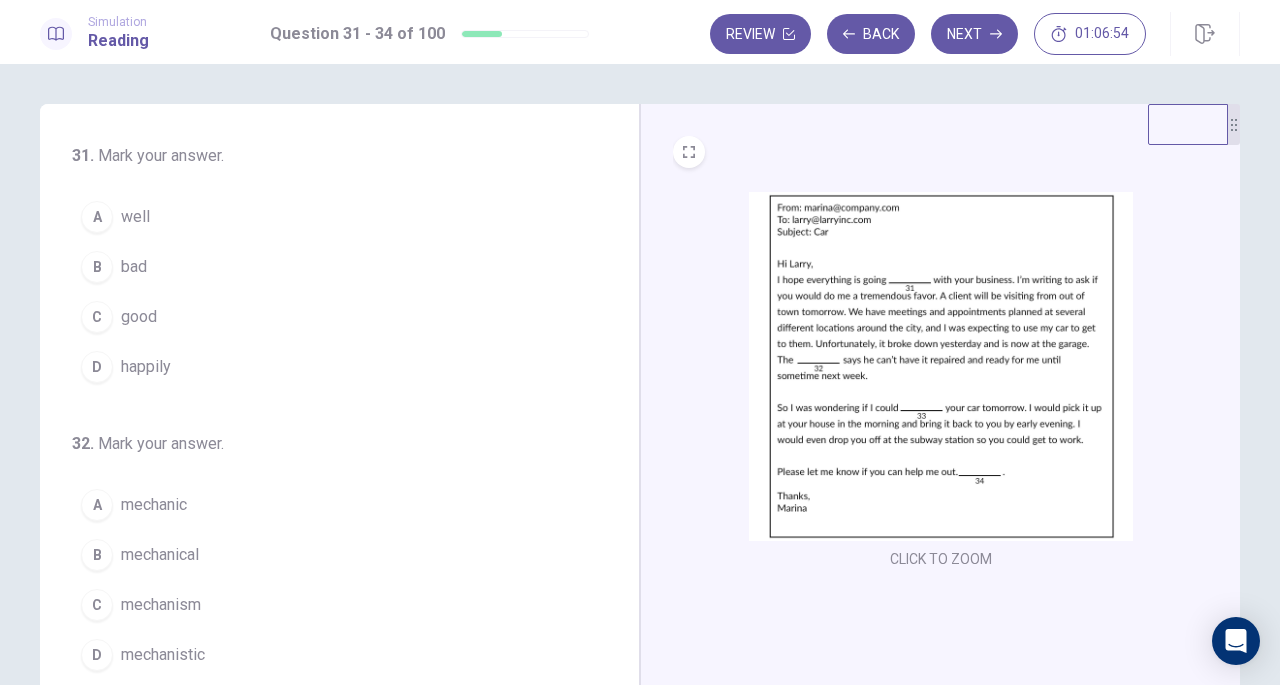 scroll, scrollTop: 218, scrollLeft: 0, axis: vertical 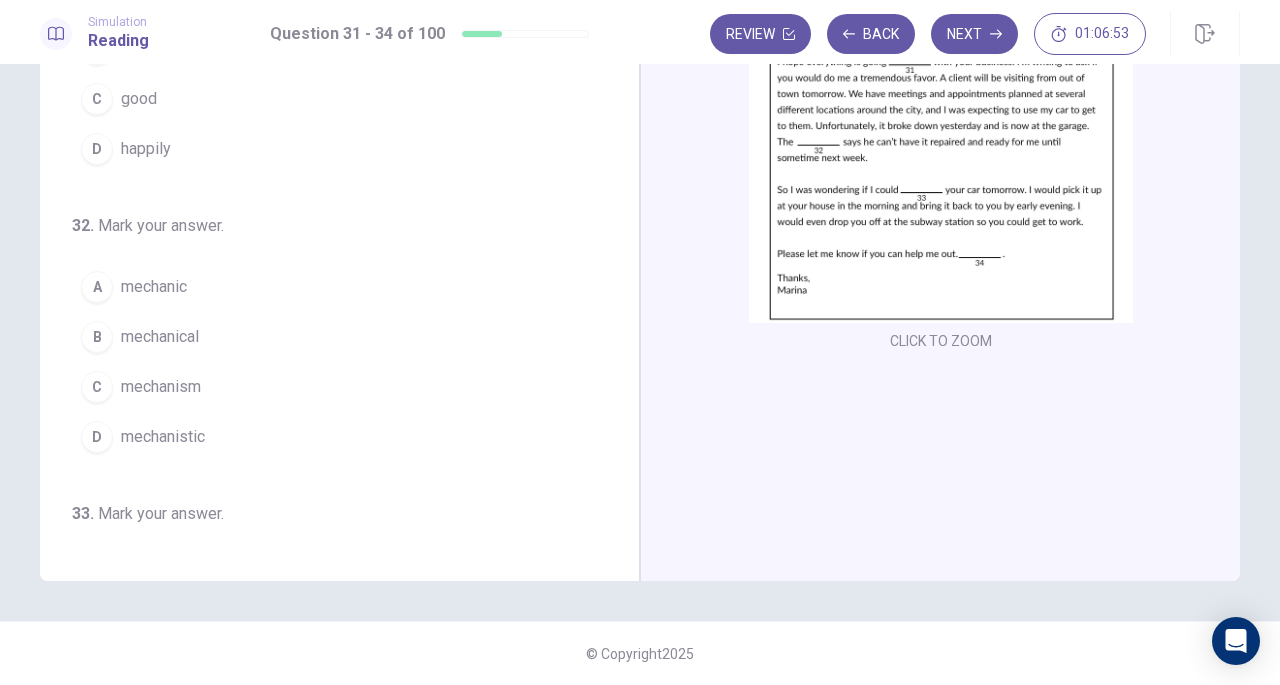 click on "CLICK TO ZOOM" at bounding box center [941, 341] 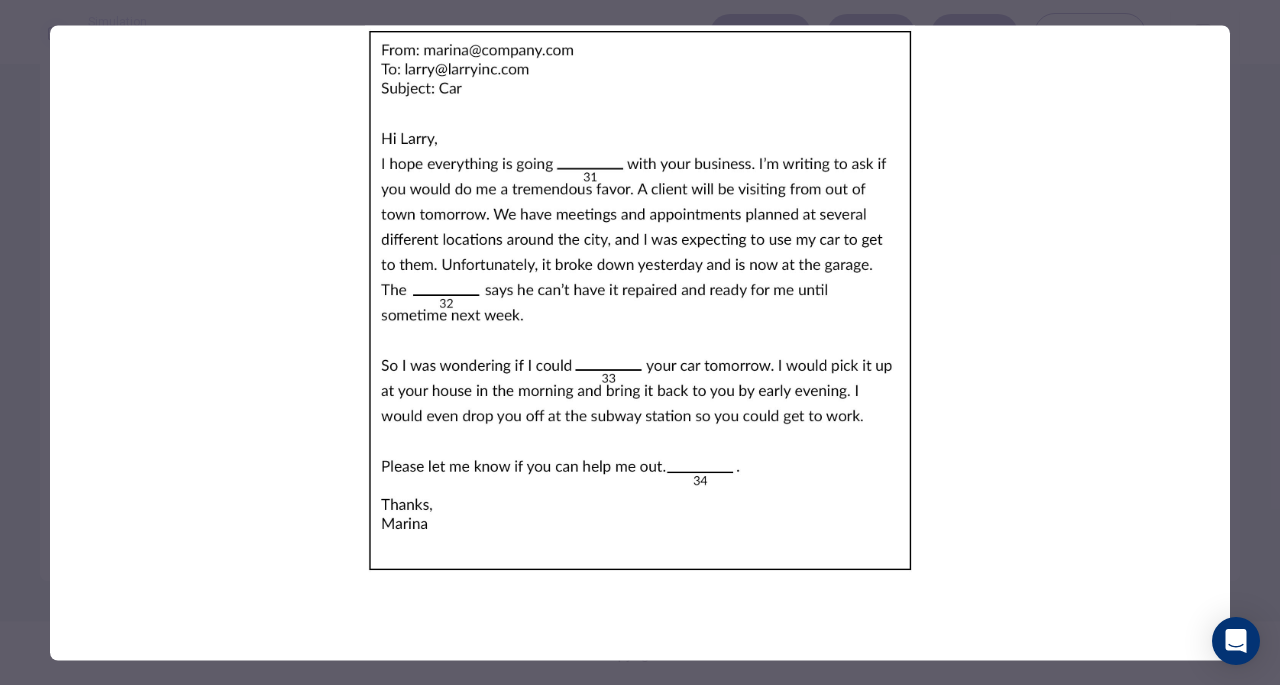 type 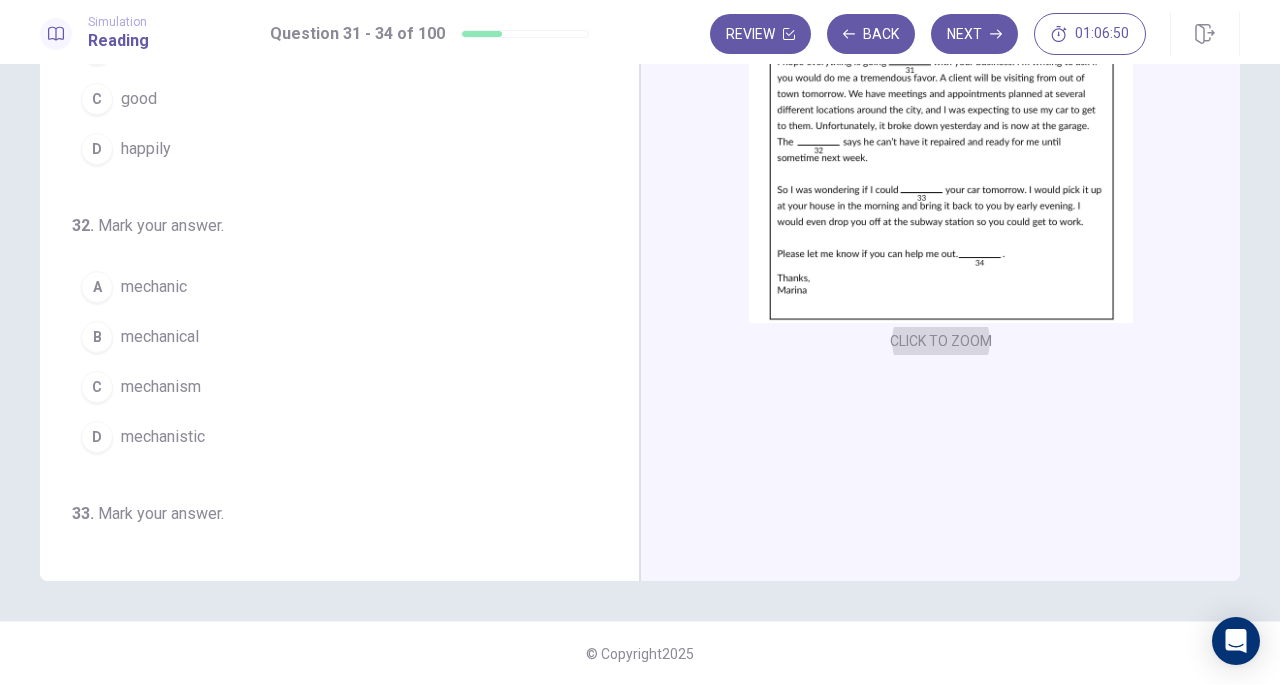 scroll, scrollTop: 0, scrollLeft: 0, axis: both 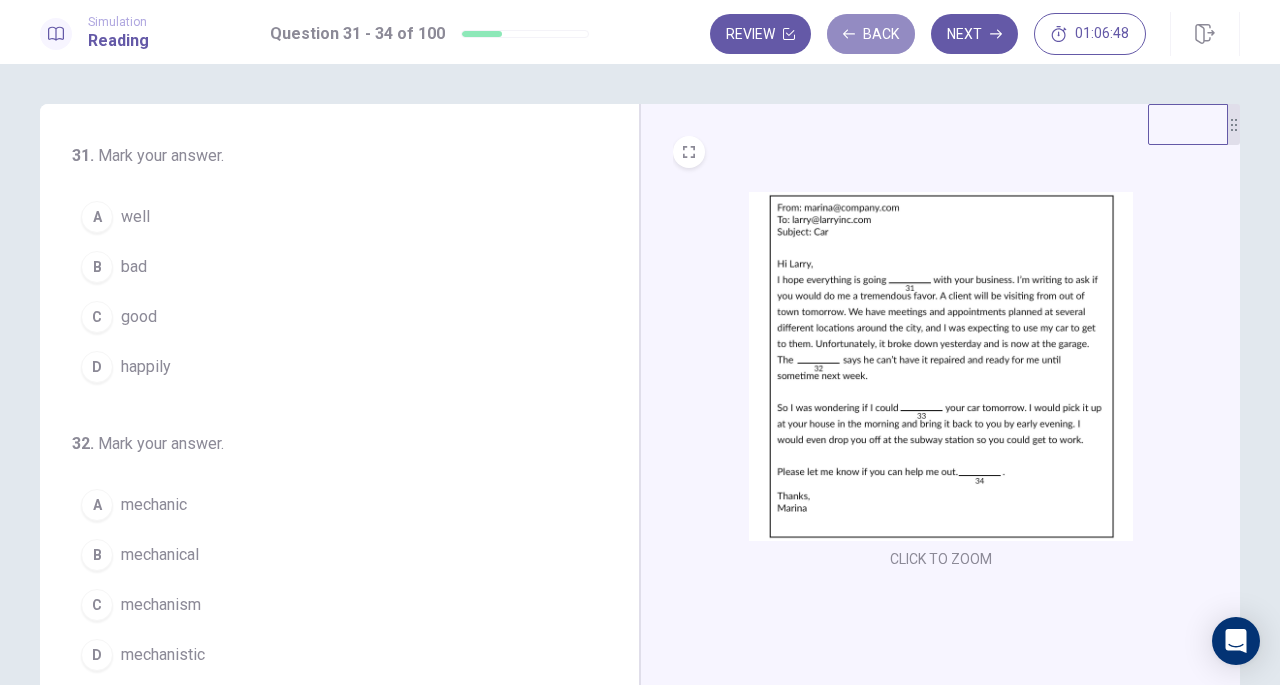 click on "Back" at bounding box center [871, 34] 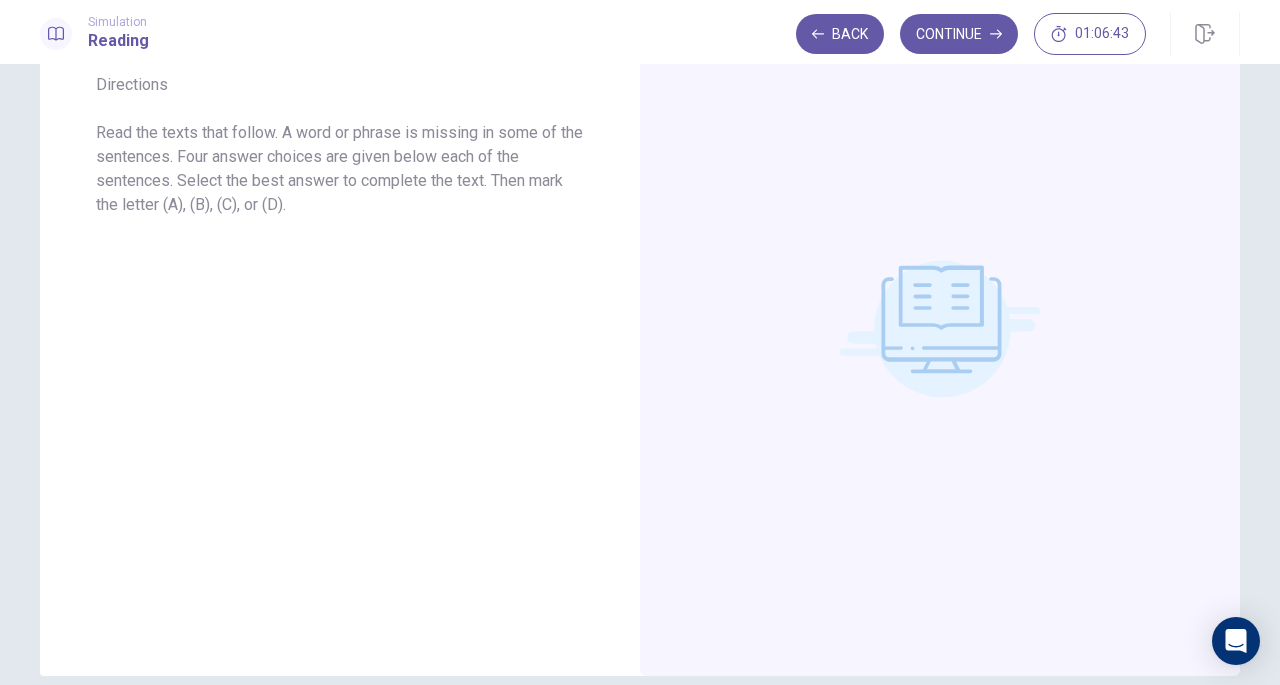 scroll, scrollTop: 218, scrollLeft: 0, axis: vertical 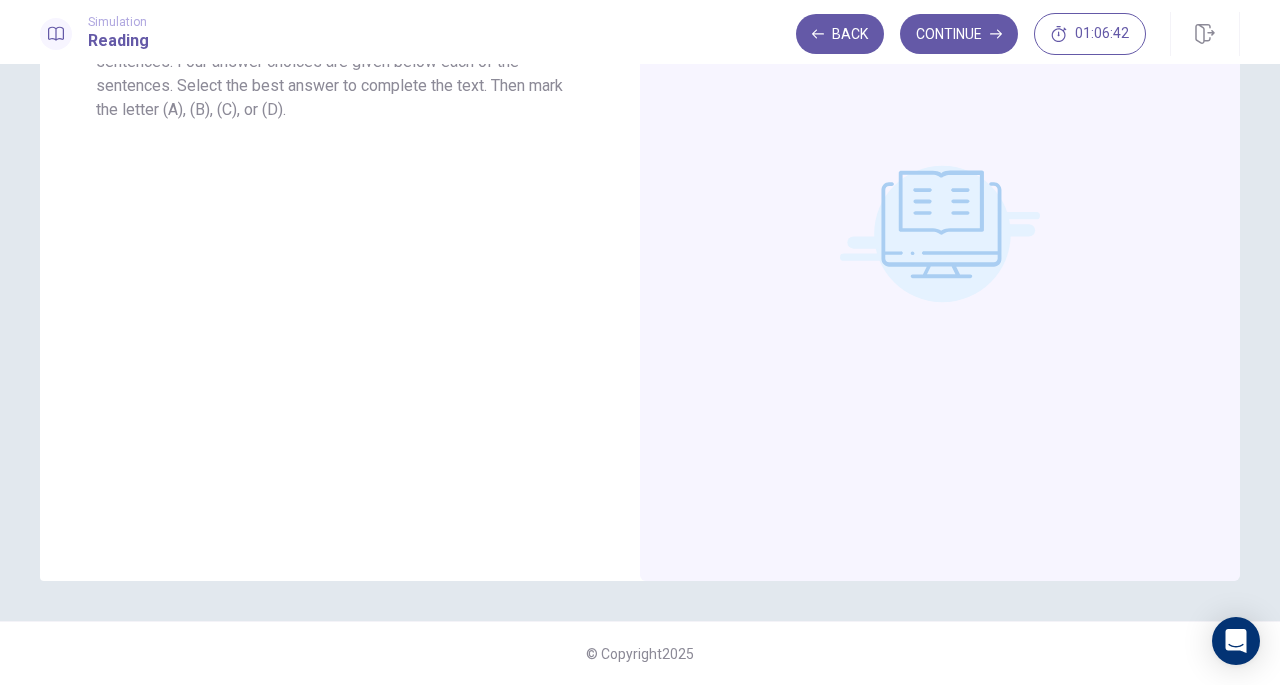click 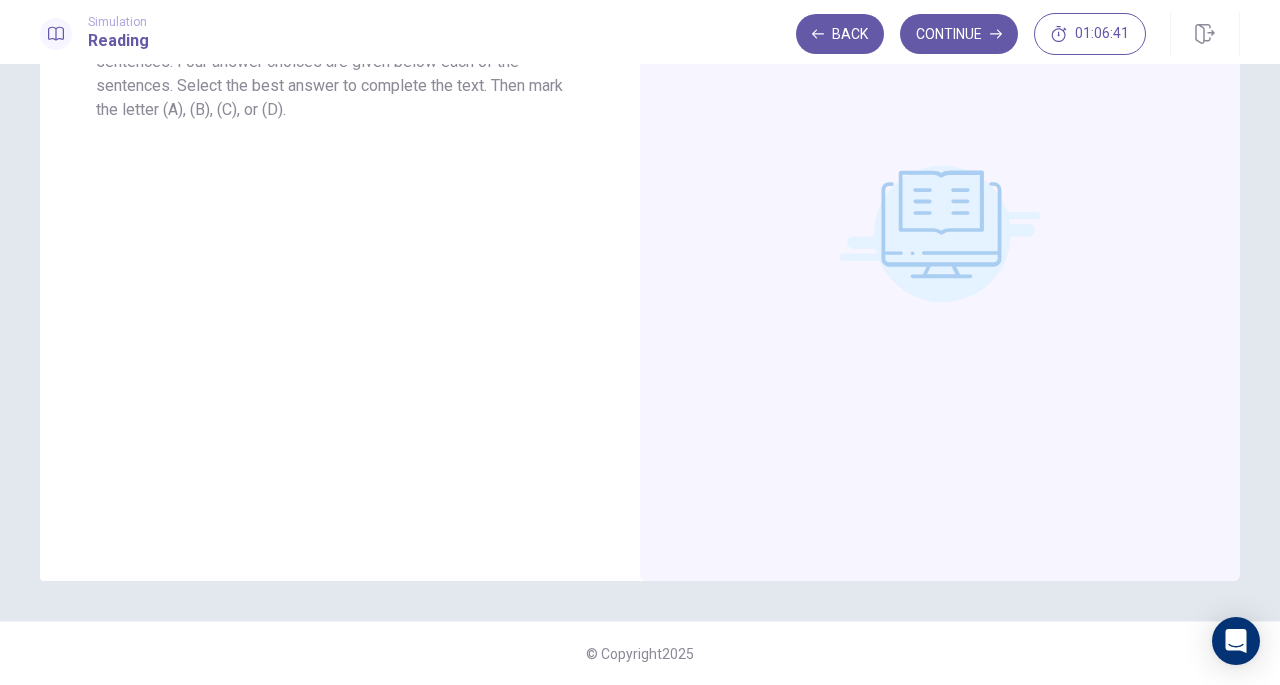 scroll, scrollTop: 0, scrollLeft: 0, axis: both 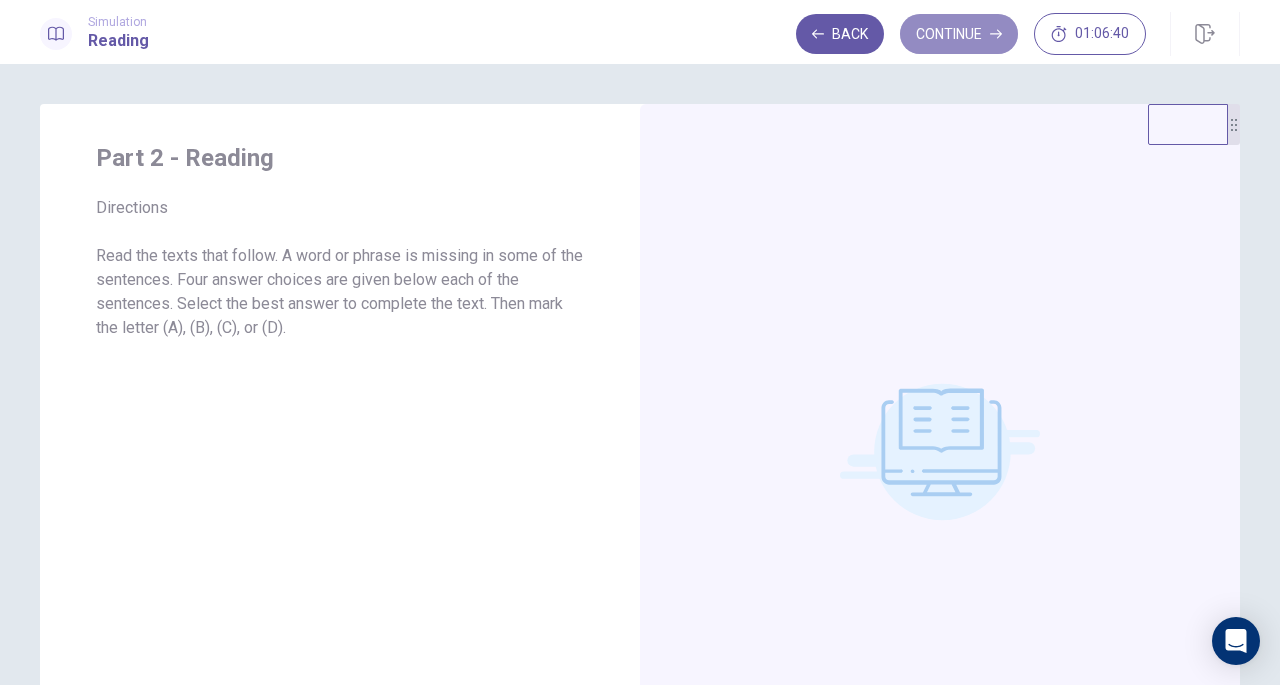 click on "Continue" at bounding box center (959, 34) 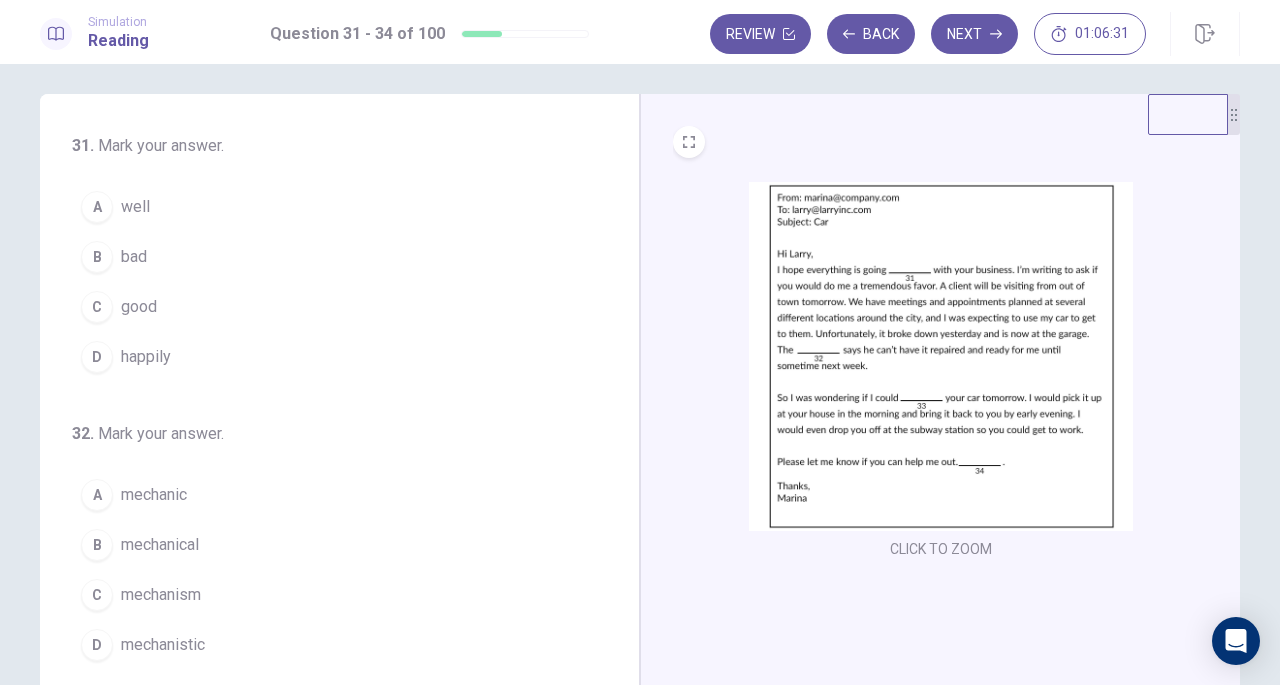 scroll, scrollTop: 7, scrollLeft: 0, axis: vertical 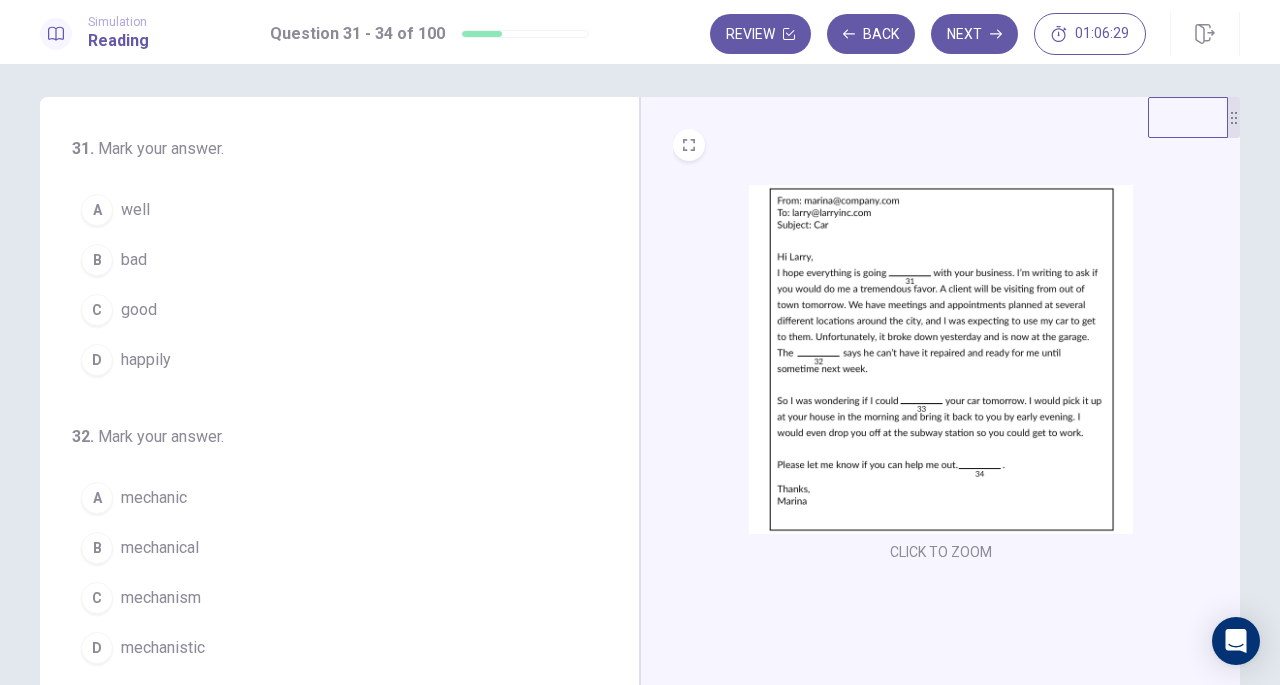 click on "A well" at bounding box center (327, 210) 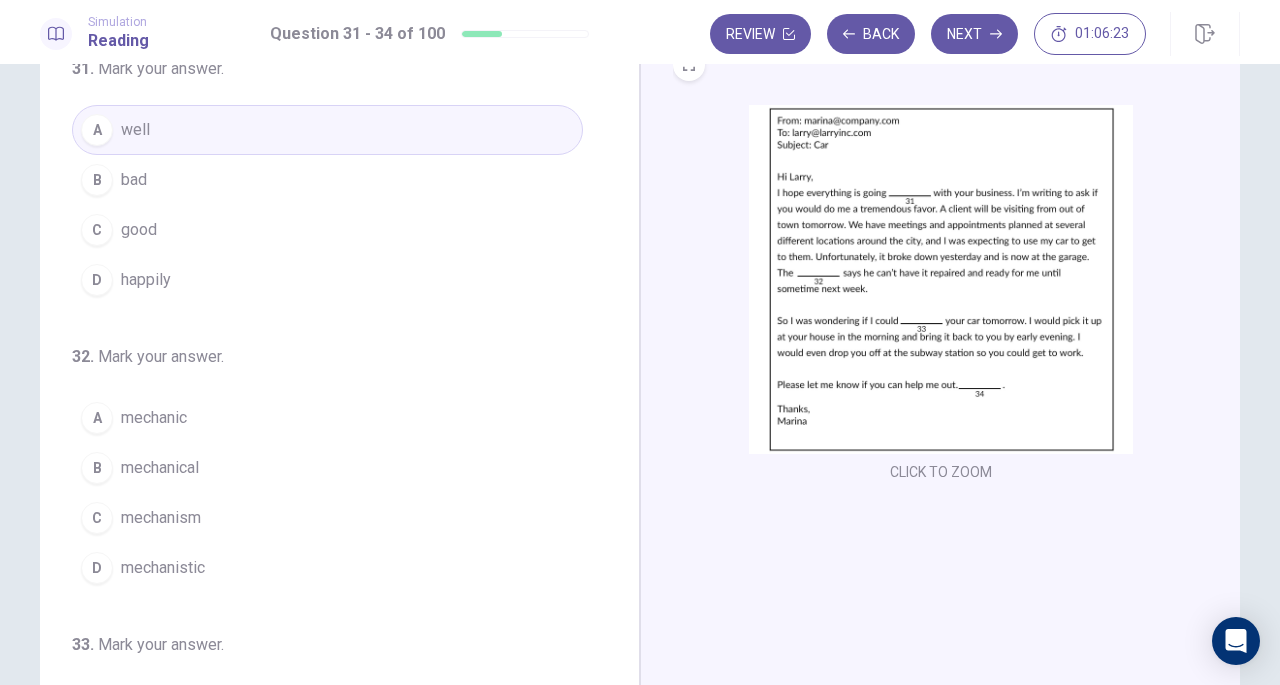 scroll, scrollTop: 125, scrollLeft: 0, axis: vertical 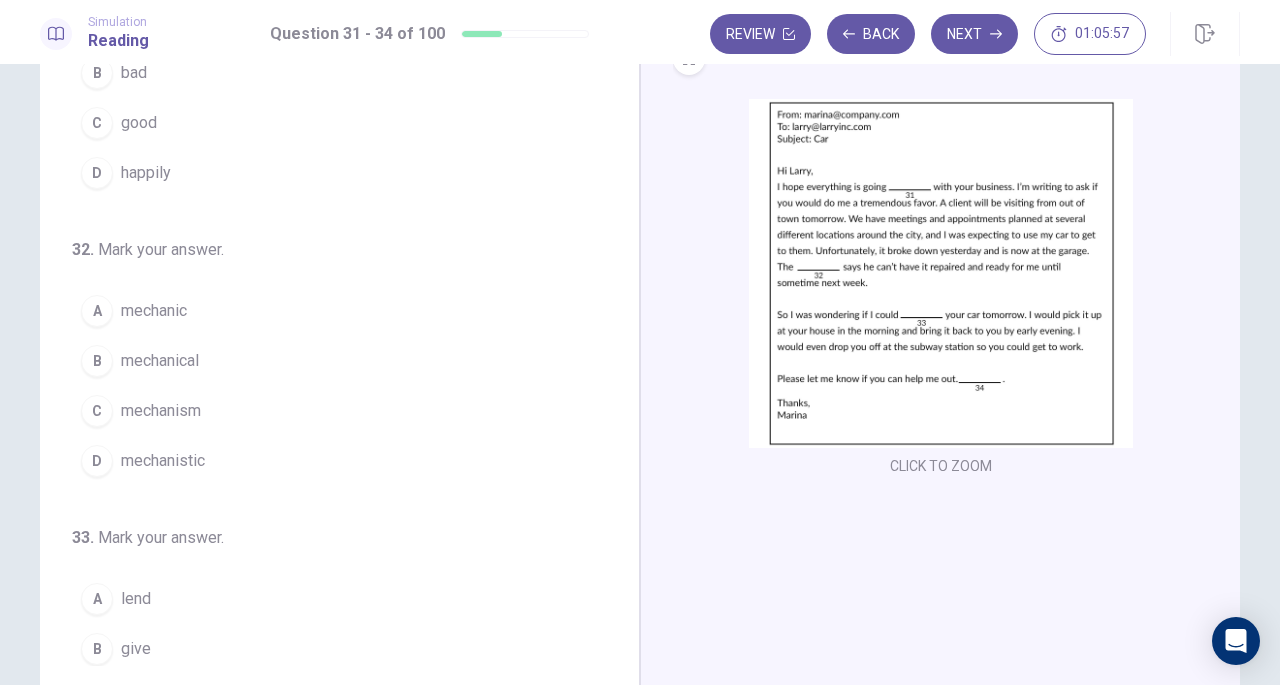 click on "A mechanic" at bounding box center (327, 311) 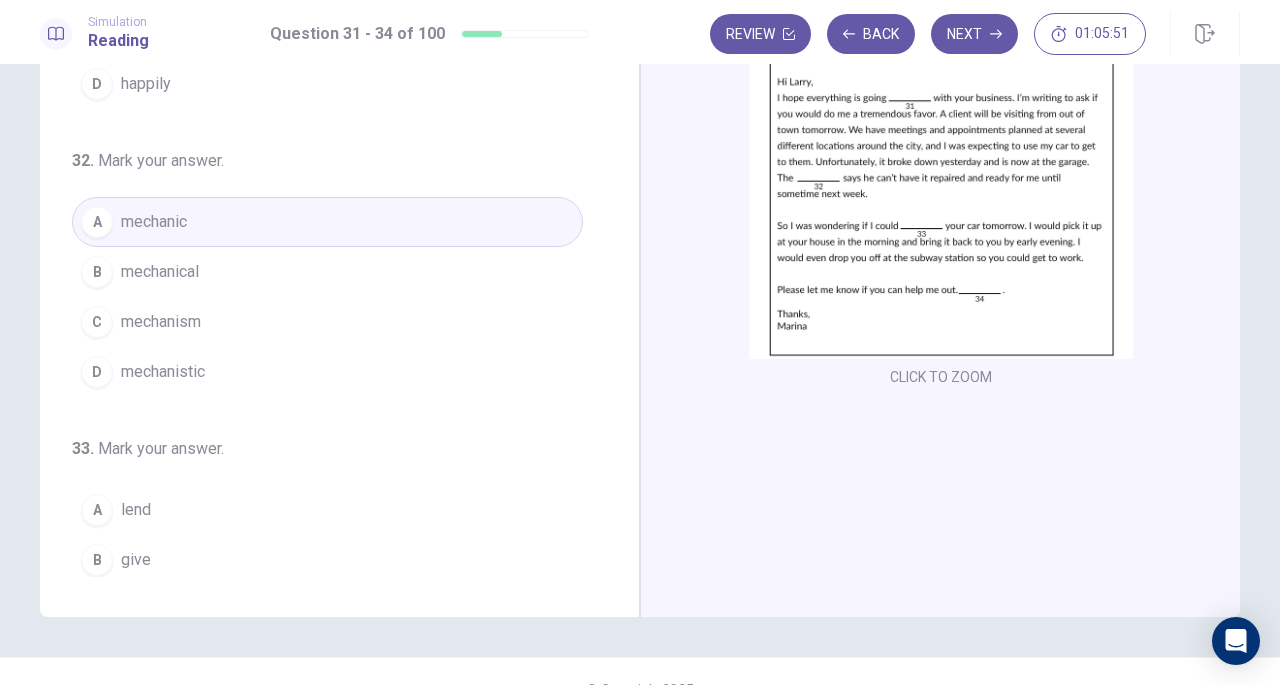 scroll, scrollTop: 183, scrollLeft: 0, axis: vertical 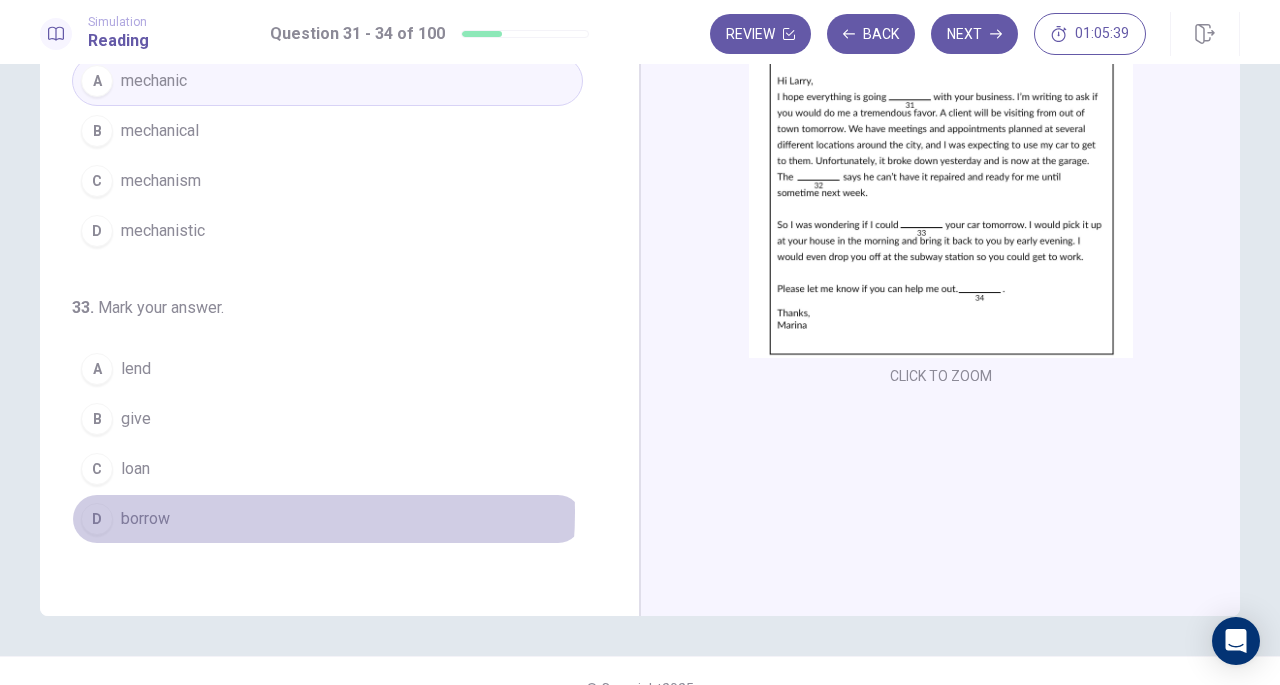 click on "D borrow" at bounding box center (327, 519) 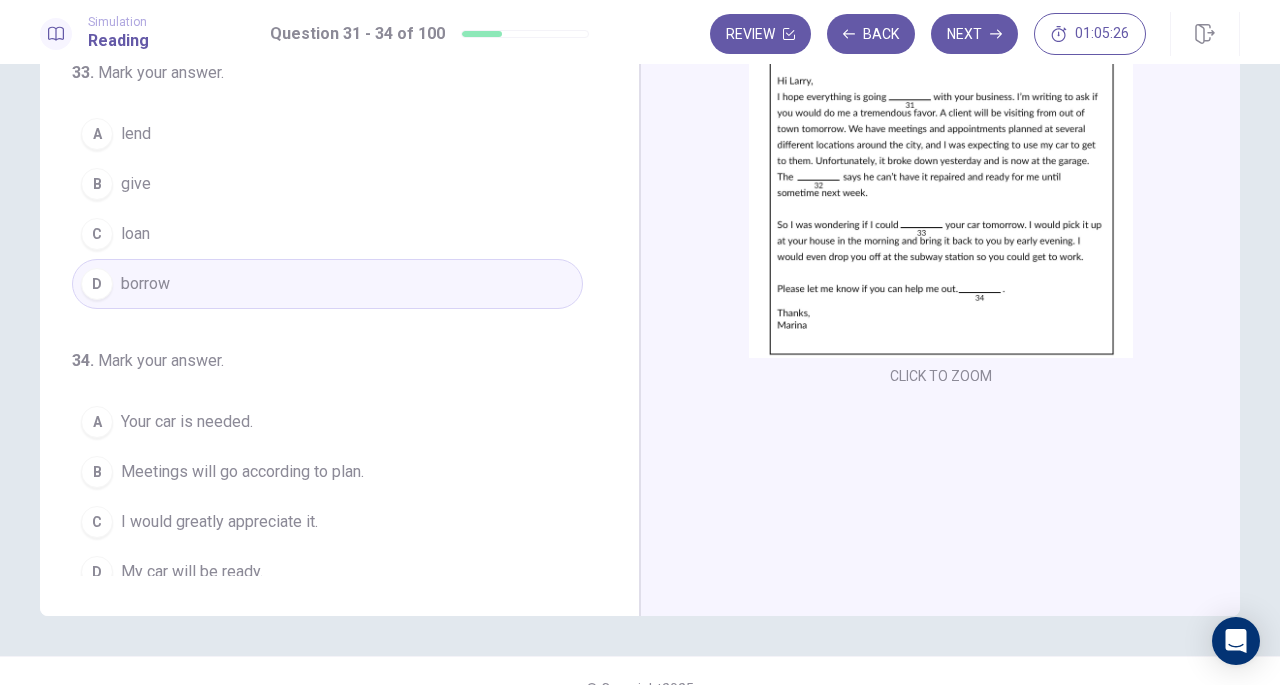 scroll, scrollTop: 486, scrollLeft: 0, axis: vertical 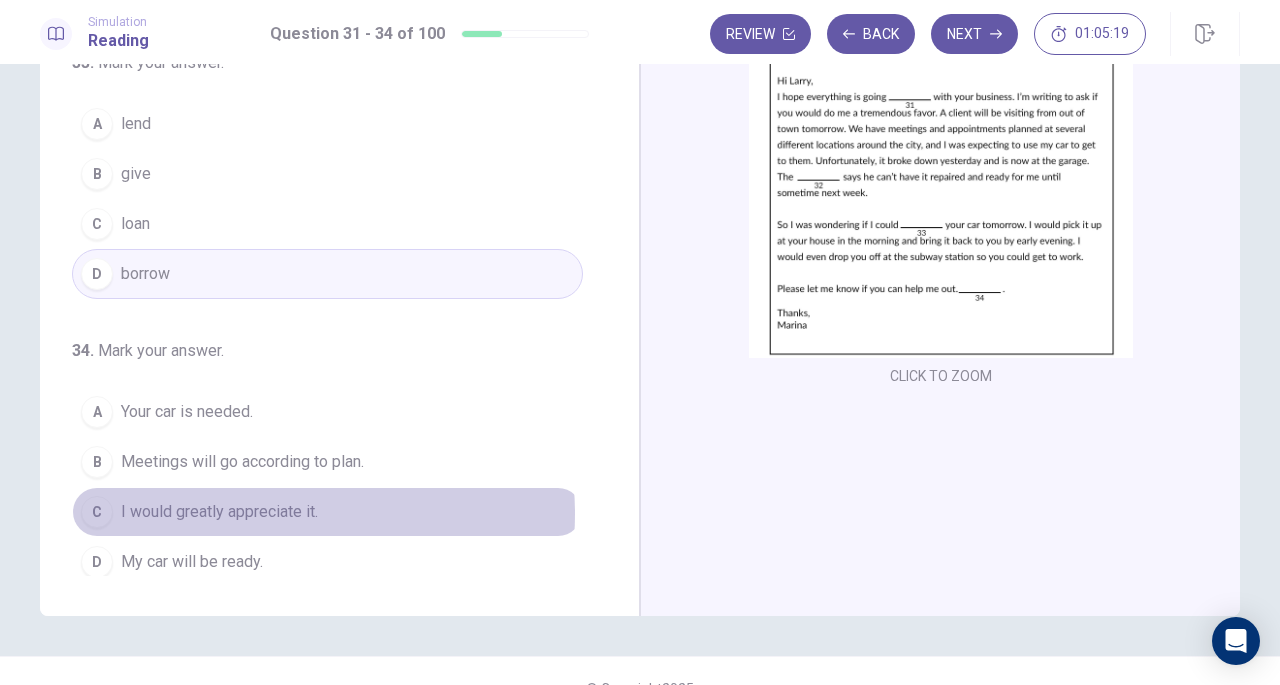 click on "I would greatly appreciate it." at bounding box center [219, 512] 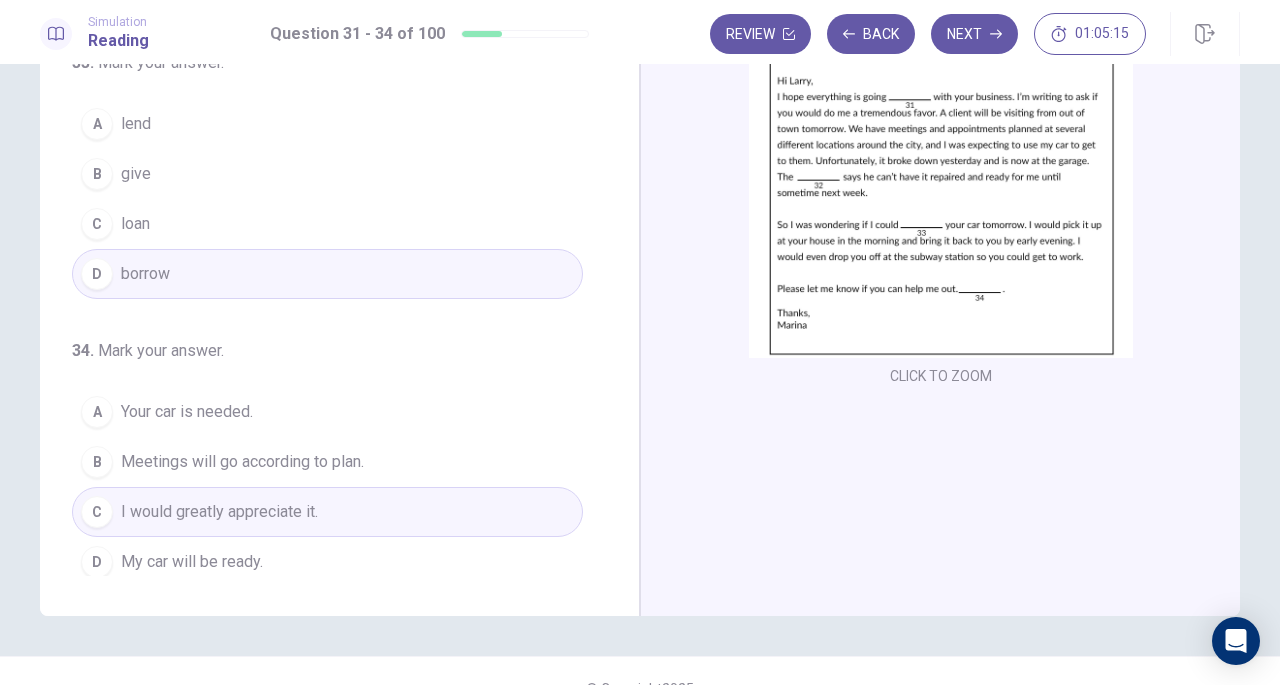 scroll, scrollTop: 0, scrollLeft: 0, axis: both 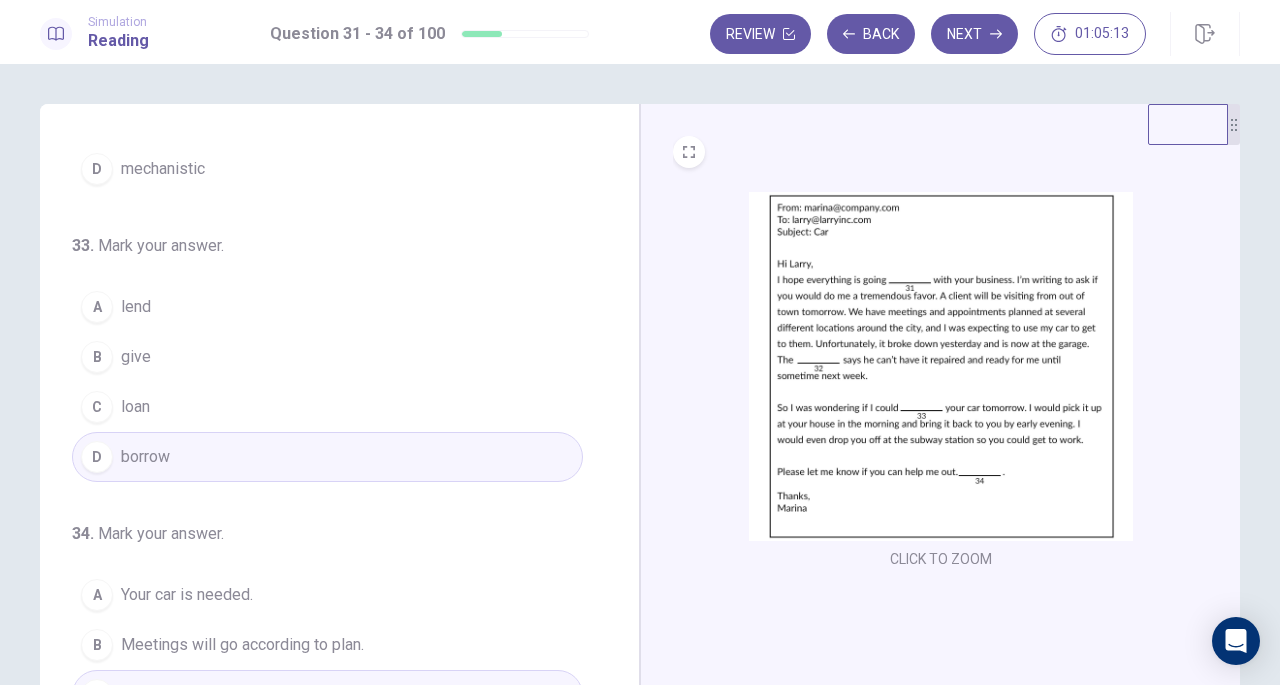 click on "Next" at bounding box center [974, 34] 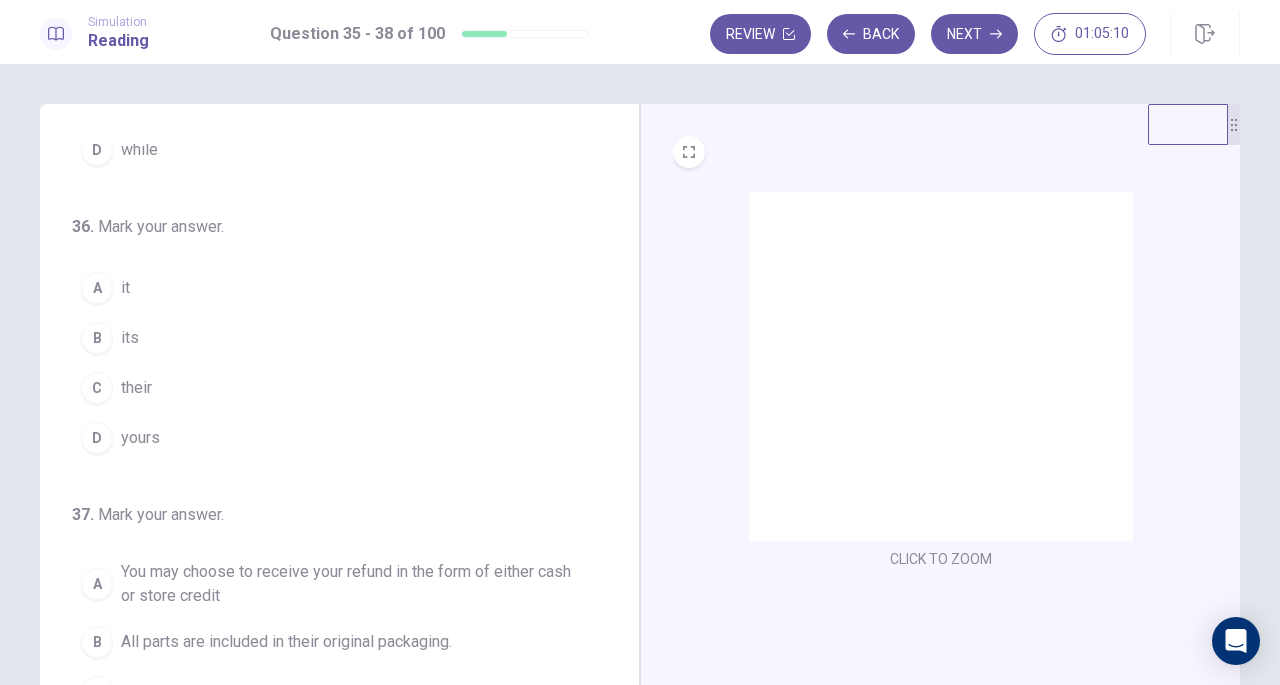 scroll, scrollTop: 0, scrollLeft: 0, axis: both 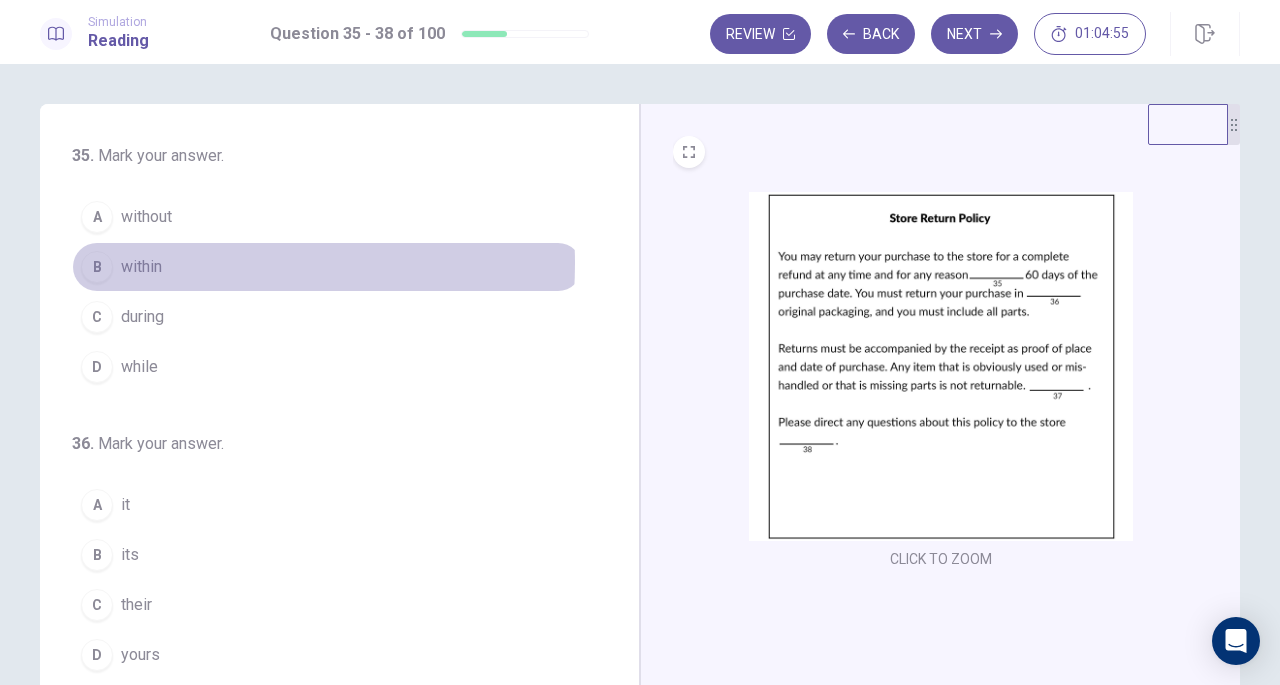 click on "B within" at bounding box center (327, 267) 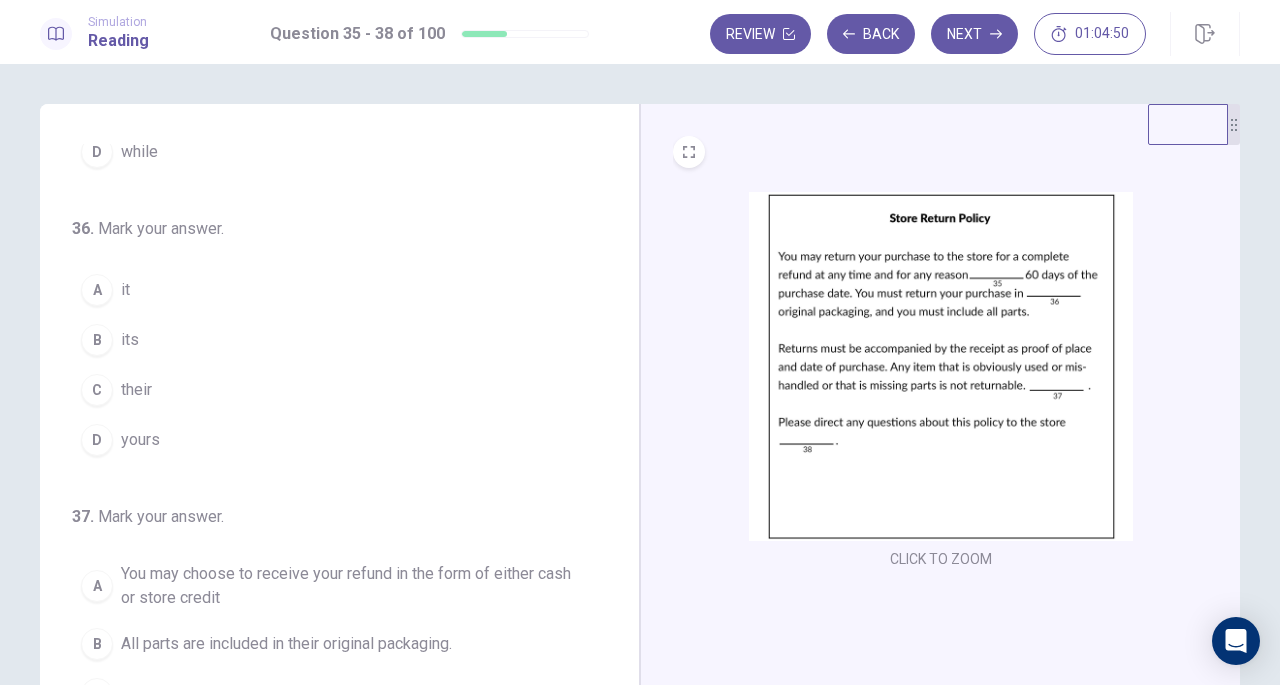 scroll, scrollTop: 218, scrollLeft: 0, axis: vertical 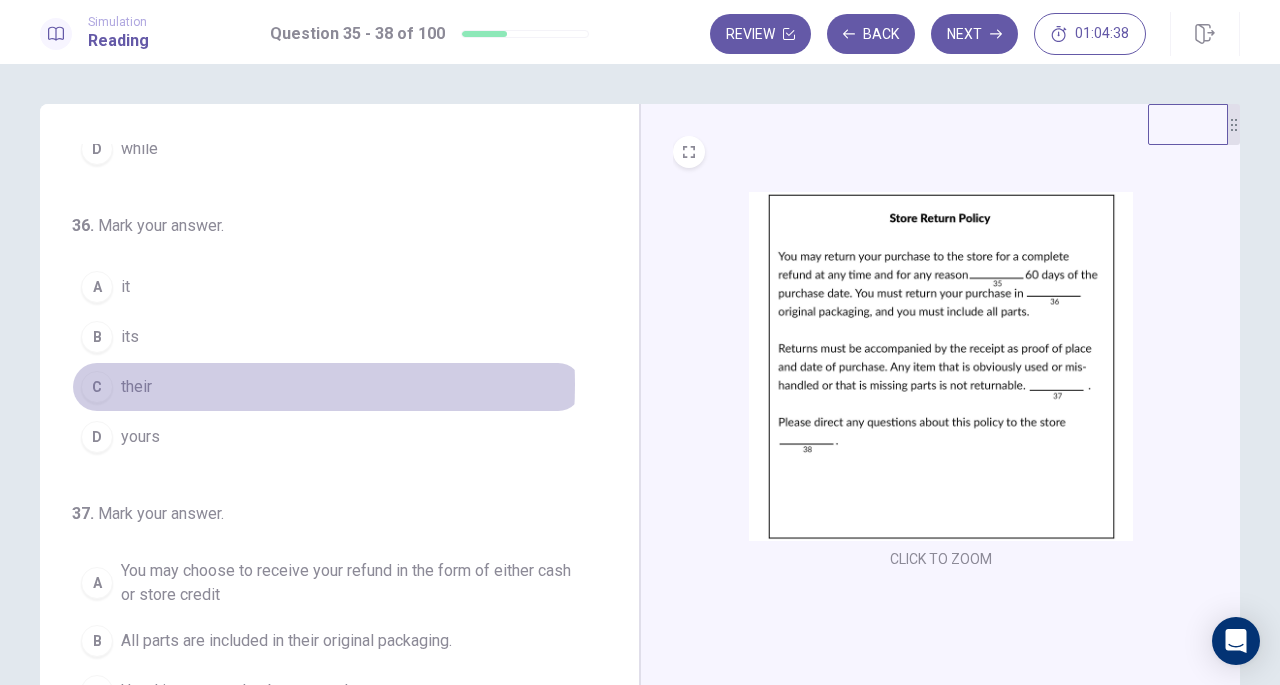 click on "C their" at bounding box center (327, 387) 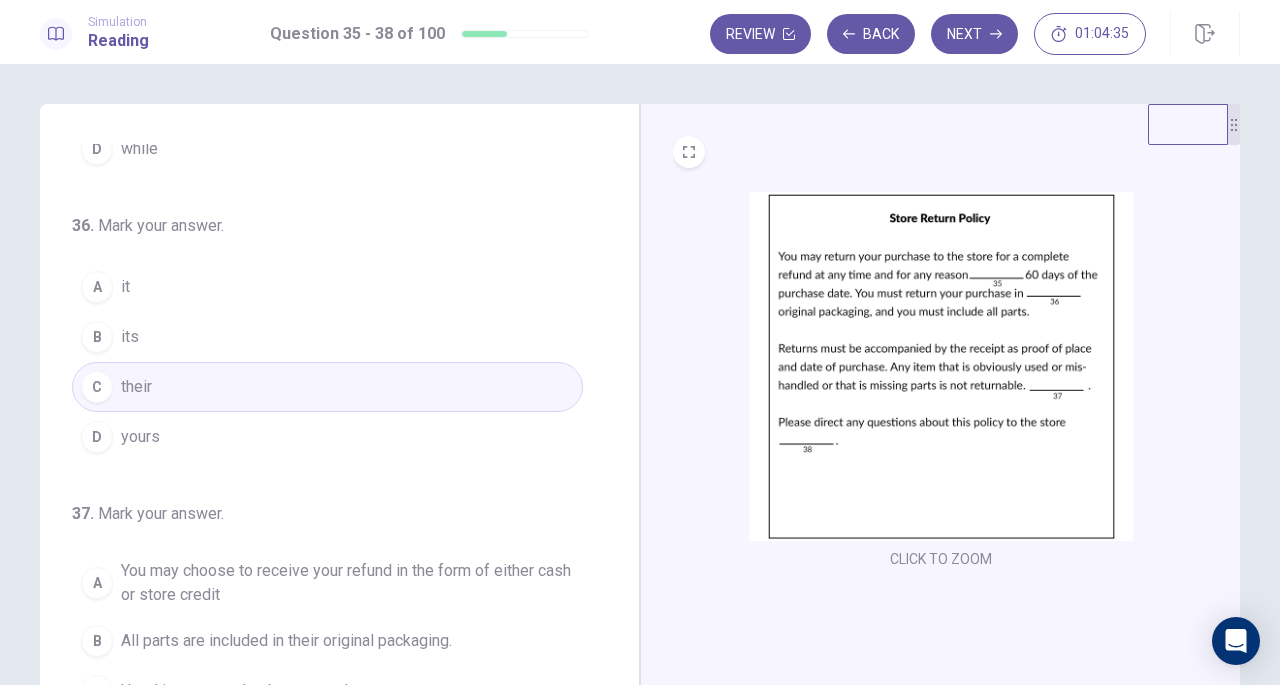click on "B its" at bounding box center (327, 337) 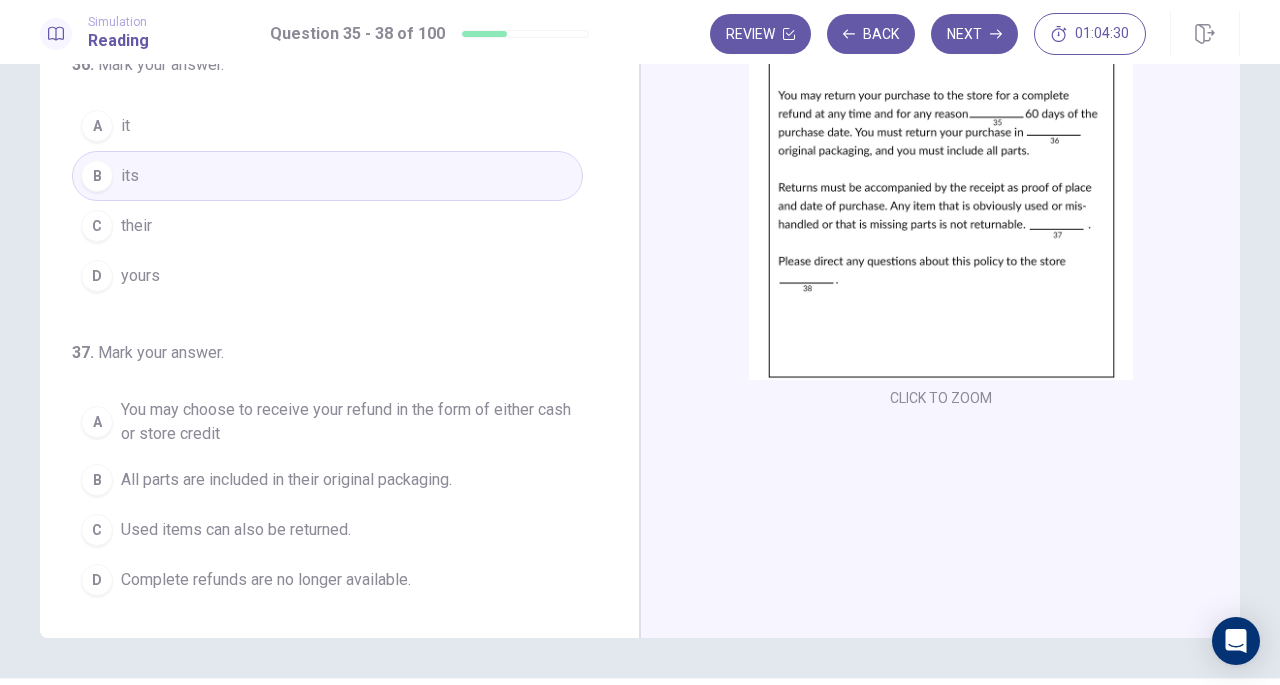 scroll, scrollTop: 162, scrollLeft: 0, axis: vertical 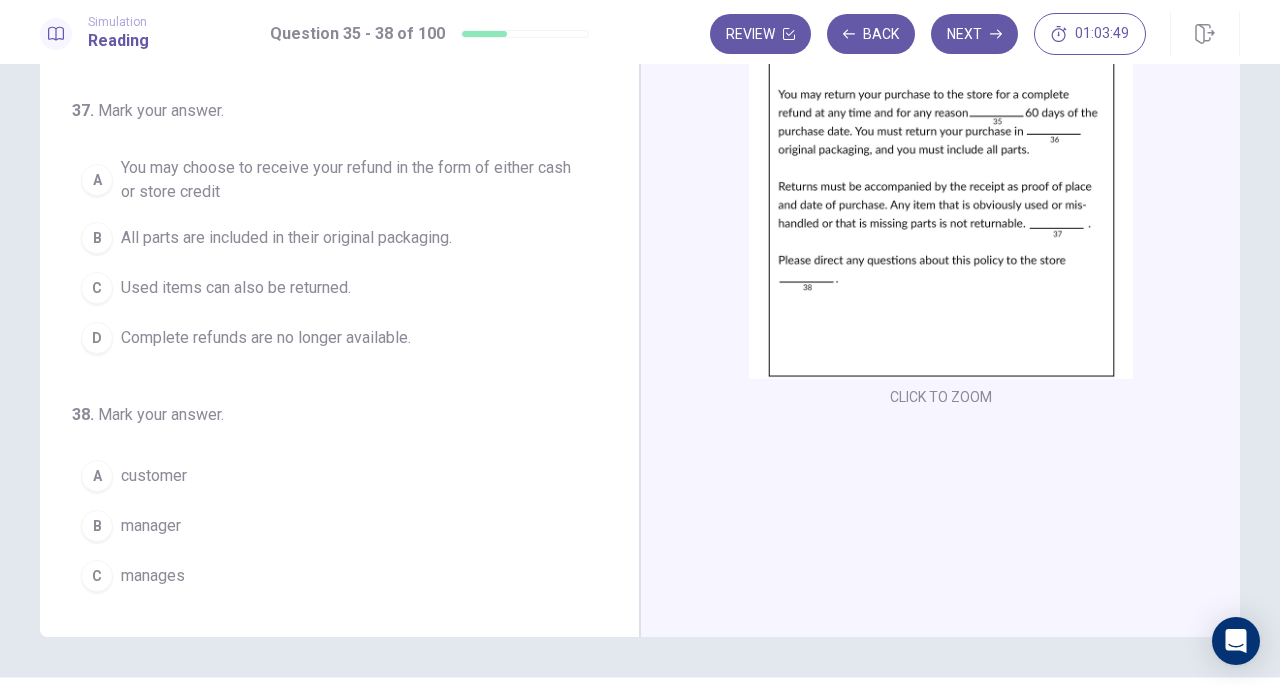 click on "D Complete refunds are no longer available." at bounding box center (327, 338) 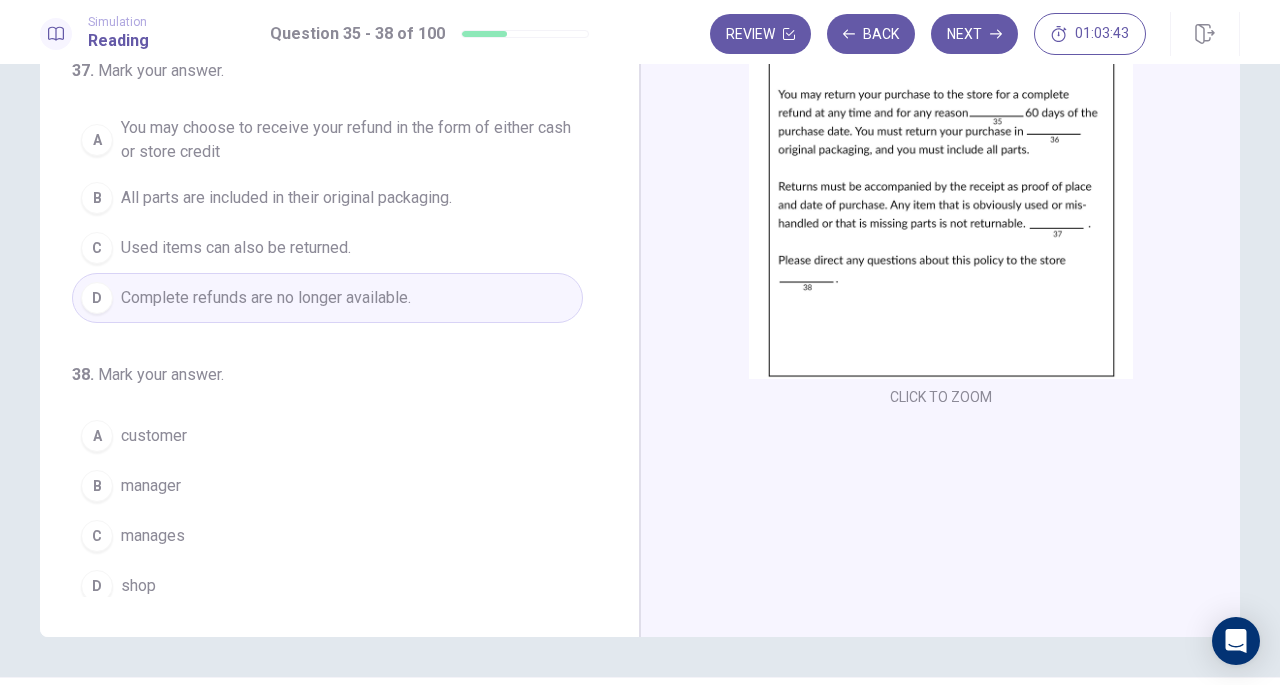 scroll, scrollTop: 502, scrollLeft: 0, axis: vertical 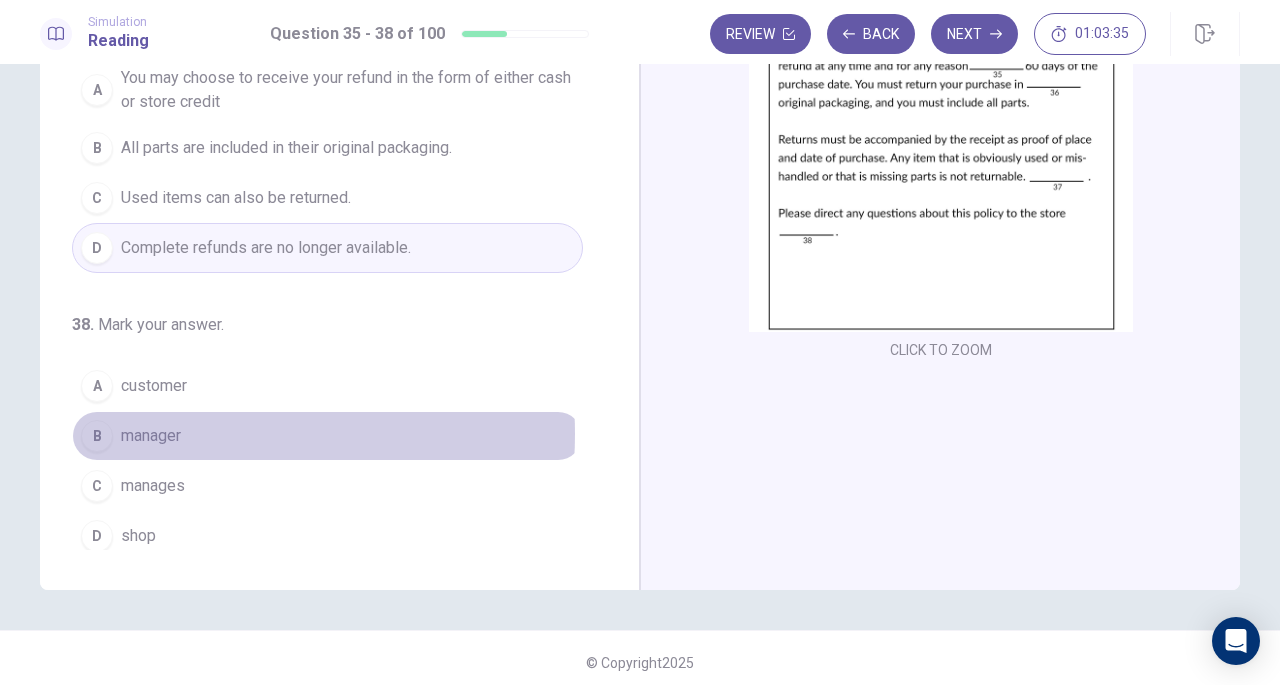 click on "manager" at bounding box center (151, 436) 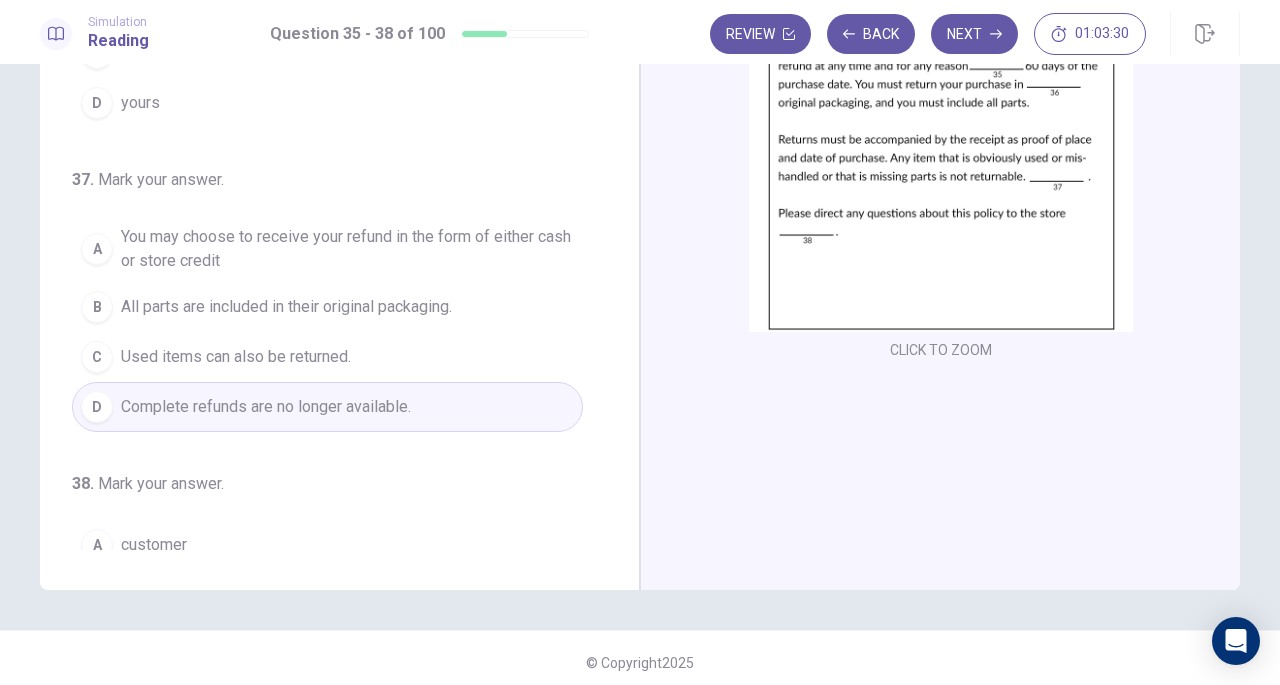 scroll, scrollTop: 342, scrollLeft: 0, axis: vertical 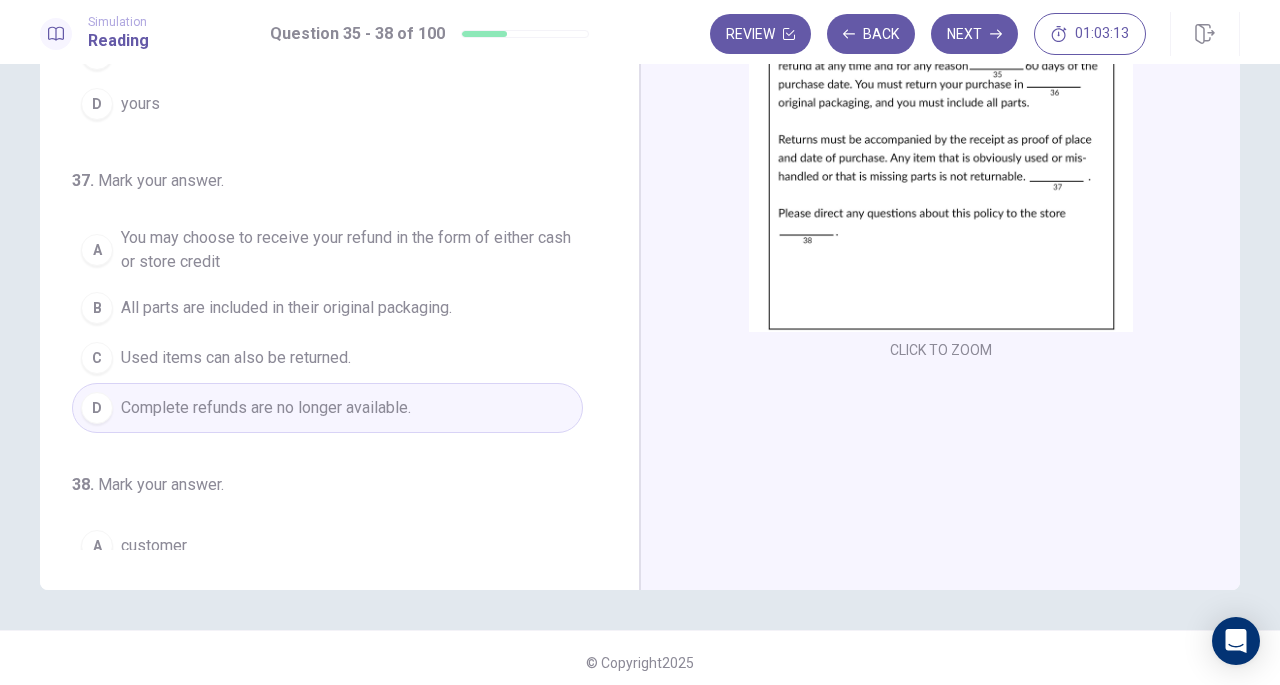 click on "You may choose to receive your refund in the form of either cash or store credit" at bounding box center [347, 250] 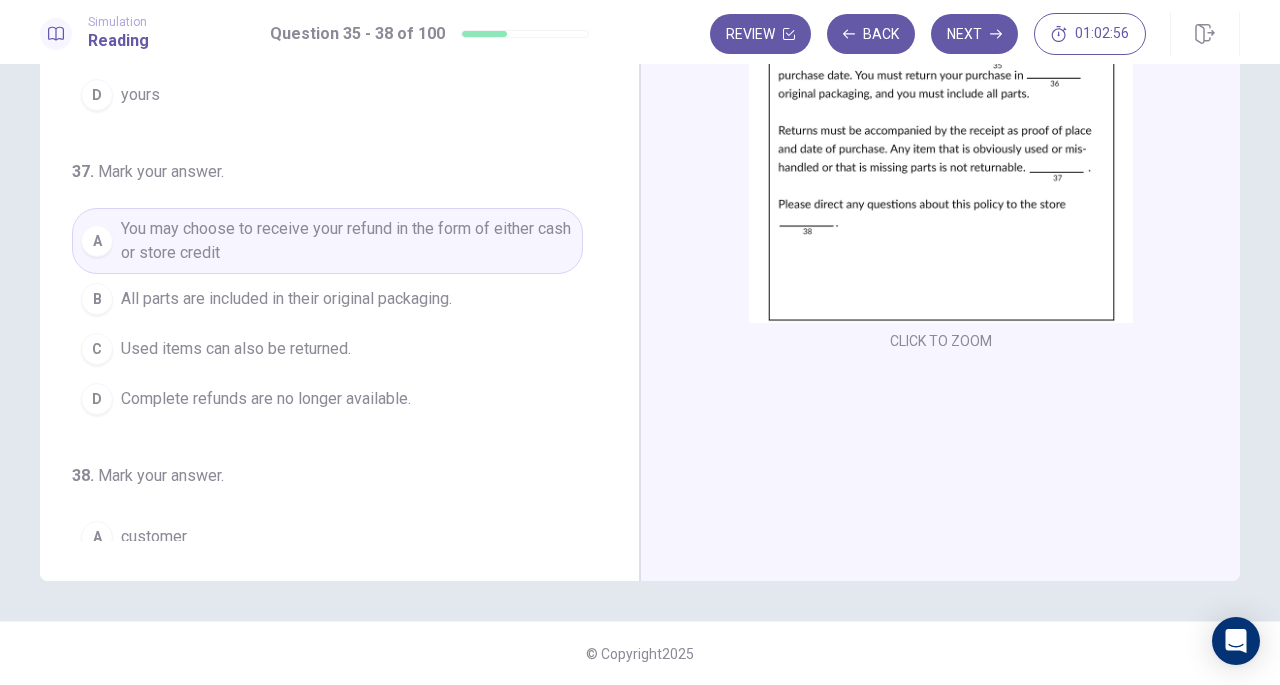 scroll, scrollTop: 0, scrollLeft: 0, axis: both 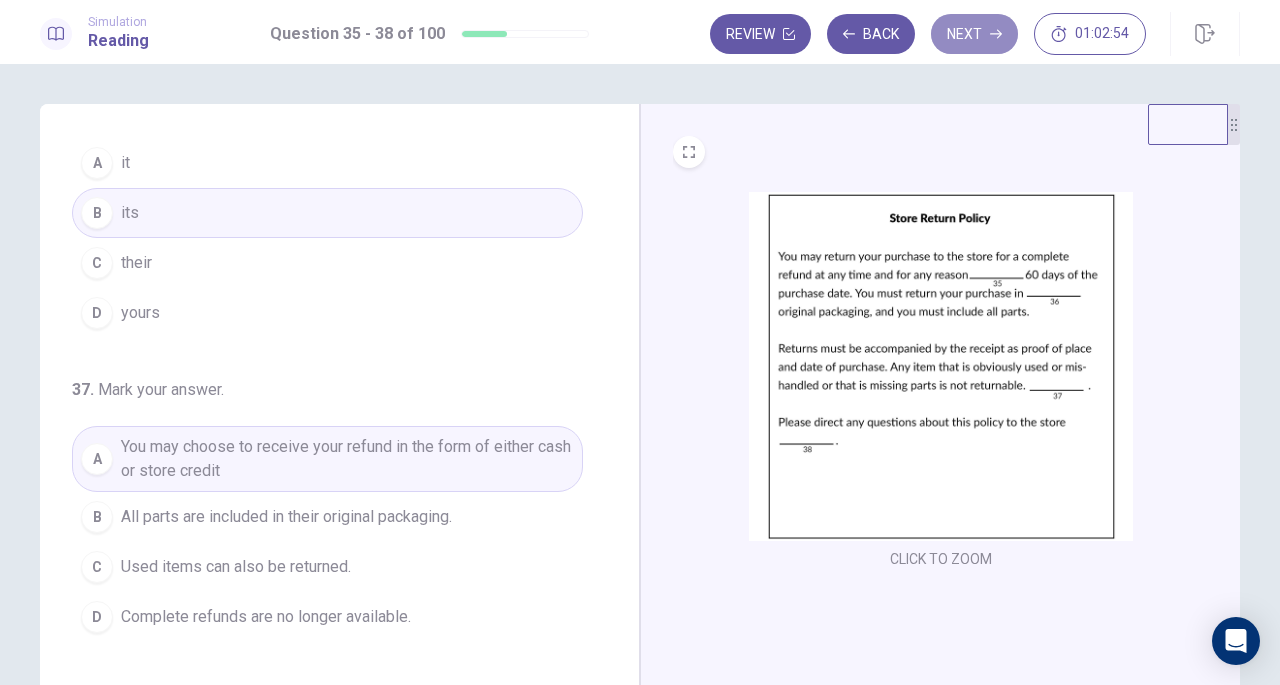 click on "Next" at bounding box center (974, 34) 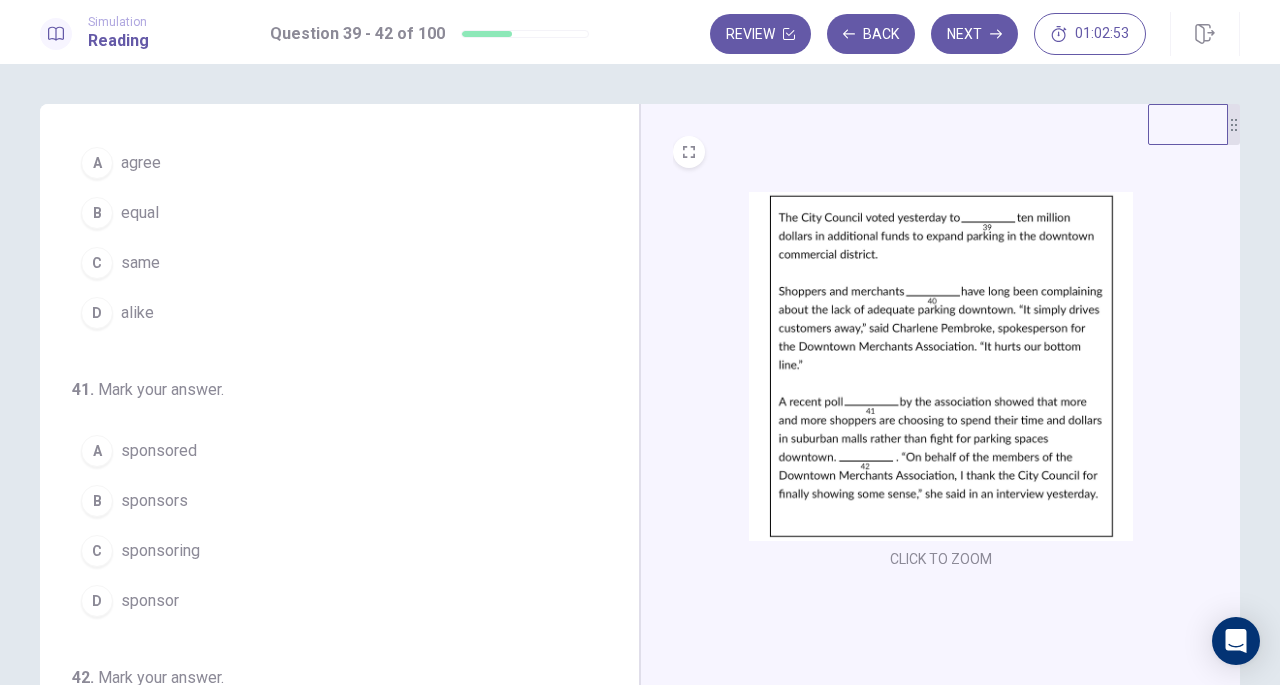 scroll, scrollTop: 0, scrollLeft: 0, axis: both 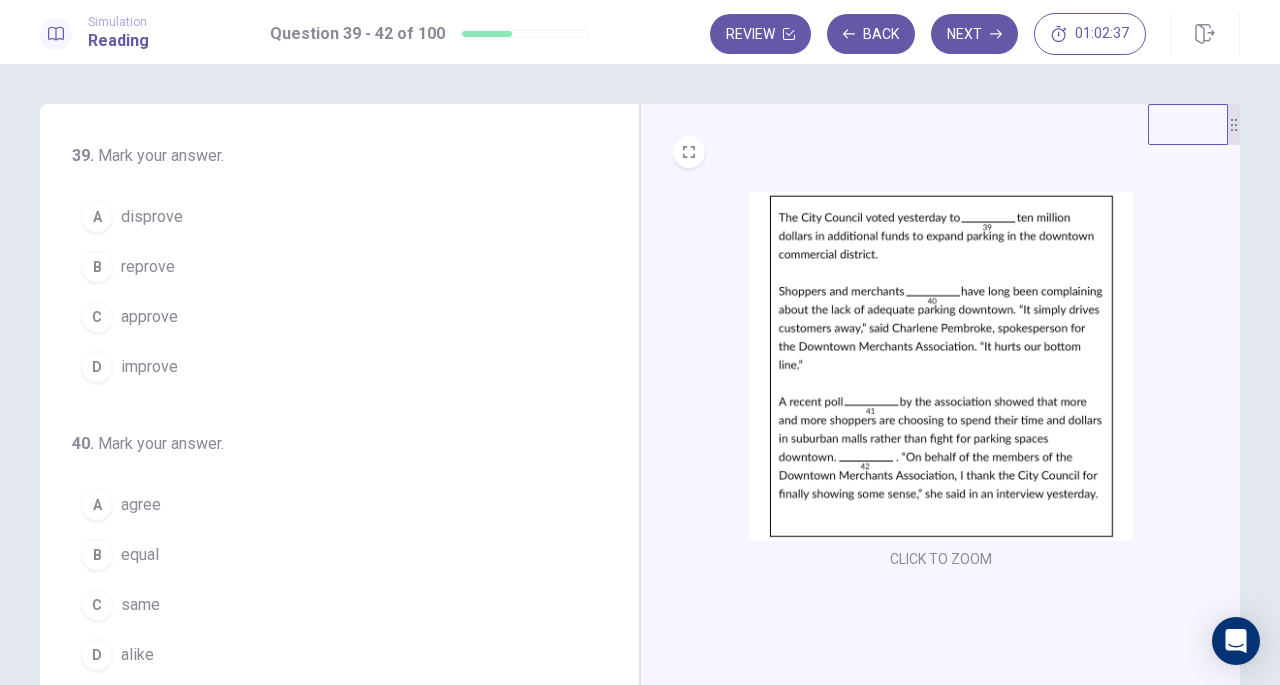 click on "approve" at bounding box center [149, 317] 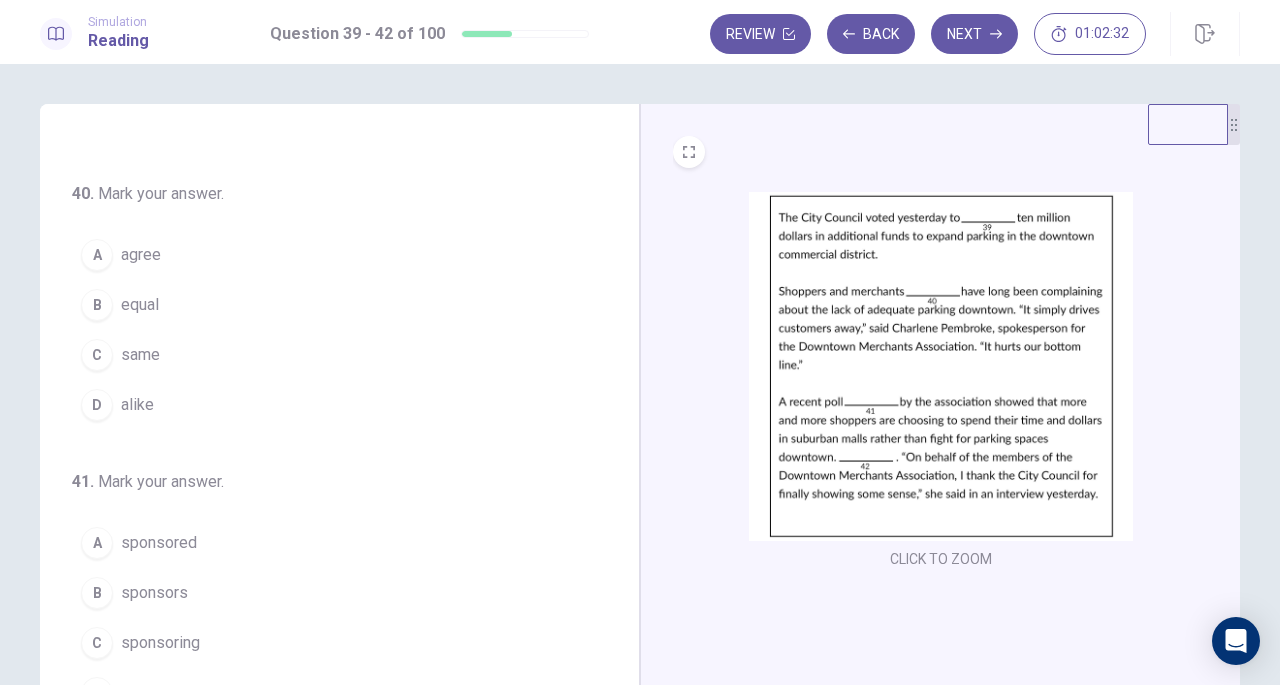 scroll, scrollTop: 257, scrollLeft: 0, axis: vertical 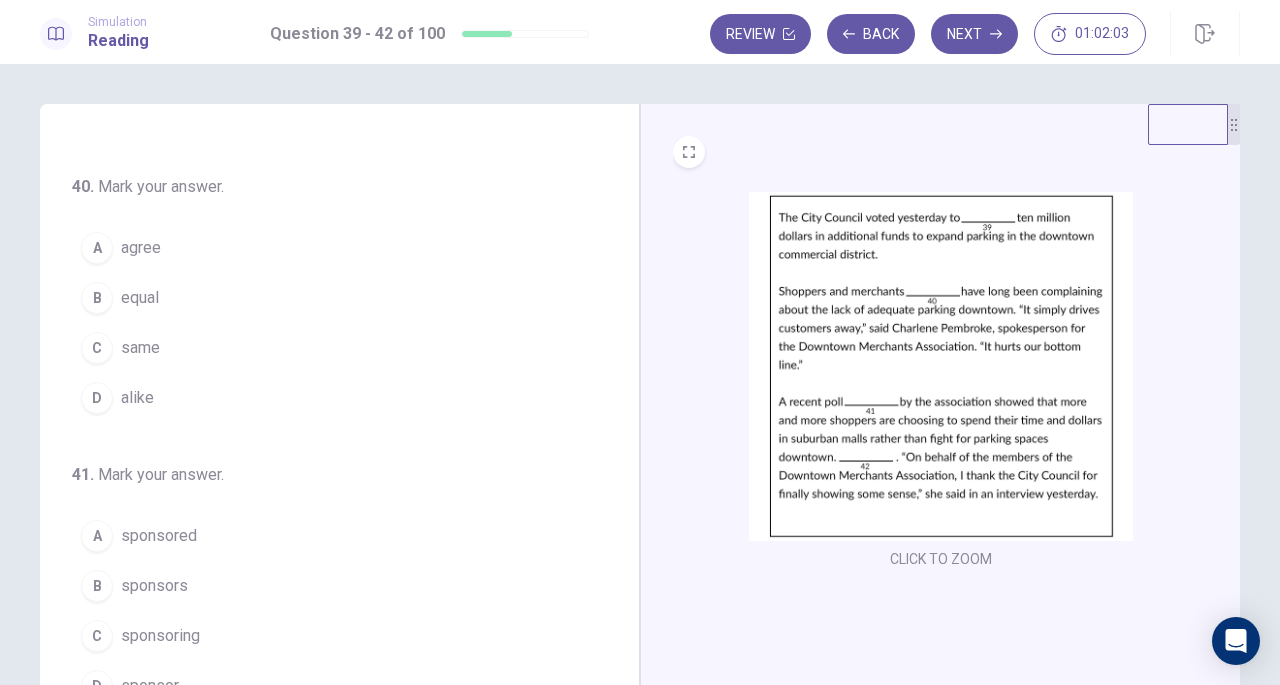 click on "C same" at bounding box center [327, 348] 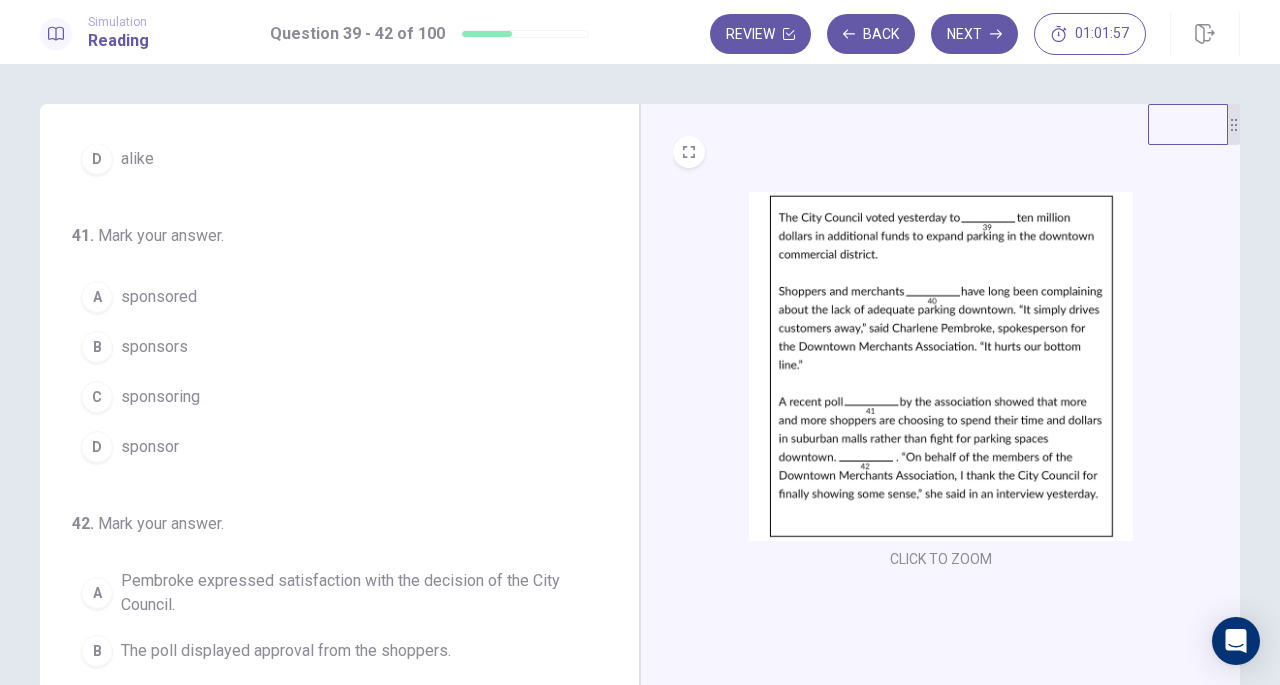 scroll, scrollTop: 502, scrollLeft: 0, axis: vertical 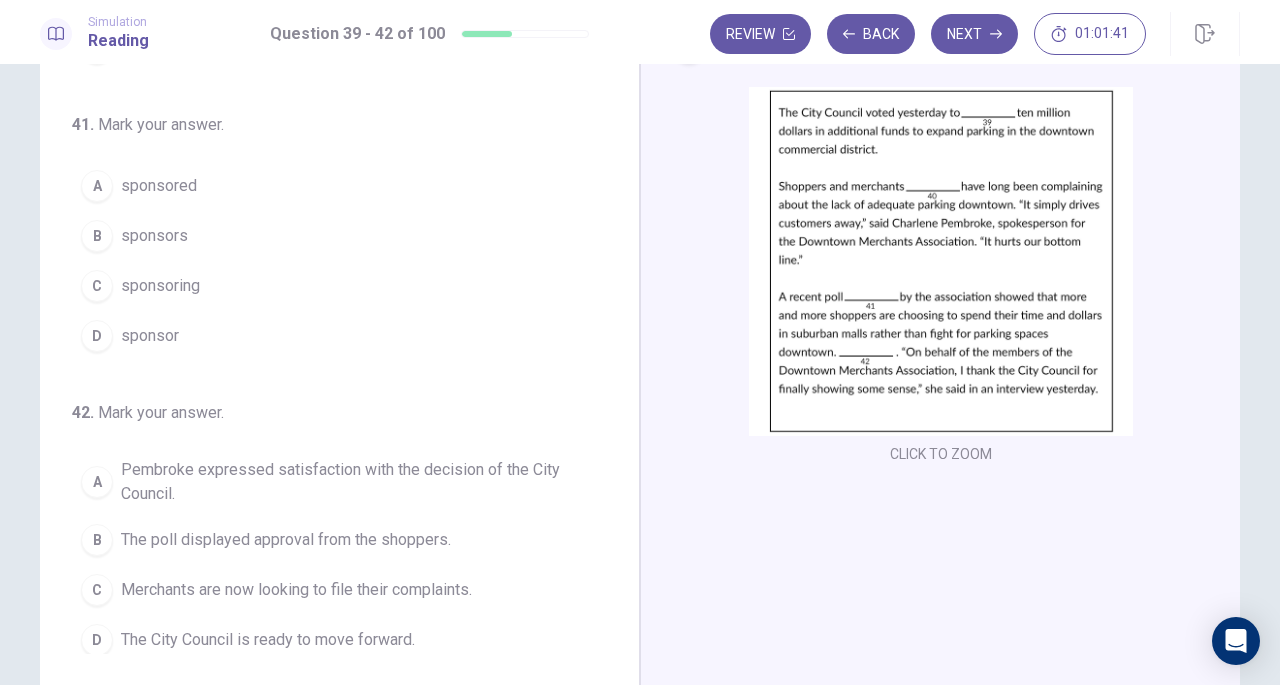 click on "A sponsored" at bounding box center [327, 186] 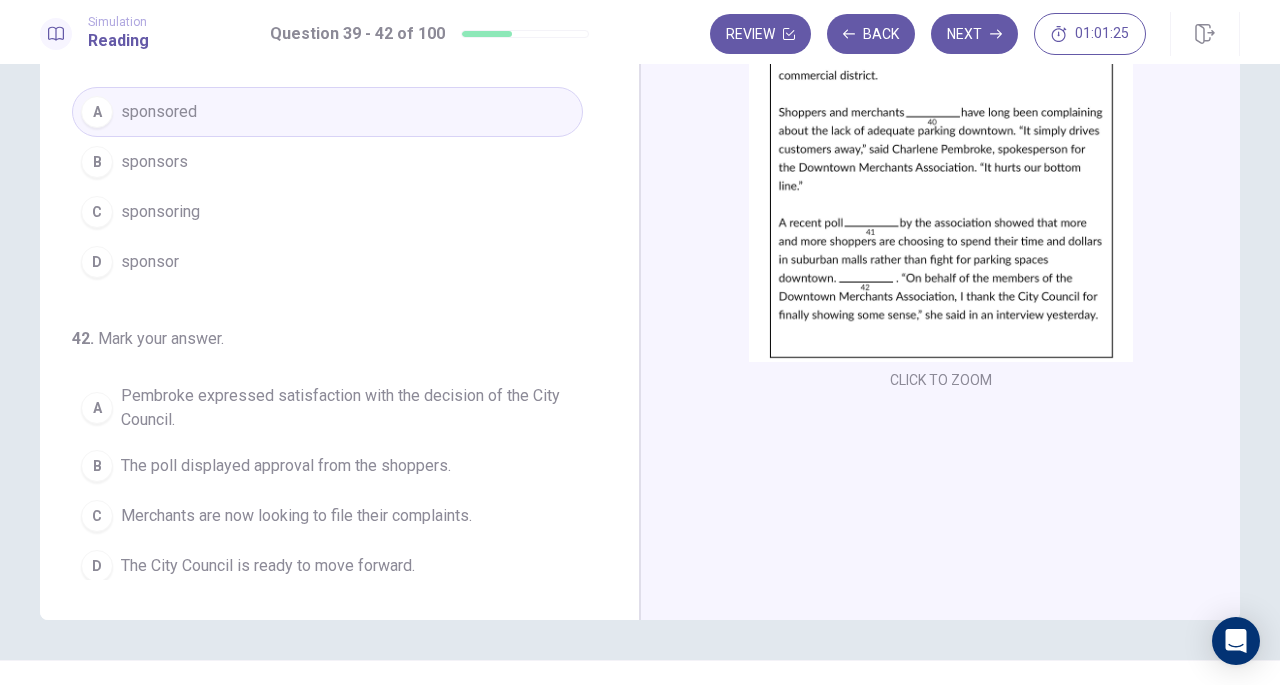 scroll, scrollTop: 218, scrollLeft: 0, axis: vertical 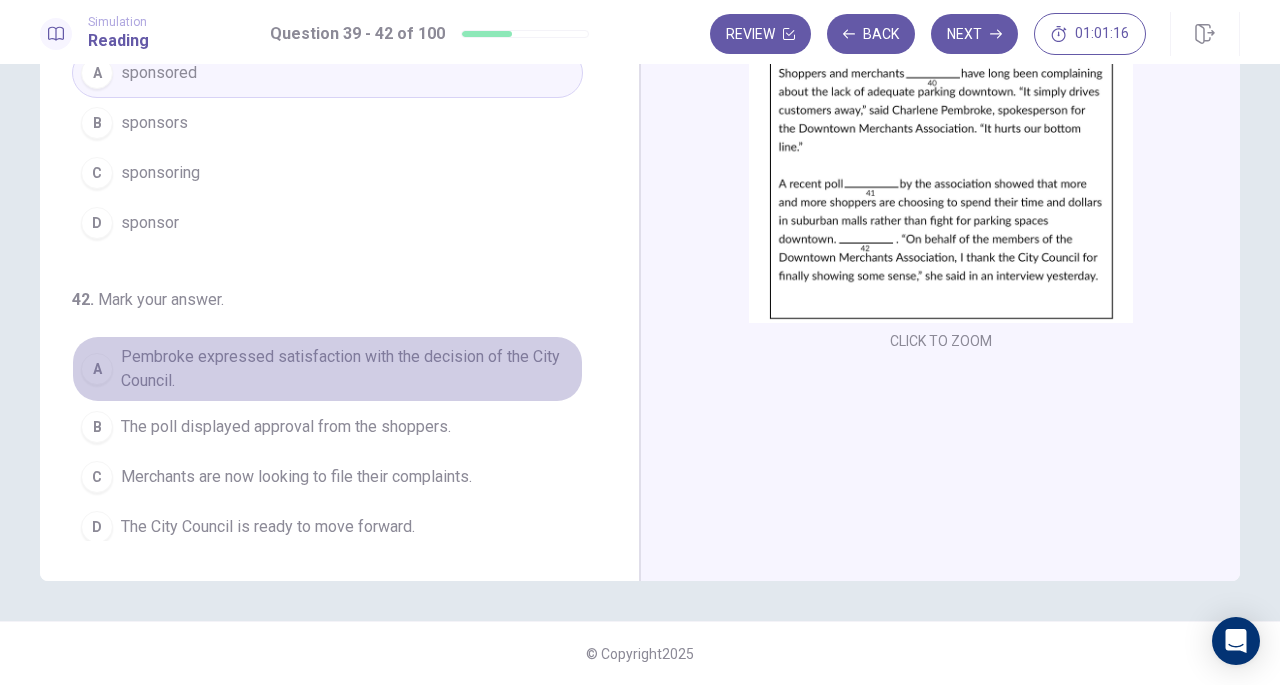 click on "Pembroke expressed satisfaction with the decision of the City Council." at bounding box center (347, 369) 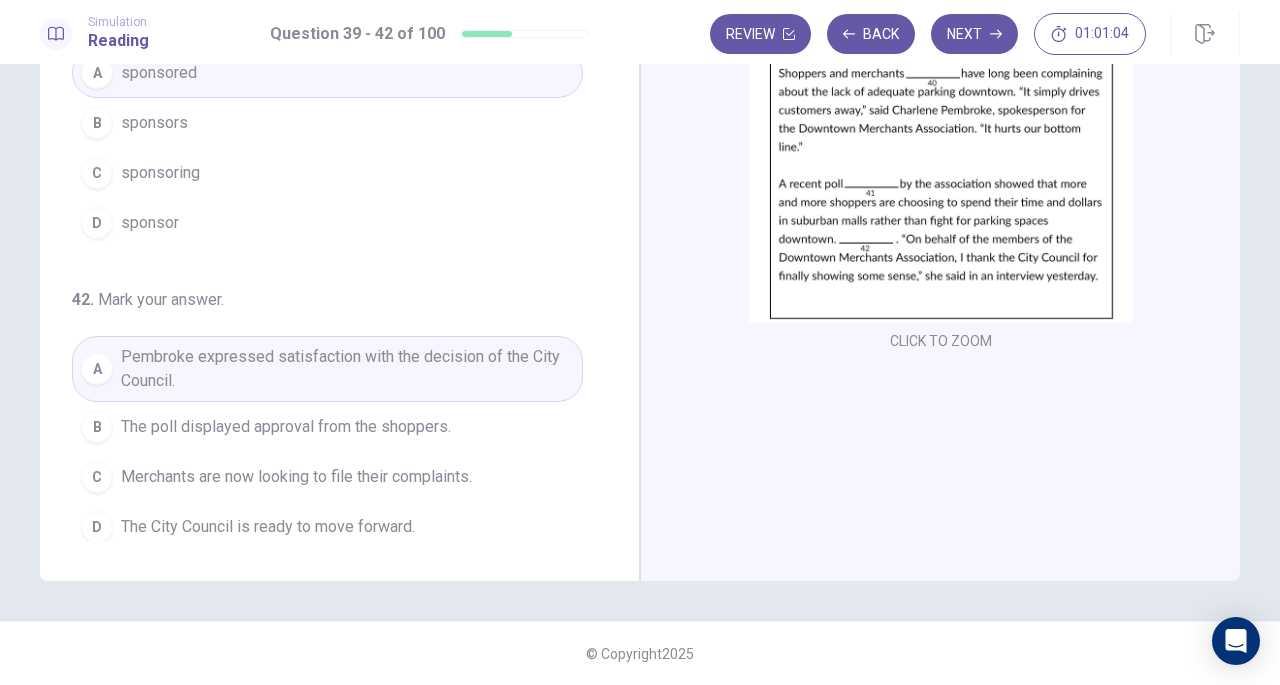 scroll, scrollTop: 0, scrollLeft: 0, axis: both 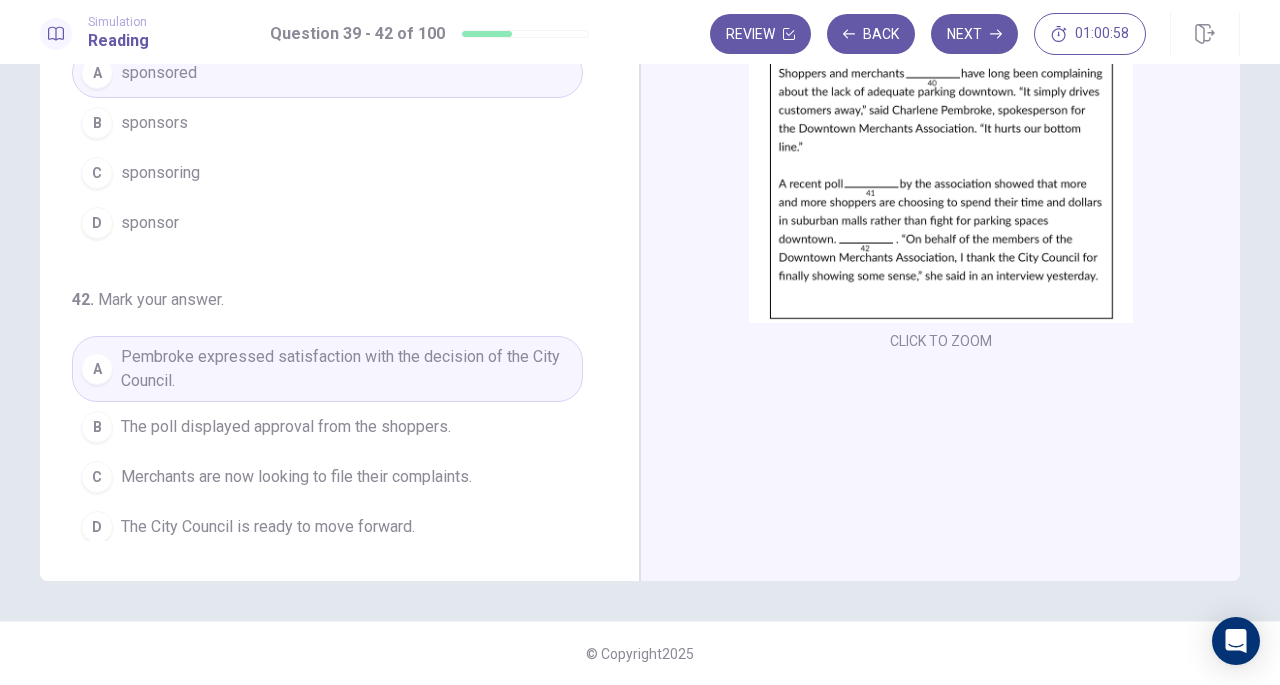 click on "Next" at bounding box center [974, 34] 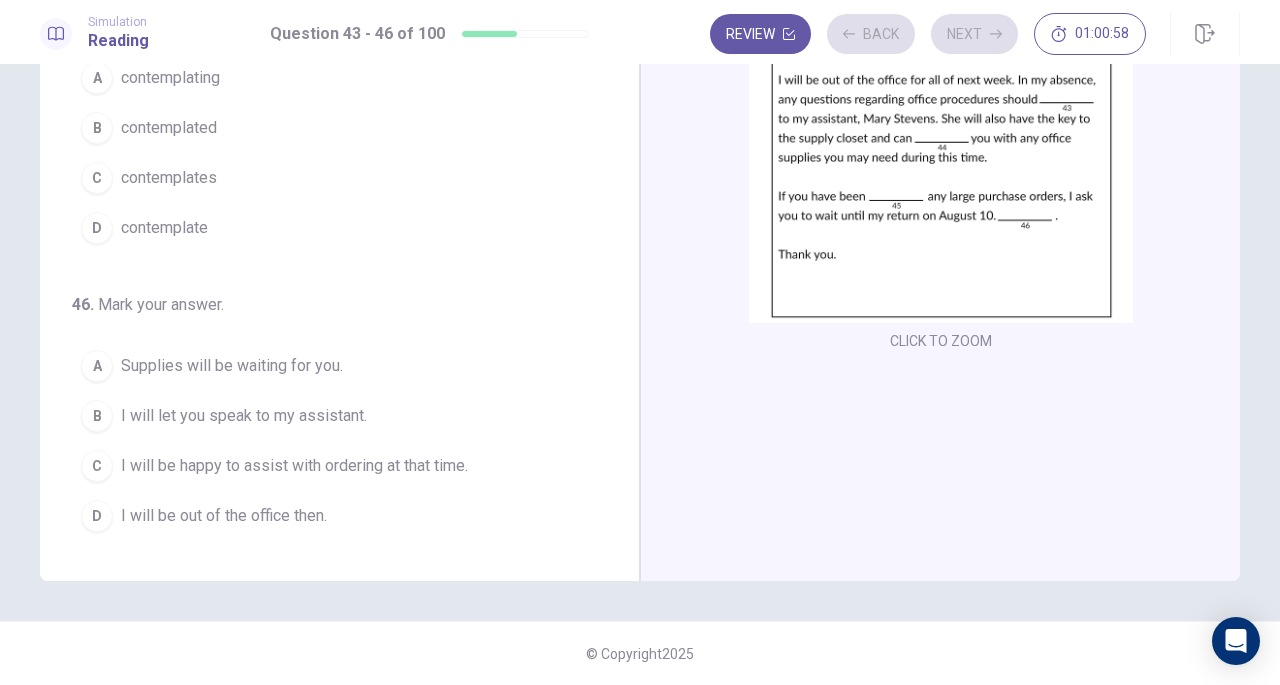 scroll, scrollTop: 486, scrollLeft: 0, axis: vertical 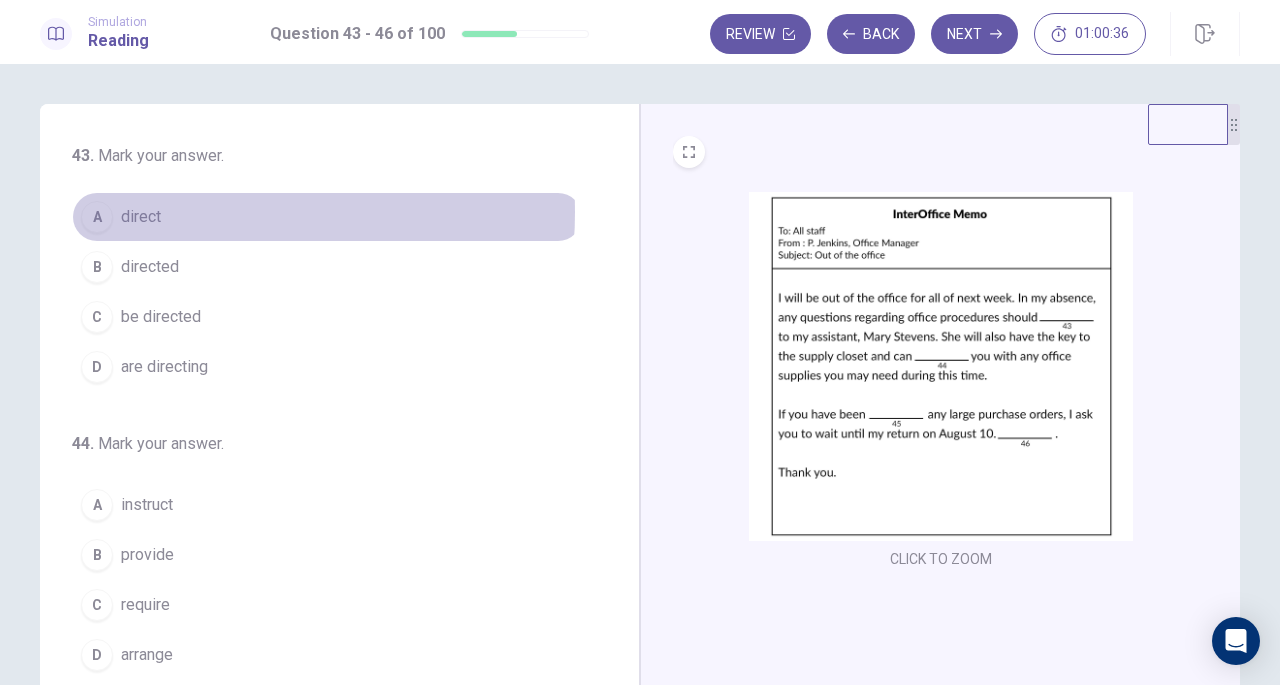click on "A direct" at bounding box center [327, 217] 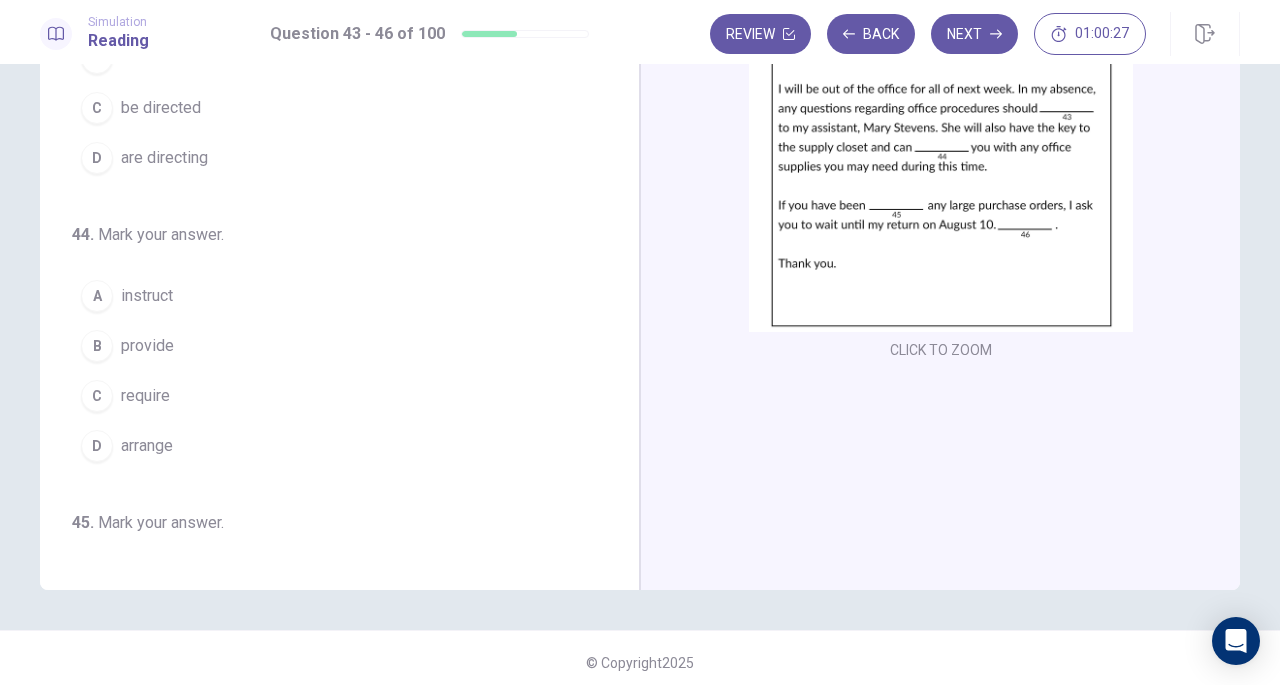 scroll, scrollTop: 211, scrollLeft: 0, axis: vertical 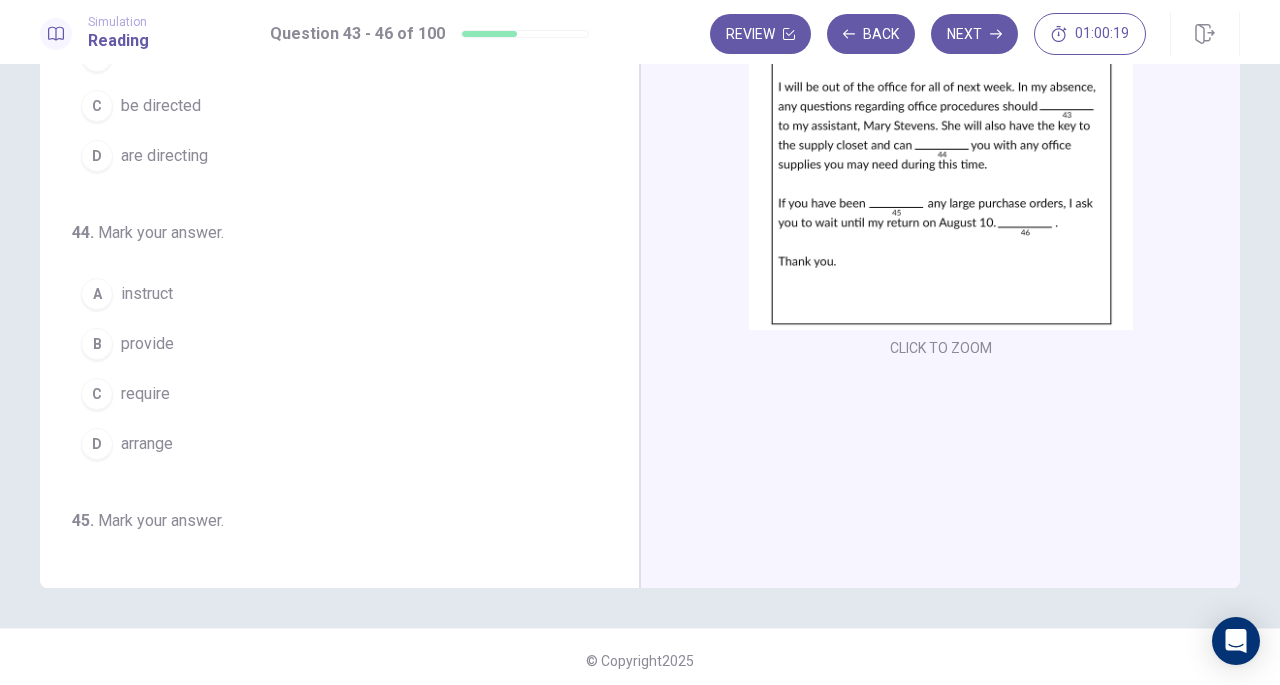 click on "B provide" at bounding box center [327, 344] 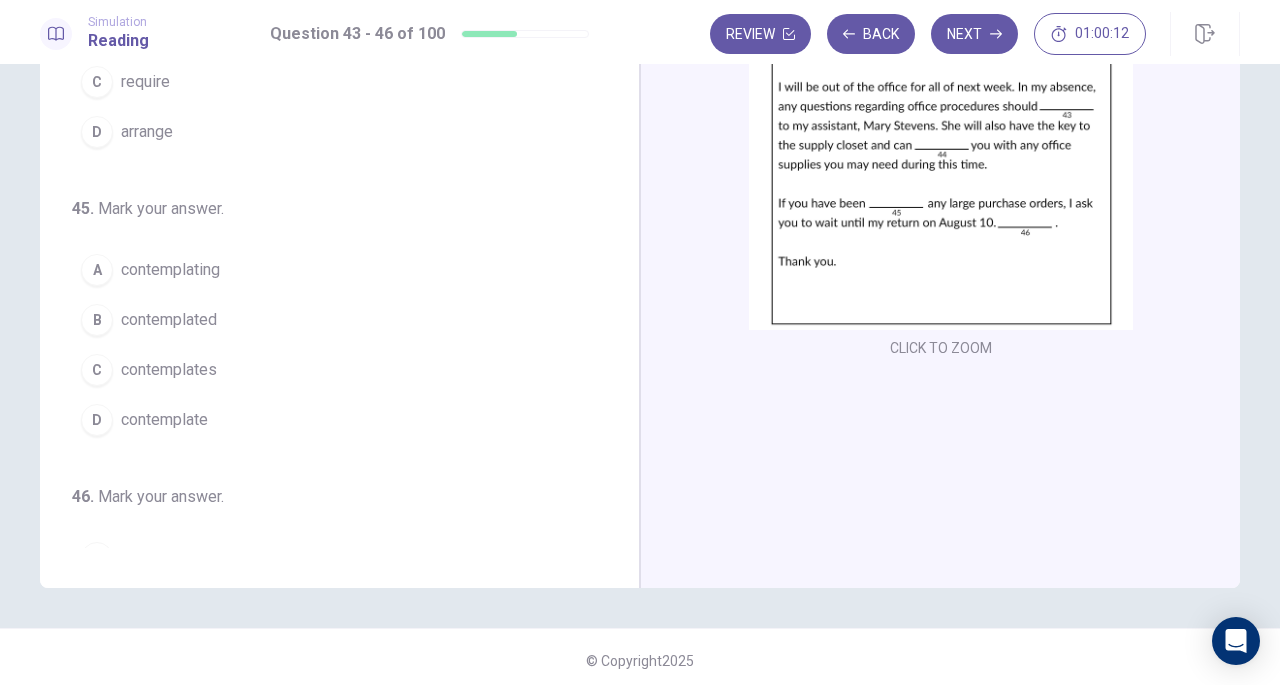 scroll, scrollTop: 316, scrollLeft: 0, axis: vertical 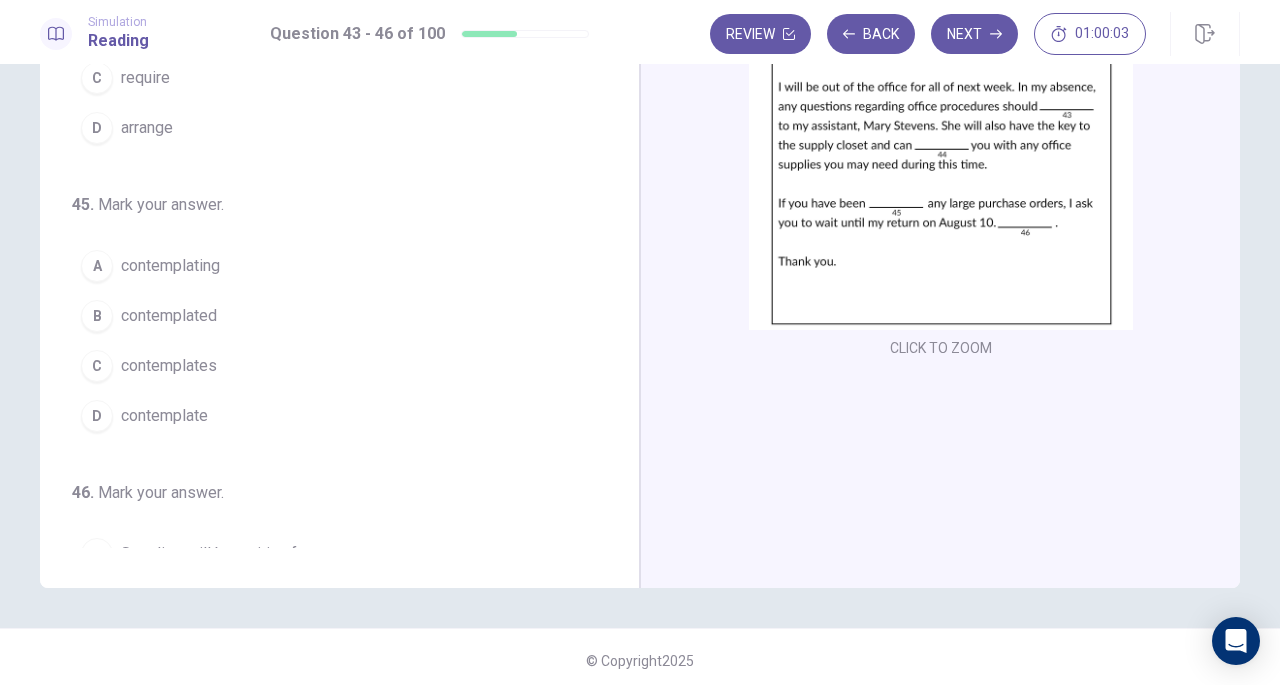 click on "contemplated" at bounding box center [169, 316] 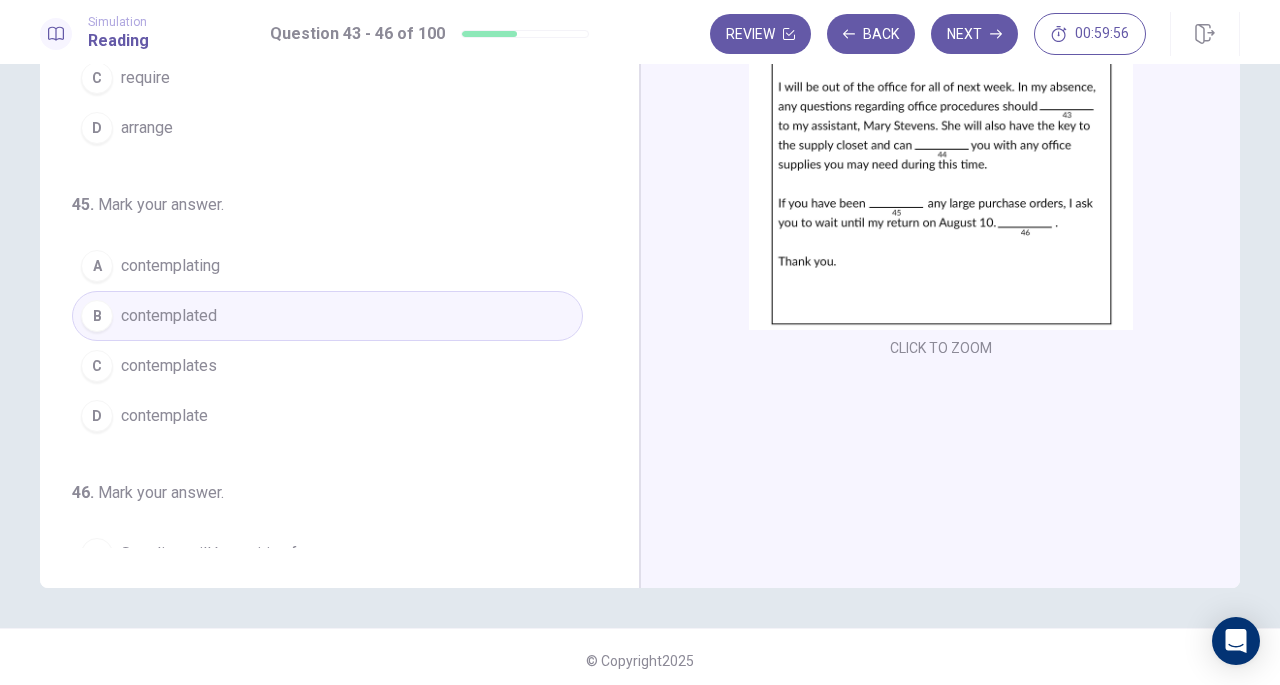 scroll, scrollTop: 218, scrollLeft: 0, axis: vertical 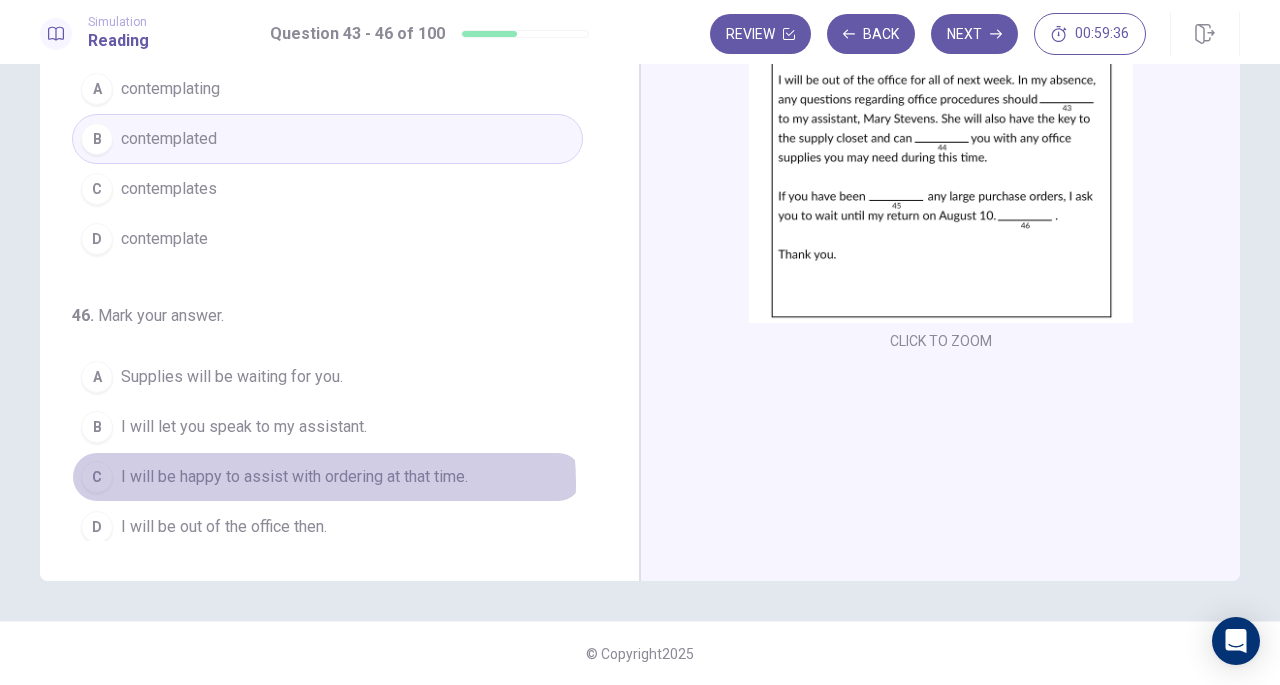 click on "I will be happy to assist with ordering at that time." at bounding box center (294, 477) 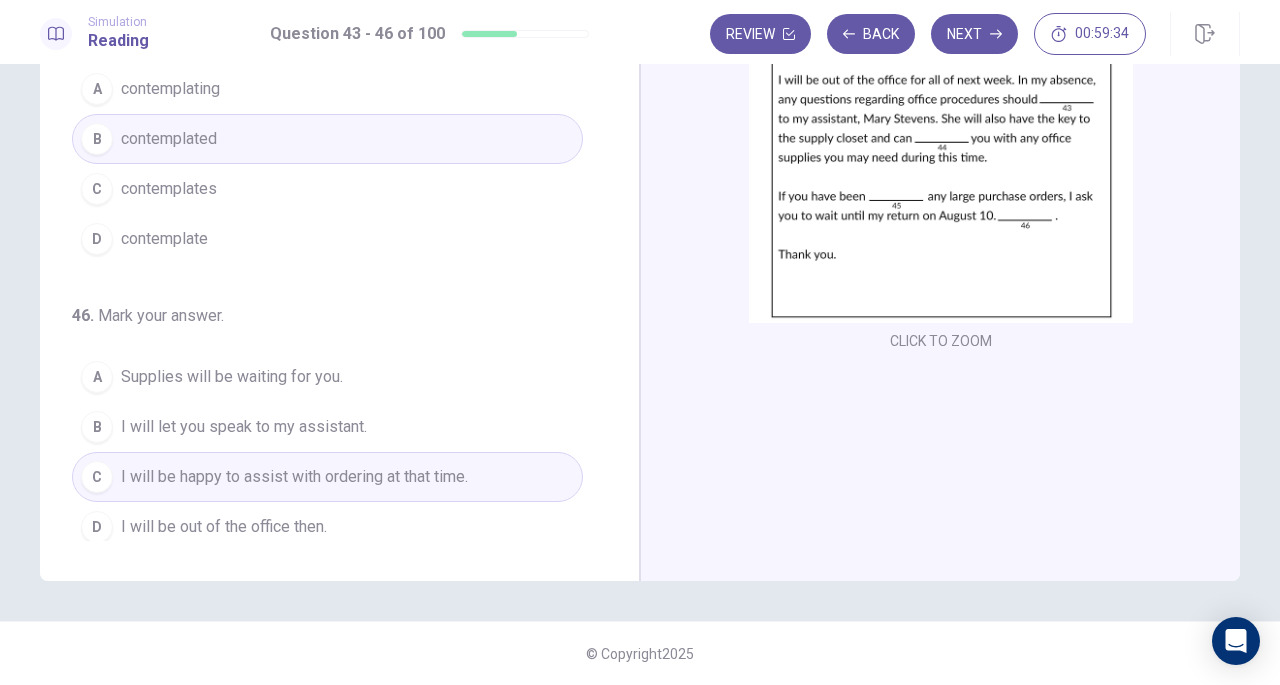 scroll, scrollTop: 0, scrollLeft: 0, axis: both 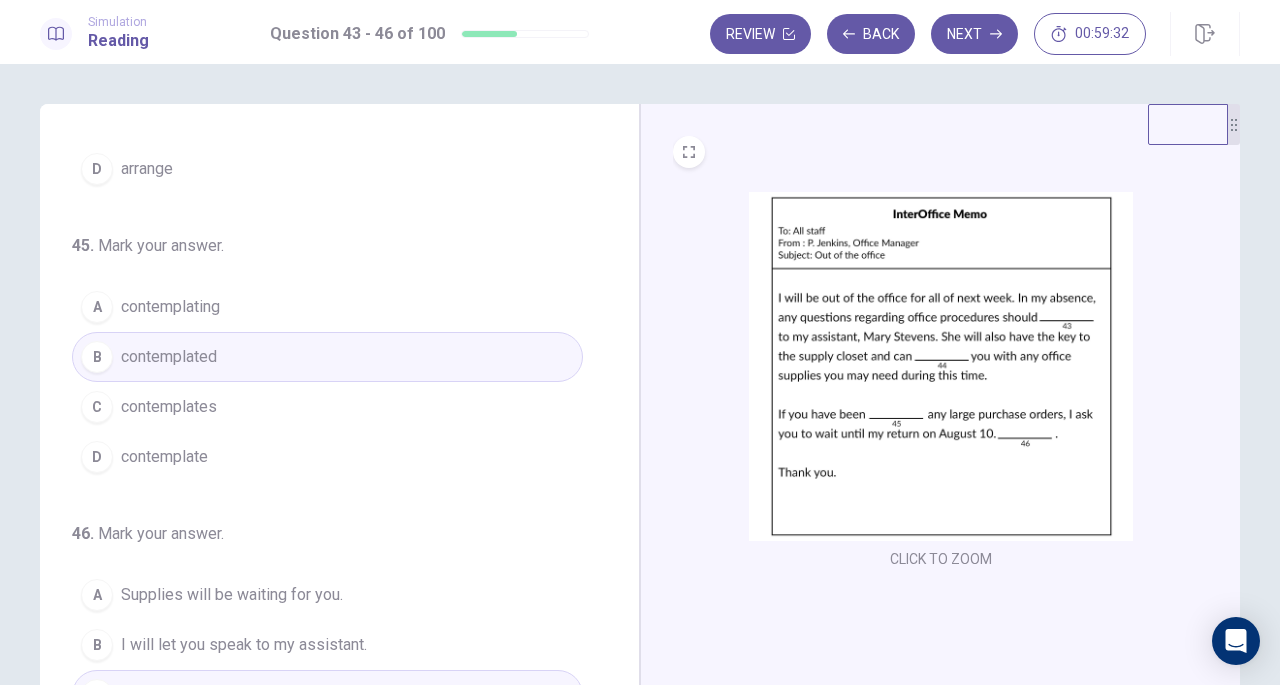 click on "Next" at bounding box center (974, 34) 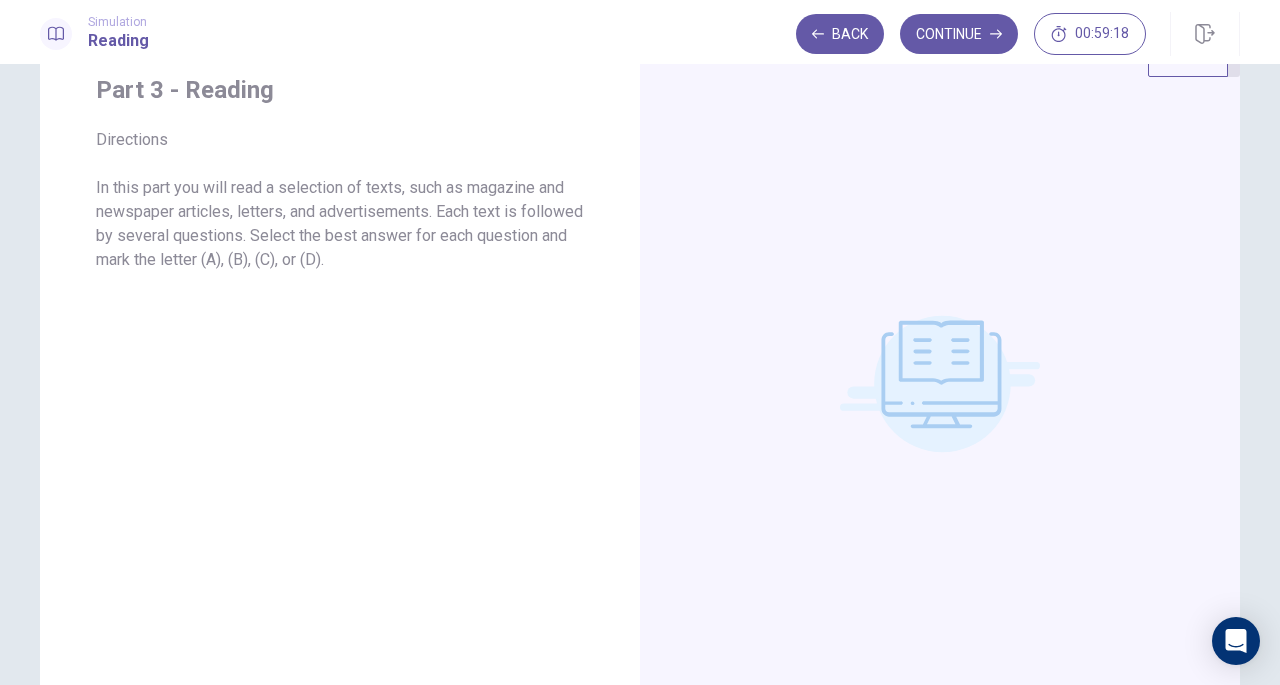 scroll, scrollTop: 0, scrollLeft: 0, axis: both 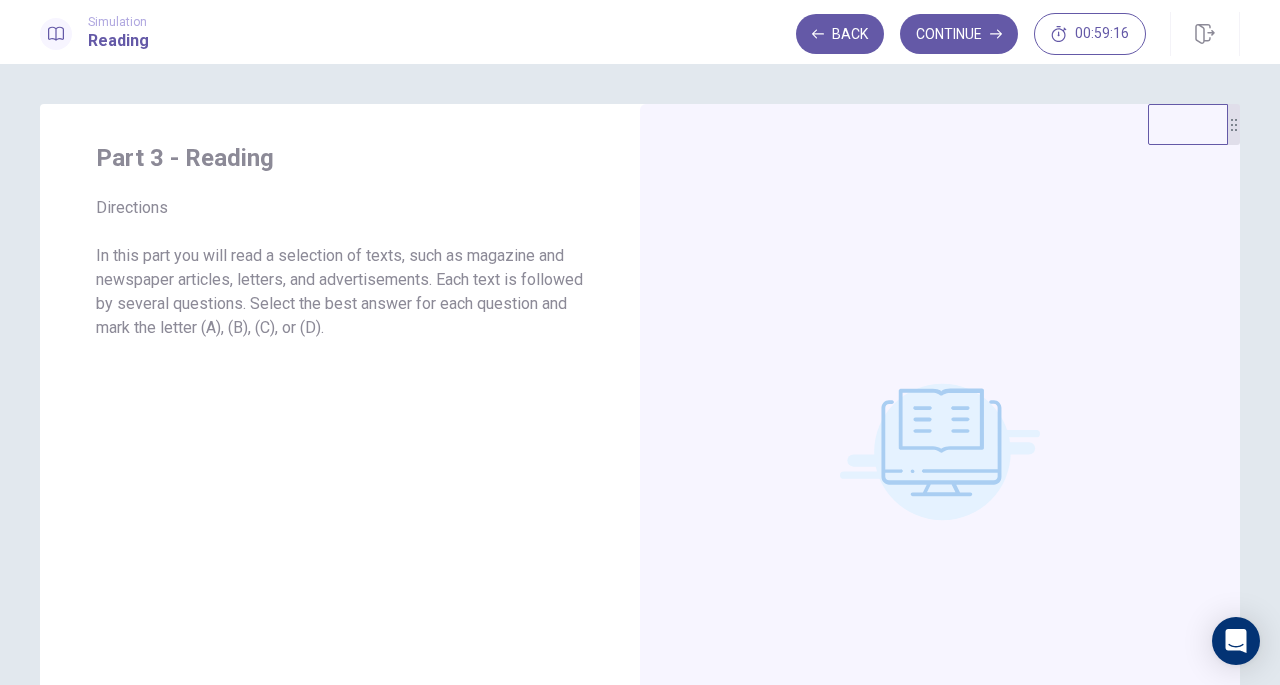 click on "Continue" at bounding box center (959, 34) 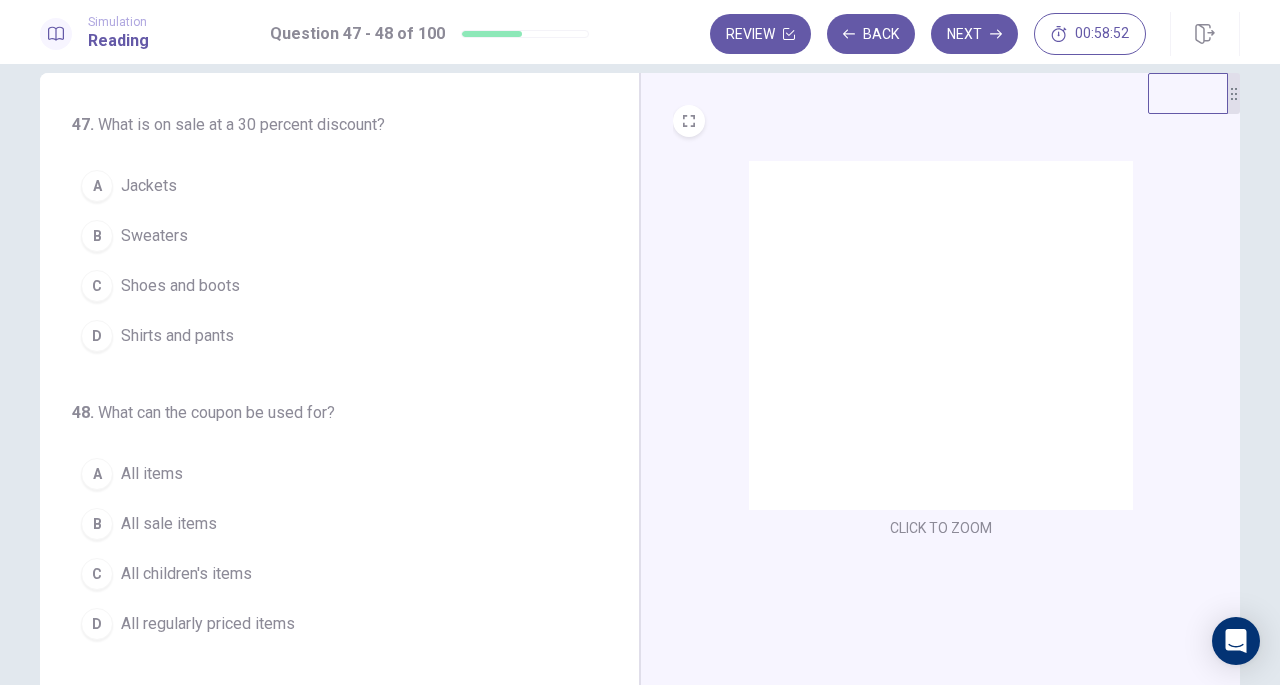 scroll, scrollTop: 0, scrollLeft: 0, axis: both 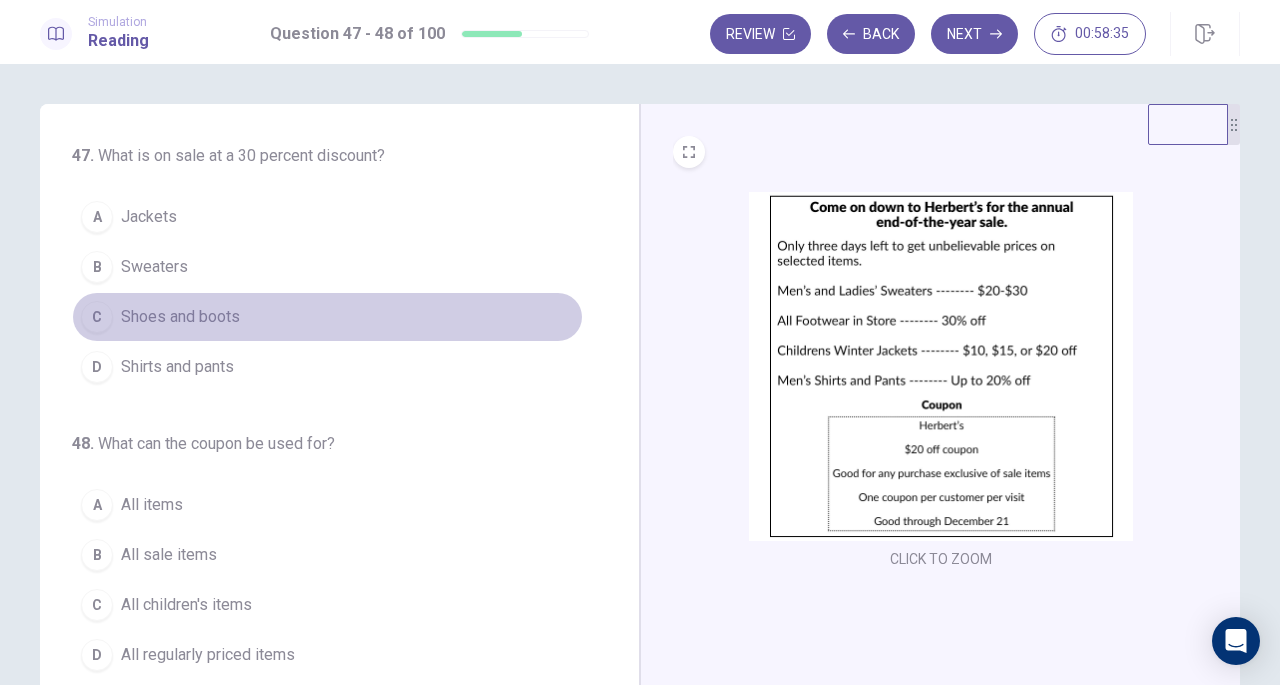 click on "C Shoes and boots" at bounding box center (327, 317) 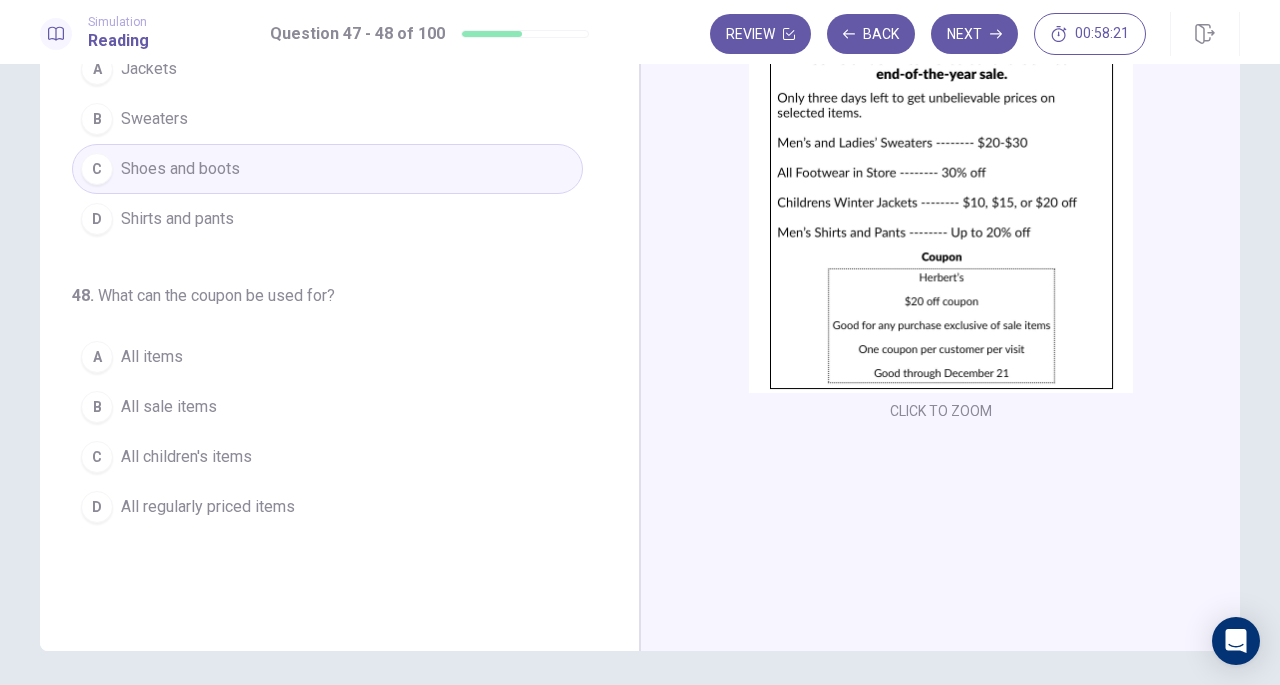 scroll, scrollTop: 149, scrollLeft: 0, axis: vertical 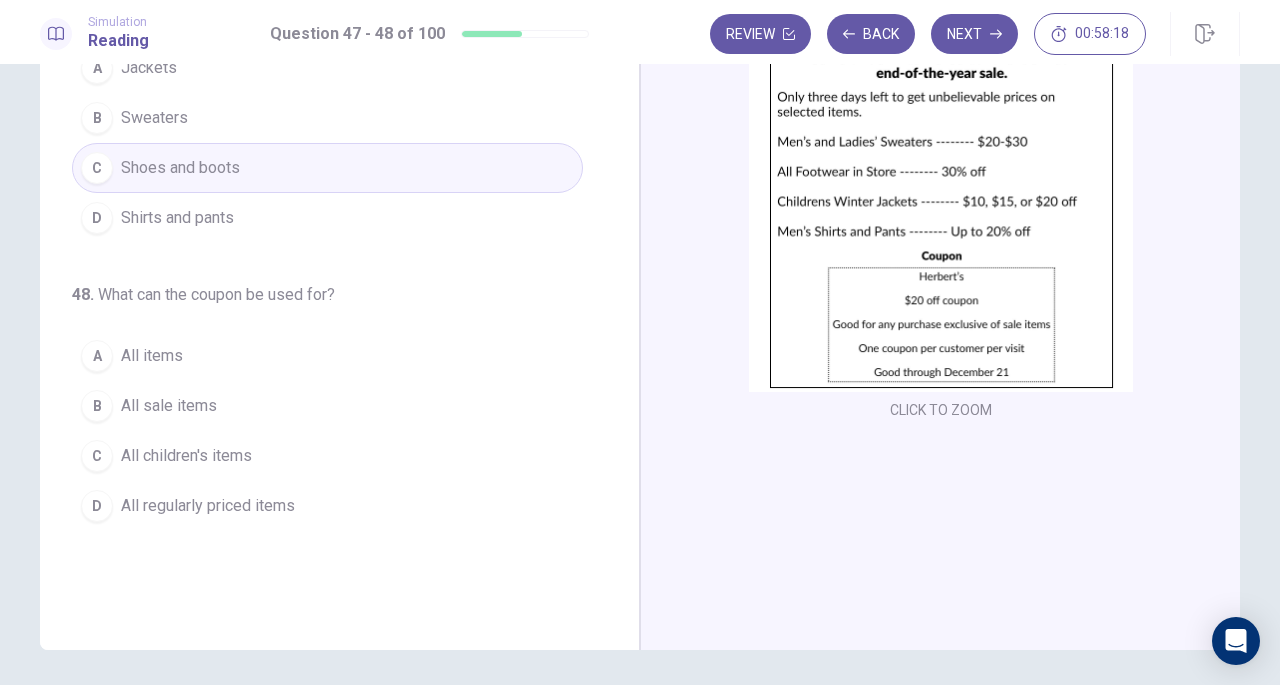 click on "All sale items" at bounding box center [169, 406] 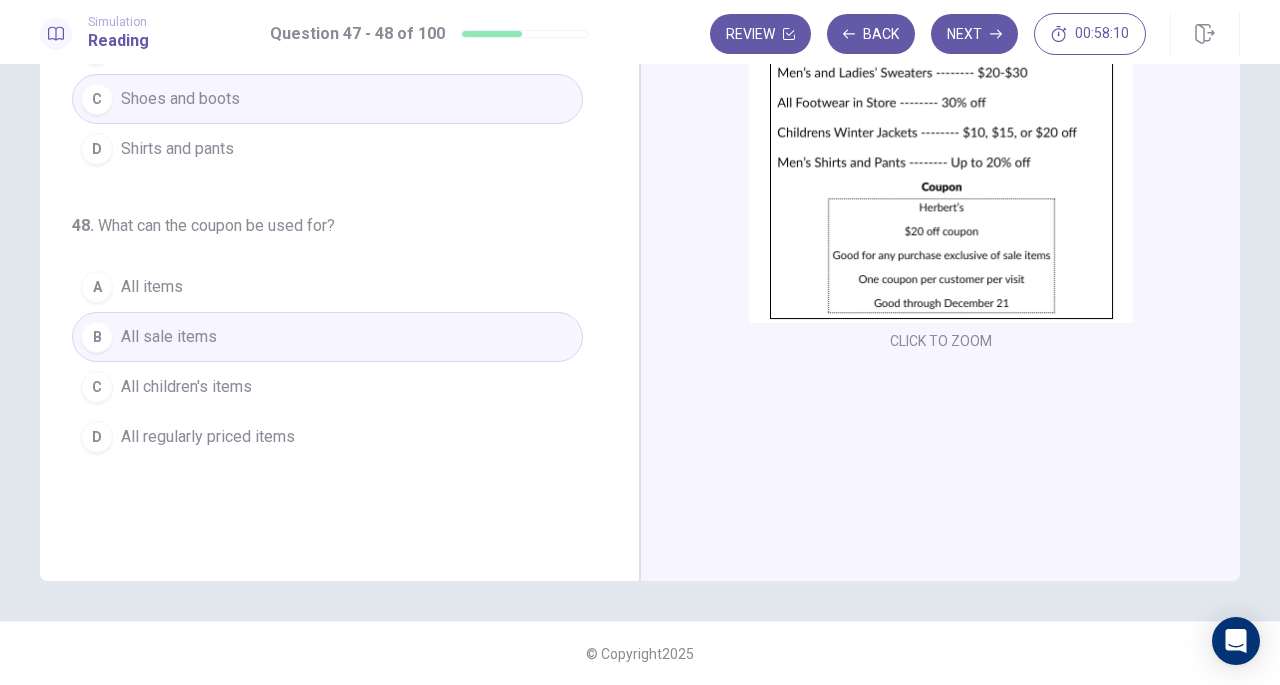 scroll, scrollTop: 0, scrollLeft: 0, axis: both 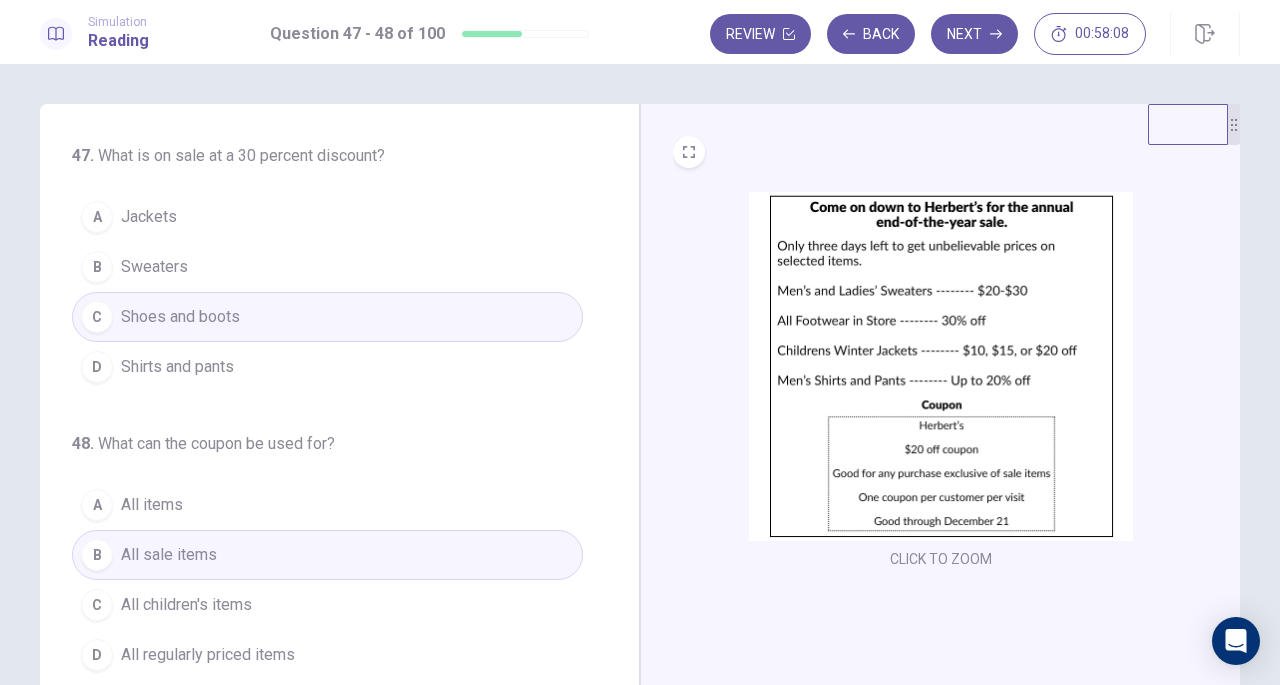 click on "Next" at bounding box center (974, 34) 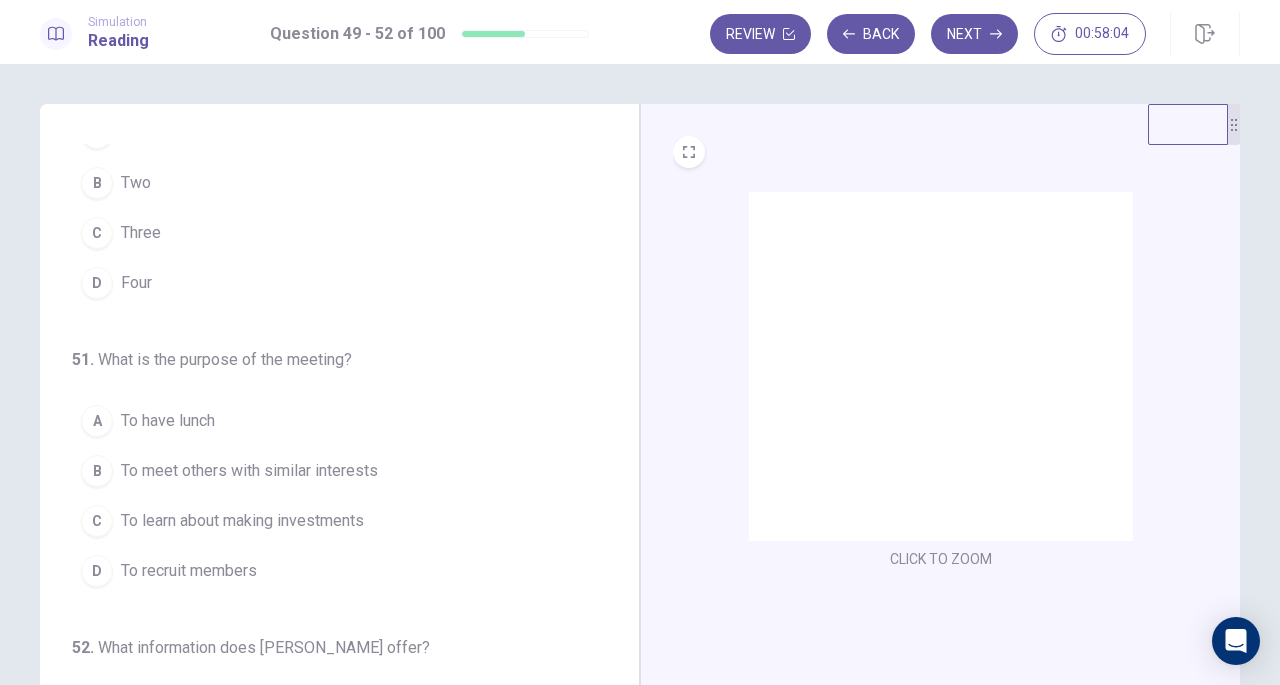 scroll, scrollTop: 486, scrollLeft: 0, axis: vertical 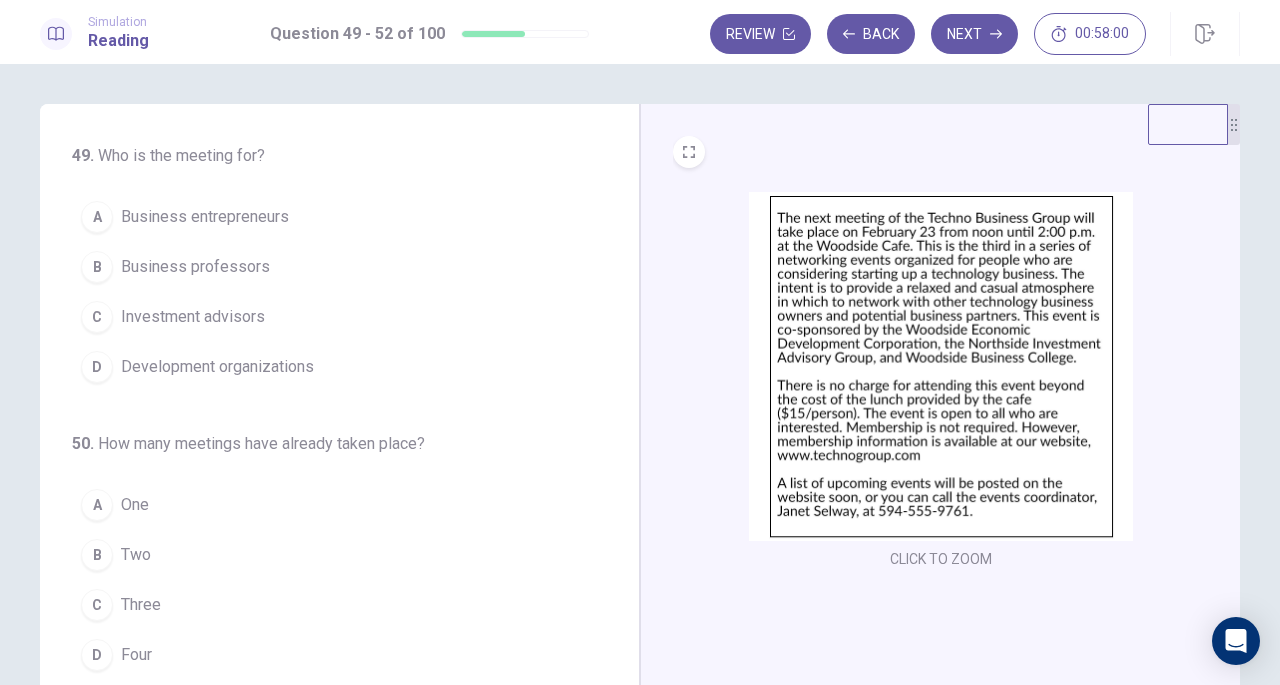 click on "Back" at bounding box center [871, 34] 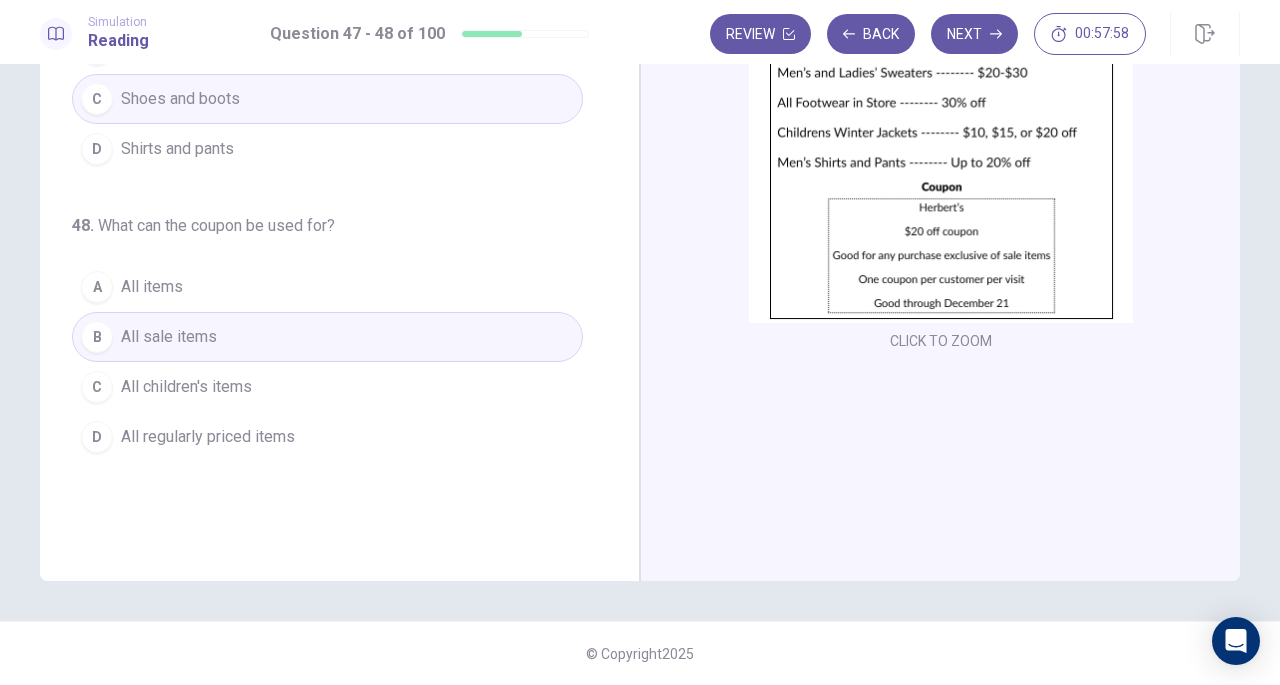 scroll, scrollTop: 0, scrollLeft: 0, axis: both 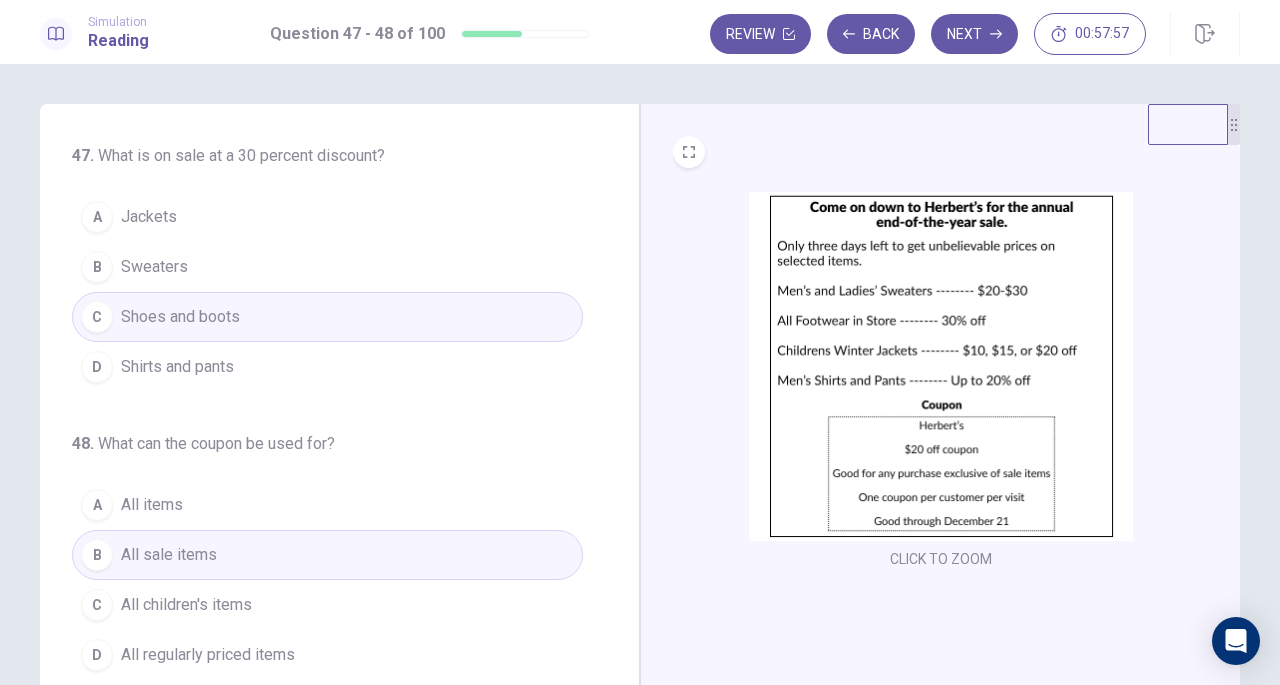 click on "Next" at bounding box center (974, 34) 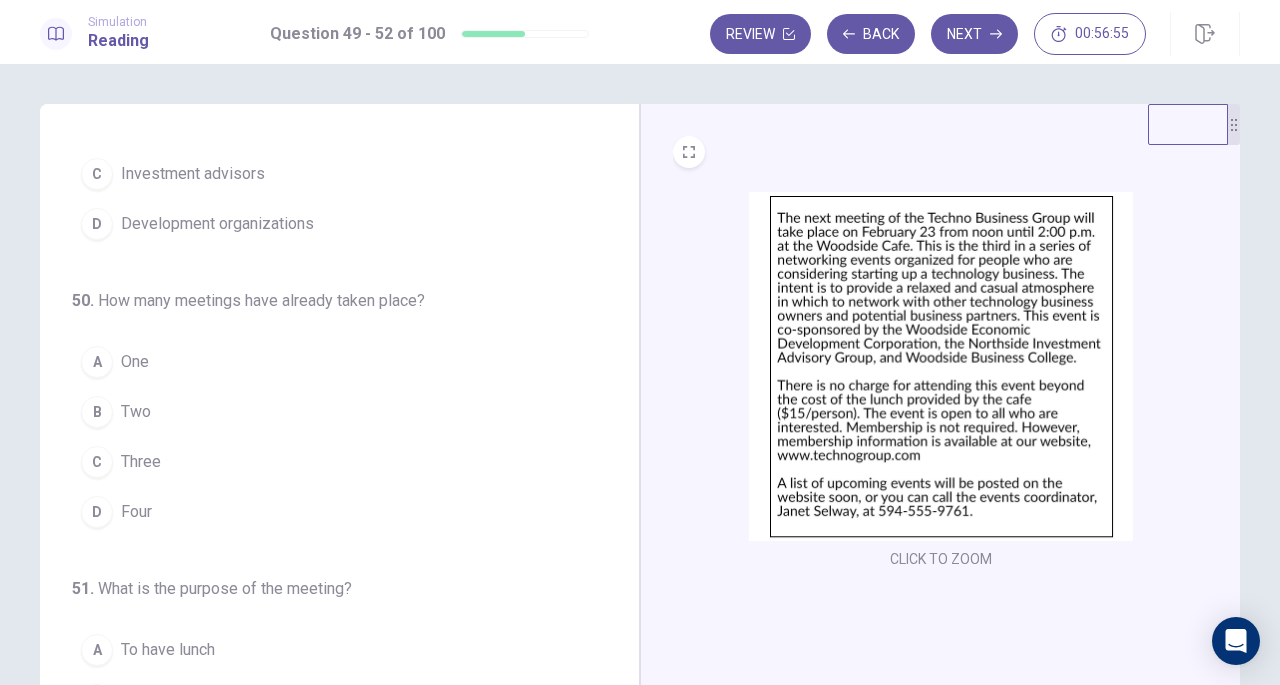 scroll, scrollTop: 144, scrollLeft: 0, axis: vertical 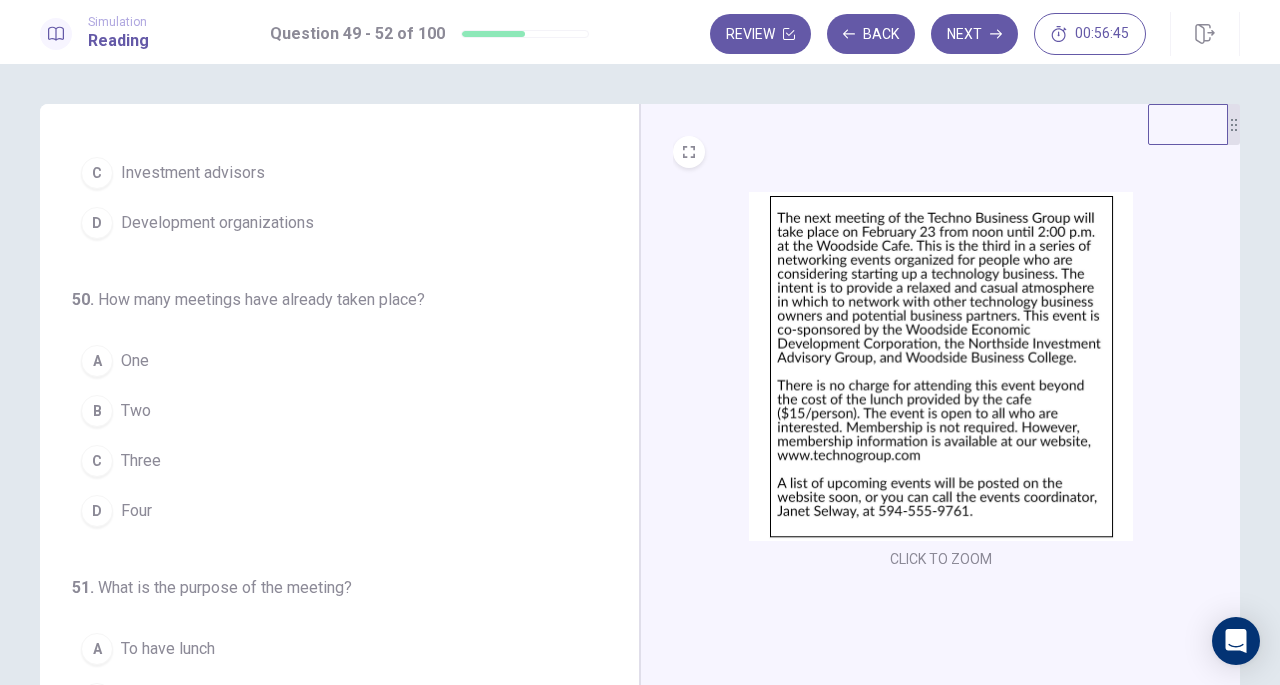 click on "B Two" at bounding box center [327, 411] 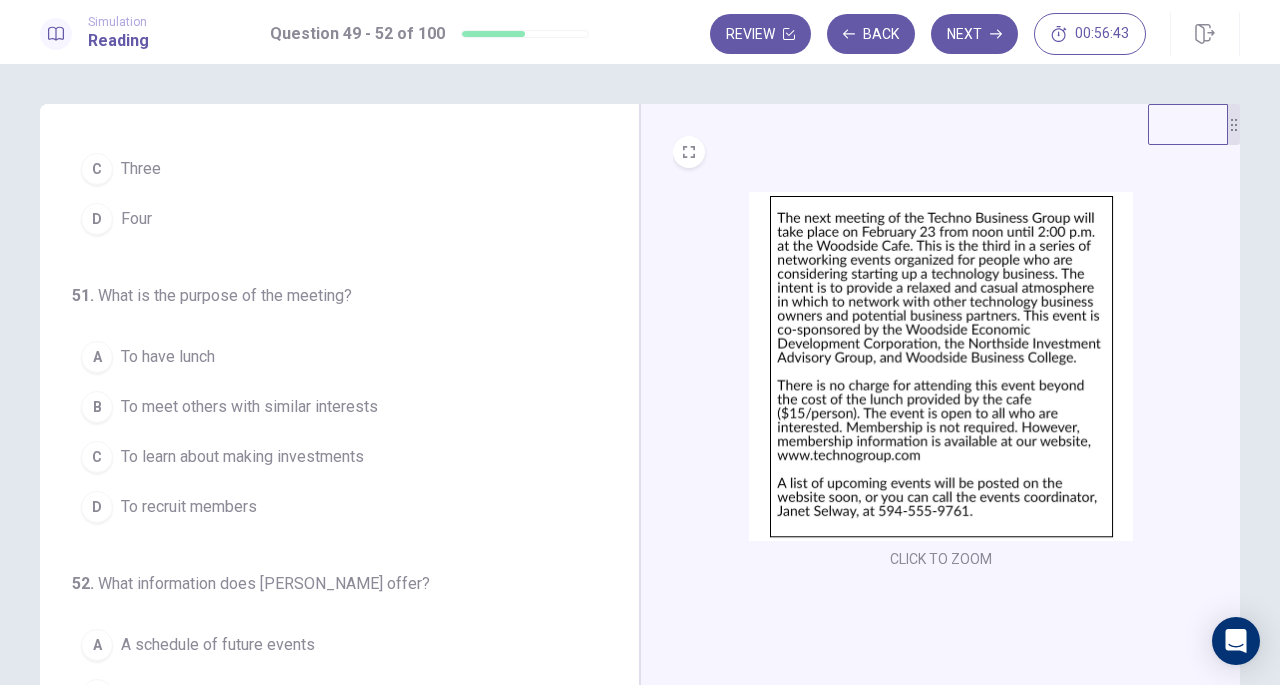 scroll, scrollTop: 453, scrollLeft: 0, axis: vertical 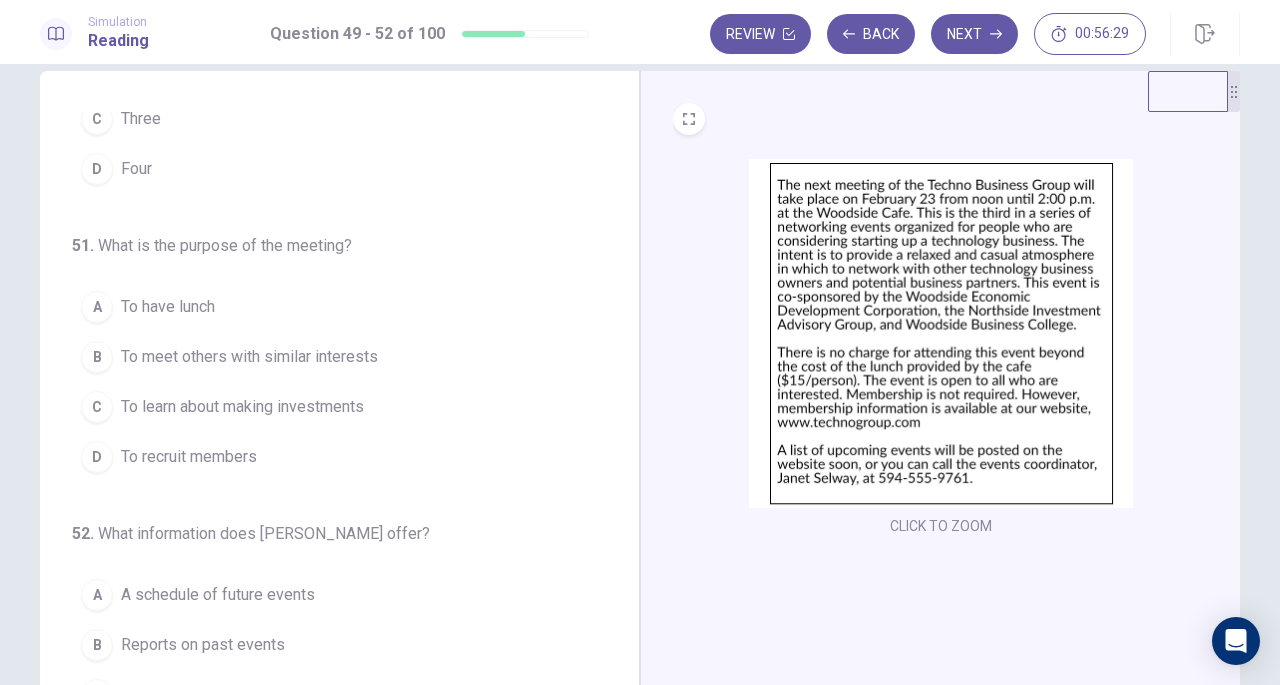click on "To meet others with similar interests" at bounding box center [249, 357] 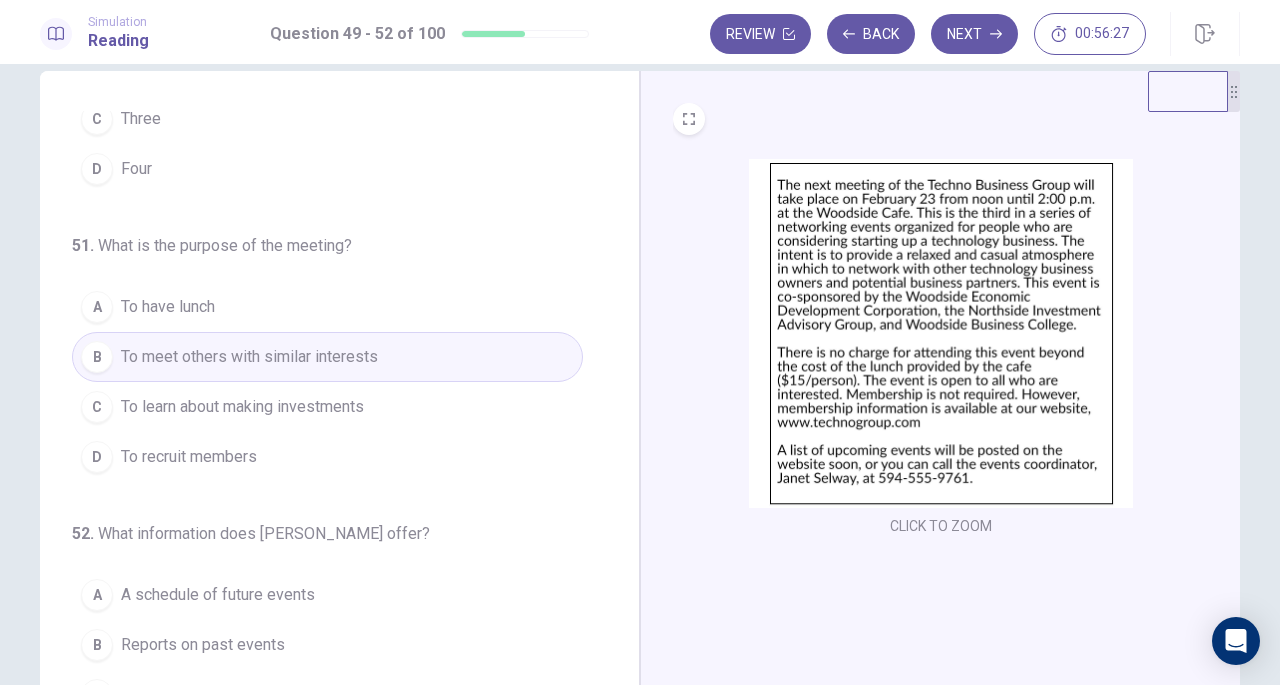 scroll, scrollTop: 486, scrollLeft: 0, axis: vertical 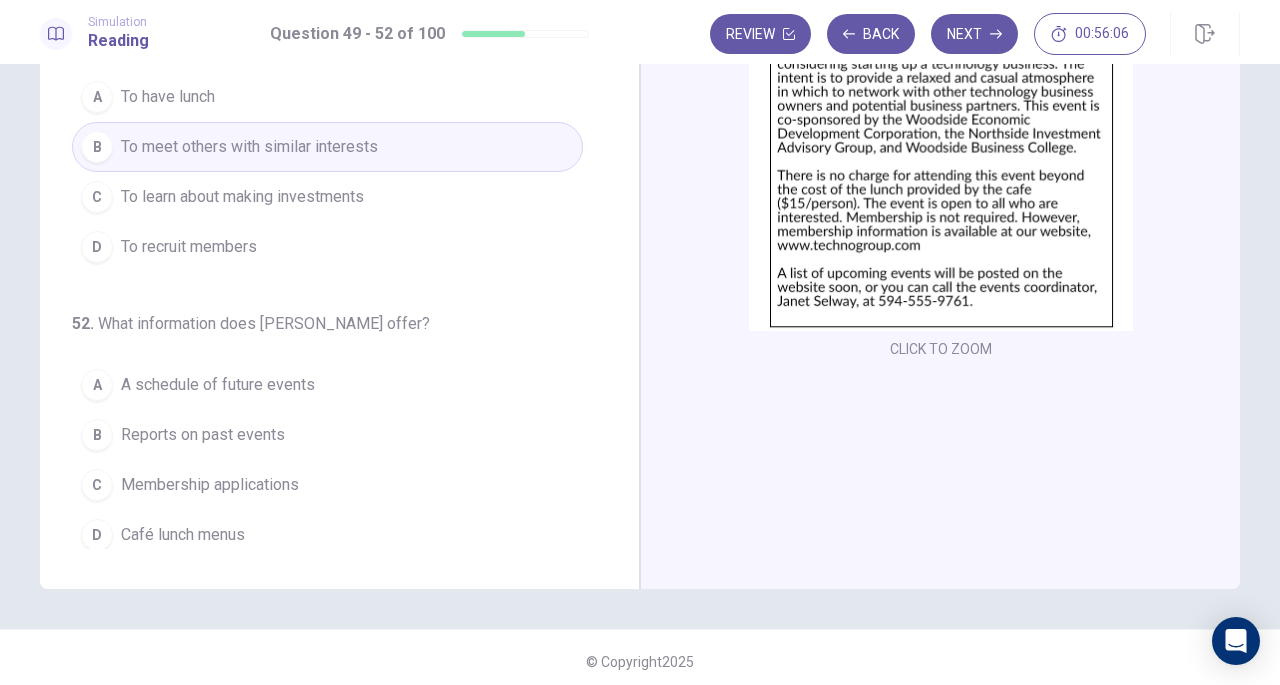 click on "A schedule of future events" at bounding box center [218, 385] 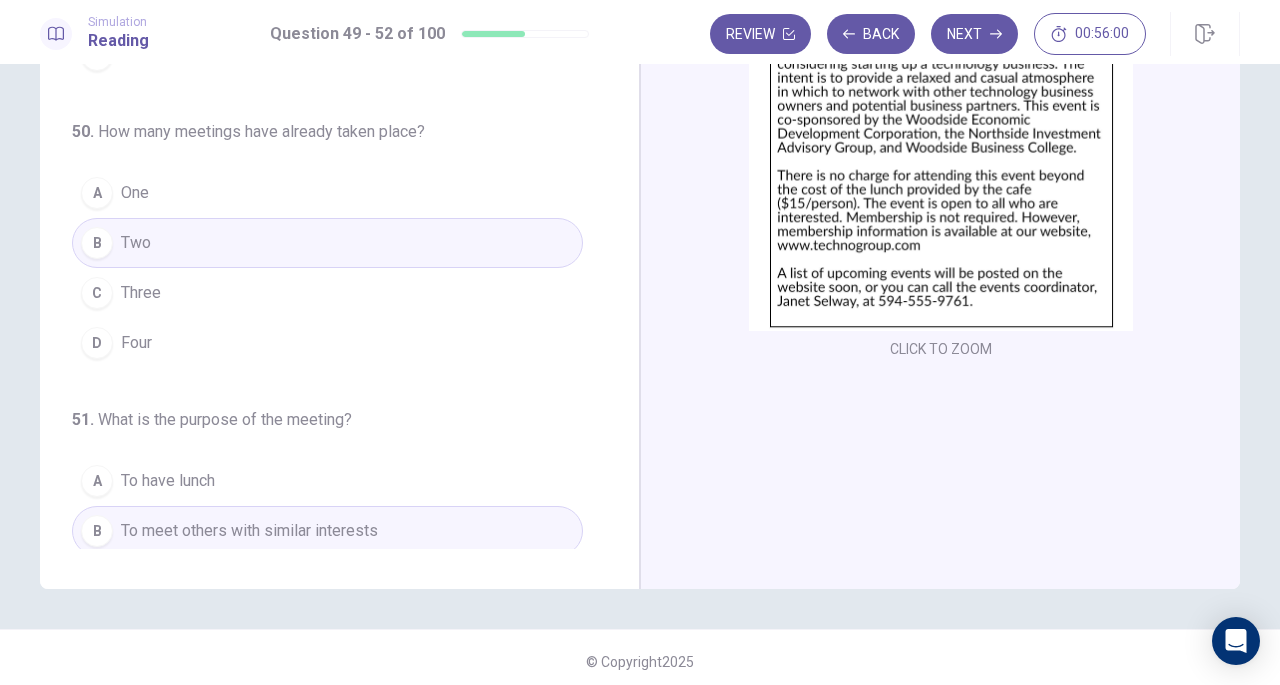 scroll, scrollTop: 0, scrollLeft: 0, axis: both 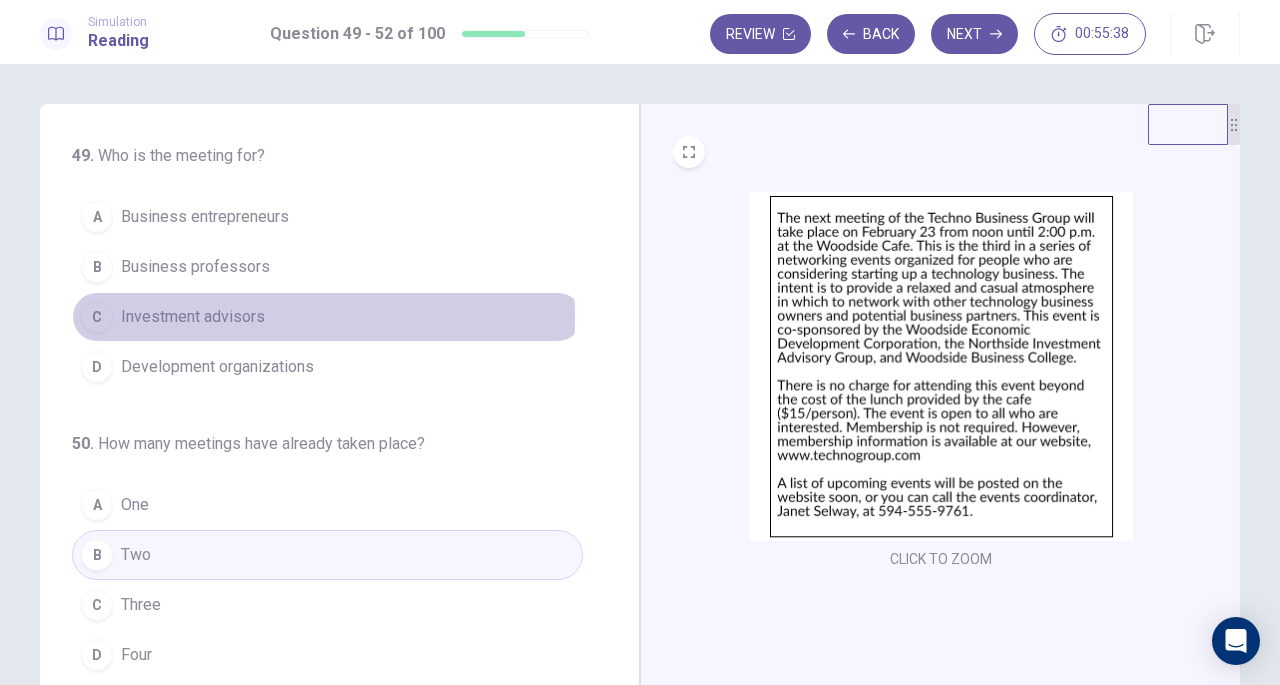 click on "Investment advisors" at bounding box center [193, 317] 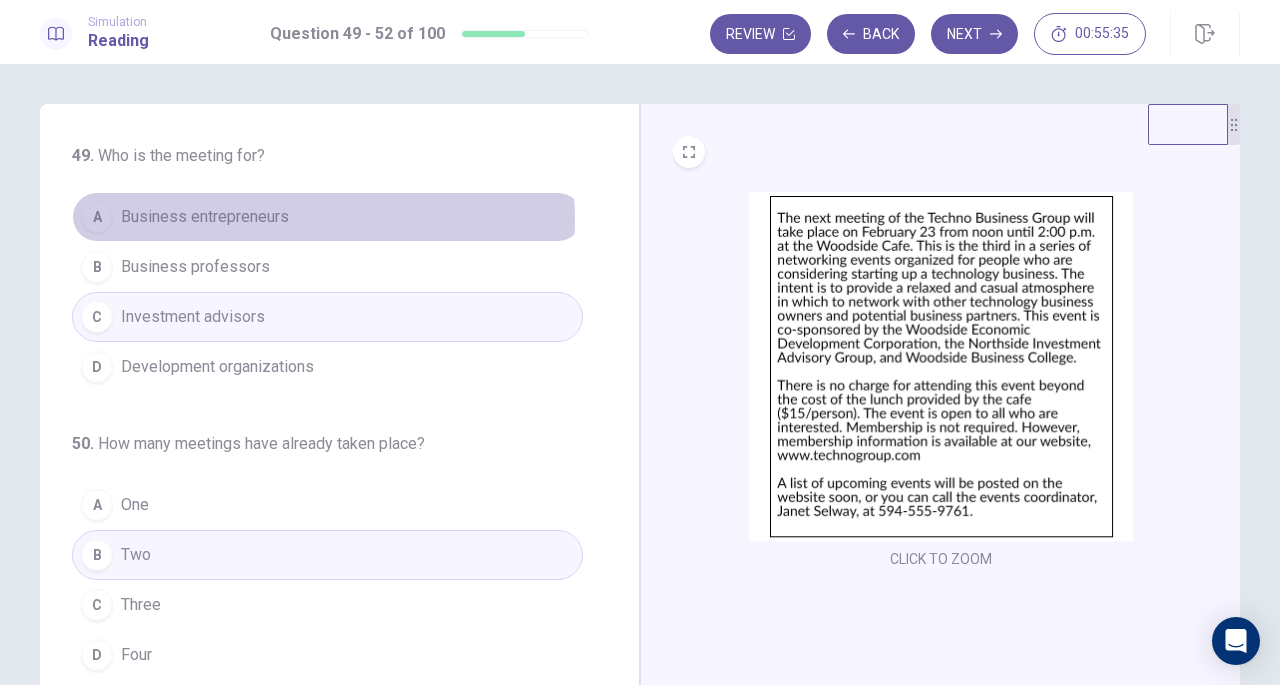 click on "Business entrepreneurs" at bounding box center (205, 217) 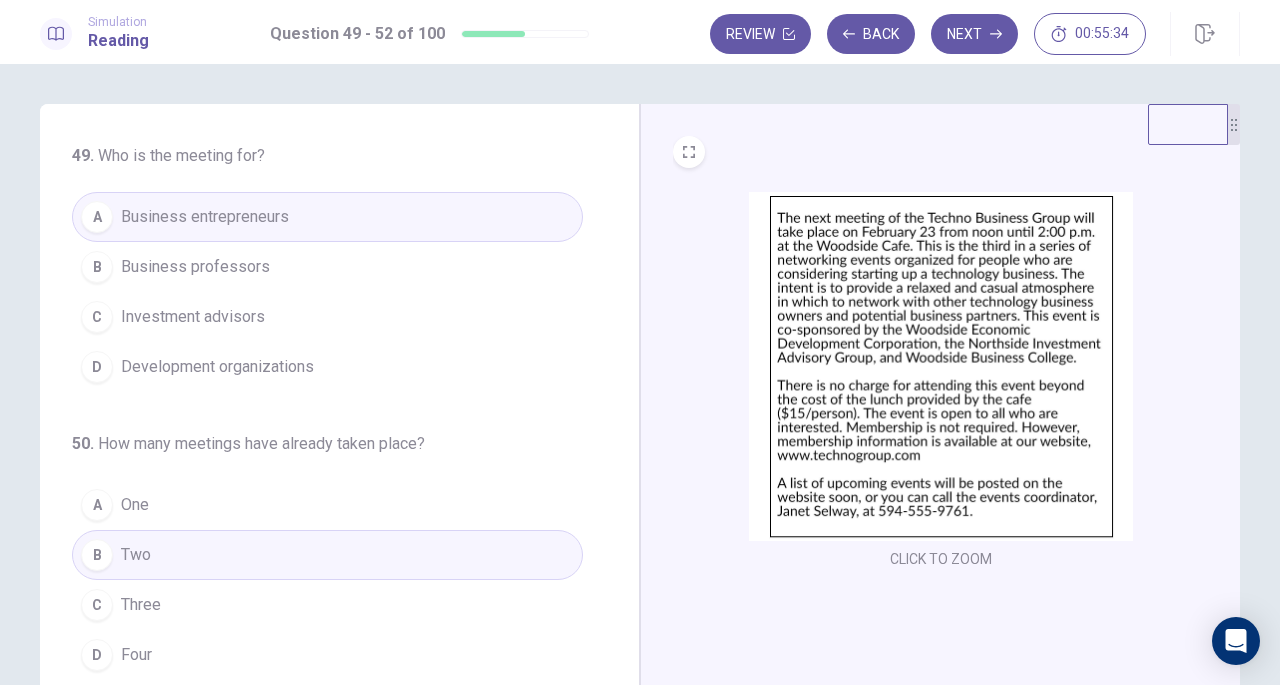 click on "Investment advisors" at bounding box center (193, 317) 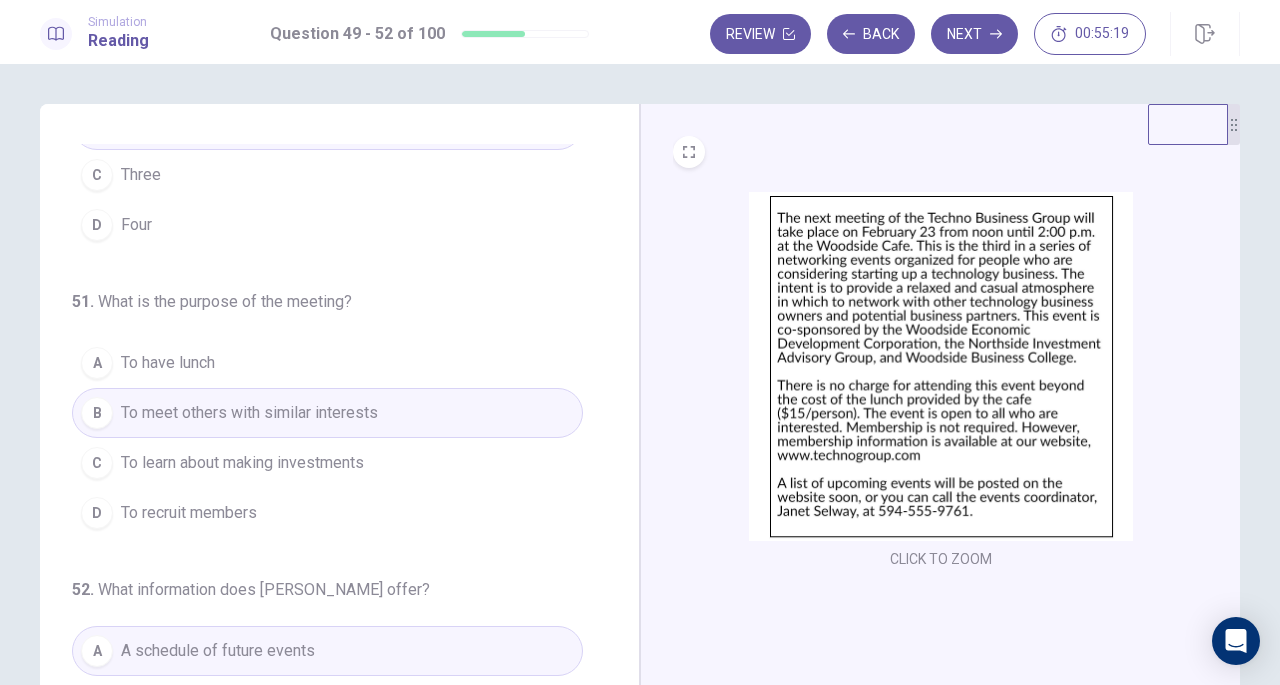 scroll, scrollTop: 486, scrollLeft: 0, axis: vertical 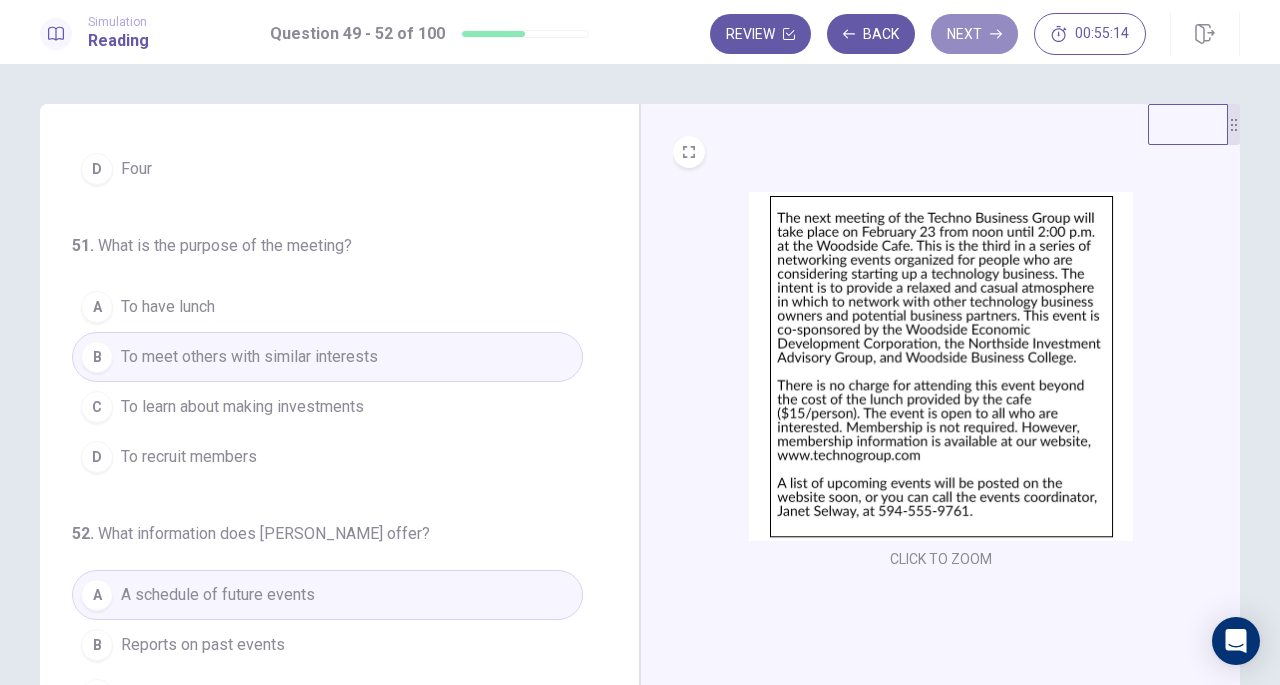click on "Next" at bounding box center (974, 34) 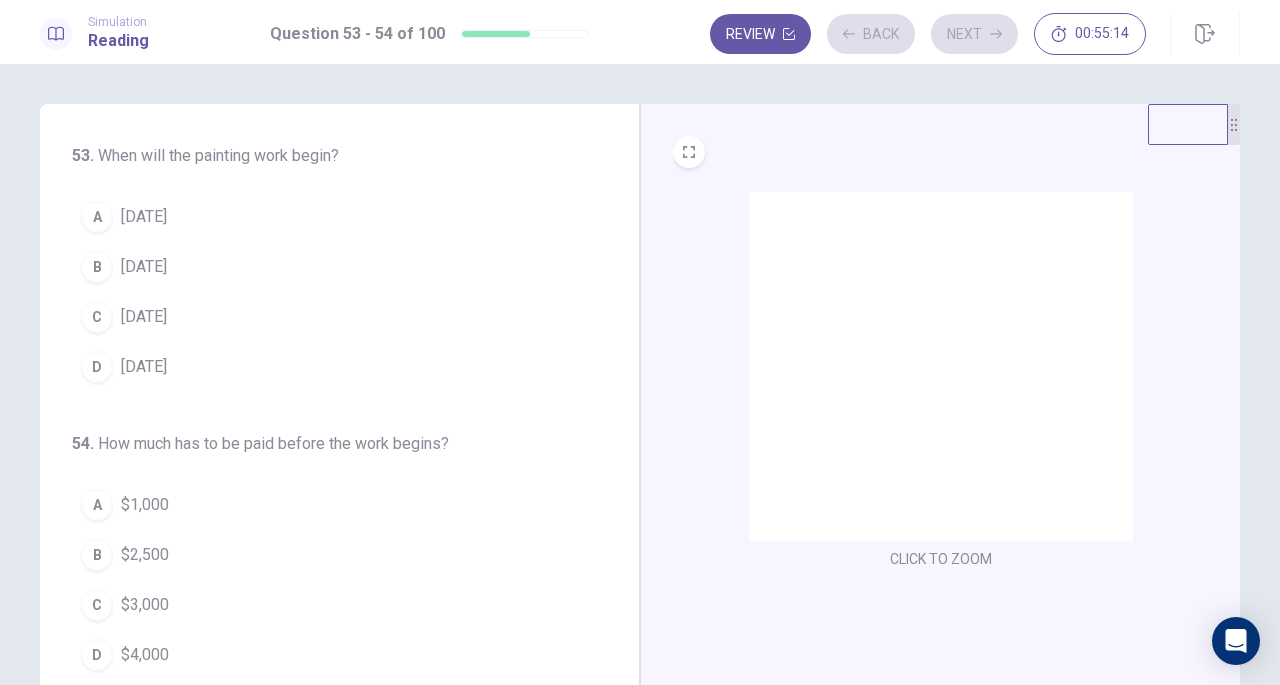 scroll, scrollTop: 0, scrollLeft: 0, axis: both 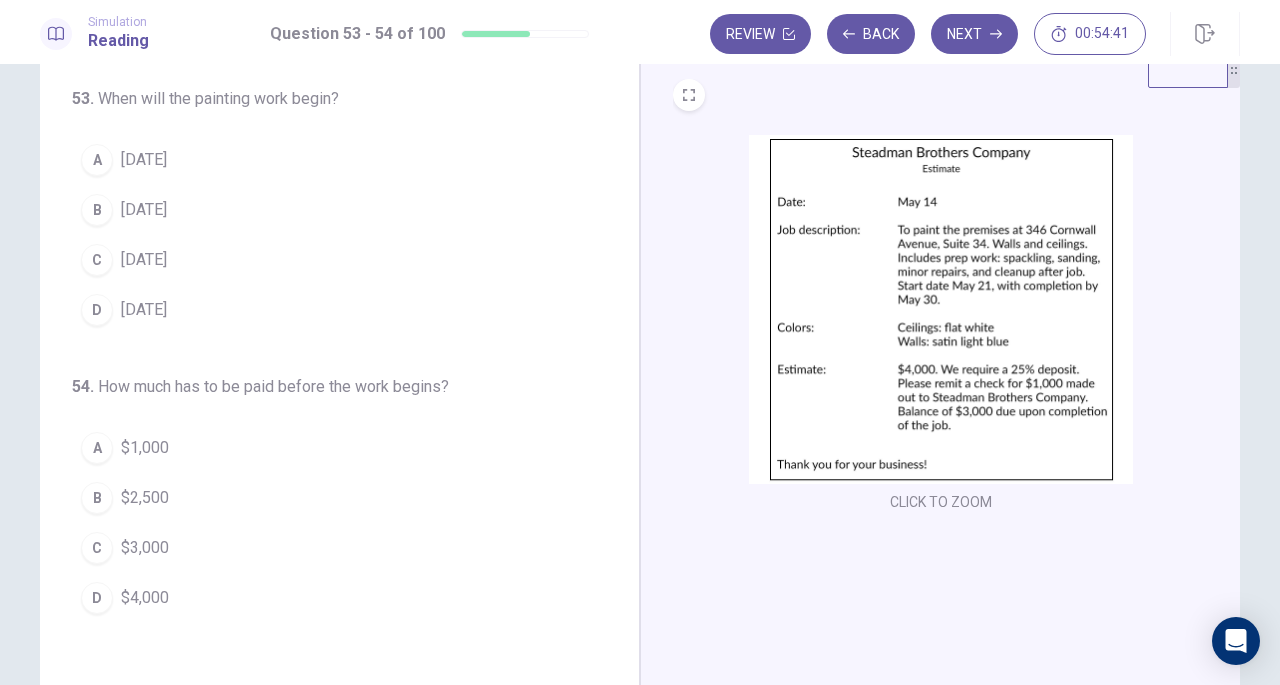 click on "C May 21" at bounding box center [327, 260] 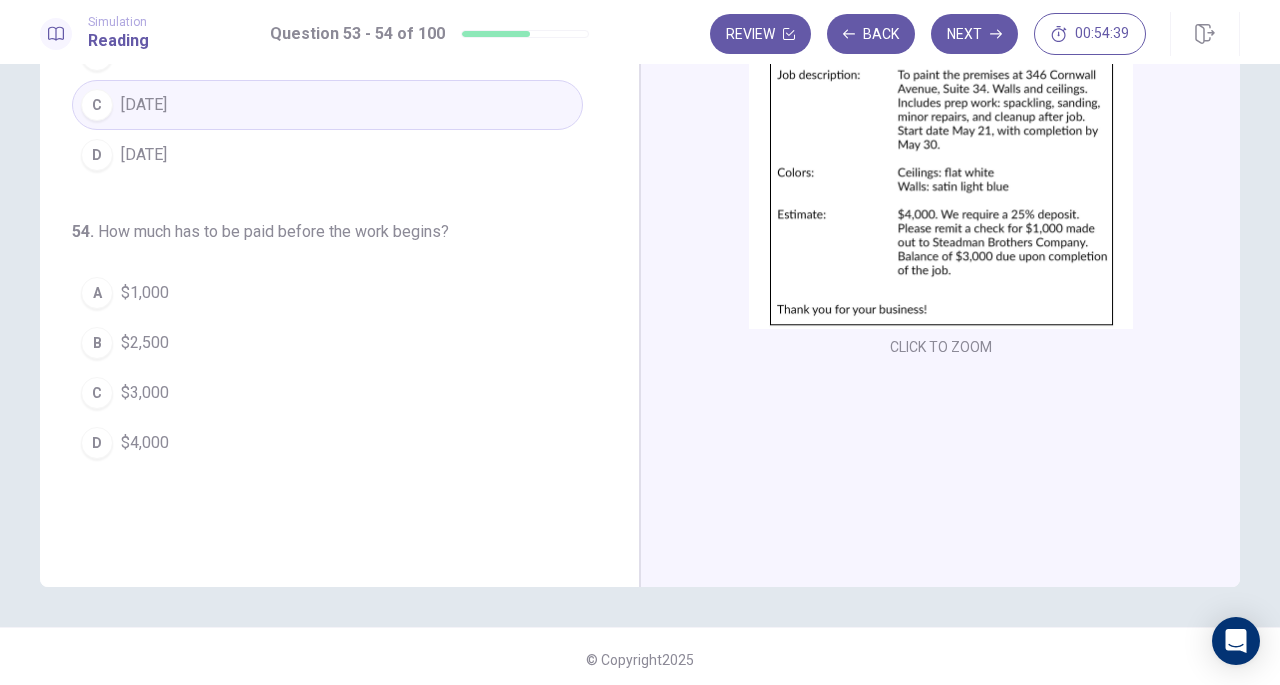 scroll, scrollTop: 218, scrollLeft: 0, axis: vertical 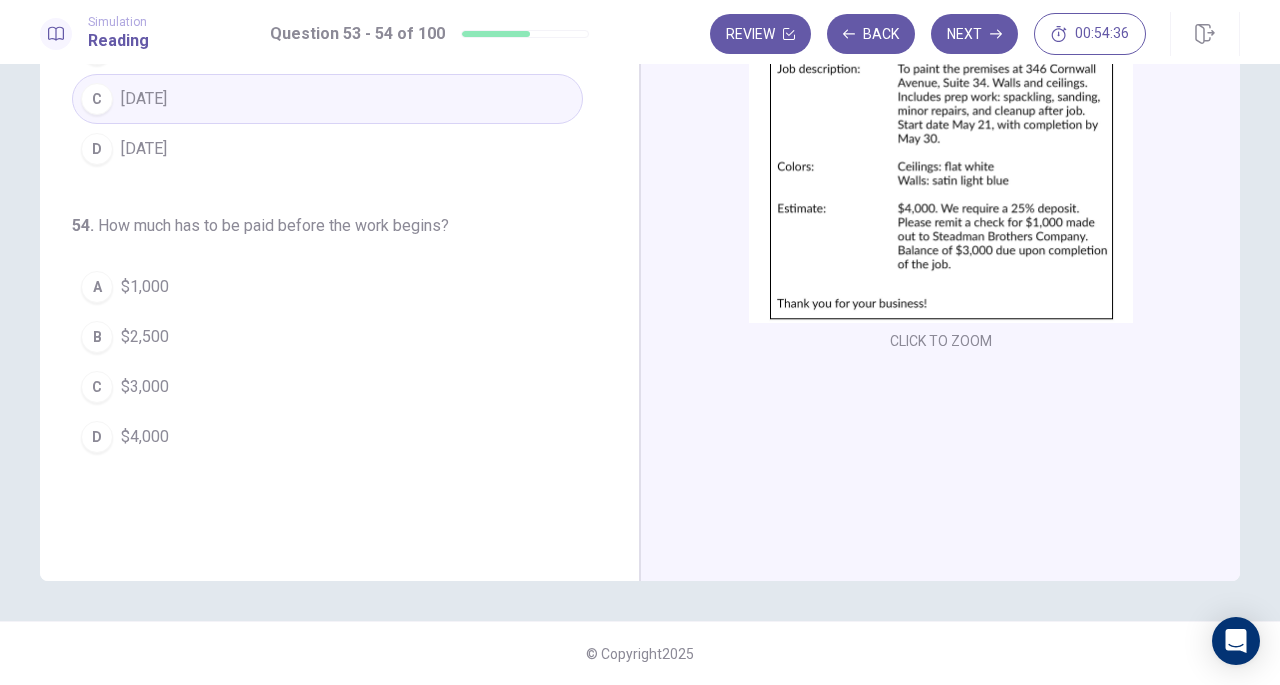 click on "A $1,000" at bounding box center [327, 287] 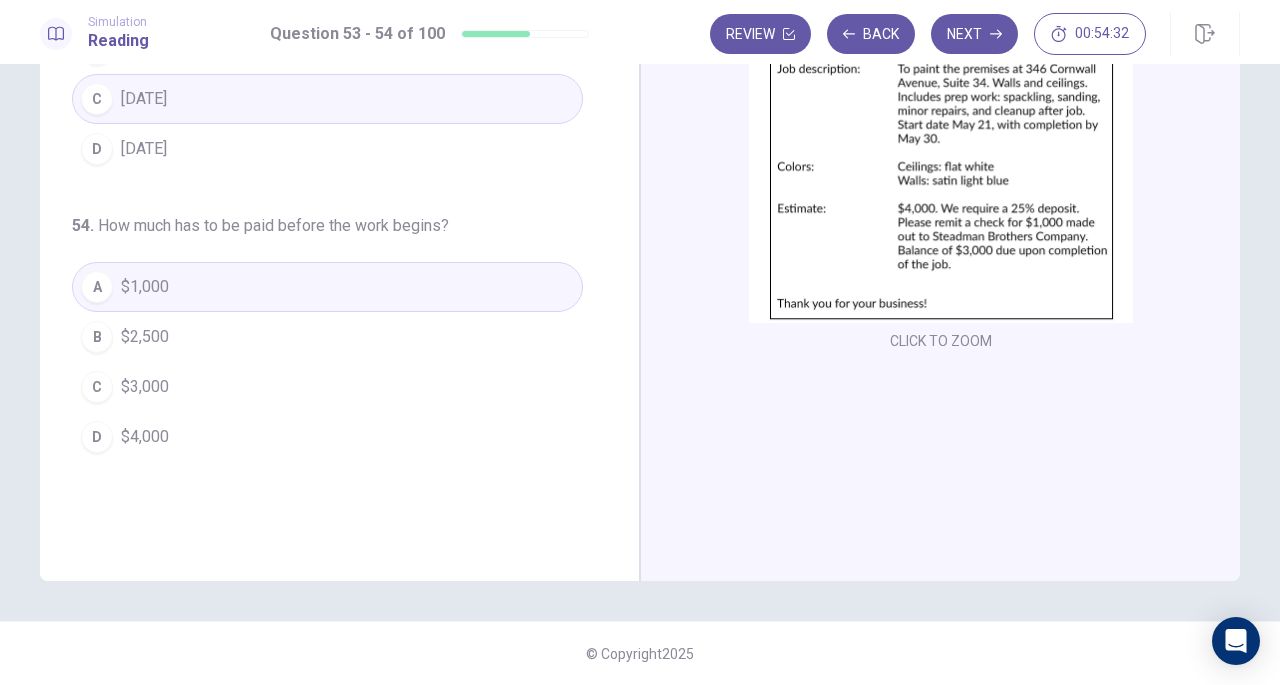 click on "Next" at bounding box center (974, 34) 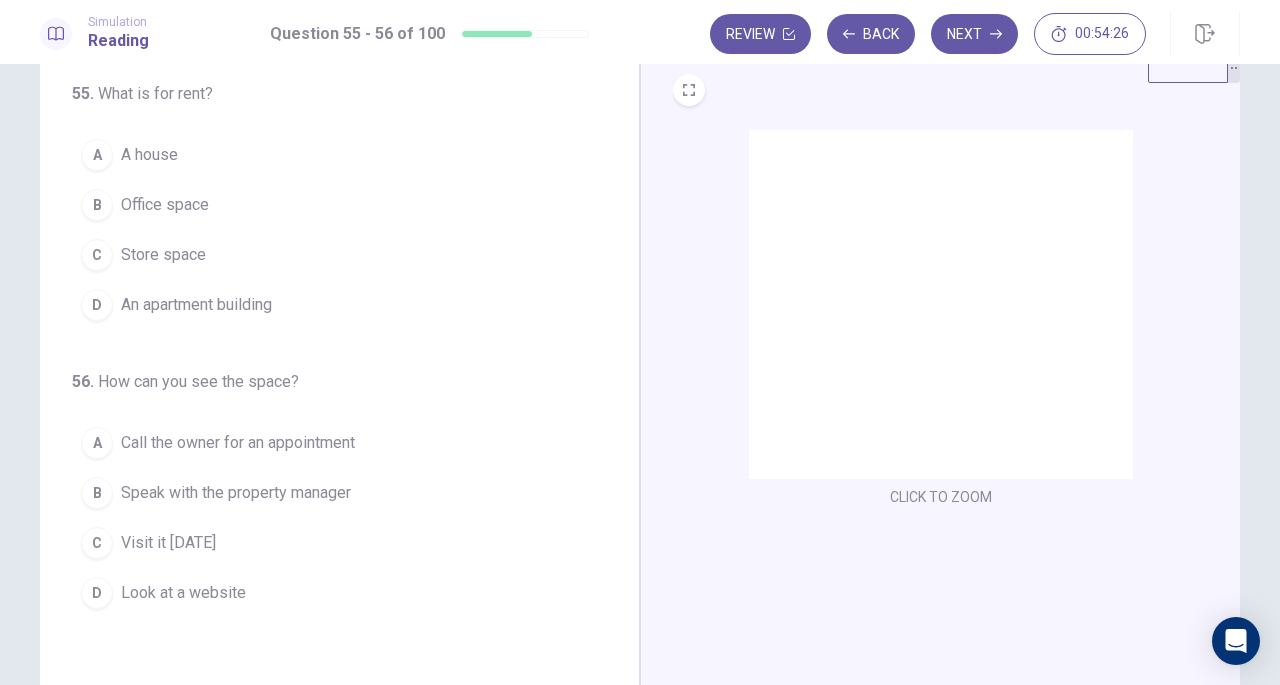 scroll, scrollTop: 61, scrollLeft: 0, axis: vertical 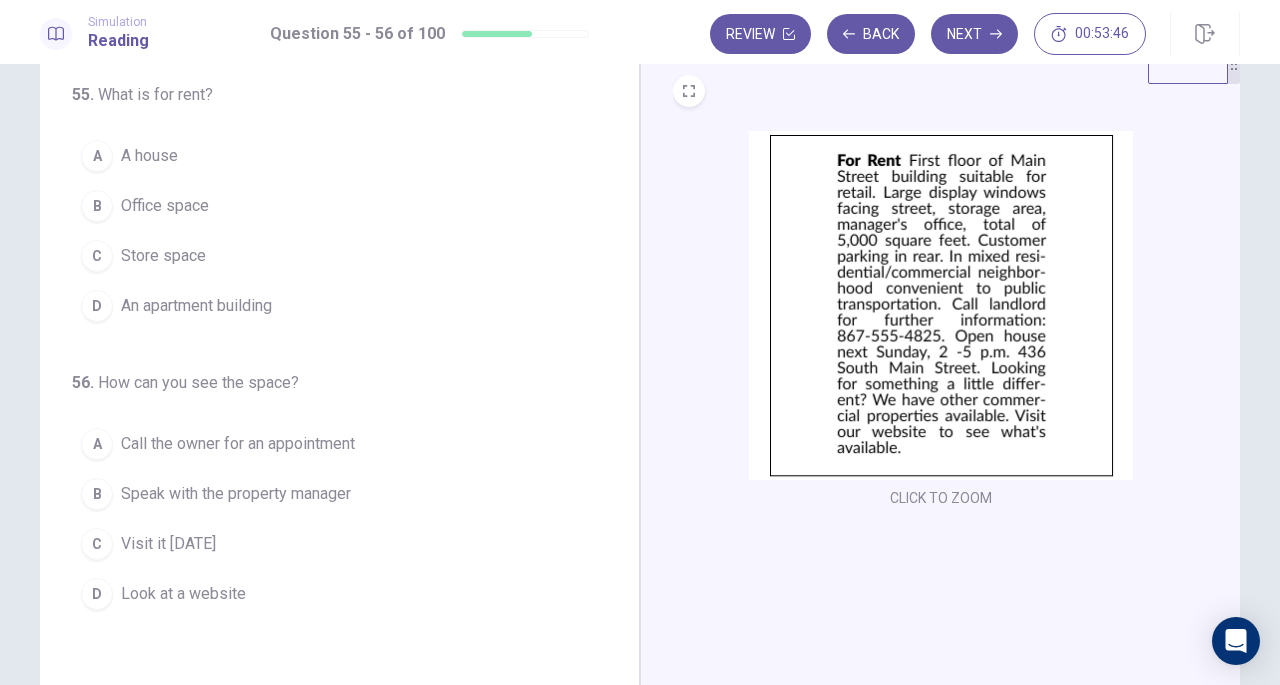 click on "Store space" at bounding box center (163, 256) 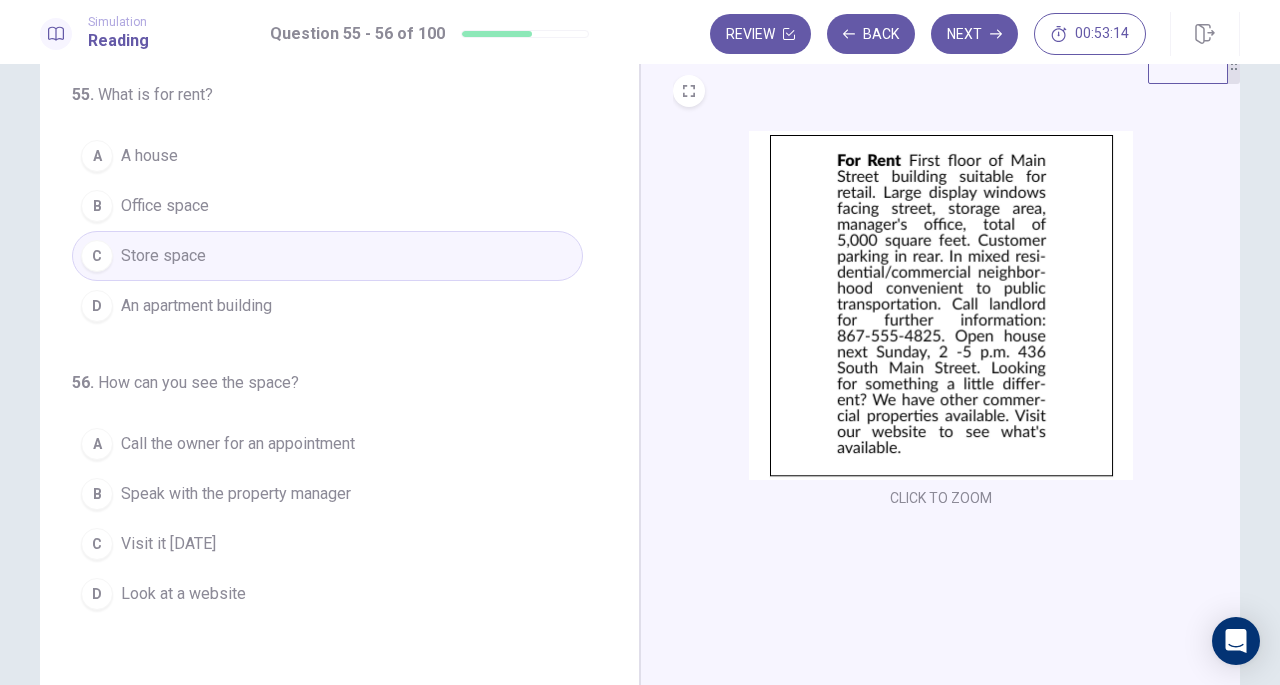 click on "Visit it next Sunday" at bounding box center [168, 544] 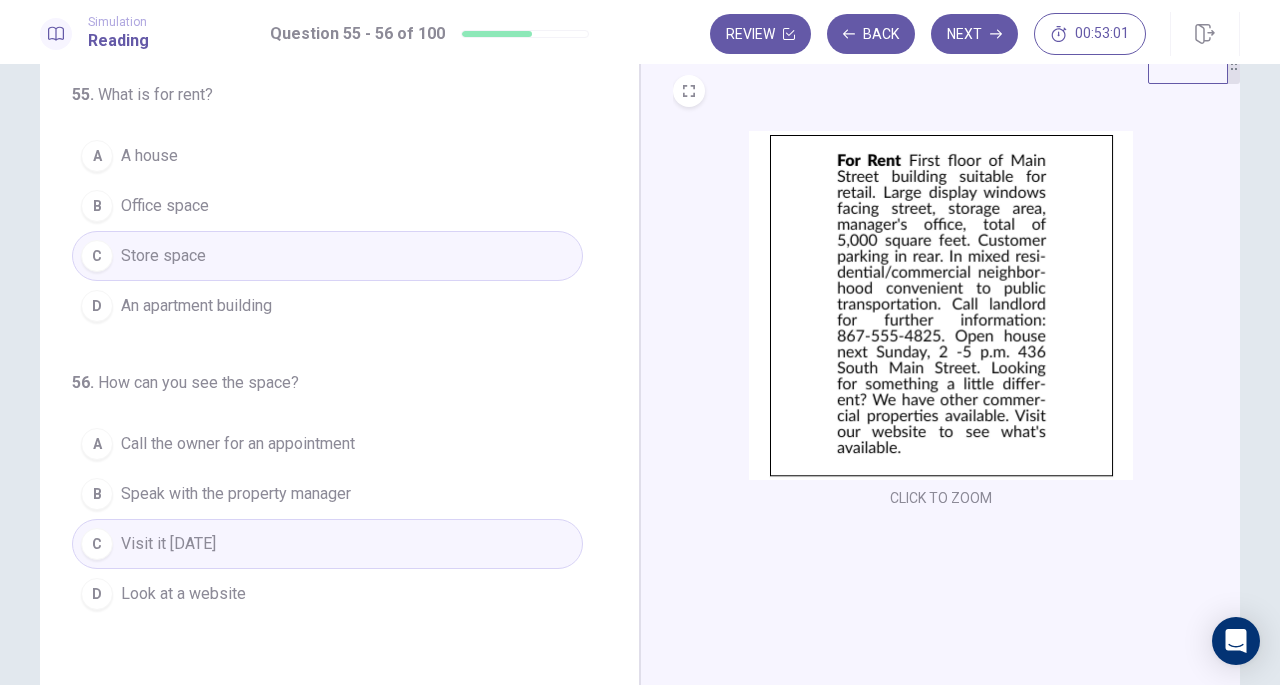 click on "Next" at bounding box center (974, 34) 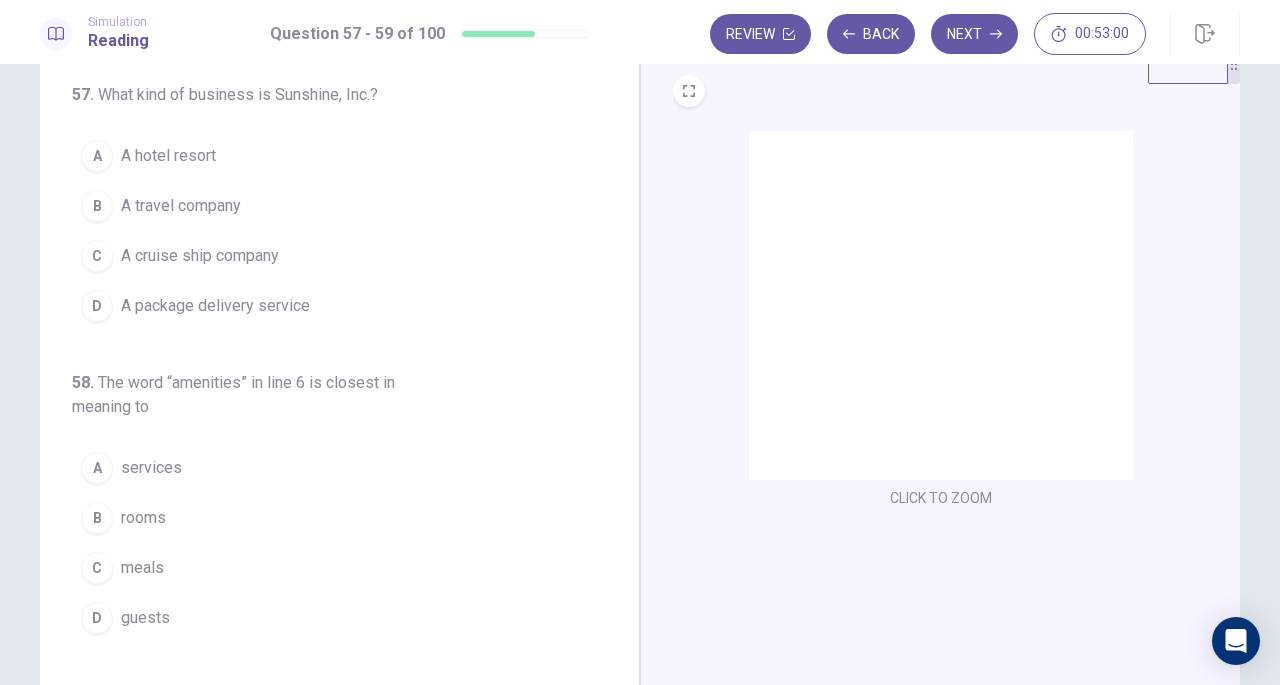 scroll, scrollTop: 0, scrollLeft: 0, axis: both 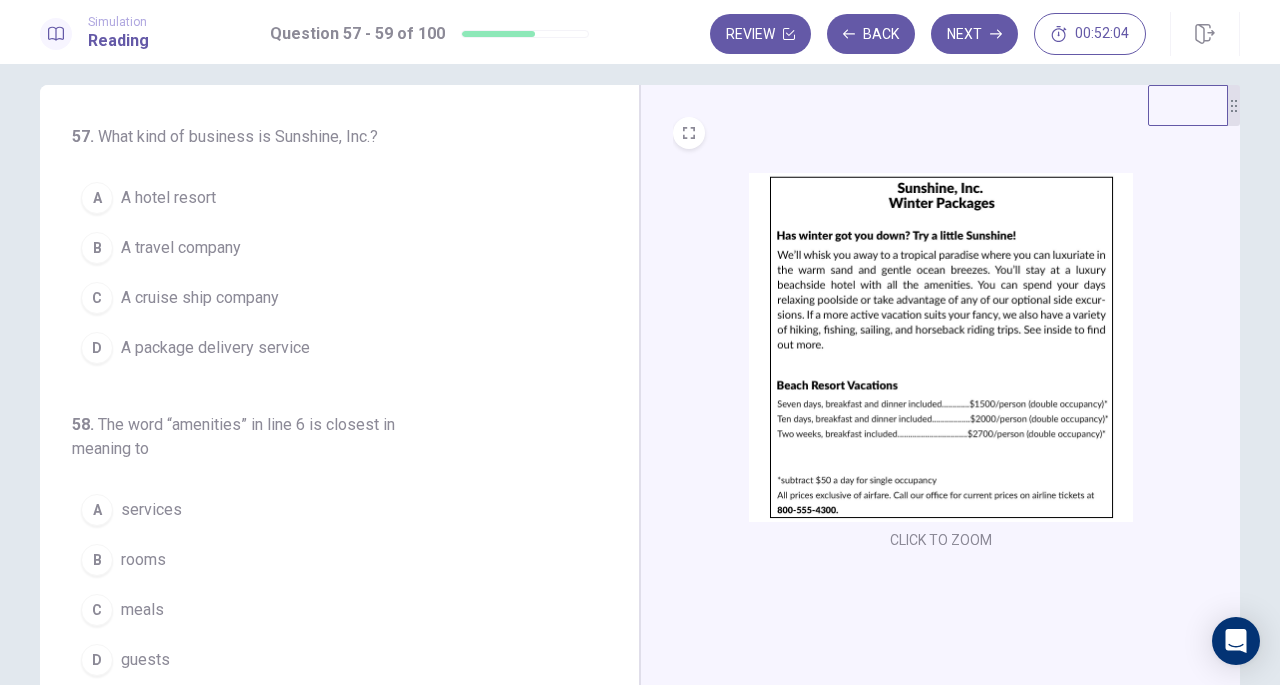 click on "A A hotel resort" at bounding box center [327, 198] 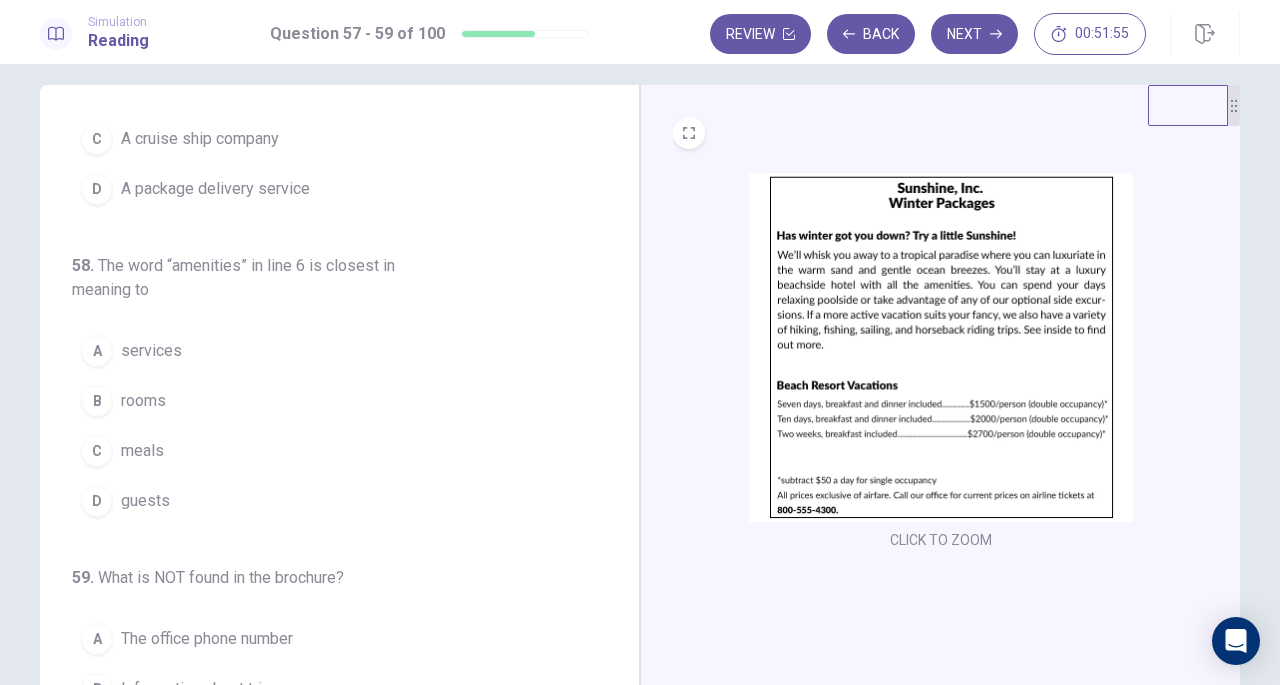 scroll, scrollTop: 167, scrollLeft: 0, axis: vertical 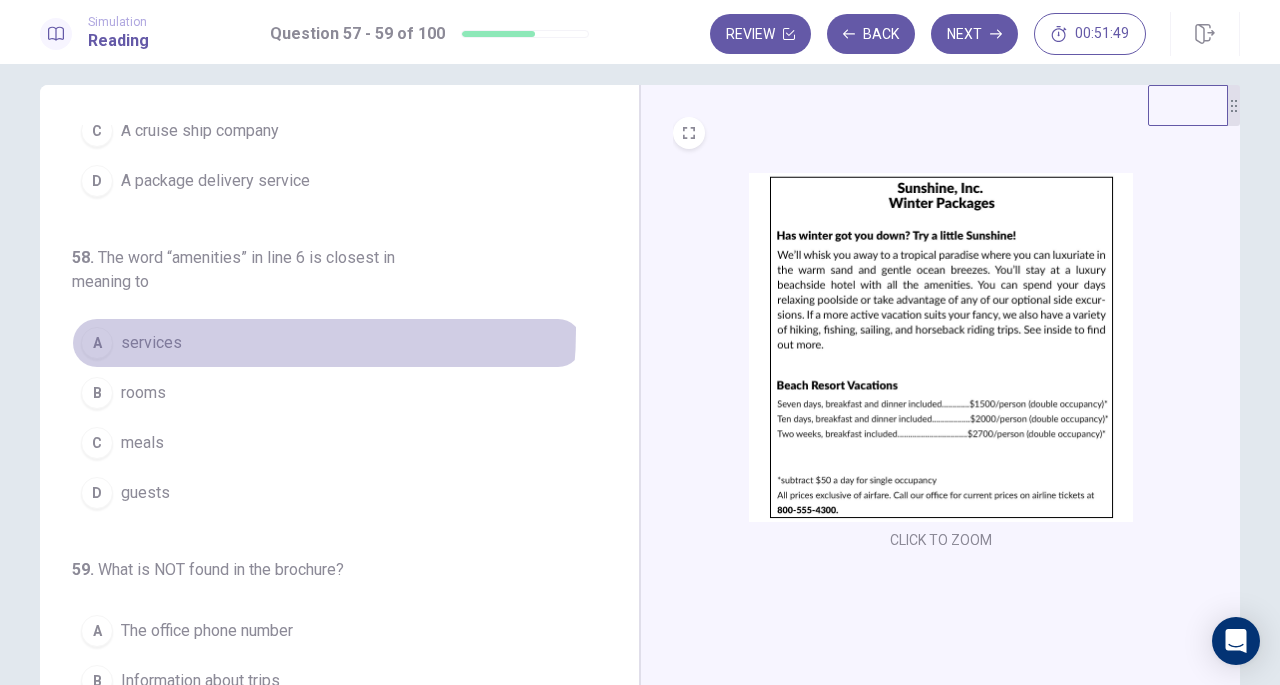 click on "A services" at bounding box center [327, 343] 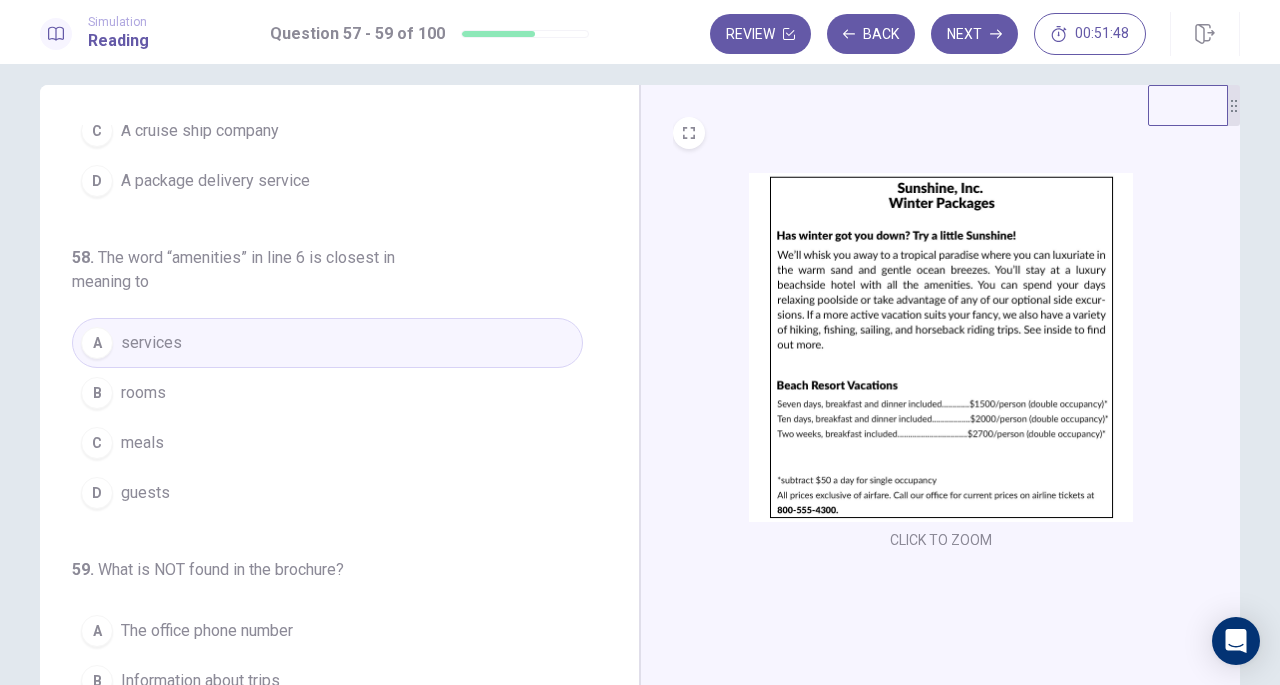 scroll, scrollTop: 224, scrollLeft: 0, axis: vertical 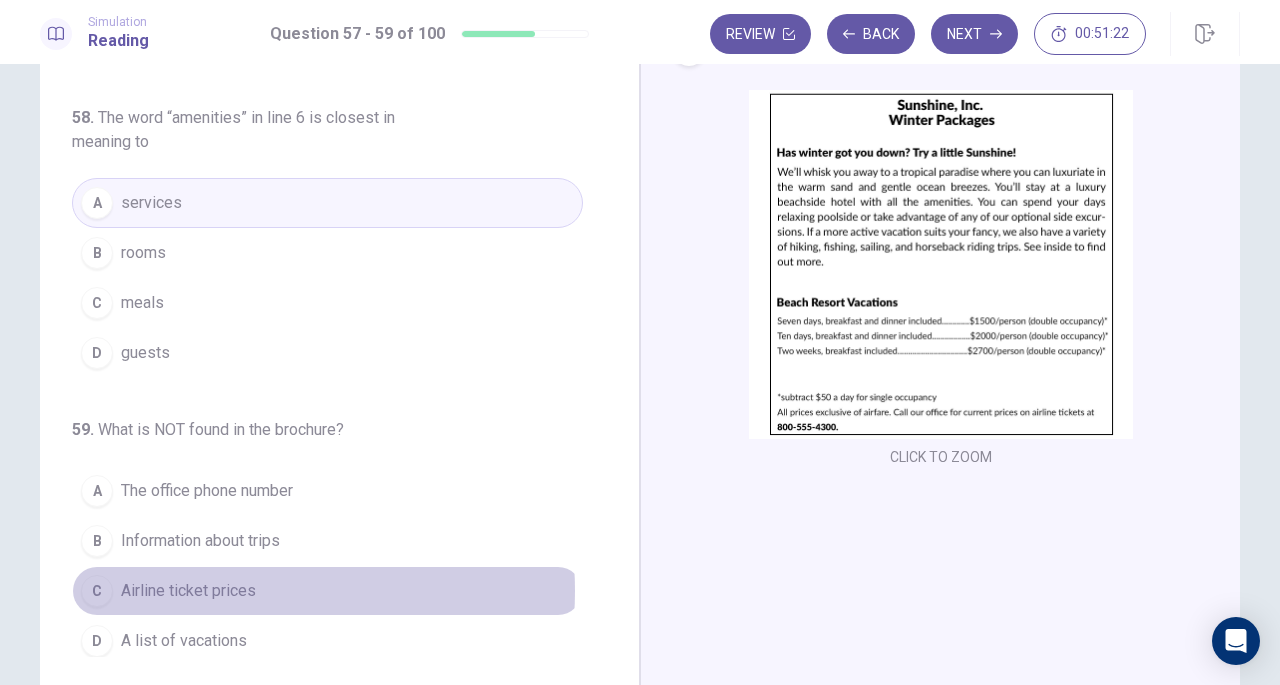 click on "Airline ticket prices" at bounding box center [188, 591] 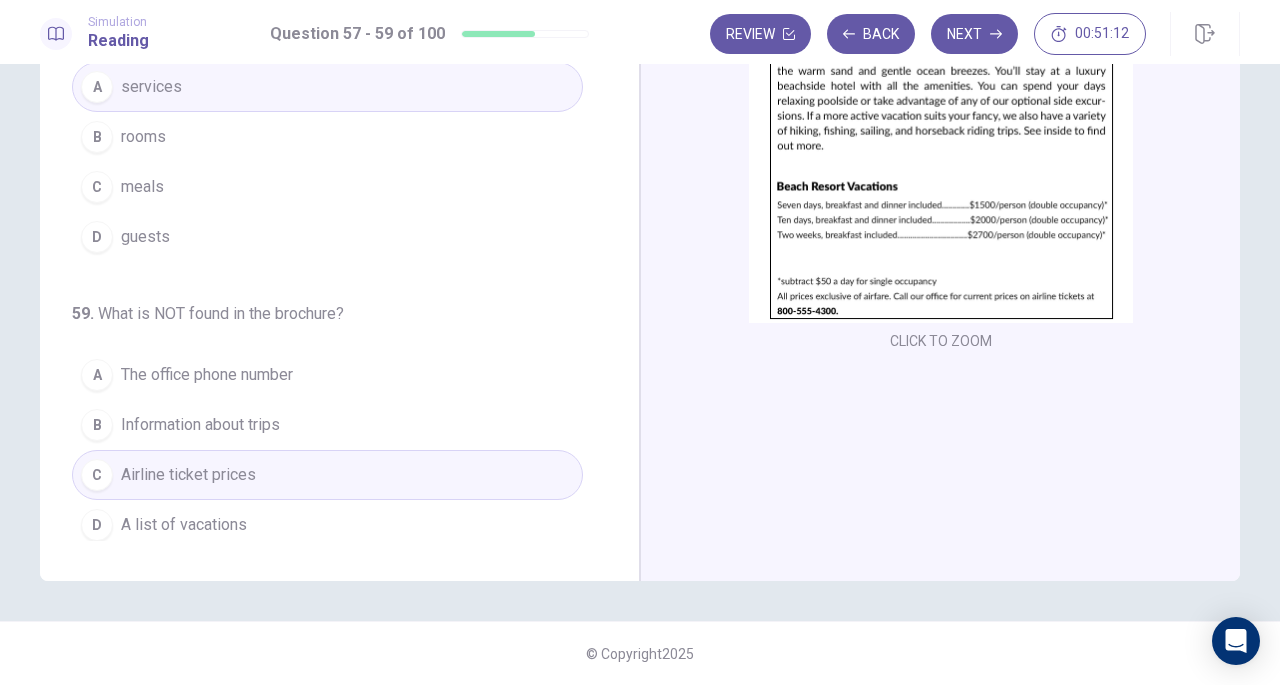 scroll, scrollTop: 0, scrollLeft: 0, axis: both 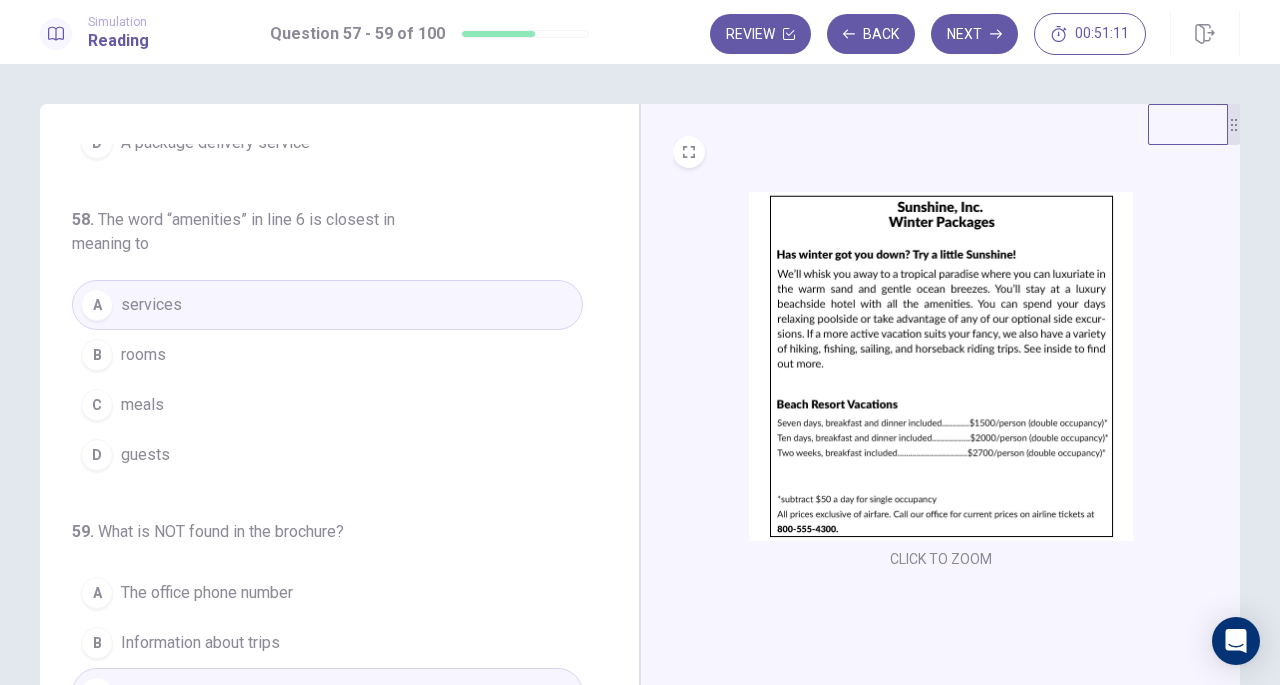 click on "Next" at bounding box center (974, 34) 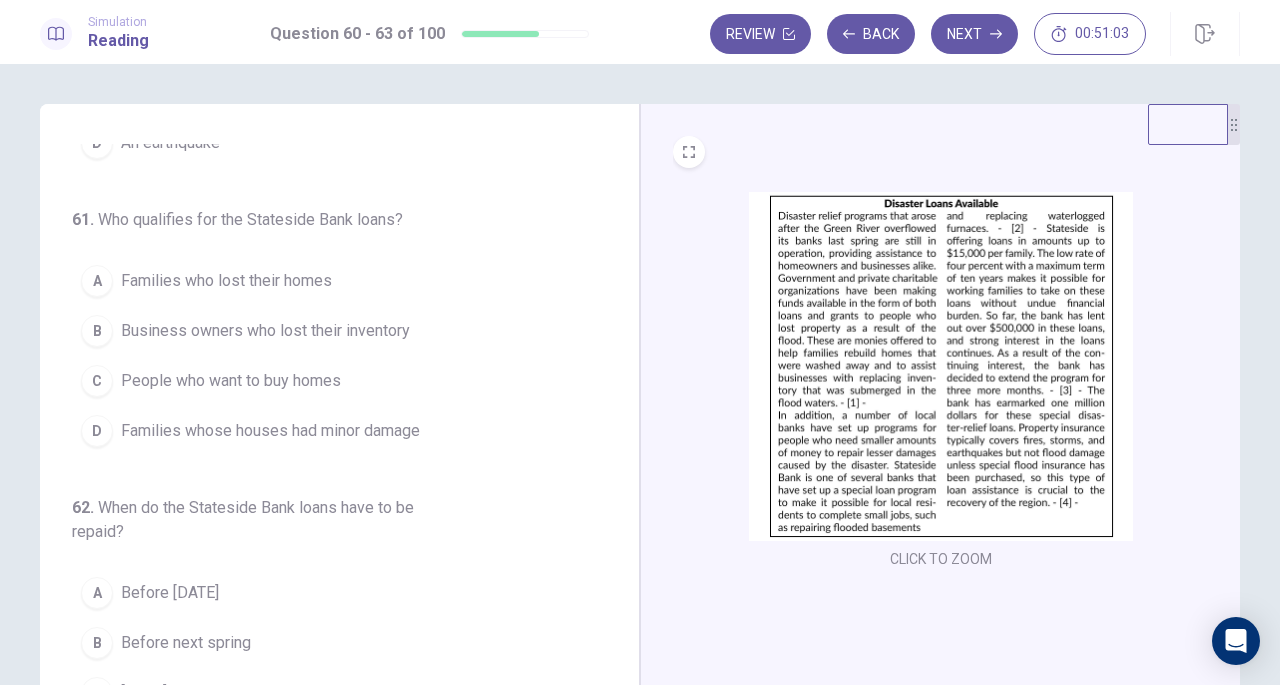 click at bounding box center (941, 366) 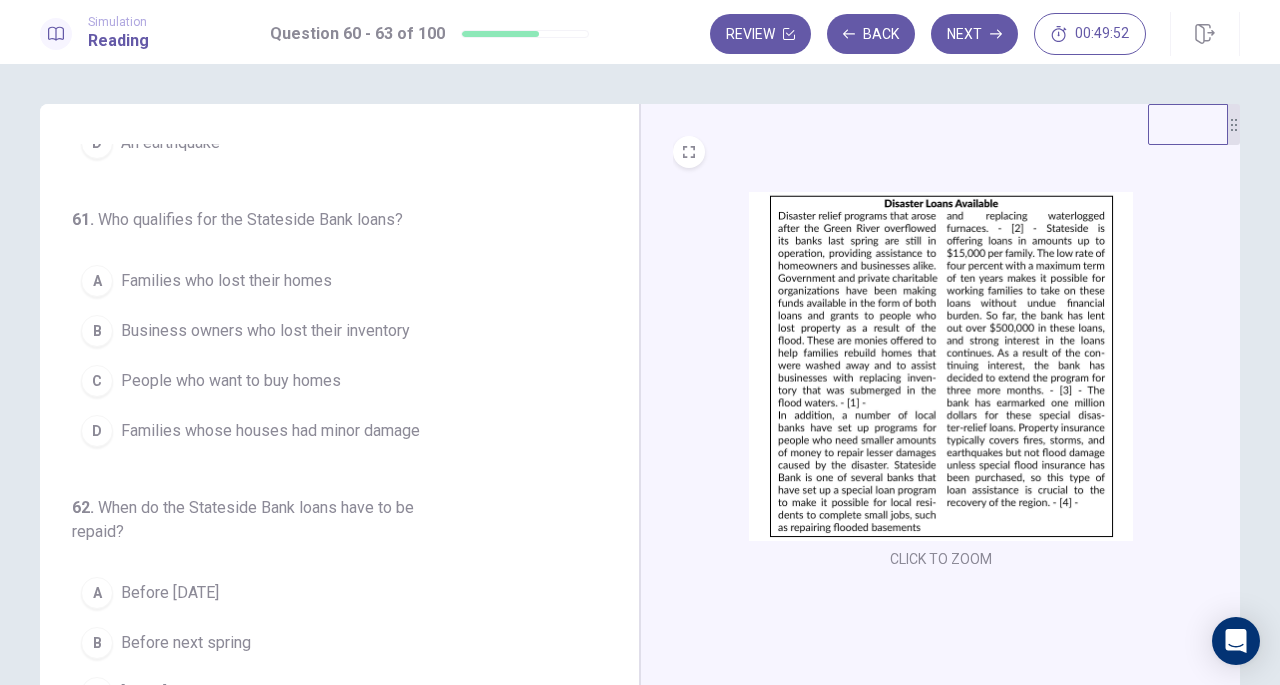 scroll, scrollTop: 0, scrollLeft: 0, axis: both 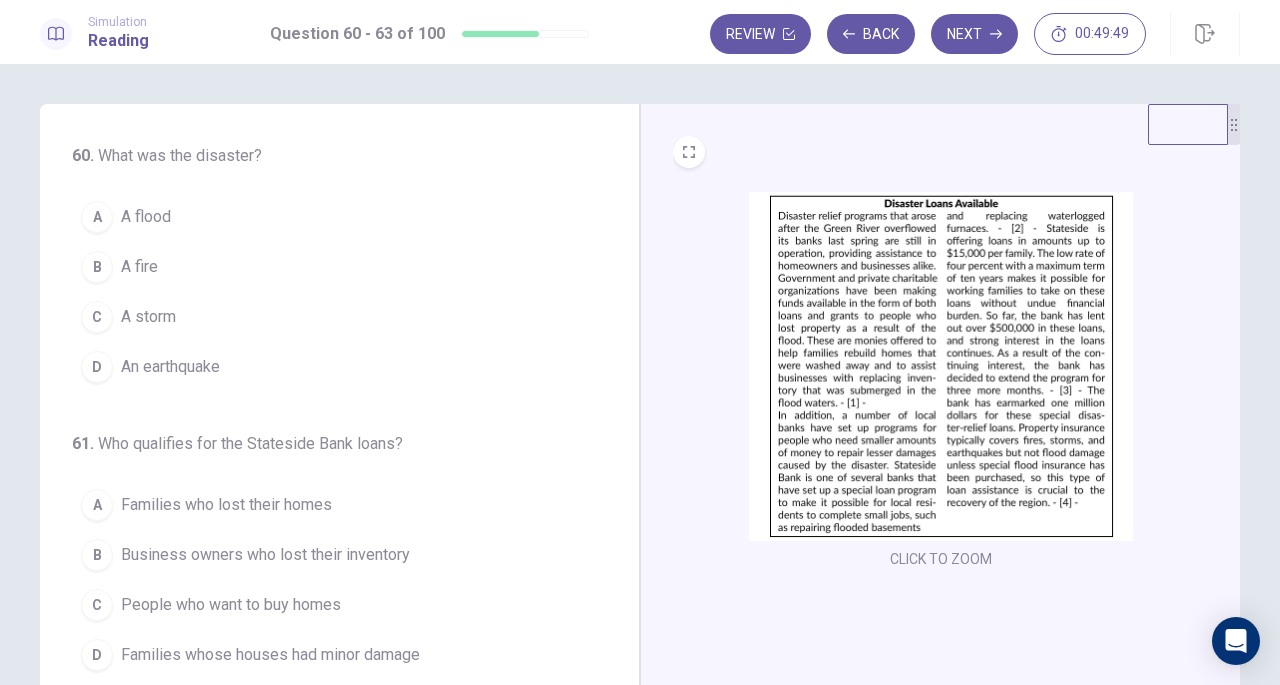 click on "A A flood" at bounding box center [327, 217] 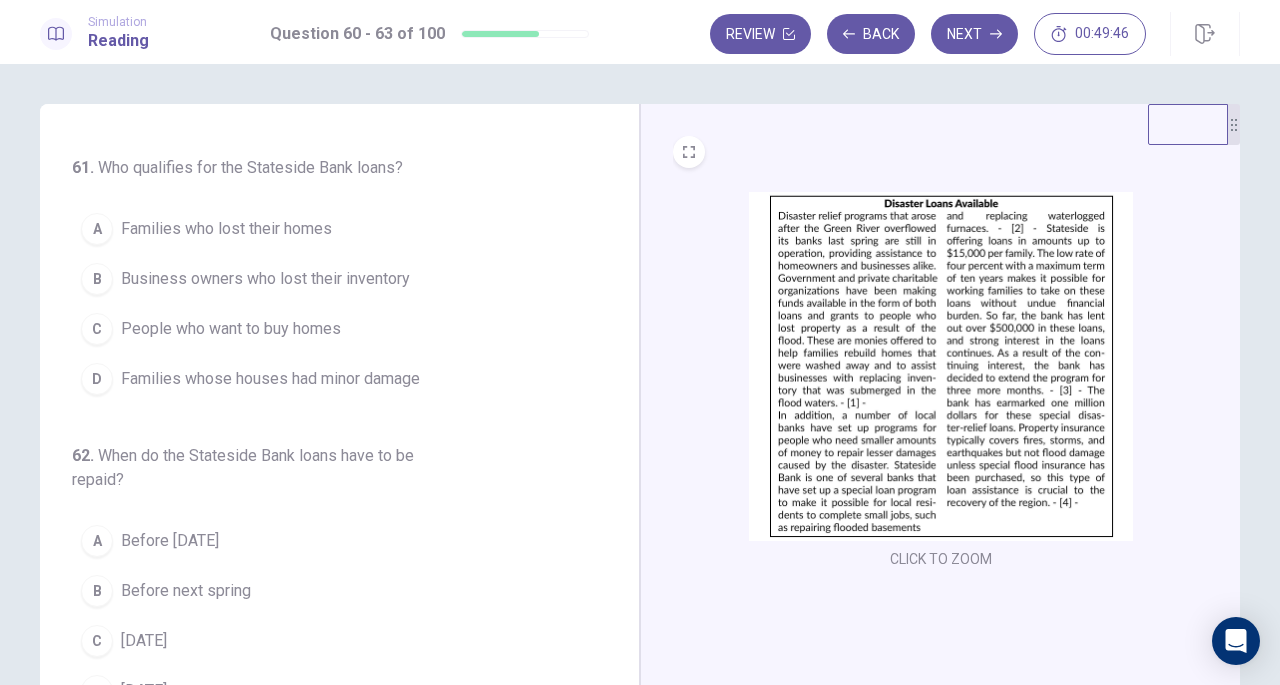 scroll, scrollTop: 274, scrollLeft: 0, axis: vertical 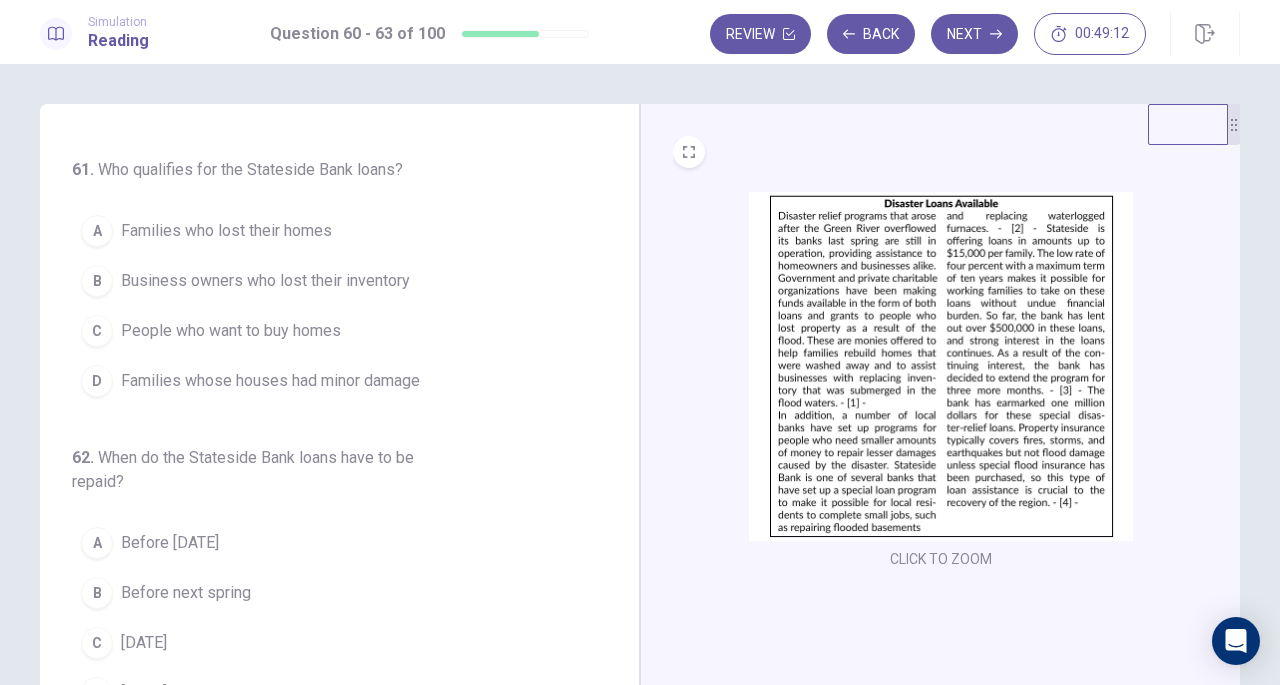 click on "Families whose houses had minor damage" at bounding box center (270, 381) 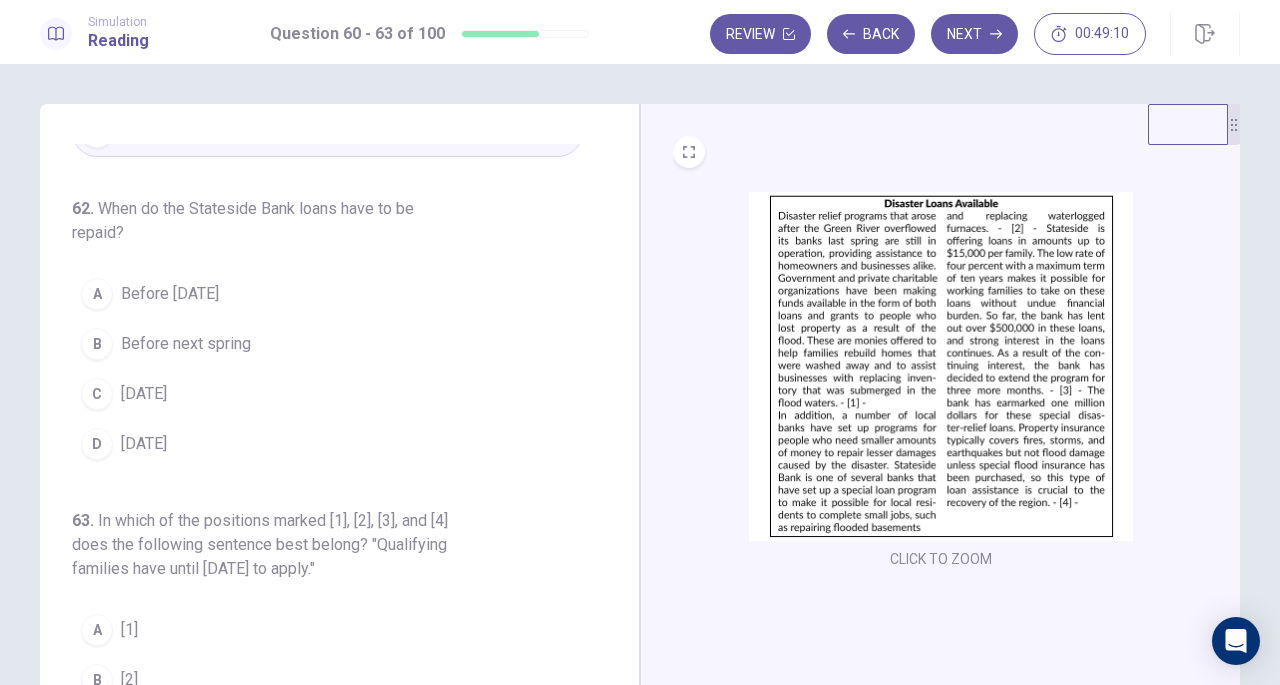 scroll, scrollTop: 558, scrollLeft: 0, axis: vertical 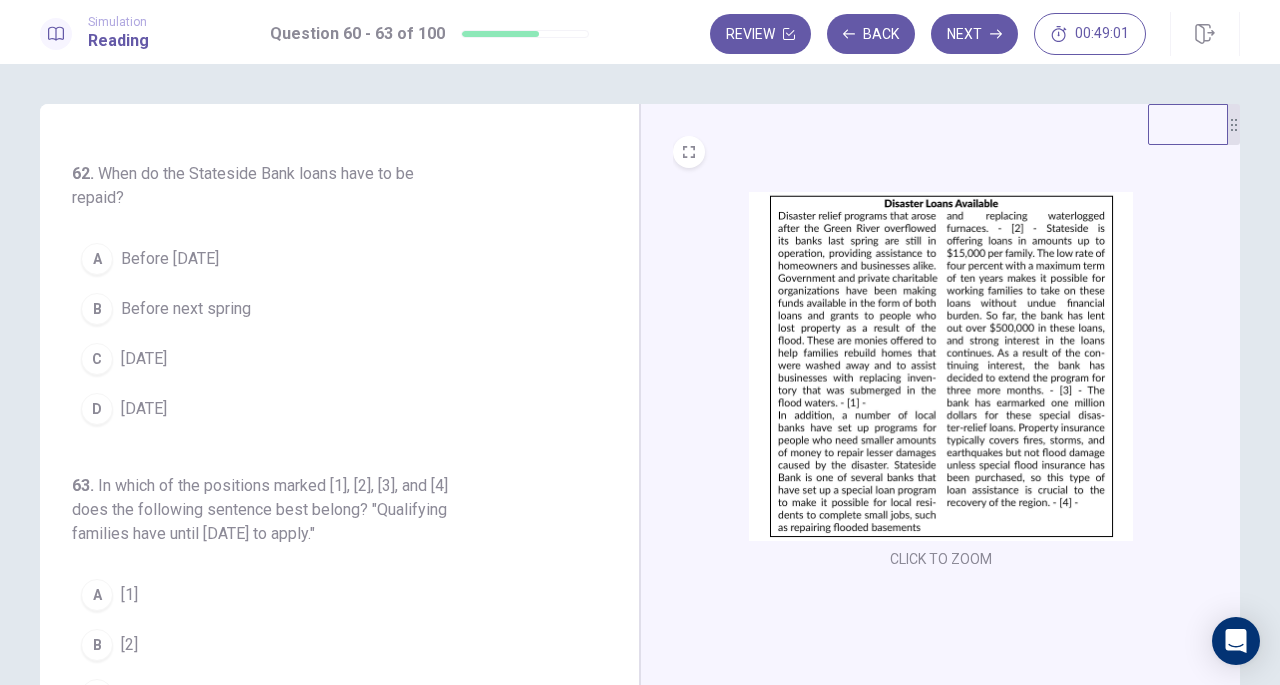 click on "D Within ten years" at bounding box center [327, 409] 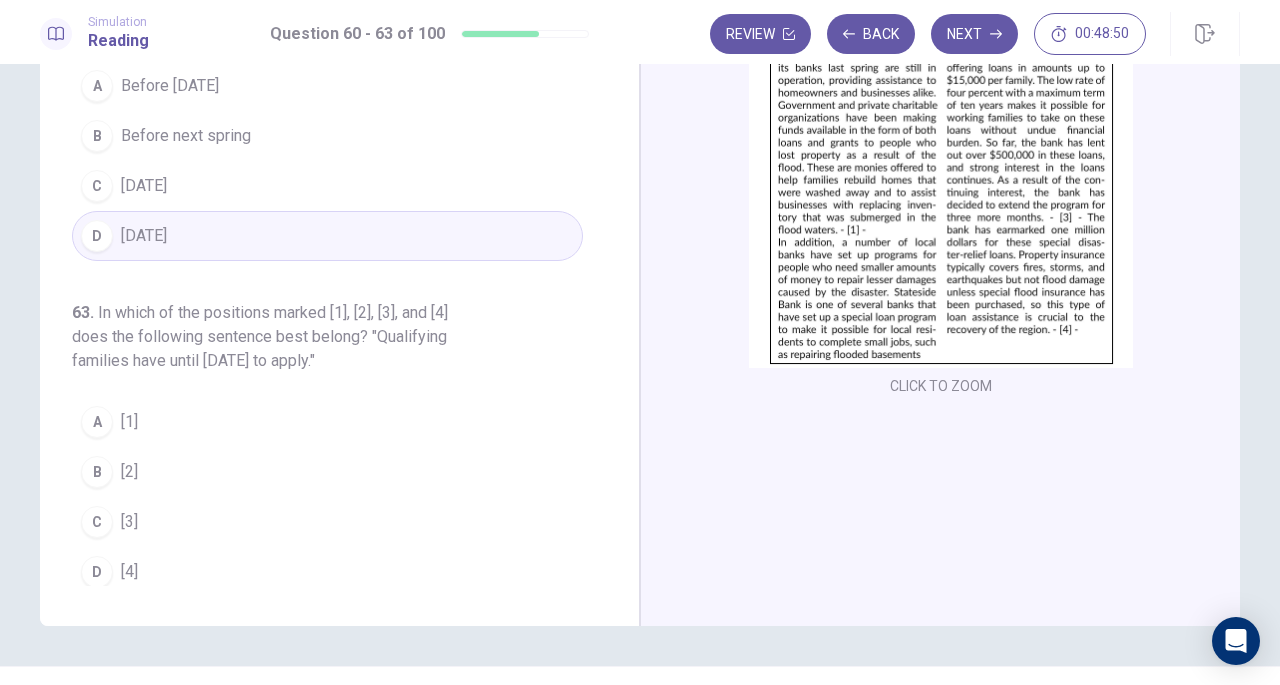 scroll, scrollTop: 176, scrollLeft: 0, axis: vertical 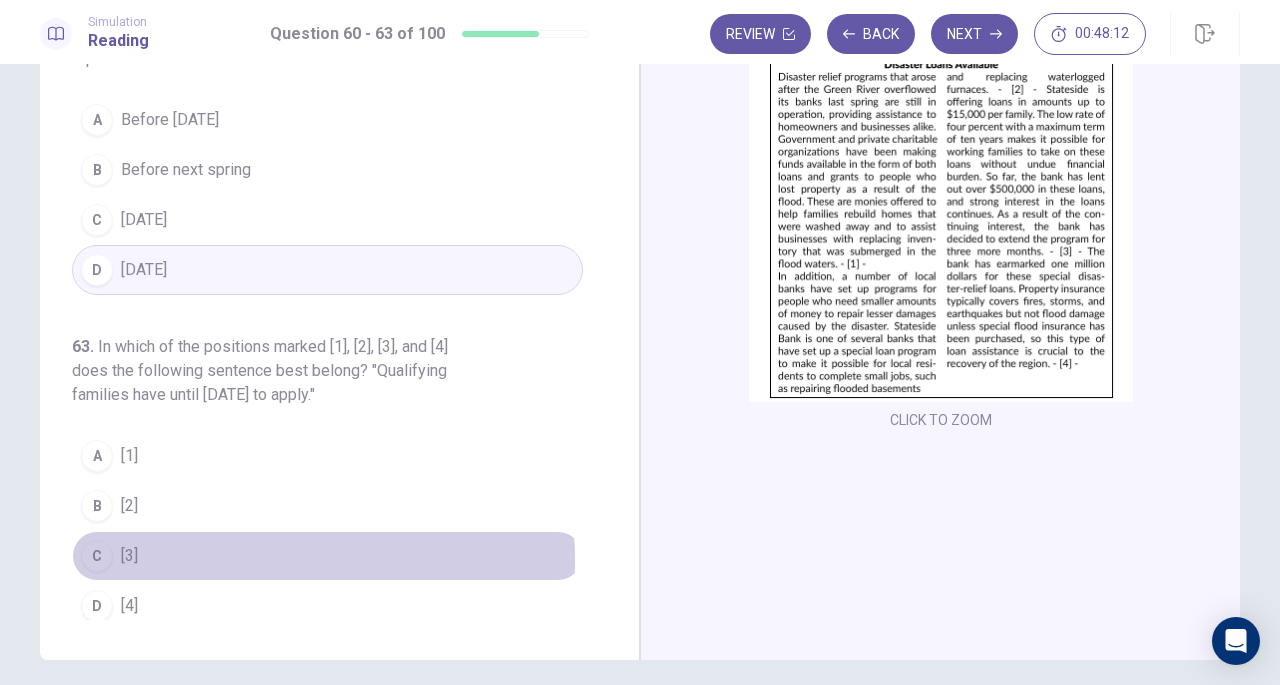 click on "C [3]" at bounding box center (327, 556) 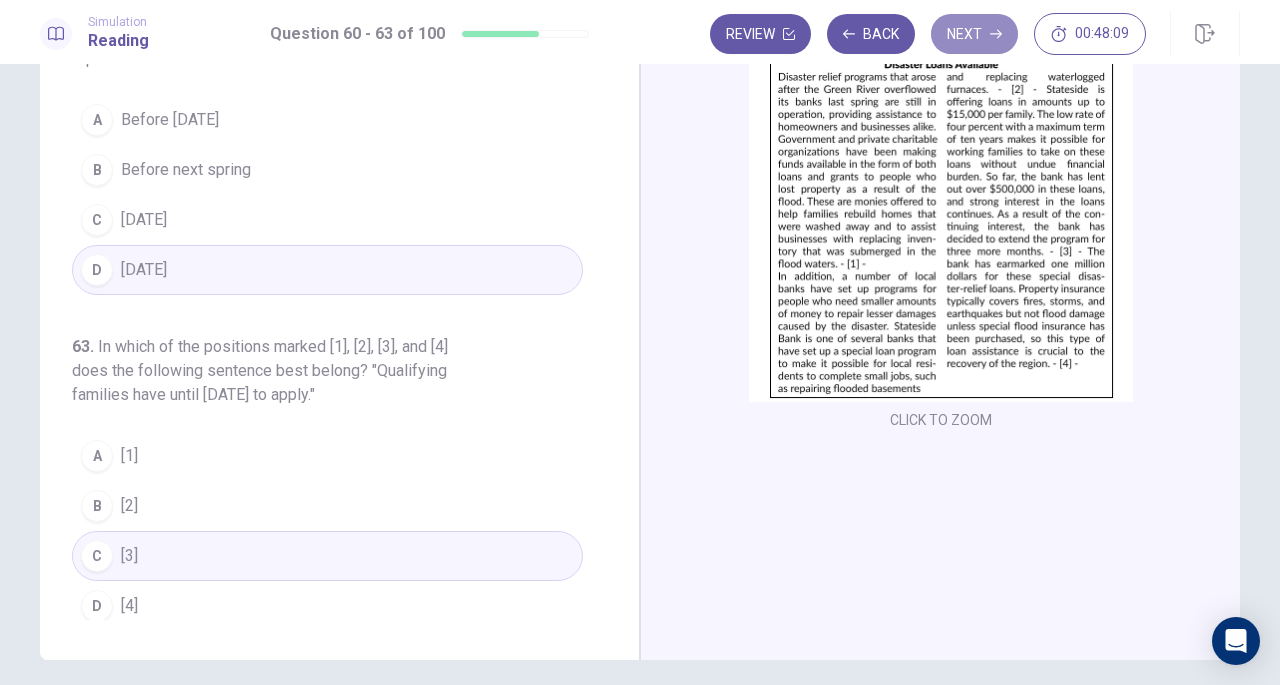 click on "Next" at bounding box center [974, 34] 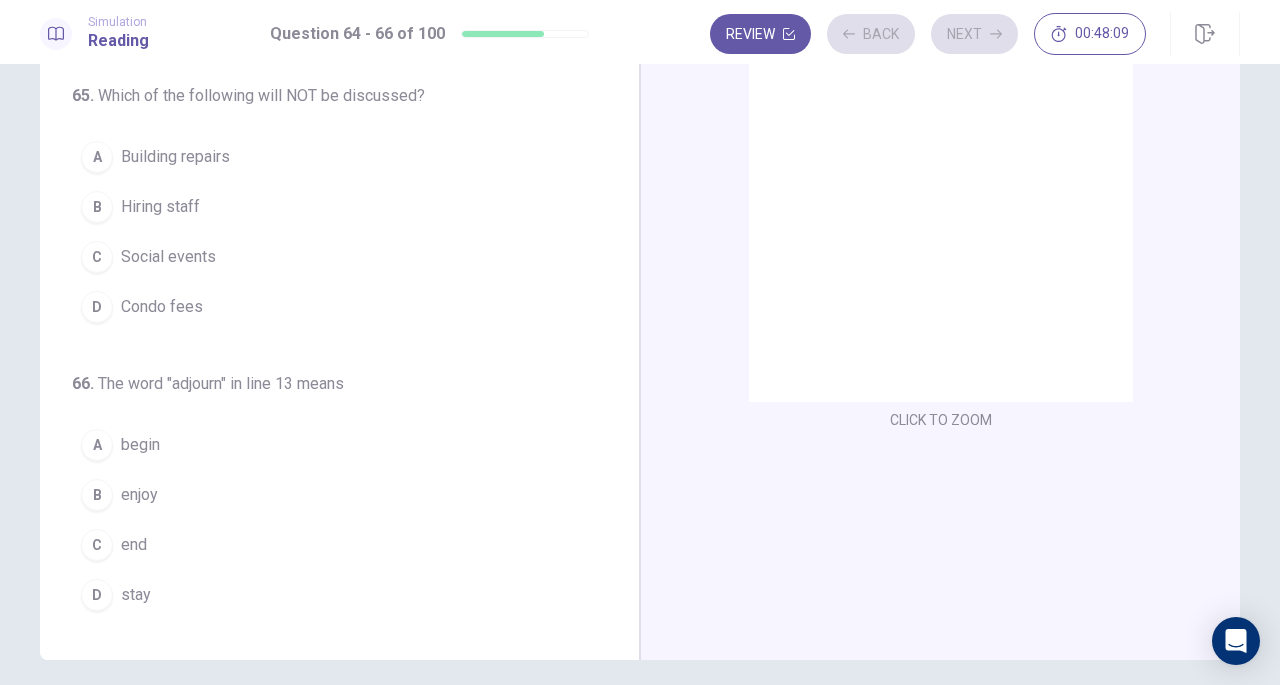 scroll, scrollTop: 200, scrollLeft: 0, axis: vertical 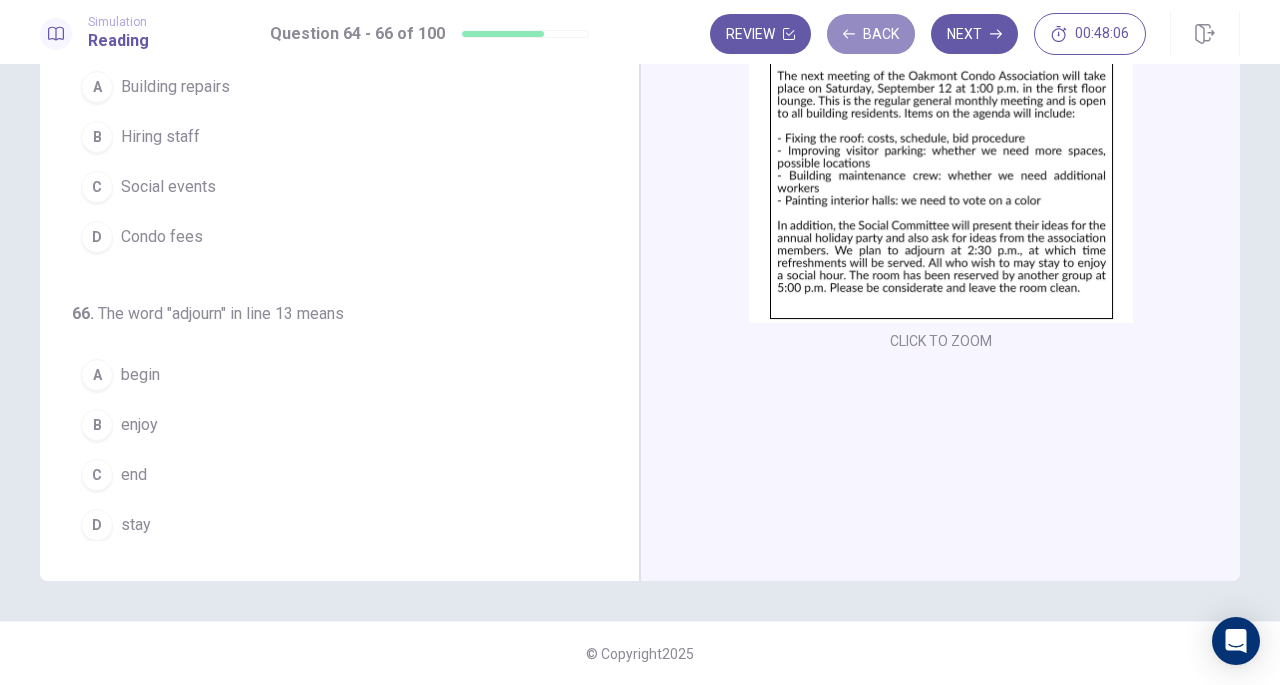 click on "Back" at bounding box center (871, 34) 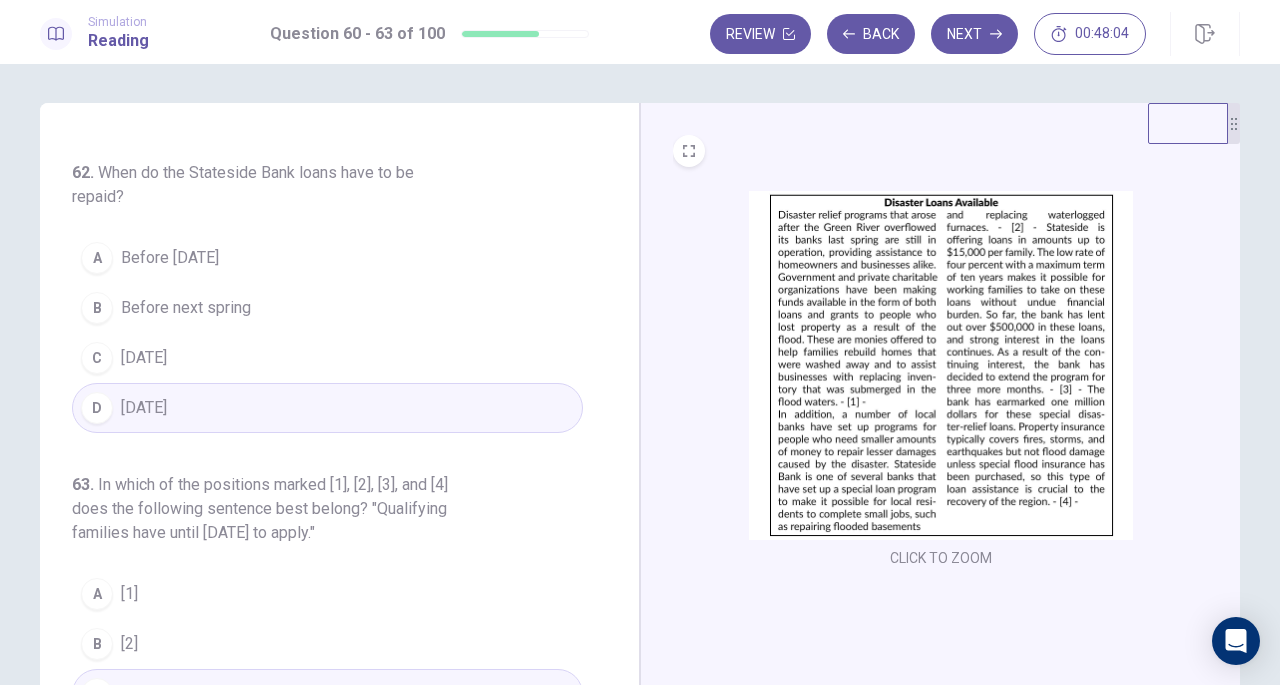 scroll, scrollTop: 0, scrollLeft: 0, axis: both 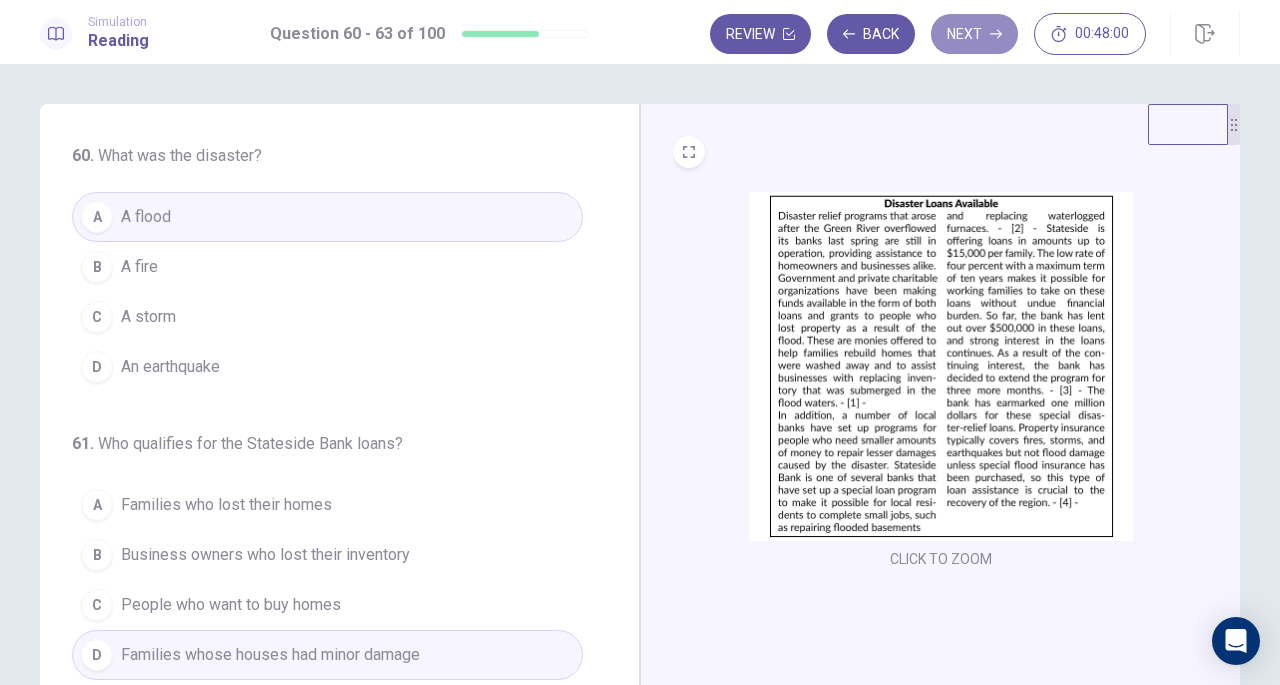 click on "Next" at bounding box center (974, 34) 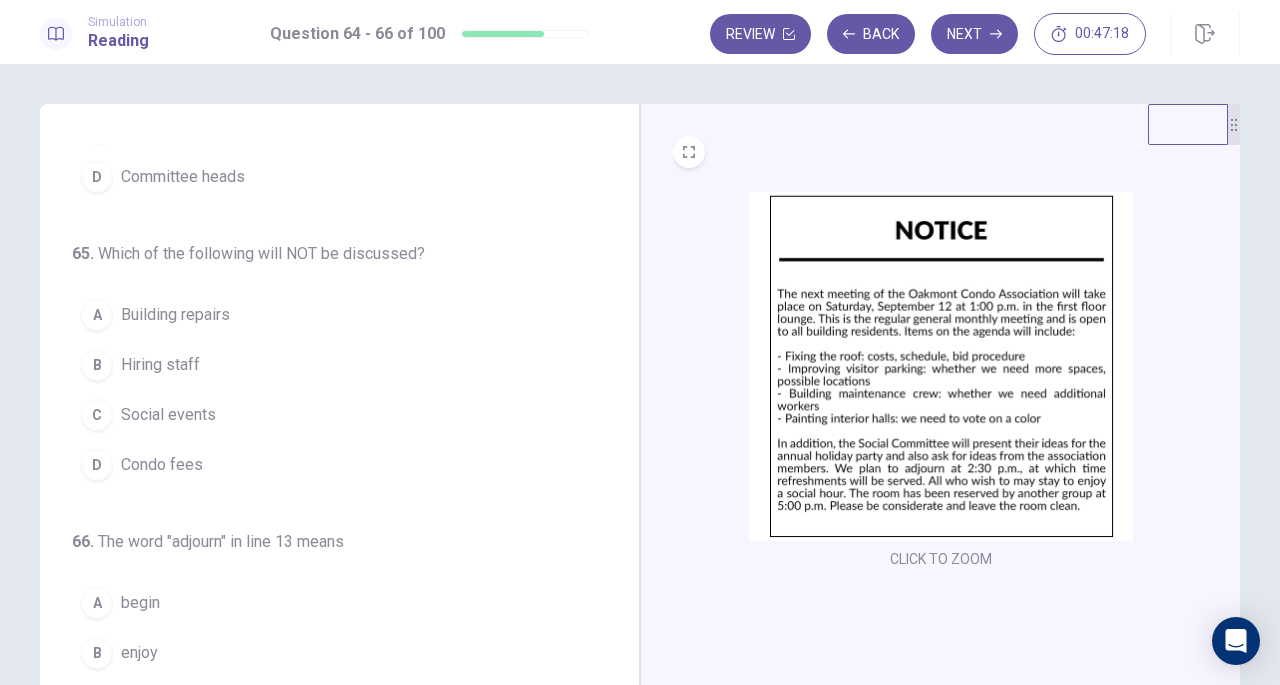 scroll, scrollTop: 200, scrollLeft: 0, axis: vertical 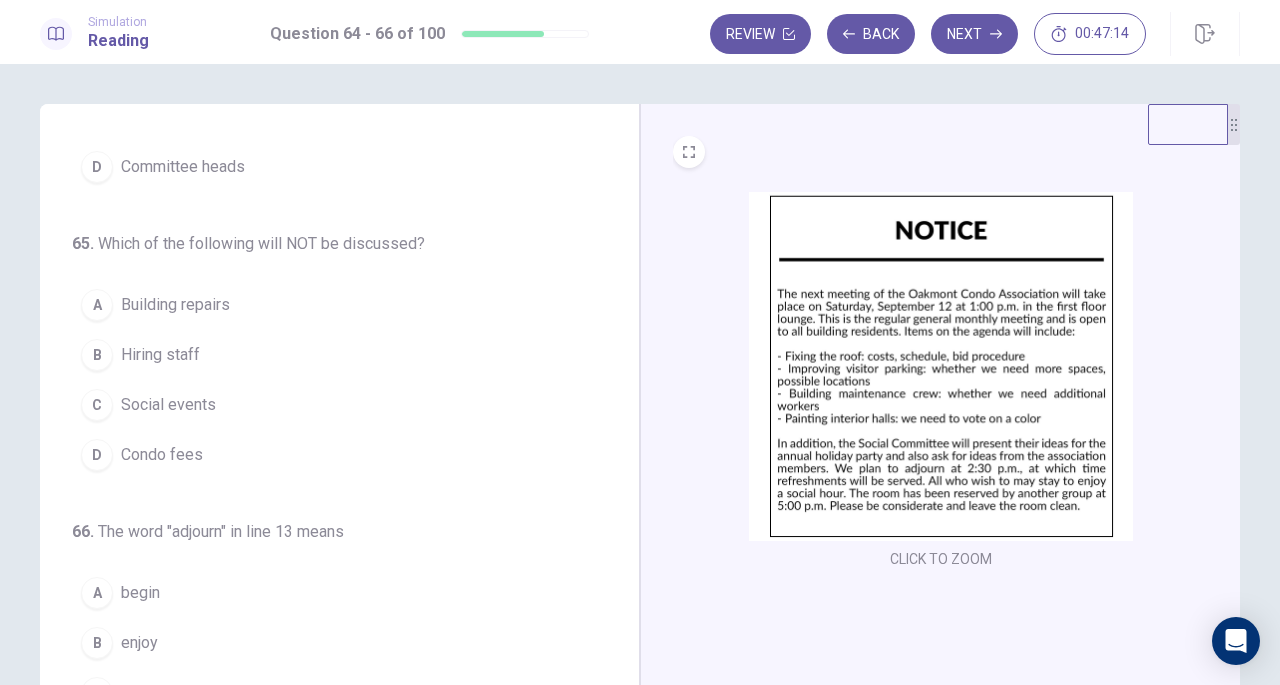 click on "D Condo fees" at bounding box center [327, 455] 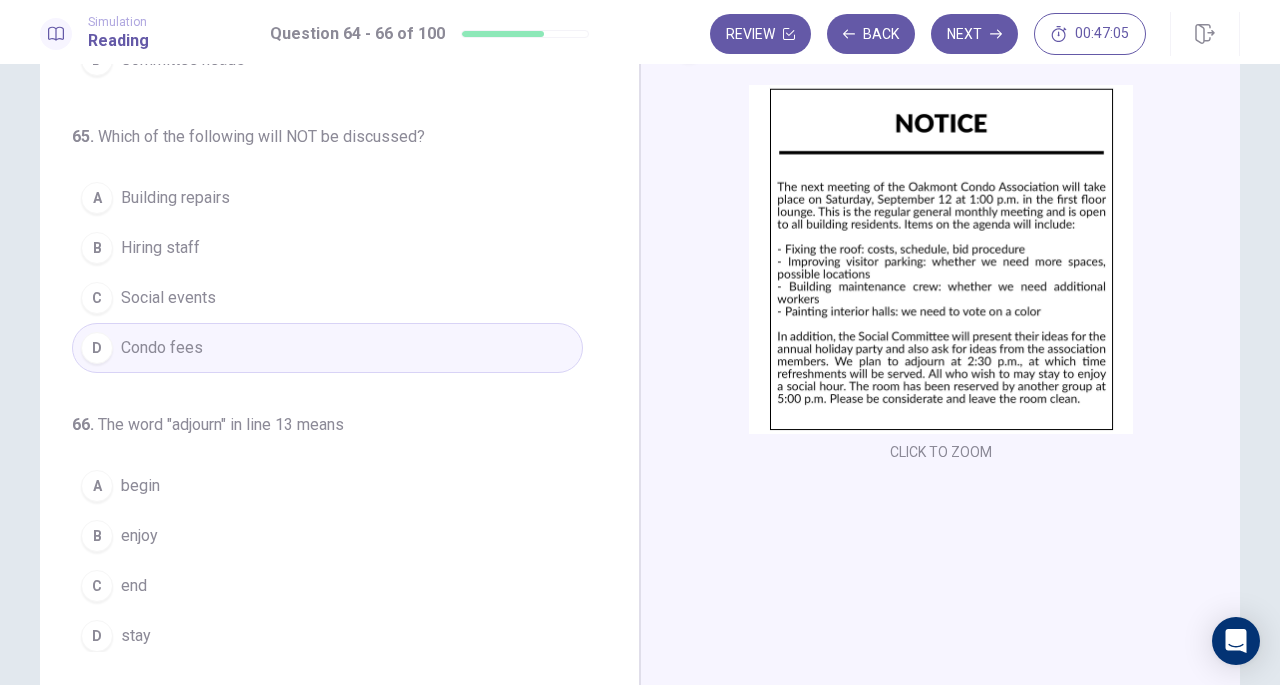 scroll, scrollTop: 218, scrollLeft: 0, axis: vertical 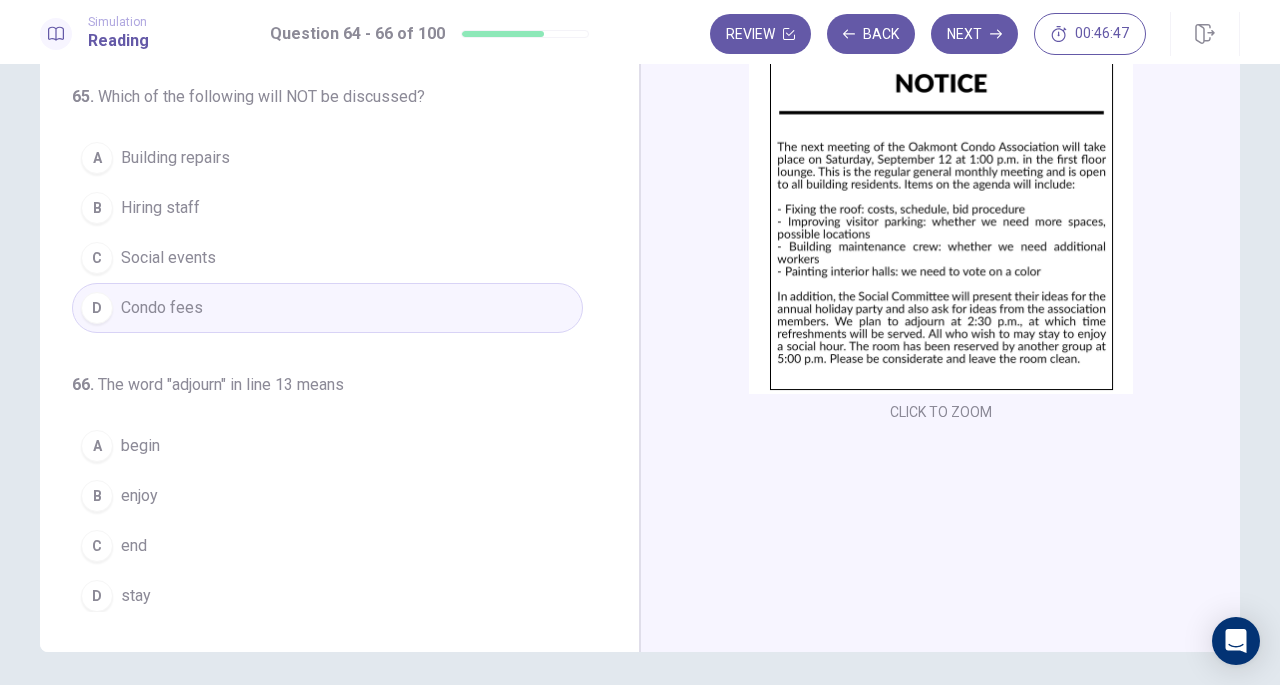 click on "A begin" at bounding box center (327, 446) 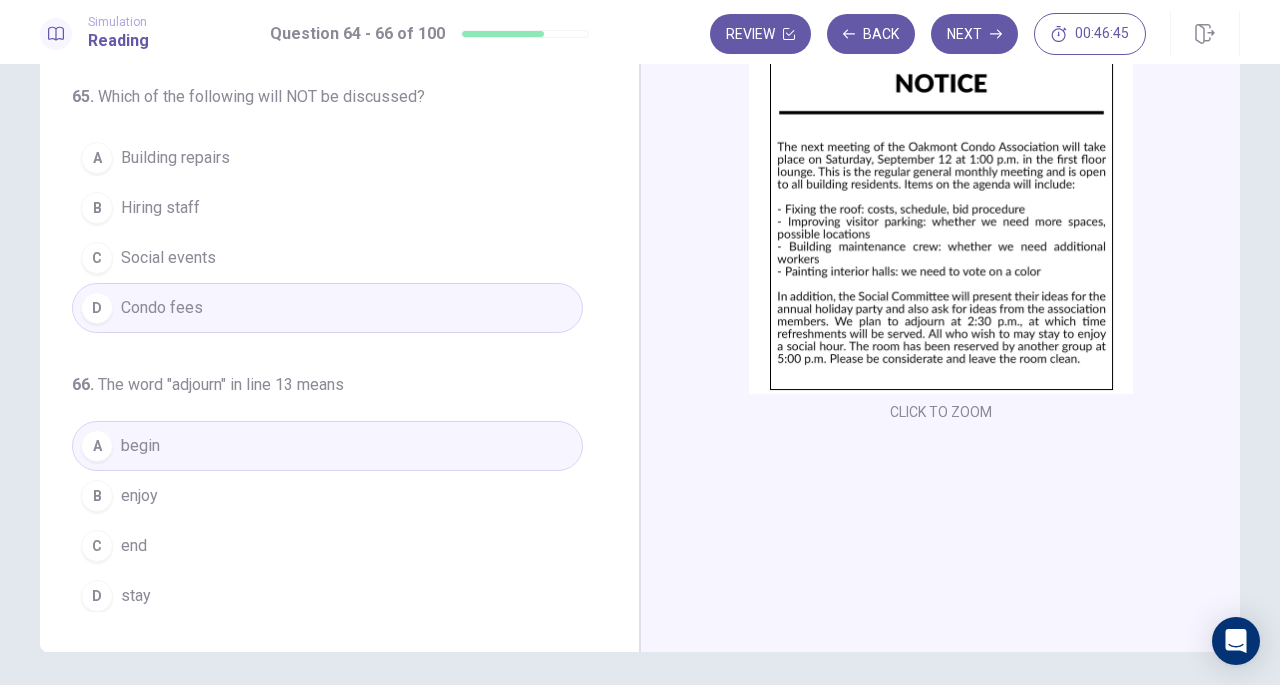scroll, scrollTop: 0, scrollLeft: 0, axis: both 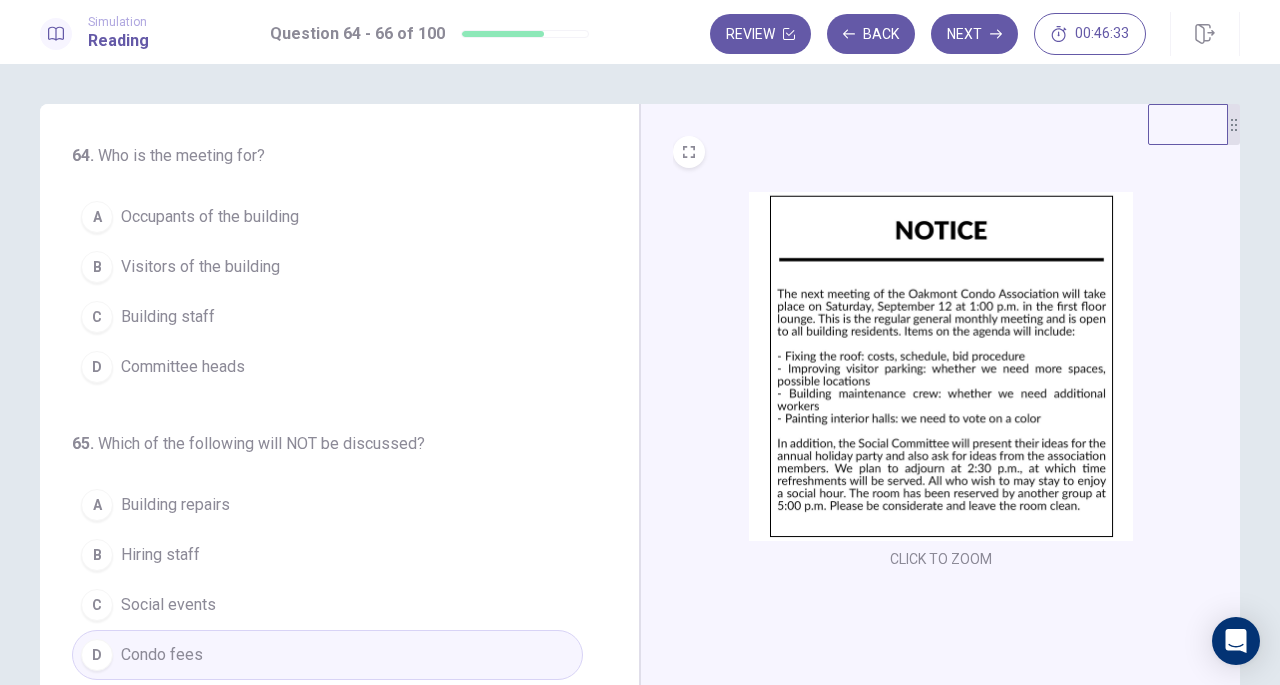 click on "Occupants of the building" at bounding box center (210, 217) 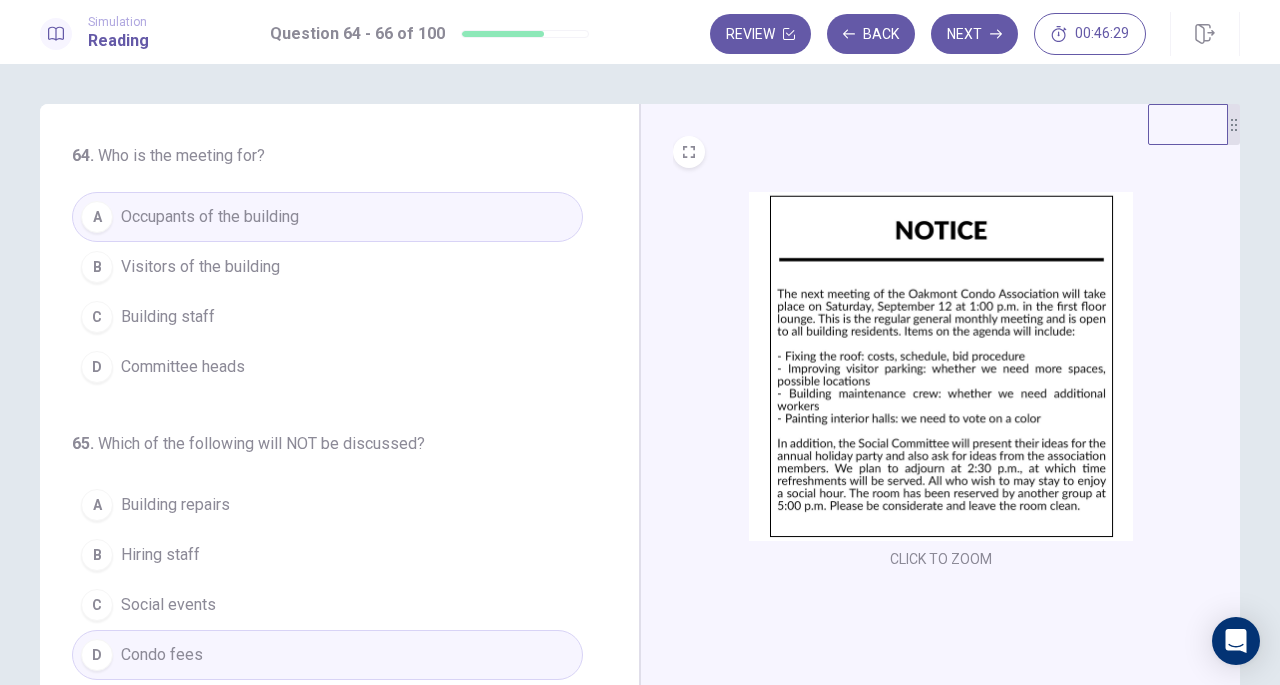 click on "Next" at bounding box center (974, 34) 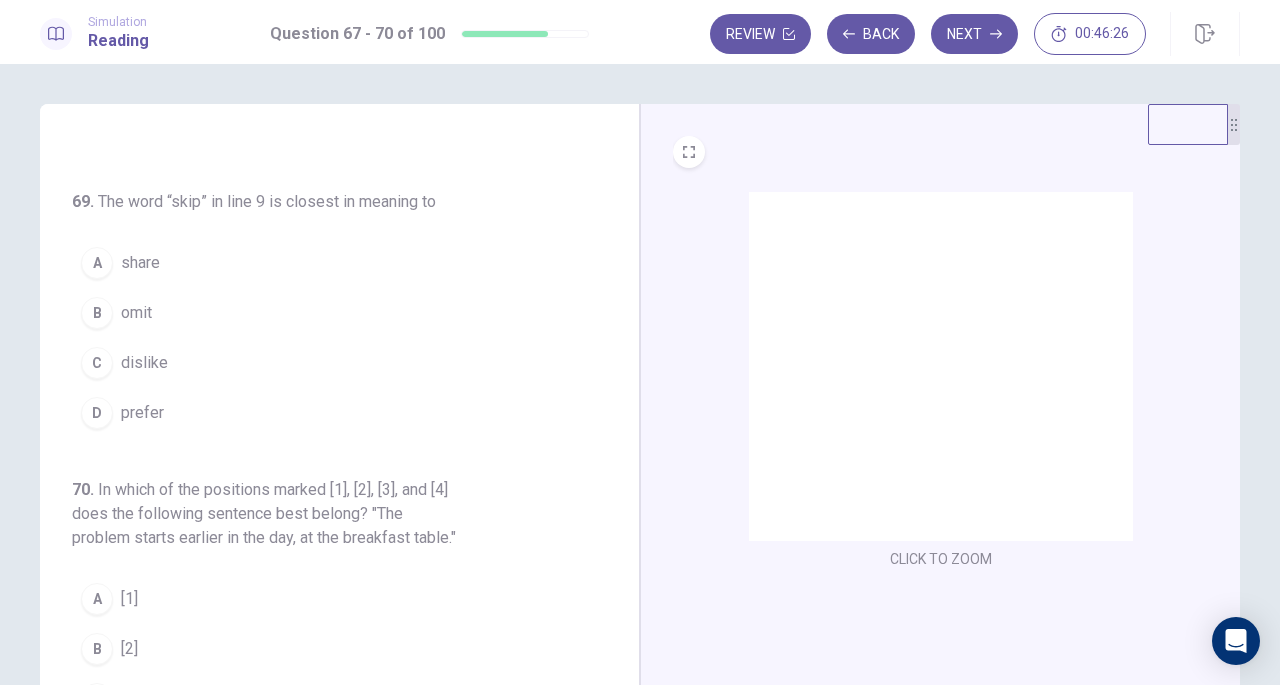scroll, scrollTop: 558, scrollLeft: 0, axis: vertical 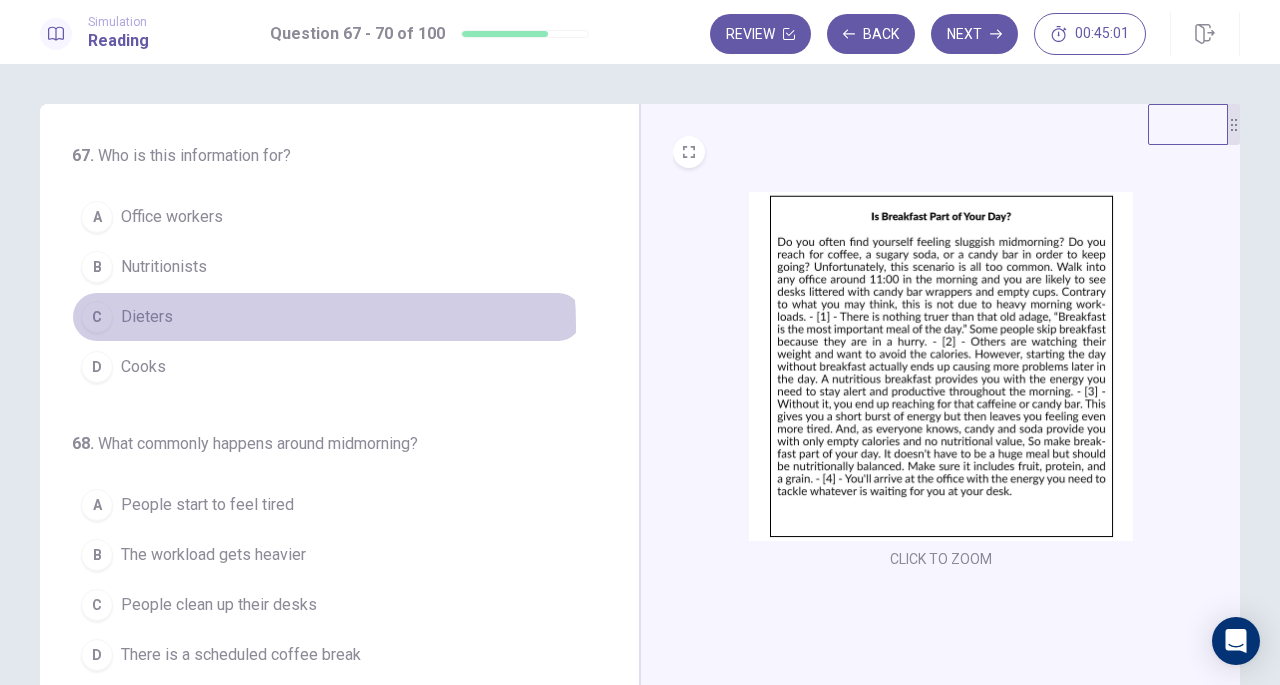 click on "C Dieters" at bounding box center [327, 317] 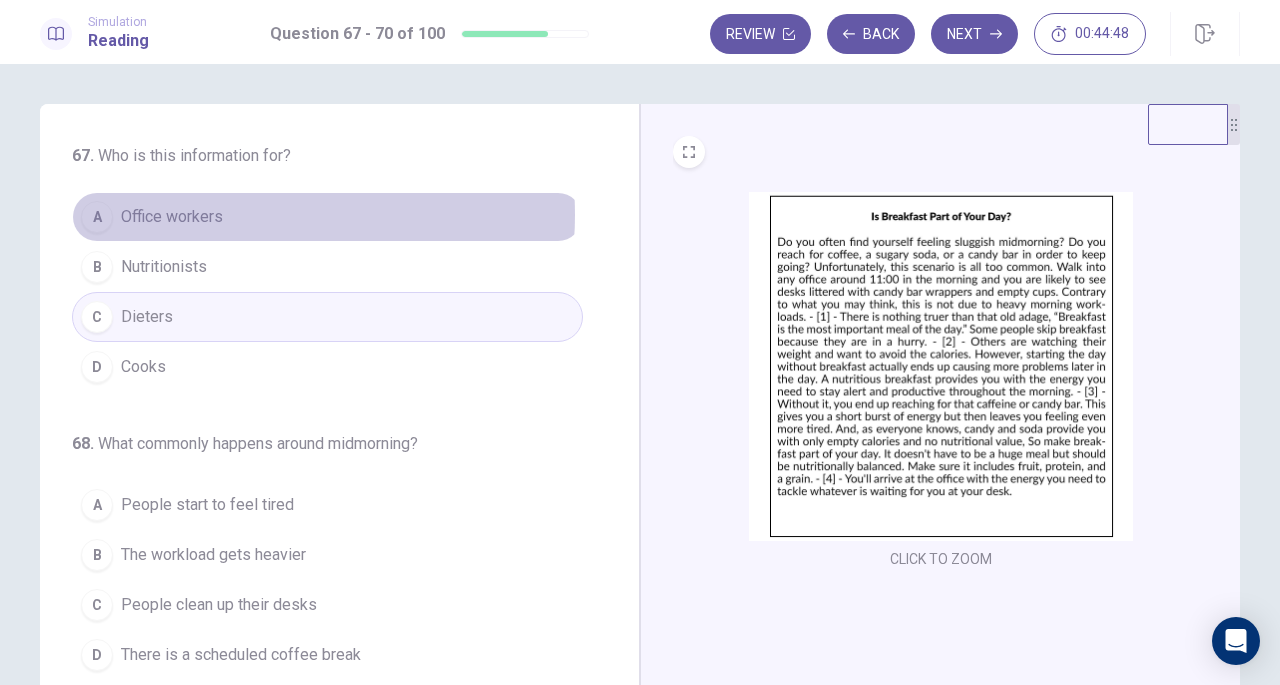 click on "A Office workers" at bounding box center (327, 217) 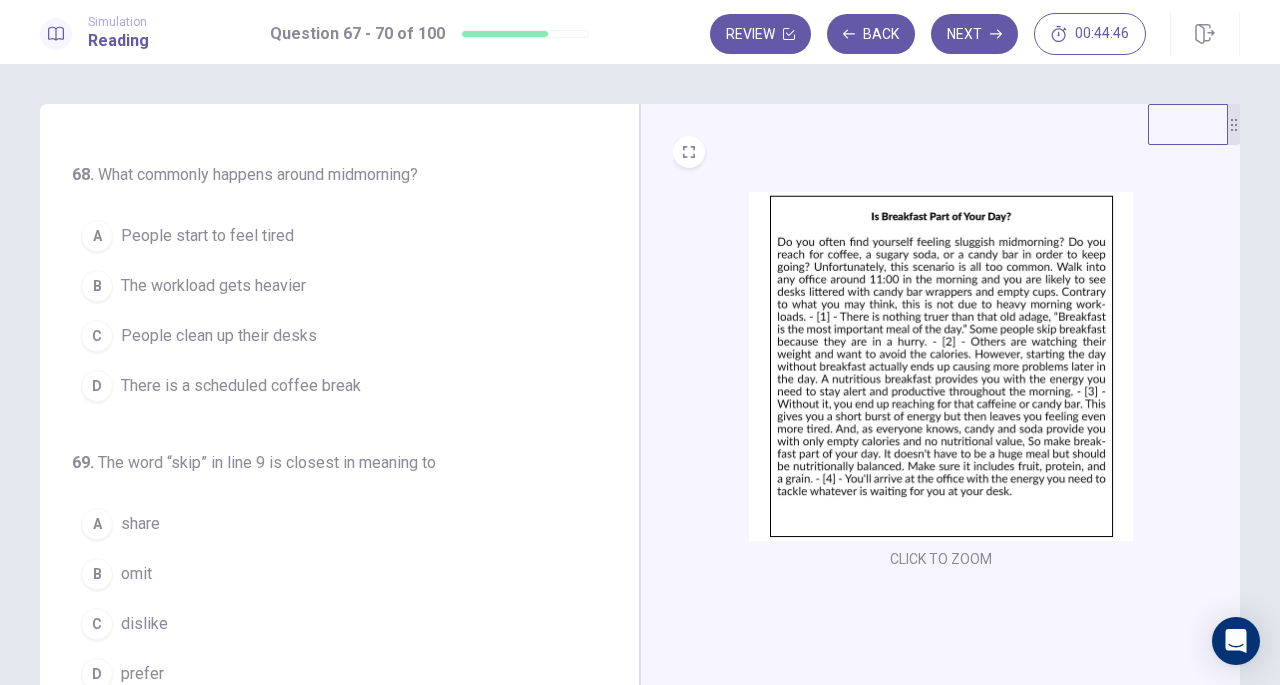 scroll, scrollTop: 272, scrollLeft: 0, axis: vertical 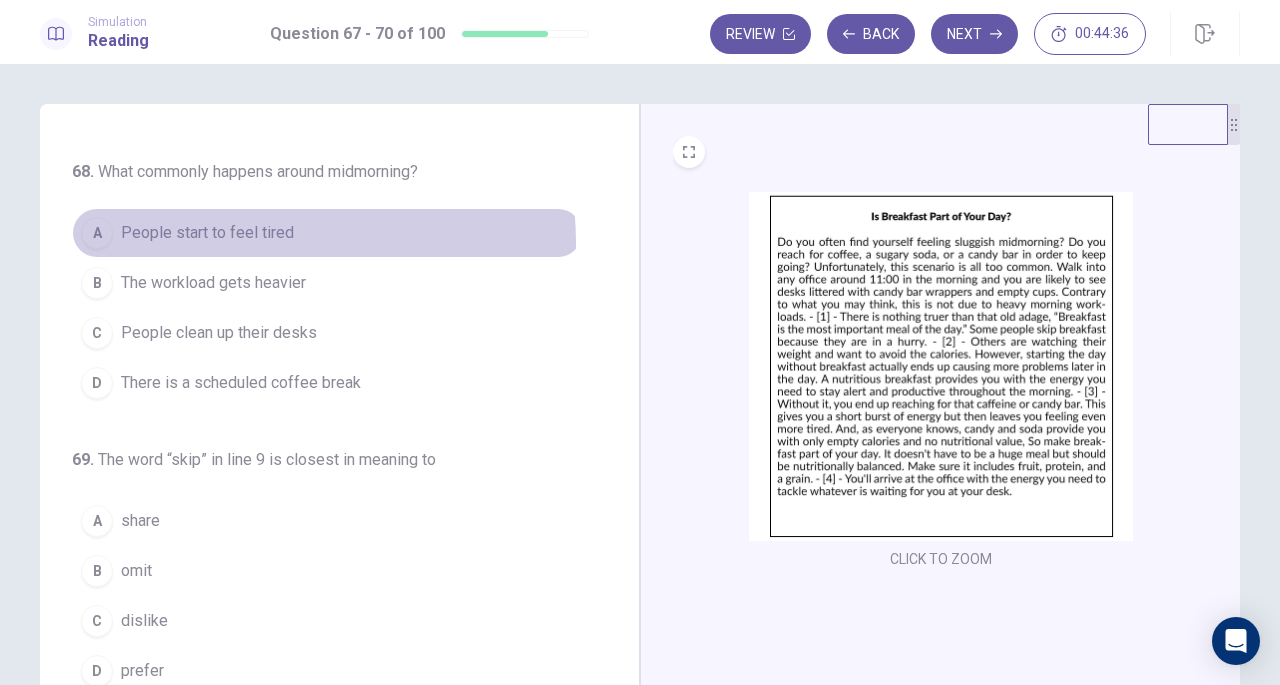 click on "People start to feel tired" at bounding box center (207, 233) 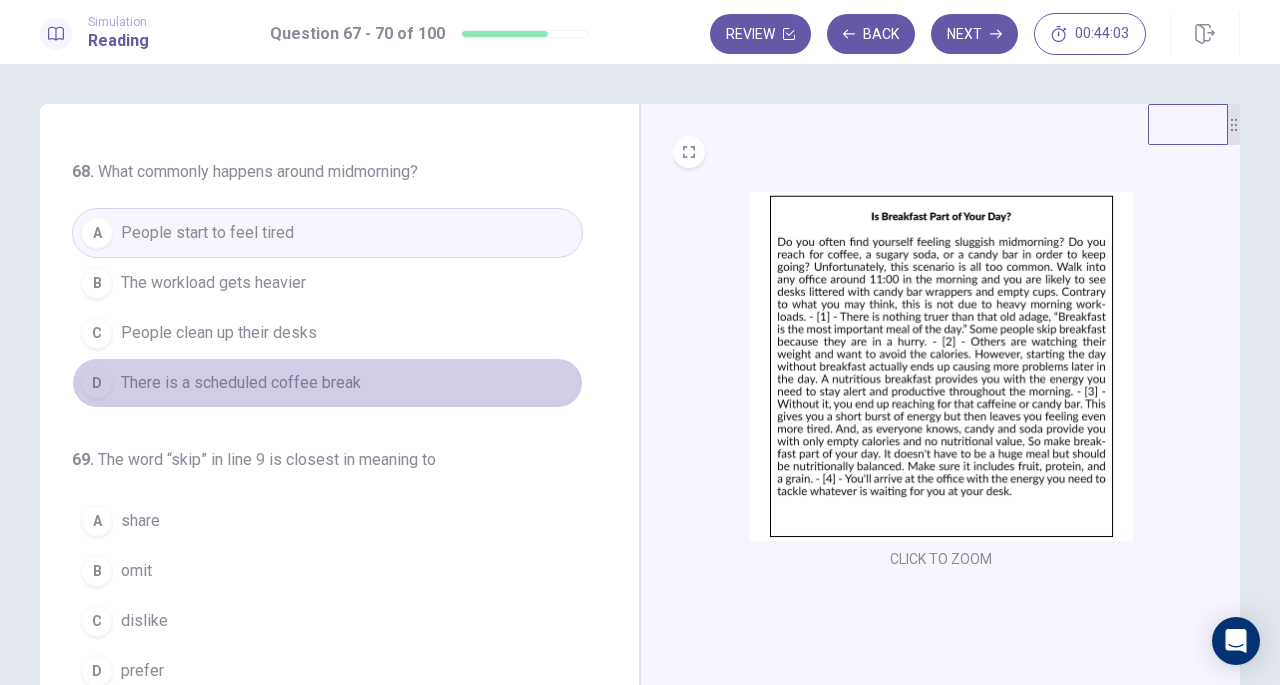 click on "There is a scheduled coffee break" at bounding box center [241, 383] 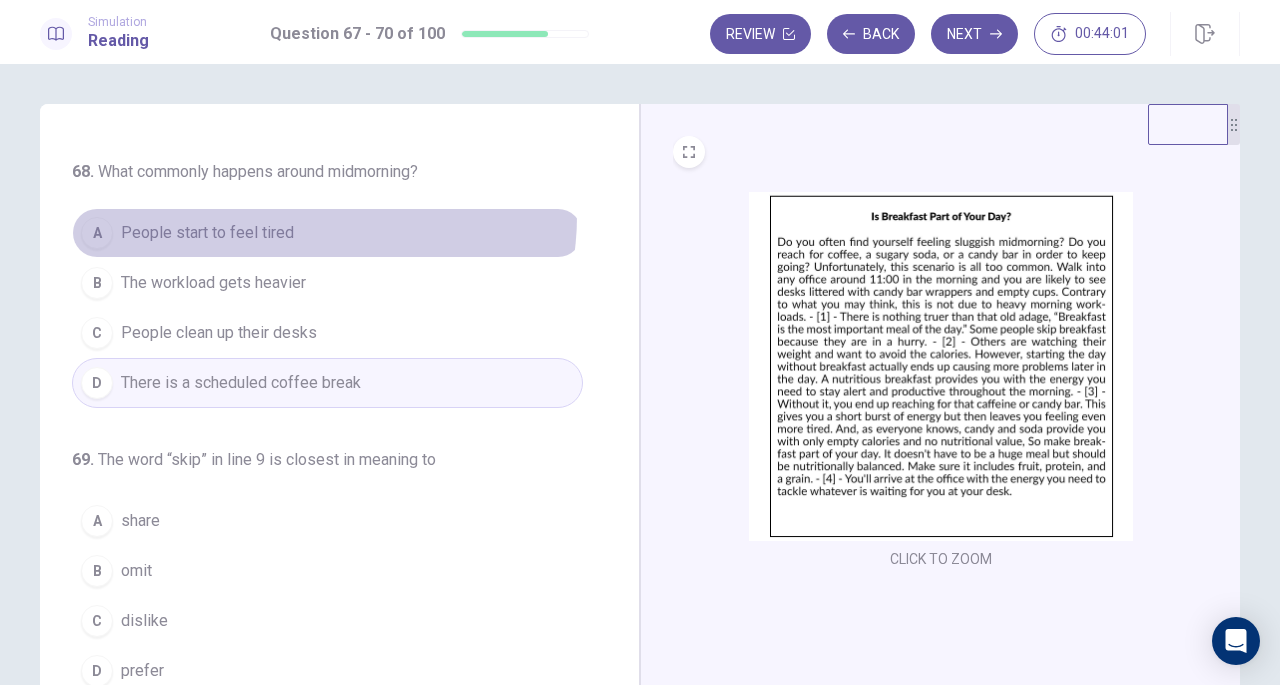 click on "A People start to feel tired" at bounding box center [327, 233] 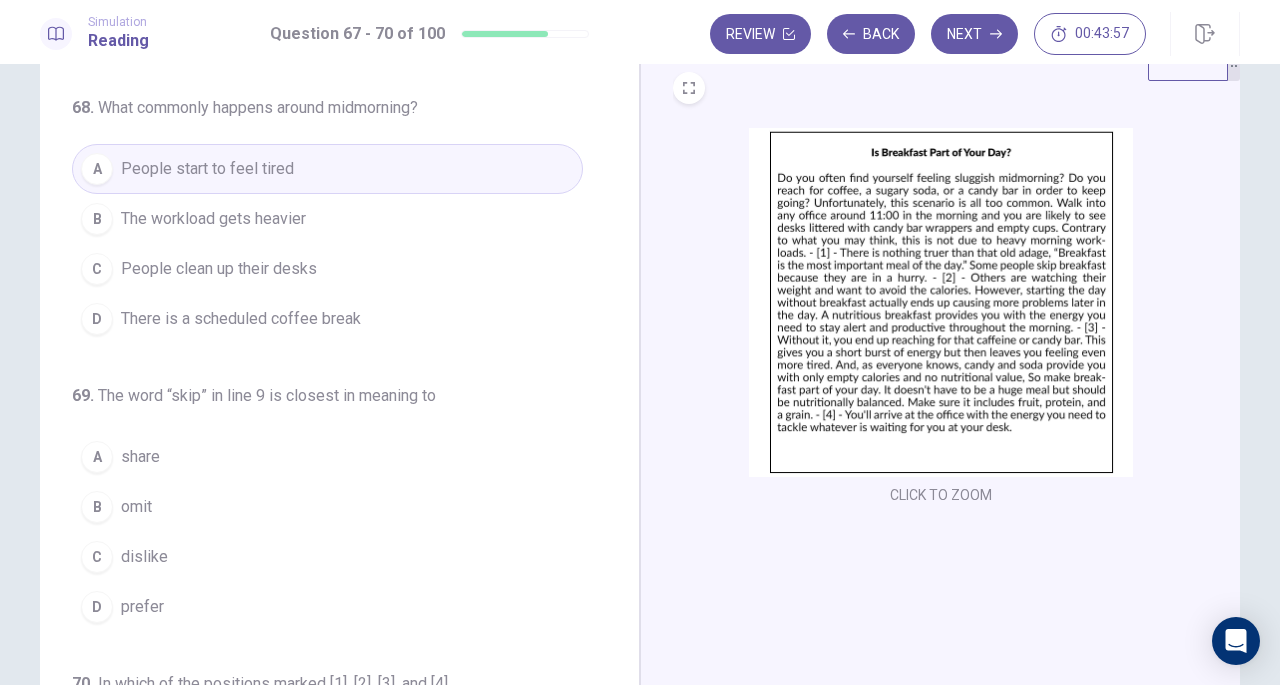 scroll, scrollTop: 65, scrollLeft: 0, axis: vertical 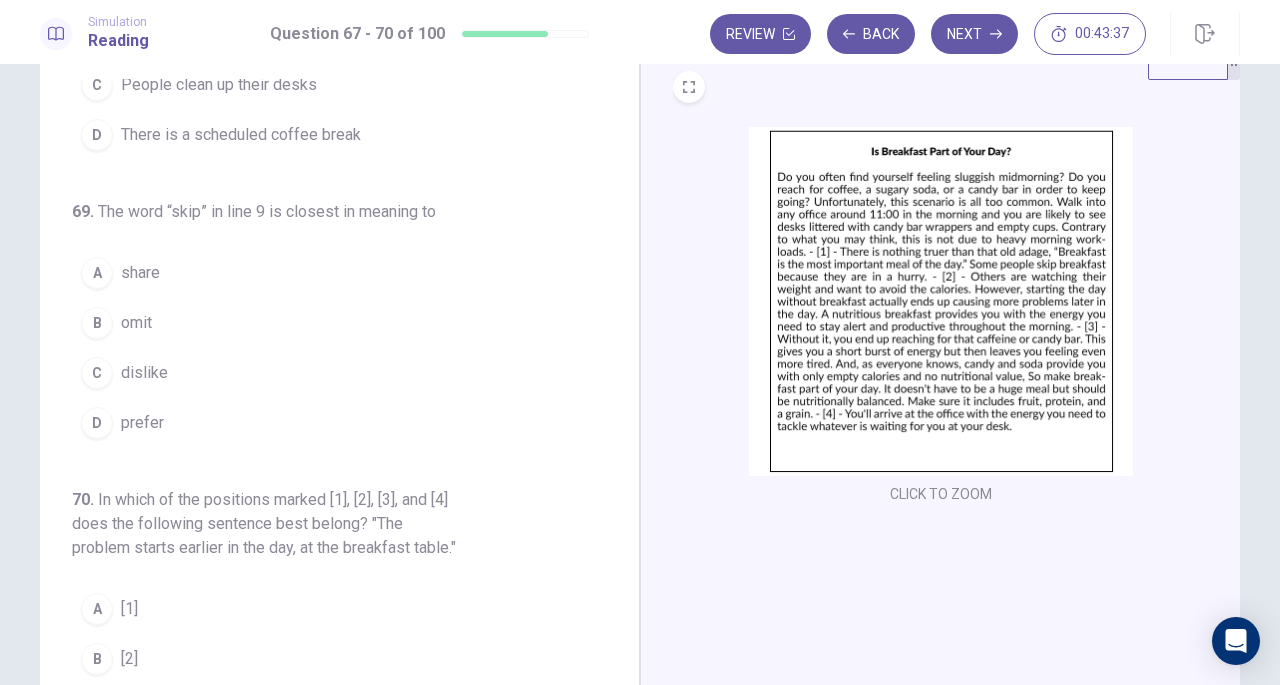 click on "B omit" at bounding box center [327, 323] 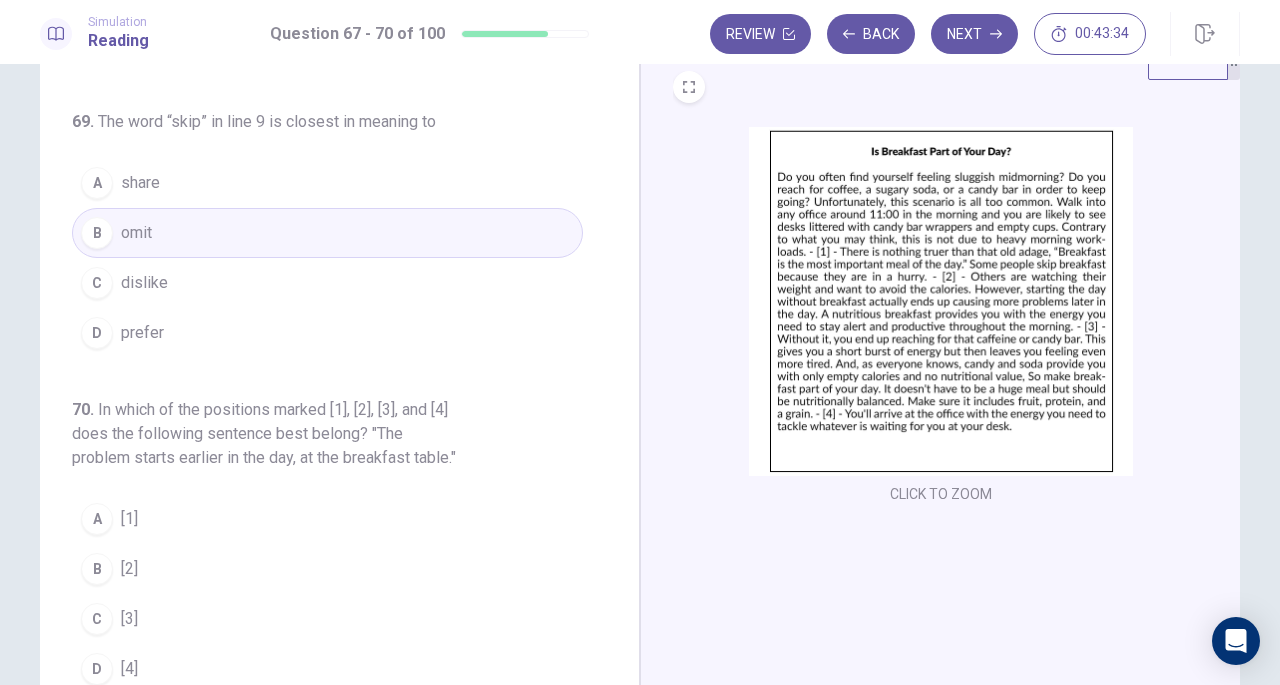 scroll, scrollTop: 558, scrollLeft: 0, axis: vertical 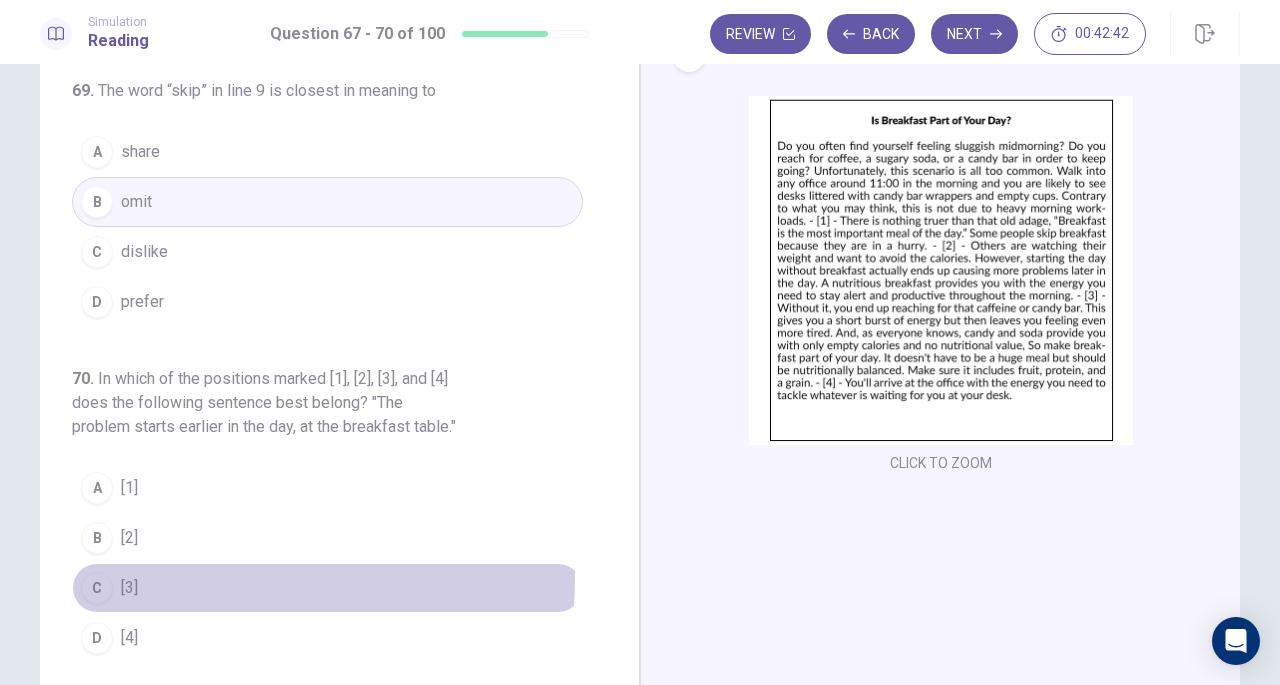 click on "C [3]" at bounding box center (327, 588) 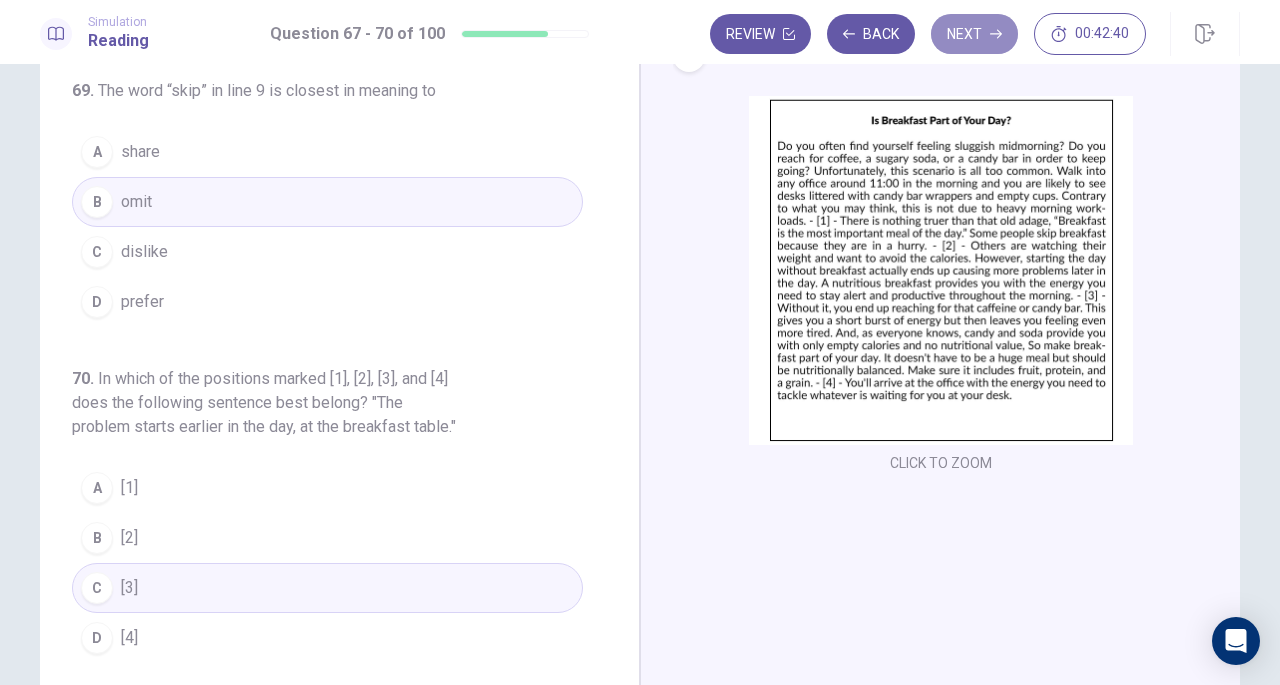 click on "Next" at bounding box center (974, 34) 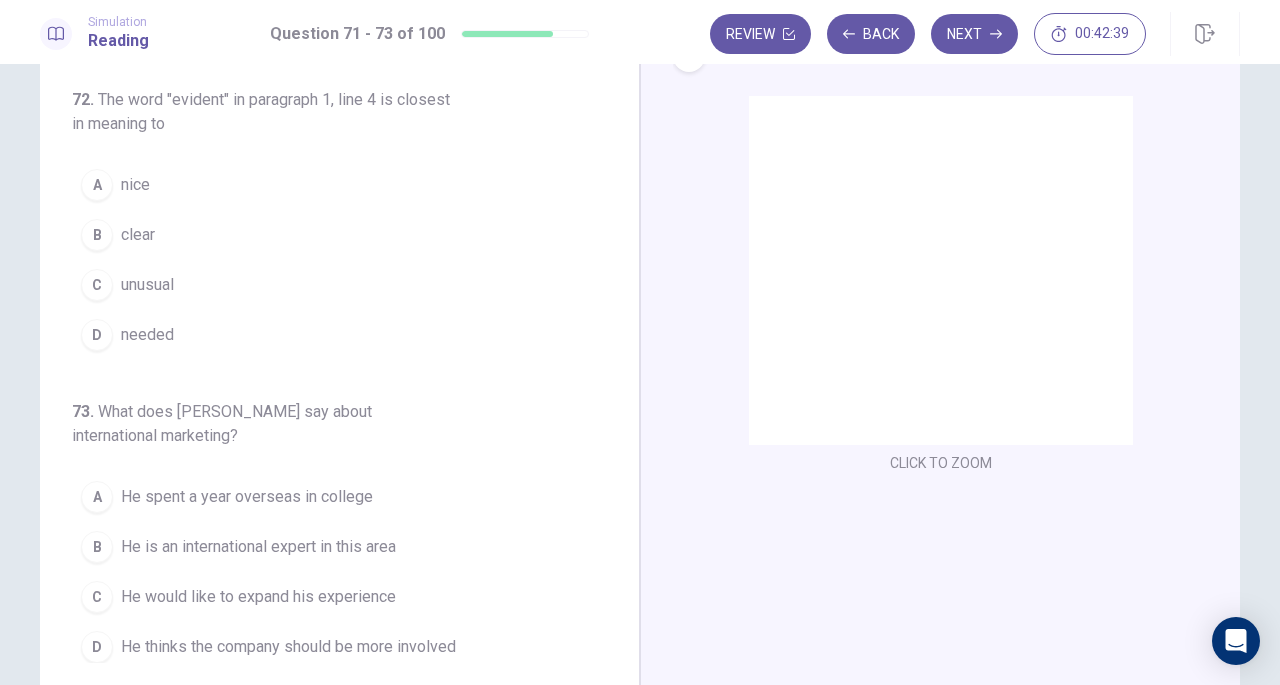 scroll, scrollTop: 0, scrollLeft: 0, axis: both 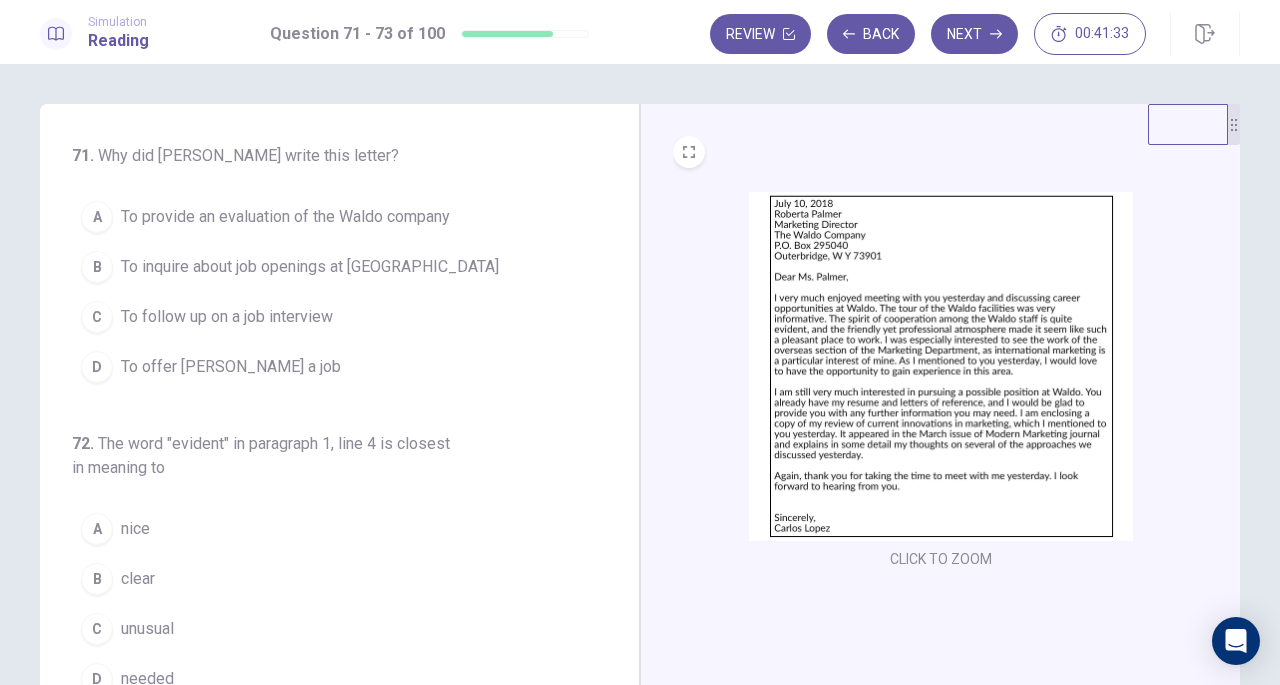 click on "To inquire about job openings at Waldo" at bounding box center [310, 267] 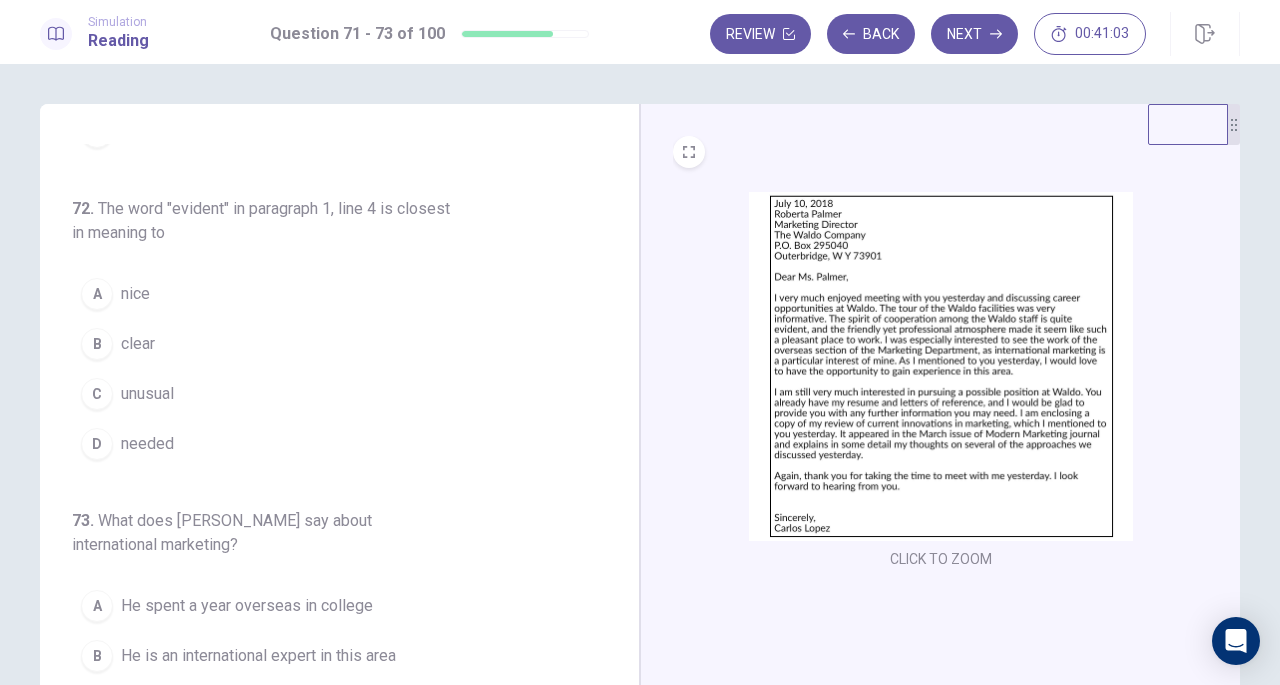 scroll, scrollTop: 238, scrollLeft: 0, axis: vertical 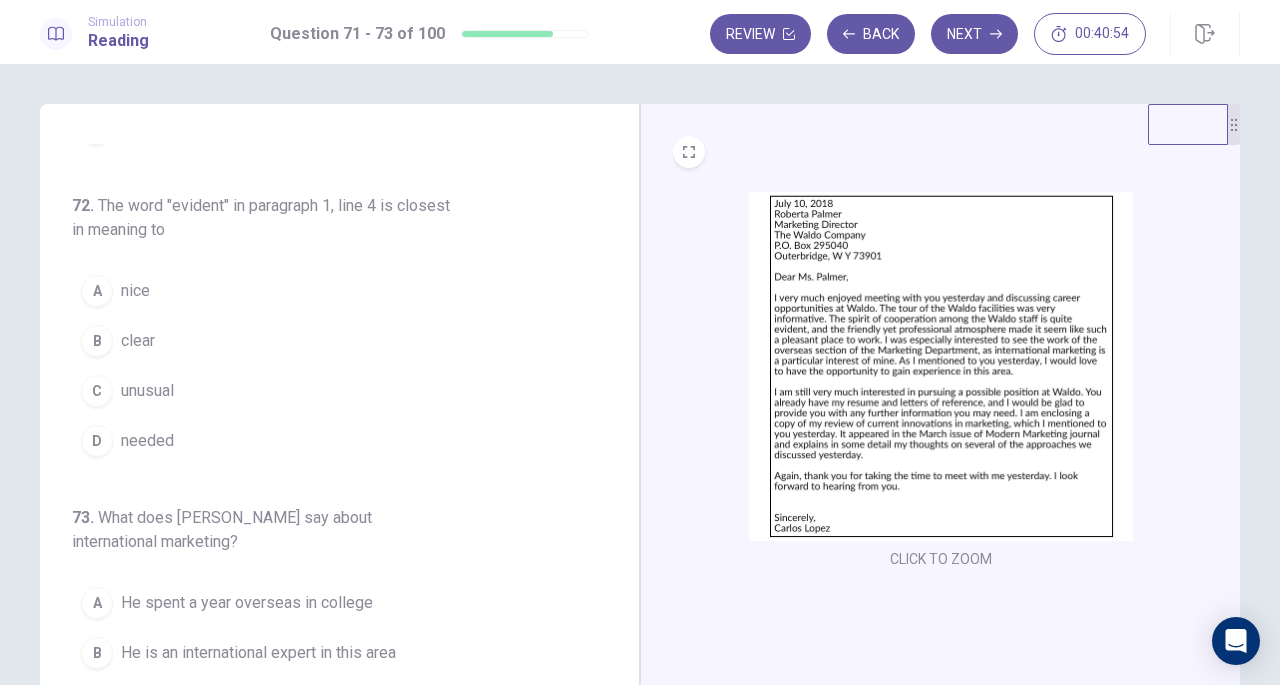 click on "B clear" at bounding box center (327, 341) 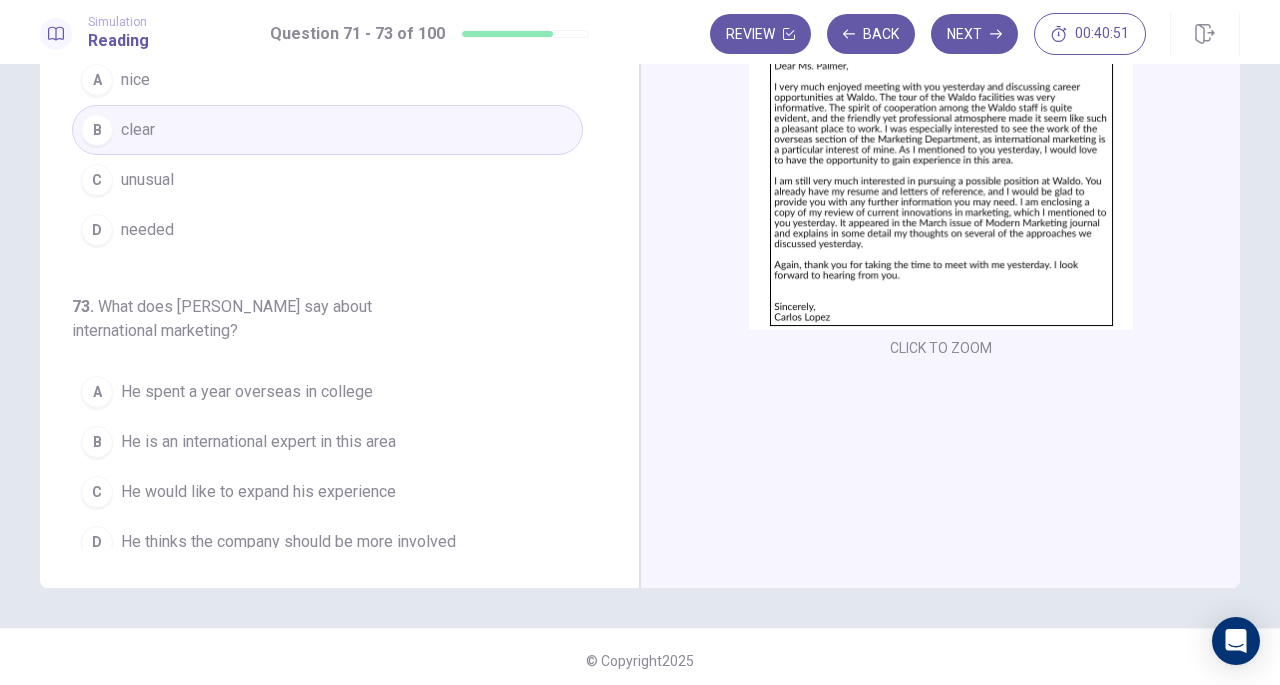 scroll, scrollTop: 212, scrollLeft: 0, axis: vertical 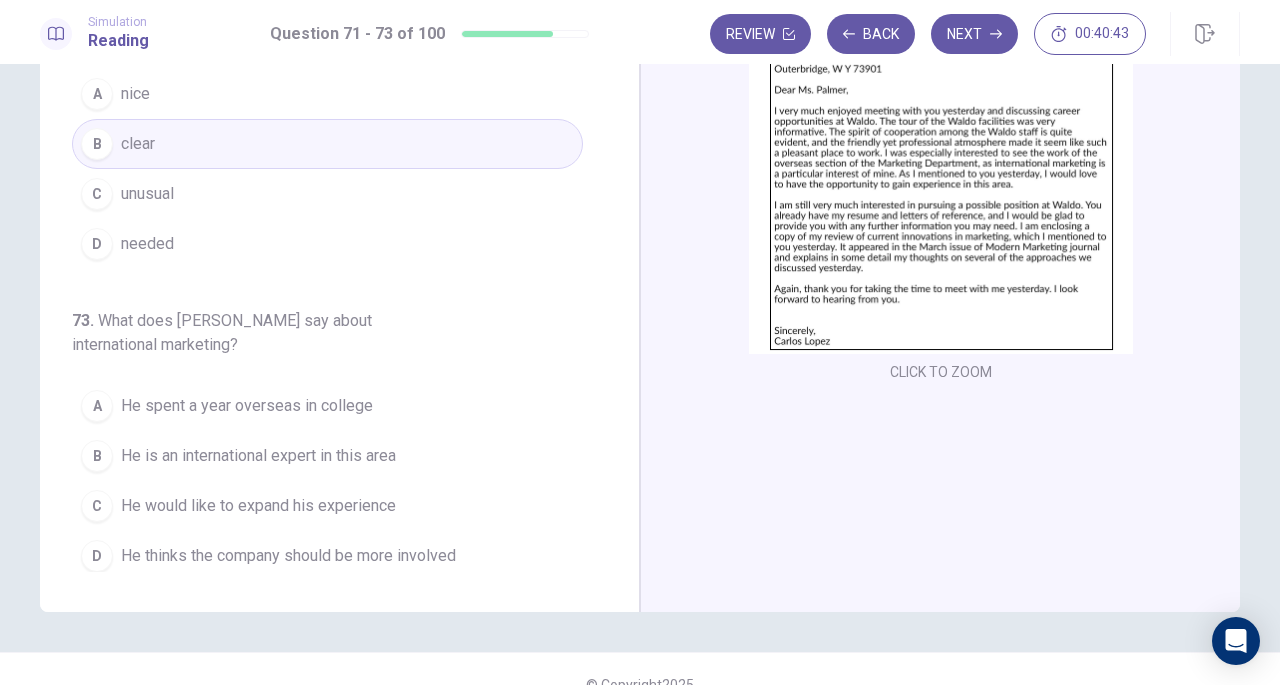 click on "He would like to expand his experience" at bounding box center (258, 506) 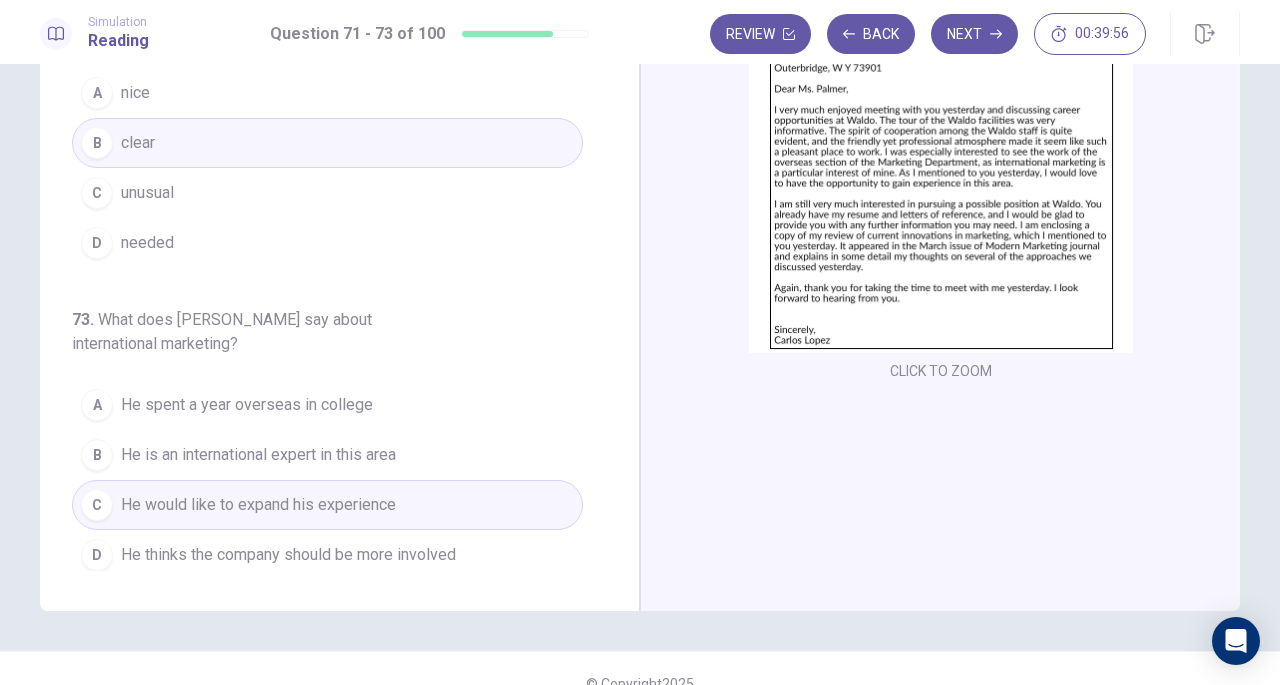 scroll, scrollTop: 0, scrollLeft: 0, axis: both 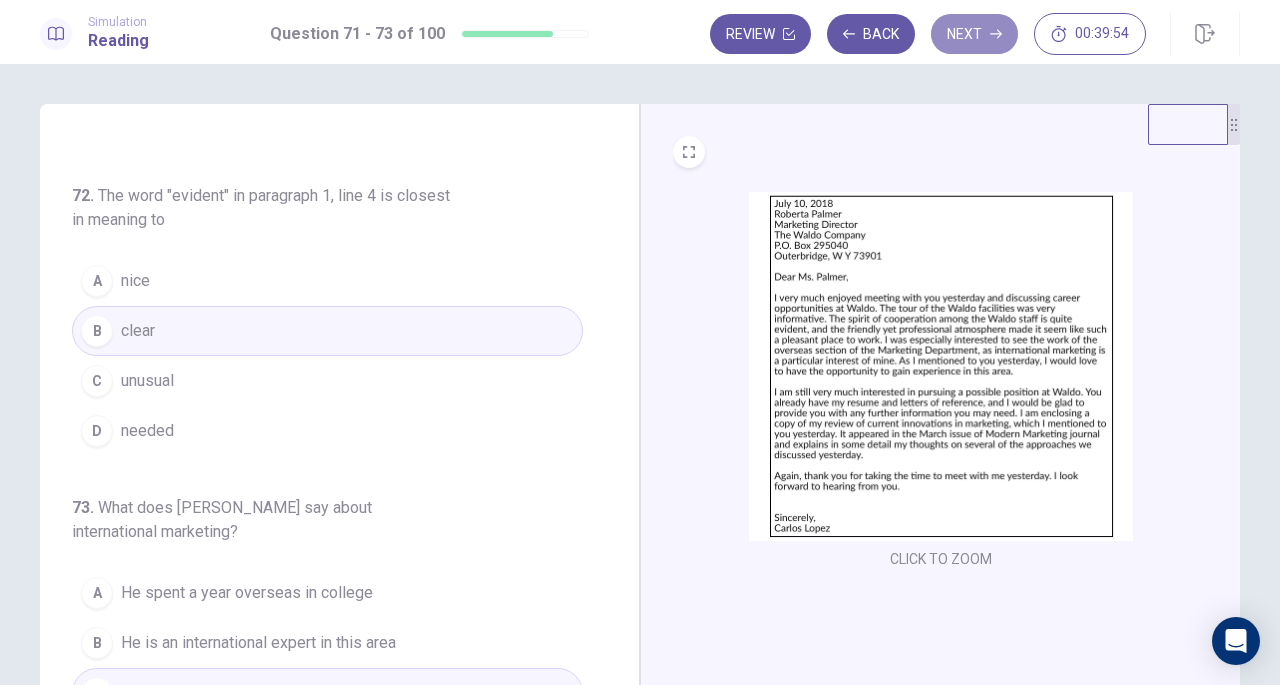 click on "Next" at bounding box center (974, 34) 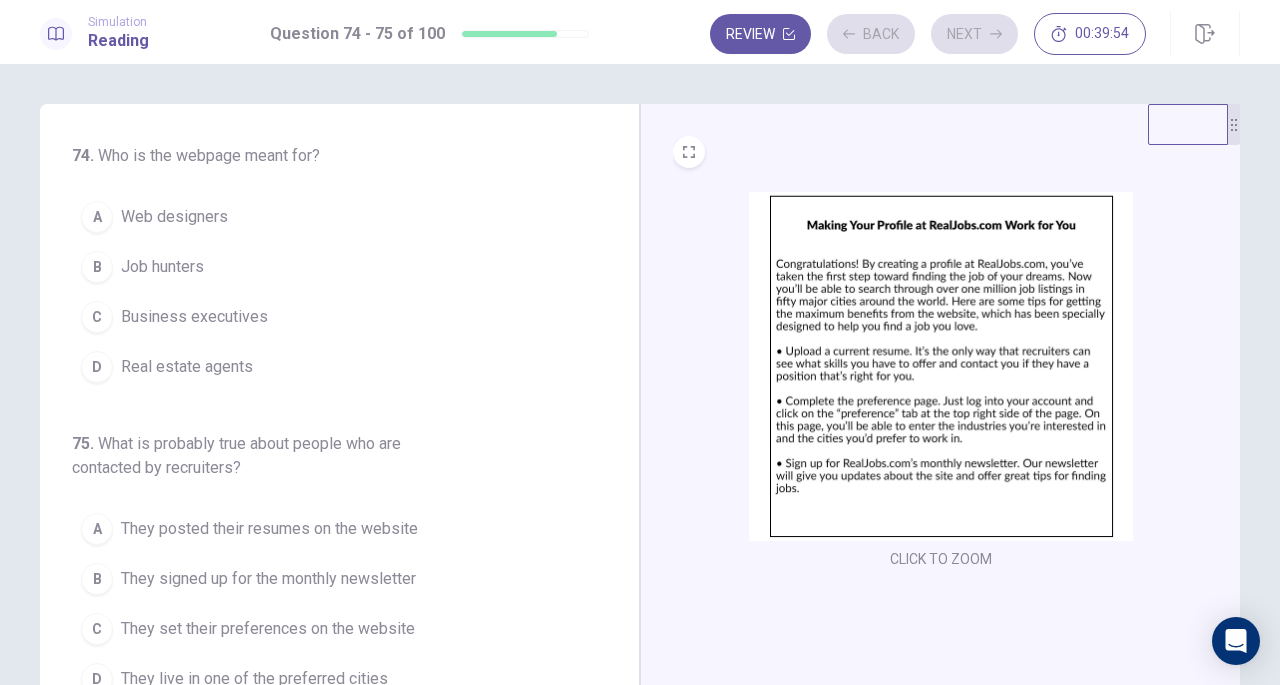 scroll, scrollTop: 0, scrollLeft: 0, axis: both 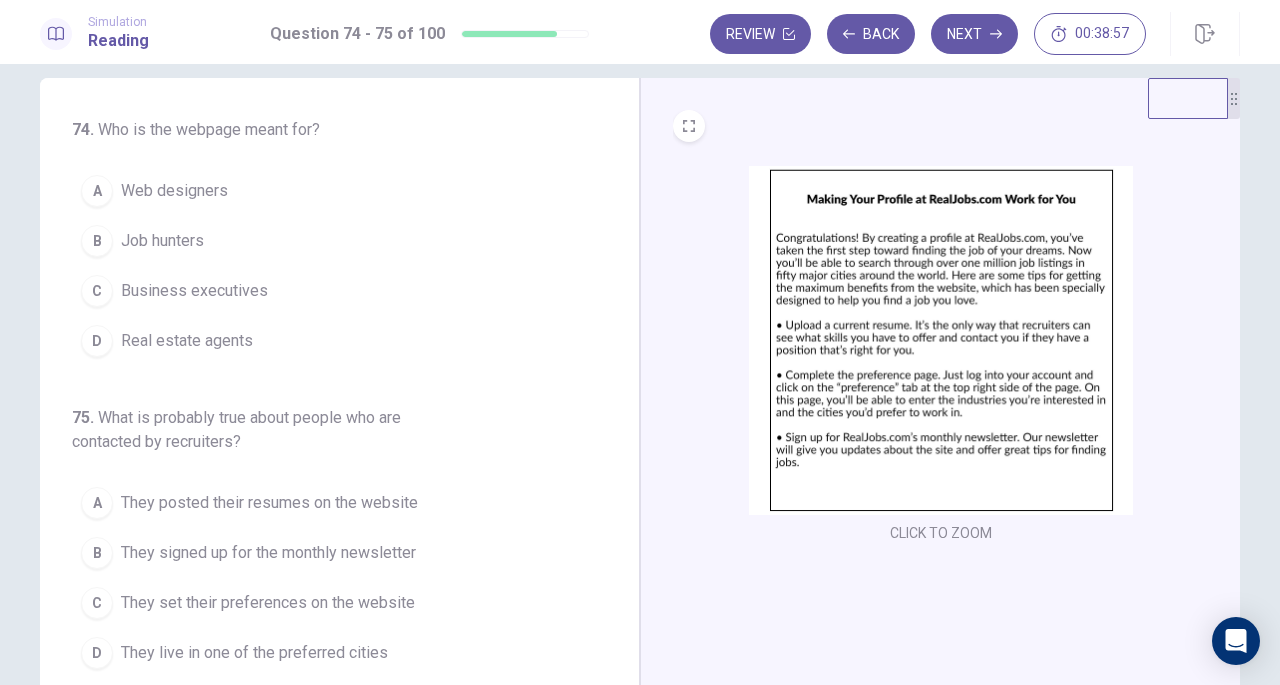 click on "B Job hunters" at bounding box center [327, 241] 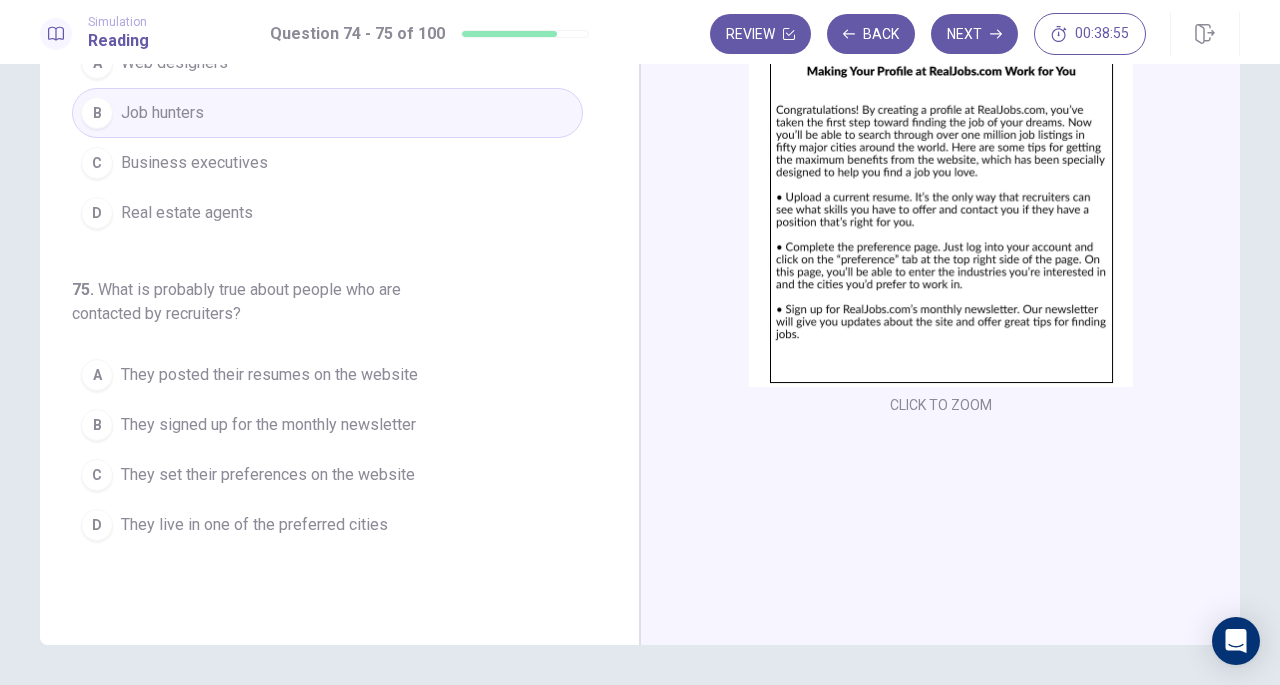 scroll, scrollTop: 160, scrollLeft: 0, axis: vertical 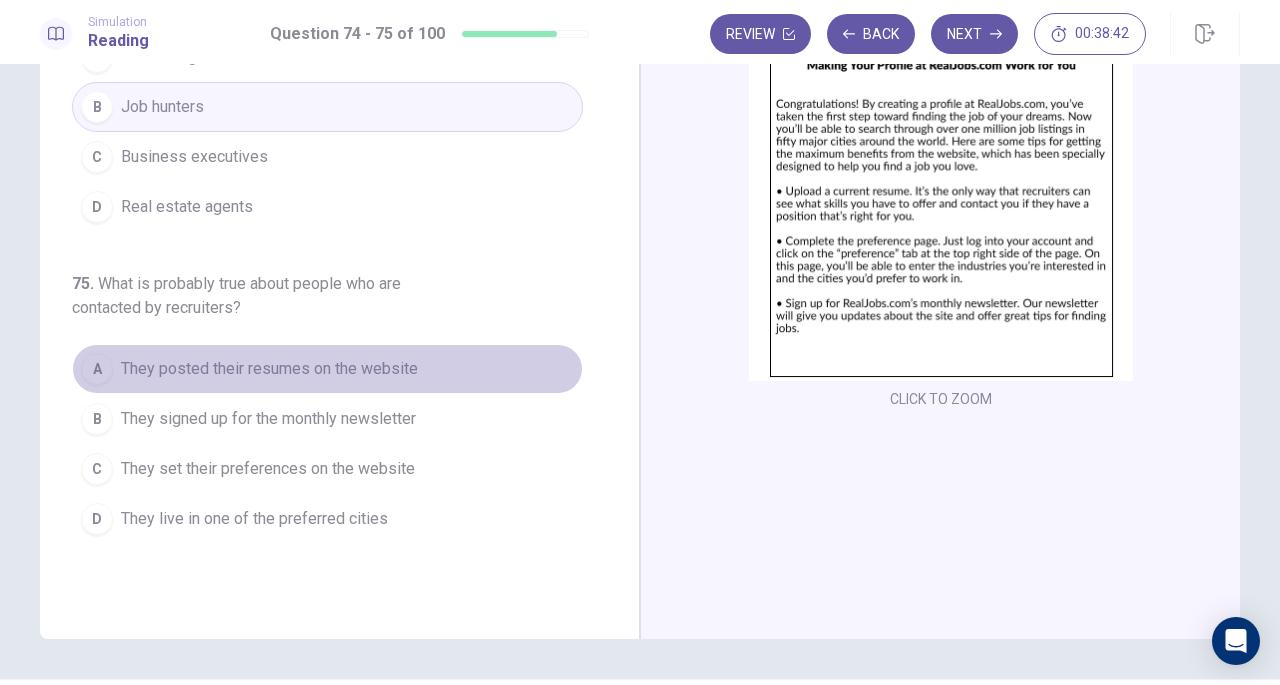 click on "They posted their resumes on the website" at bounding box center [269, 369] 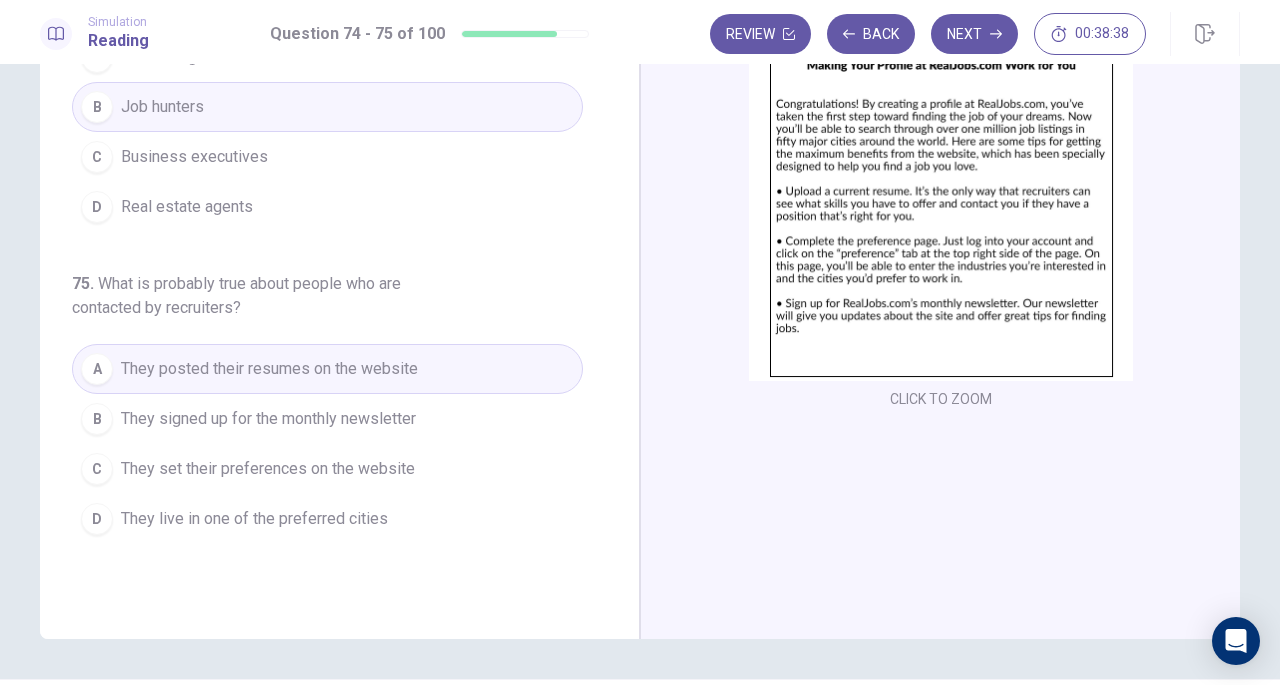 scroll, scrollTop: 0, scrollLeft: 0, axis: both 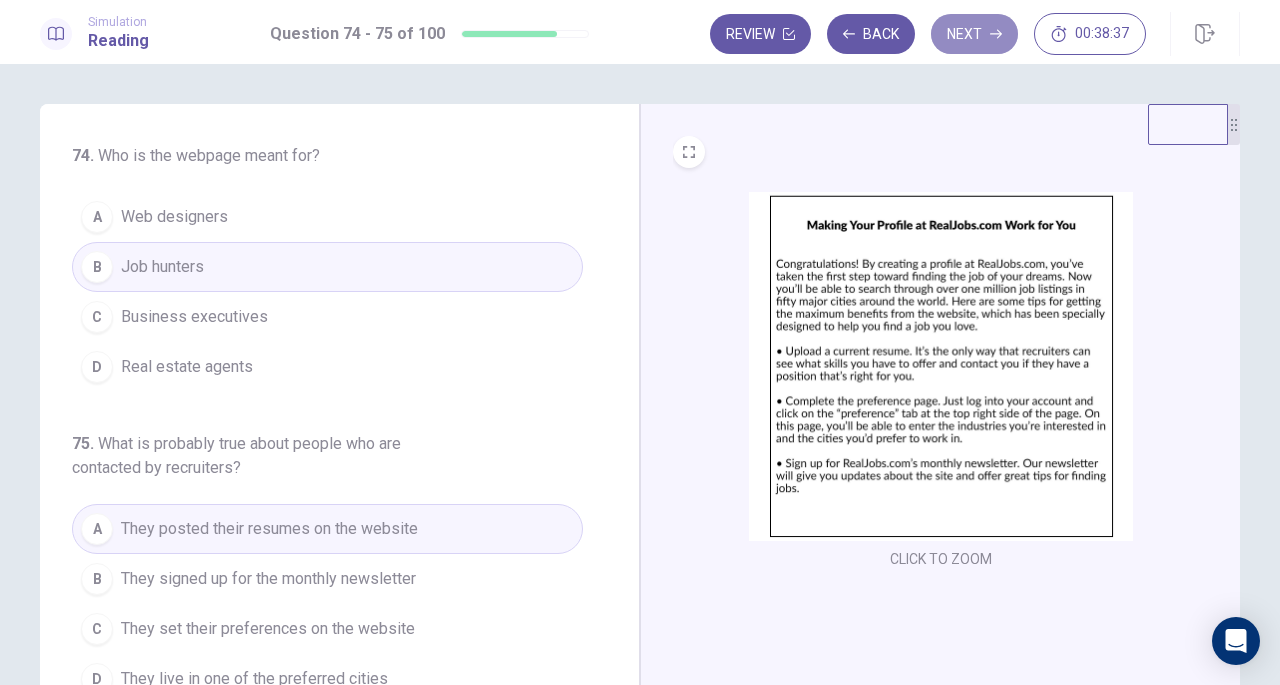 click on "Next" at bounding box center [974, 34] 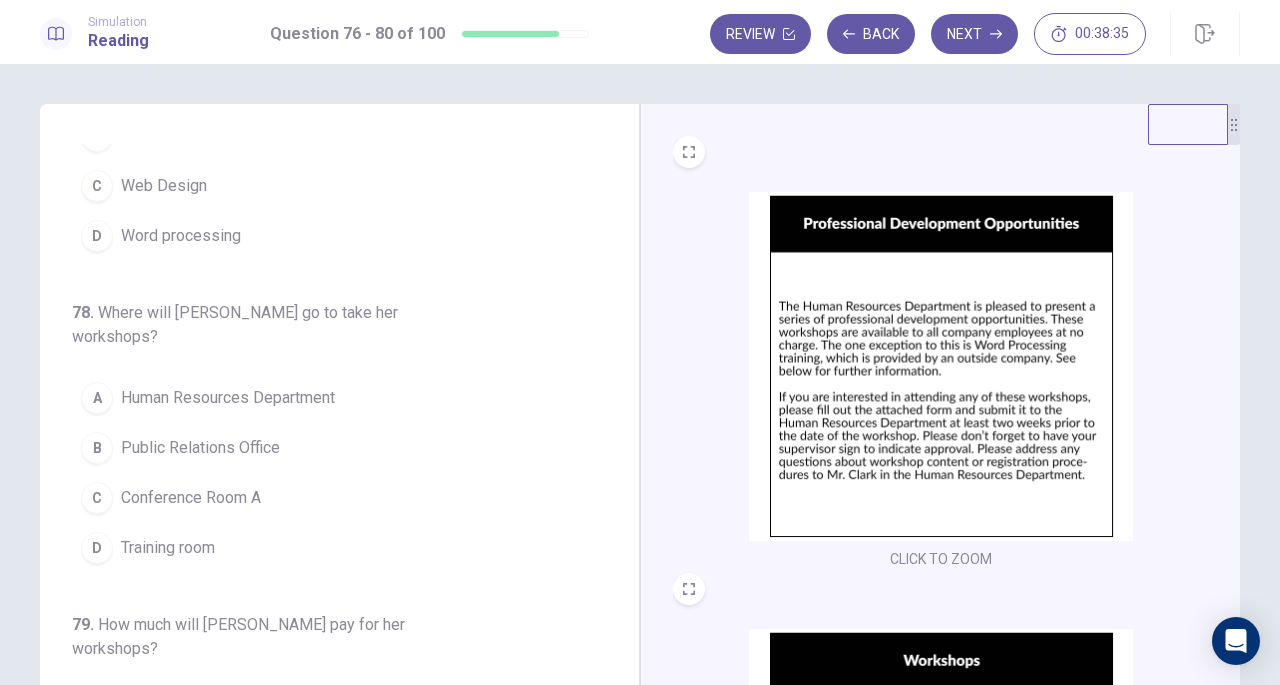 scroll, scrollTop: 771, scrollLeft: 0, axis: vertical 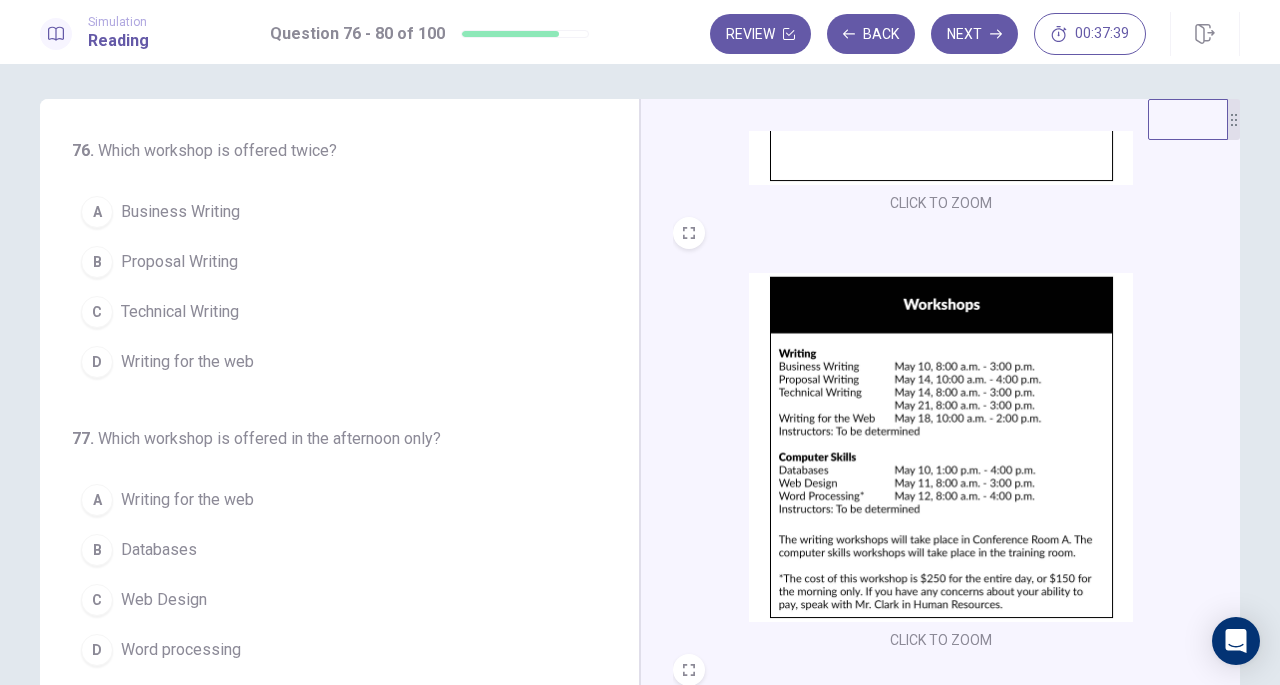 click on "Technical Writing" at bounding box center [180, 312] 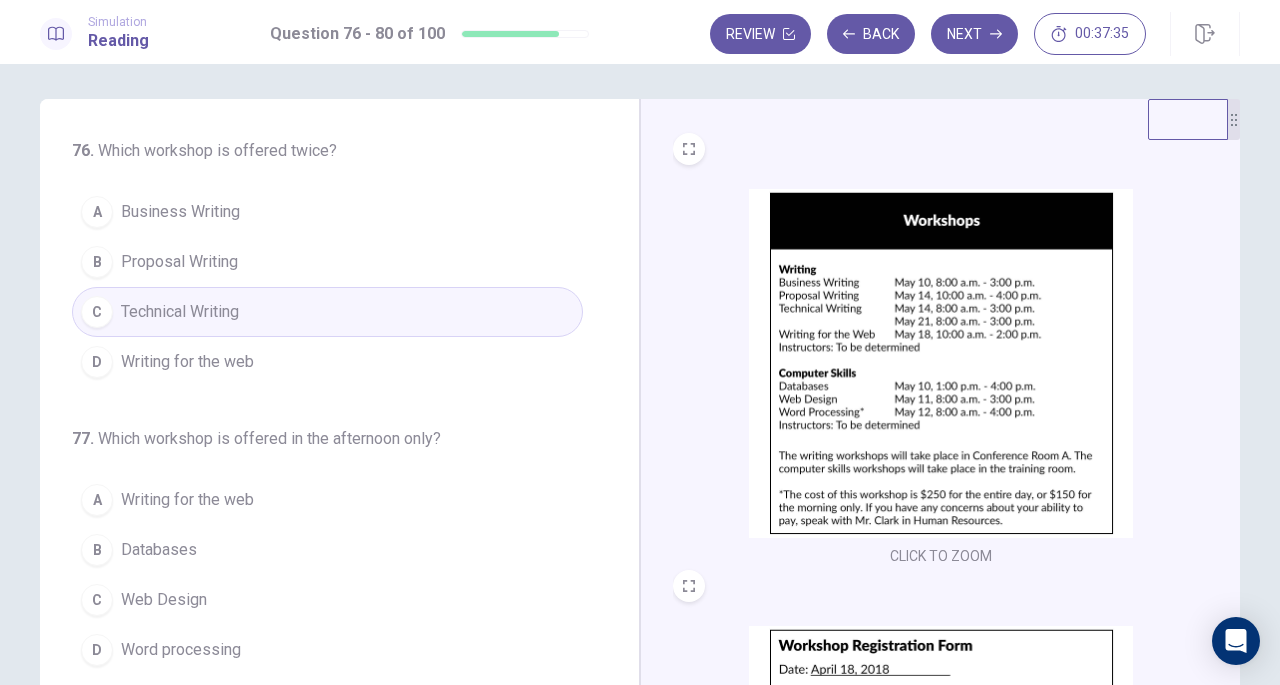 scroll, scrollTop: 436, scrollLeft: 0, axis: vertical 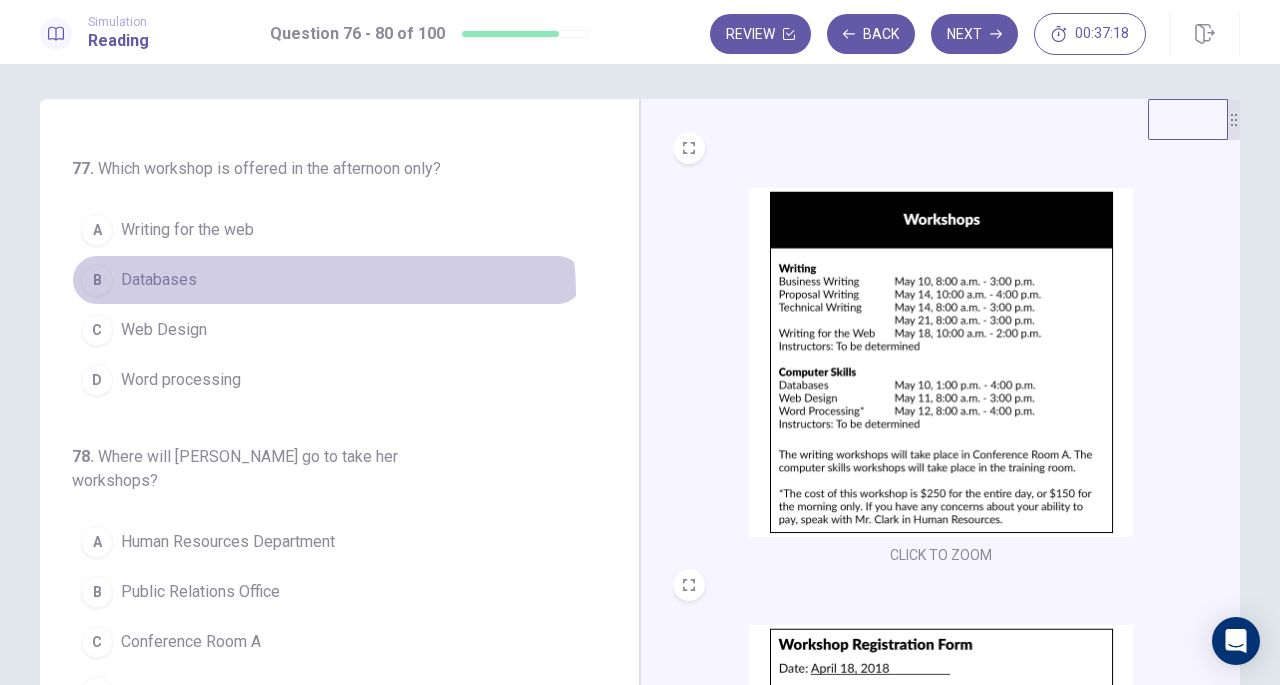 click on "B Databases" at bounding box center (327, 280) 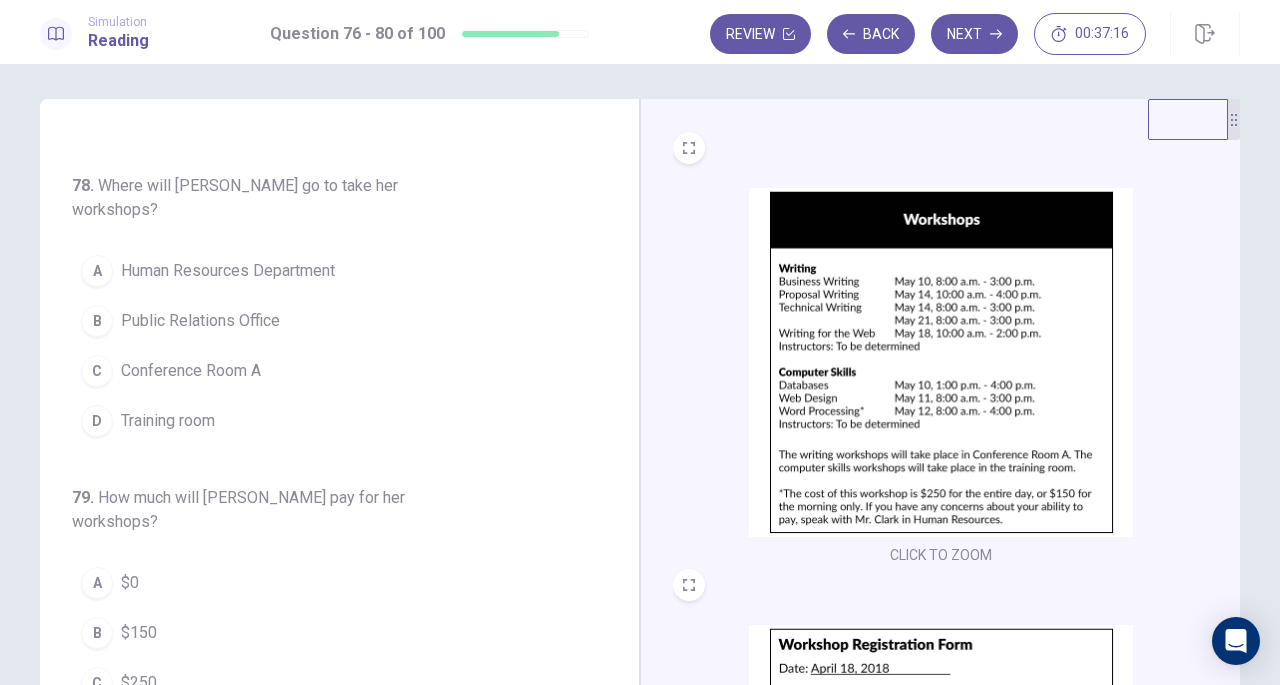scroll, scrollTop: 542, scrollLeft: 0, axis: vertical 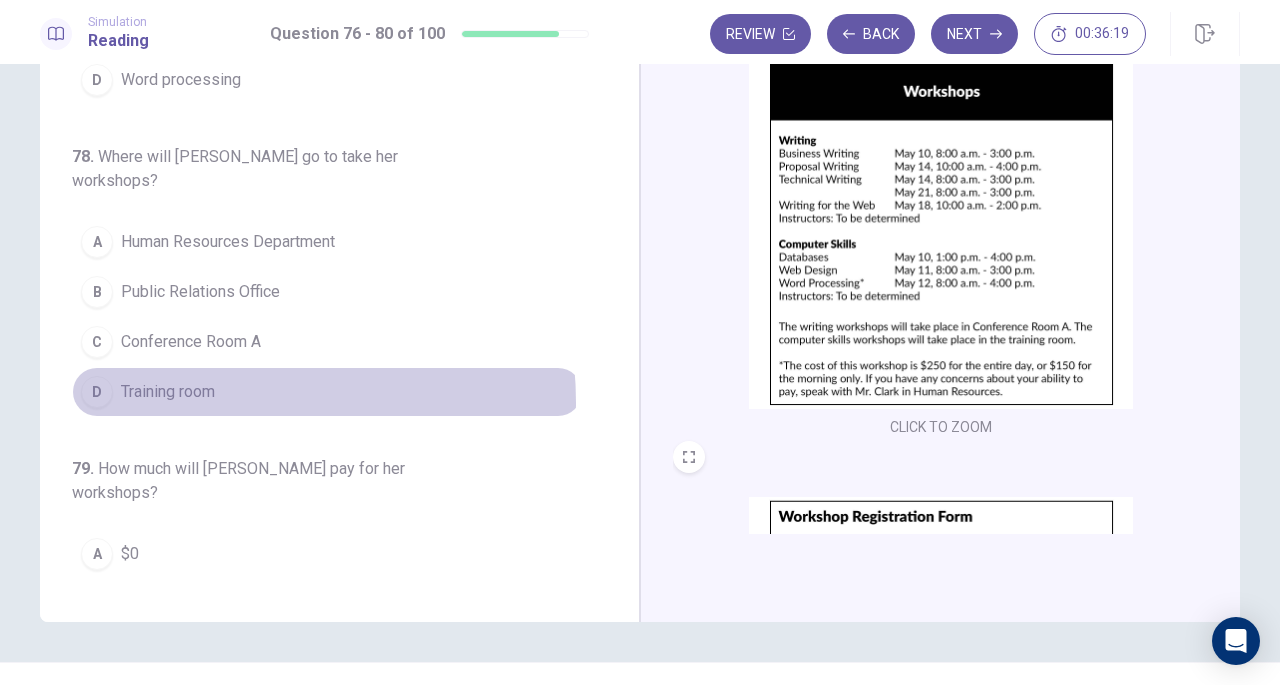 click on "Training room" at bounding box center [168, 392] 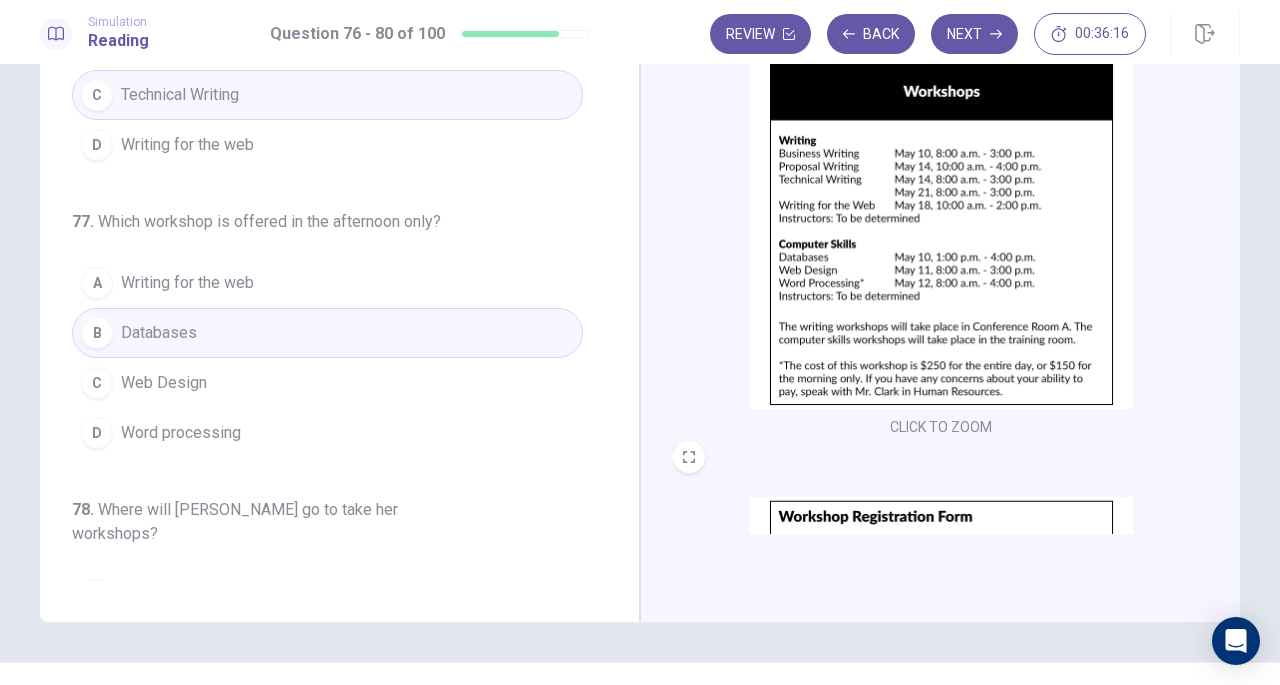 scroll, scrollTop: 0, scrollLeft: 0, axis: both 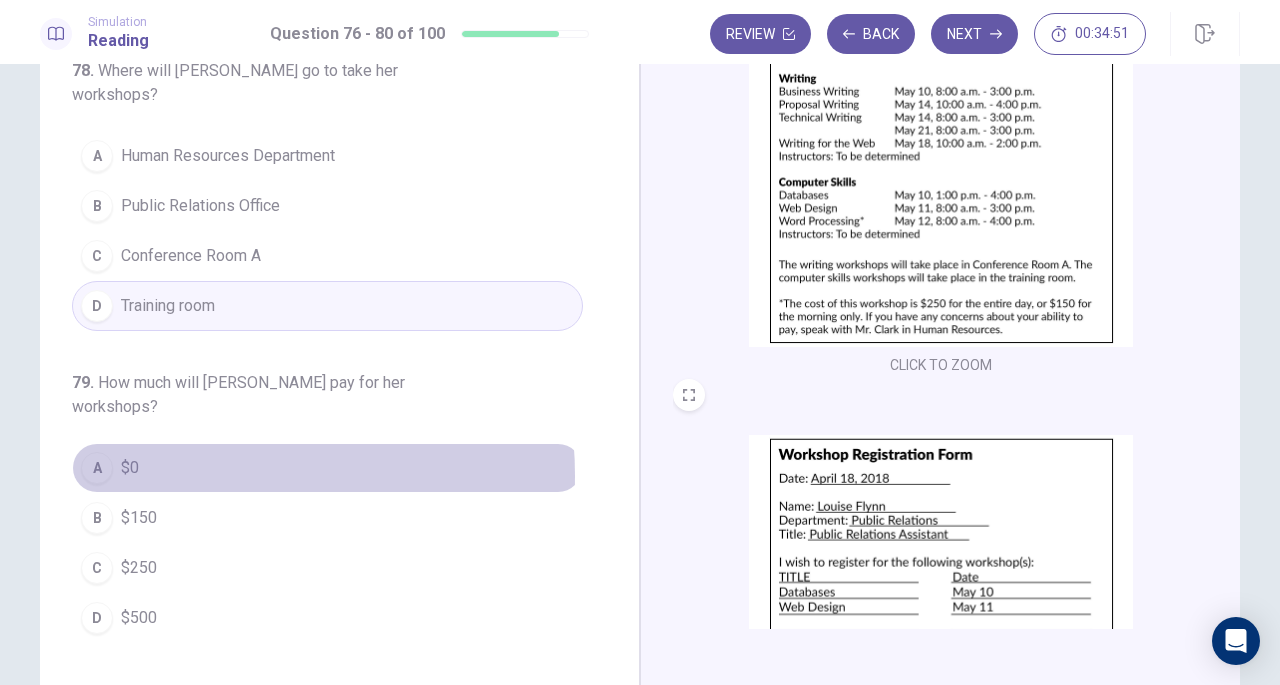 click on "A $0" at bounding box center [327, 468] 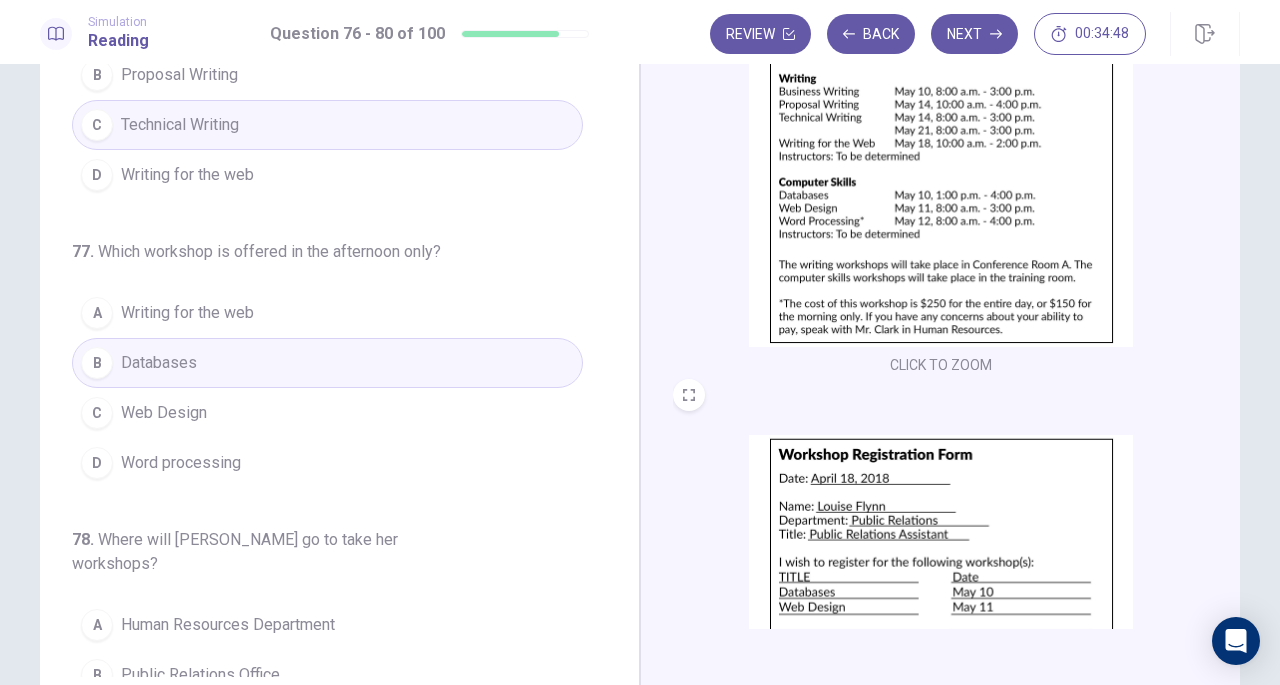 scroll, scrollTop: 0, scrollLeft: 0, axis: both 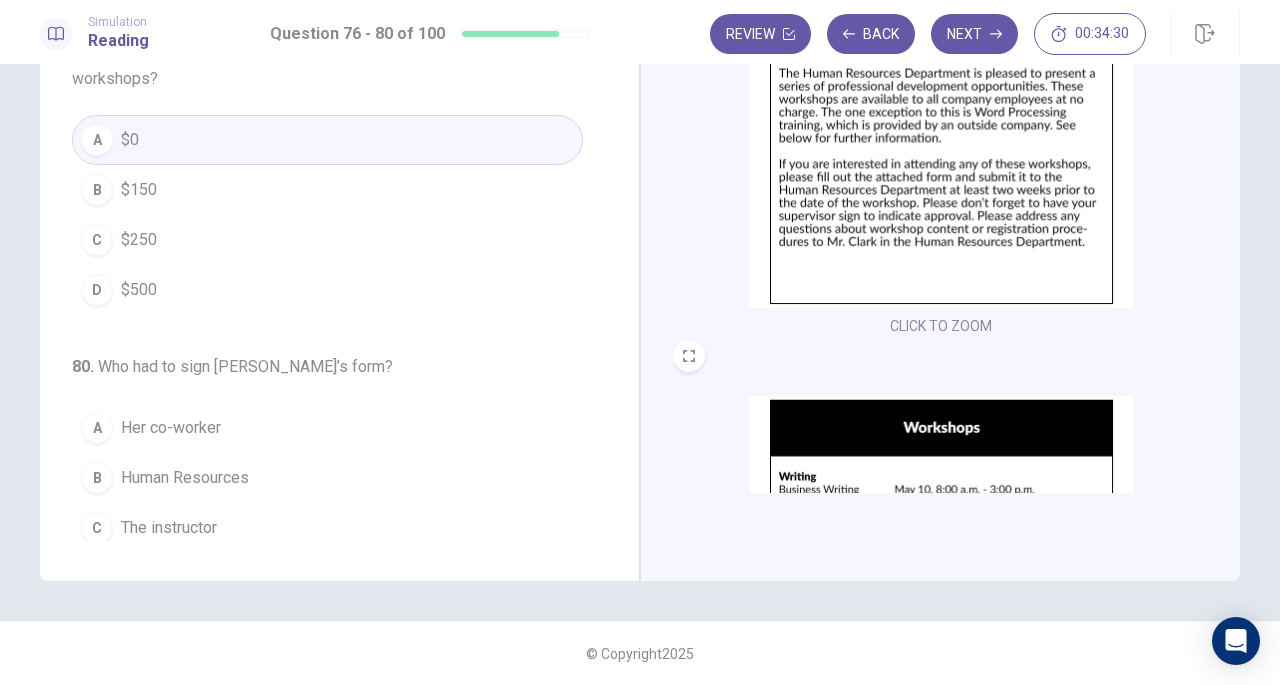 click on "D Her supervisor" at bounding box center [327, 578] 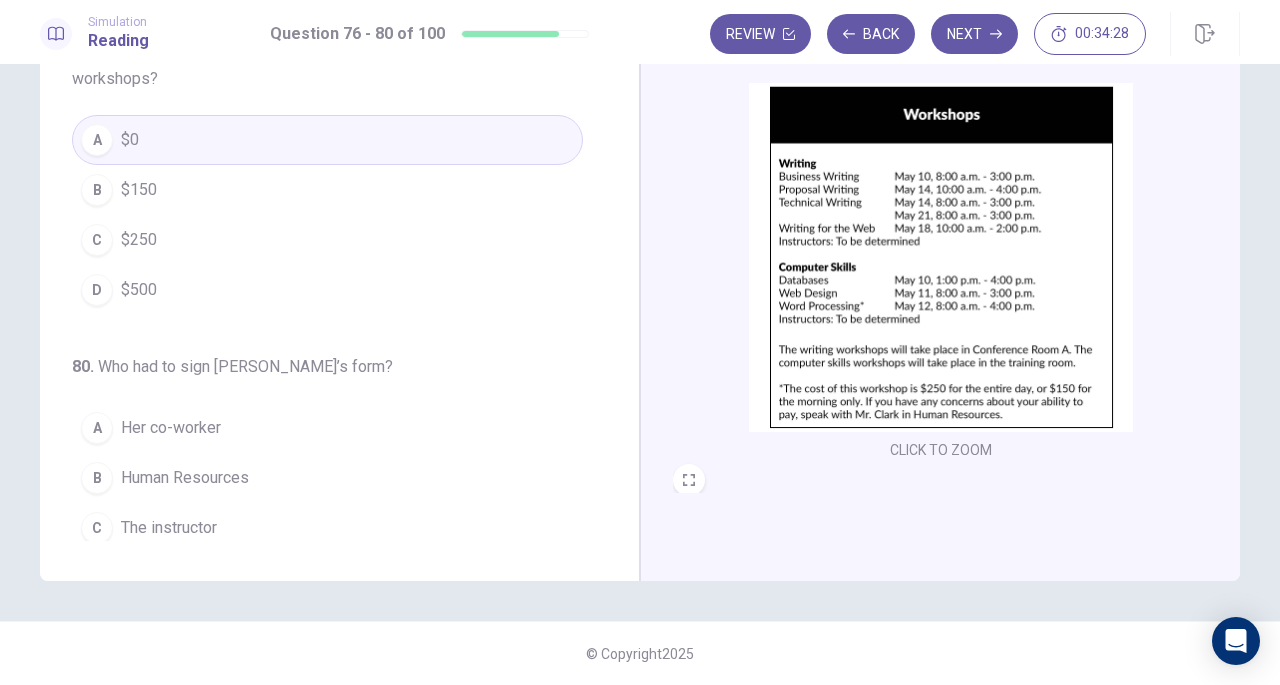 scroll, scrollTop: 329, scrollLeft: 0, axis: vertical 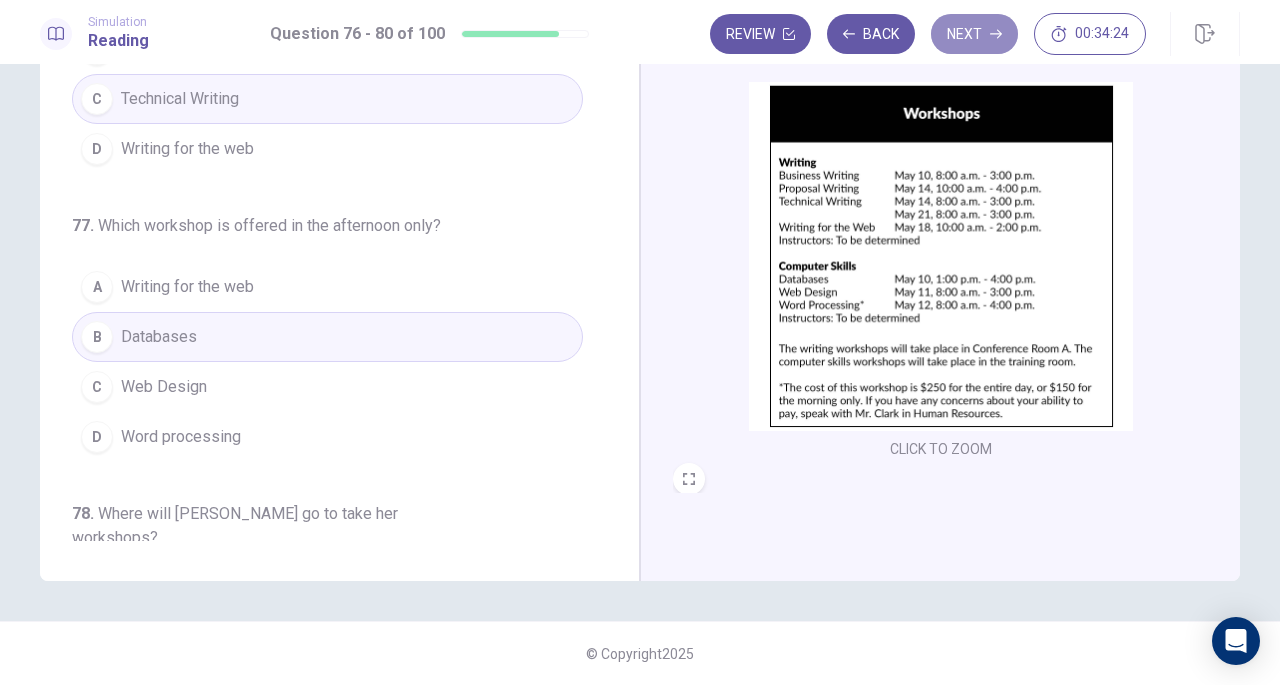 click on "Next" at bounding box center (974, 34) 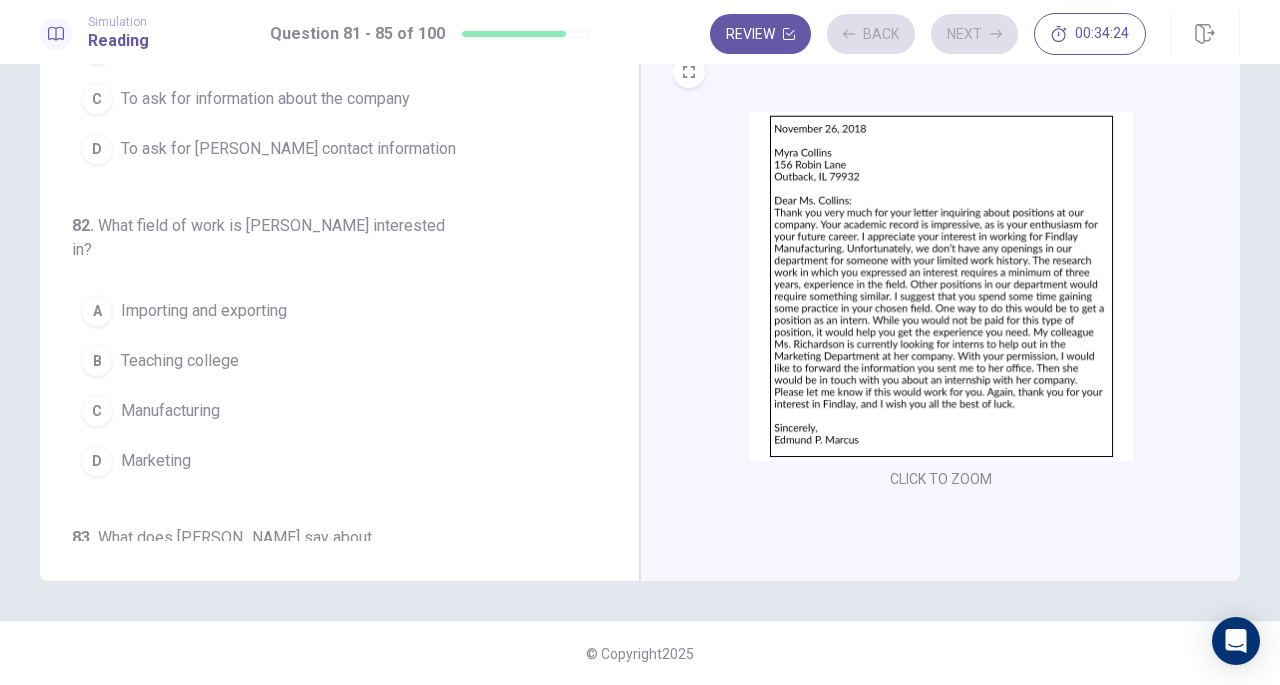 scroll, scrollTop: 298, scrollLeft: 0, axis: vertical 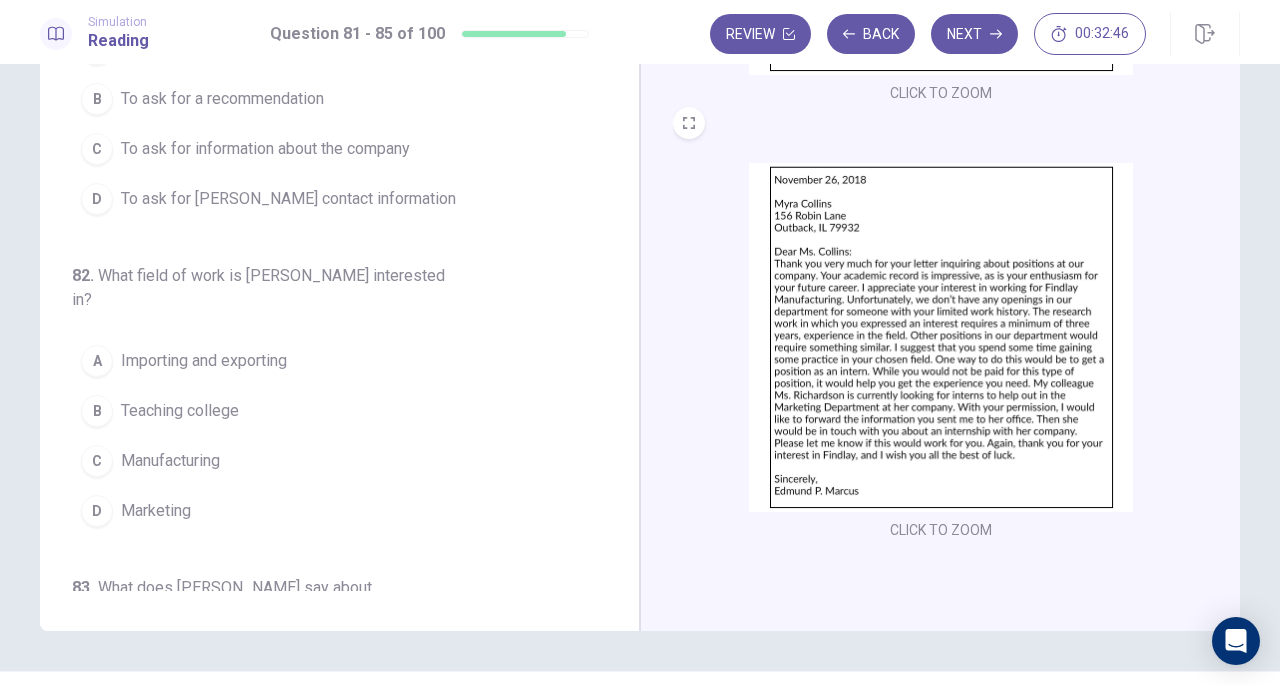 click at bounding box center [941, 337] 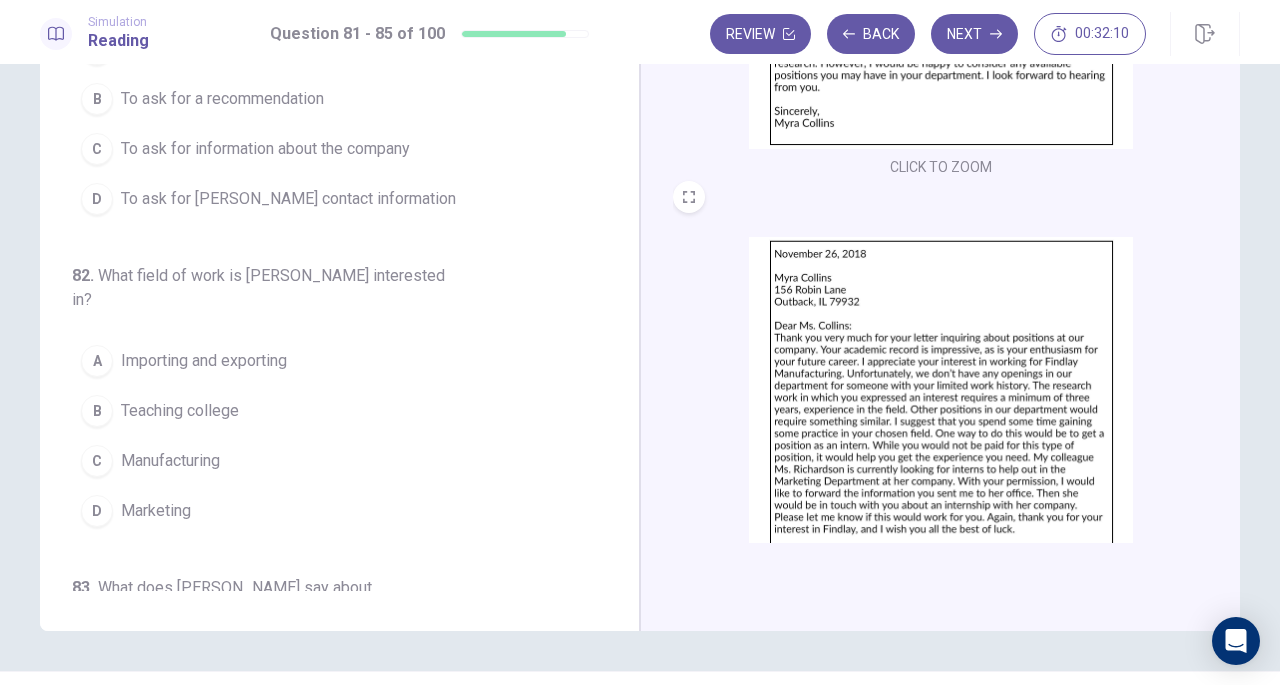 scroll, scrollTop: 0, scrollLeft: 0, axis: both 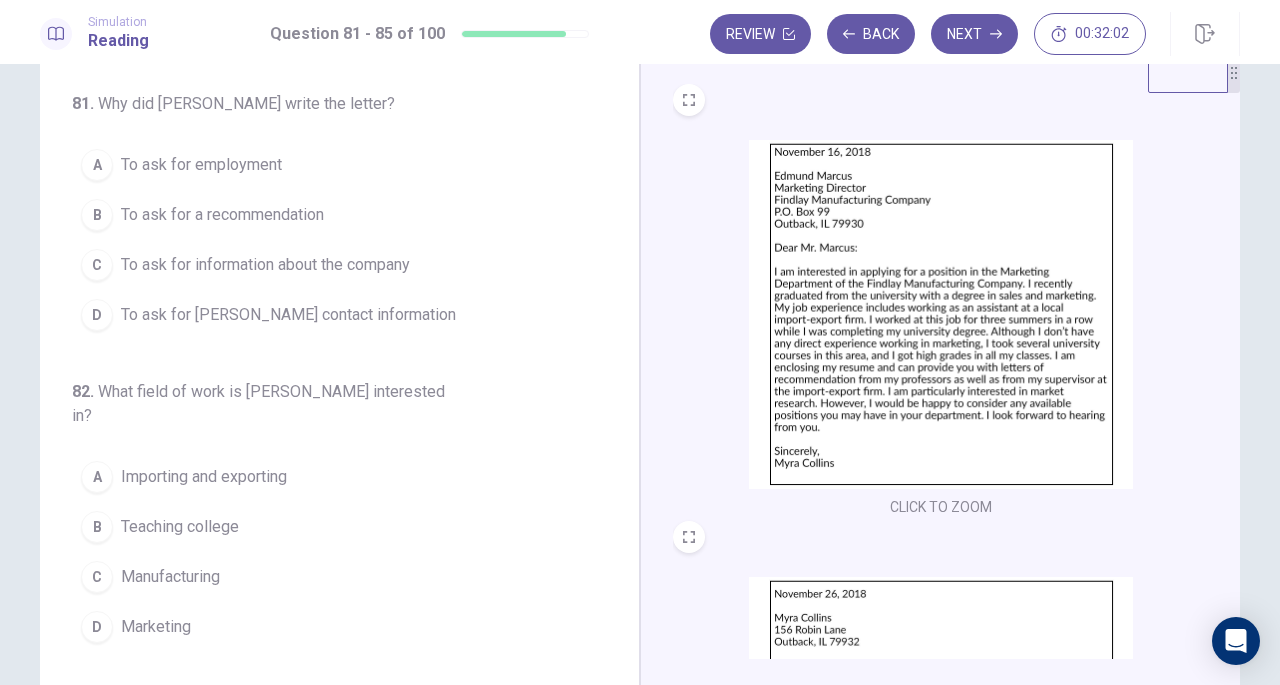 click on "A To ask for employment" at bounding box center (327, 165) 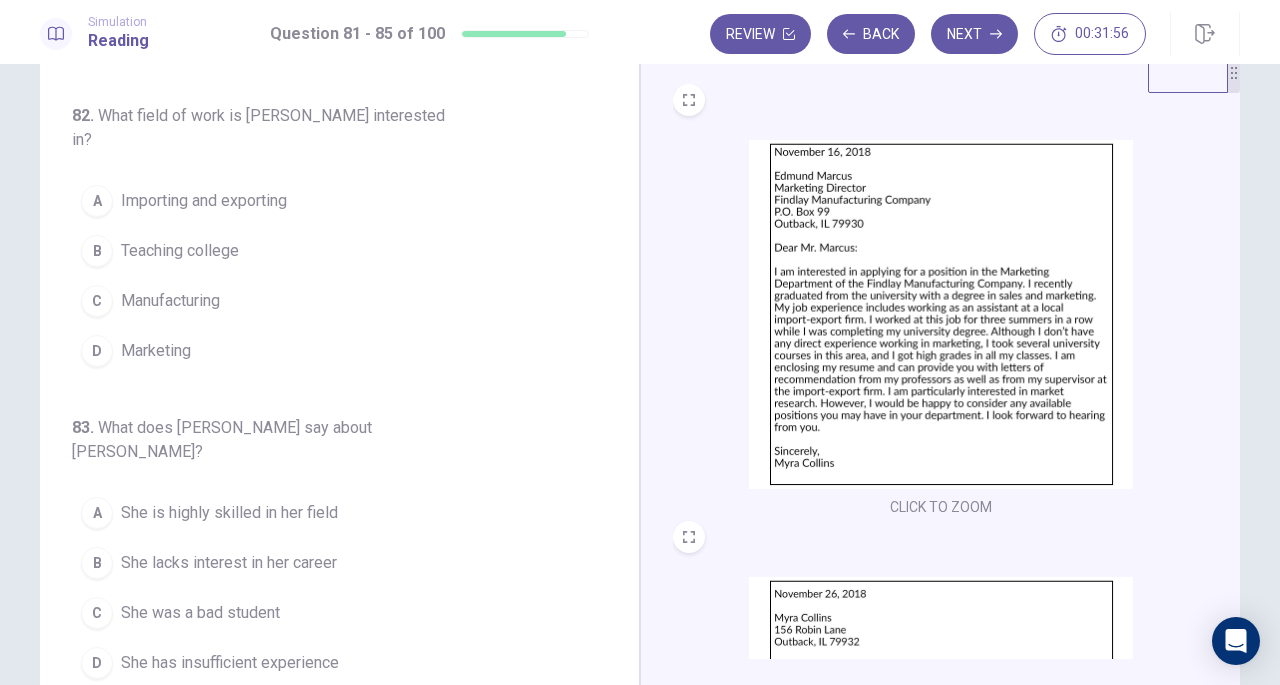 scroll, scrollTop: 274, scrollLeft: 0, axis: vertical 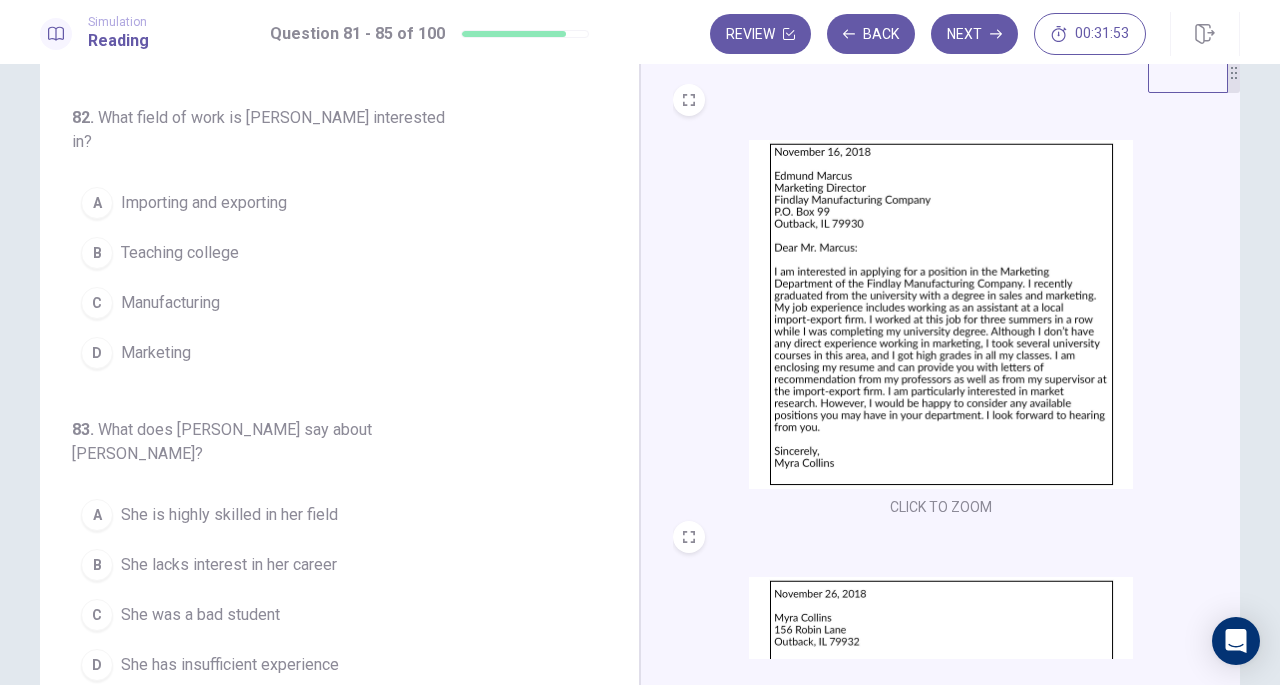 click on "Importing and exporting" at bounding box center (204, 203) 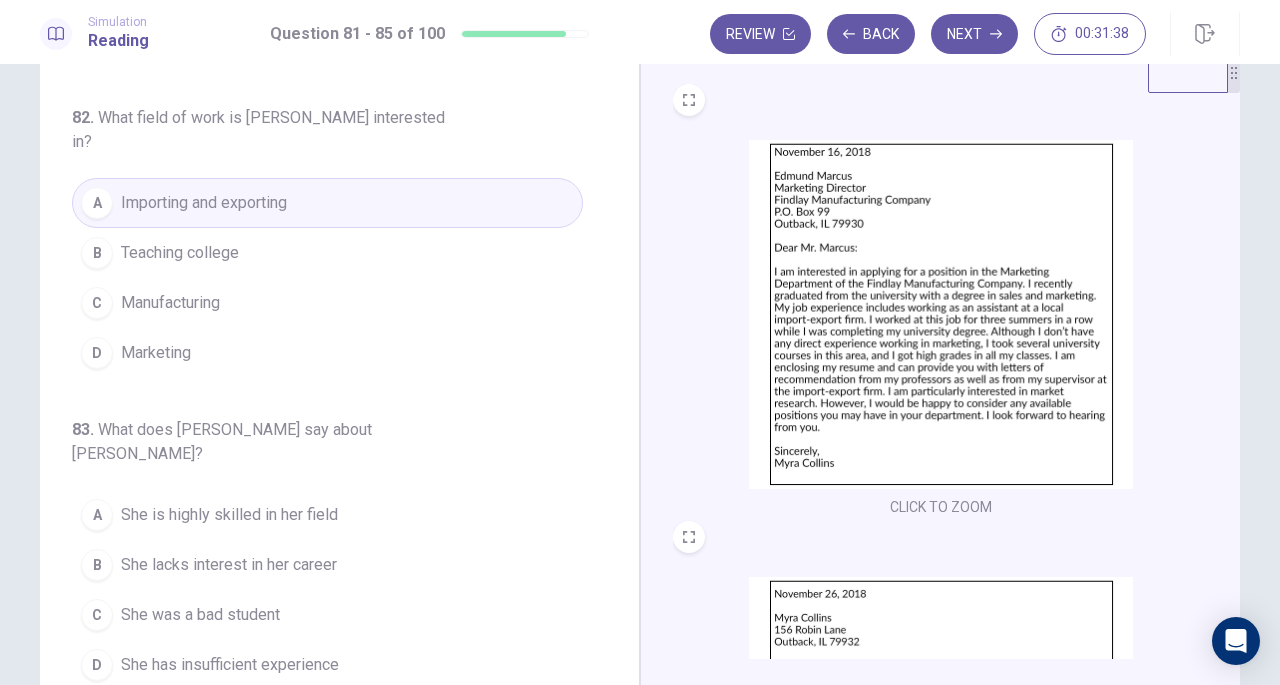 click on "D Marketing" at bounding box center [327, 353] 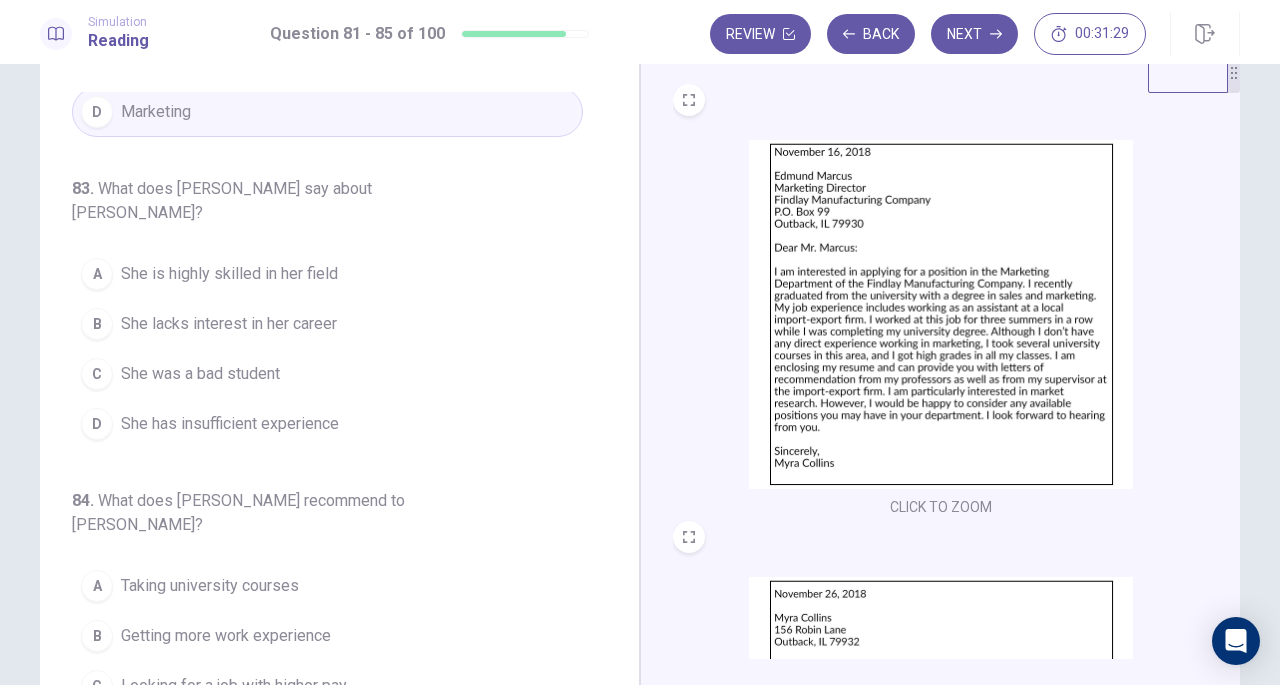 scroll, scrollTop: 522, scrollLeft: 0, axis: vertical 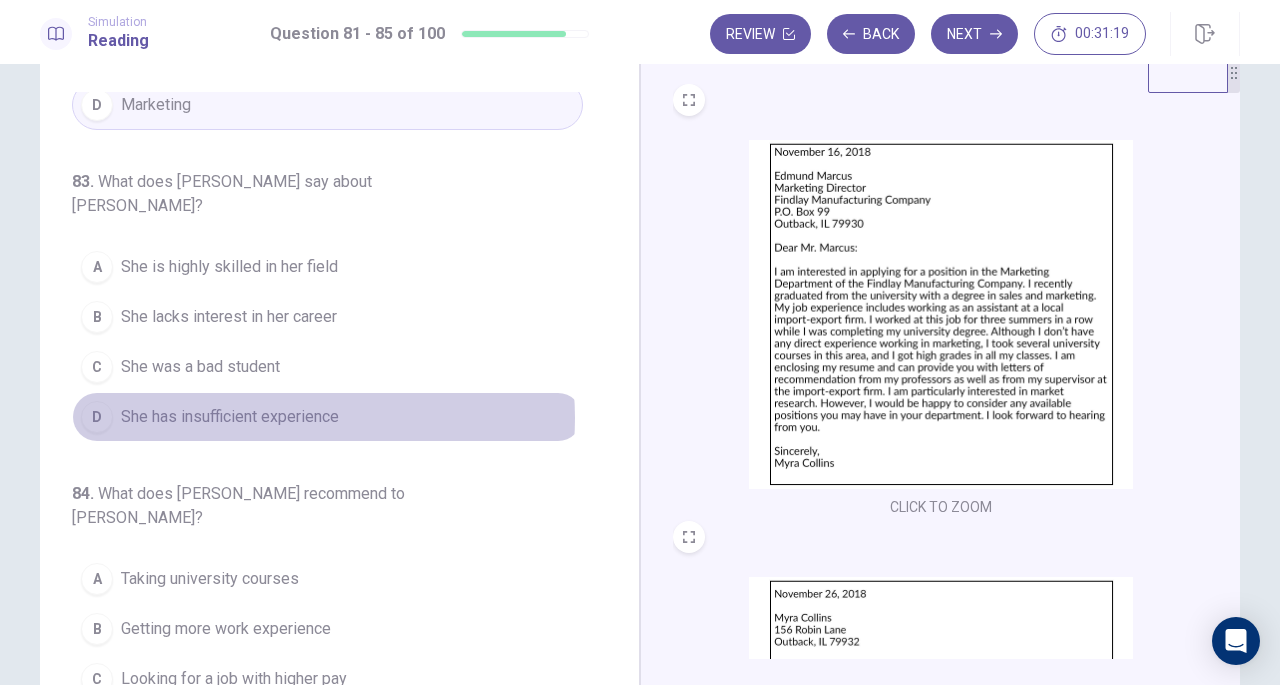 click on "She has insufficient experience" at bounding box center [230, 417] 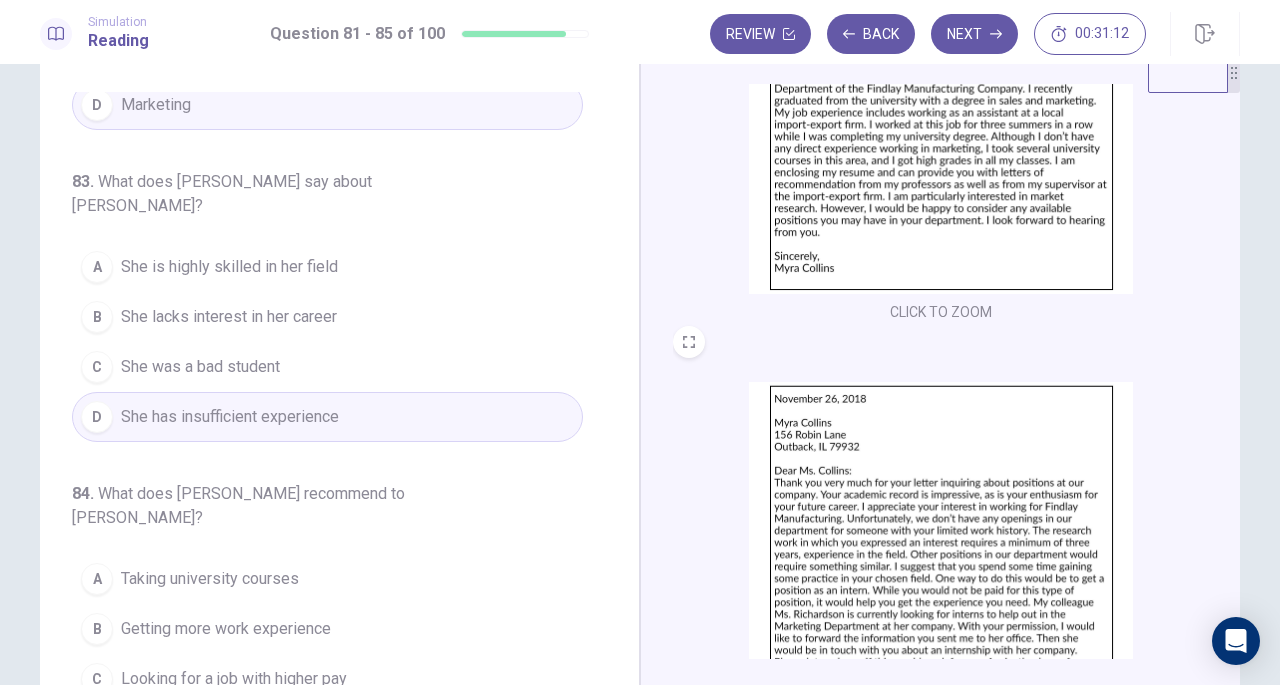 scroll, scrollTop: 298, scrollLeft: 0, axis: vertical 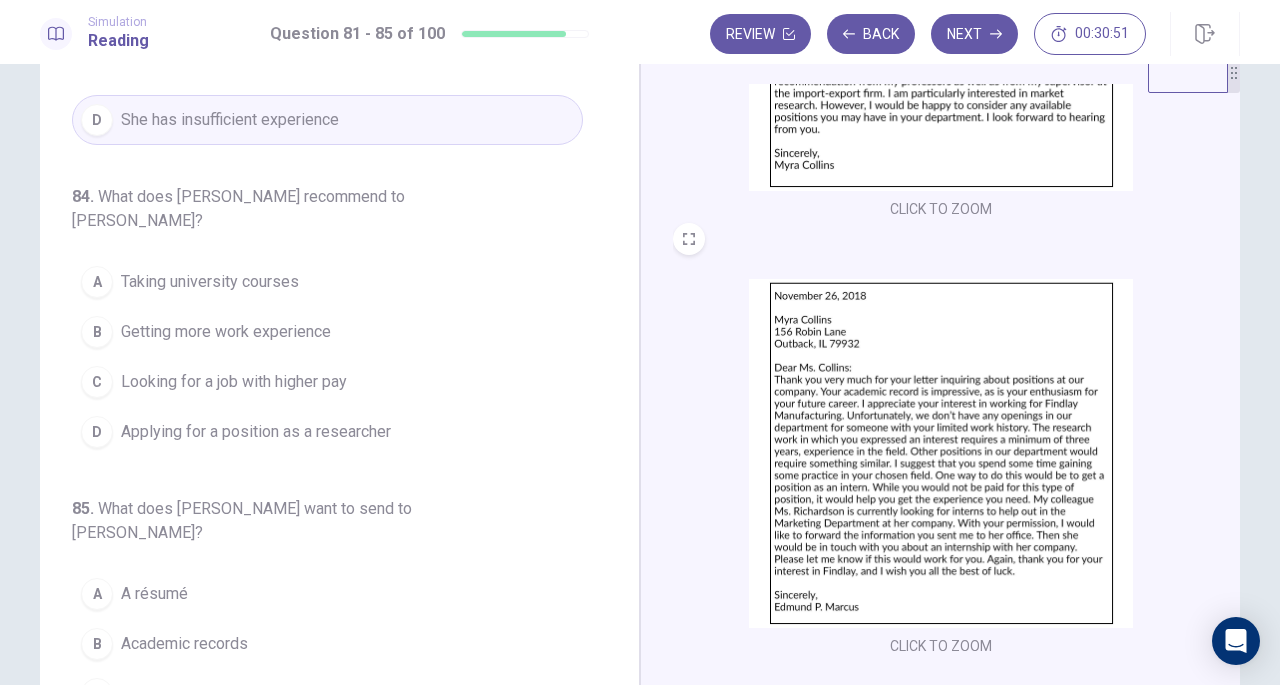 click on "Getting more work experience" at bounding box center (226, 332) 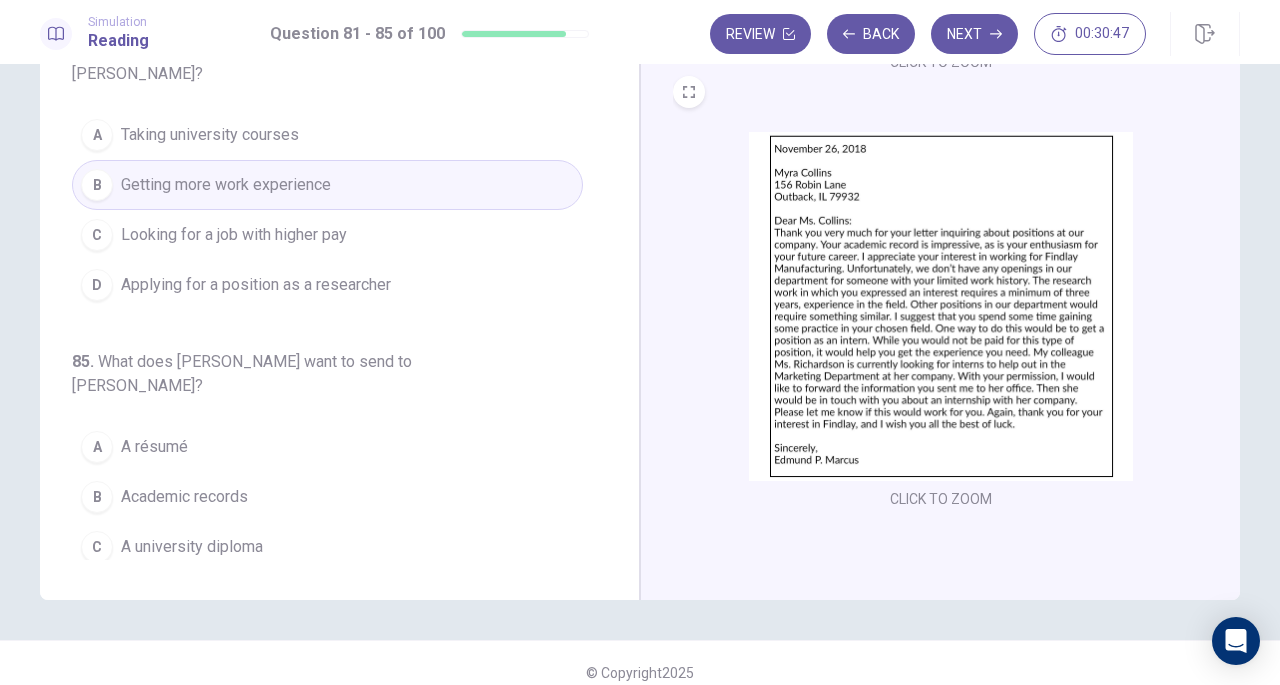 scroll, scrollTop: 218, scrollLeft: 0, axis: vertical 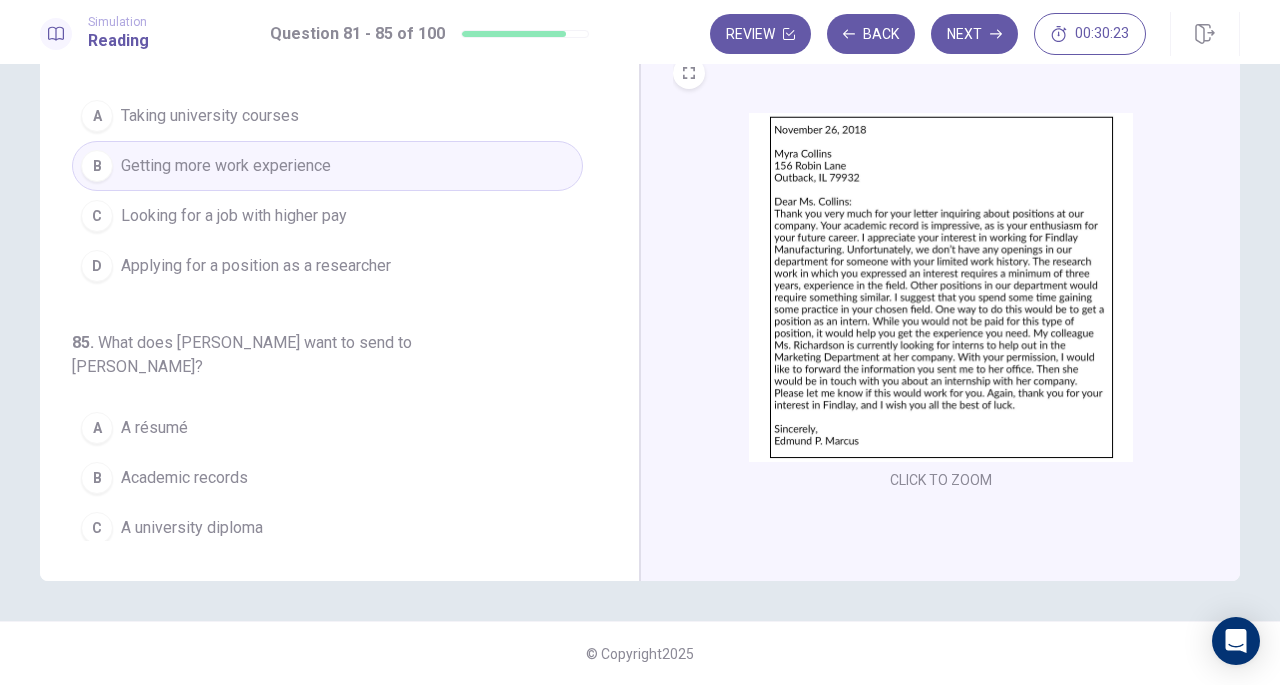 click on "Letters of recommendation" at bounding box center [216, 578] 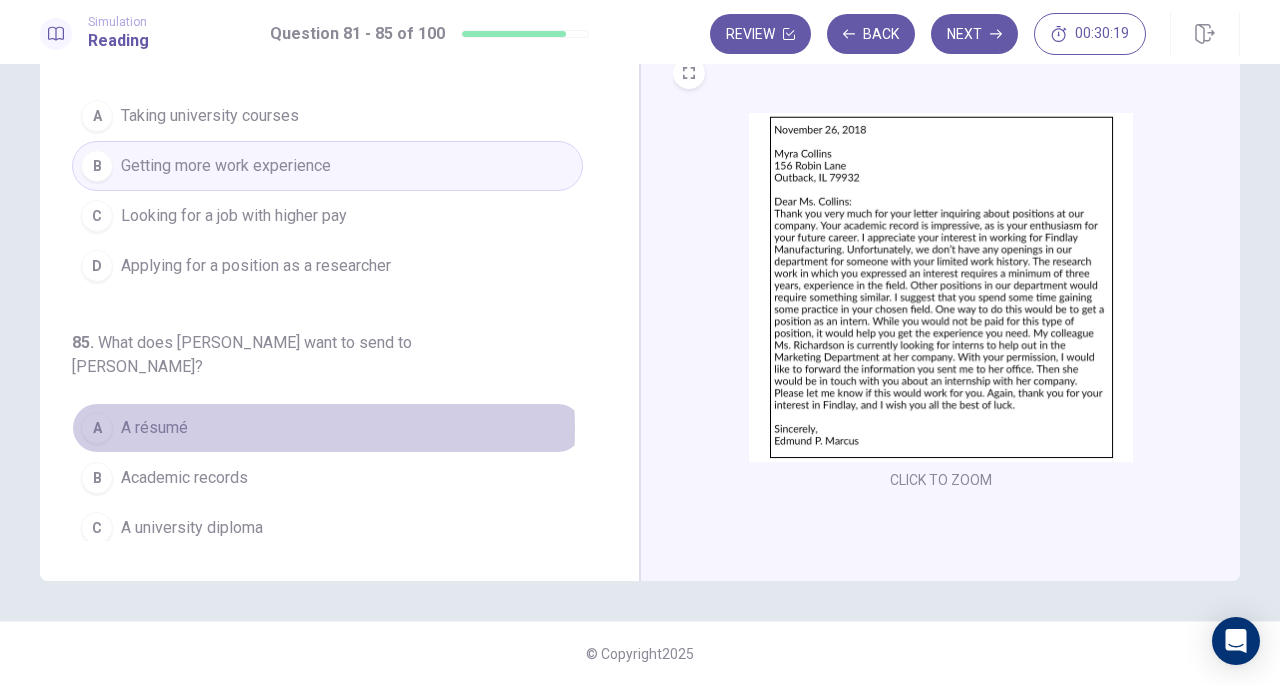 click on "A A résumé" at bounding box center (327, 428) 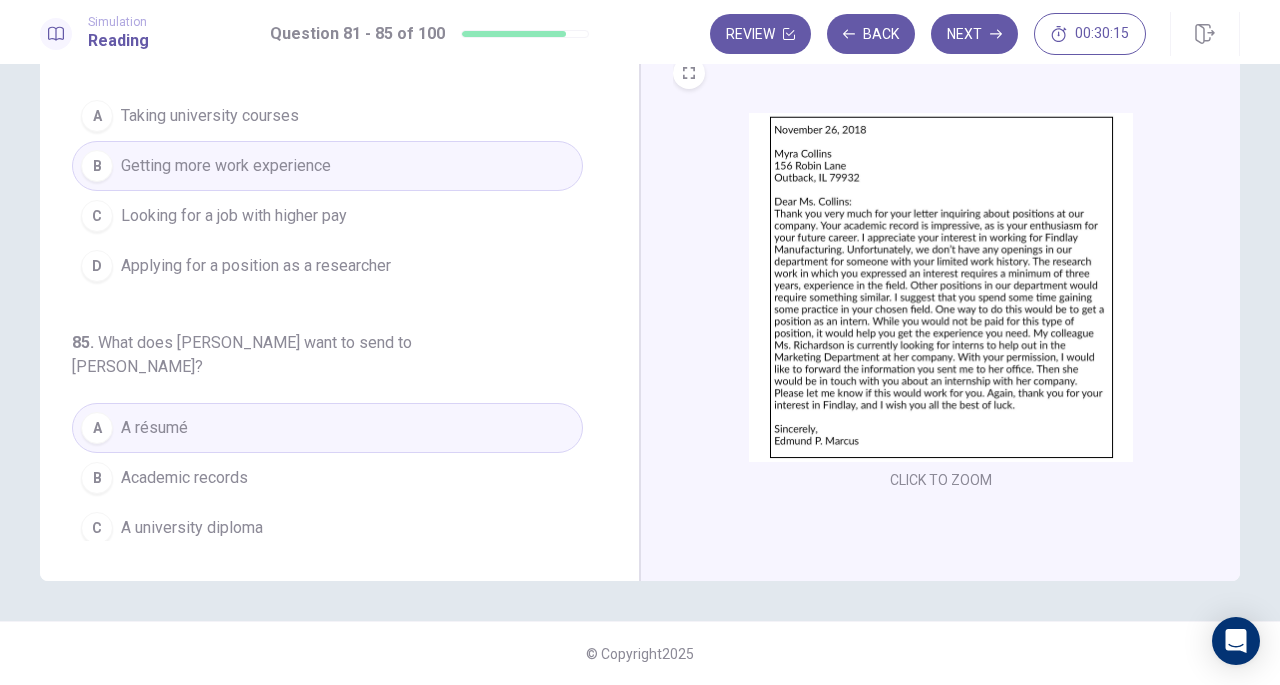 click on "Next" at bounding box center [974, 34] 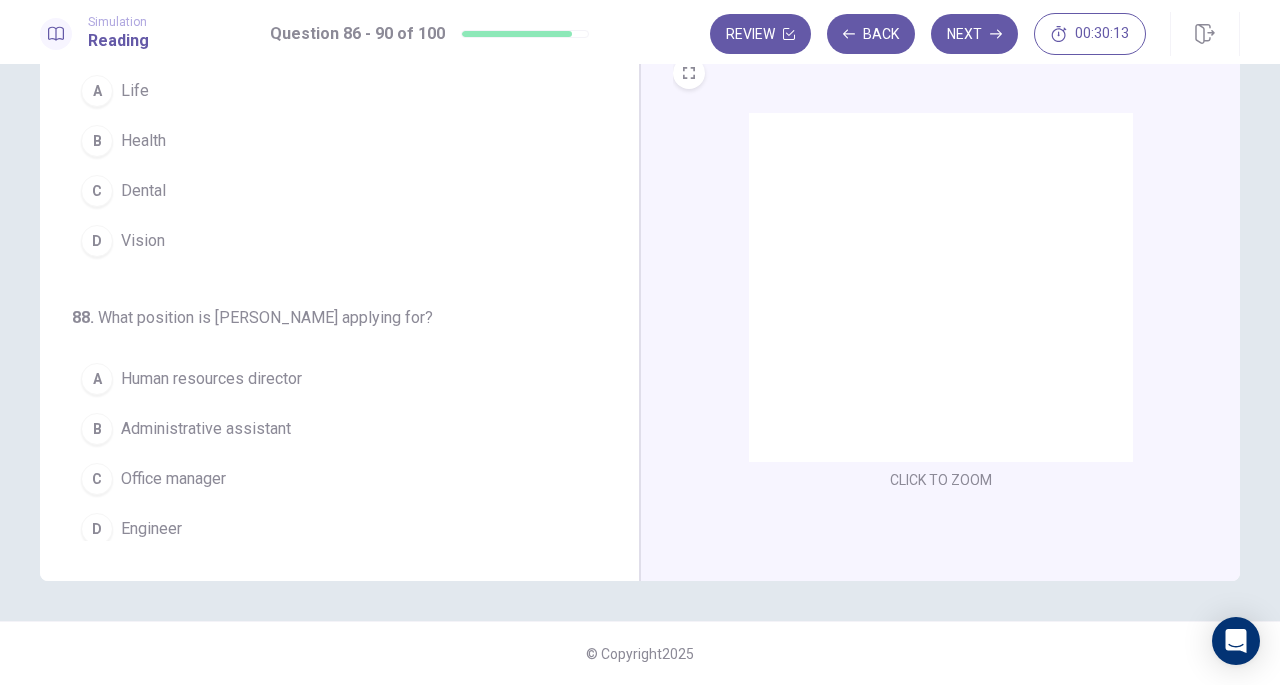 scroll, scrollTop: 0, scrollLeft: 0, axis: both 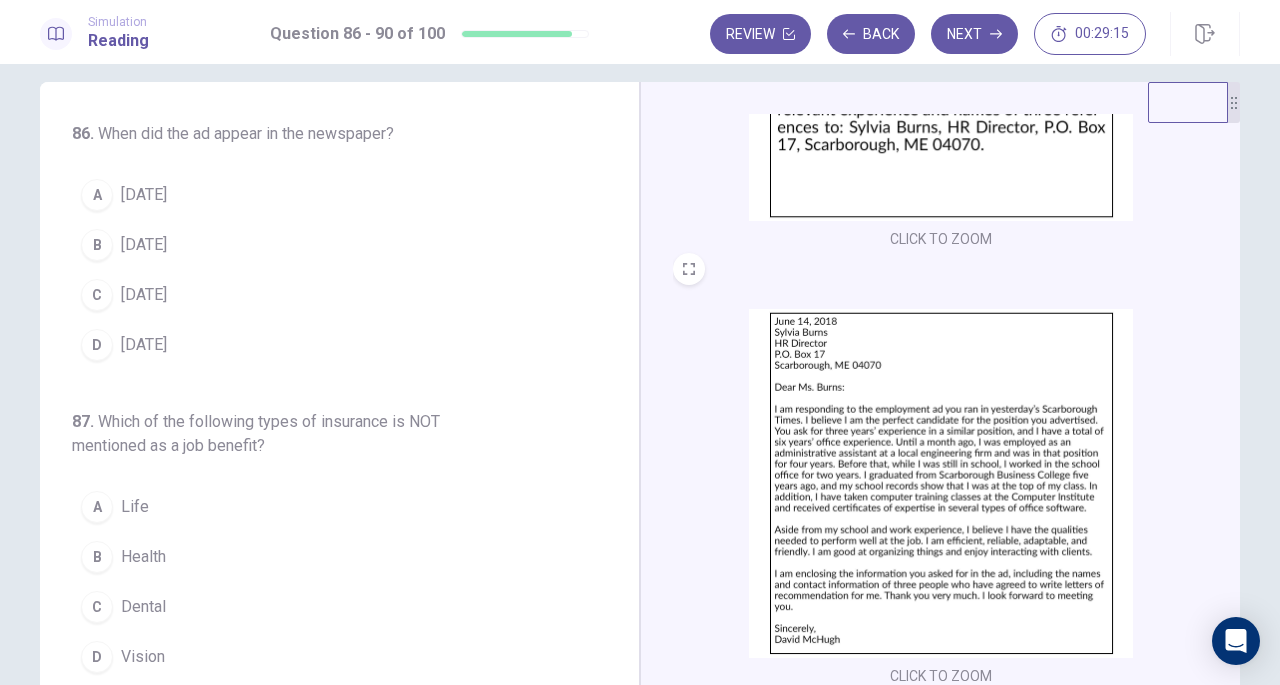 click on "A June 13" at bounding box center [327, 195] 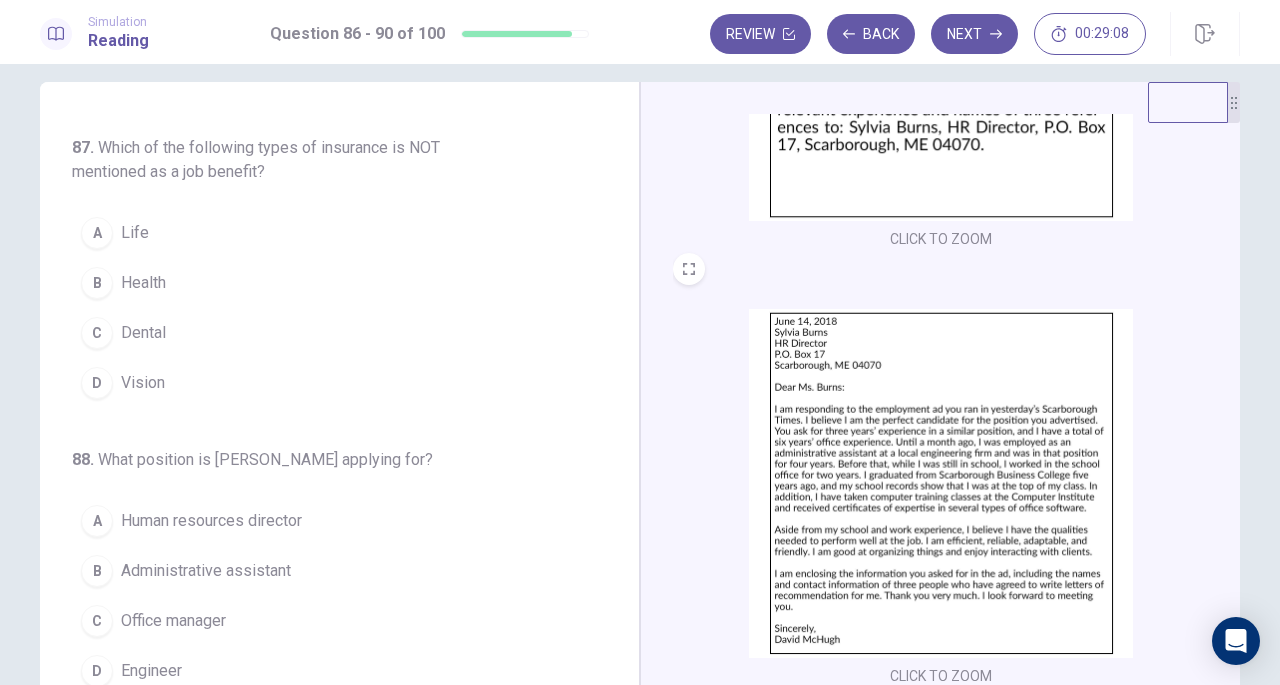 scroll, scrollTop: 277, scrollLeft: 0, axis: vertical 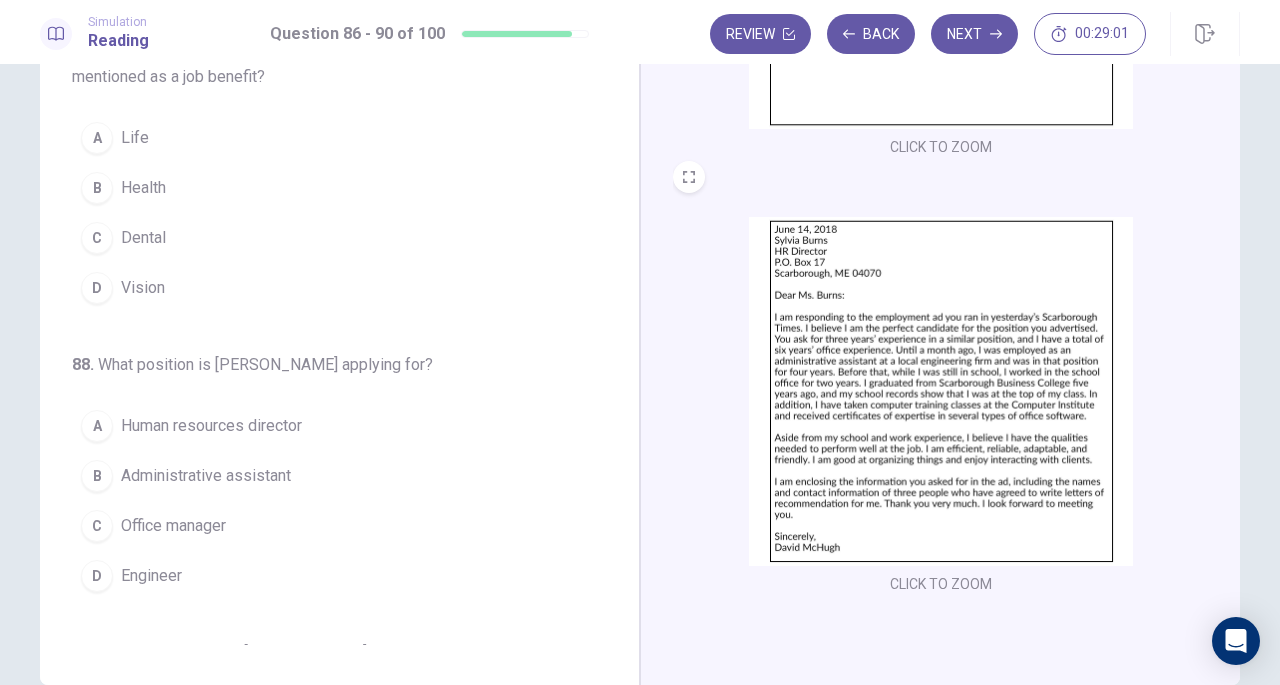 click at bounding box center (941, 391) 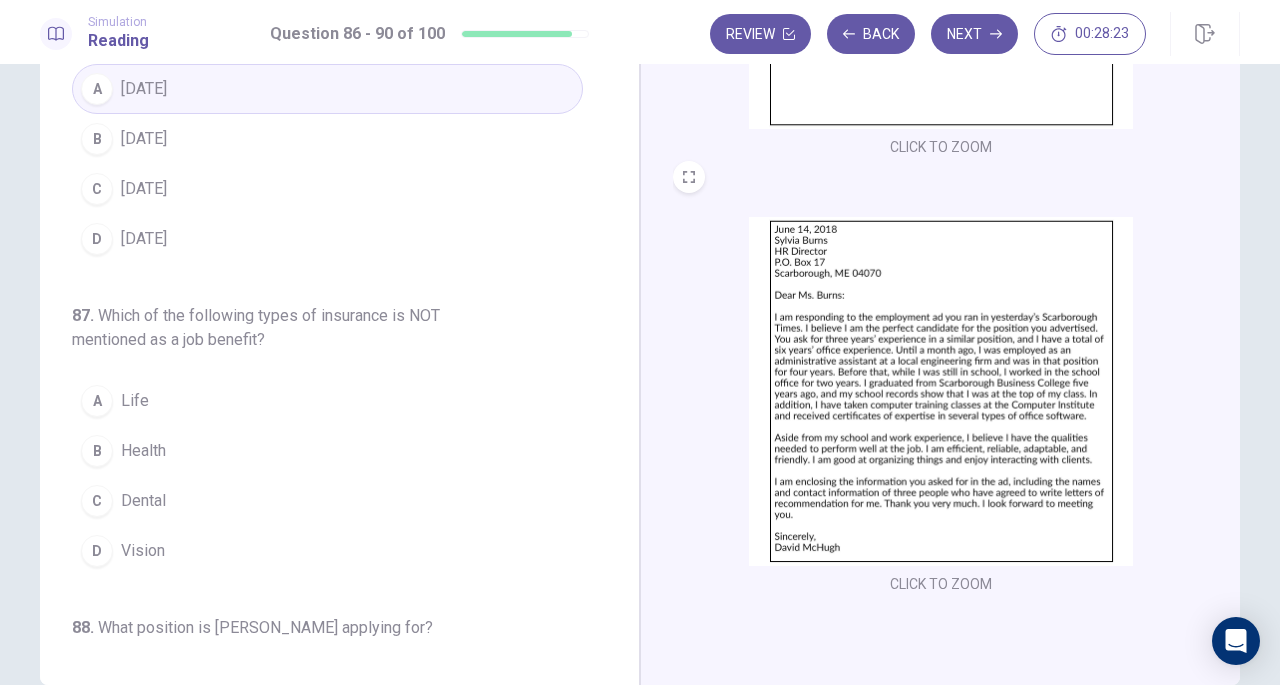 scroll, scrollTop: 0, scrollLeft: 0, axis: both 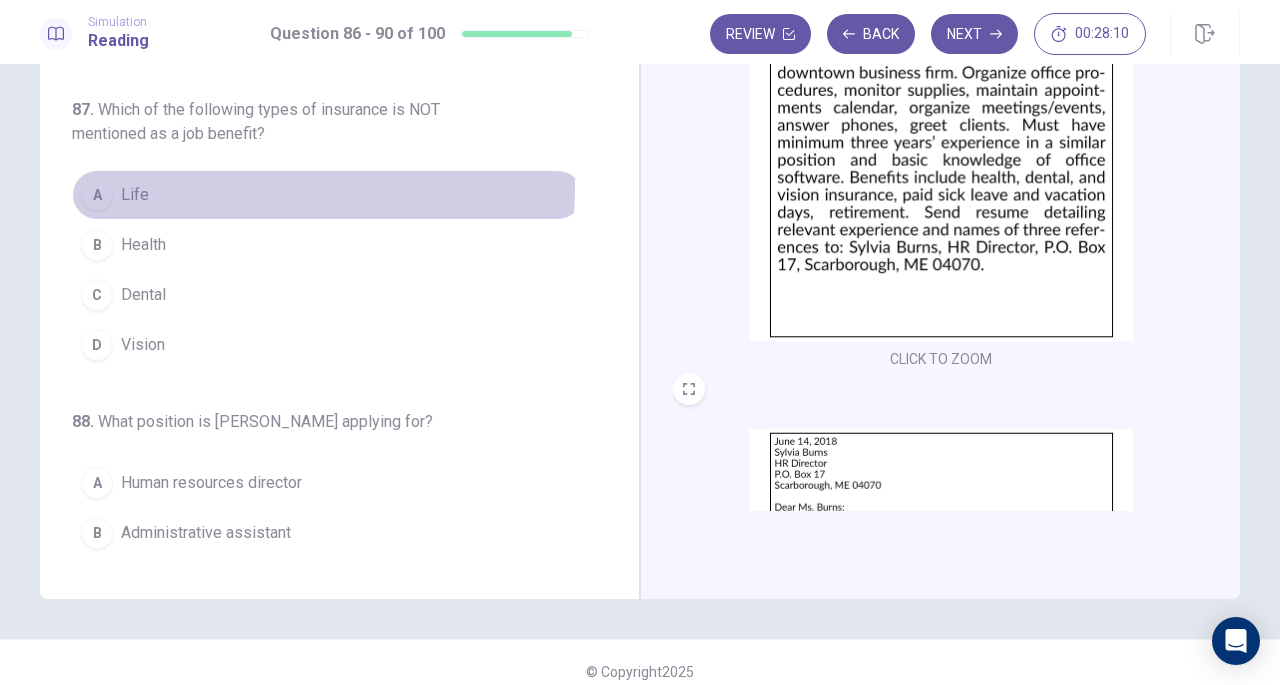 click on "A Life" at bounding box center (327, 195) 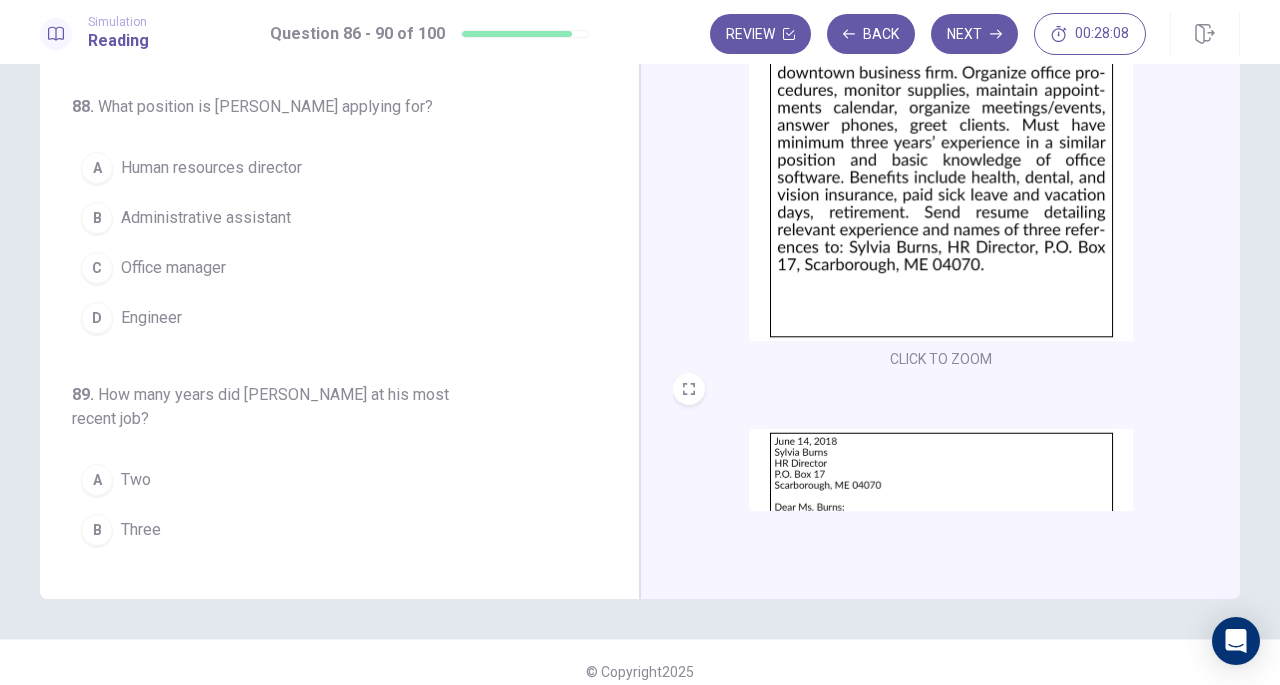 scroll, scrollTop: 450, scrollLeft: 0, axis: vertical 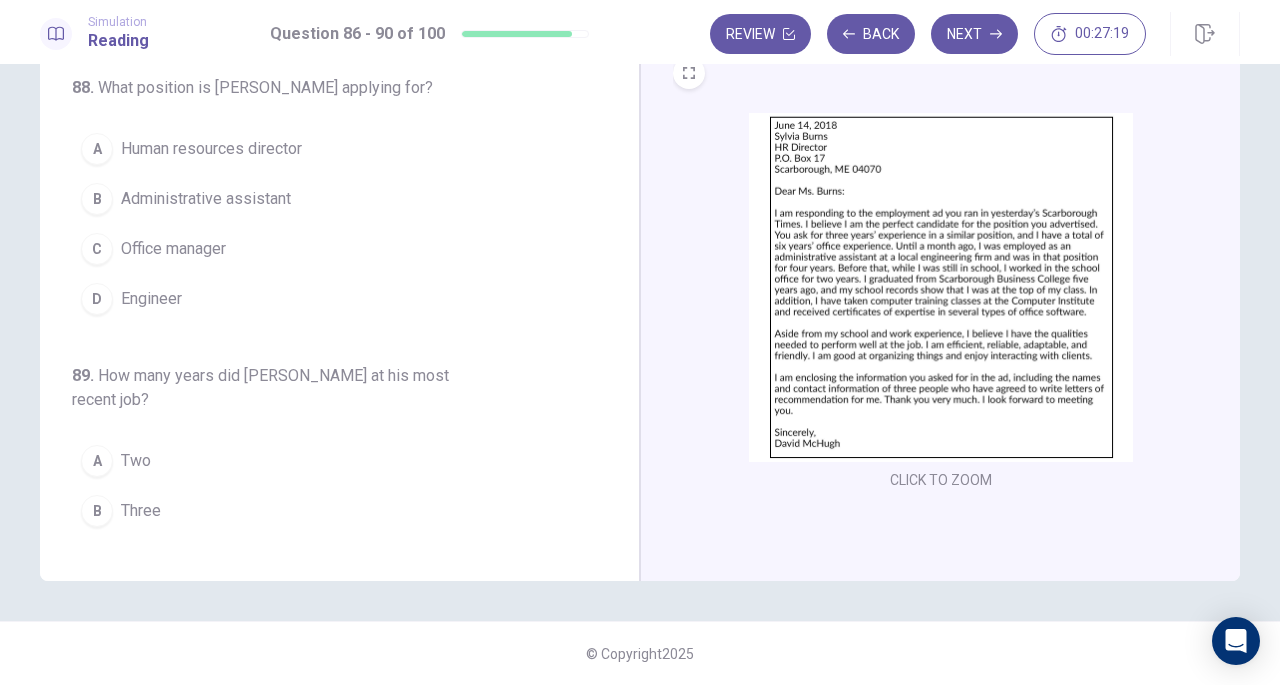 click at bounding box center [941, 287] 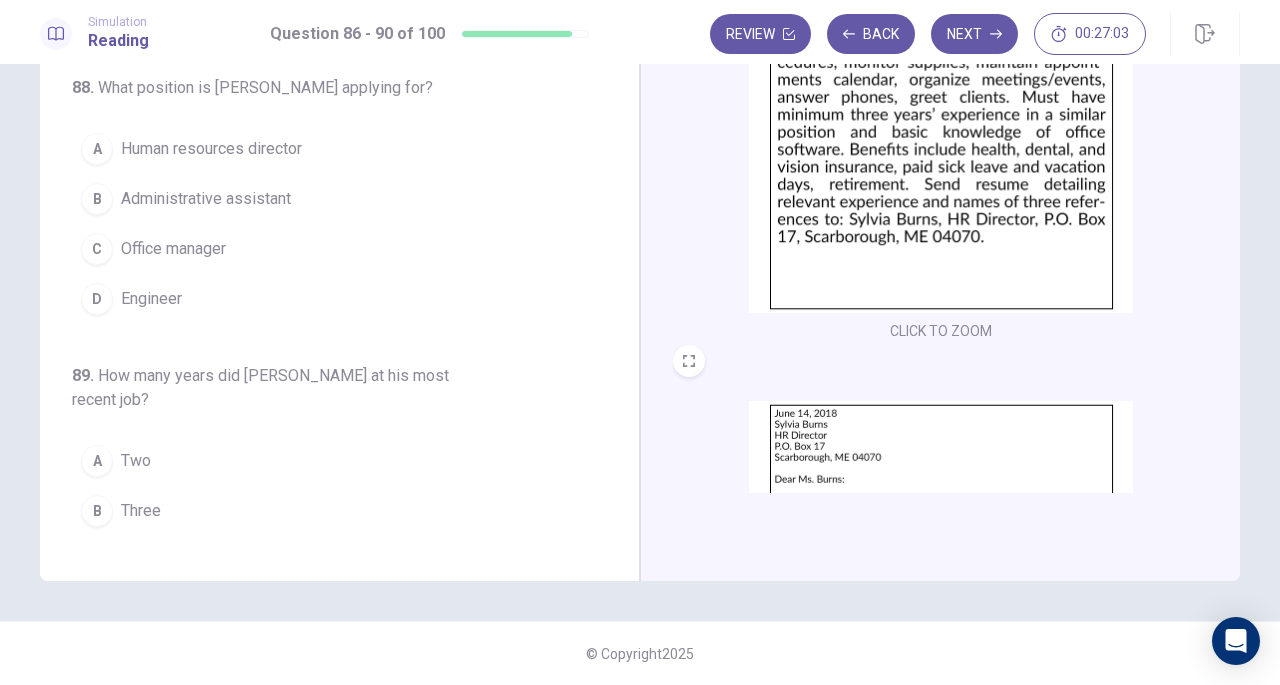 scroll, scrollTop: 0, scrollLeft: 0, axis: both 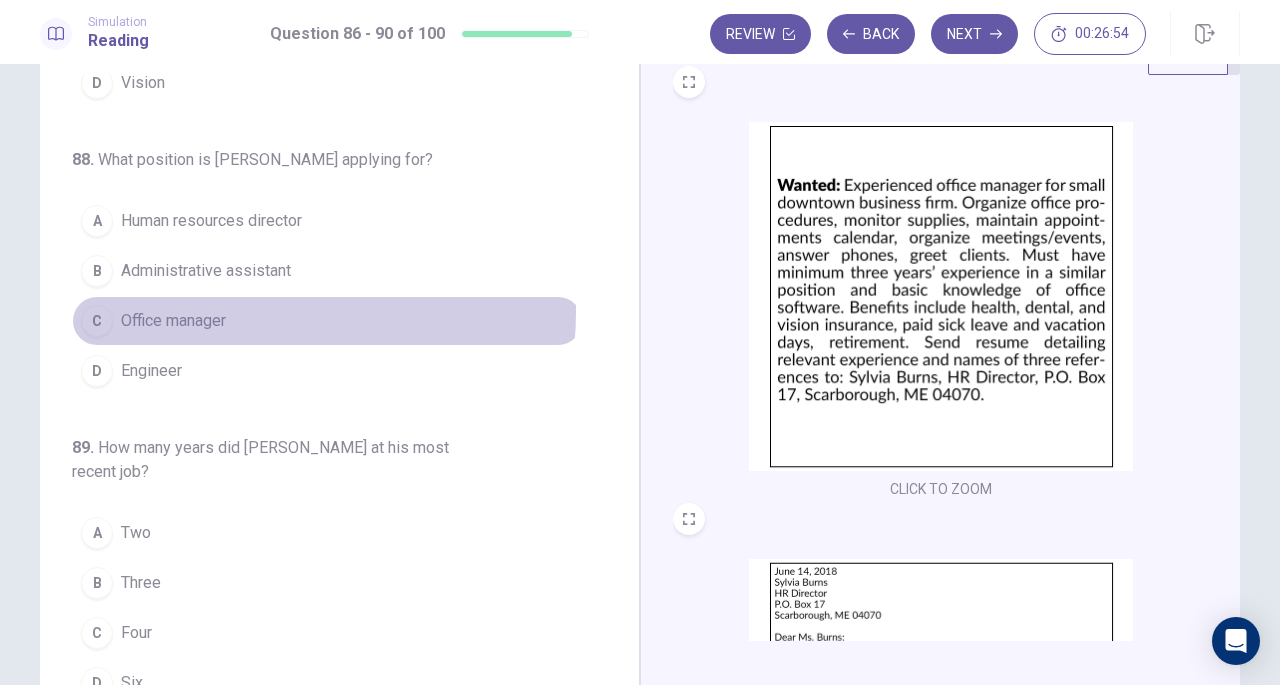 click on "C Office manager" at bounding box center [327, 321] 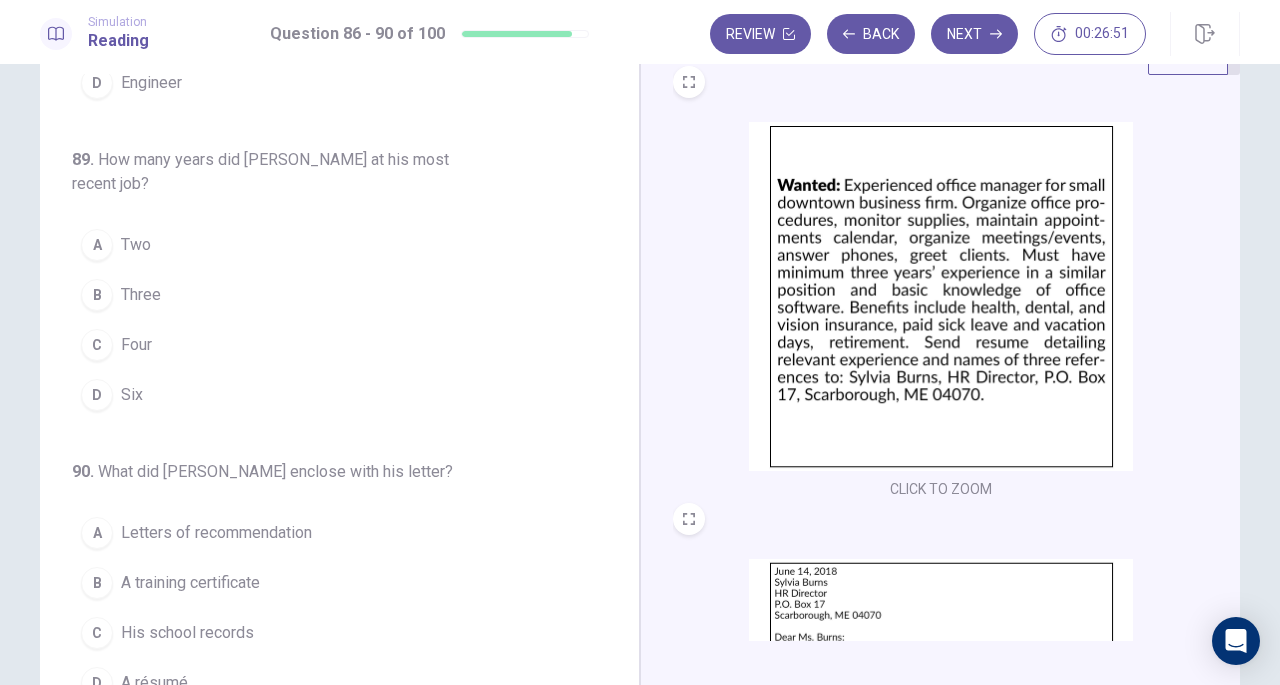scroll, scrollTop: 819, scrollLeft: 0, axis: vertical 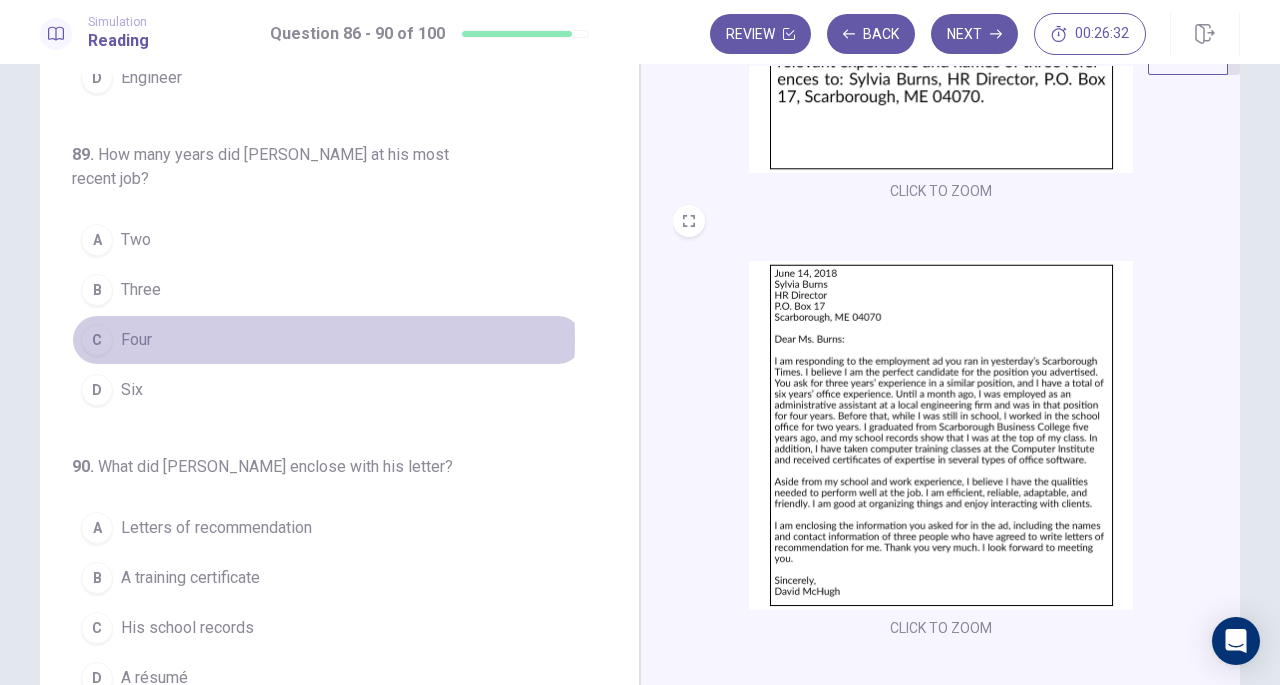 click on "C Four" at bounding box center (327, 340) 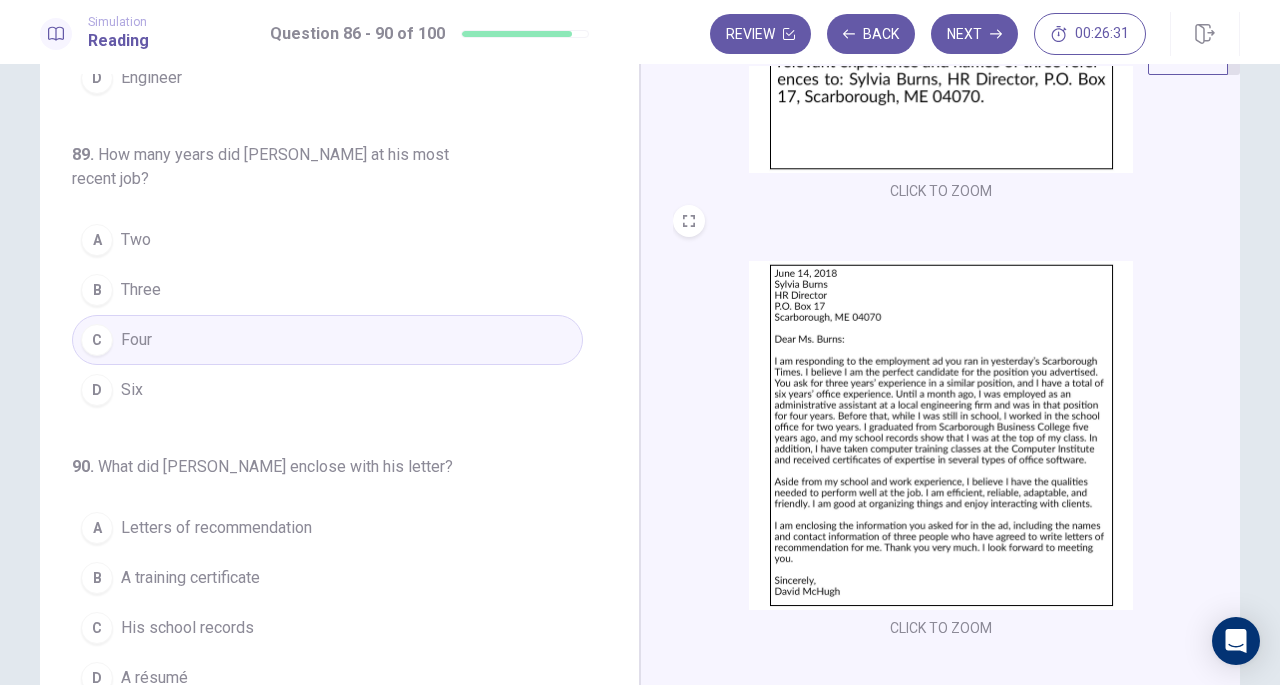 scroll, scrollTop: 218, scrollLeft: 0, axis: vertical 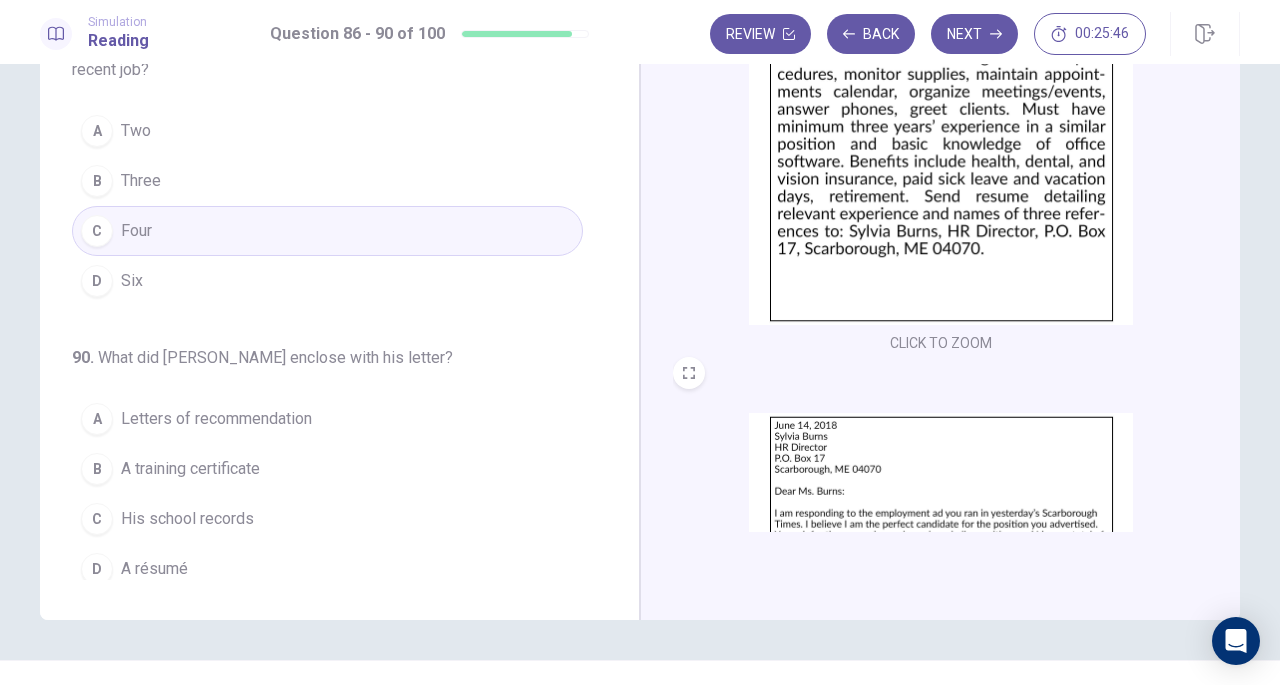 click on "Letters of recommendation" at bounding box center [216, 419] 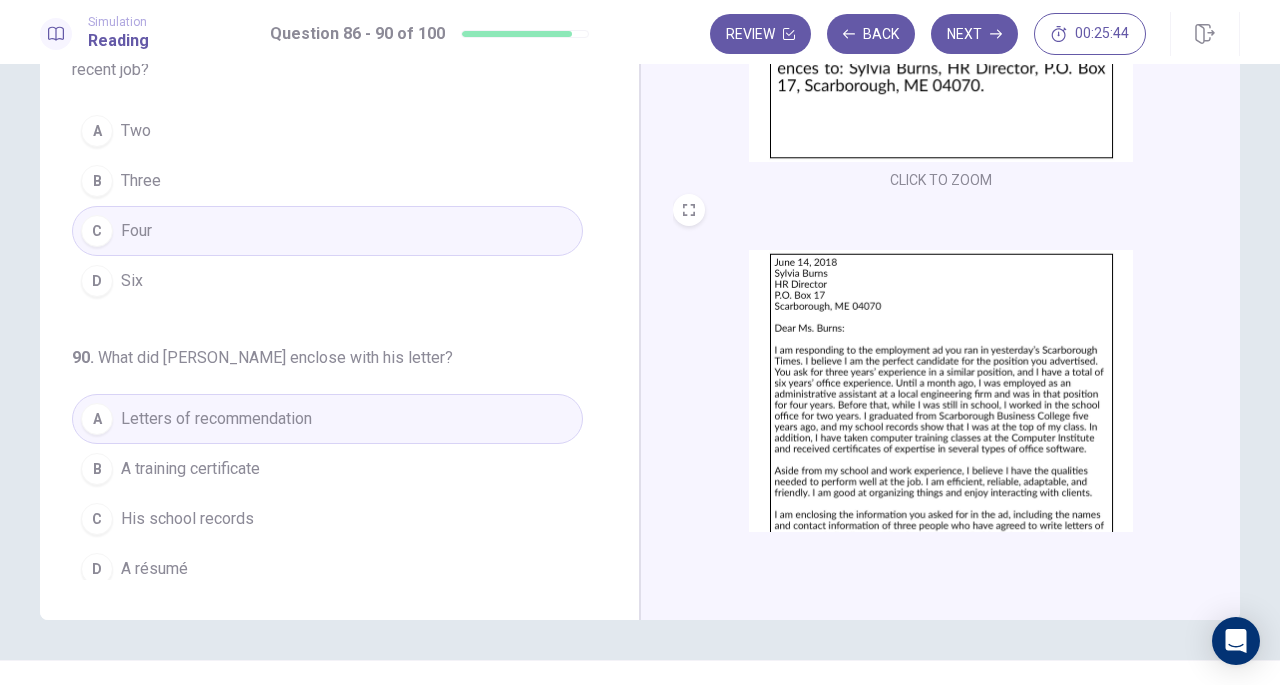 scroll, scrollTop: 214, scrollLeft: 0, axis: vertical 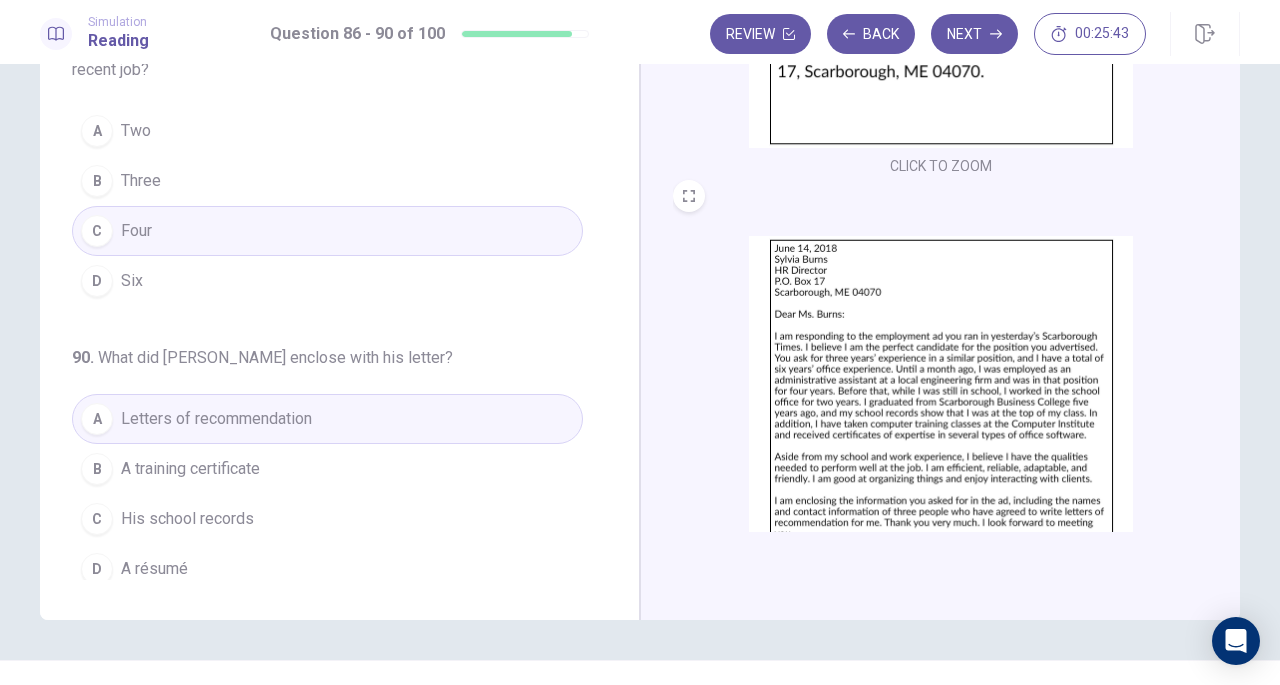 click on "Next" at bounding box center [974, 34] 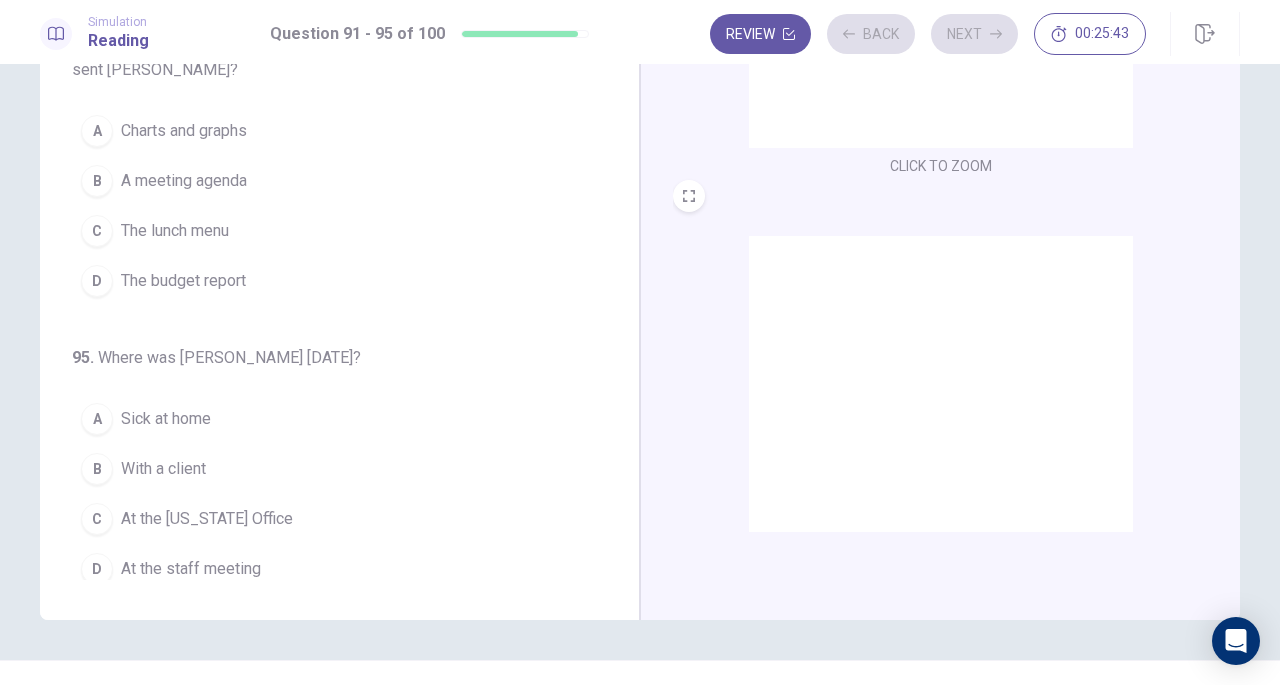 scroll, scrollTop: 771, scrollLeft: 0, axis: vertical 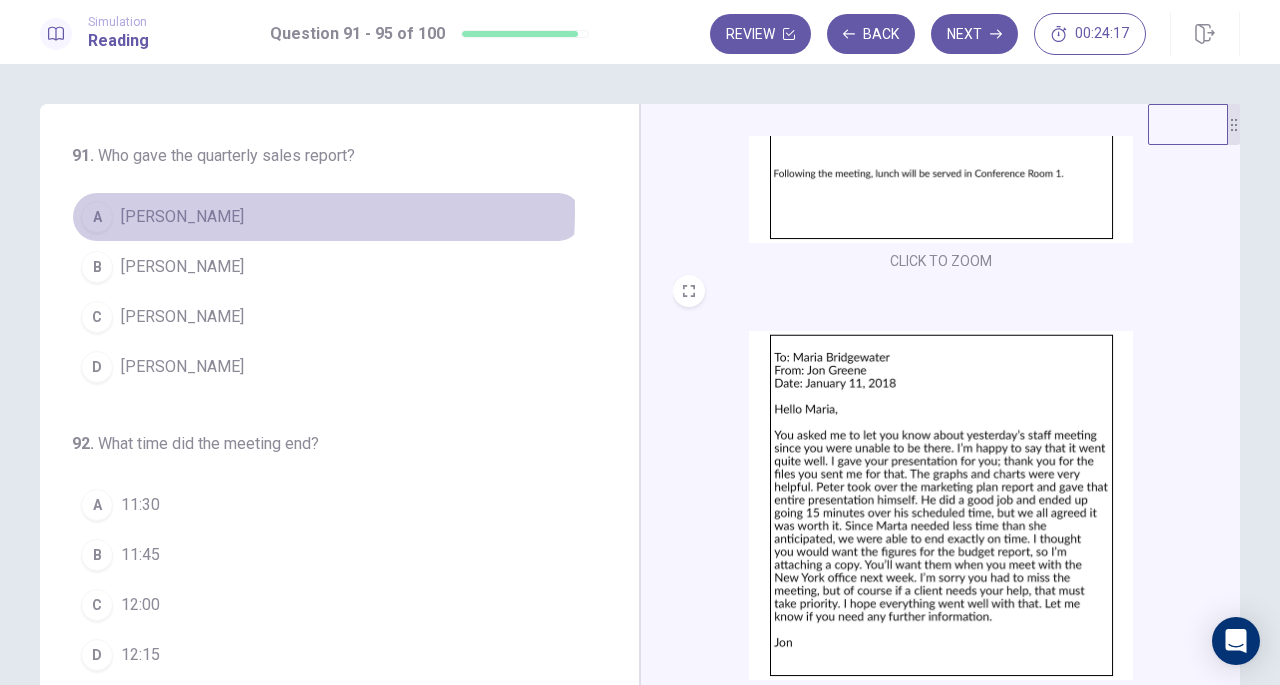 click on "Jon Greene" at bounding box center [182, 217] 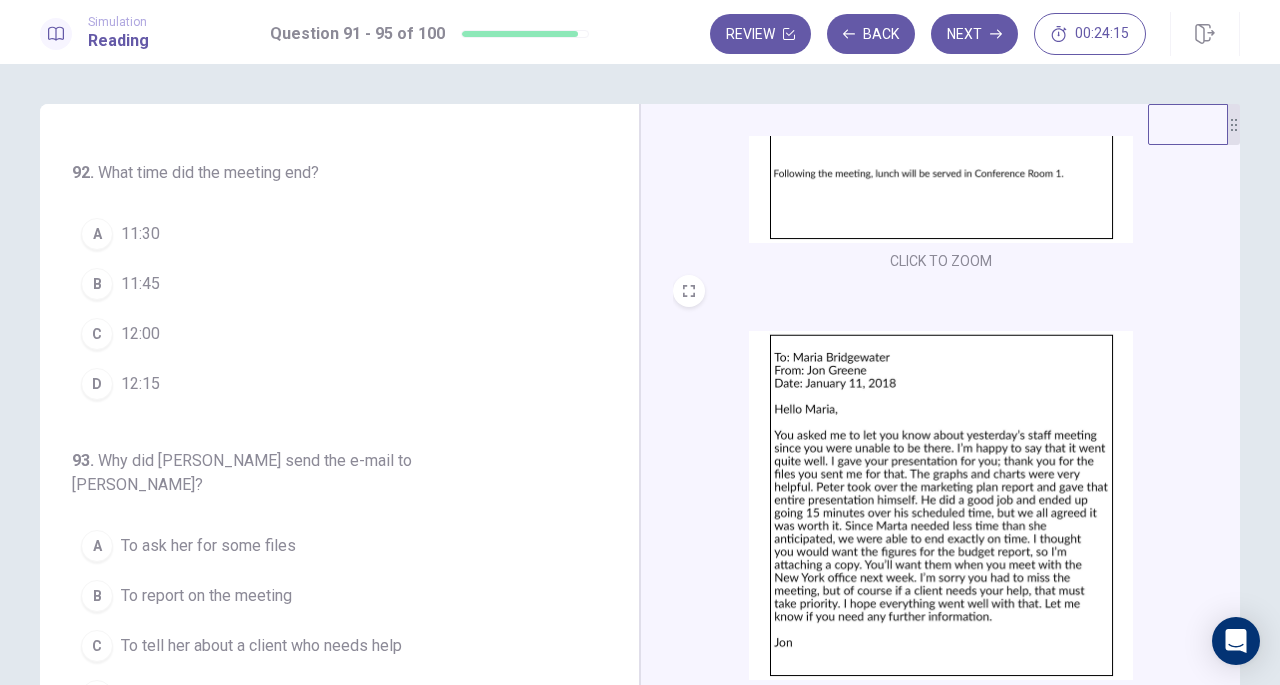 scroll, scrollTop: 272, scrollLeft: 0, axis: vertical 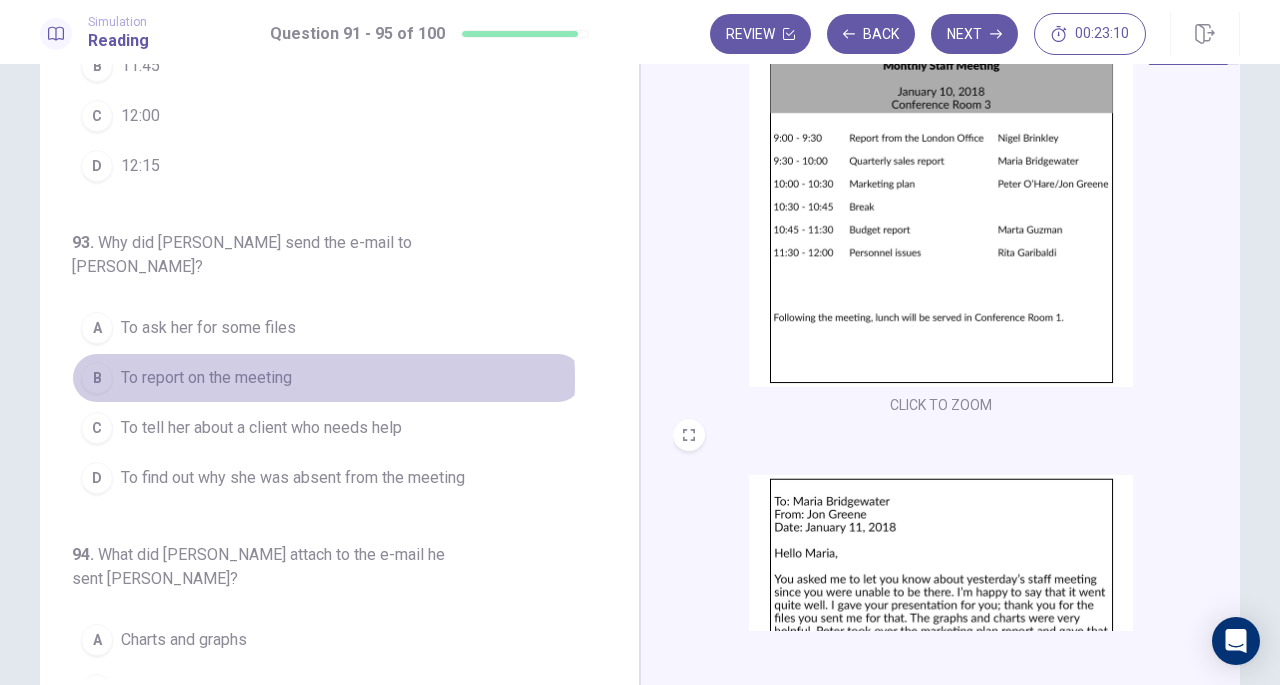 click on "To report on the meeting" at bounding box center [206, 378] 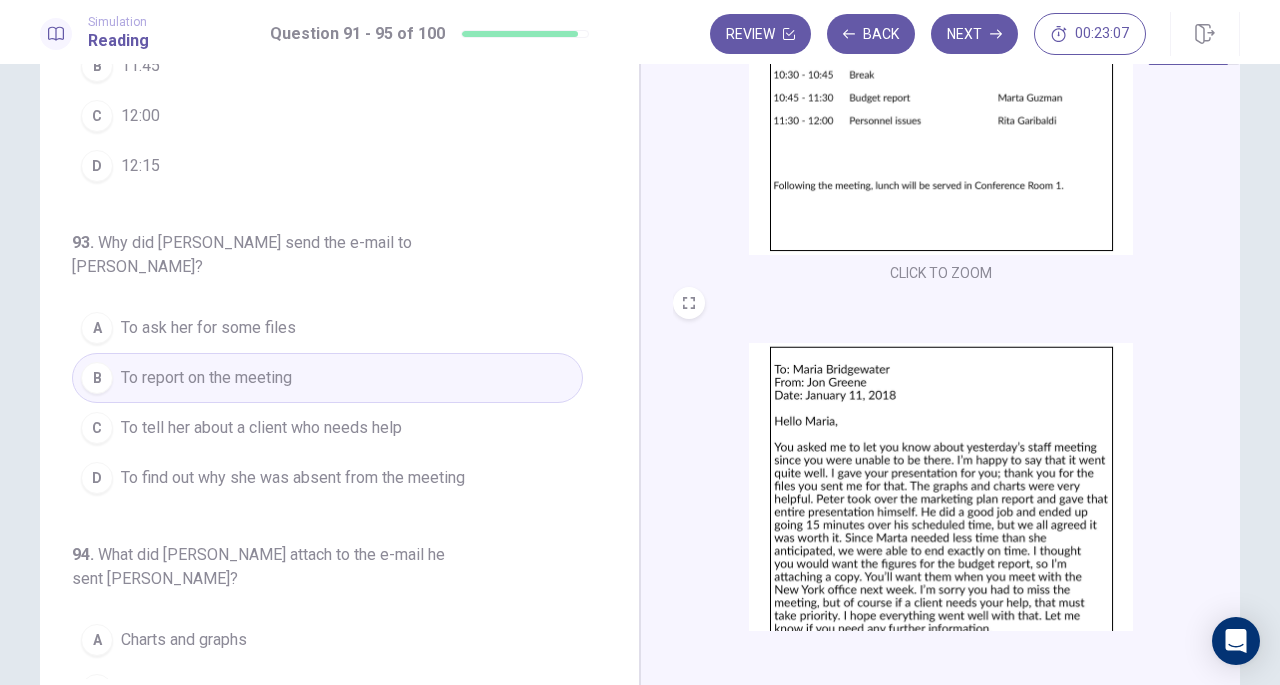 scroll, scrollTop: 222, scrollLeft: 0, axis: vertical 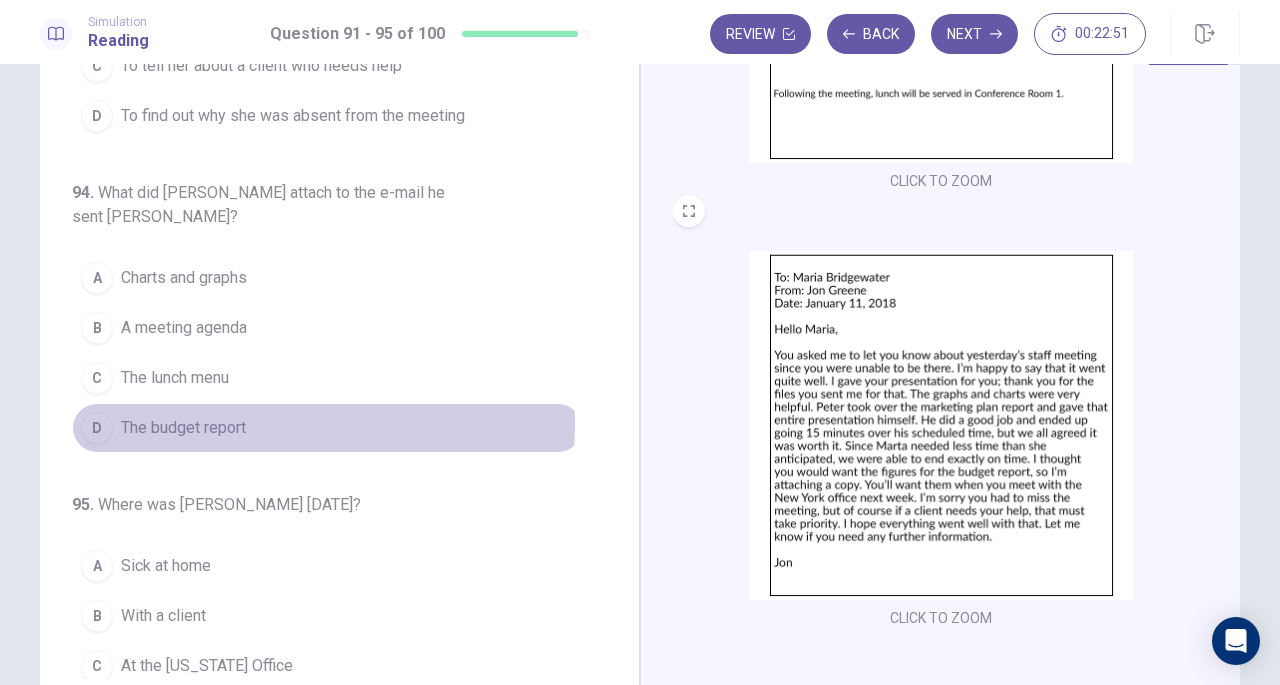 click on "The budget report" at bounding box center [183, 428] 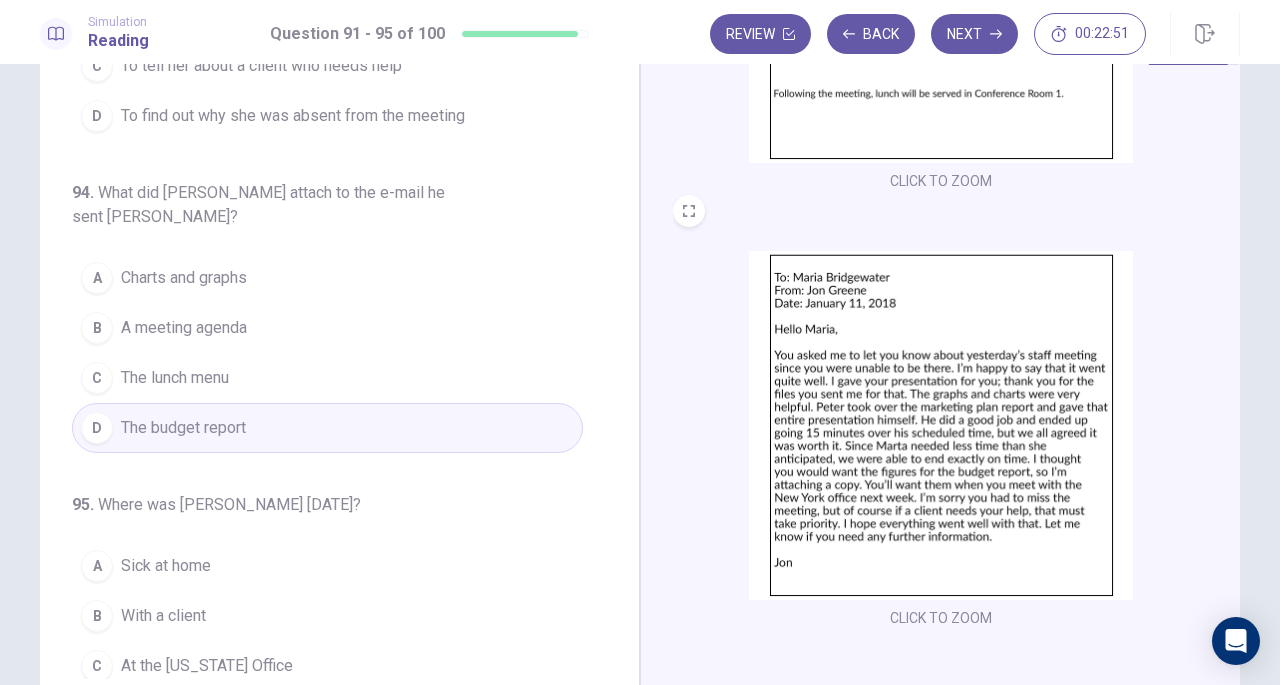 scroll, scrollTop: 218, scrollLeft: 0, axis: vertical 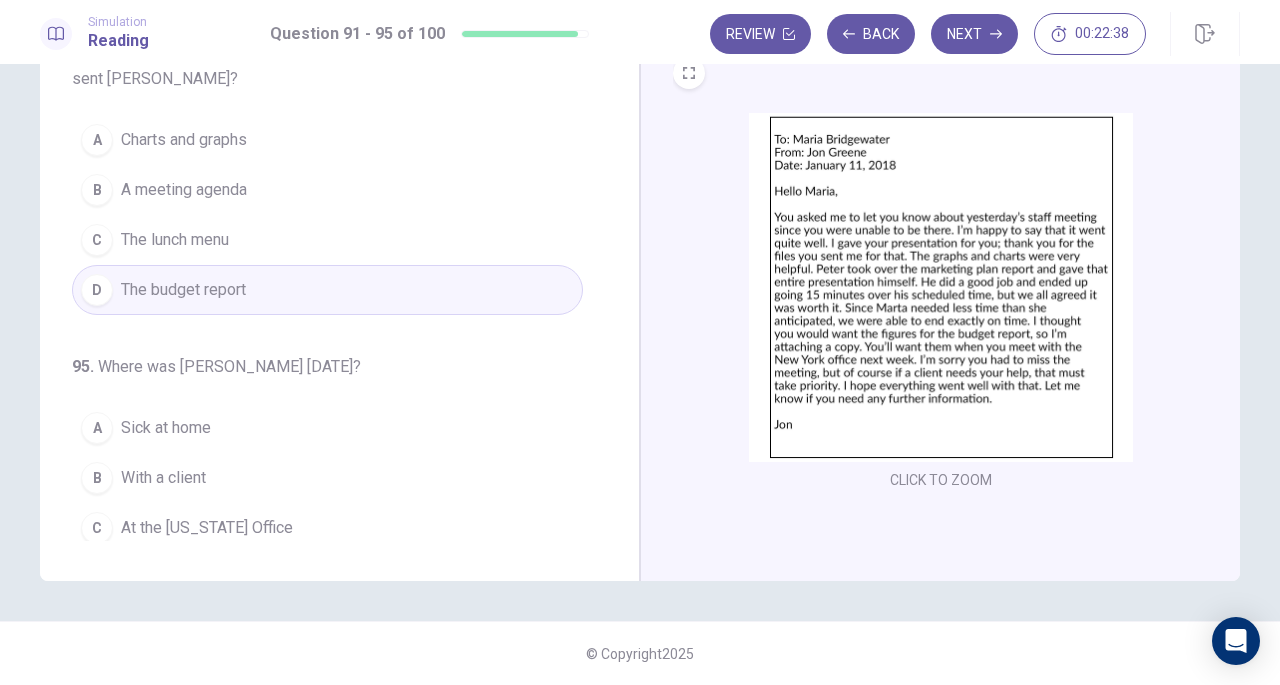 click on "B With a client" at bounding box center [327, 478] 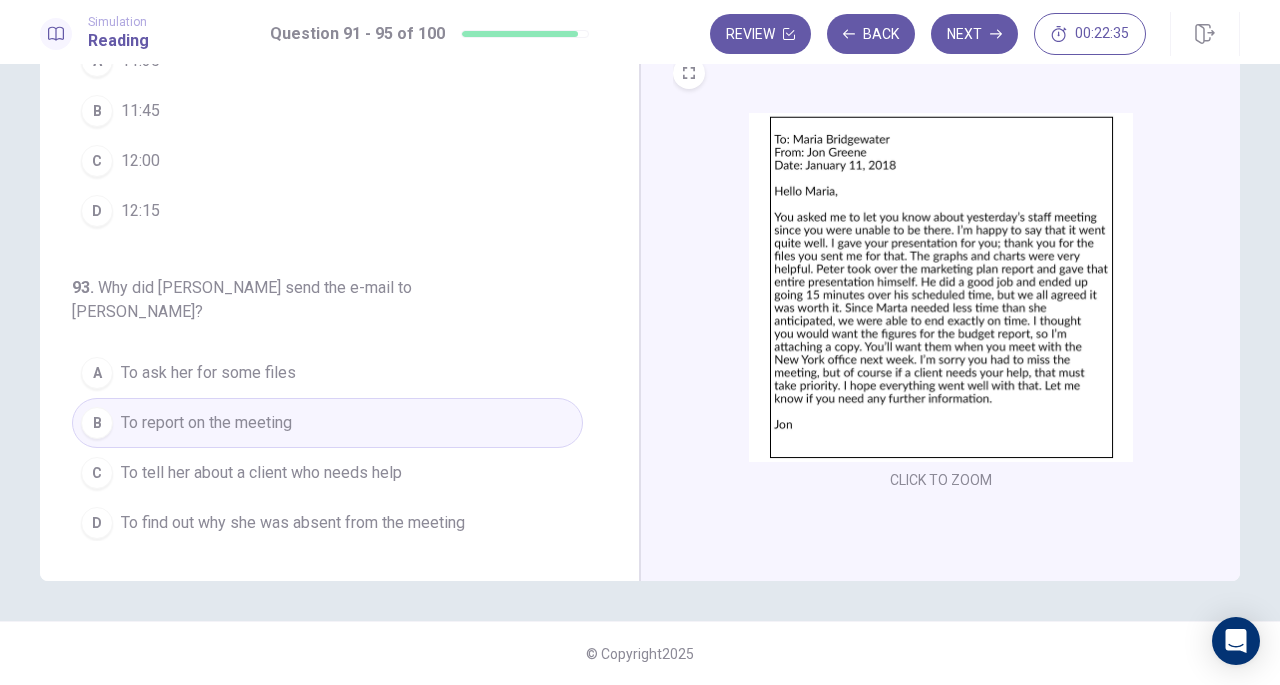scroll, scrollTop: 0, scrollLeft: 0, axis: both 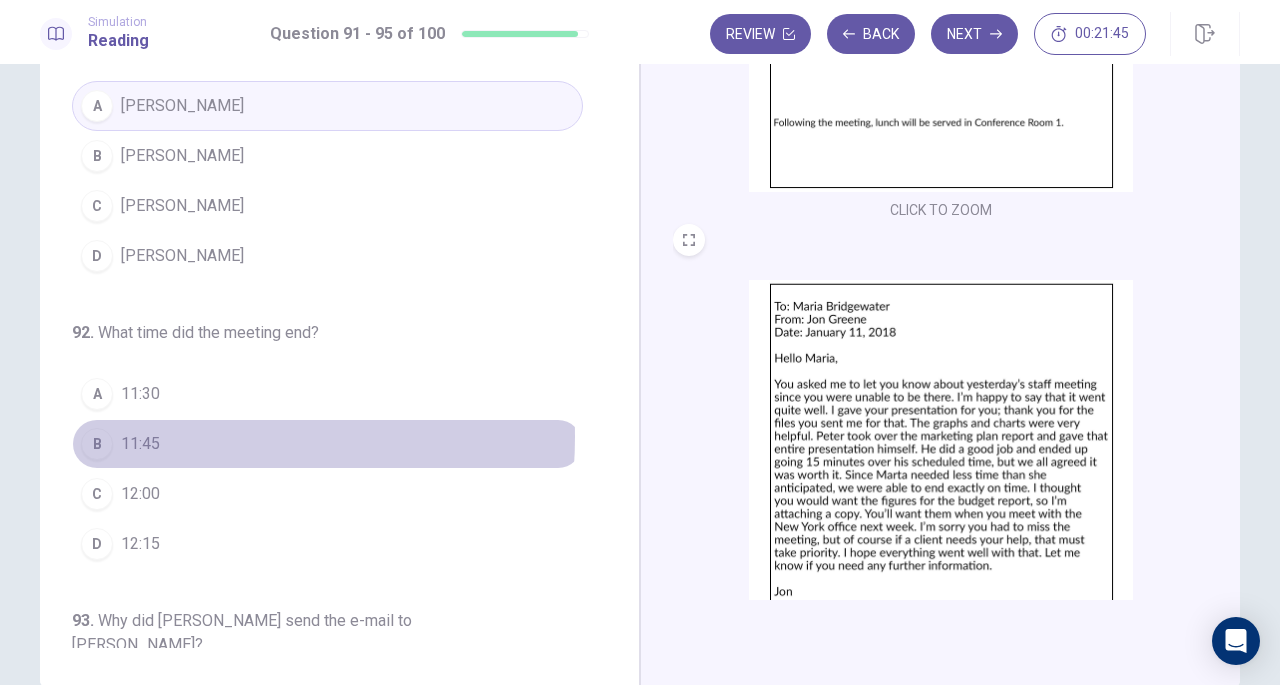 click on "B 11:45" at bounding box center (327, 444) 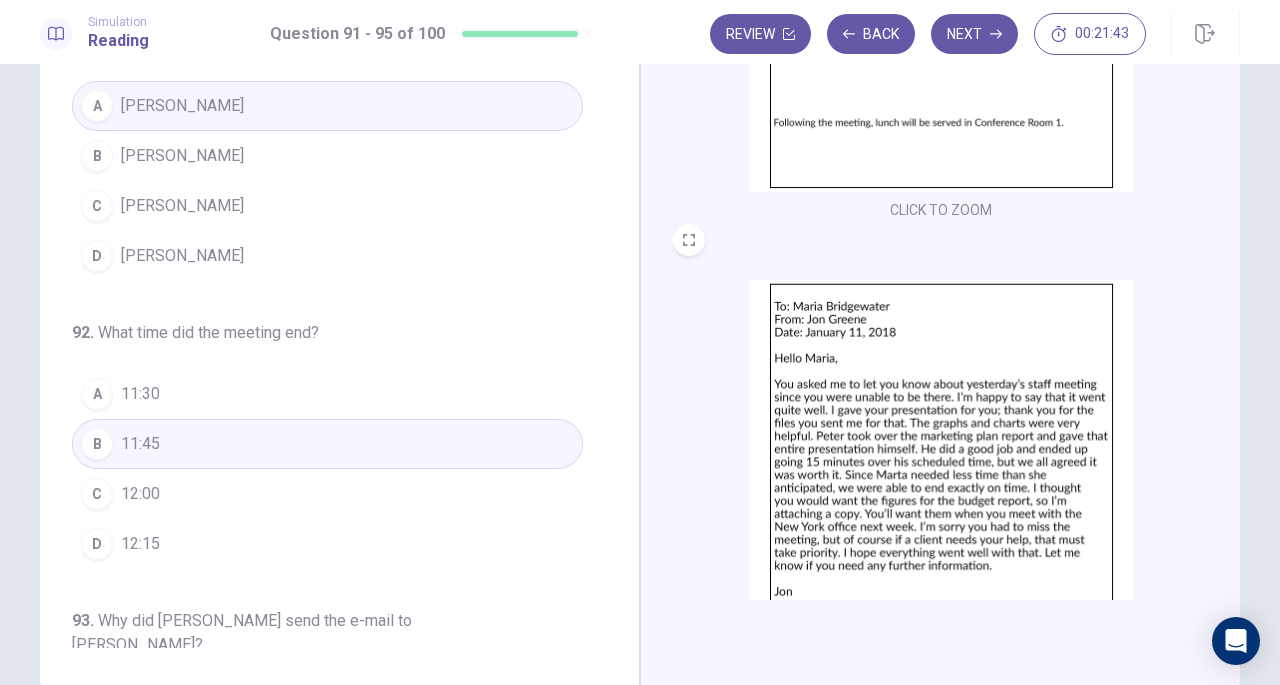 click on "Next" at bounding box center [974, 34] 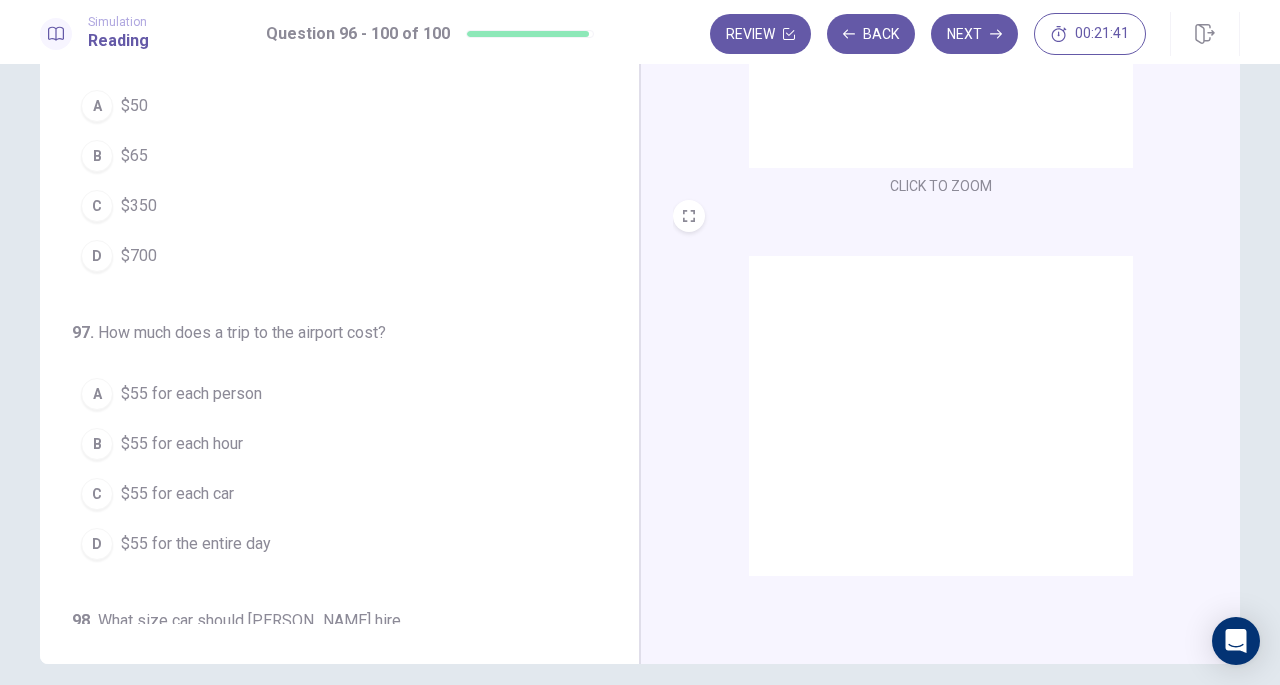 scroll, scrollTop: 0, scrollLeft: 0, axis: both 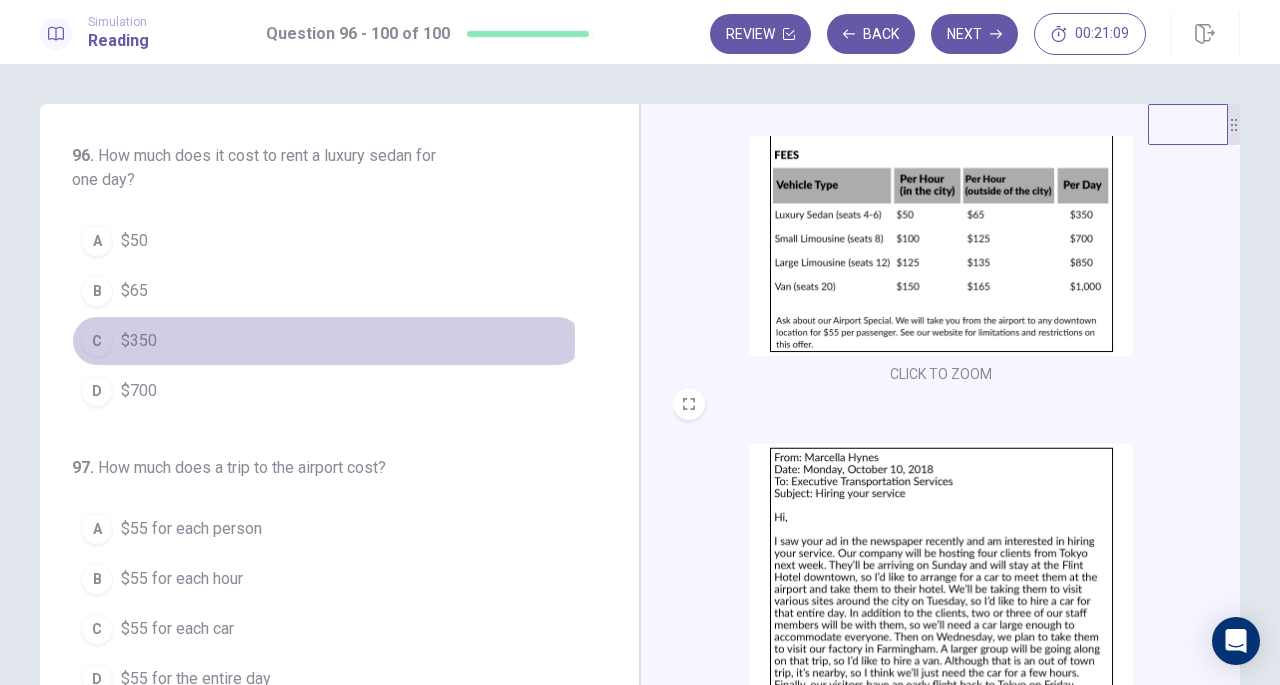click on "C $350" at bounding box center (327, 341) 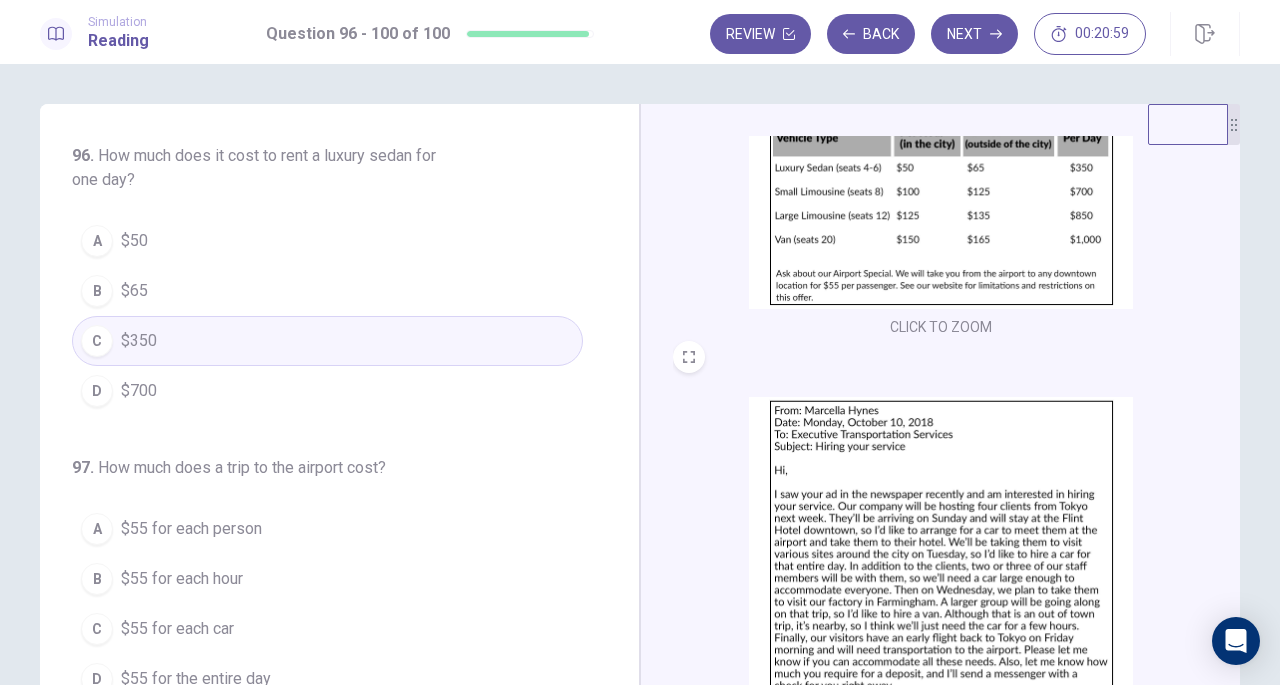scroll, scrollTop: 298, scrollLeft: 0, axis: vertical 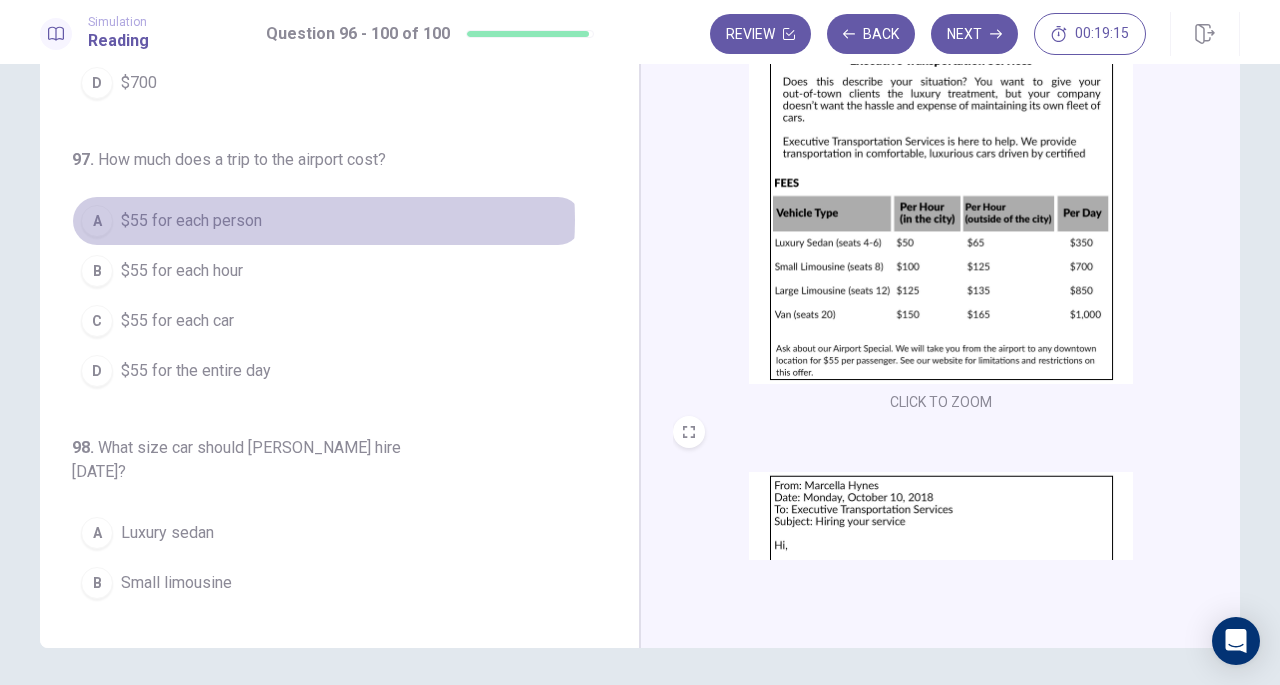 click on "A $55 for each person" at bounding box center (327, 221) 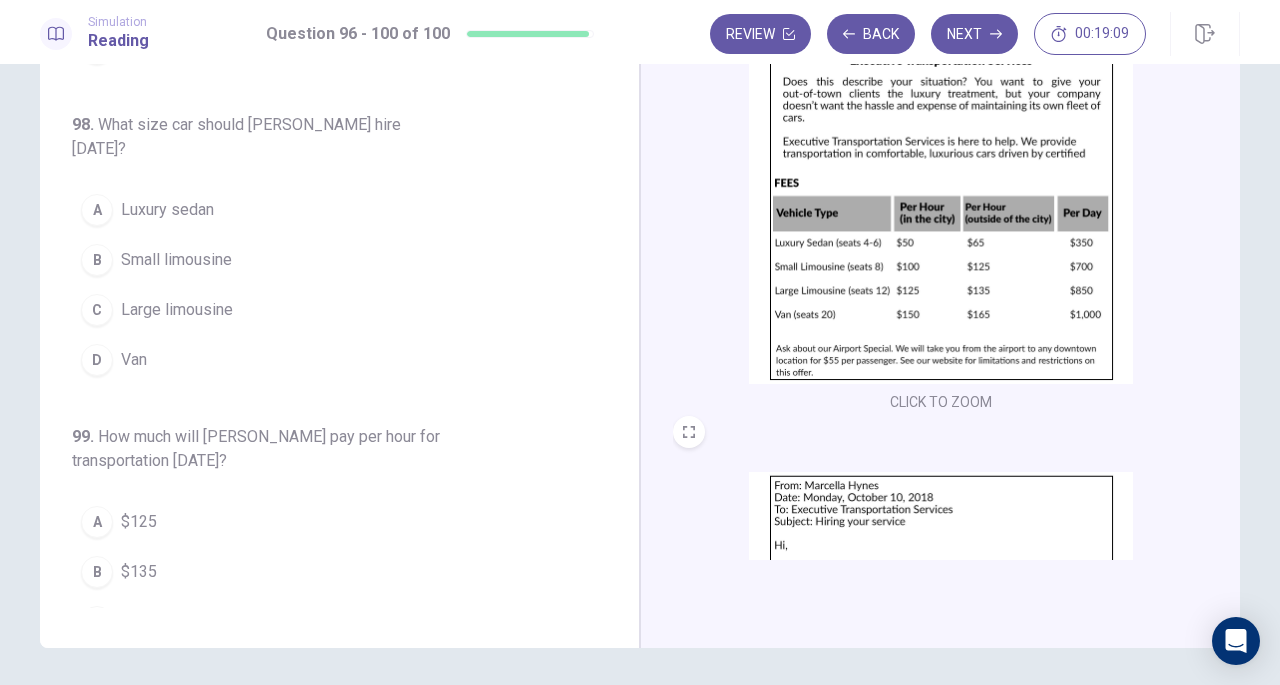 scroll, scrollTop: 483, scrollLeft: 0, axis: vertical 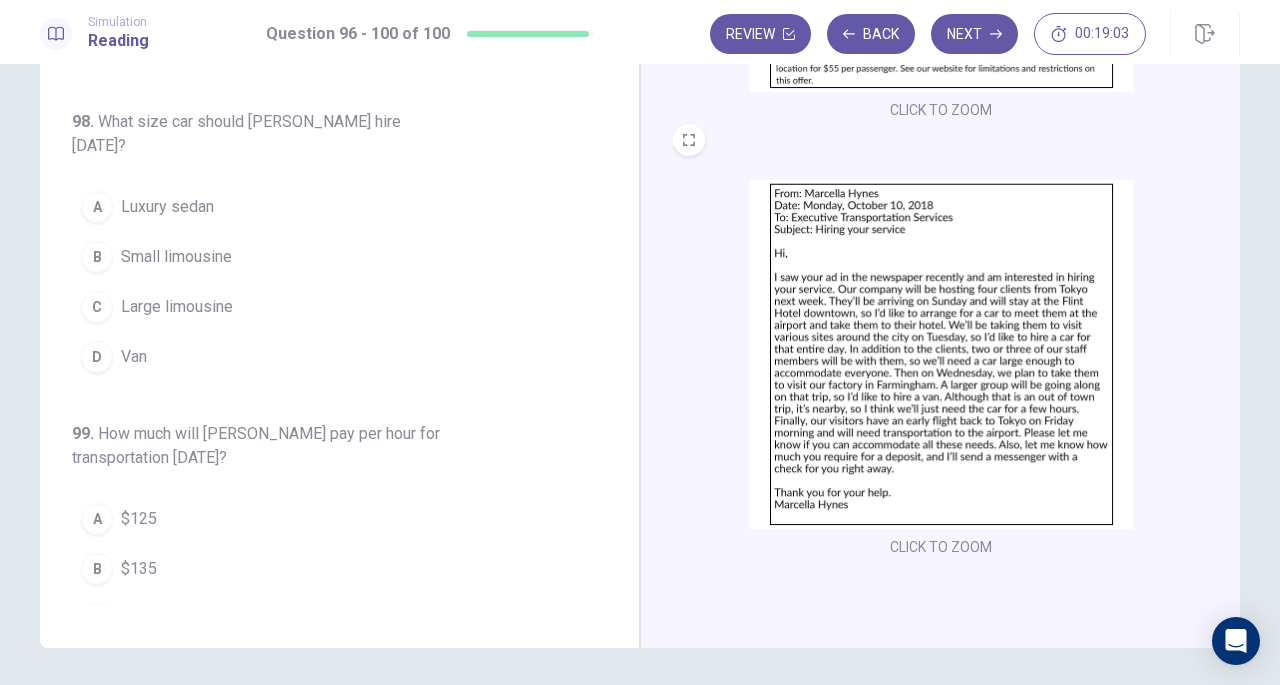 click at bounding box center (941, 354) 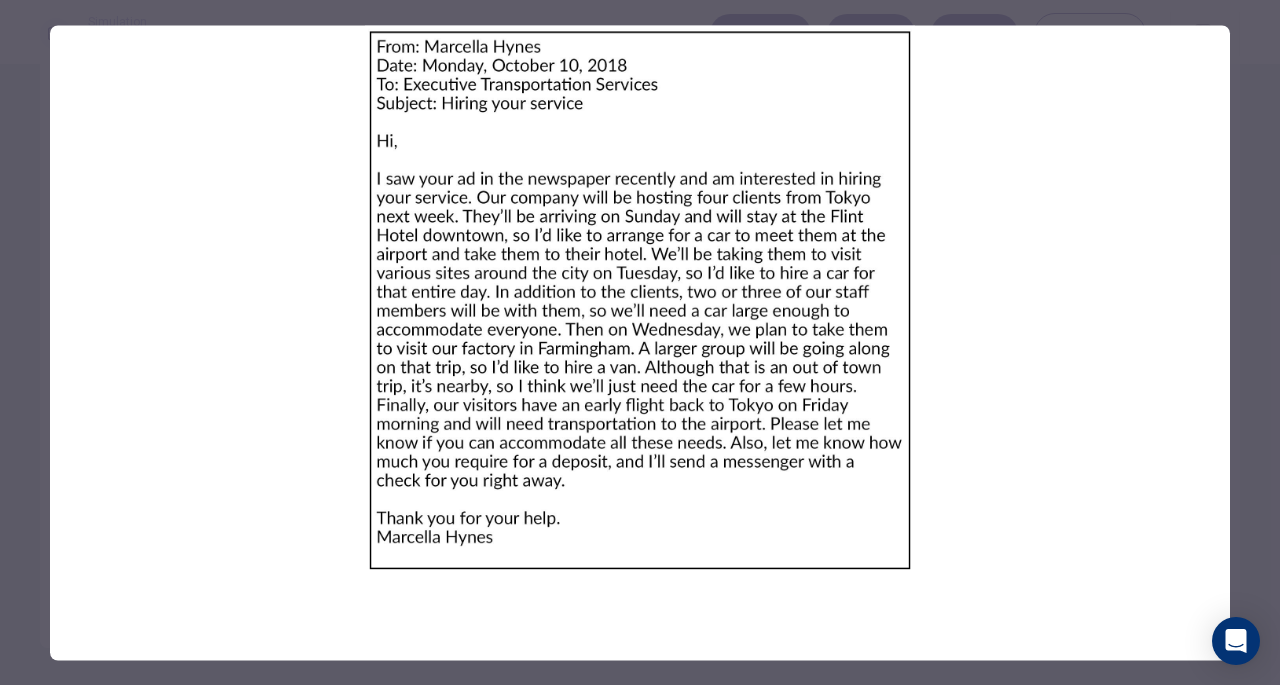 click at bounding box center (640, 300) 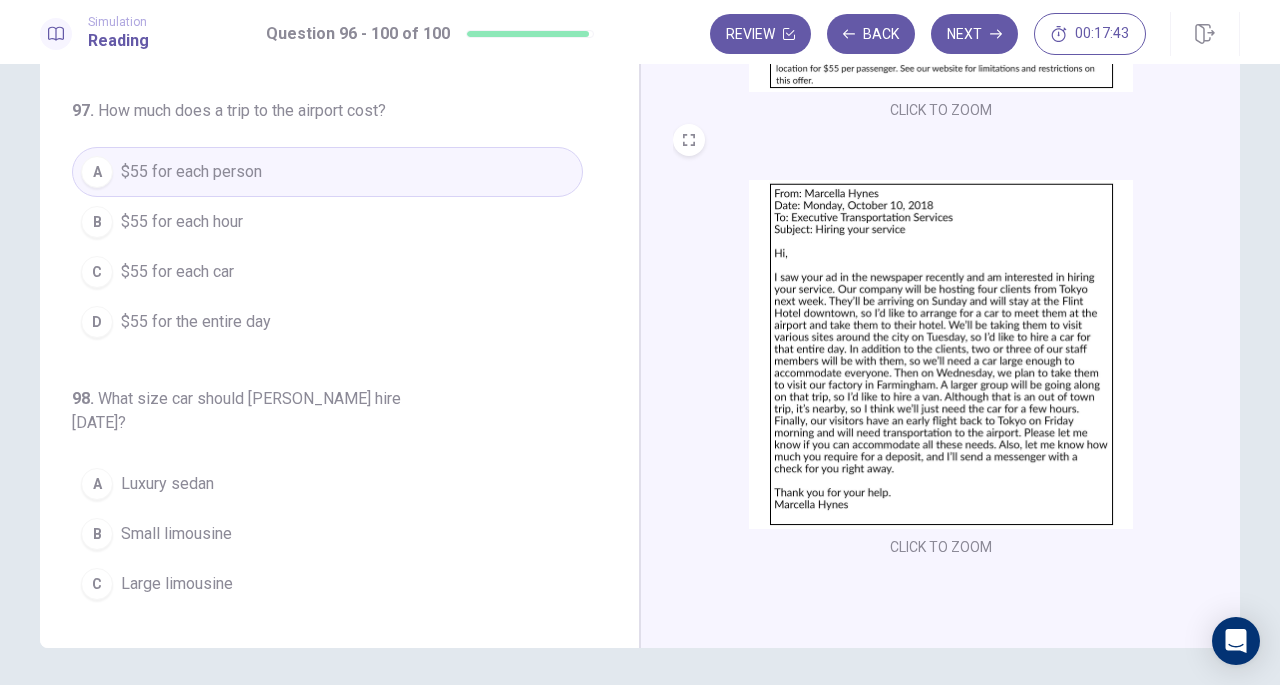scroll, scrollTop: 0, scrollLeft: 0, axis: both 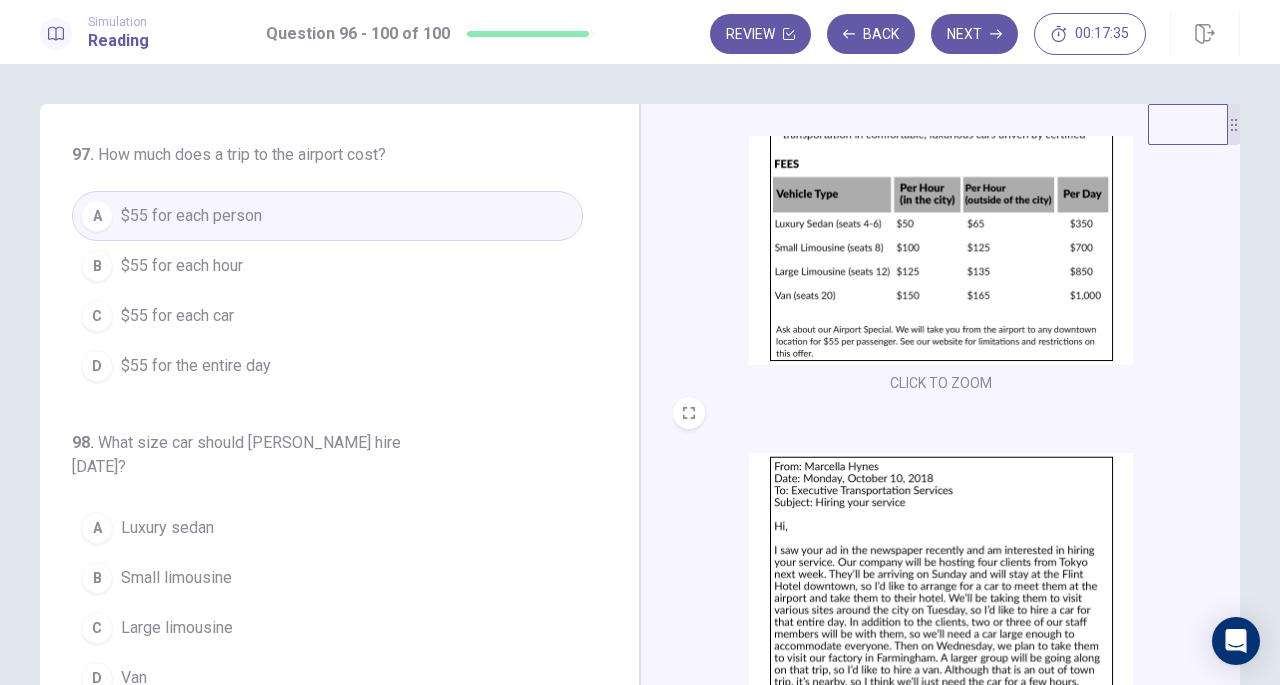 click on "B Small limousine" at bounding box center [327, 578] 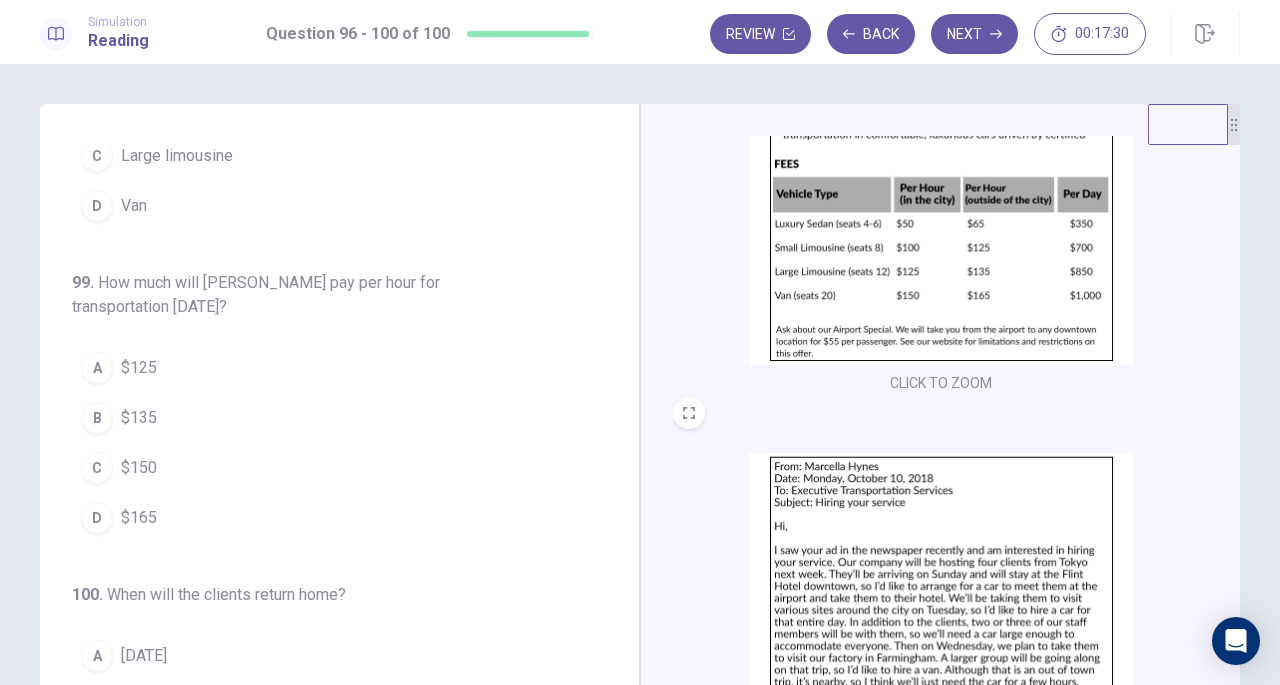 scroll, scrollTop: 819, scrollLeft: 0, axis: vertical 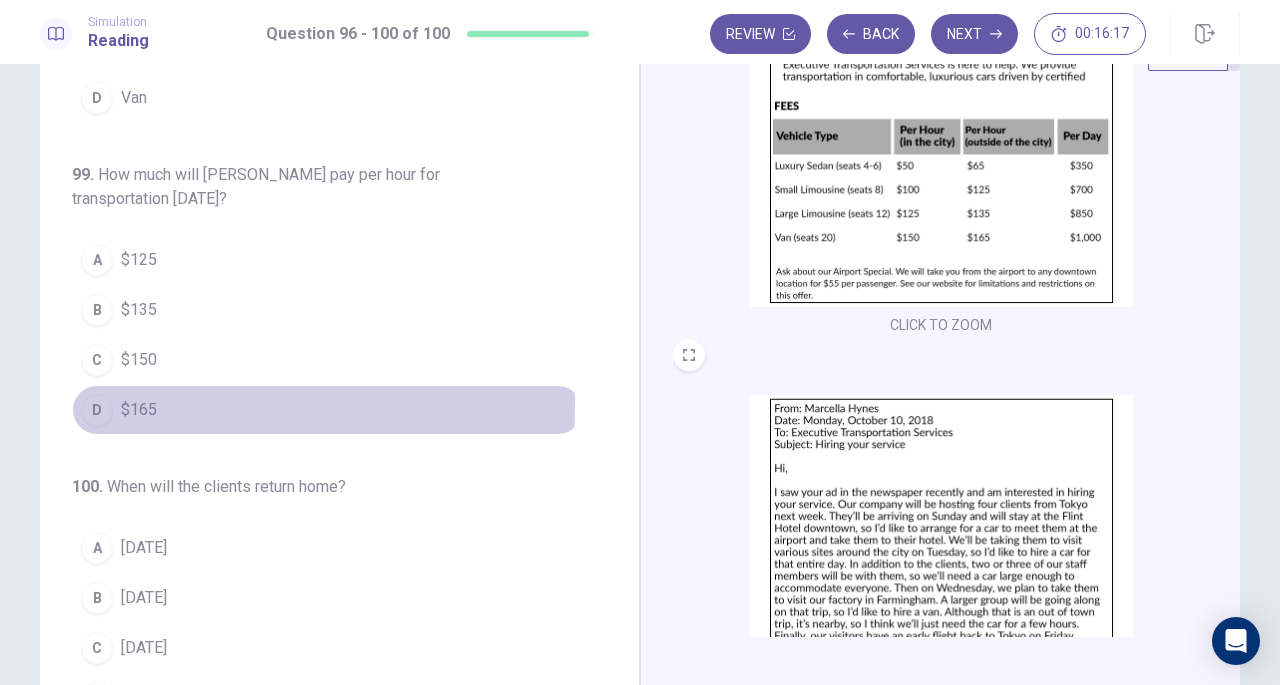 click on "D $165" at bounding box center (327, 410) 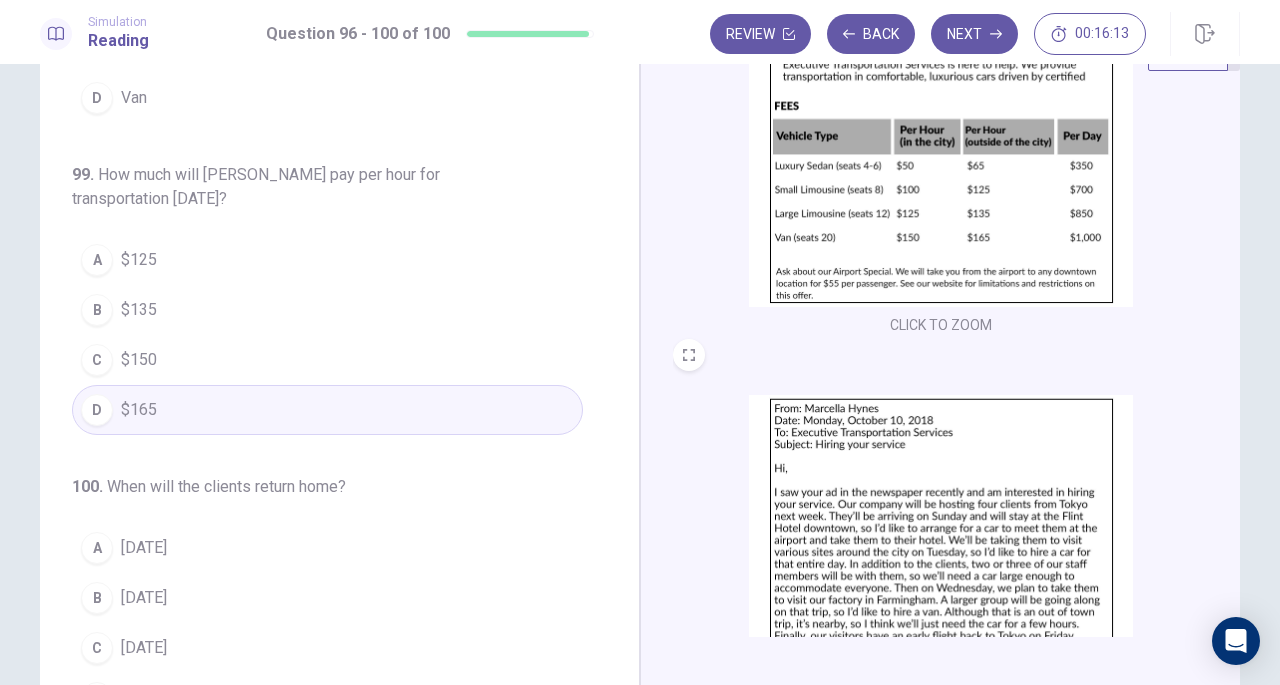 scroll, scrollTop: 218, scrollLeft: 0, axis: vertical 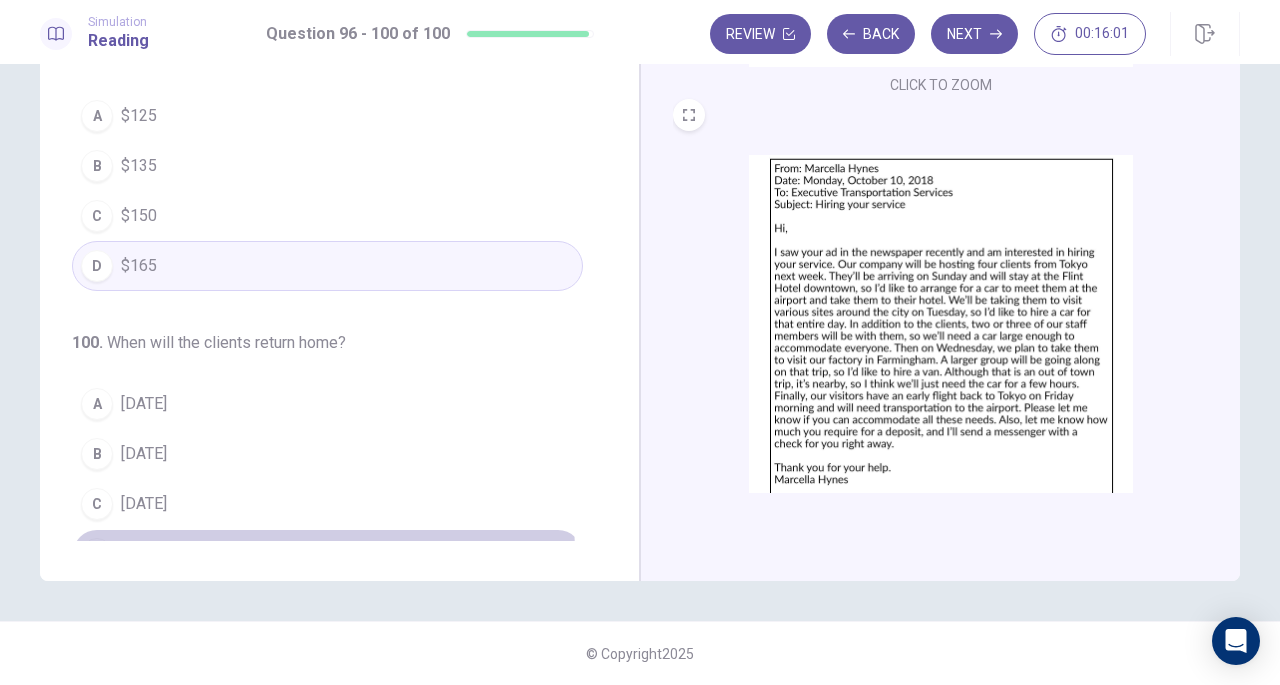 click on "D Friday" at bounding box center [327, 554] 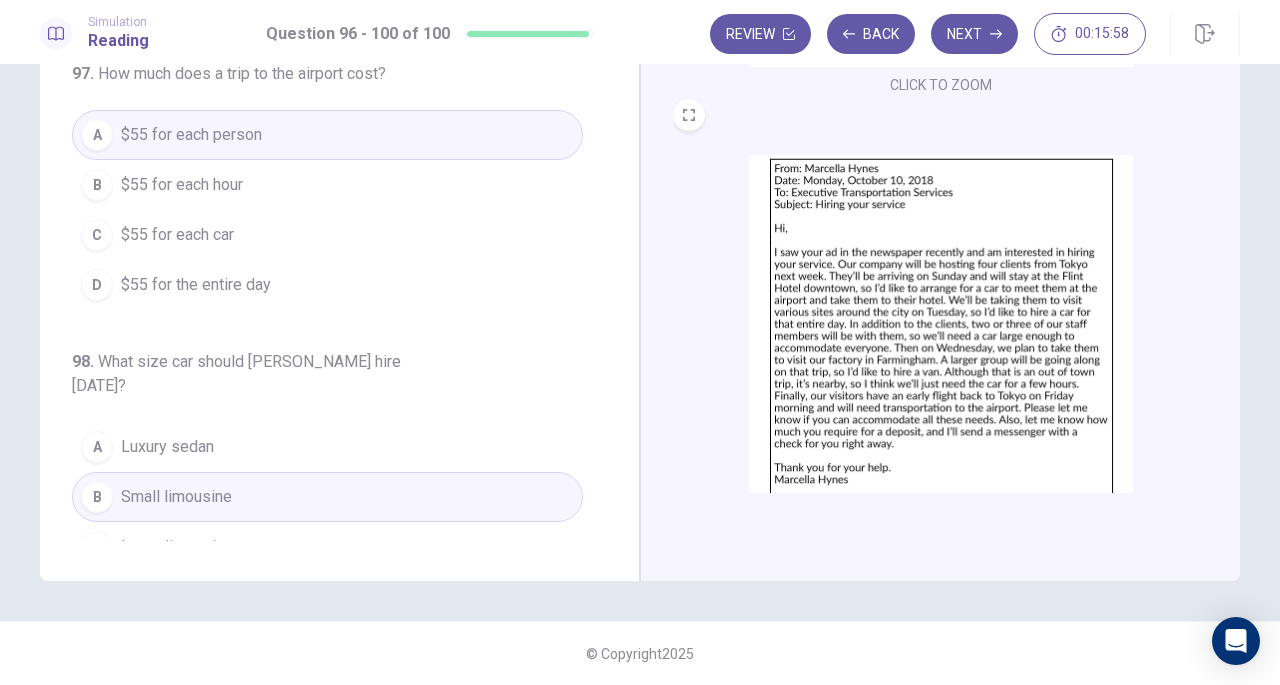 scroll, scrollTop: 0, scrollLeft: 0, axis: both 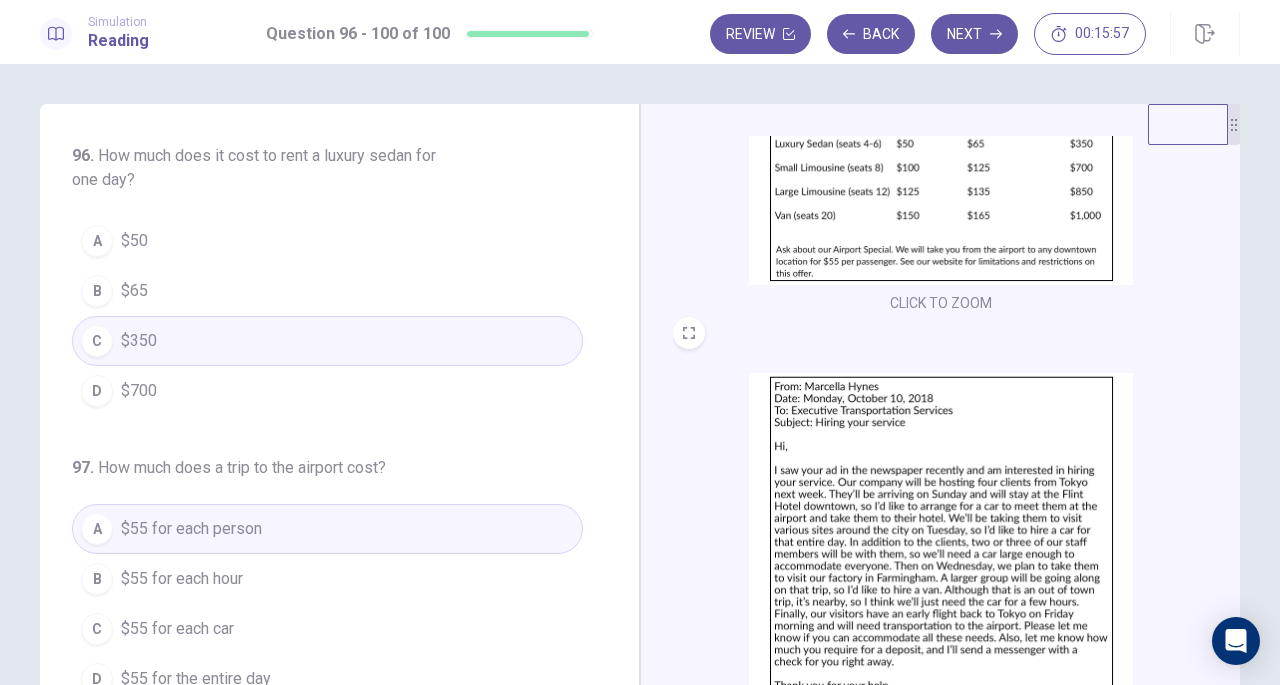 click on "Next" at bounding box center (974, 34) 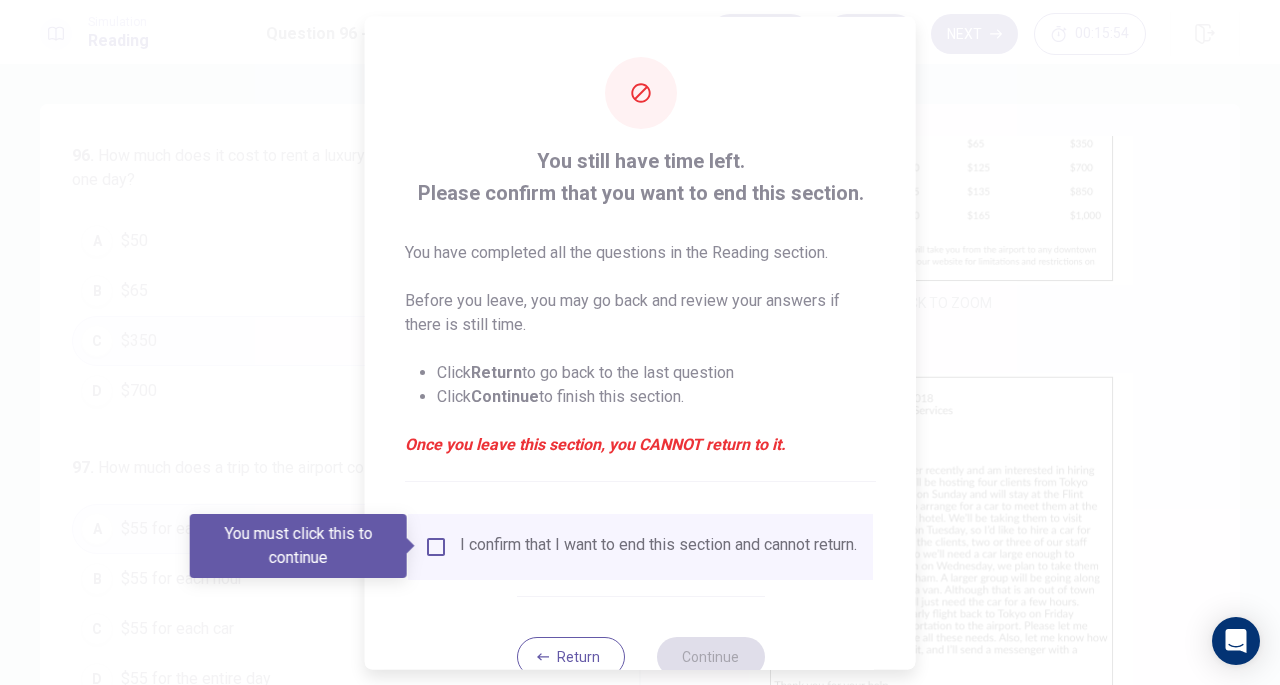 scroll, scrollTop: 60, scrollLeft: 0, axis: vertical 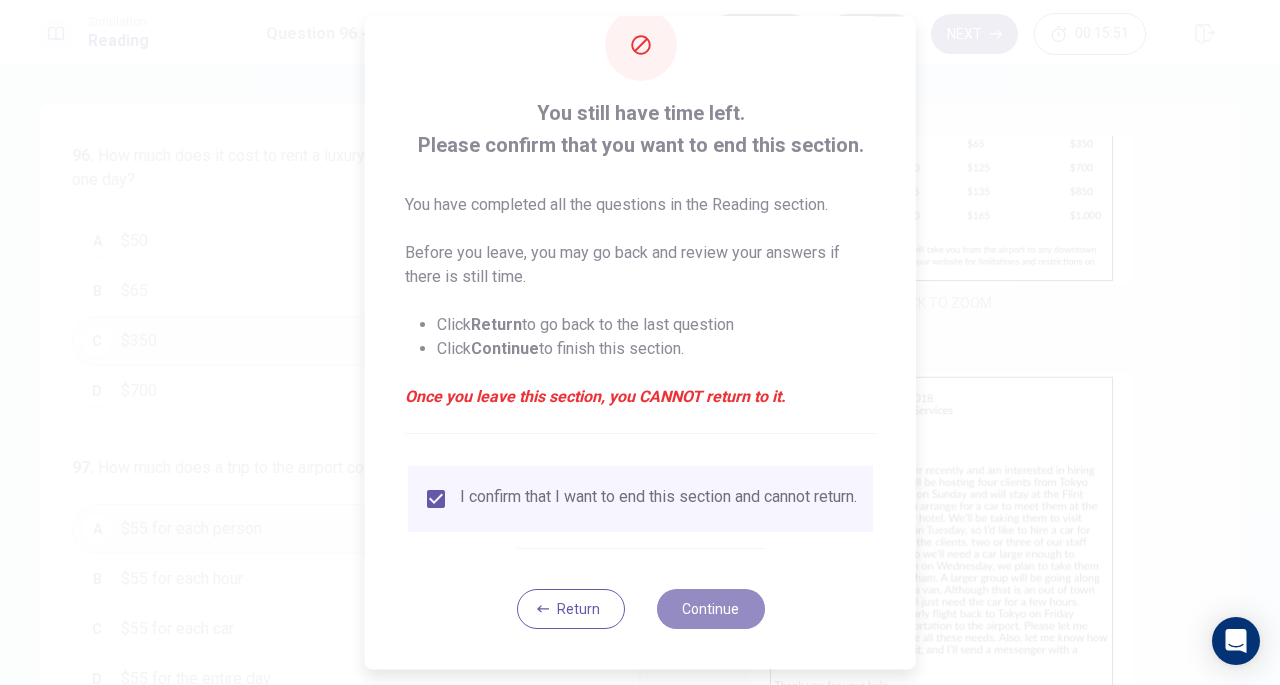 click on "Continue" at bounding box center (710, 609) 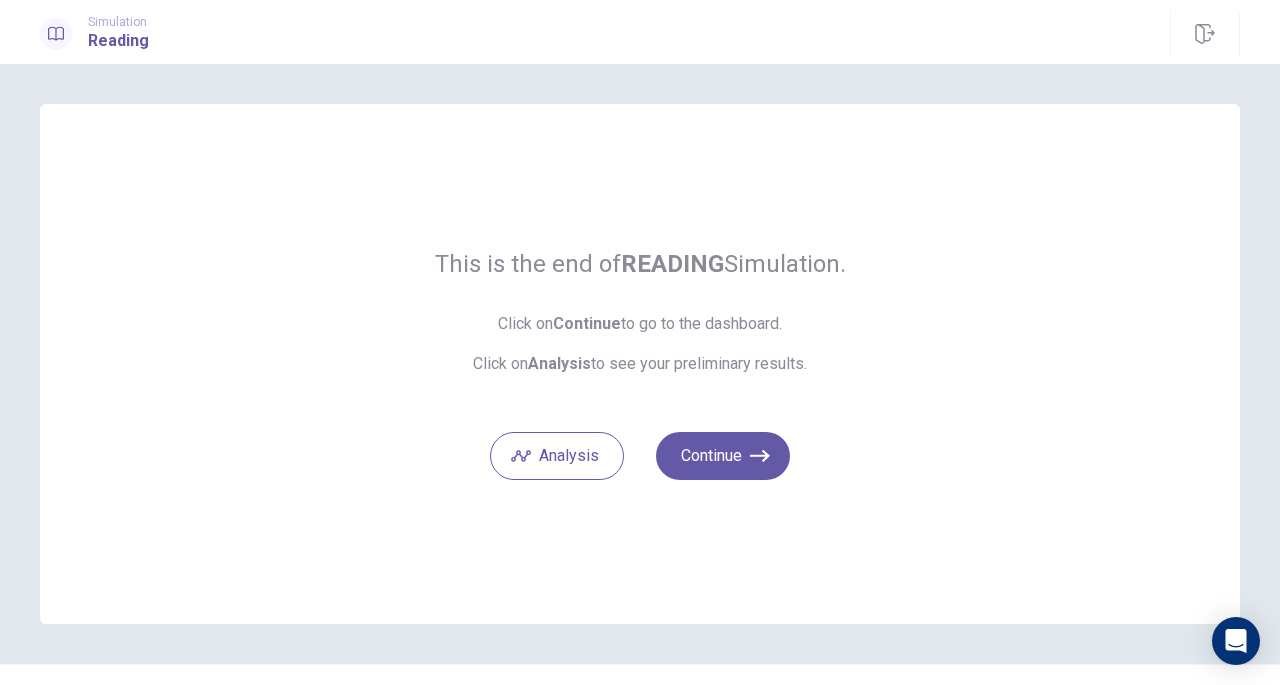 click on "Continue" at bounding box center [723, 456] 